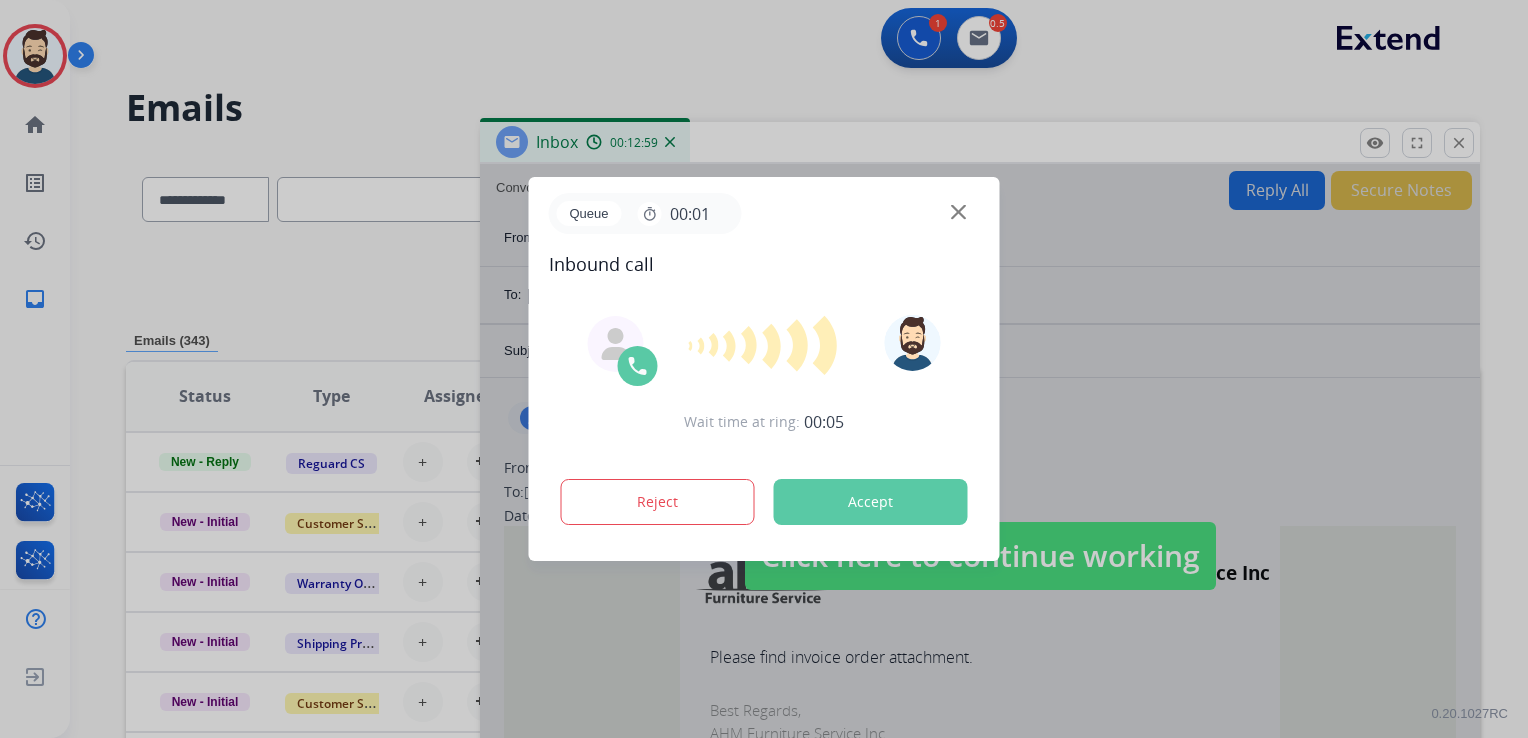 scroll, scrollTop: 0, scrollLeft: 0, axis: both 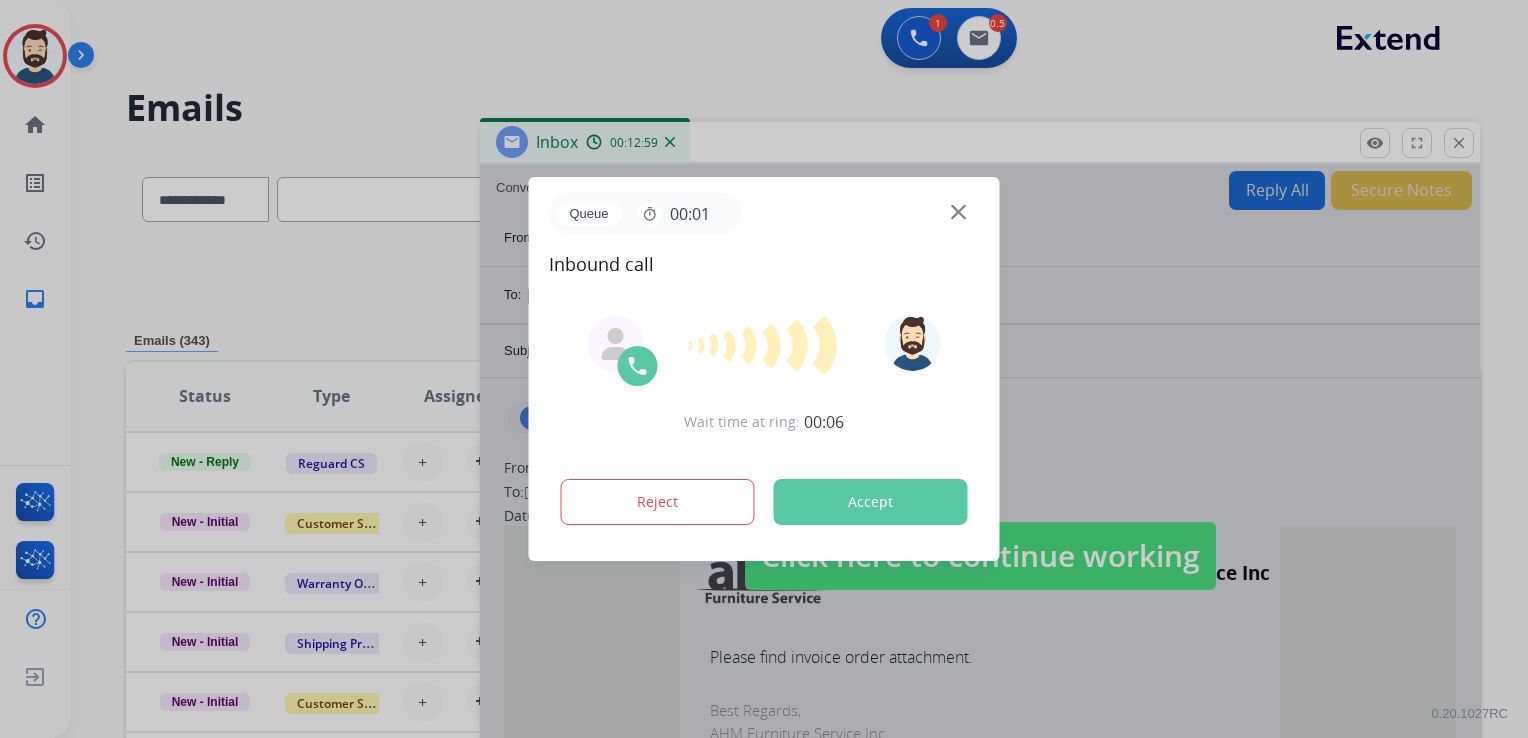 click on "Accept" at bounding box center [871, 502] 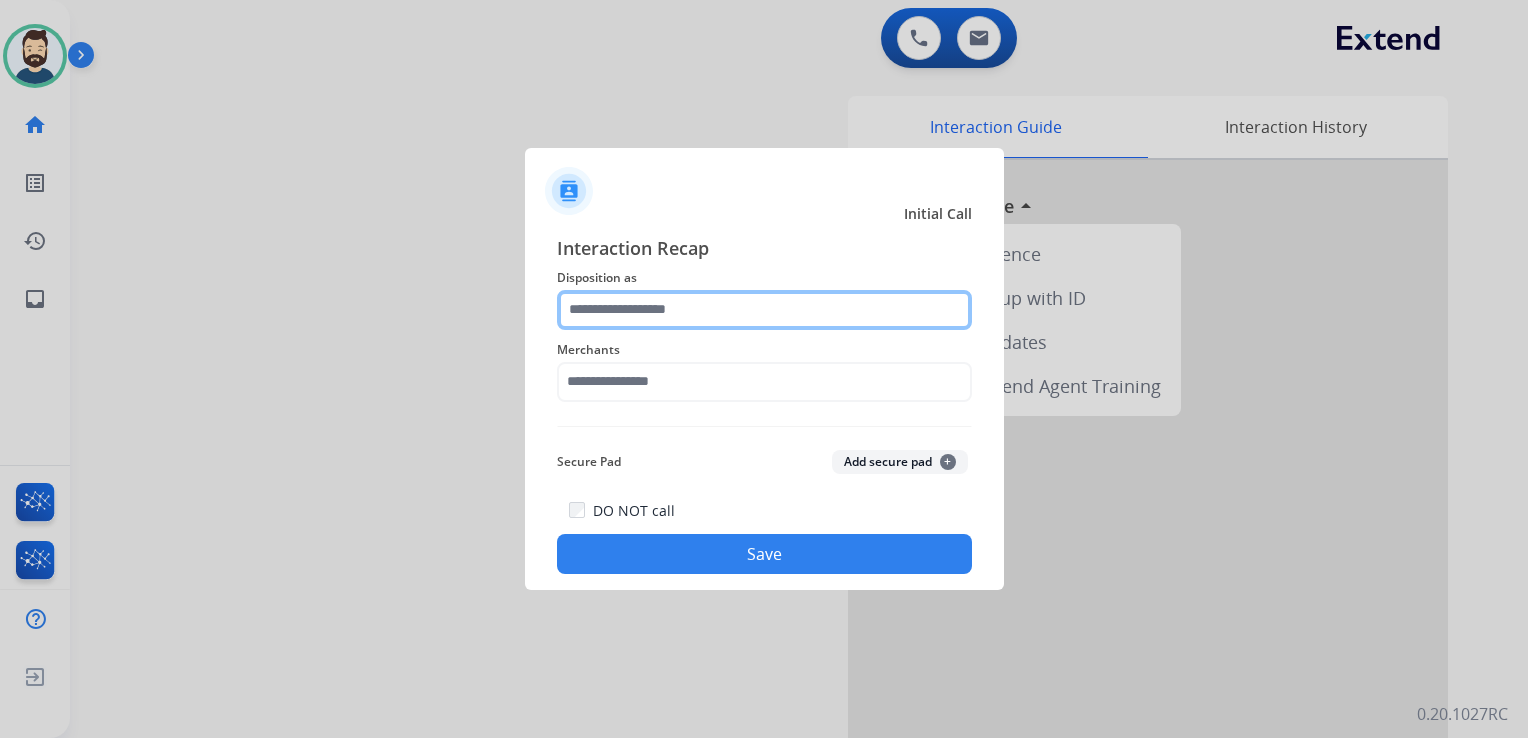 click 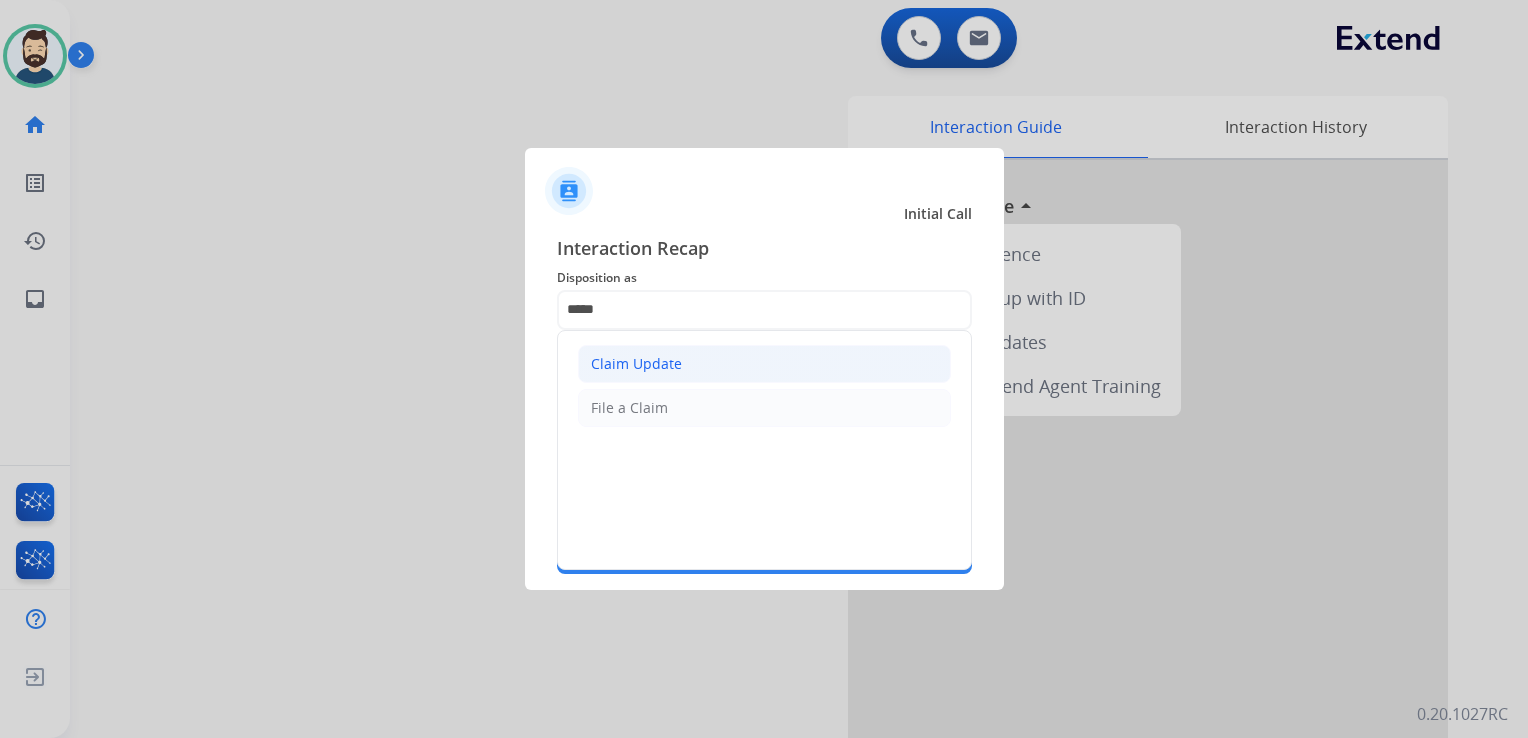 click on "Claim Update" 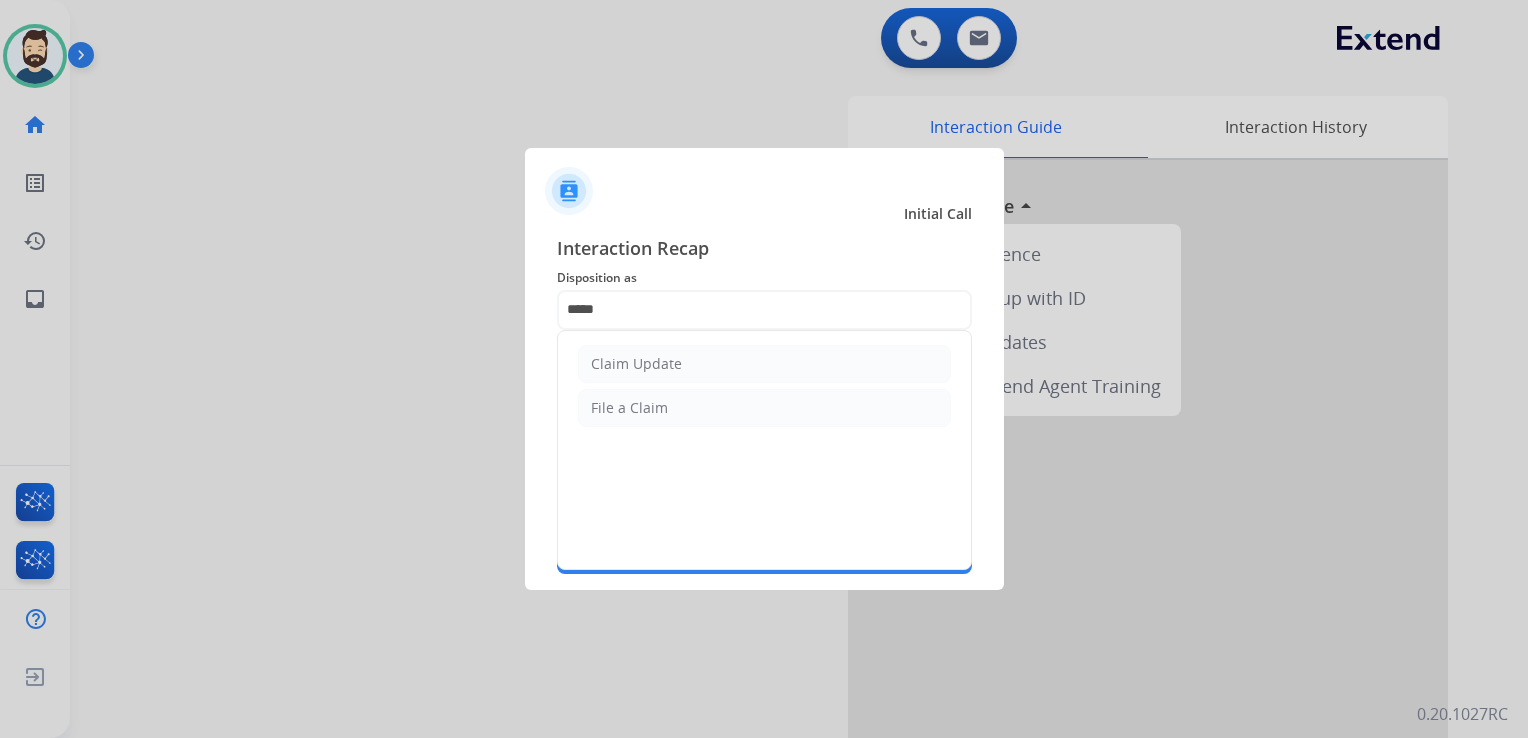 type on "**********" 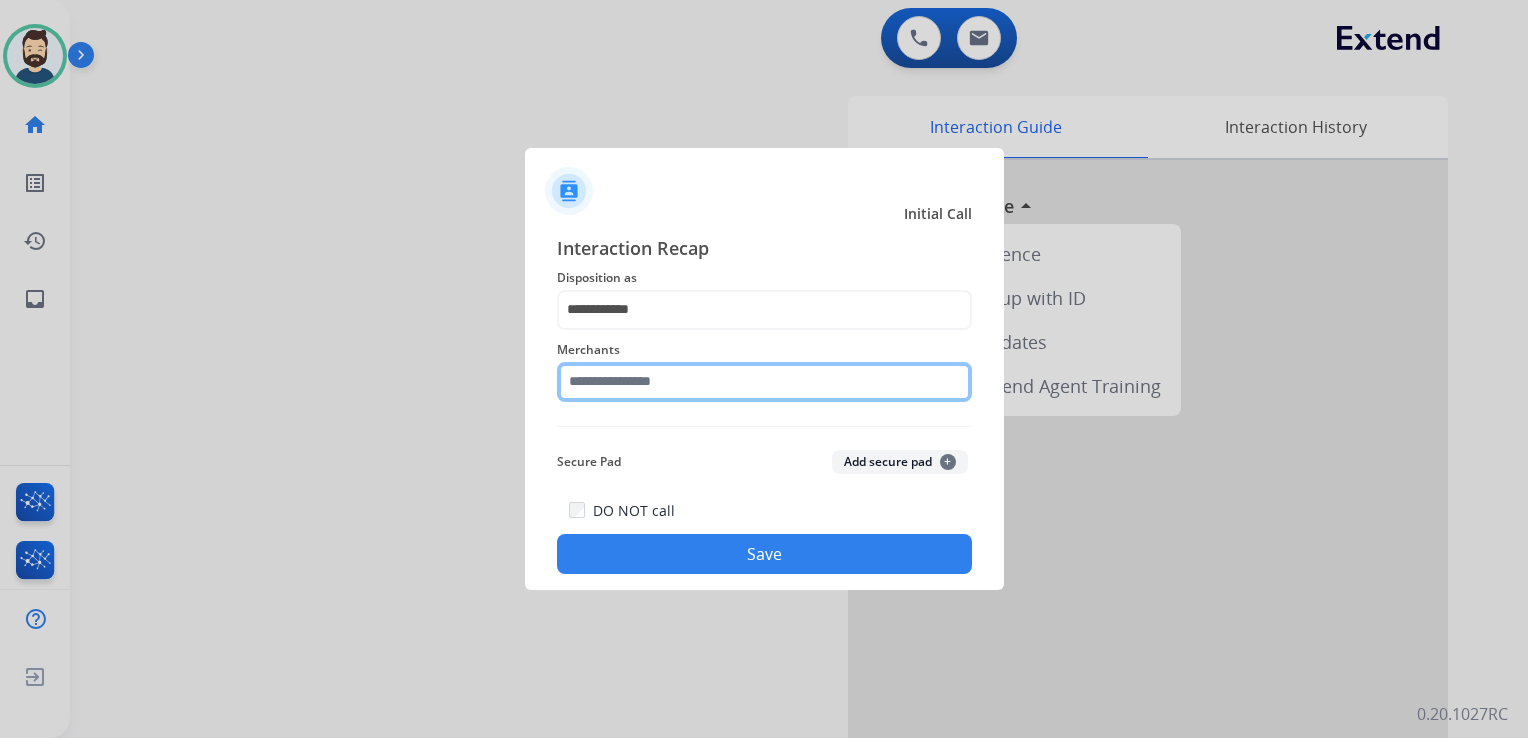 click 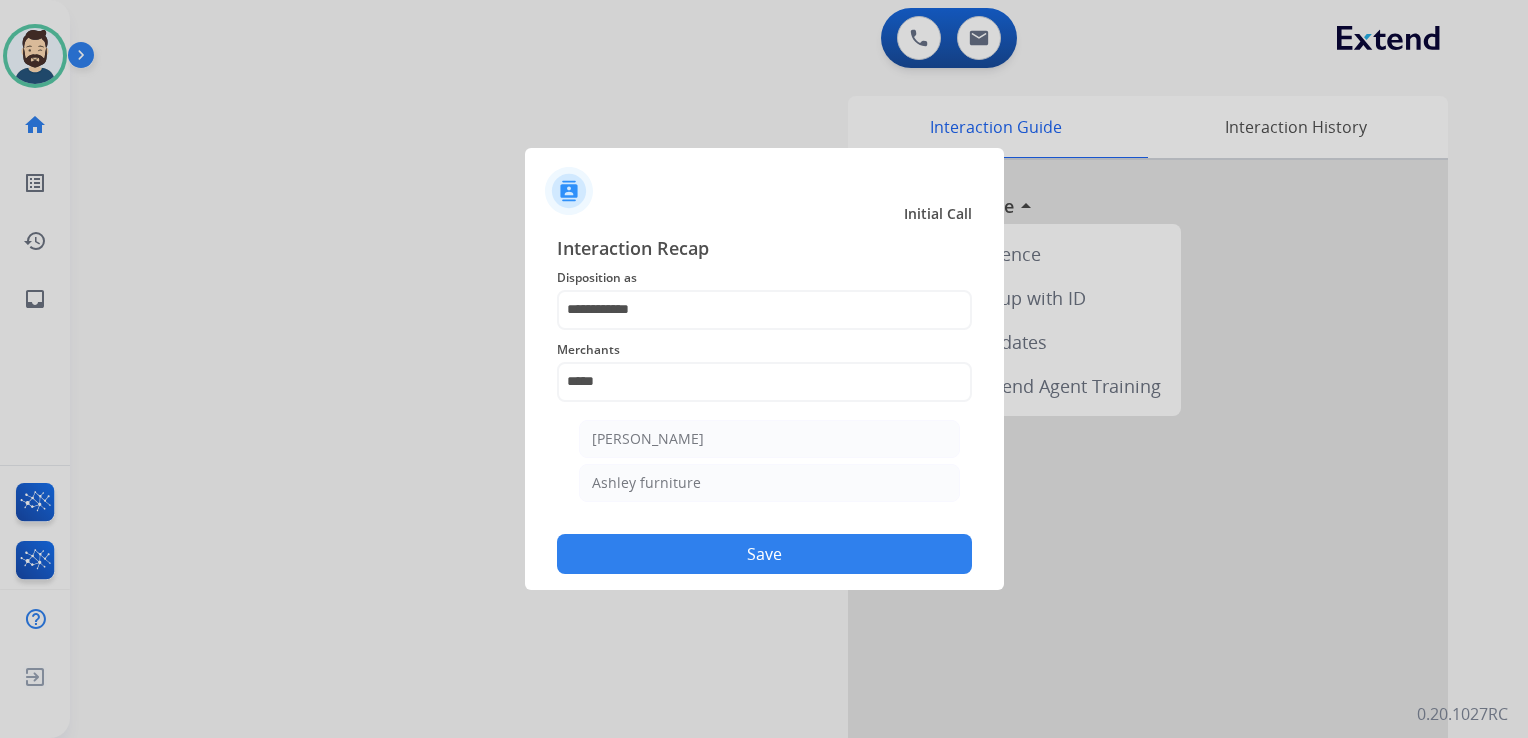 click on "Ashley furniture" 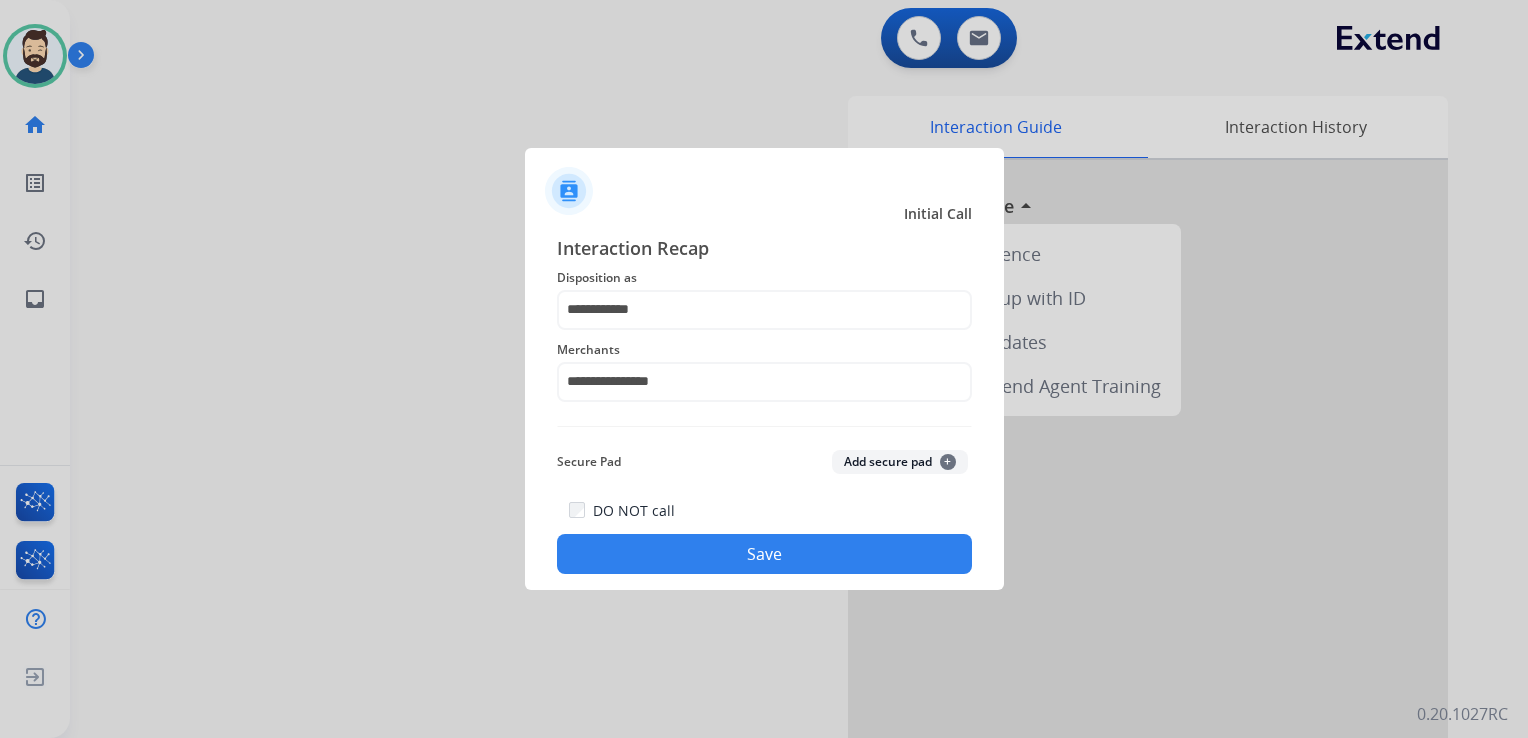 click on "Save" 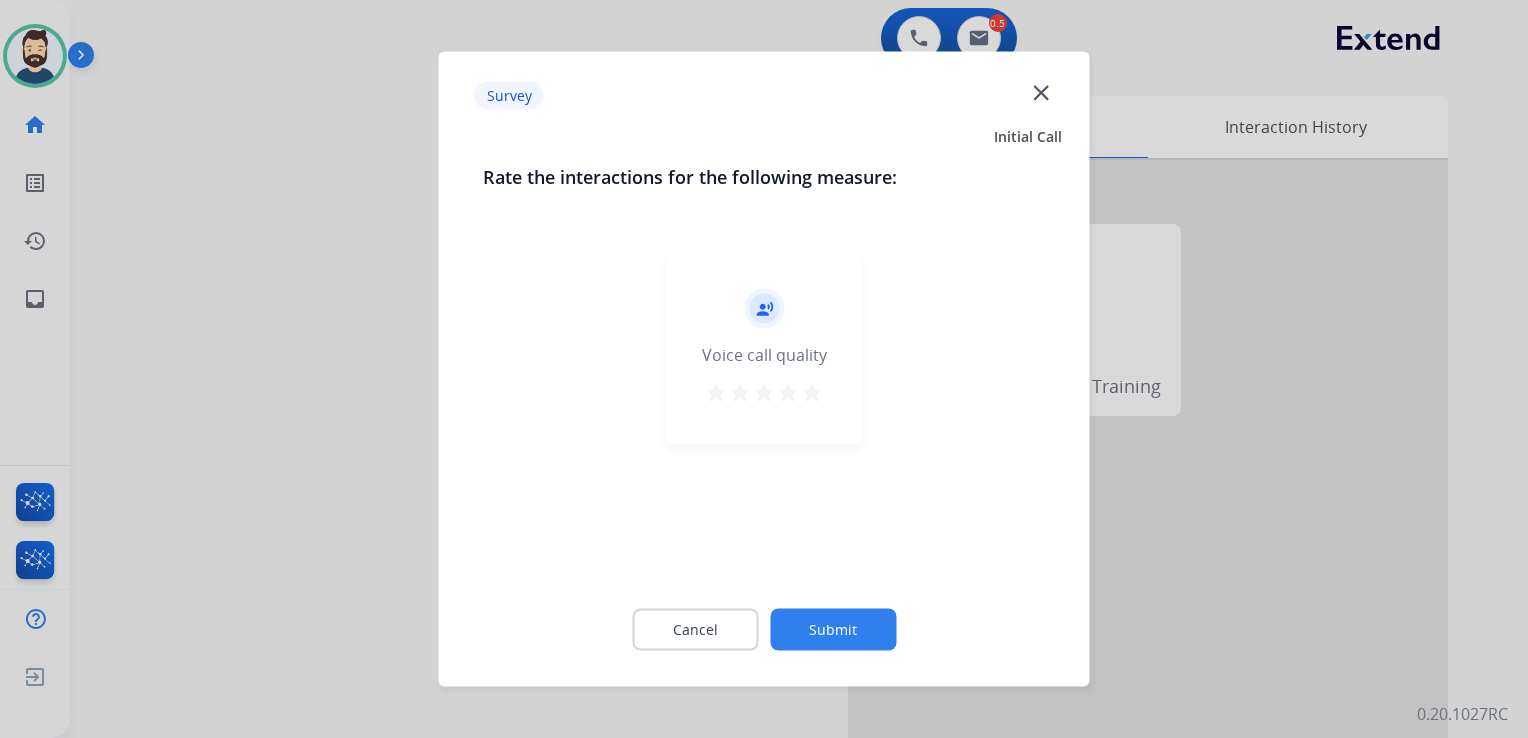 drag, startPoint x: 809, startPoint y: 394, endPoint x: 809, endPoint y: 536, distance: 142 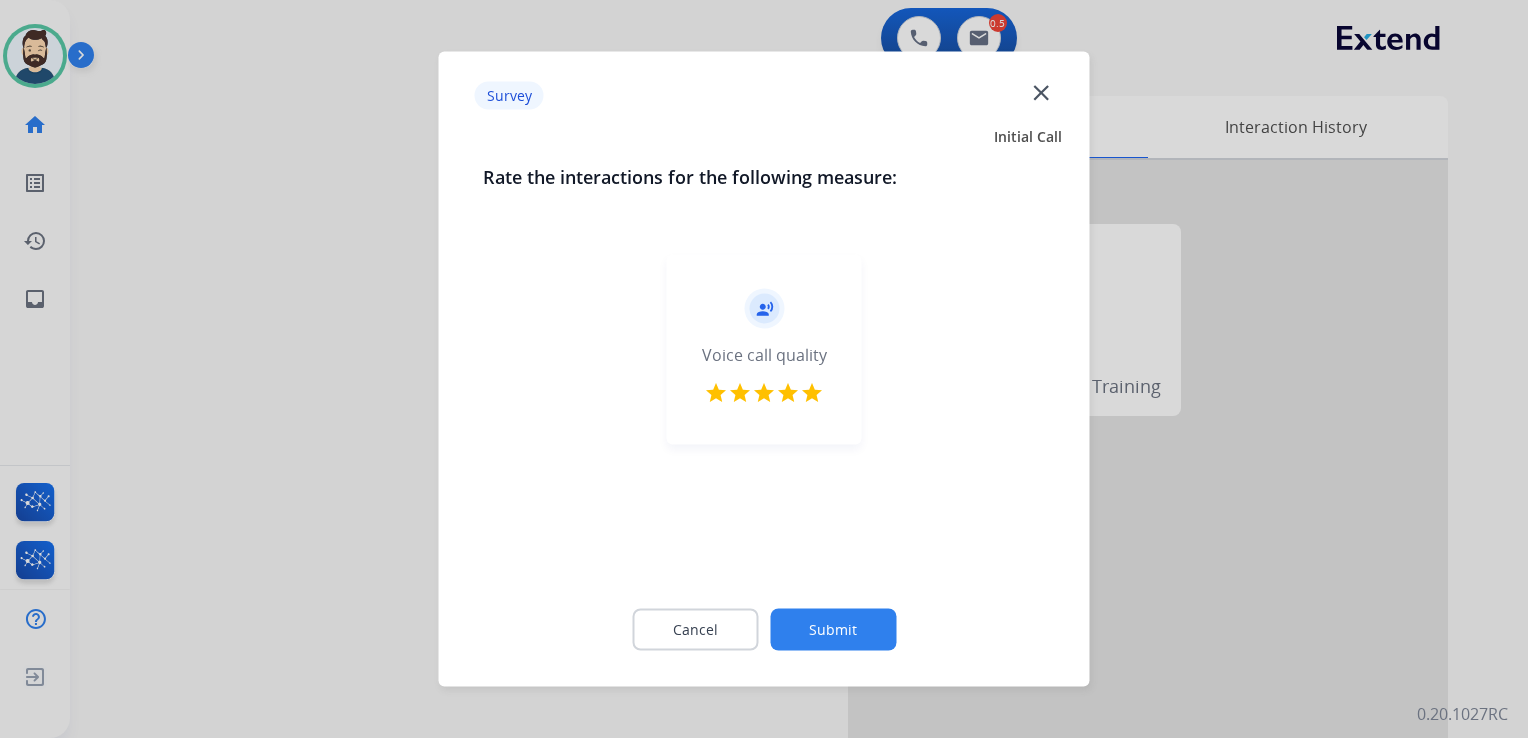 click on "Submit" 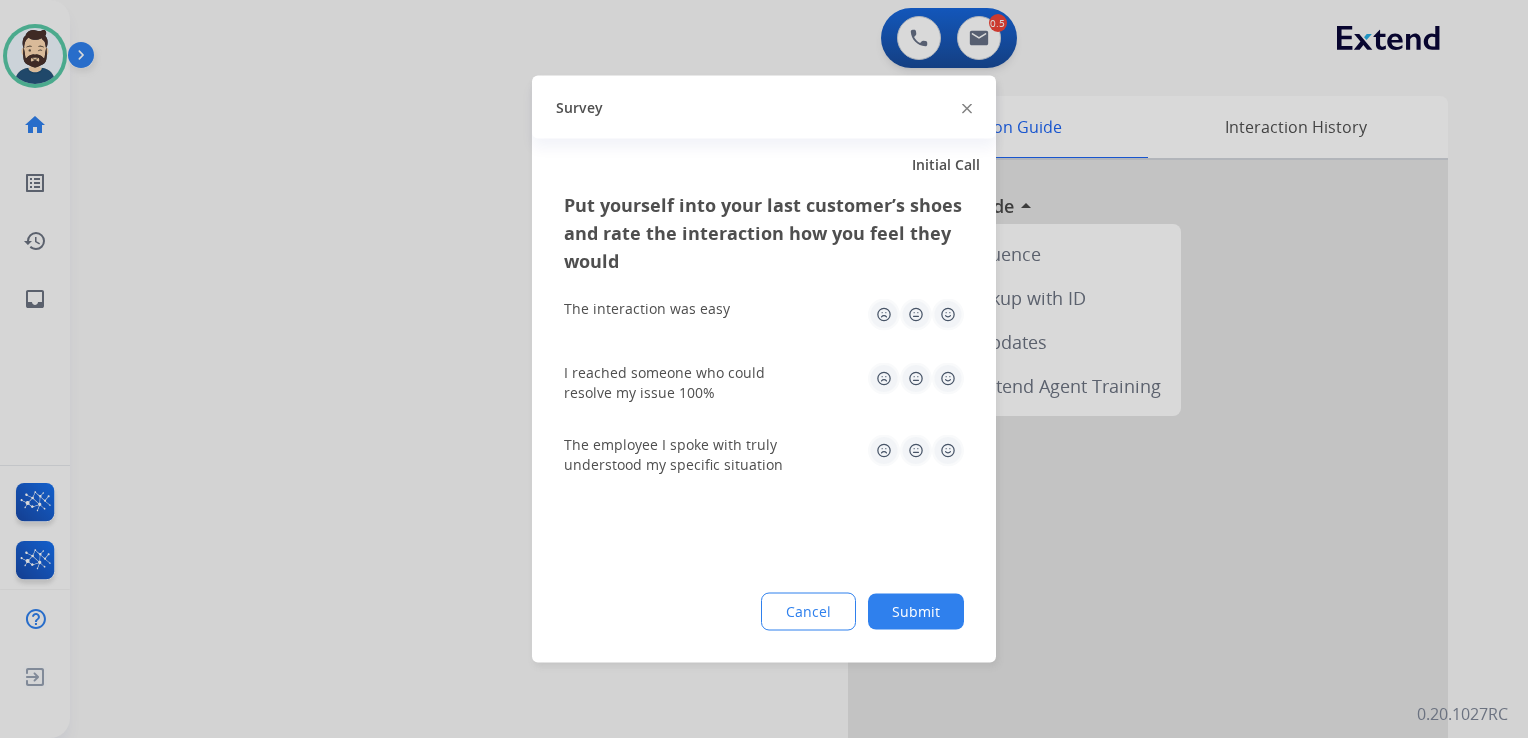click 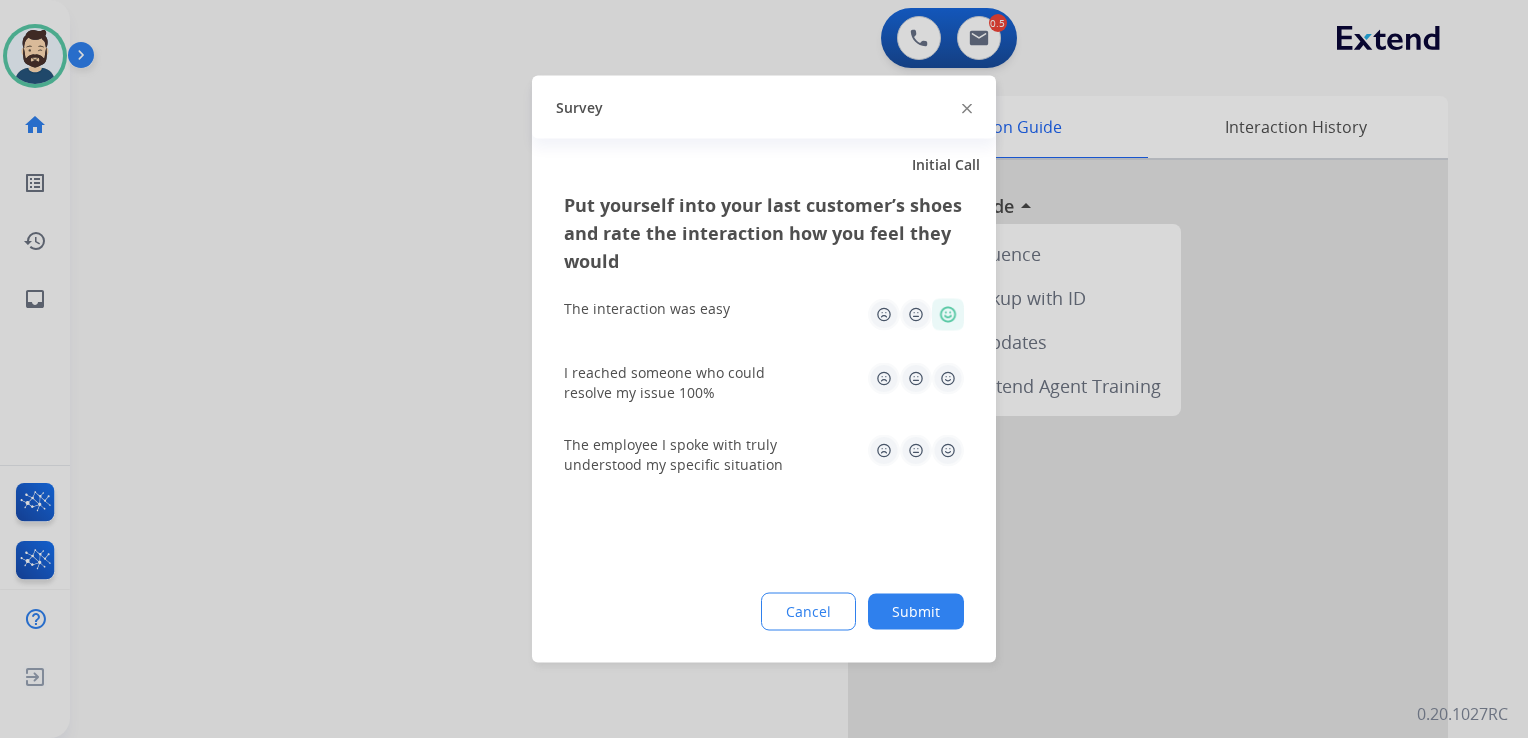 click 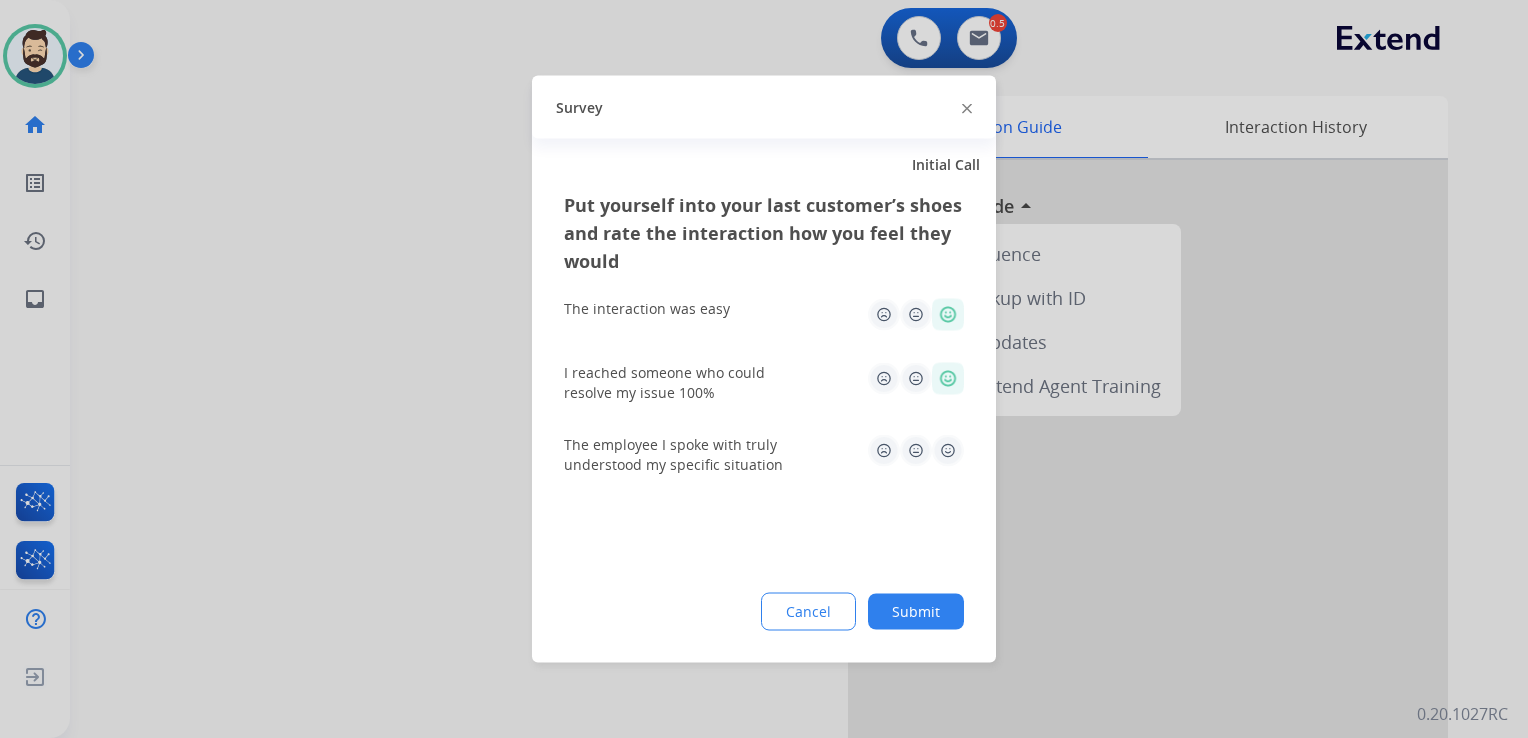 click 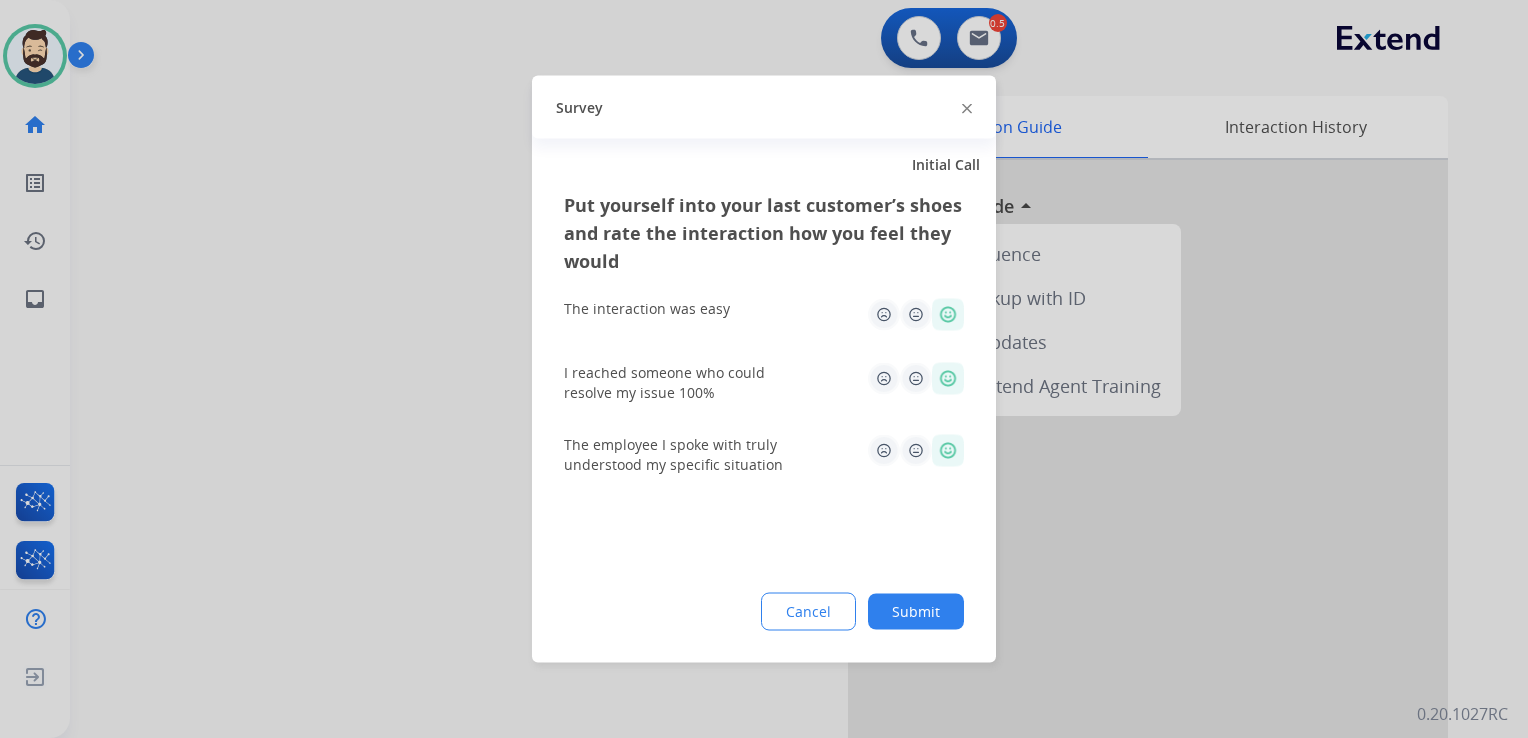 click on "Submit" 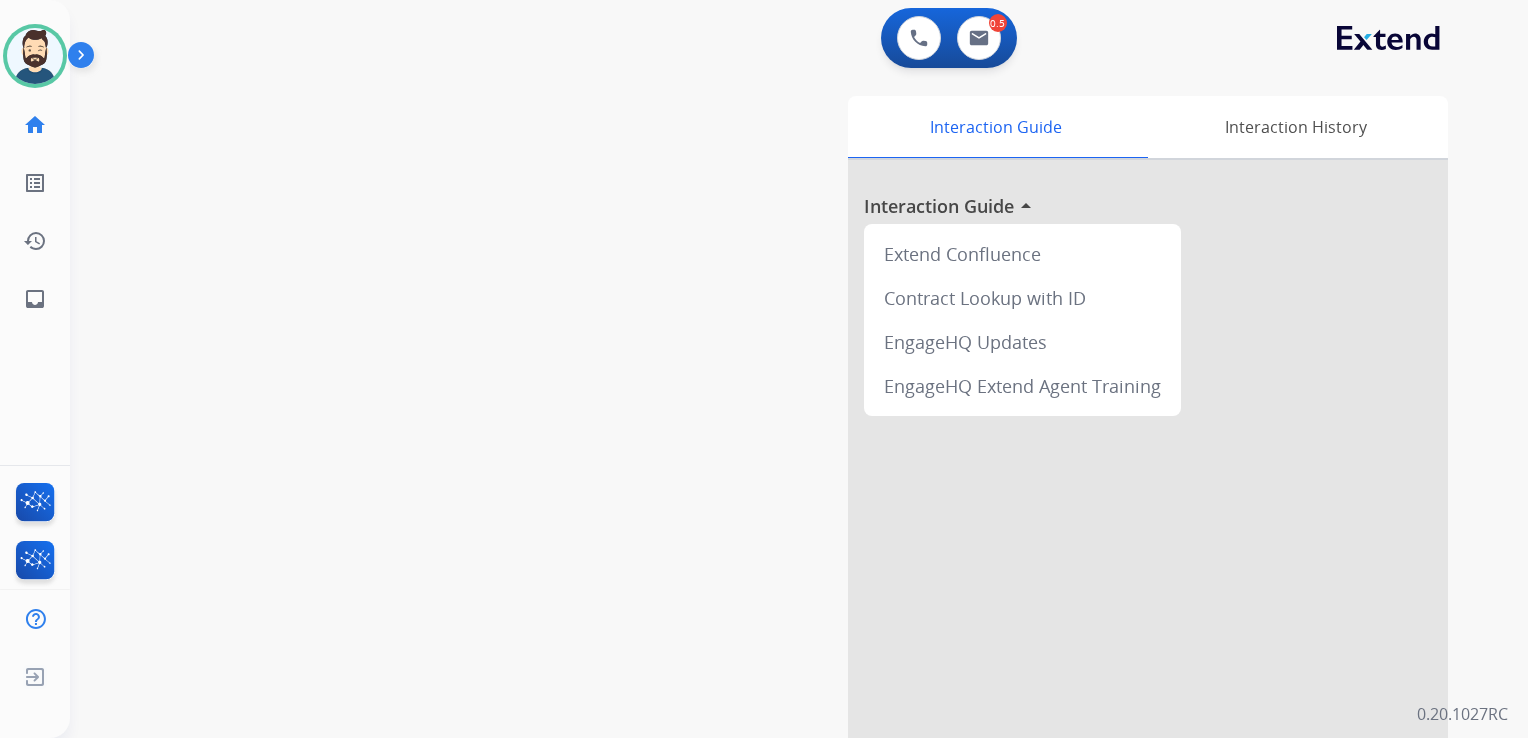 click on "swap_horiz Break voice bridge close_fullscreen Connect 3-Way Call merge_type Separate 3-Way Call  Interaction Guide   Interaction History  Interaction Guide arrow_drop_up  Extend Confluence   Contract Lookup with ID   EngageHQ Updates   EngageHQ Extend Agent Training" at bounding box center [775, 489] 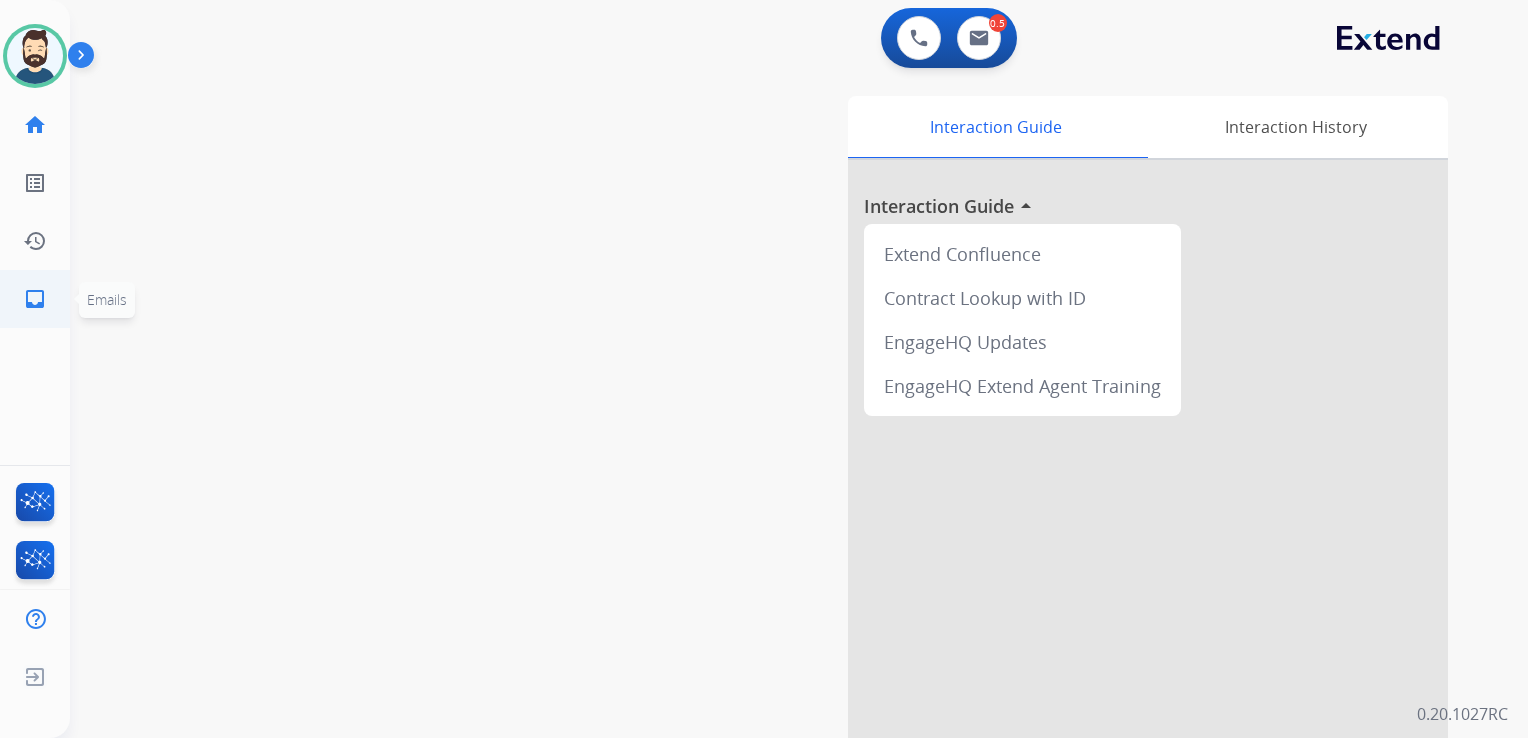 click on "inbox" 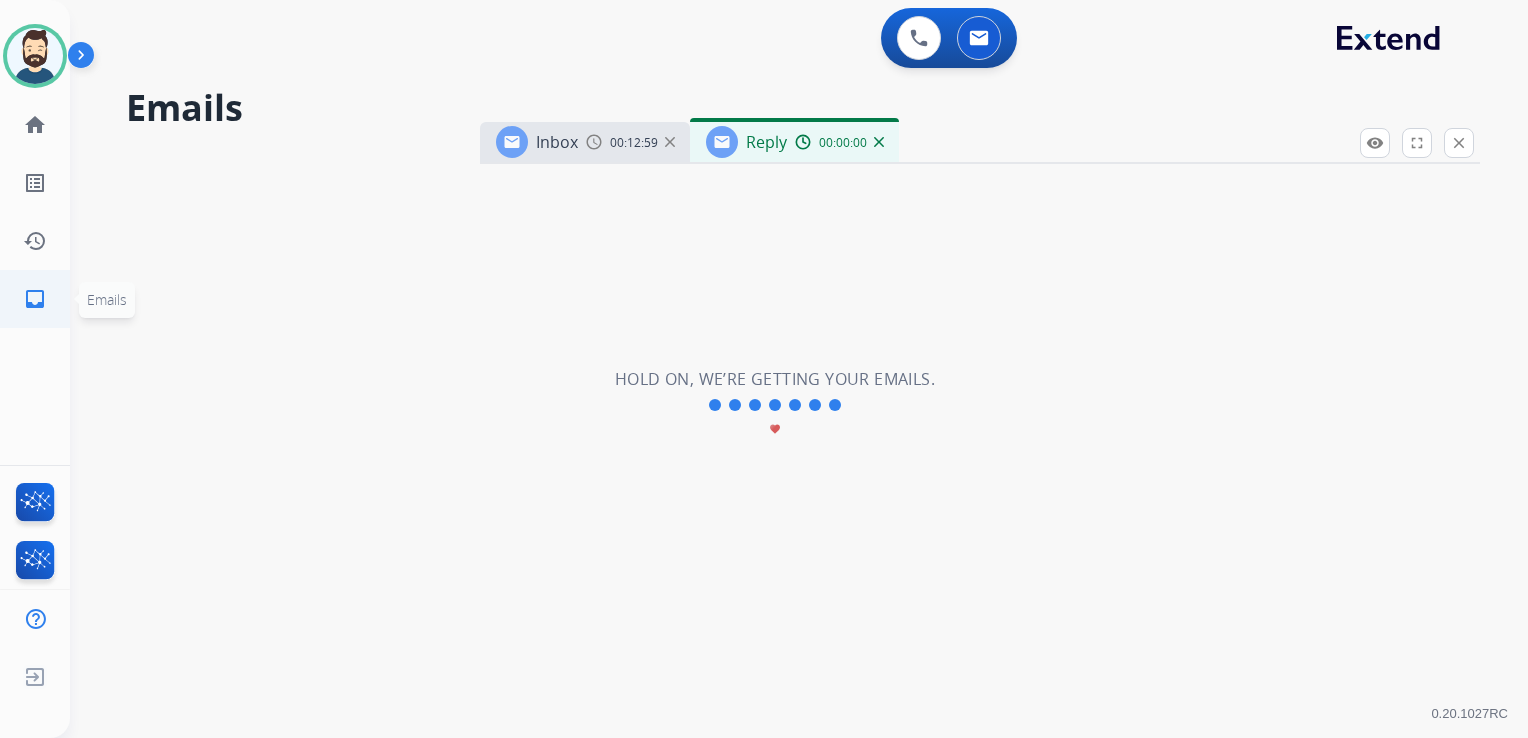 select on "**********" 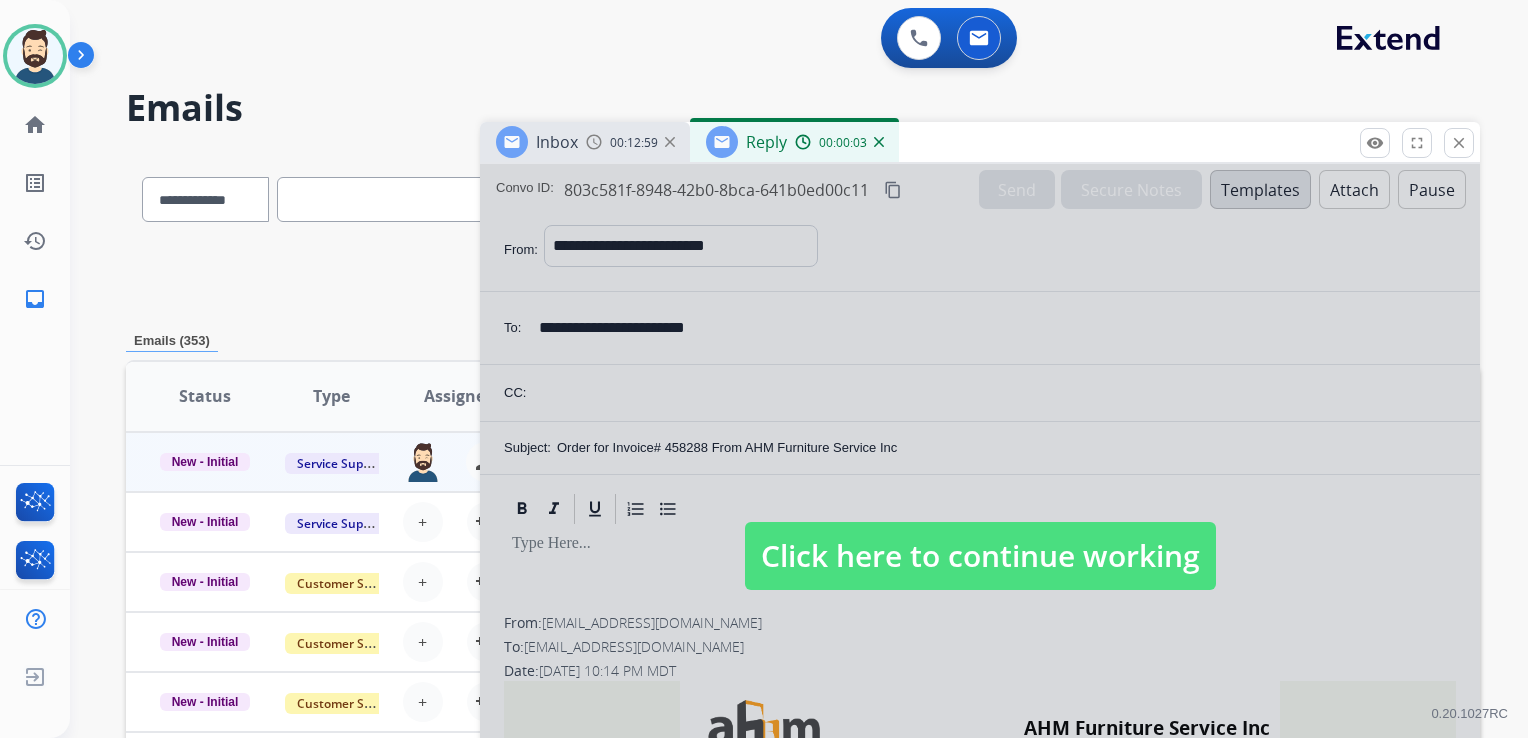click on "Click here to continue working" at bounding box center [980, 556] 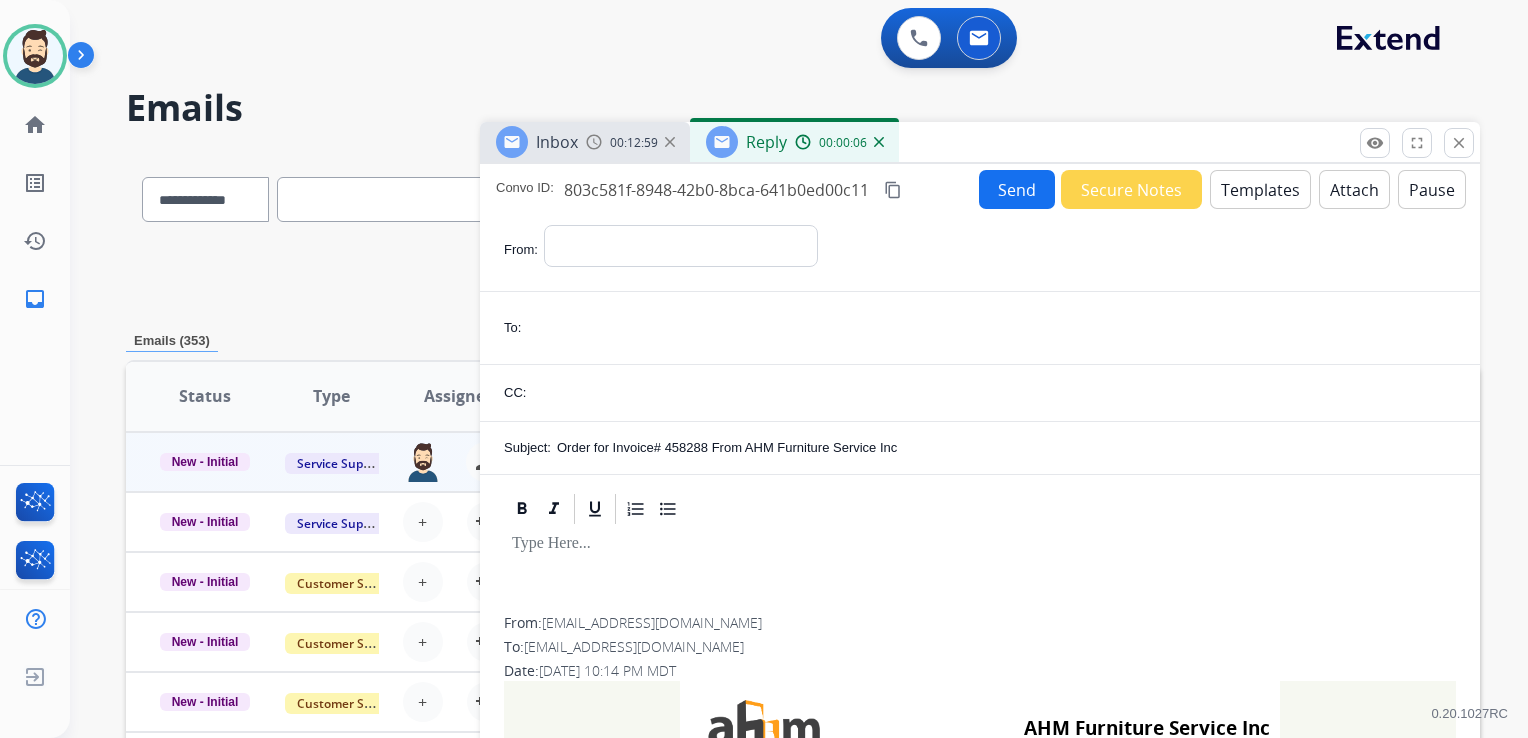 click at bounding box center (879, 142) 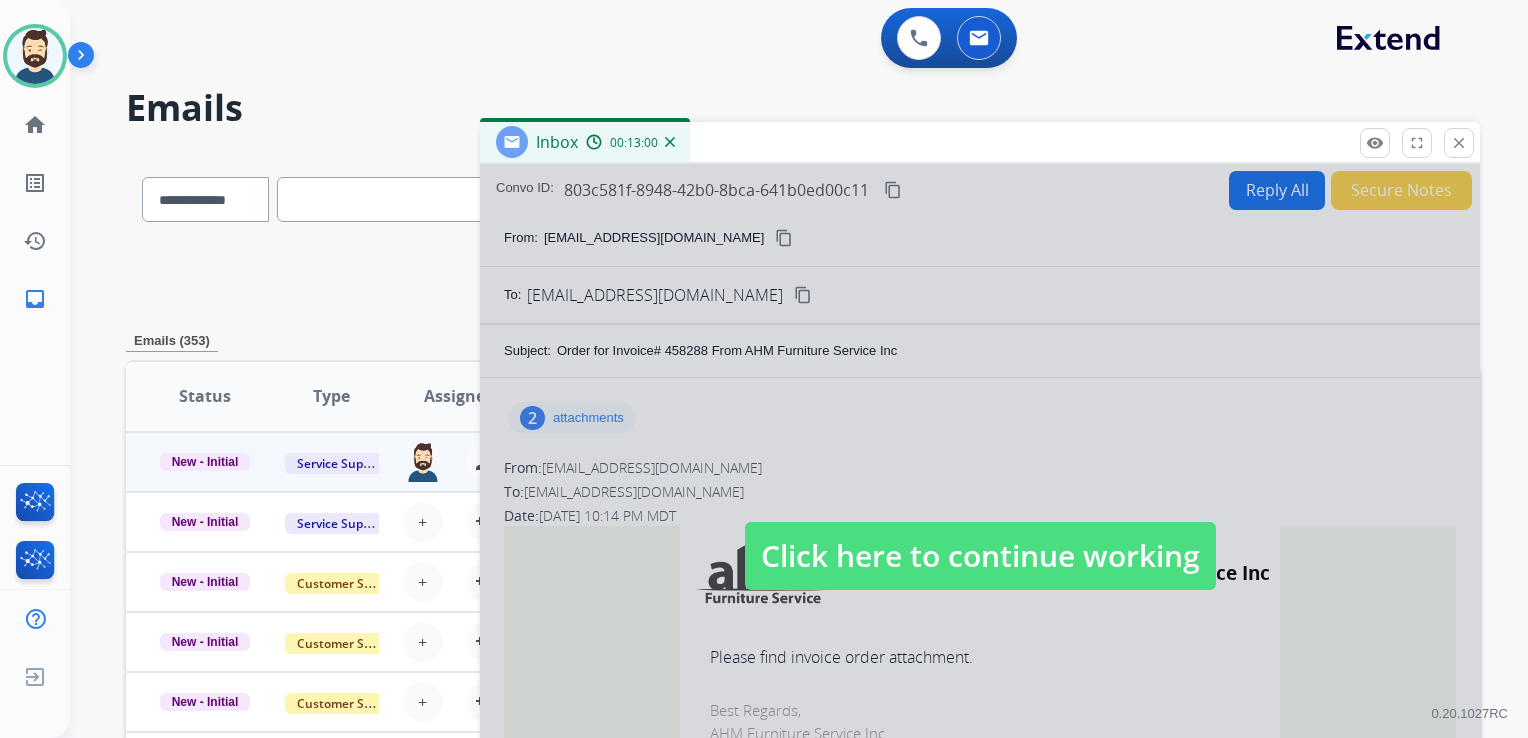 click on "Click here to continue working" at bounding box center [980, 556] 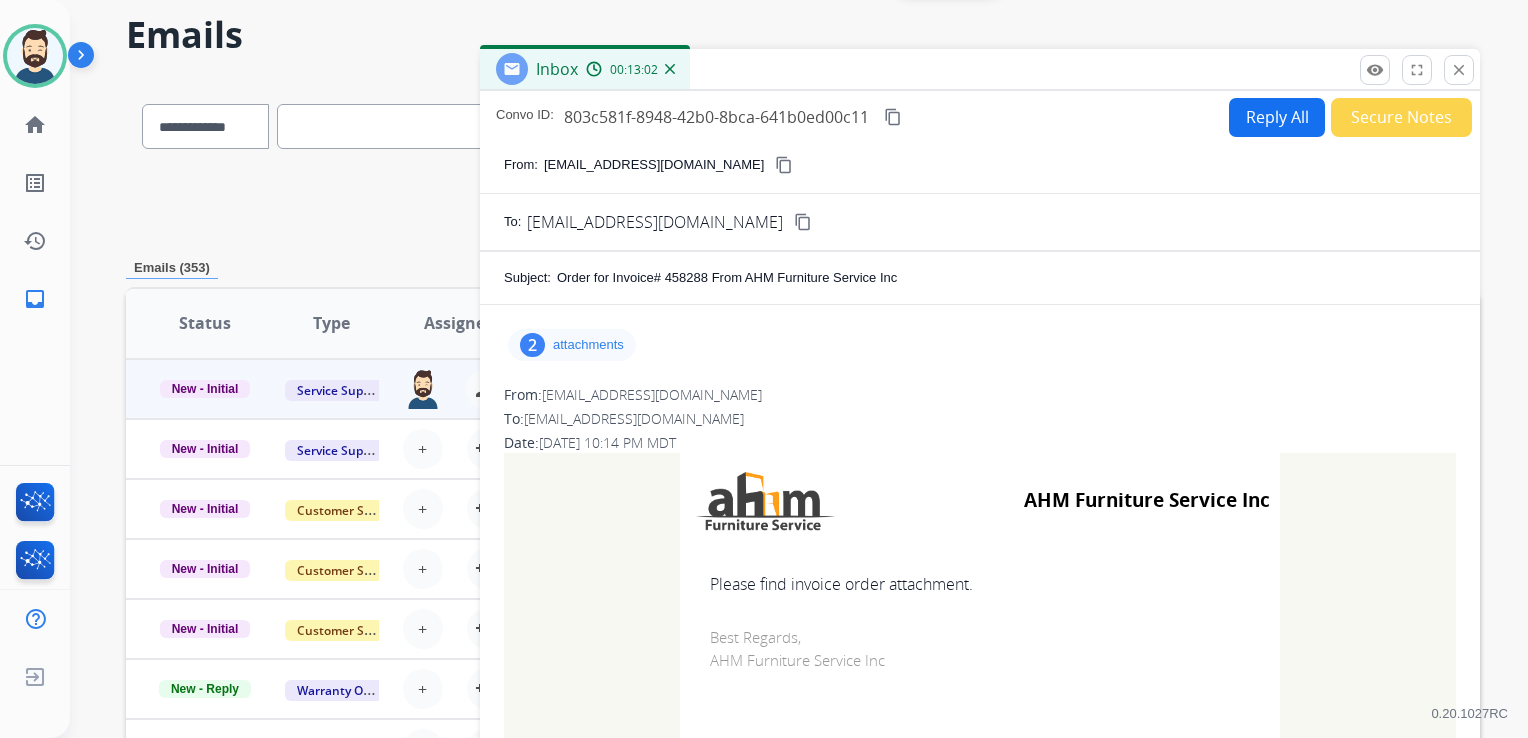 scroll, scrollTop: 0, scrollLeft: 0, axis: both 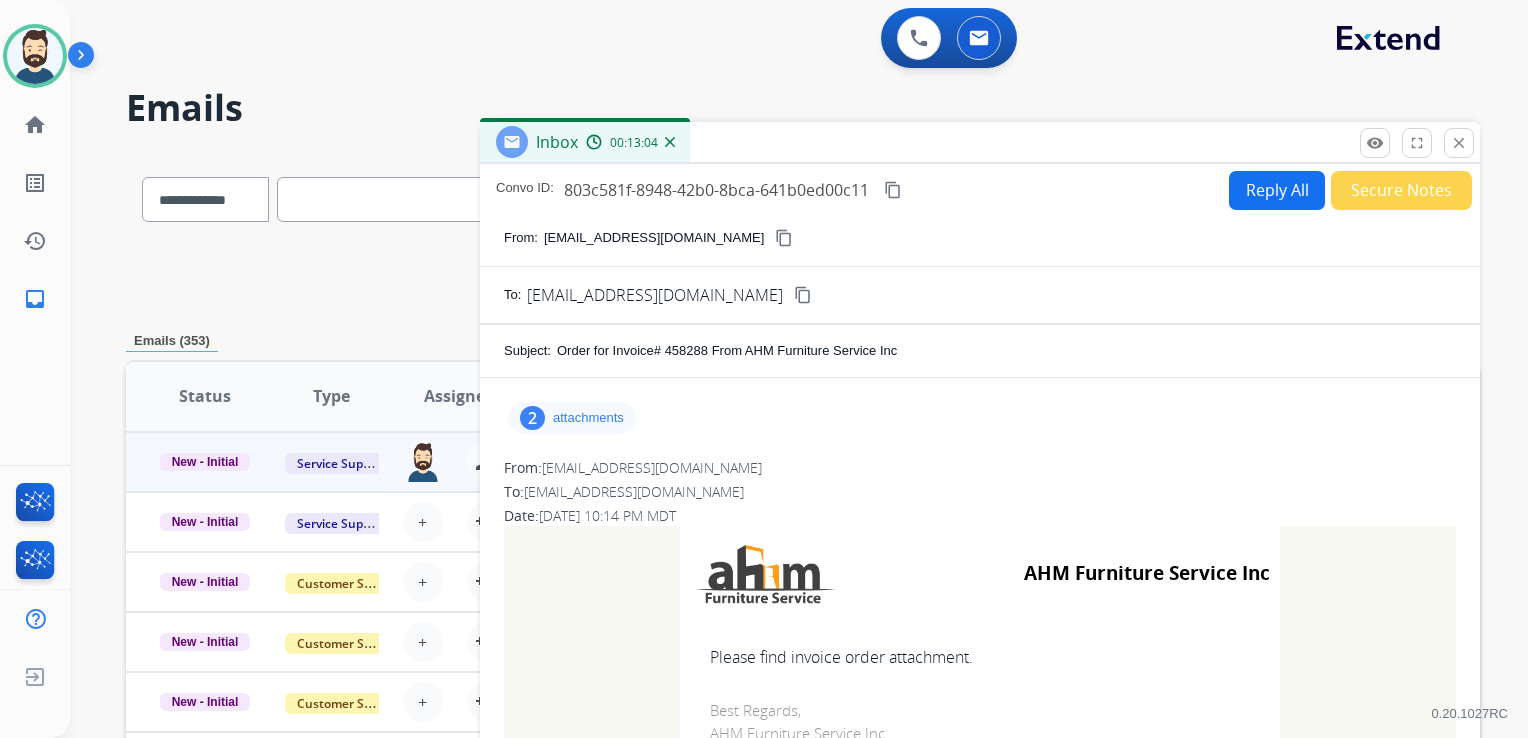 click on "content_copy" at bounding box center [893, 190] 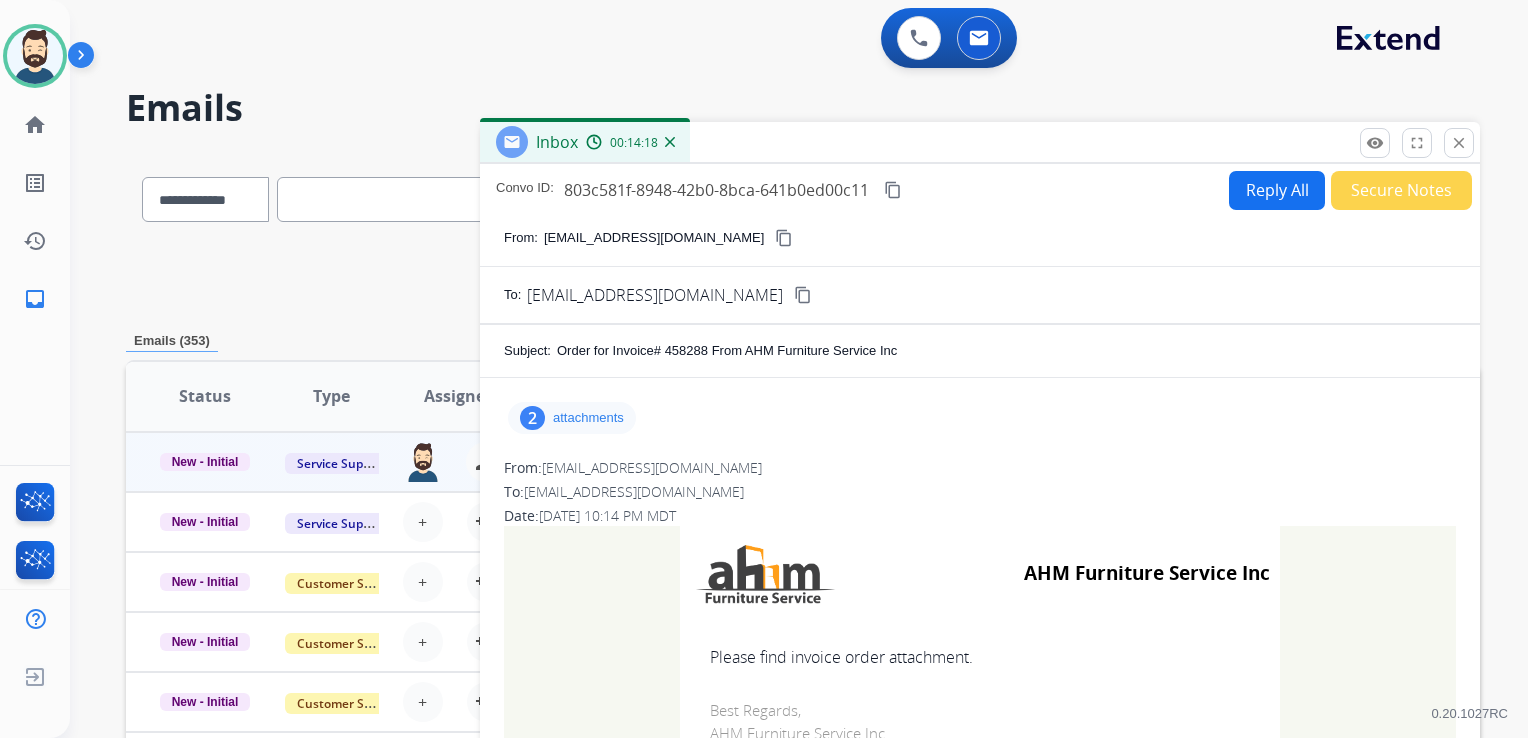click on "content_copy" at bounding box center [893, 190] 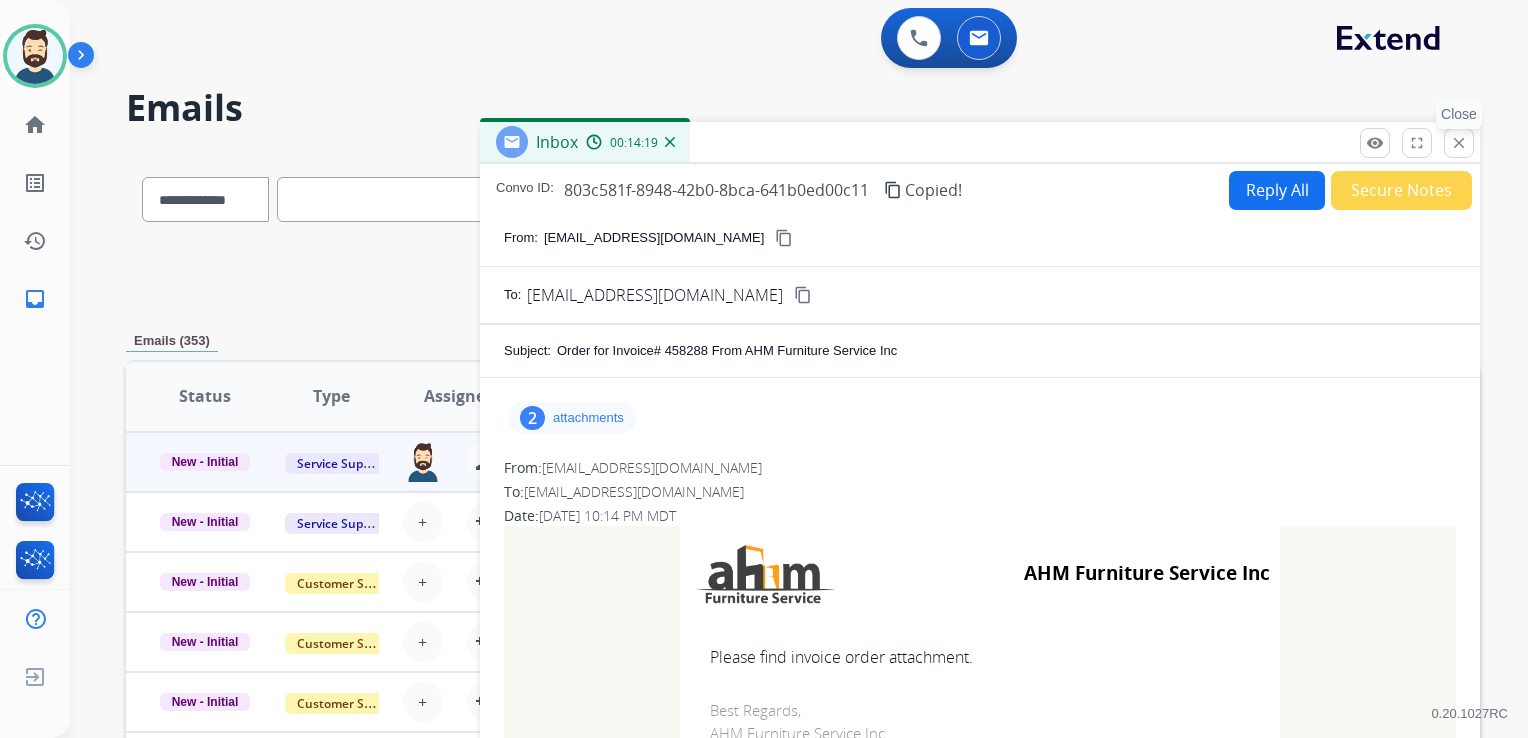 click on "close" at bounding box center (1459, 143) 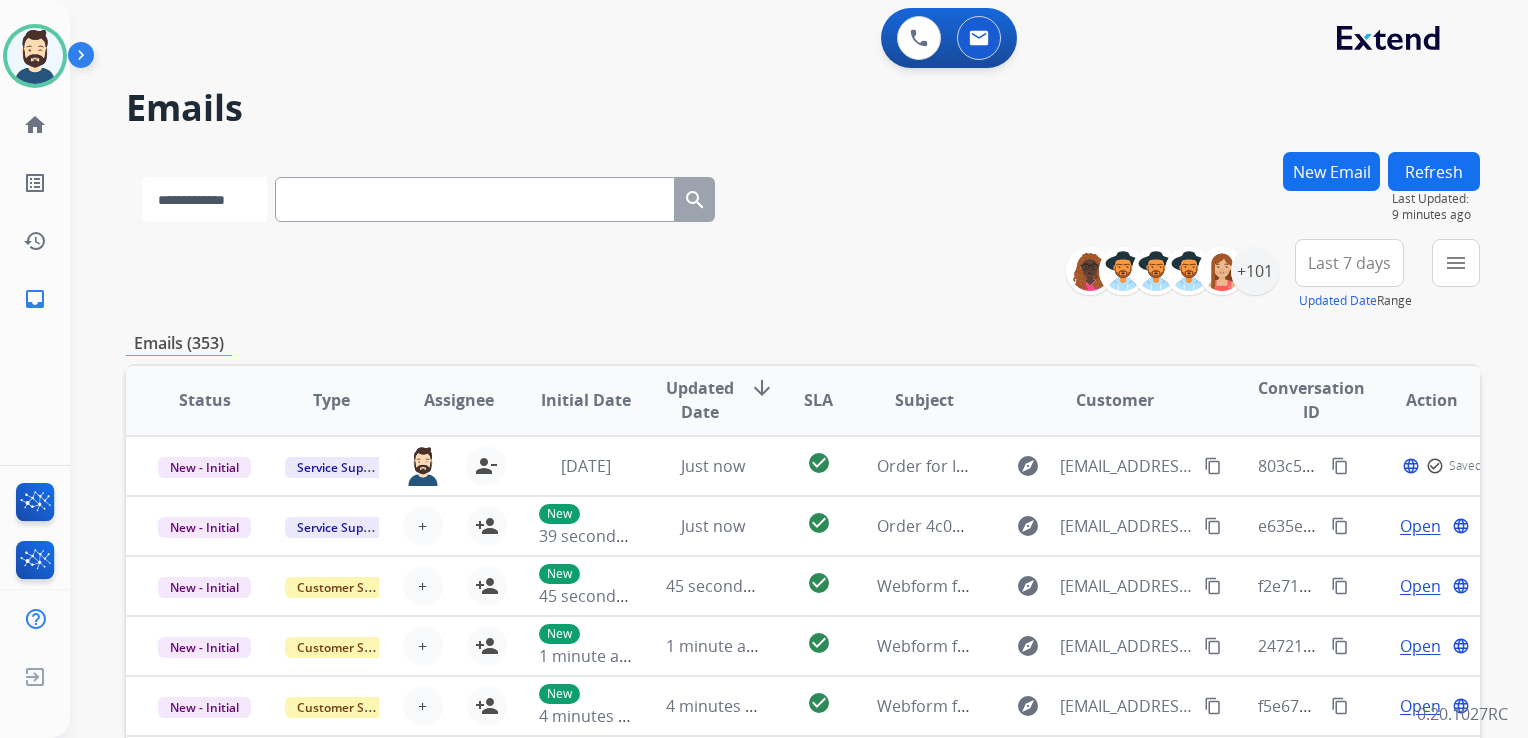 click on "**********" at bounding box center [204, 199] 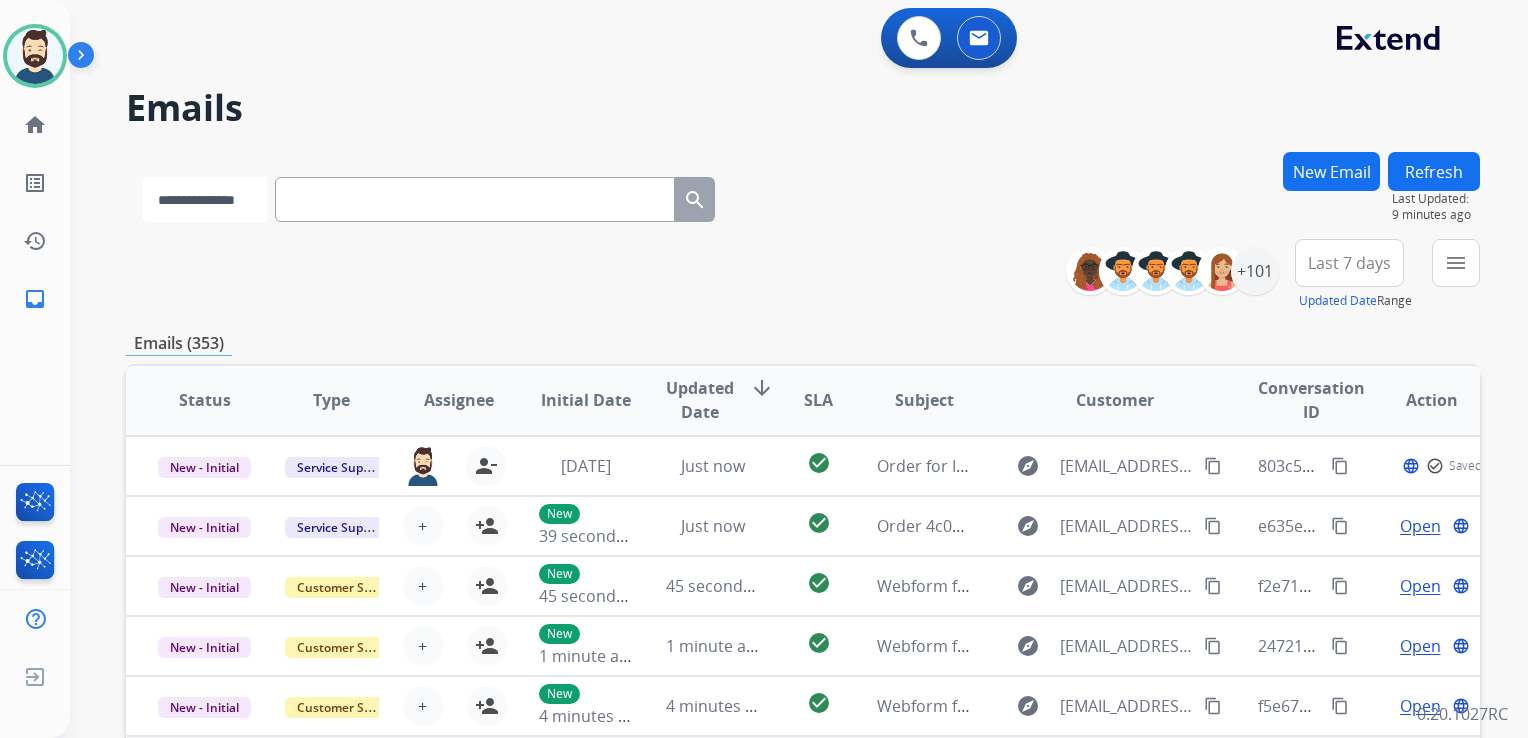 click on "**********" at bounding box center [204, 199] 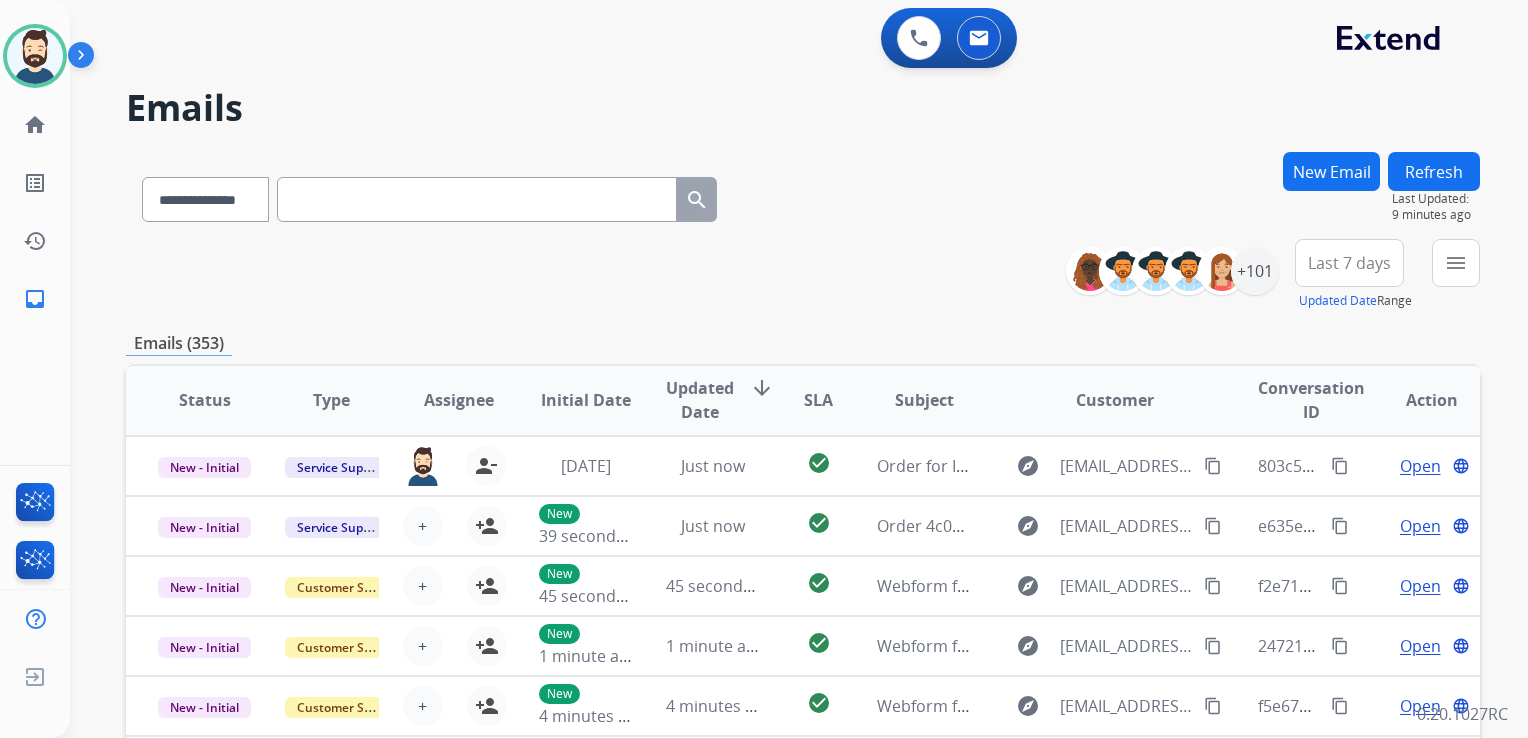click at bounding box center [477, 199] 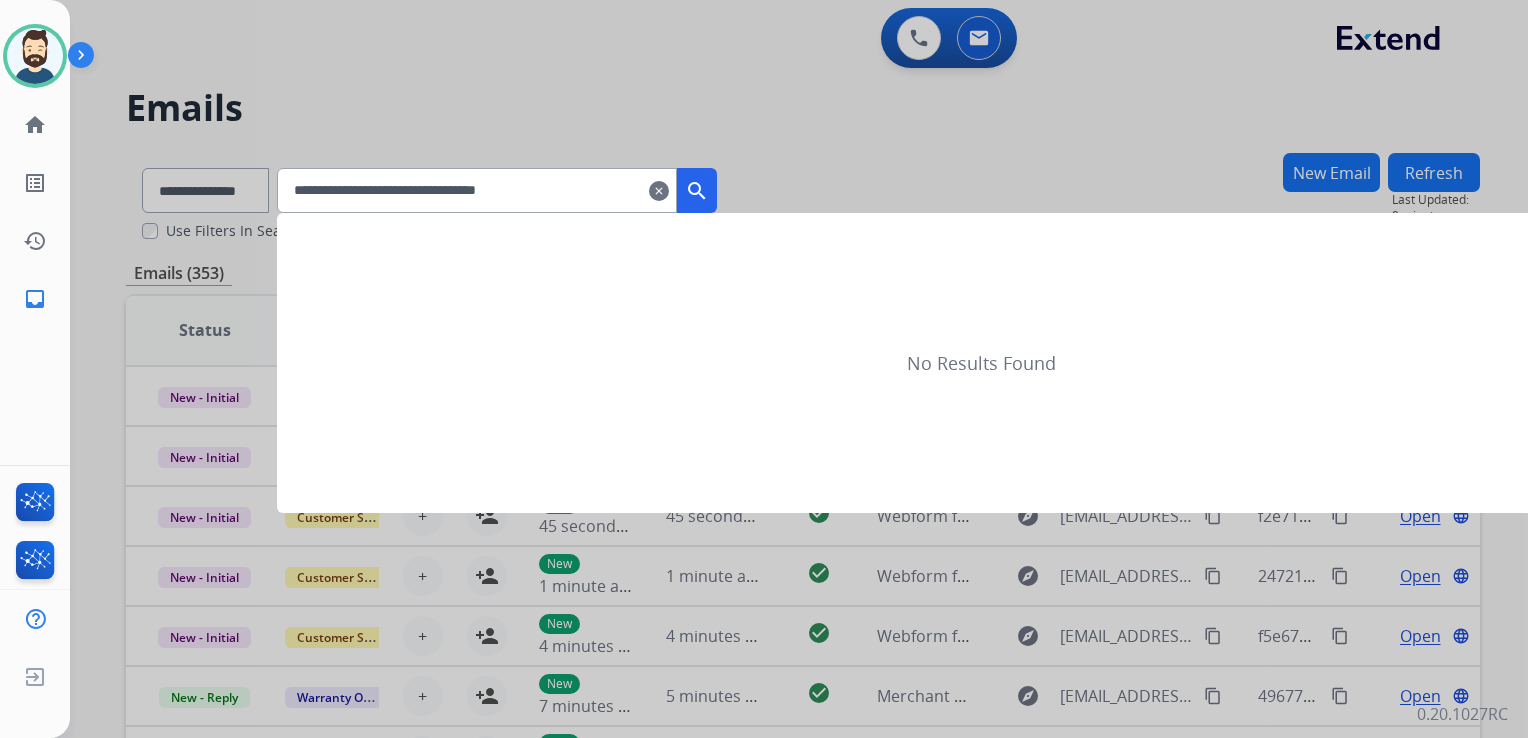 type on "**********" 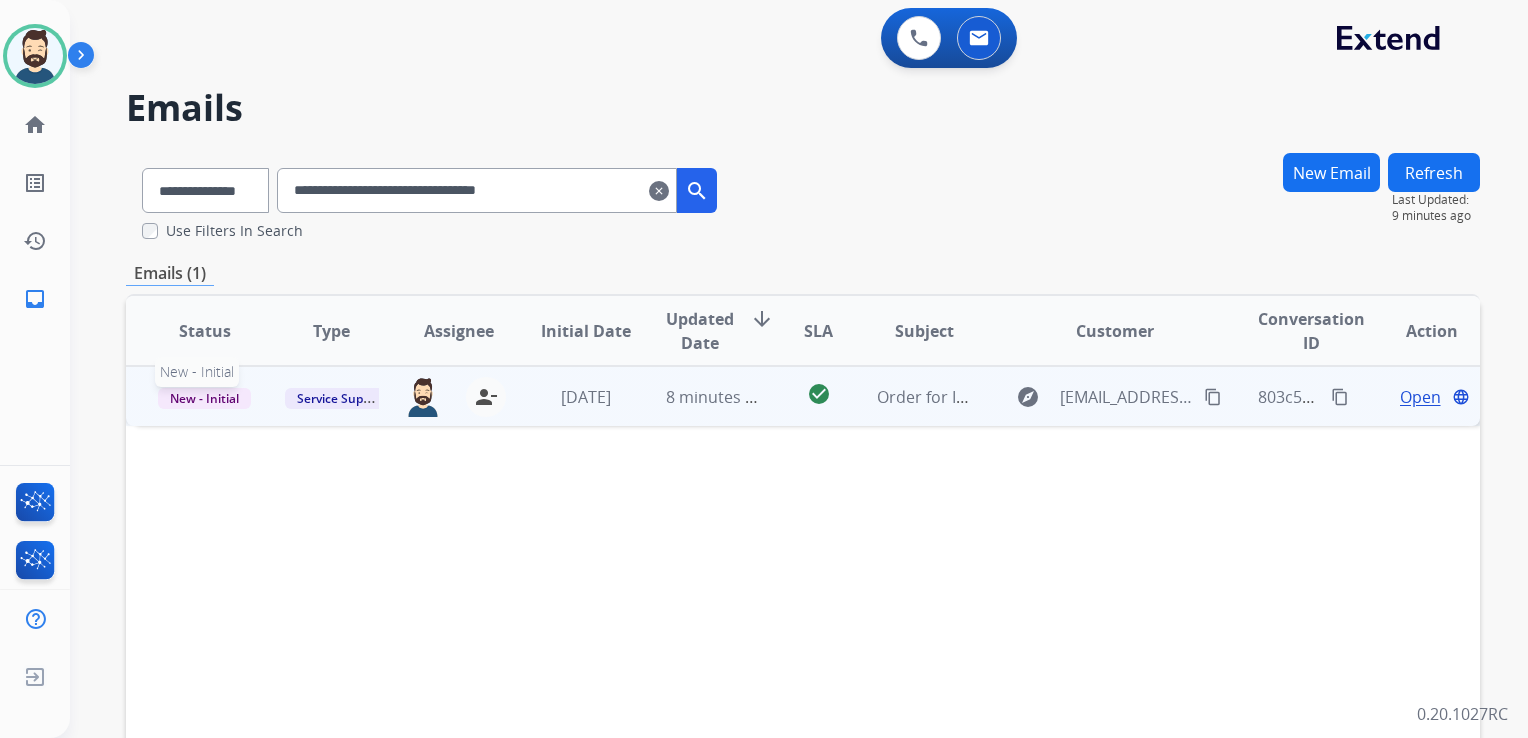 click on "New - Initial" at bounding box center [204, 398] 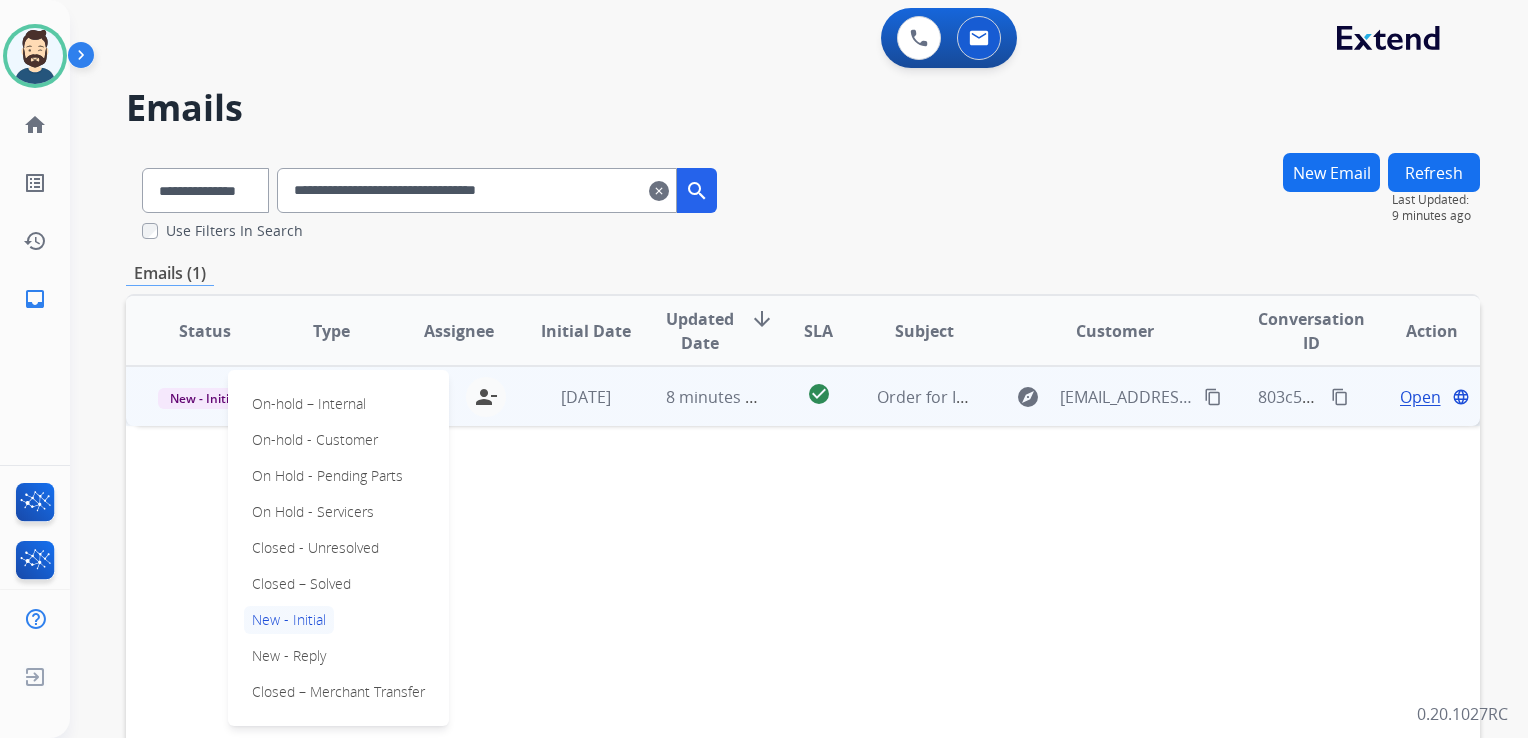 drag, startPoint x: 316, startPoint y: 582, endPoint x: 390, endPoint y: 547, distance: 81.859634 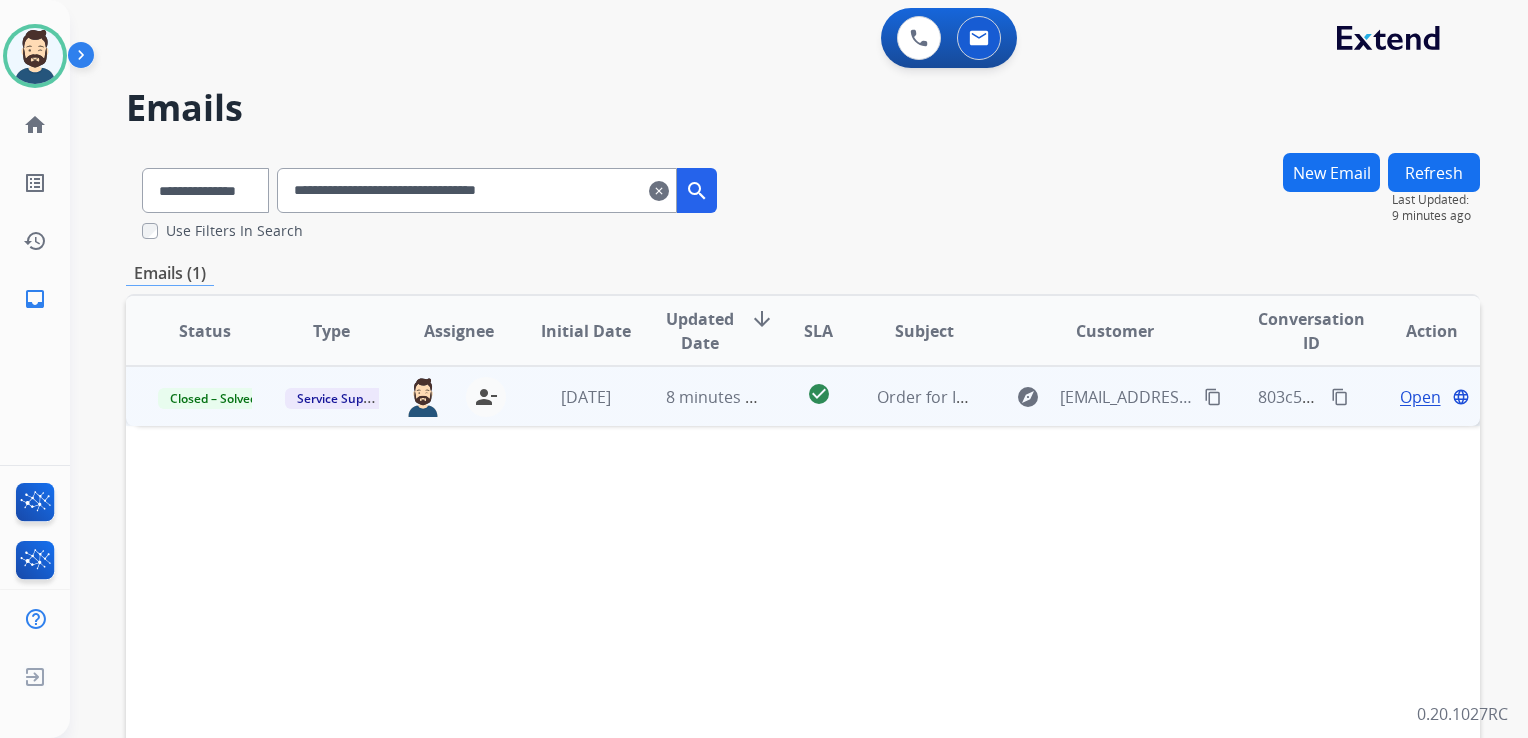 click on "[DATE]" at bounding box center [570, 396] 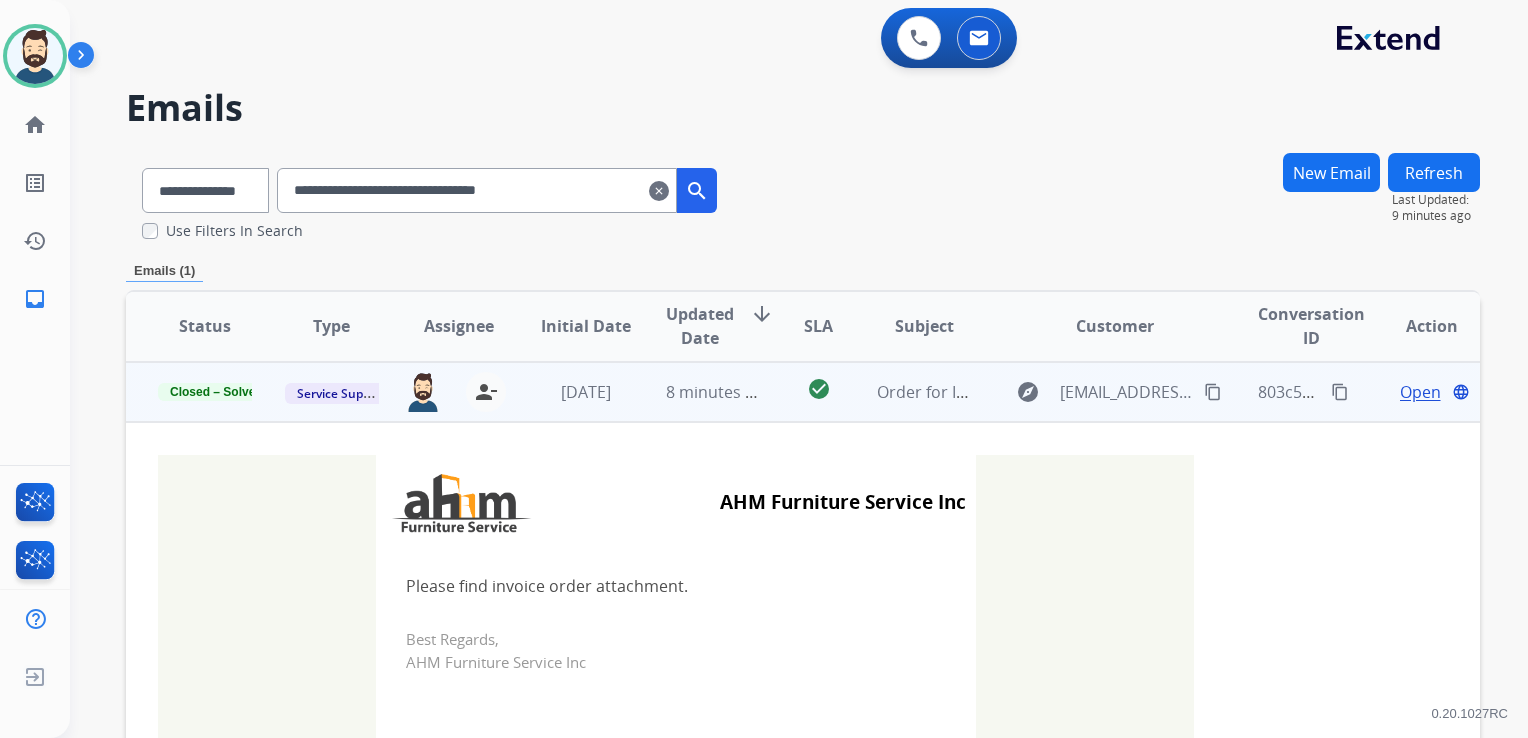 click on "clear" at bounding box center (659, 191) 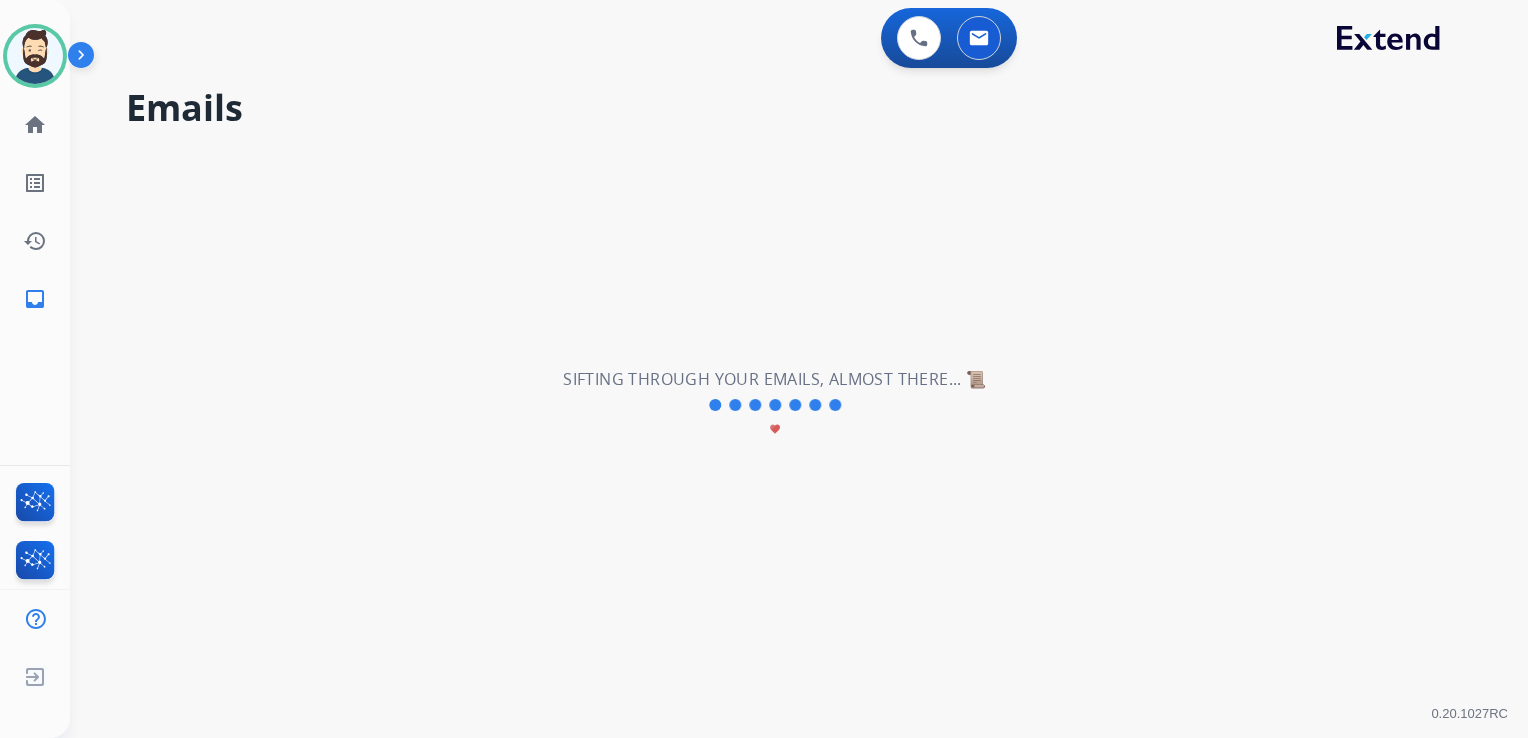 select on "**********" 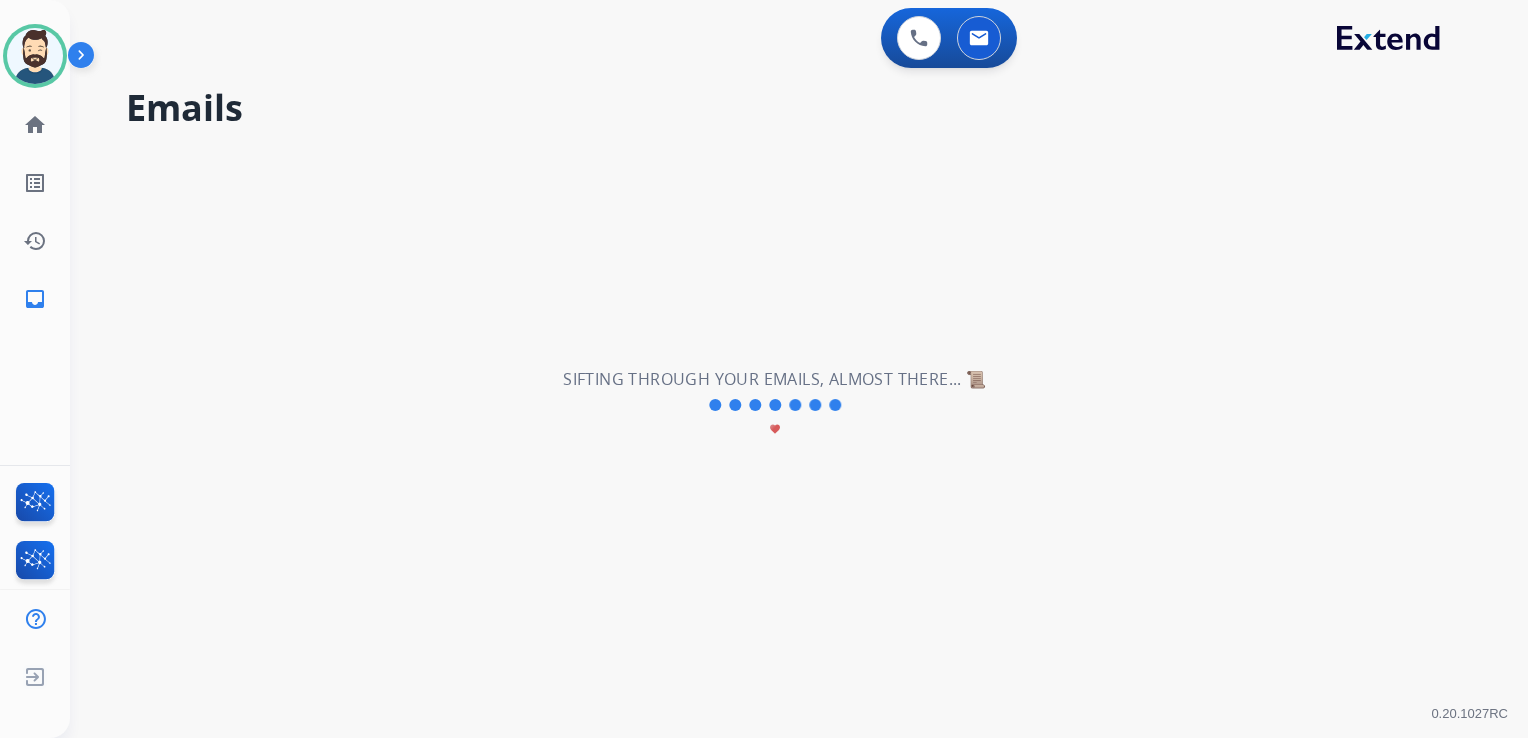 type 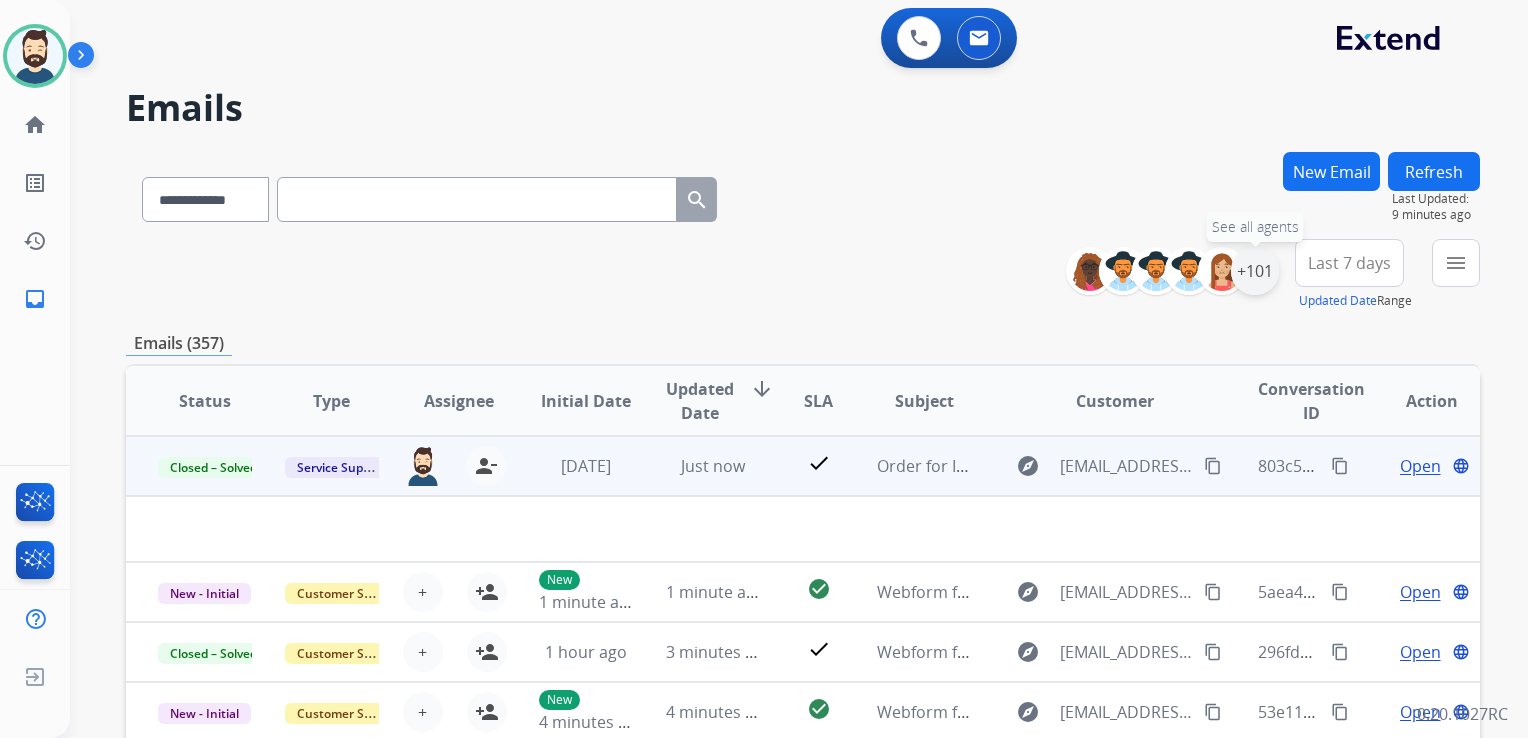 click on "+101" at bounding box center [1255, 271] 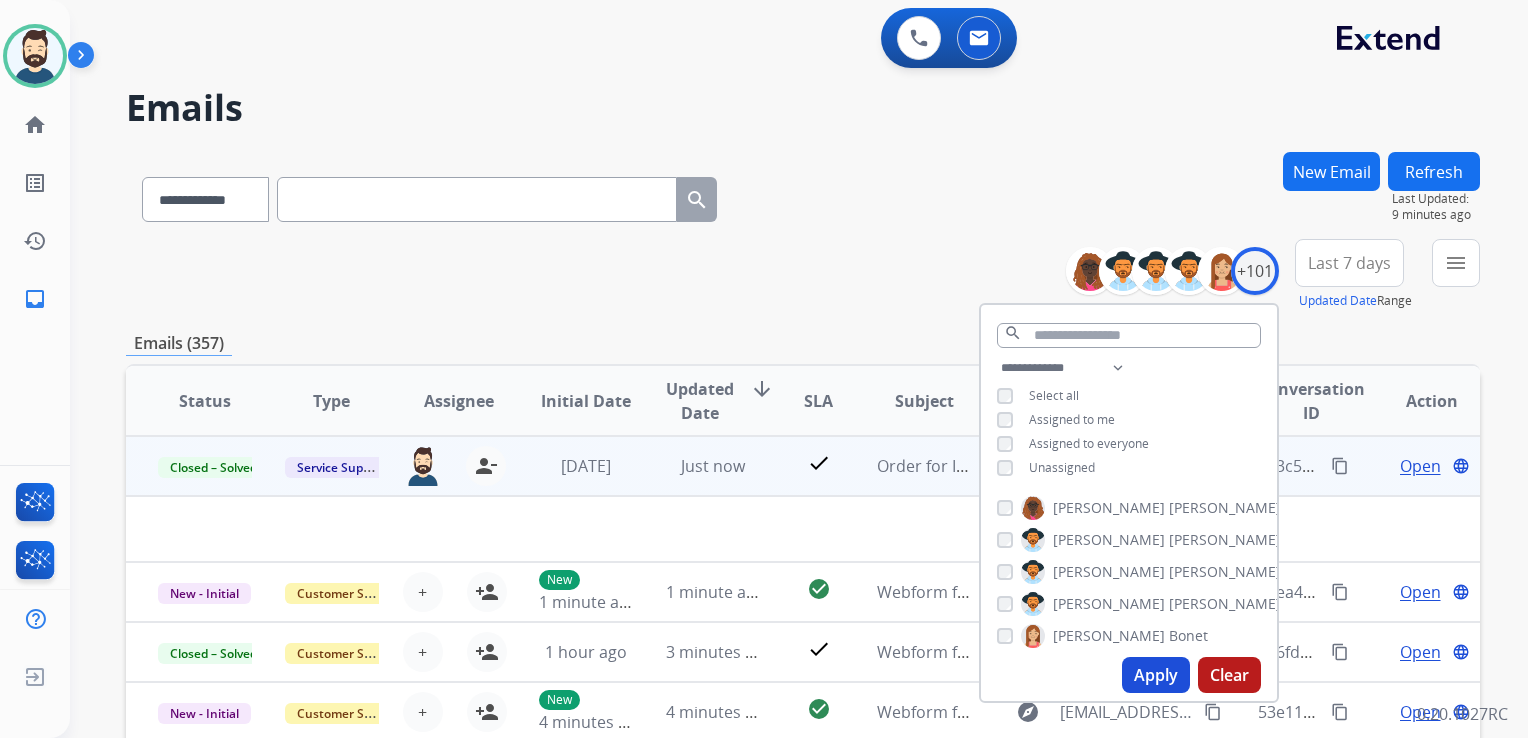 click on "Apply" at bounding box center (1156, 675) 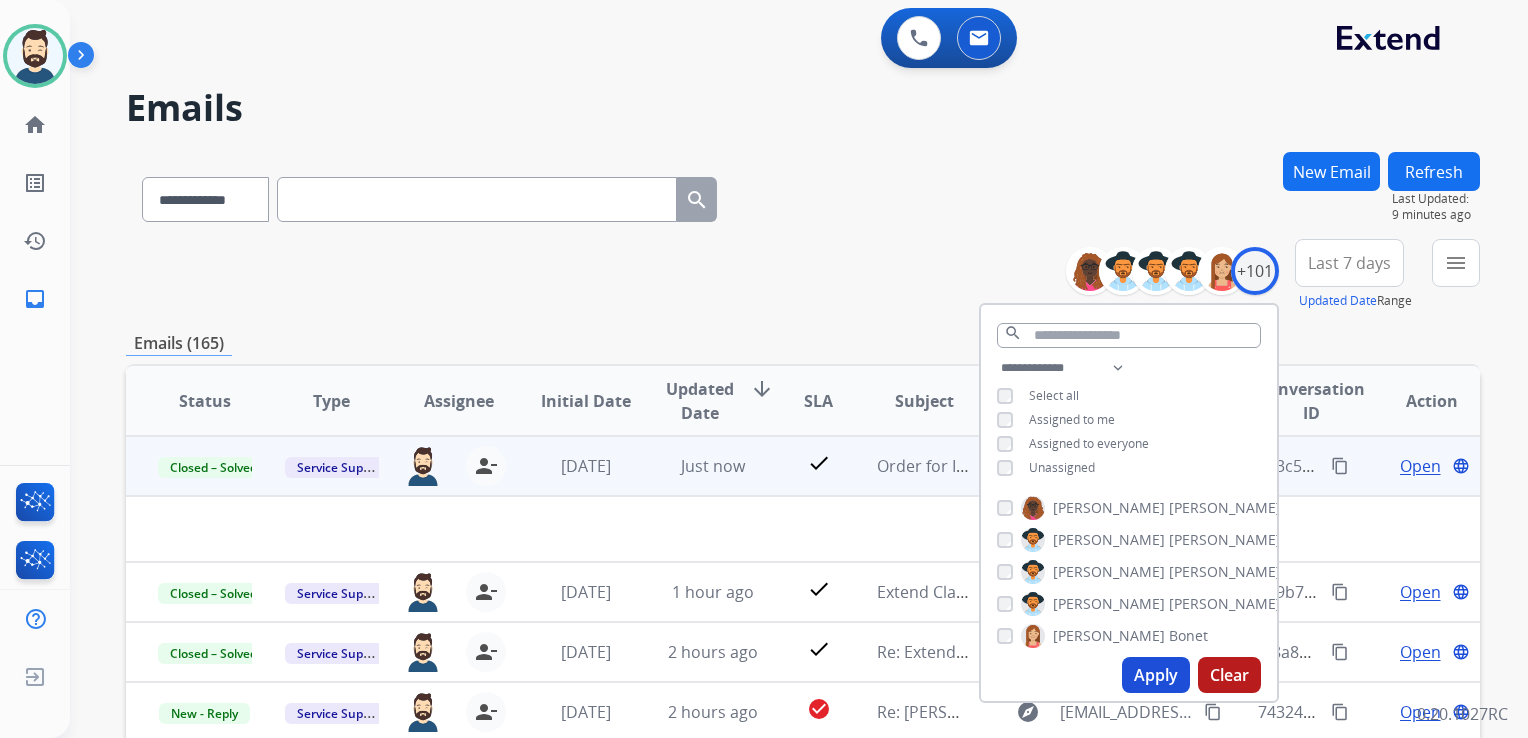 click on "Last 7 days" at bounding box center (1349, 263) 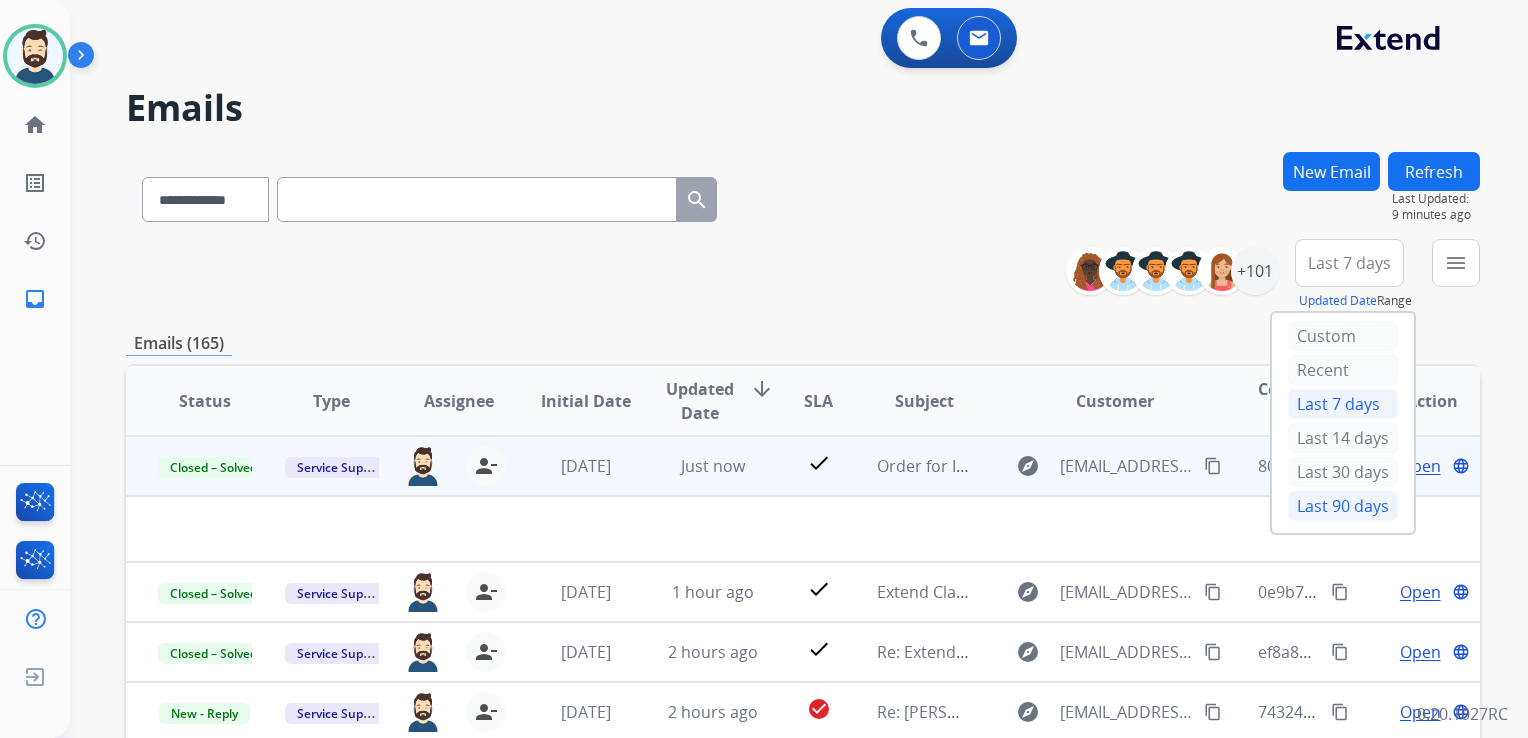 click on "Last 90 days" at bounding box center [1343, 506] 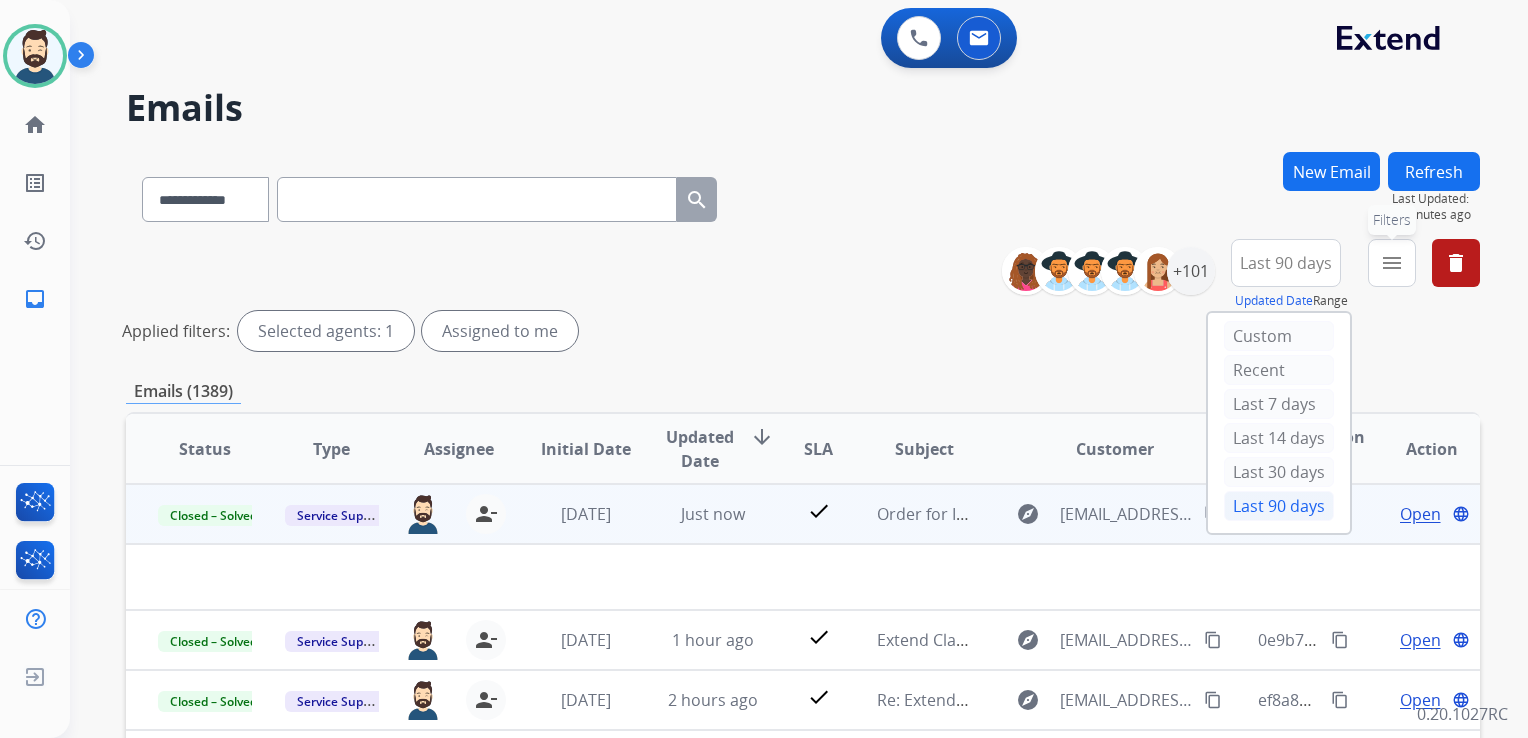 click on "menu" at bounding box center (1392, 263) 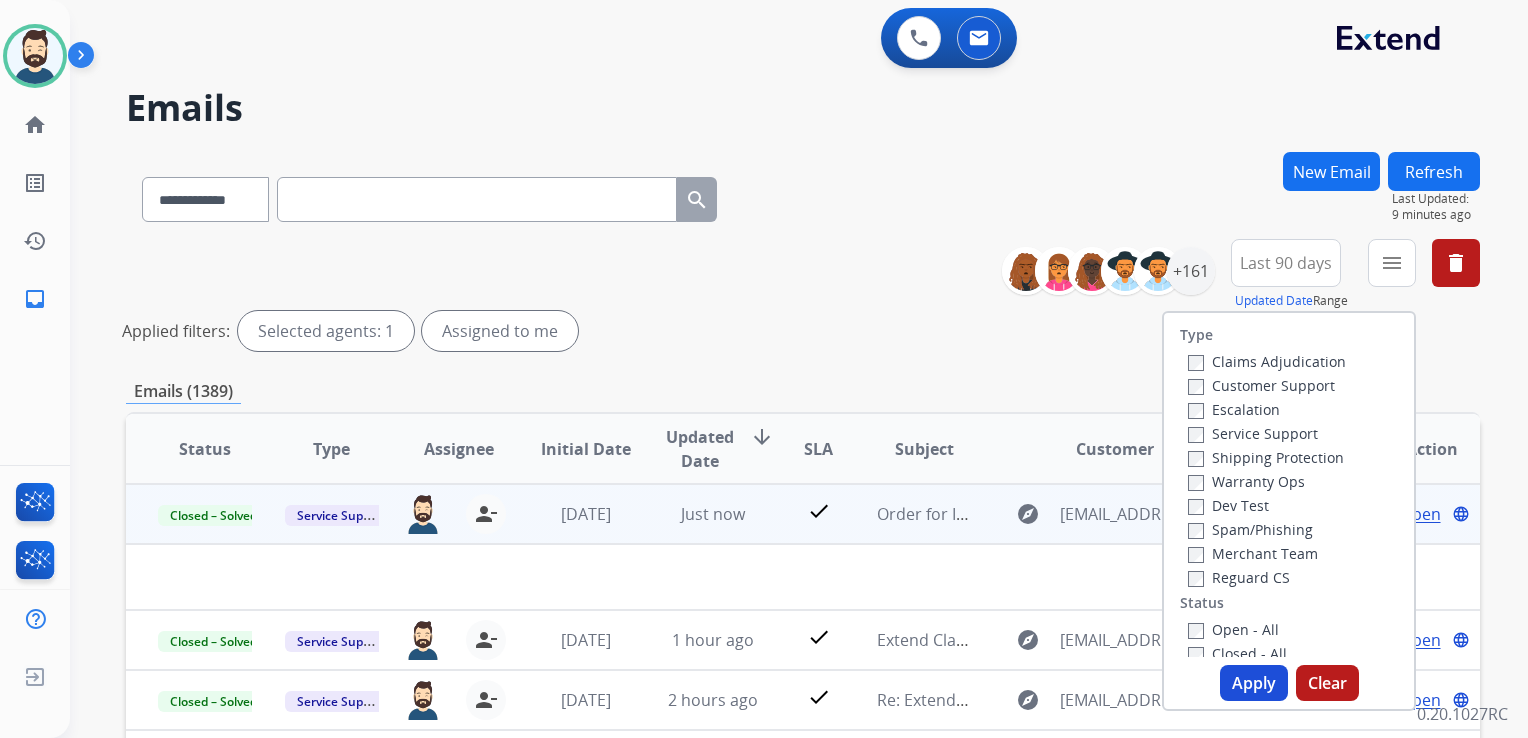 click on "Claims Adjudication" at bounding box center (1267, 361) 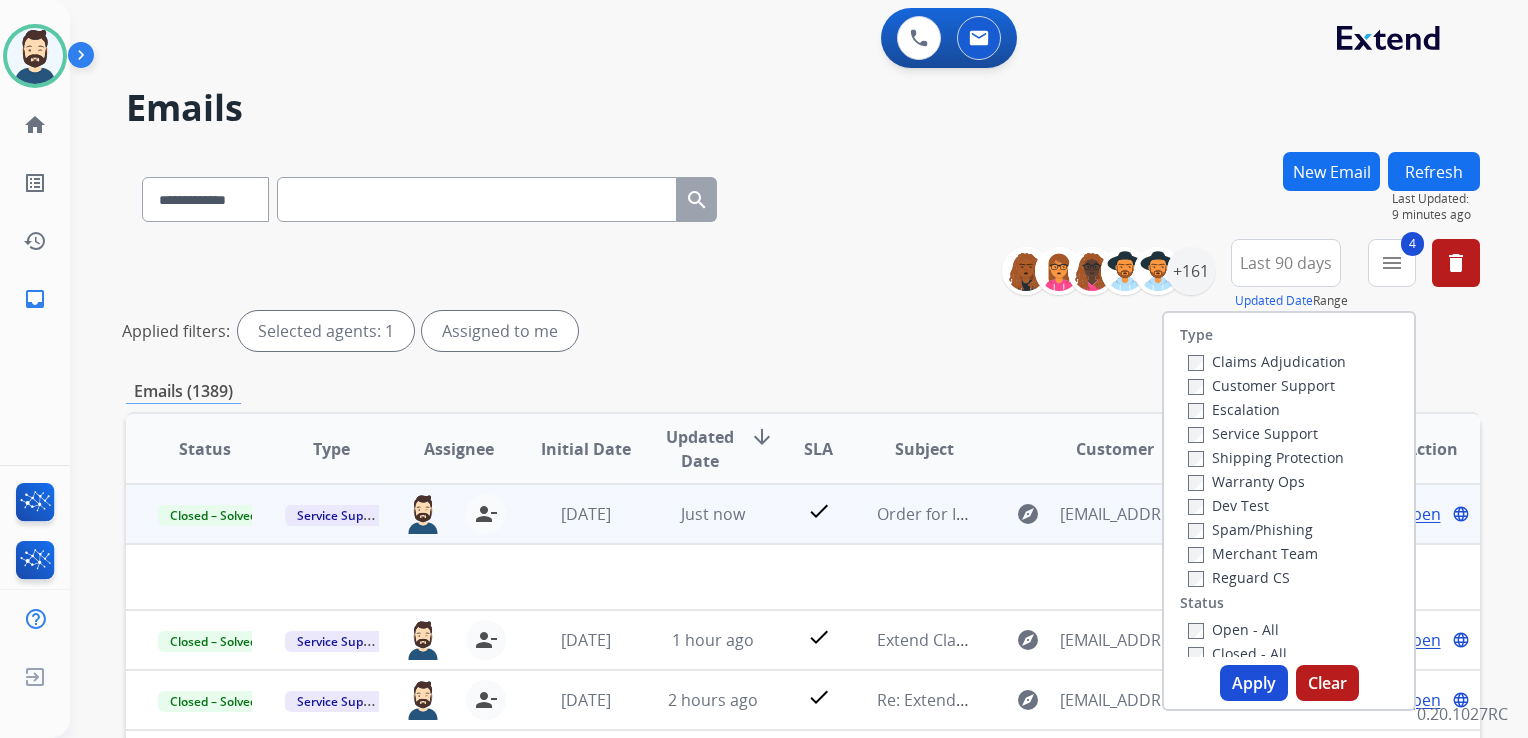 click on "Apply" at bounding box center [1254, 683] 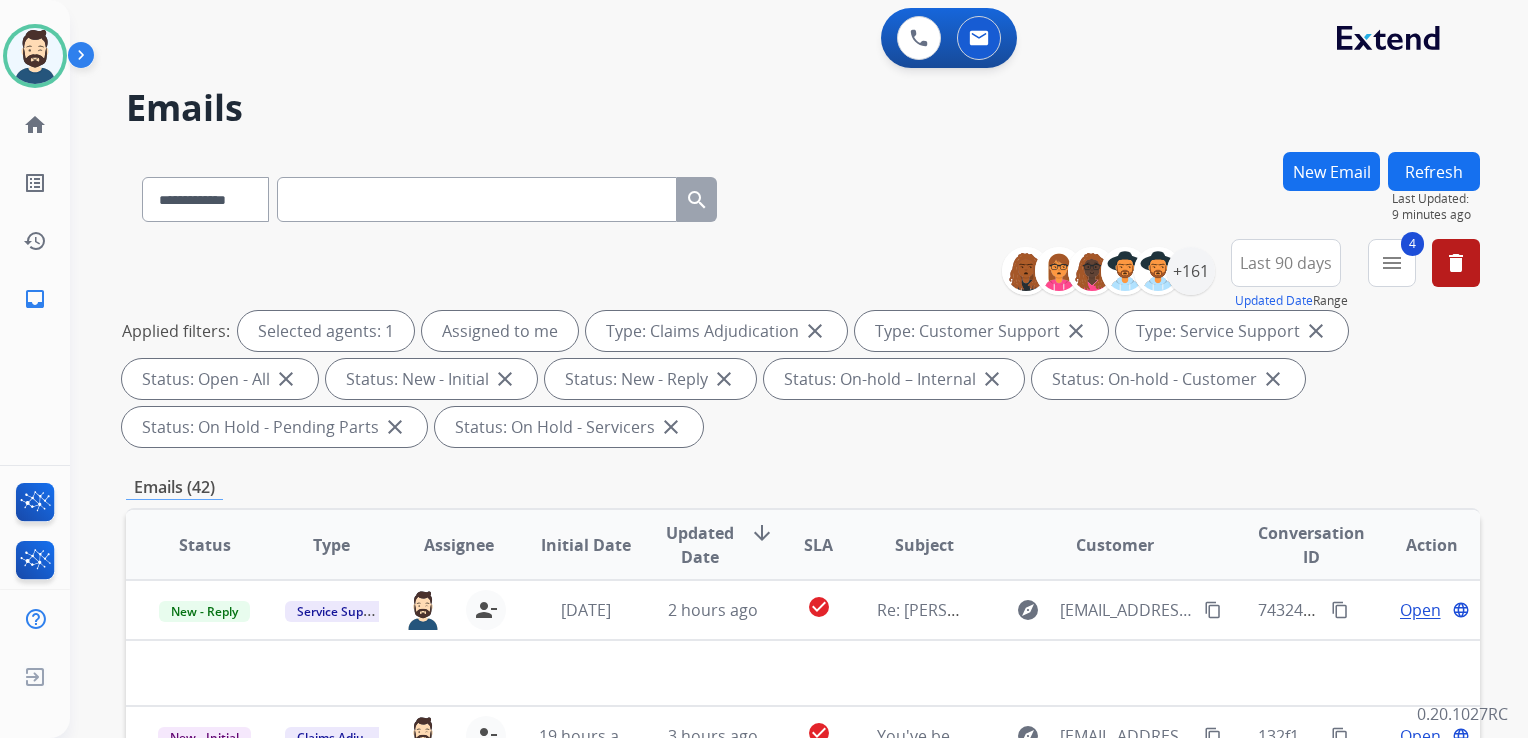 click on "Updated Date" at bounding box center (700, 545) 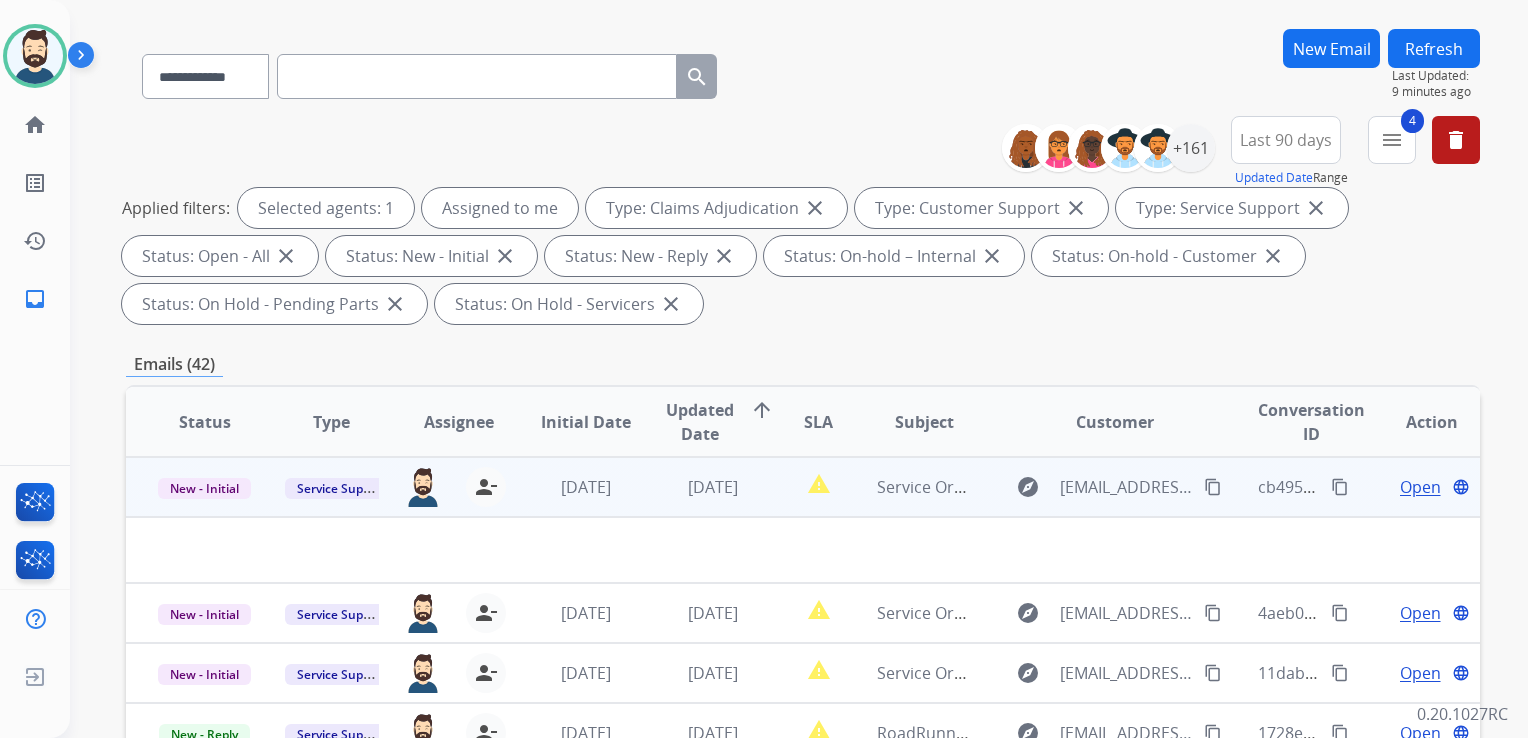 scroll, scrollTop: 200, scrollLeft: 0, axis: vertical 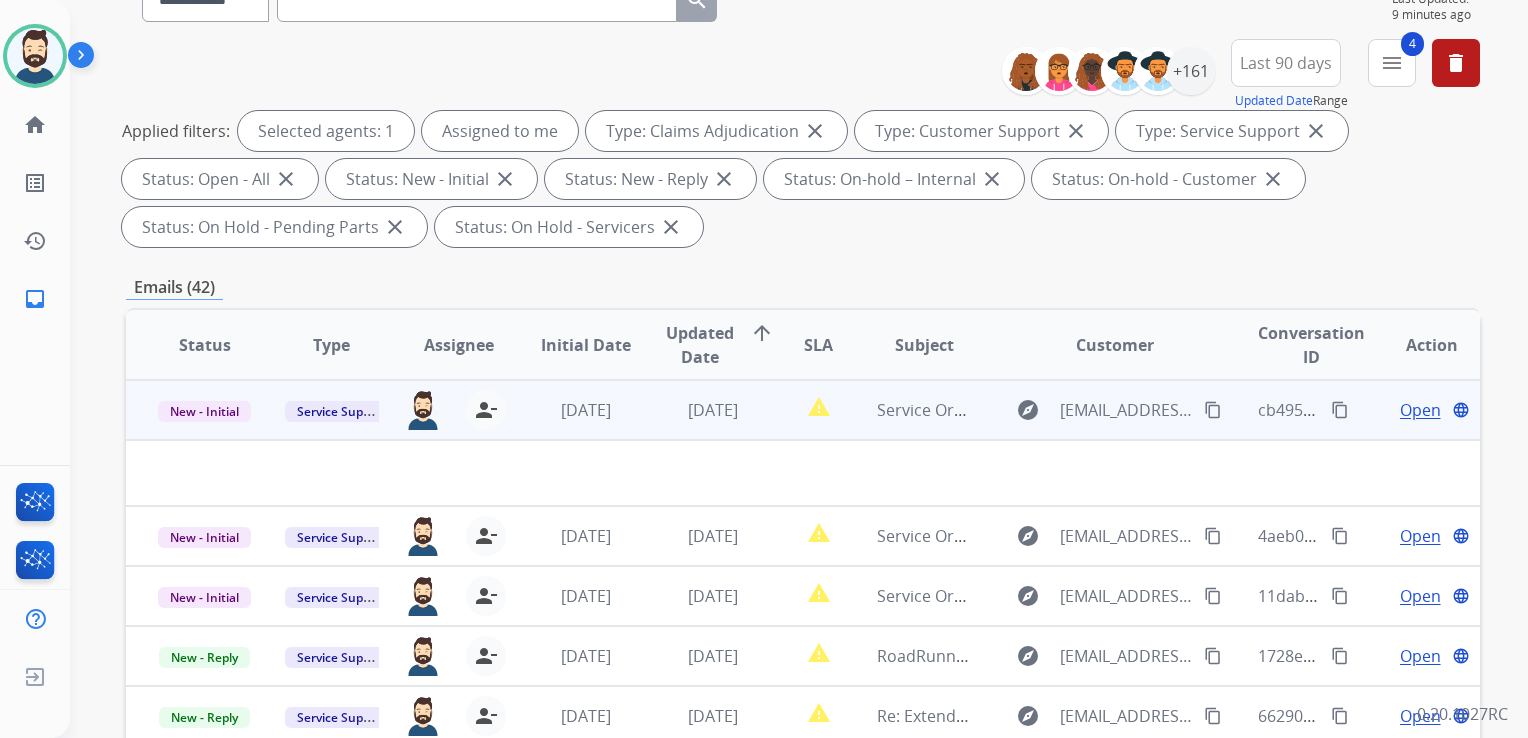 click on "[DATE]" at bounding box center (697, 410) 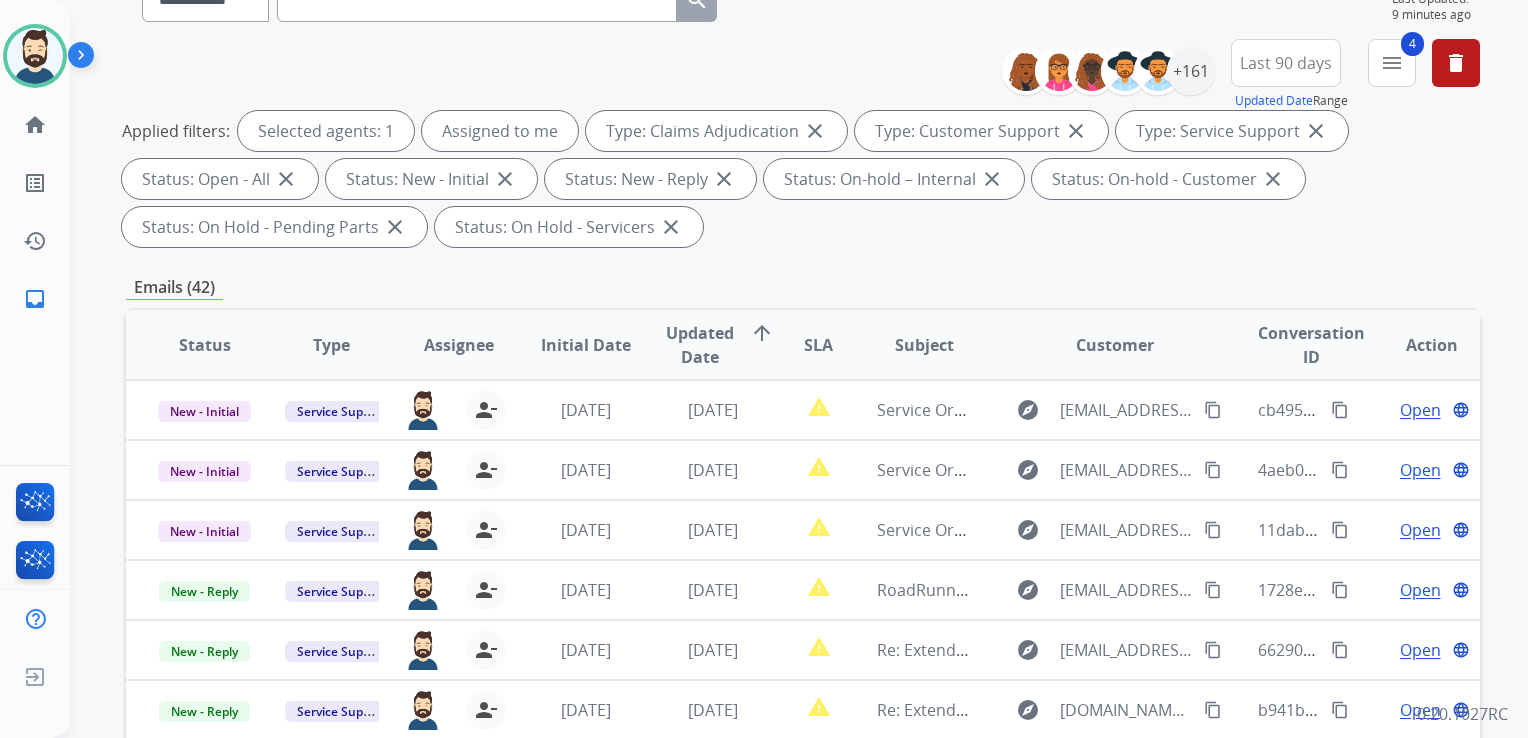 scroll, scrollTop: 500, scrollLeft: 0, axis: vertical 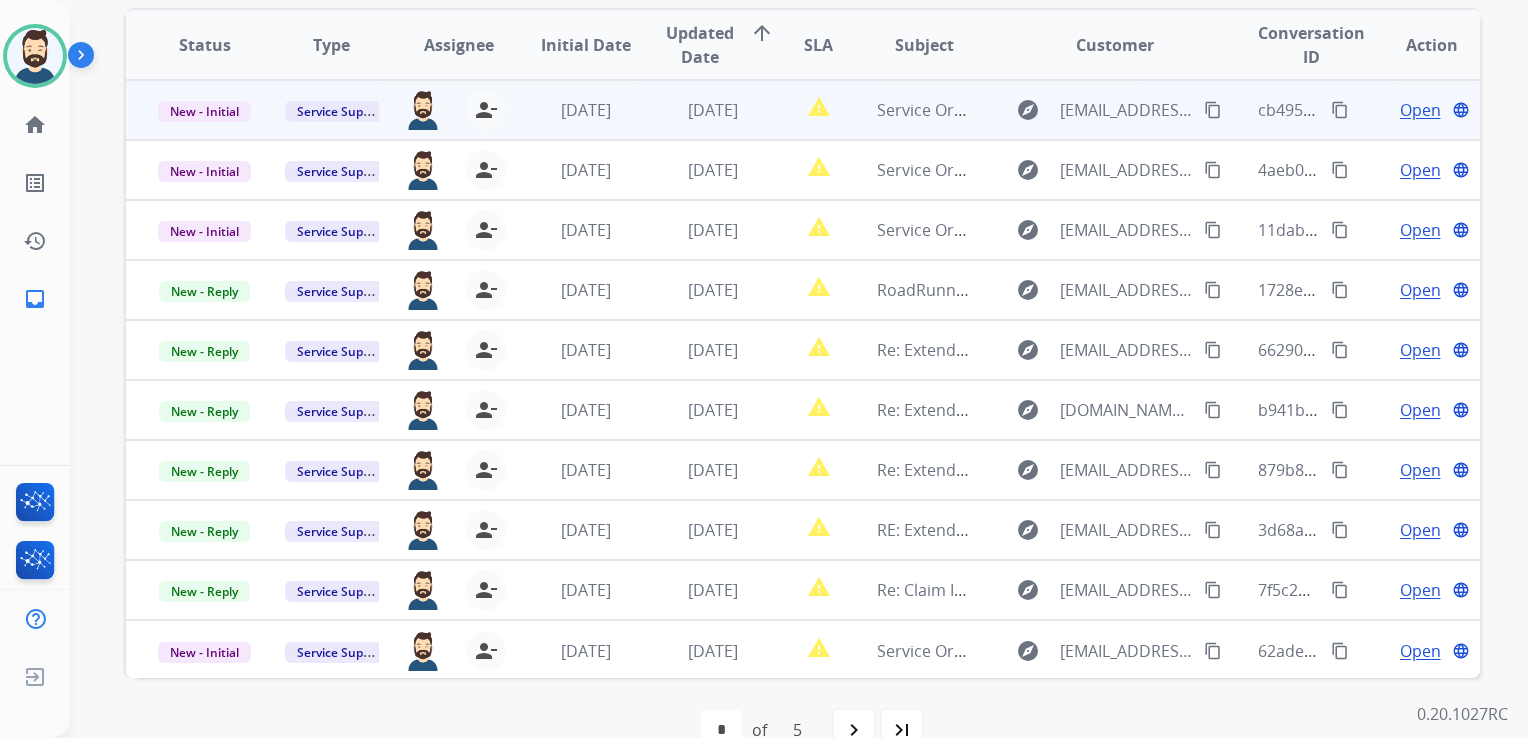 click on "[DATE]" at bounding box center (697, 110) 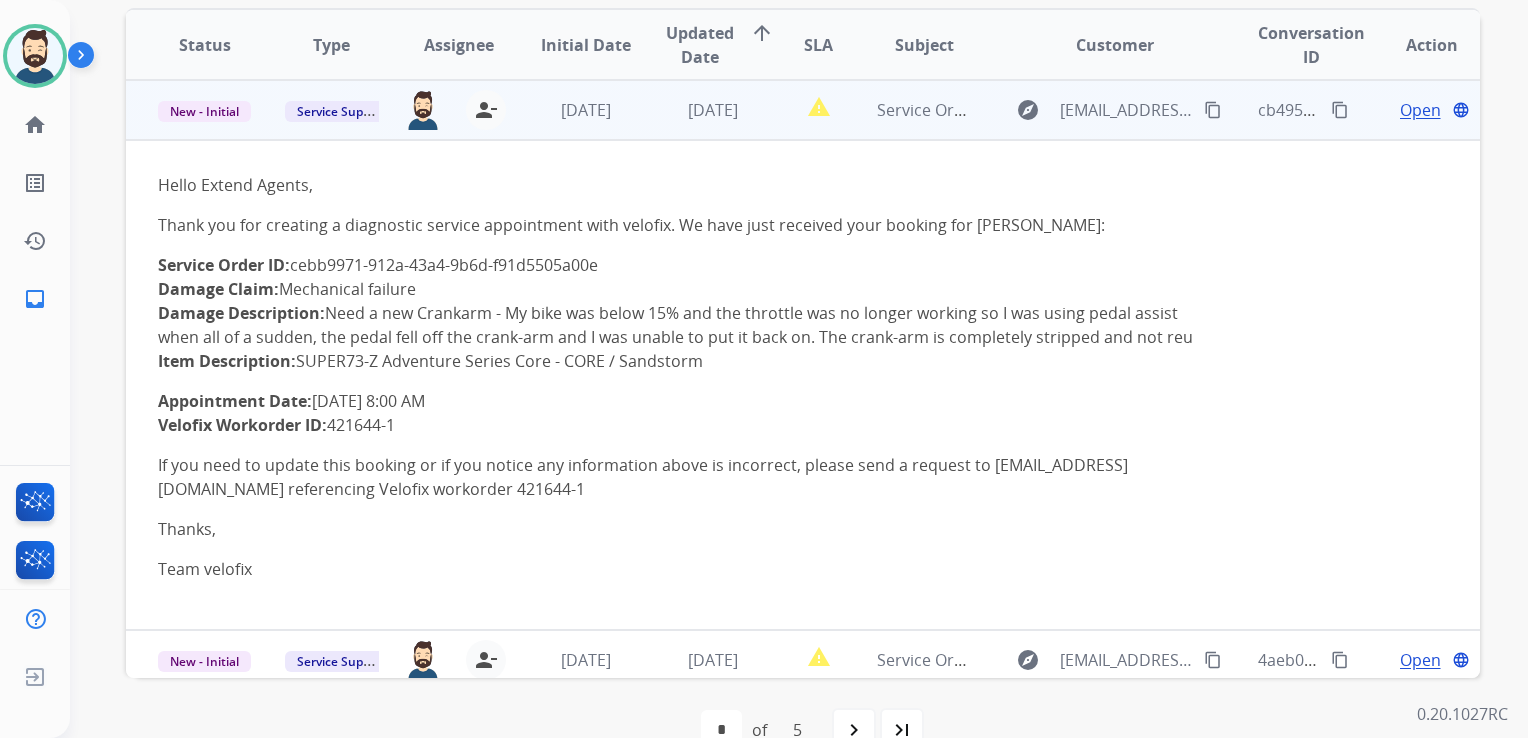 click on "Open" at bounding box center [1420, 110] 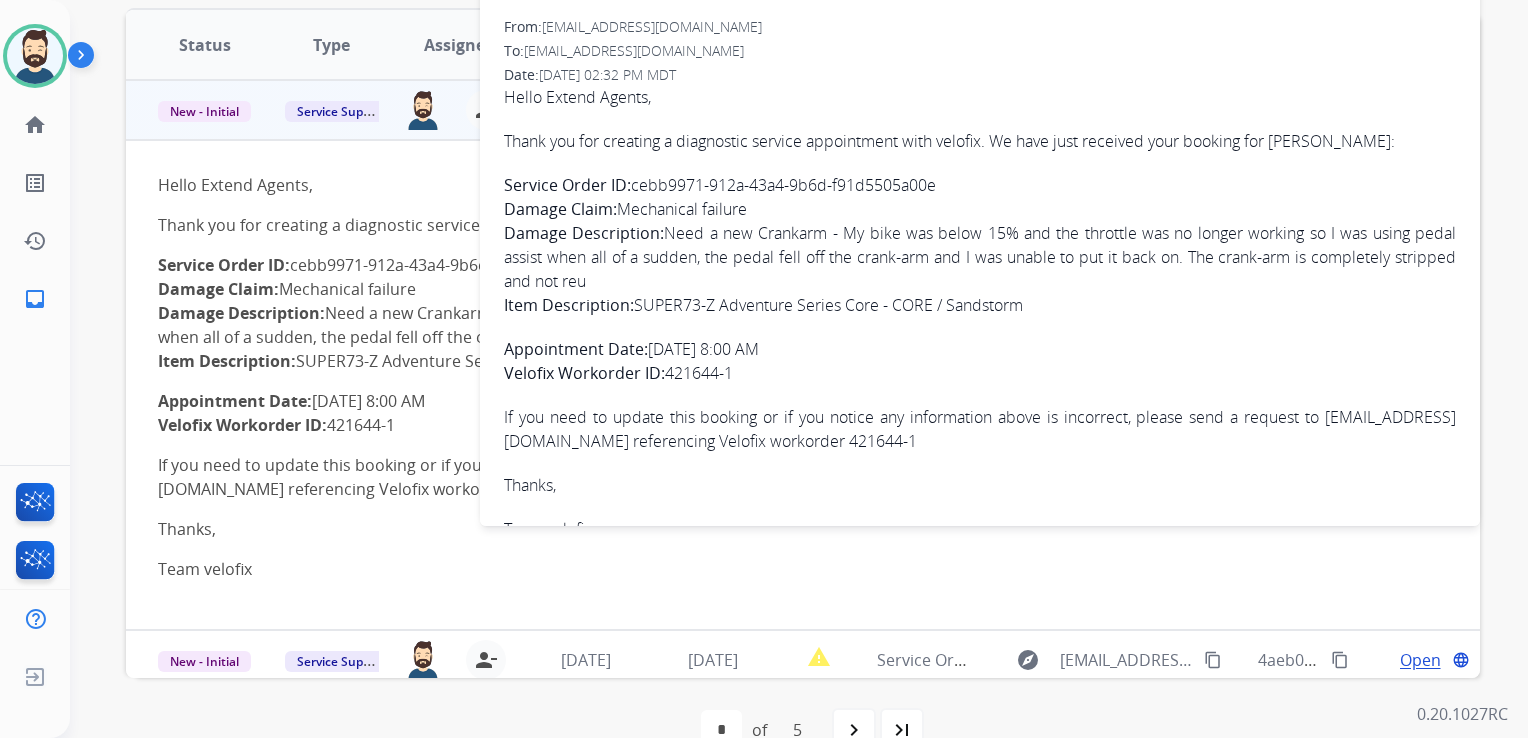 scroll, scrollTop: 400, scrollLeft: 0, axis: vertical 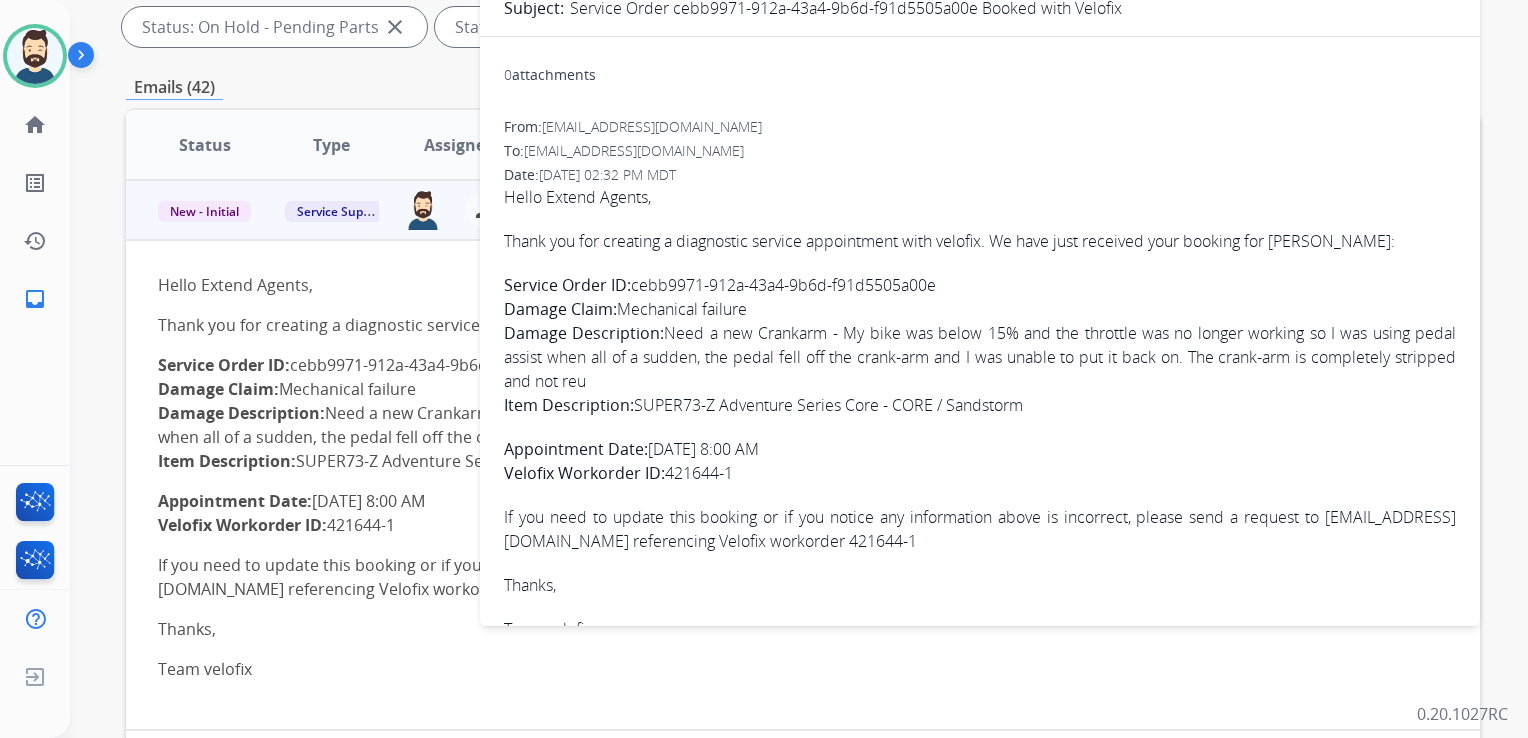 drag, startPoint x: 633, startPoint y: 282, endPoint x: 956, endPoint y: 279, distance: 323.01395 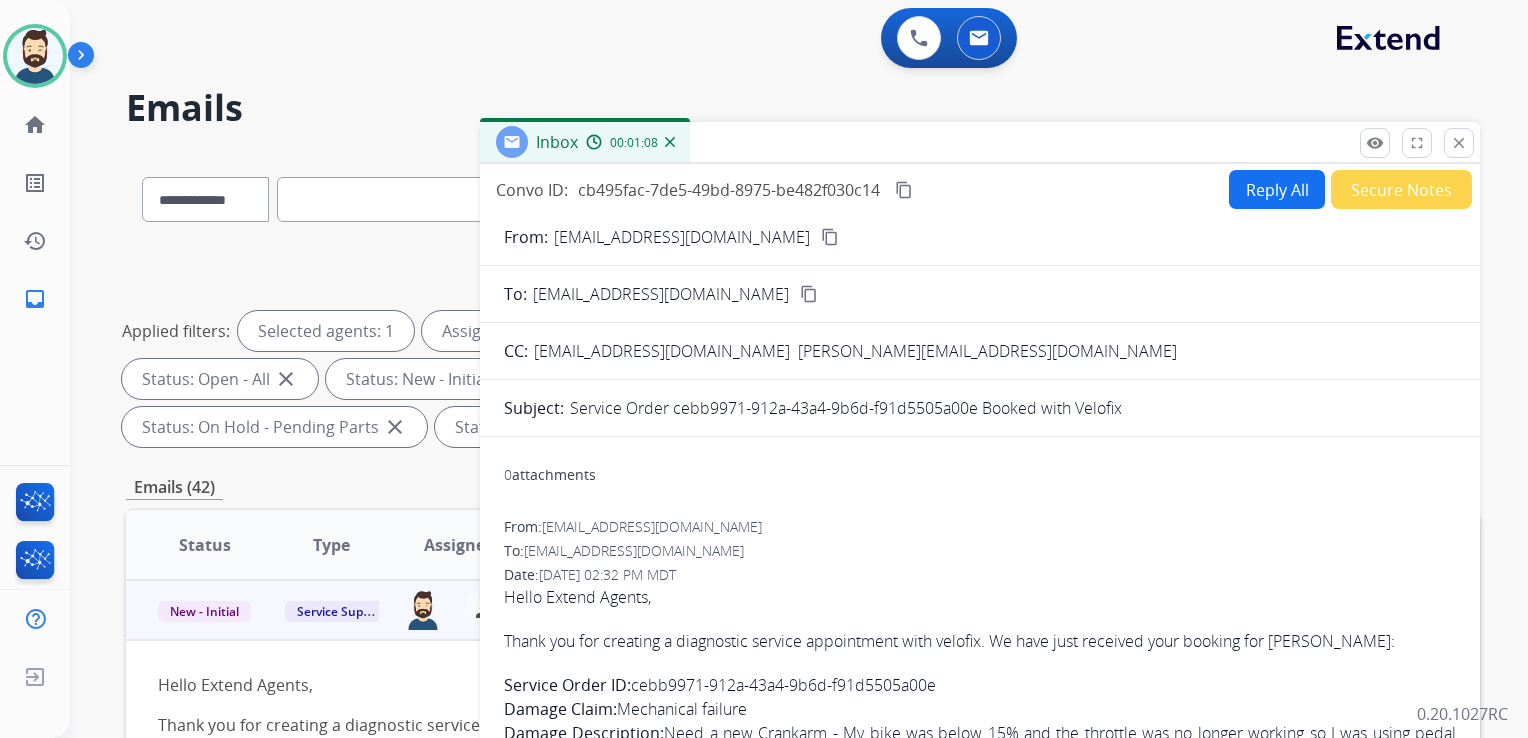 click on "content_copy" at bounding box center [904, 190] 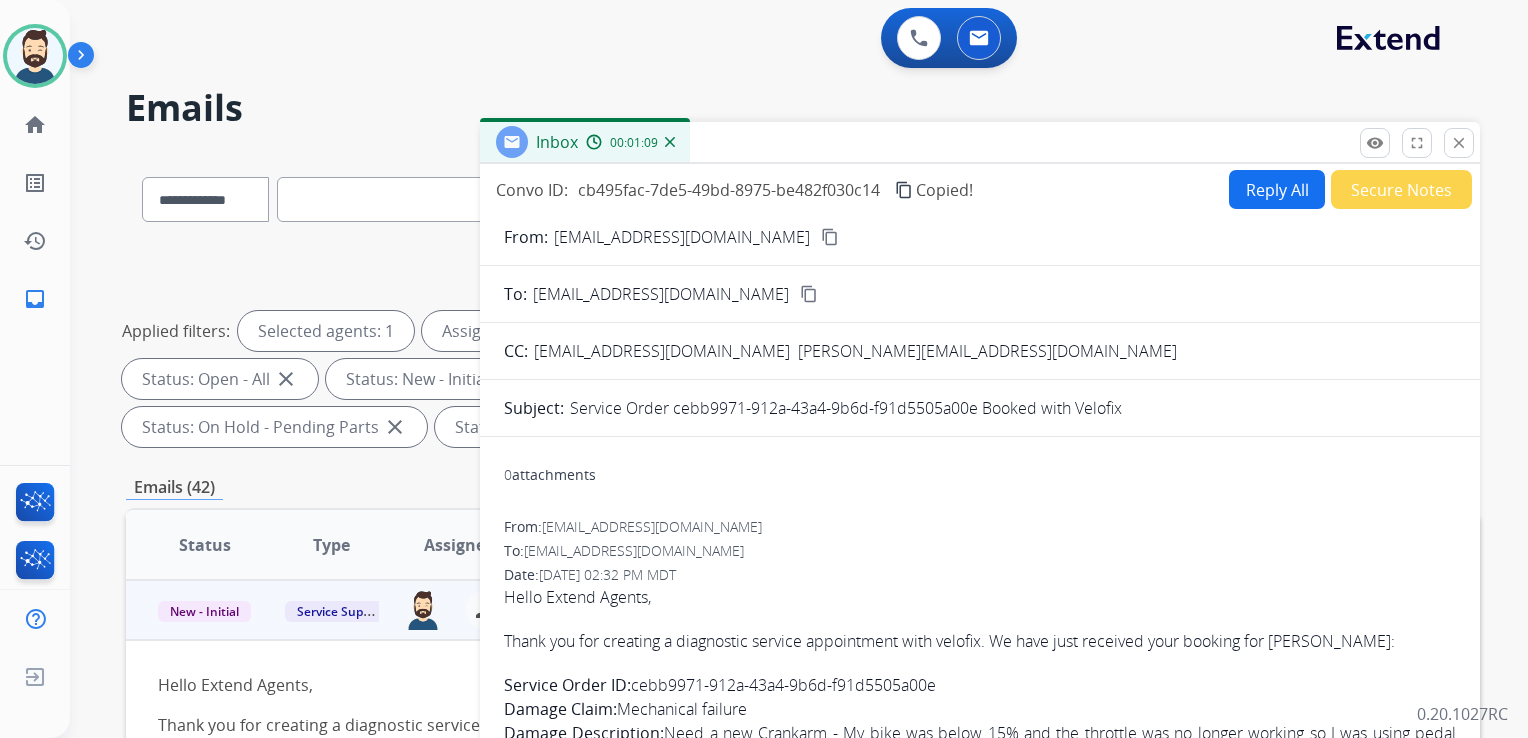 scroll, scrollTop: 49, scrollLeft: 0, axis: vertical 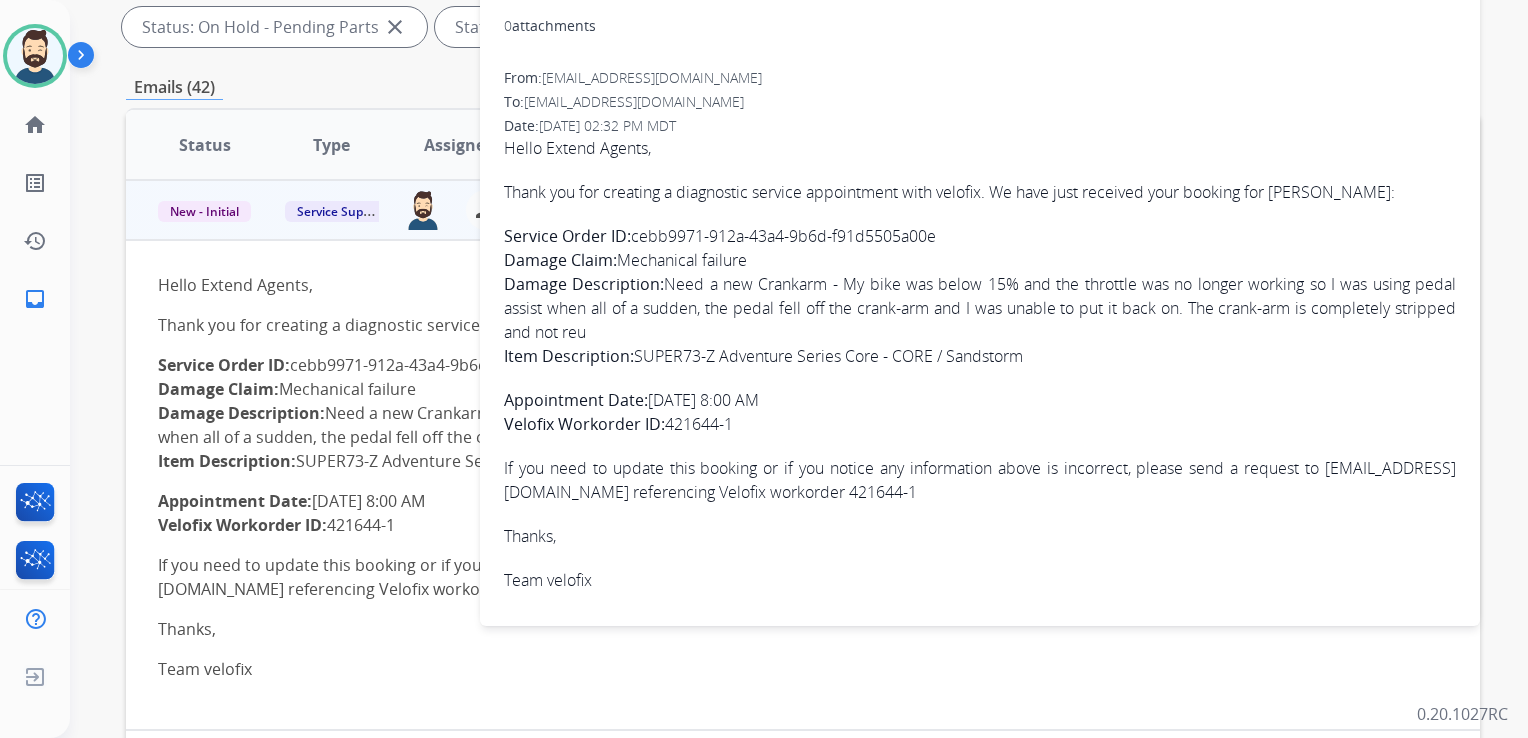 drag, startPoint x: 506, startPoint y: 191, endPoint x: 741, endPoint y: 421, distance: 328.82367 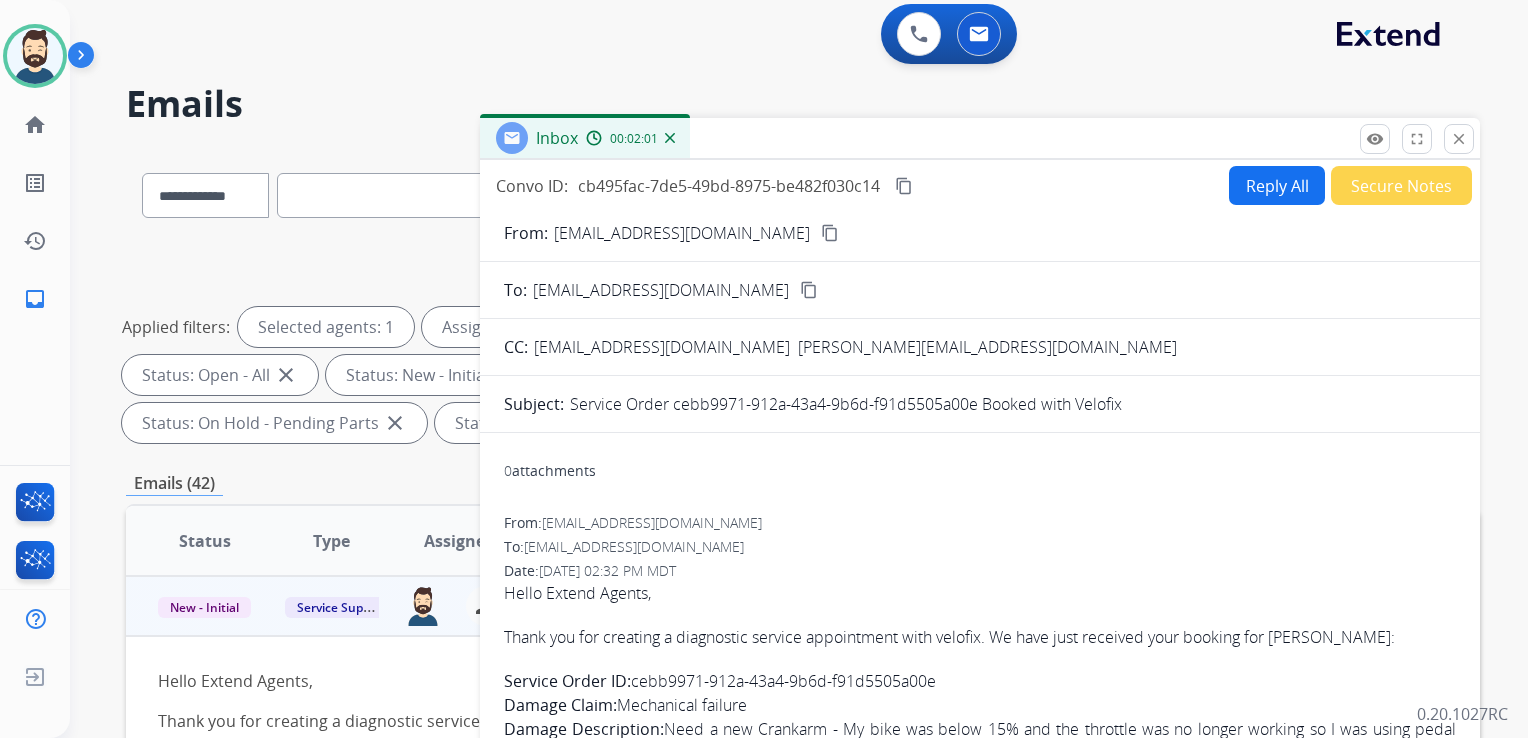 scroll, scrollTop: 0, scrollLeft: 0, axis: both 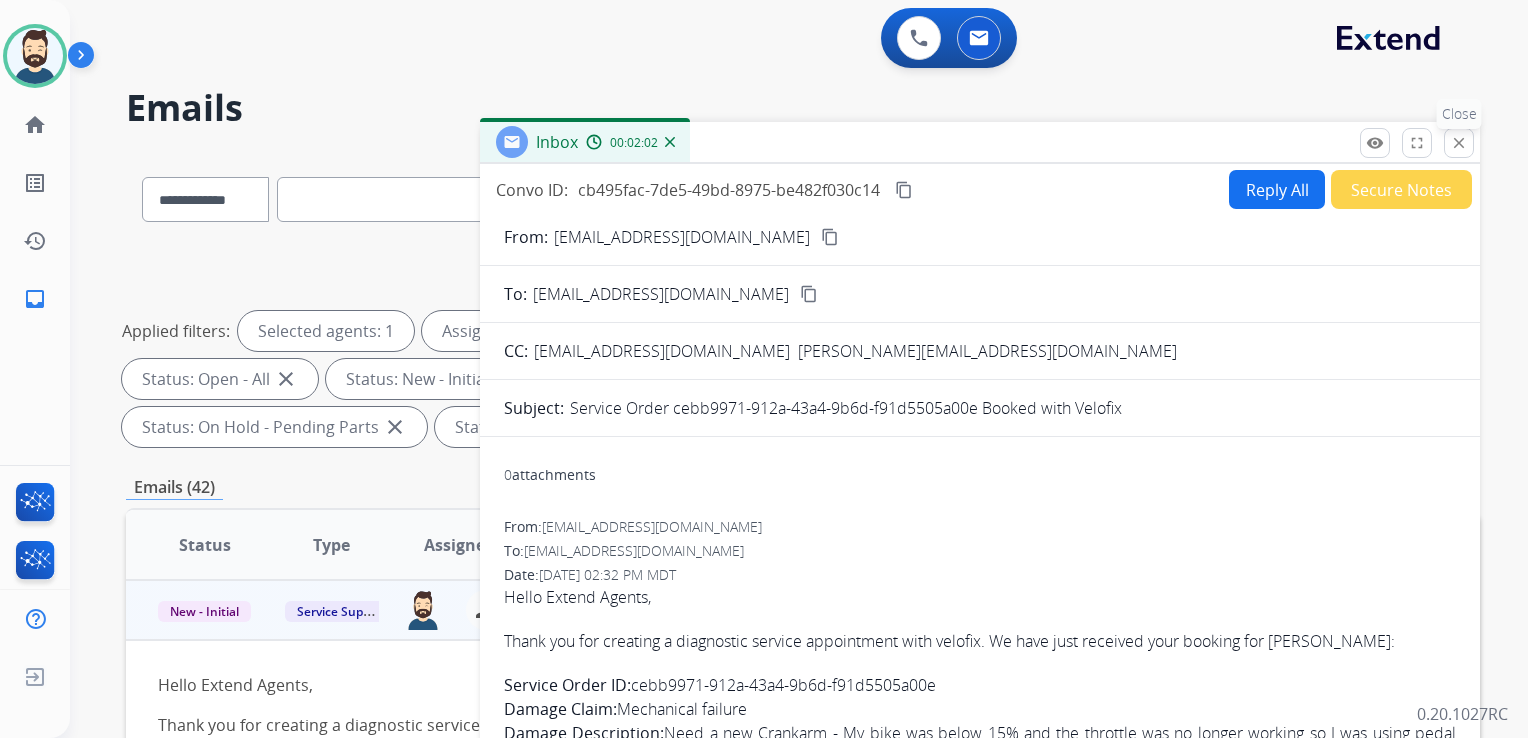 click on "close" at bounding box center (1459, 143) 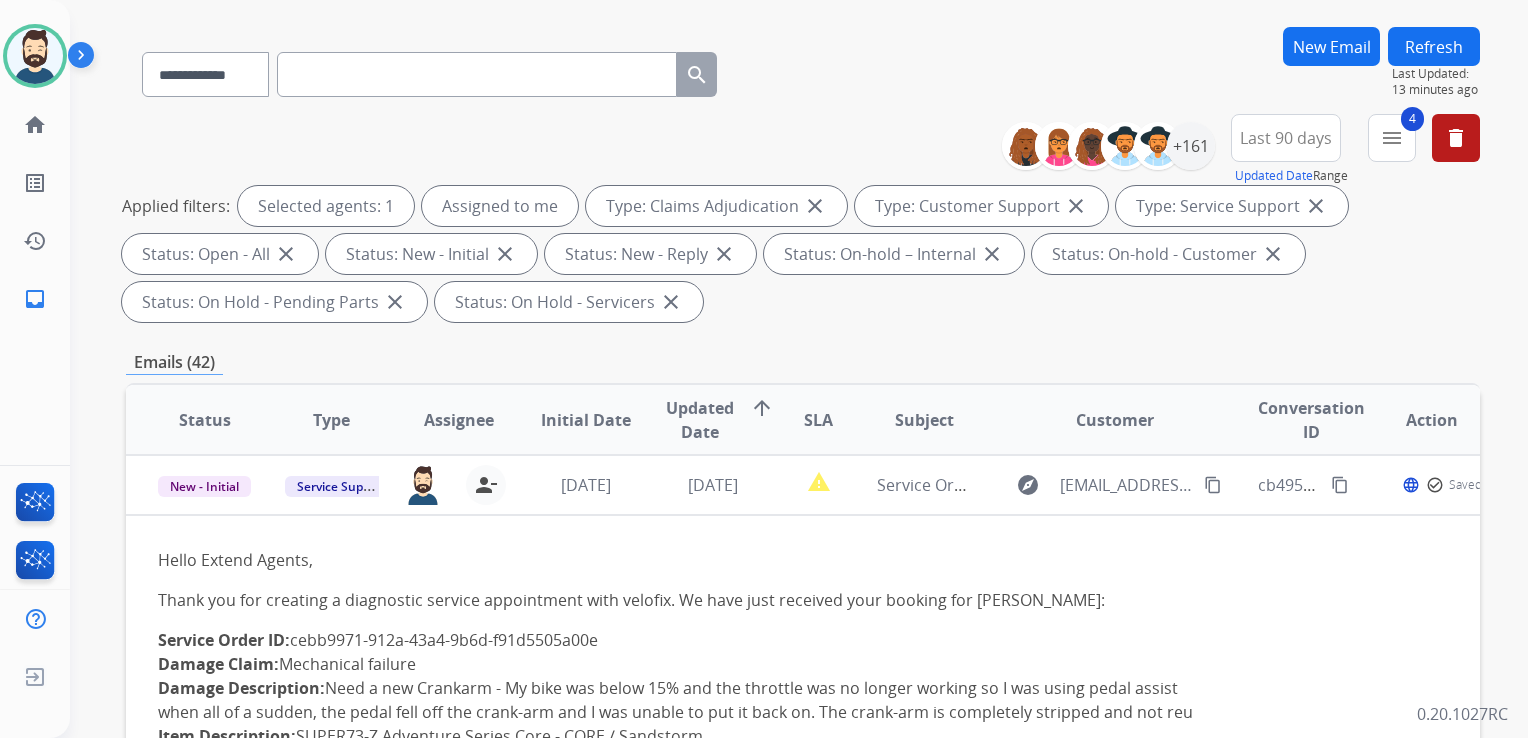 scroll, scrollTop: 300, scrollLeft: 0, axis: vertical 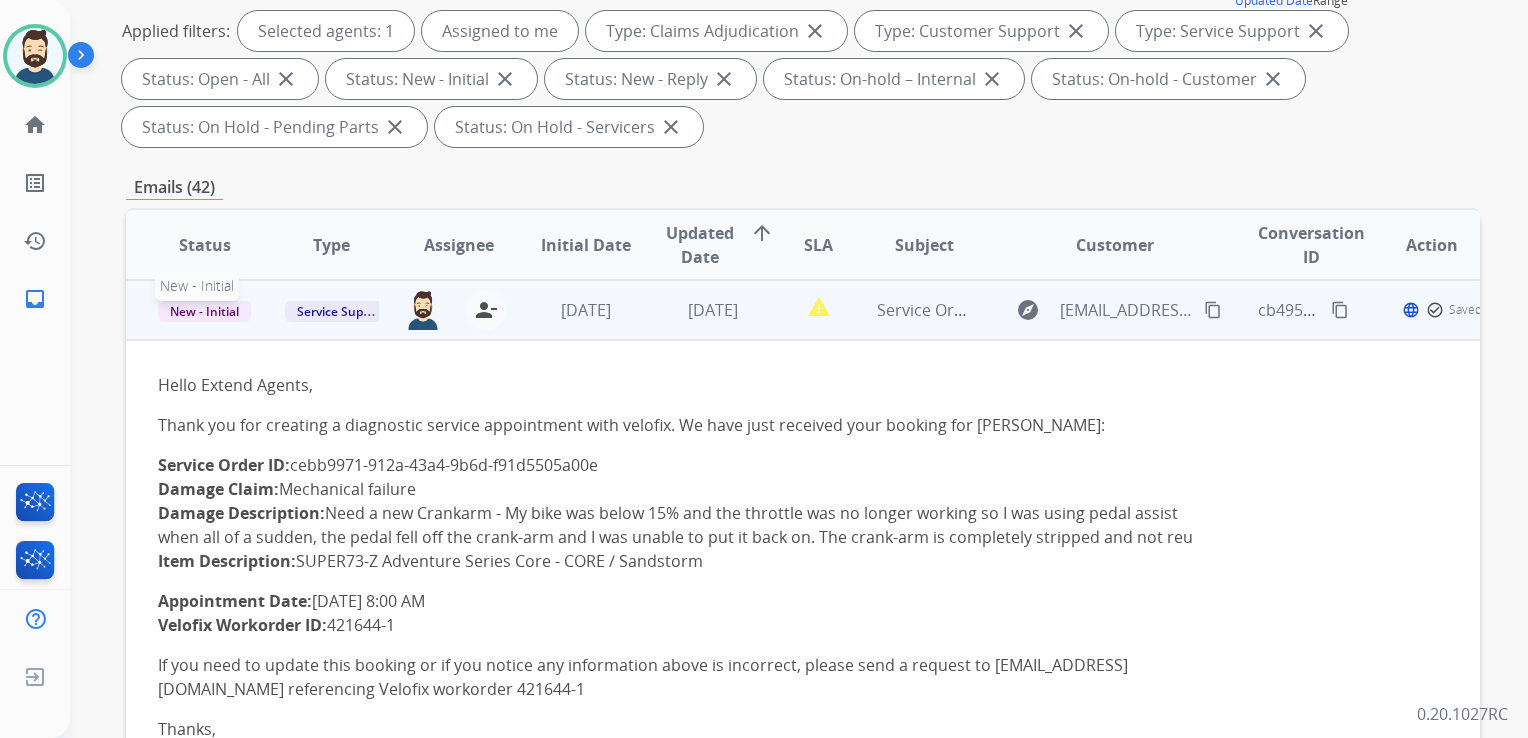 click on "New - Initial" at bounding box center (204, 311) 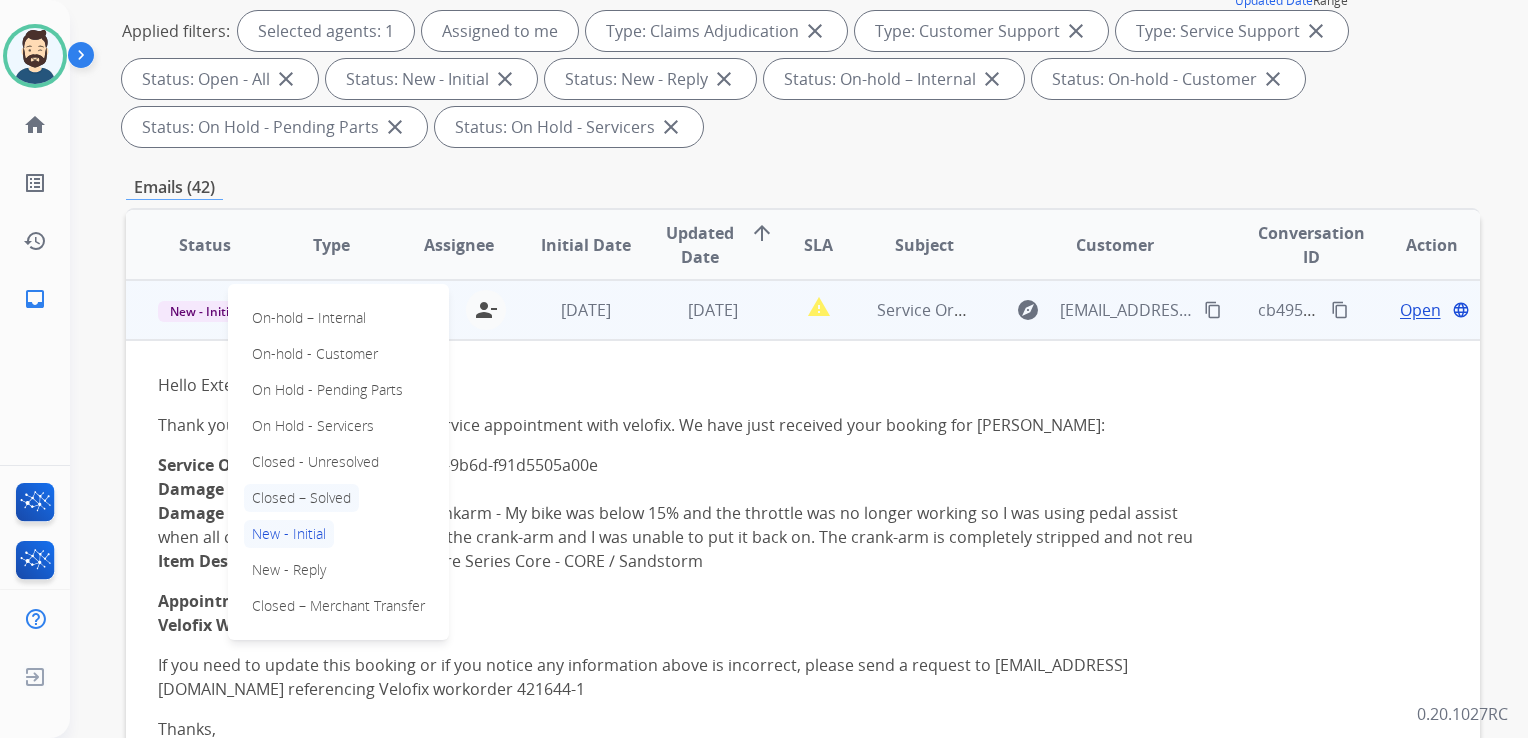 click on "Closed – Solved" at bounding box center [301, 498] 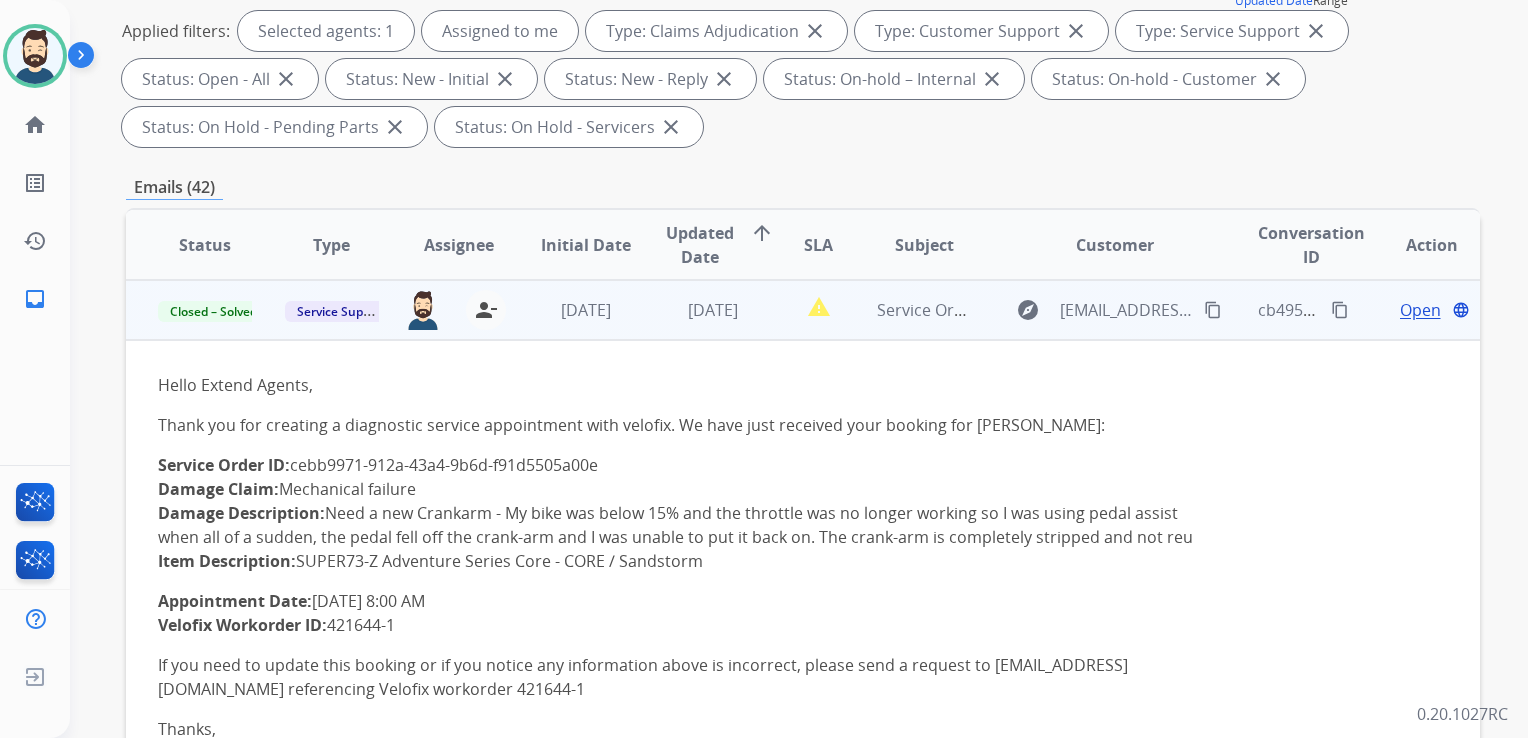 drag, startPoint x: 513, startPoint y: 334, endPoint x: 616, endPoint y: 363, distance: 107.00467 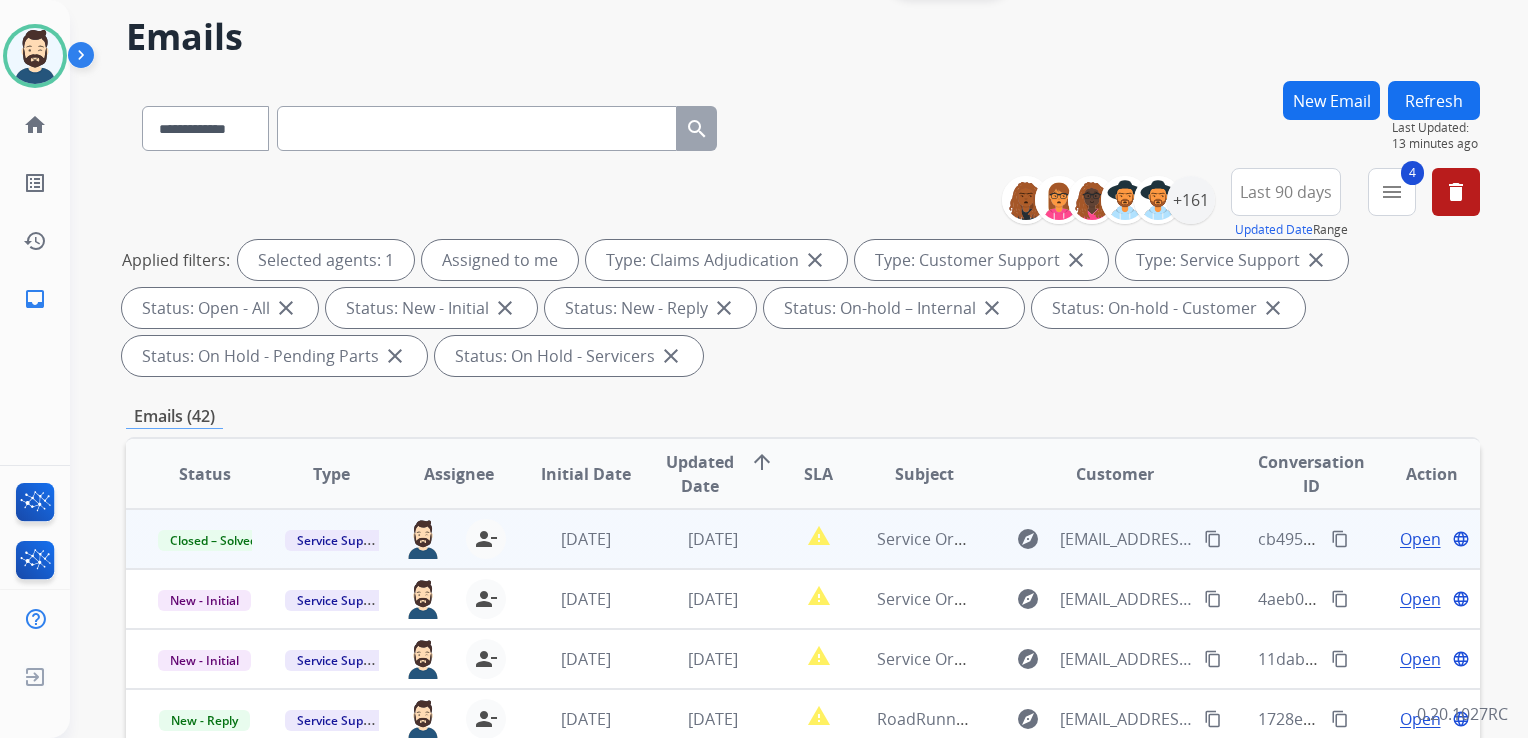 scroll, scrollTop: 0, scrollLeft: 0, axis: both 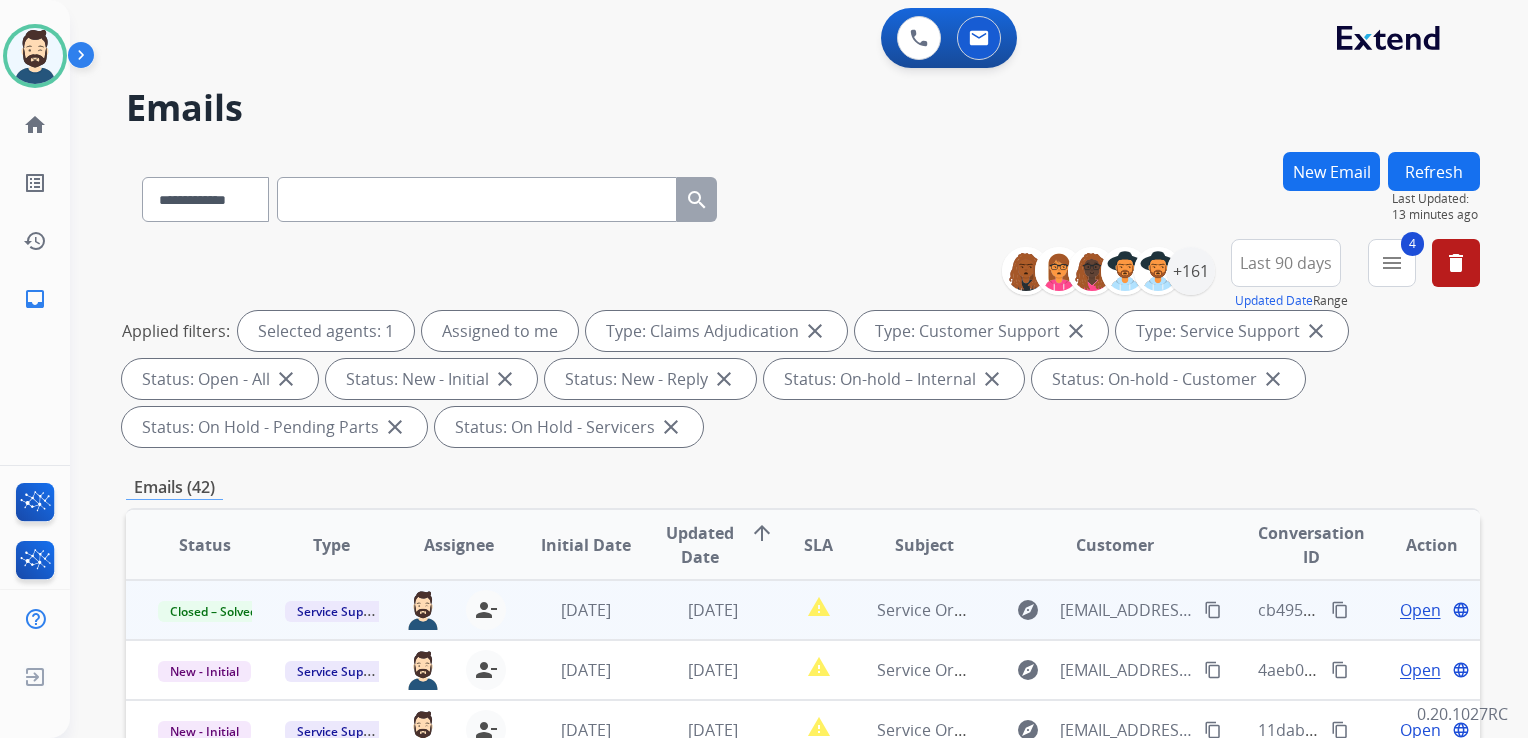click on "Refresh" at bounding box center (1434, 171) 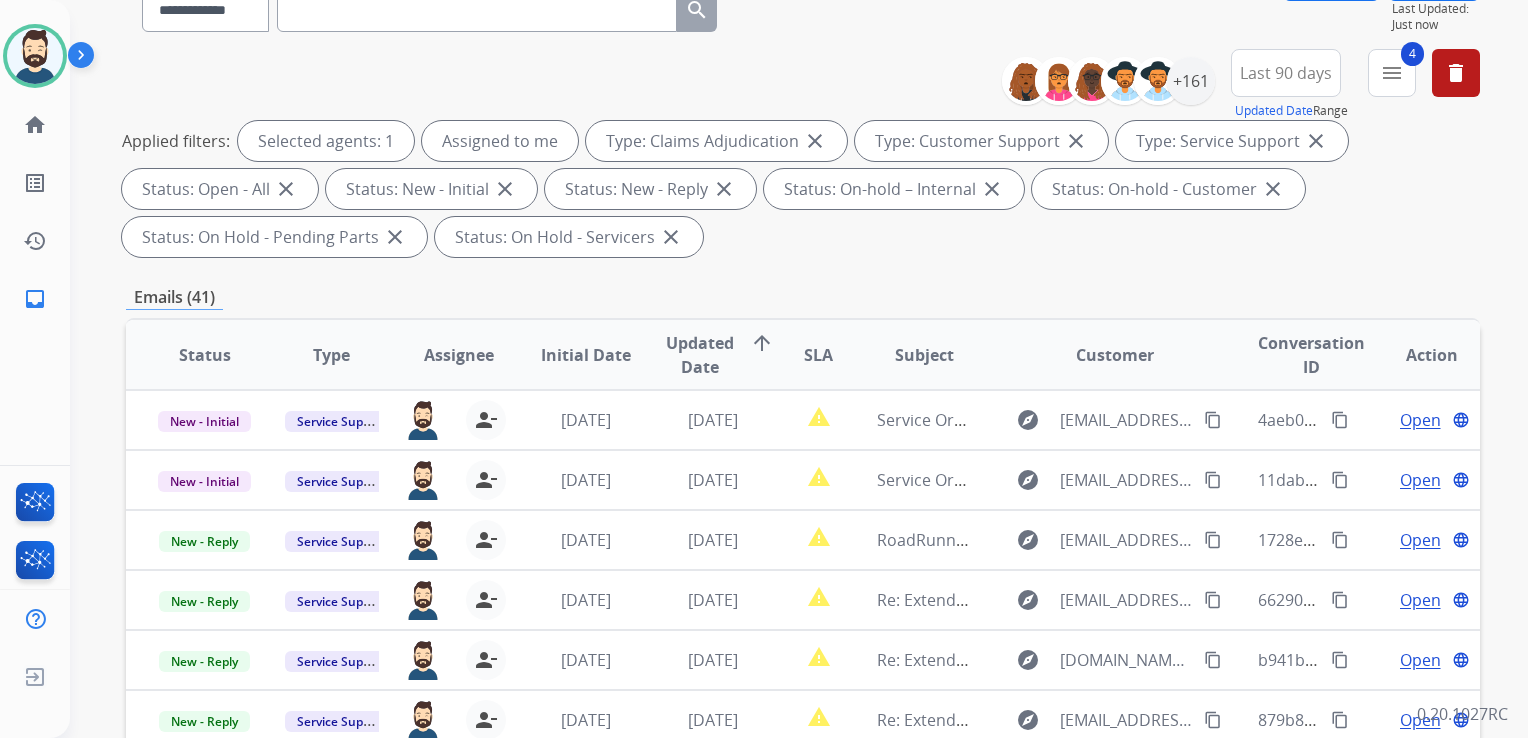 scroll, scrollTop: 200, scrollLeft: 0, axis: vertical 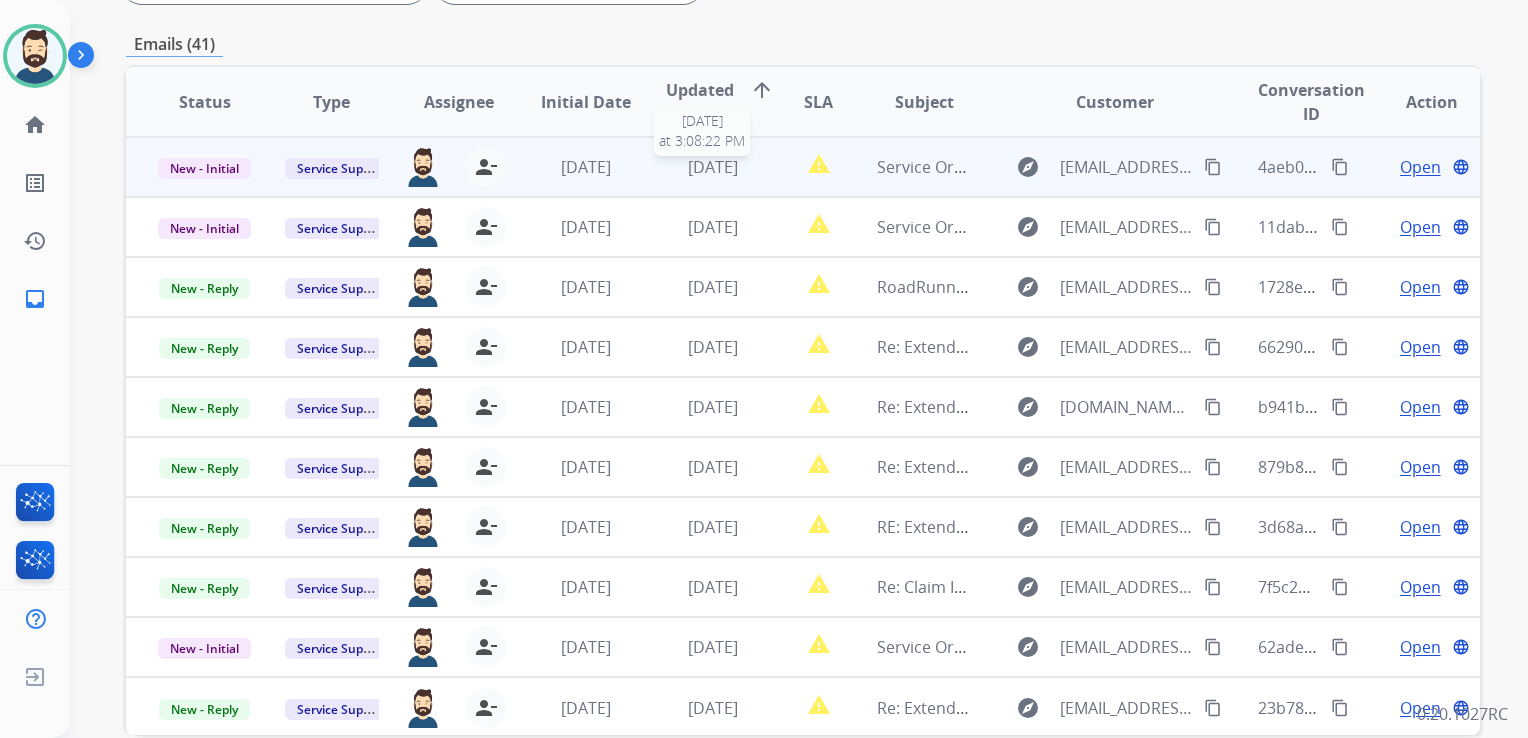 click on "[DATE]" at bounding box center (713, 167) 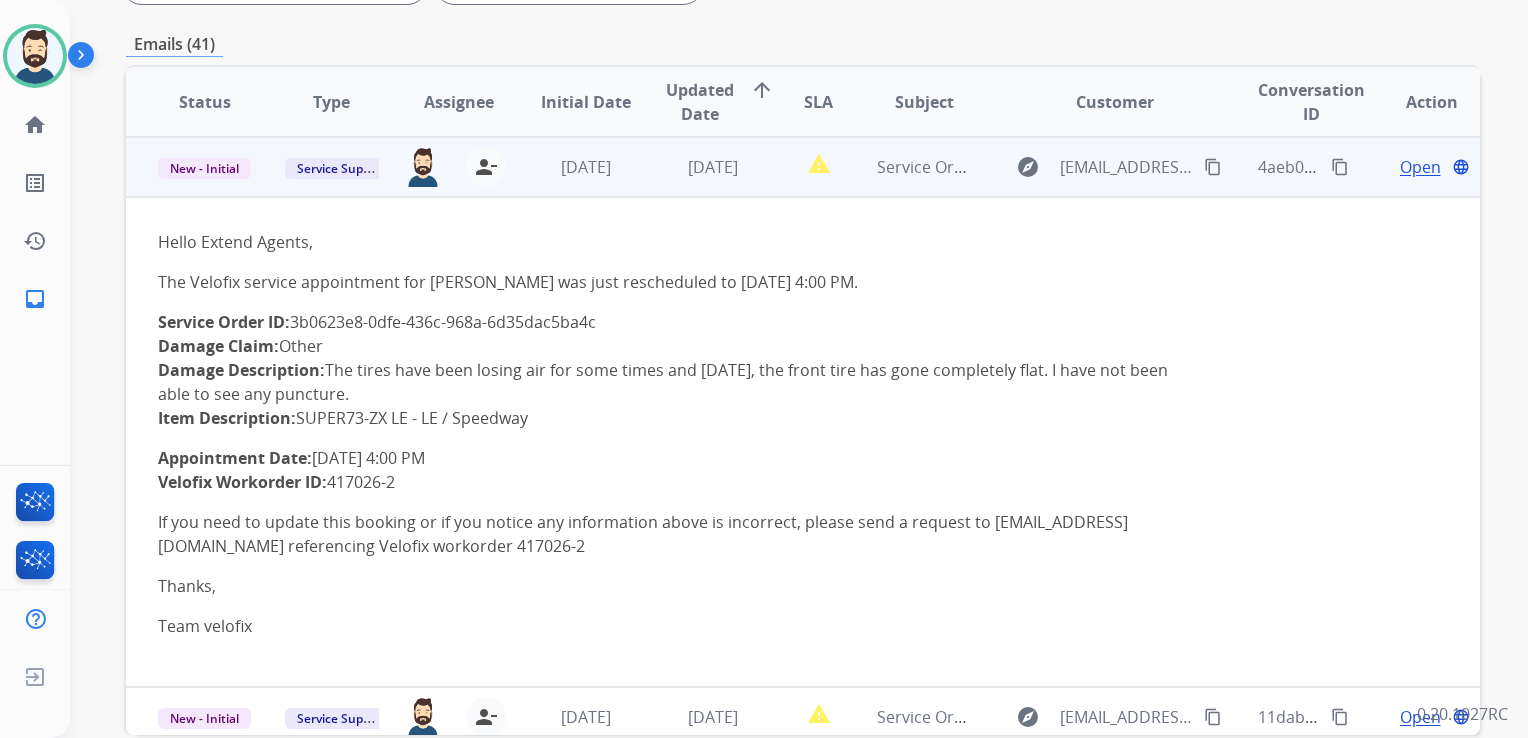 click on "Open" at bounding box center (1420, 167) 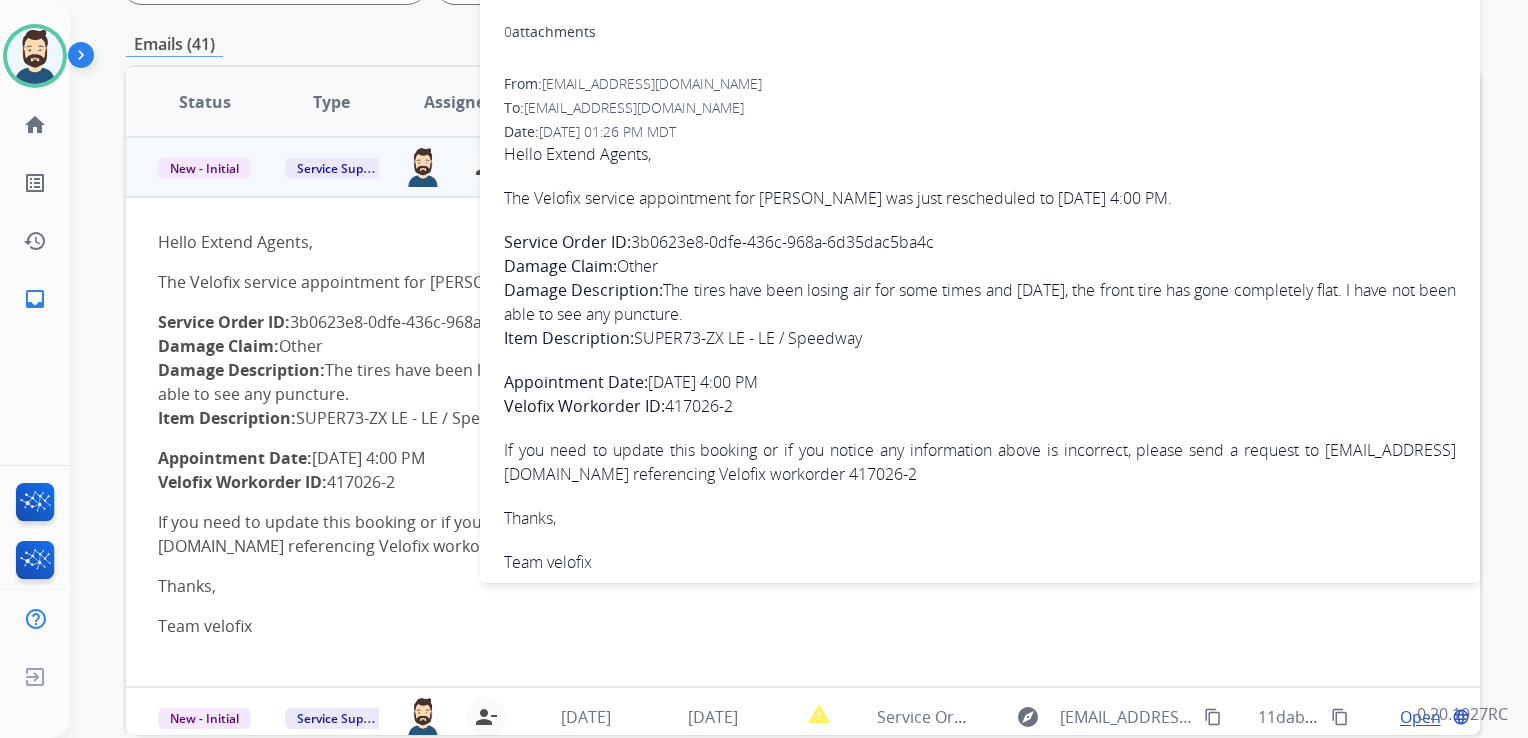drag, startPoint x: 635, startPoint y: 241, endPoint x: 938, endPoint y: 240, distance: 303.00165 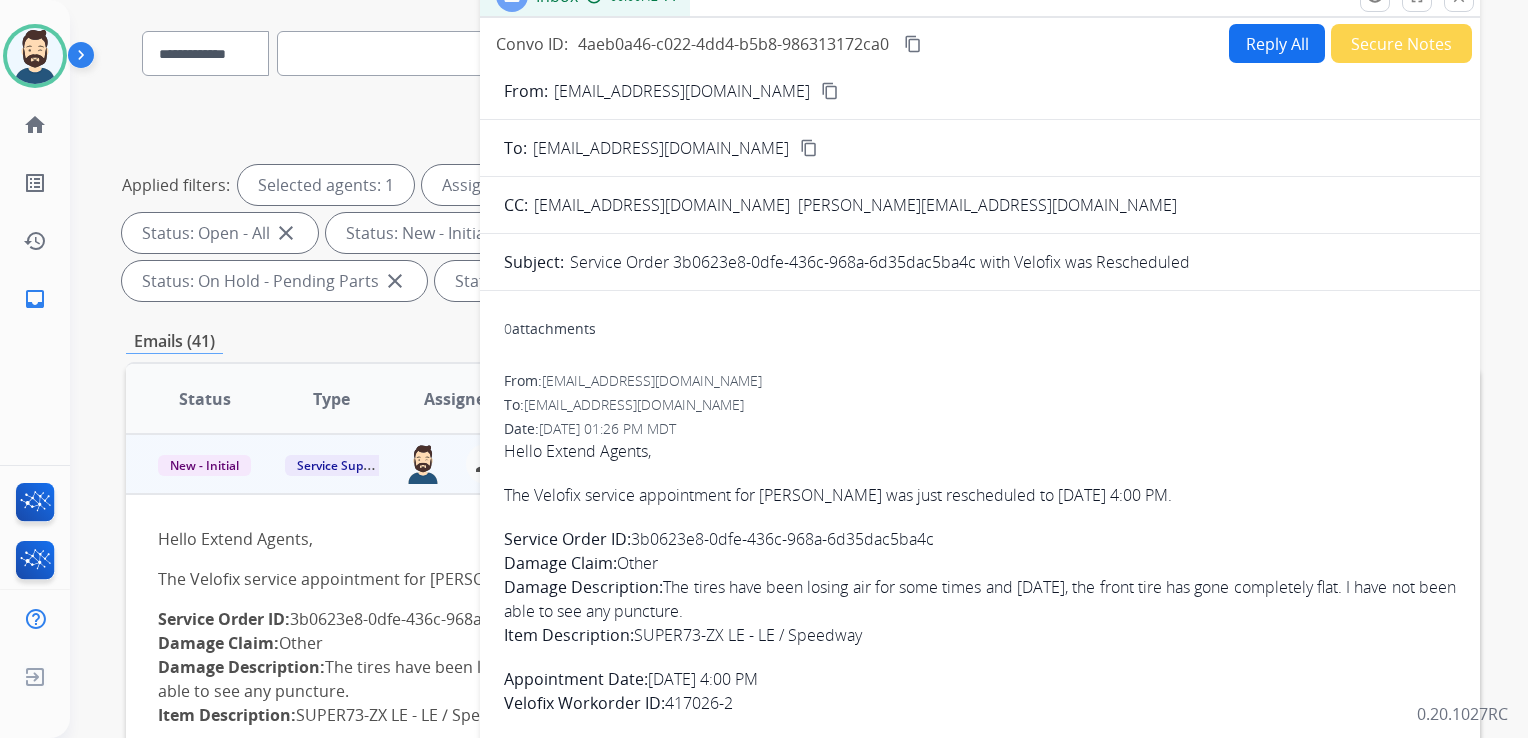 scroll, scrollTop: 0, scrollLeft: 0, axis: both 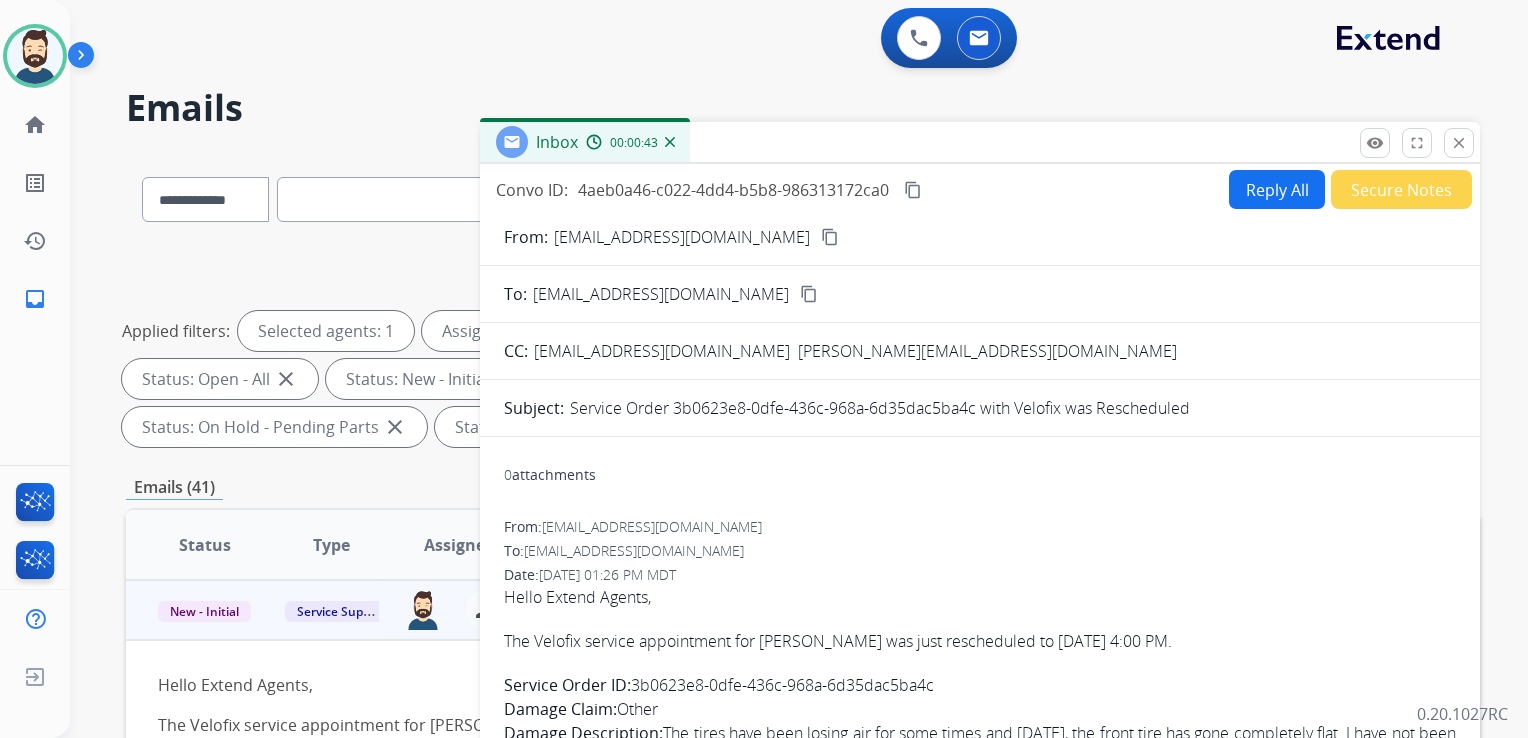 click on "content_copy" at bounding box center [913, 190] 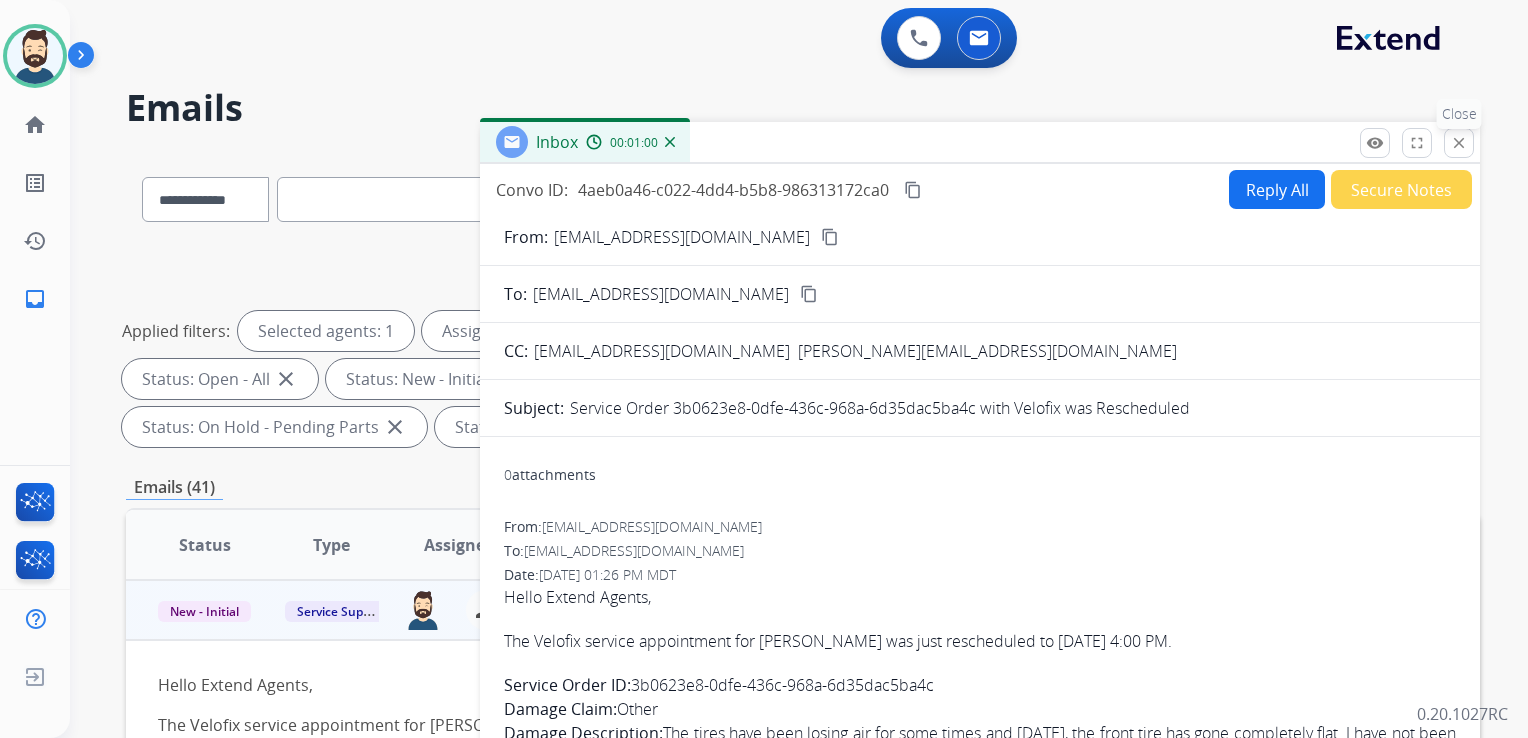 click on "close" at bounding box center [1459, 143] 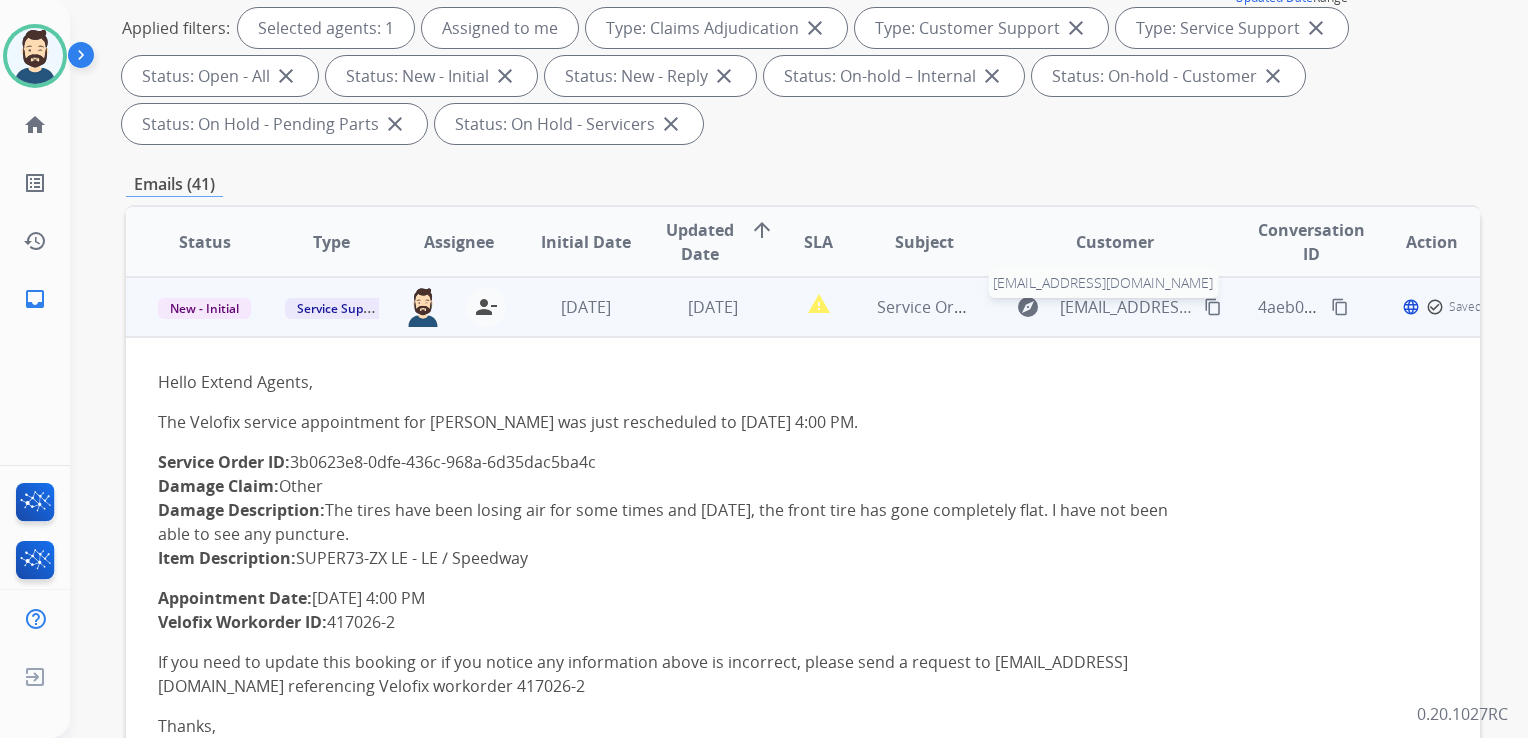 scroll, scrollTop: 400, scrollLeft: 0, axis: vertical 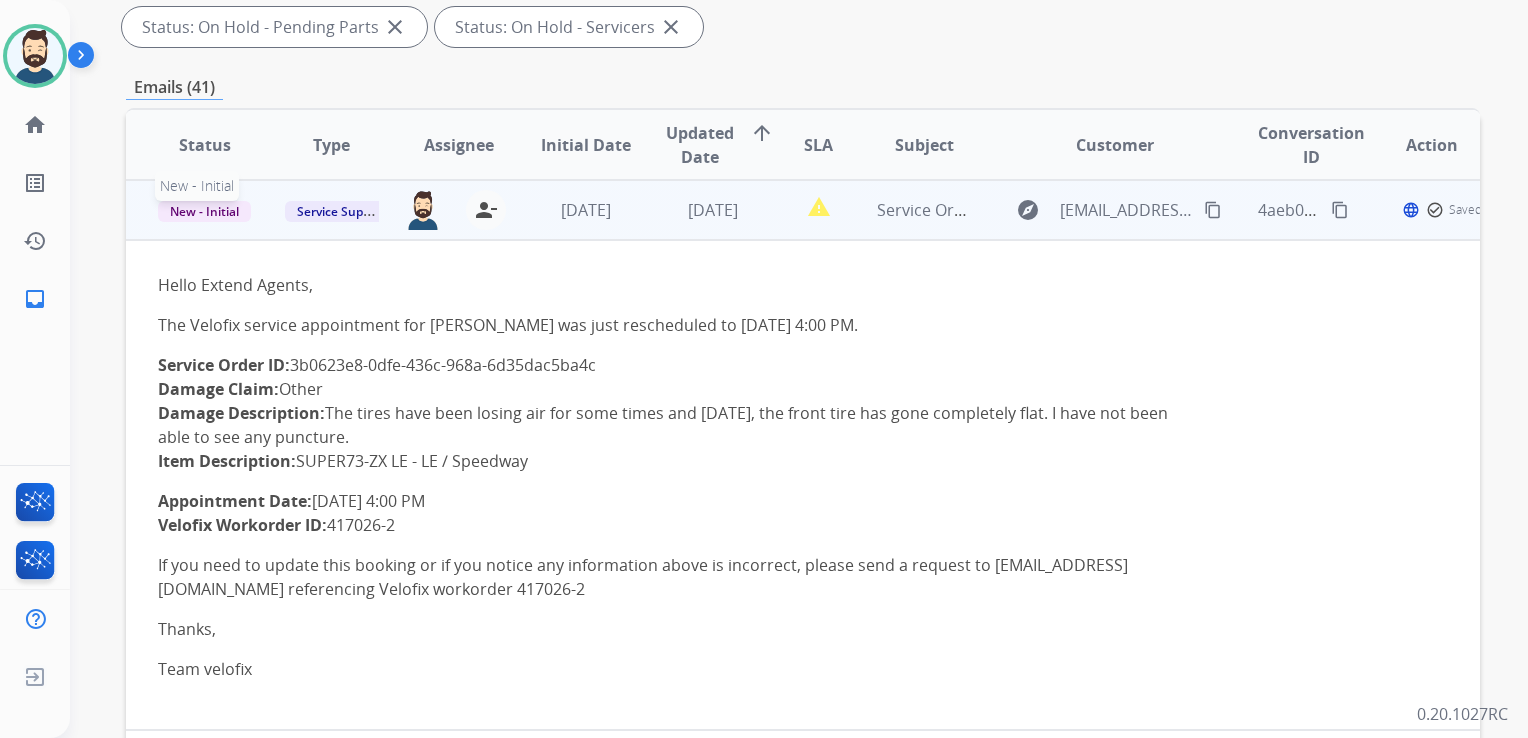 click on "New - Initial" at bounding box center [204, 211] 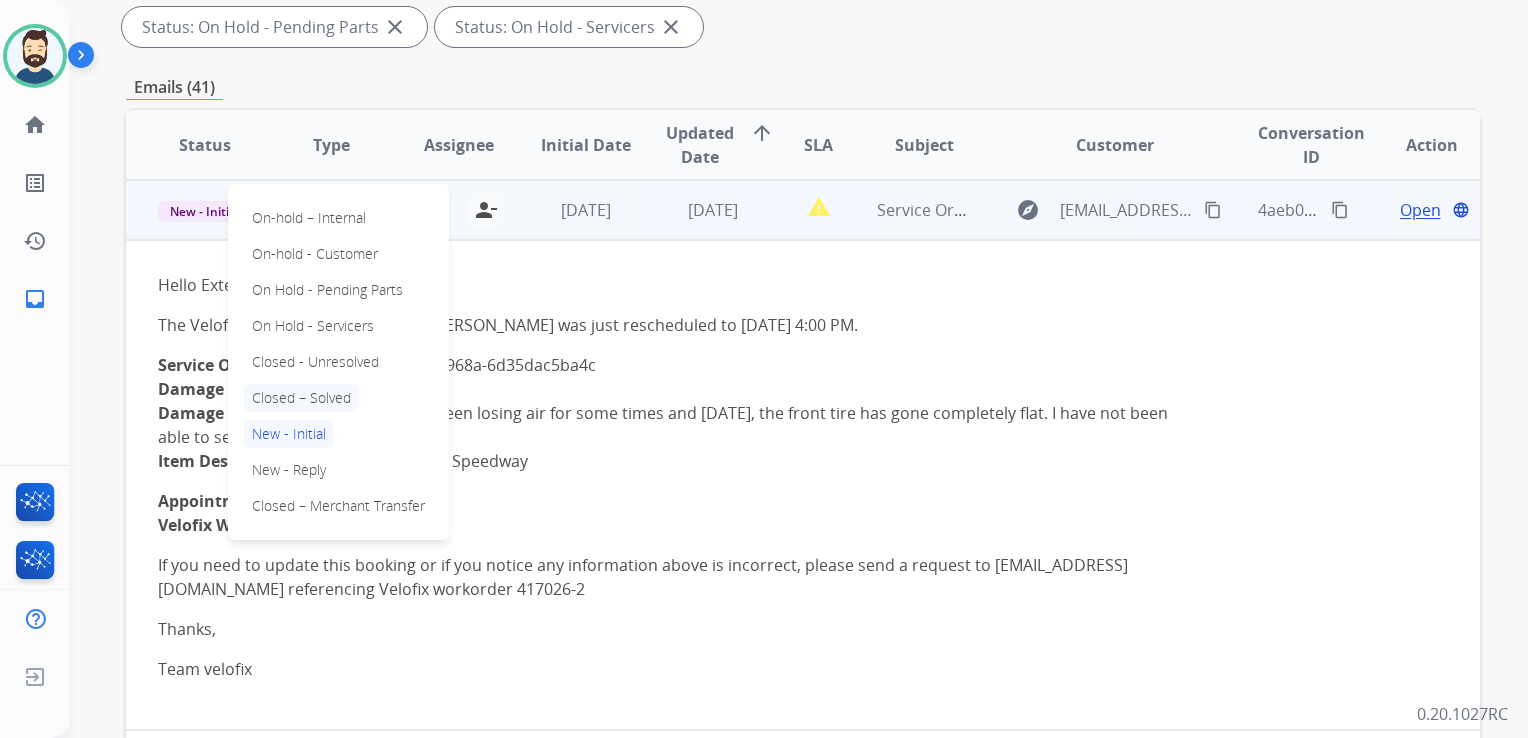 click on "Closed – Solved" at bounding box center (301, 398) 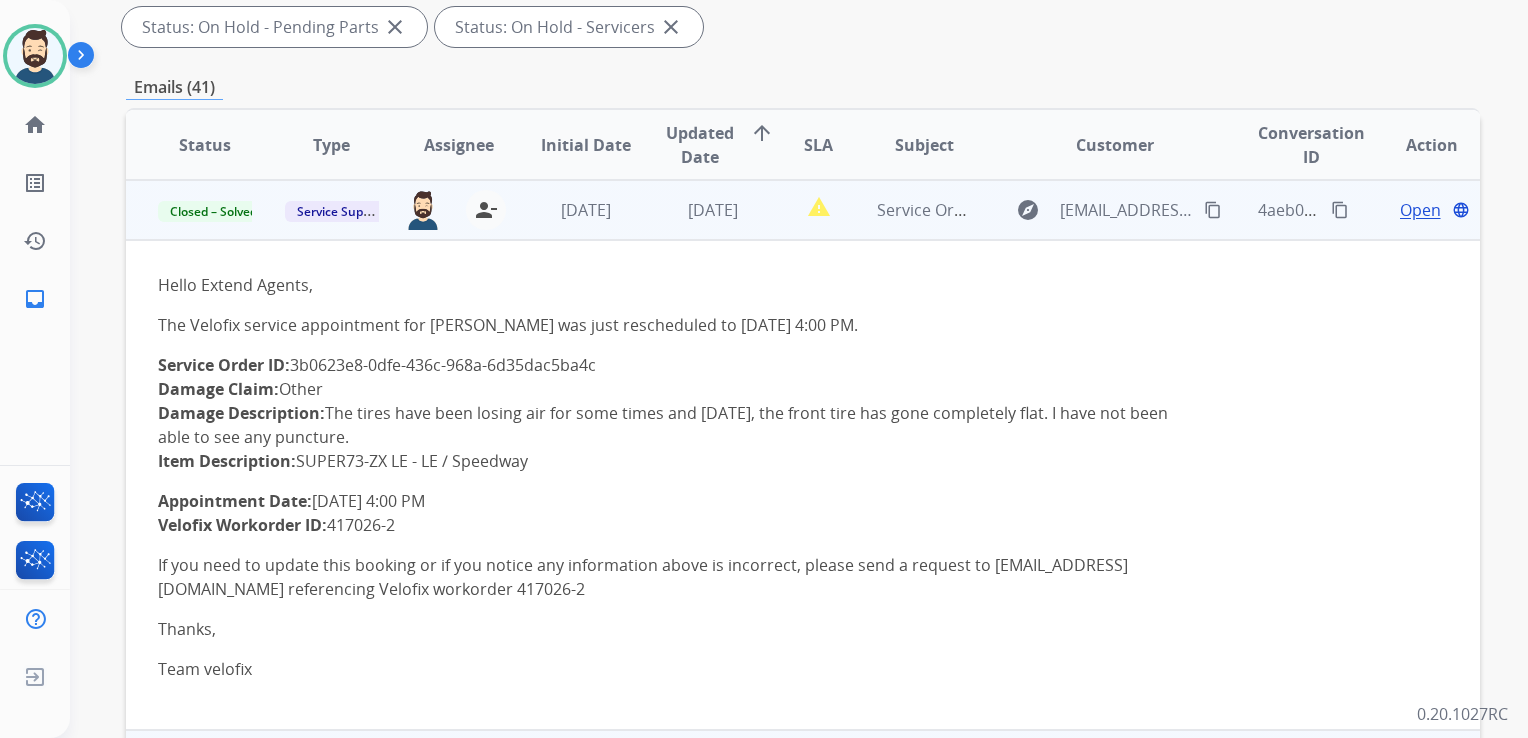 drag, startPoint x: 616, startPoint y: 234, endPoint x: 661, endPoint y: 277, distance: 62.241467 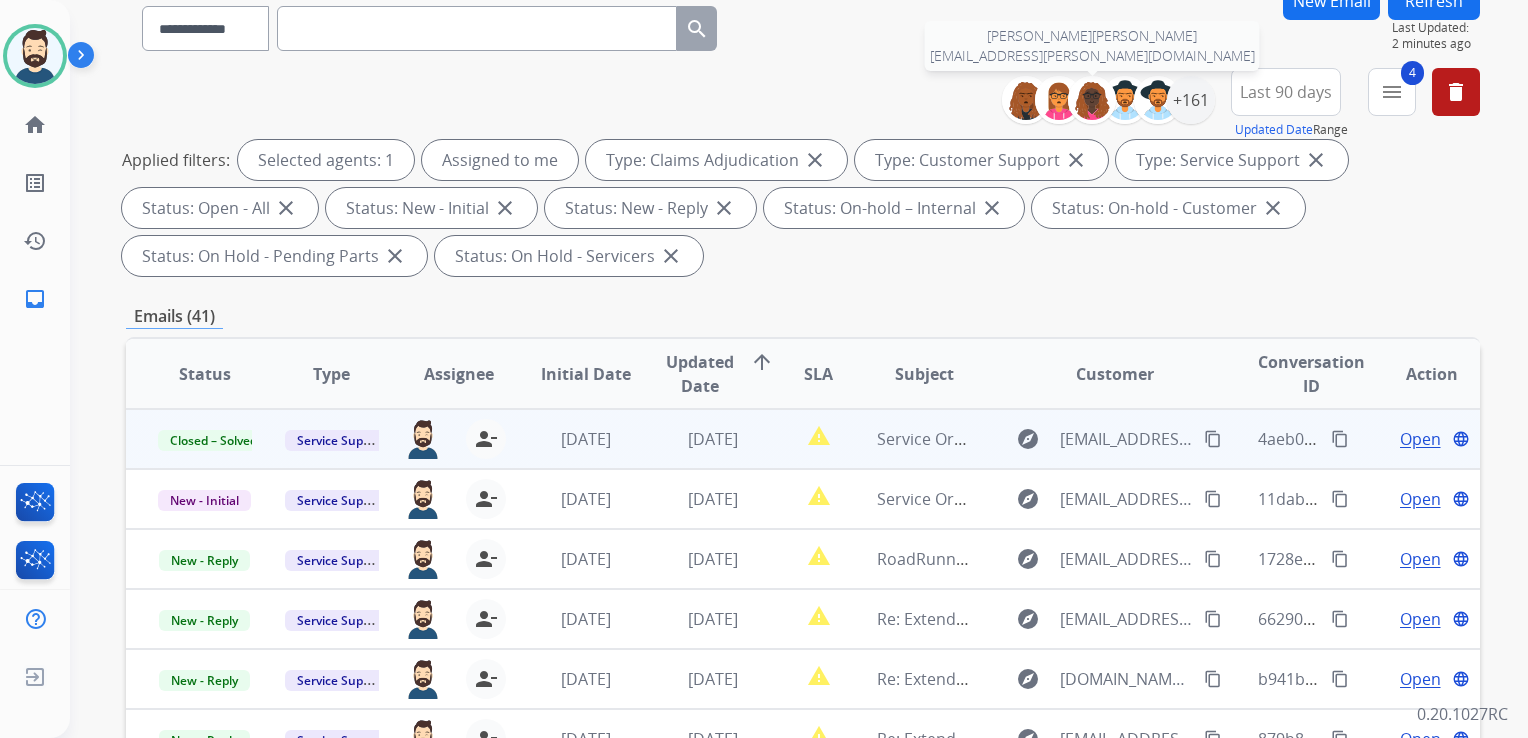 scroll, scrollTop: 0, scrollLeft: 0, axis: both 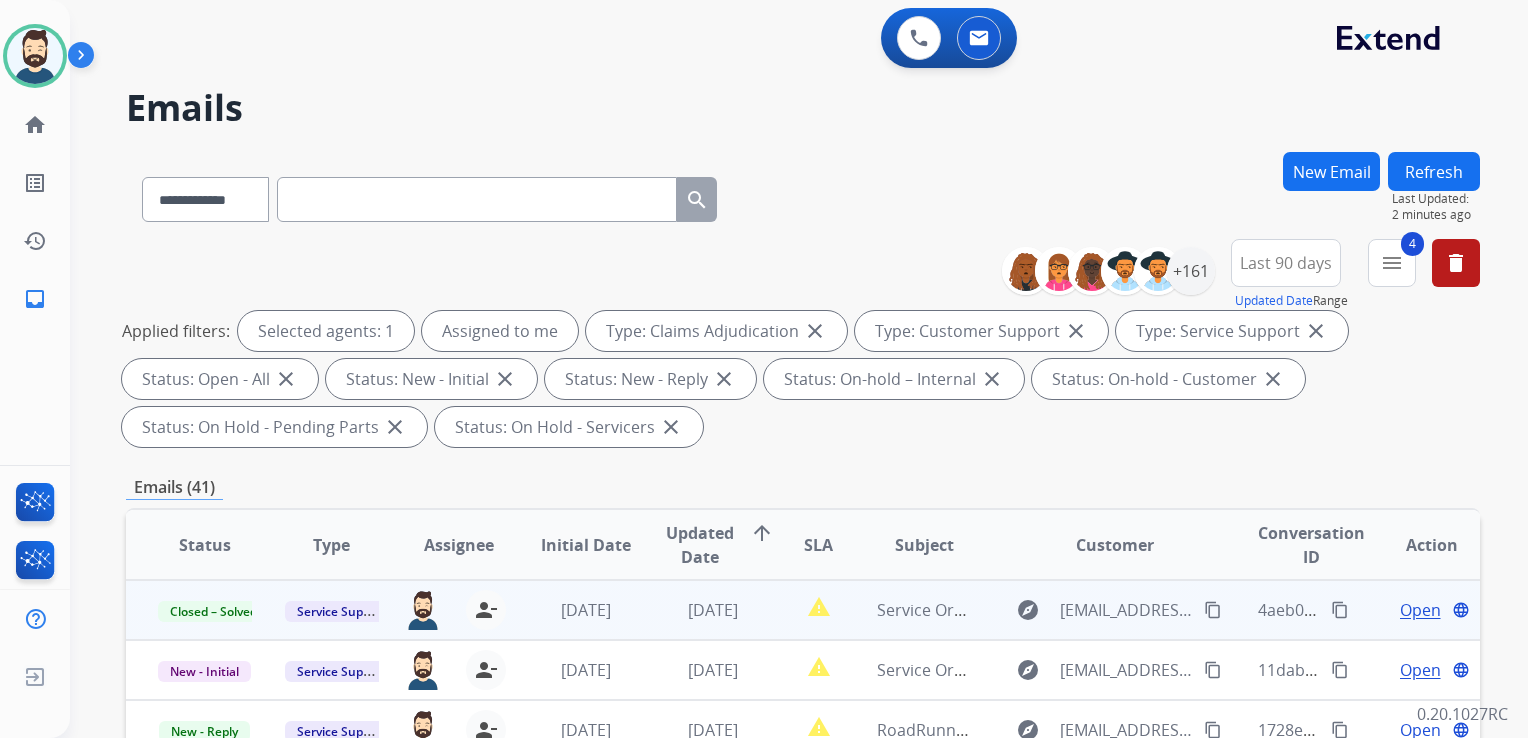 click on "Refresh" at bounding box center [1434, 171] 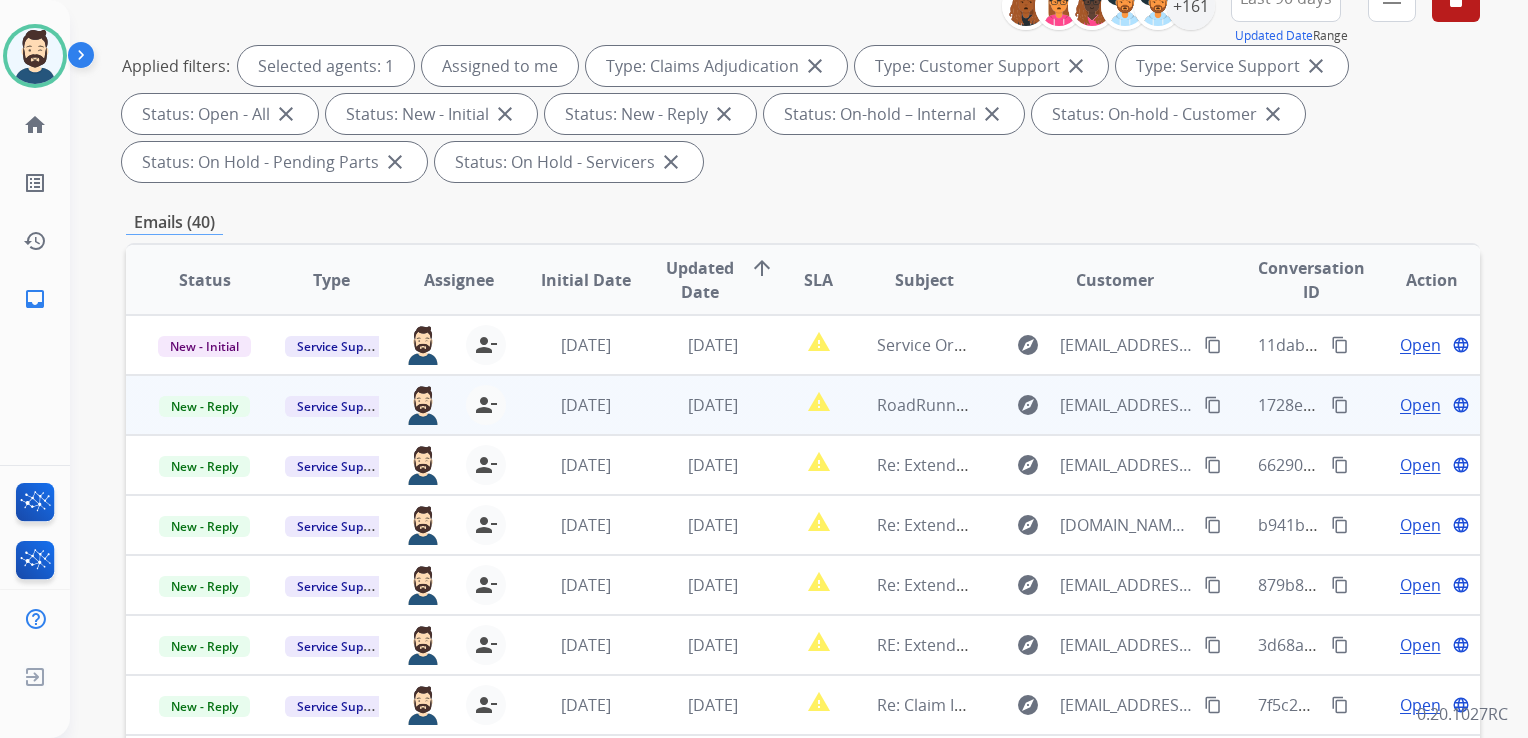 scroll, scrollTop: 300, scrollLeft: 0, axis: vertical 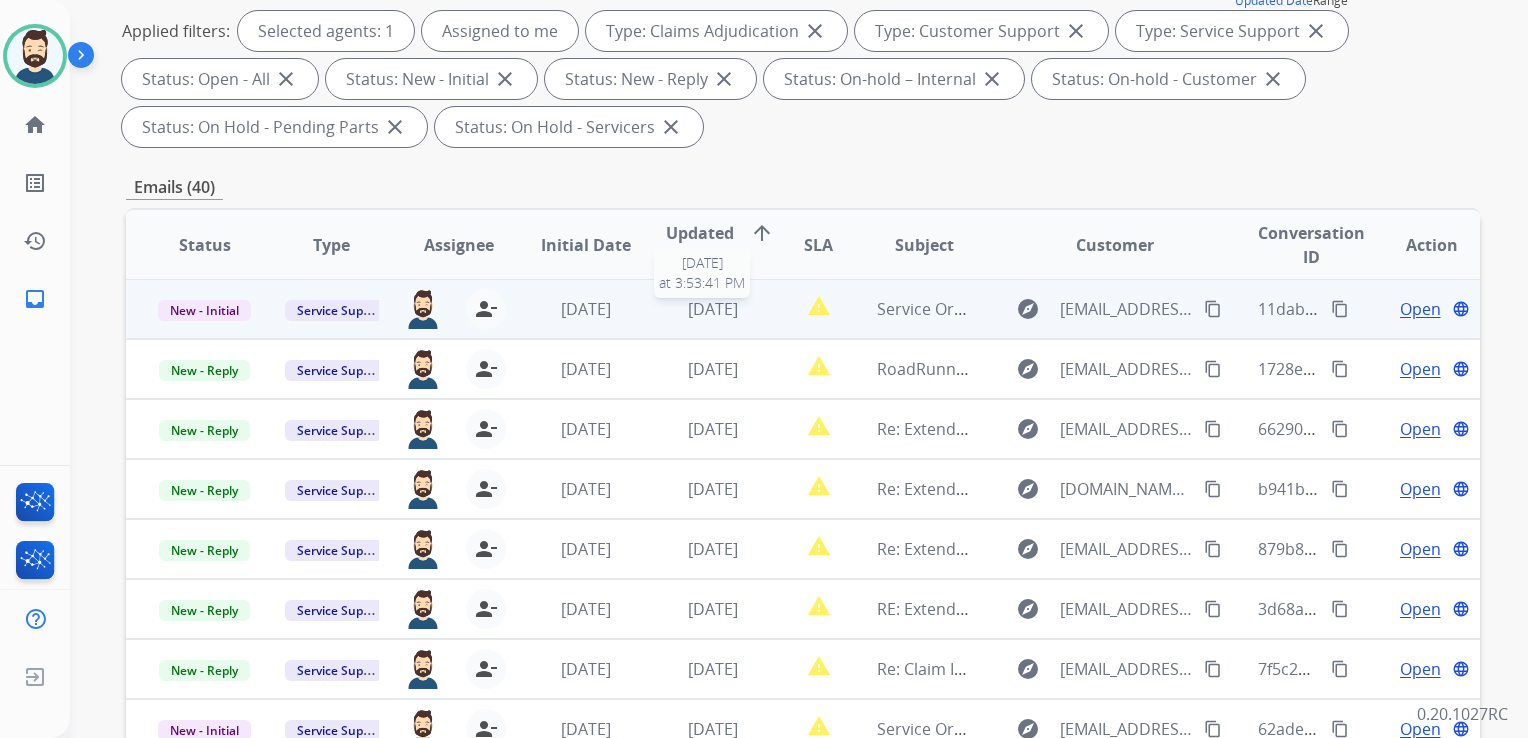 click on "[DATE]" at bounding box center (713, 309) 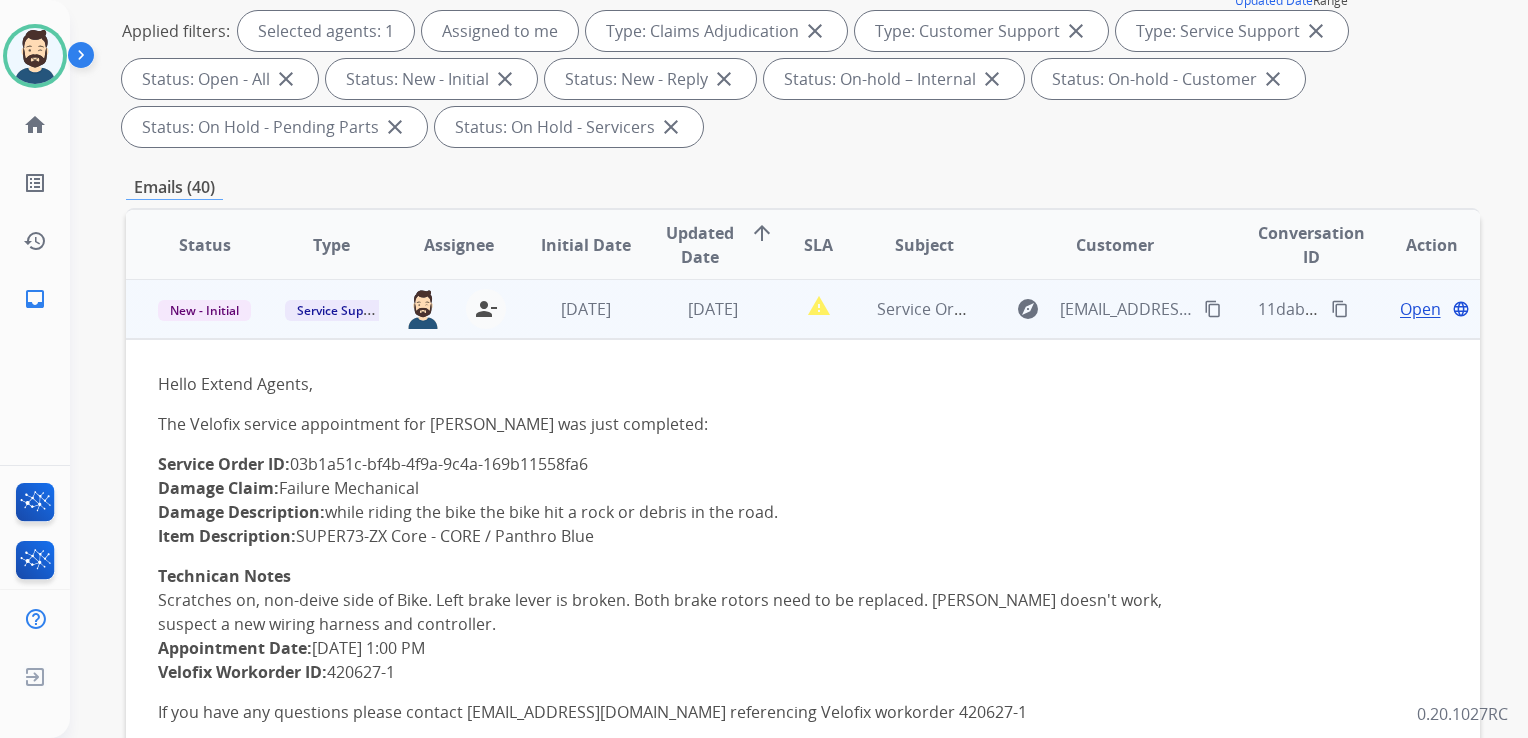 scroll, scrollTop: 0, scrollLeft: 0, axis: both 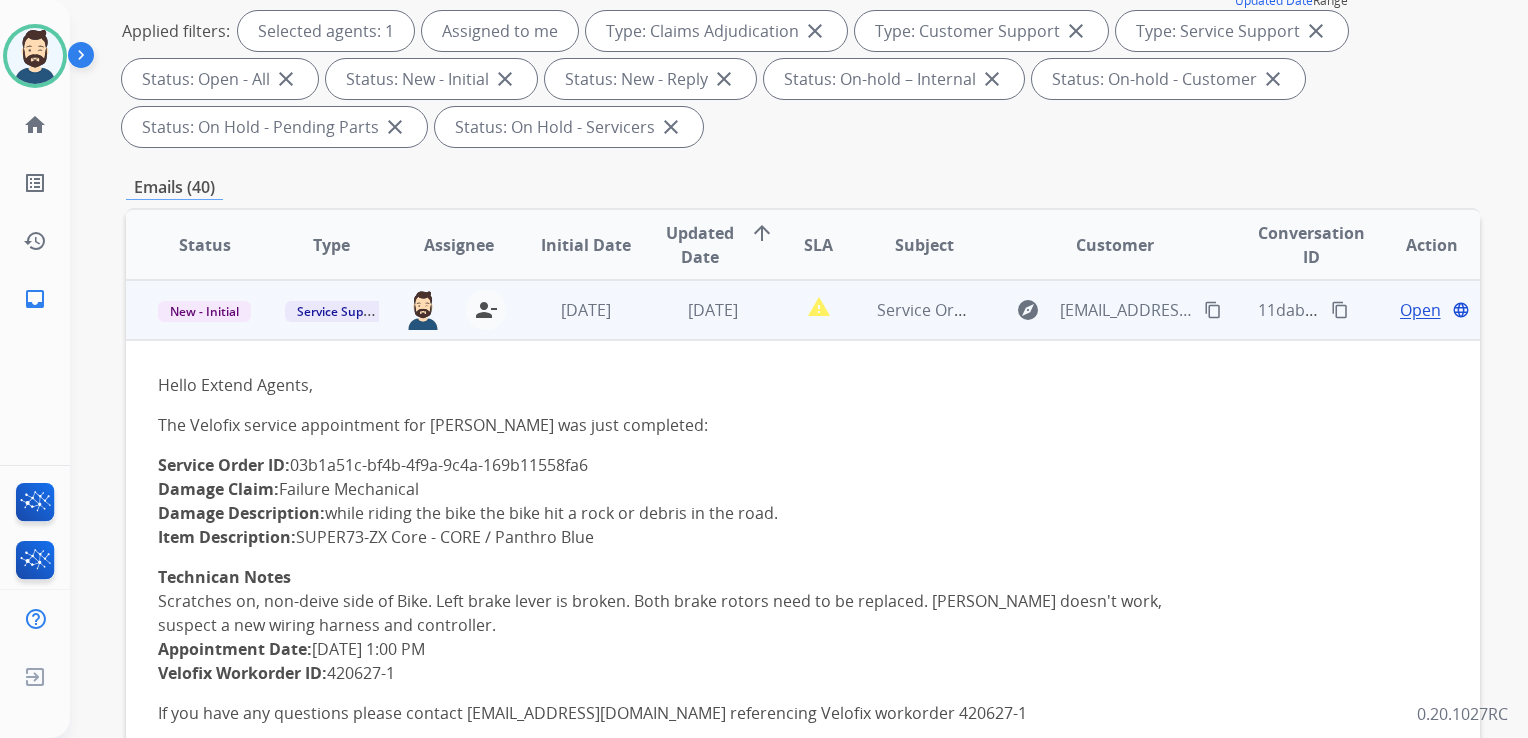 click on "Open" at bounding box center (1420, 310) 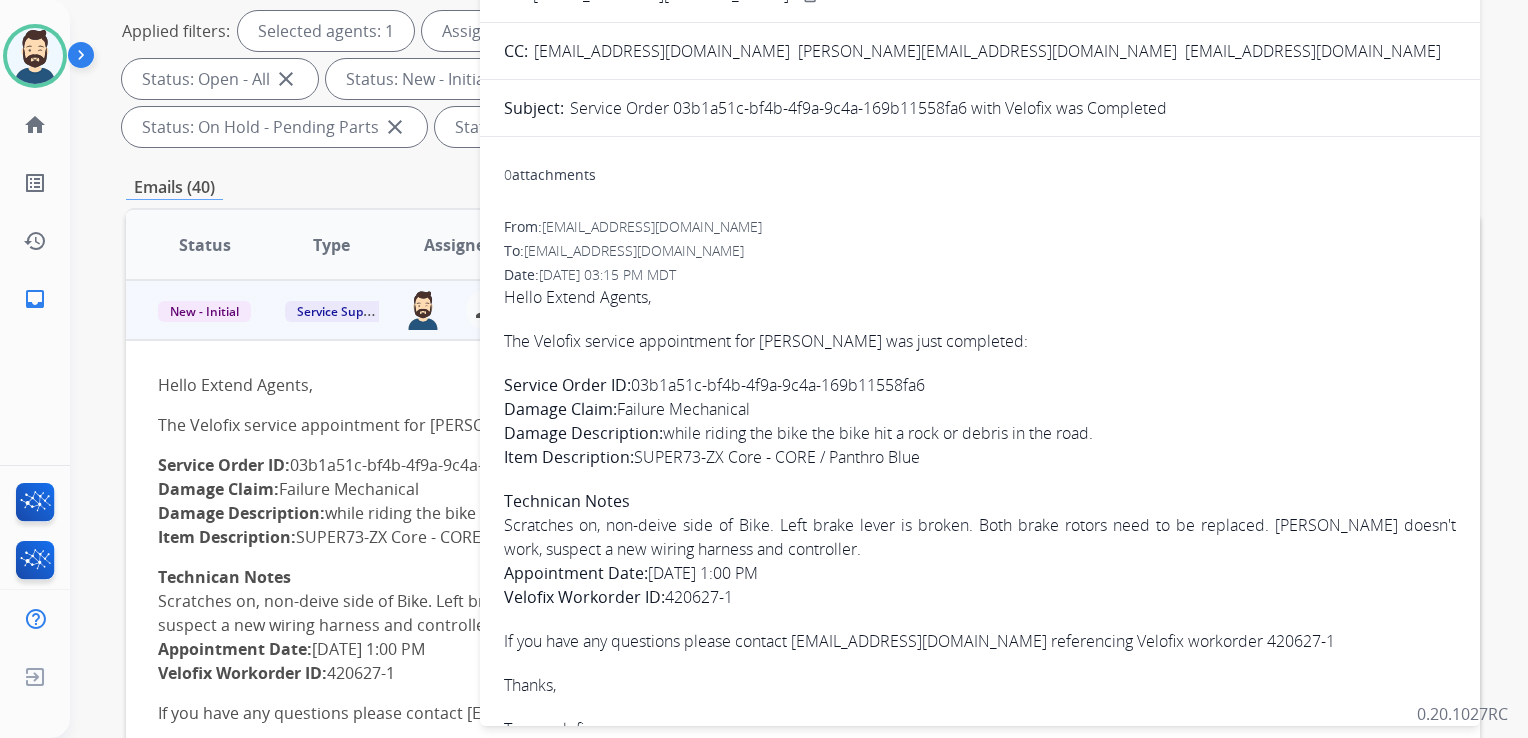 drag, startPoint x: 636, startPoint y: 382, endPoint x: 932, endPoint y: 374, distance: 296.1081 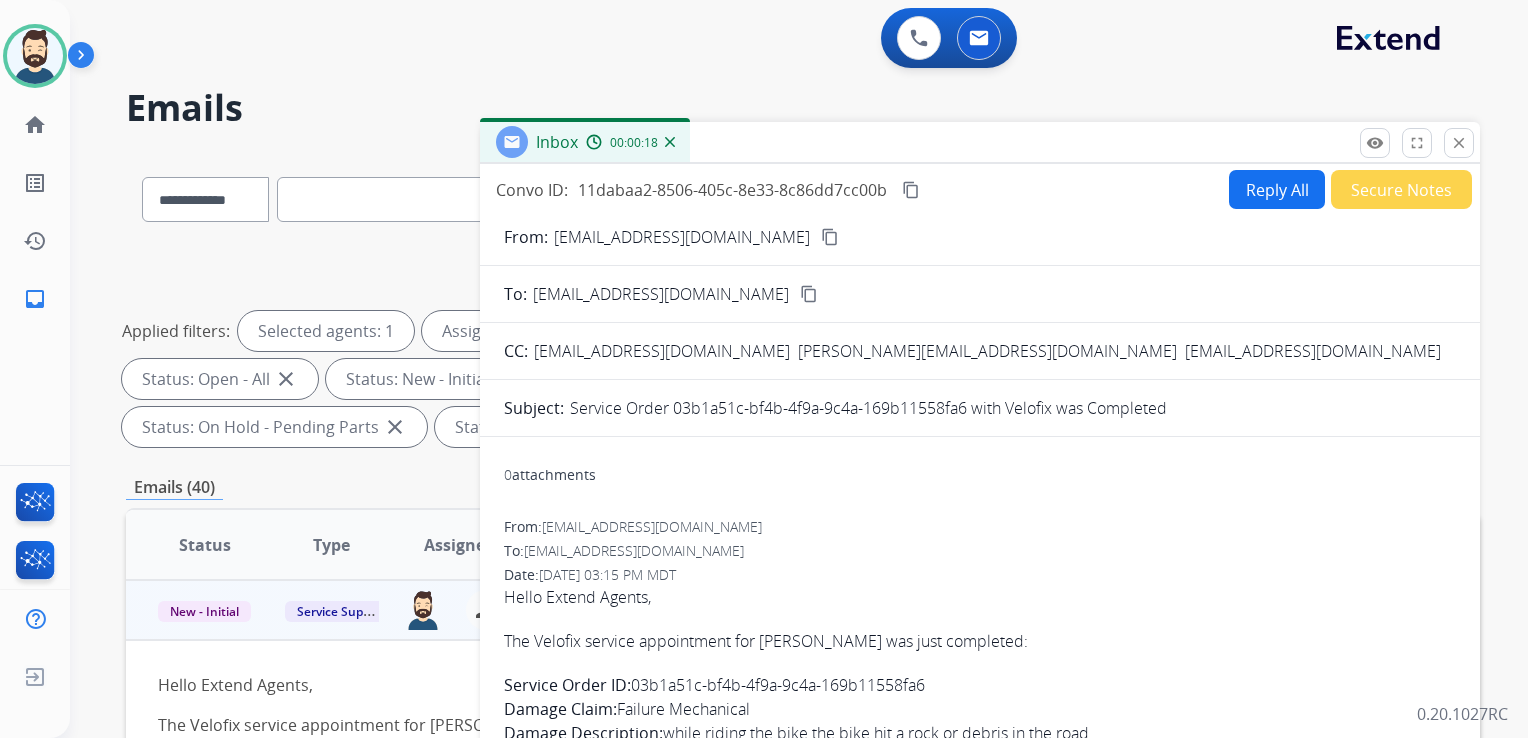 click on "content_copy" at bounding box center [911, 190] 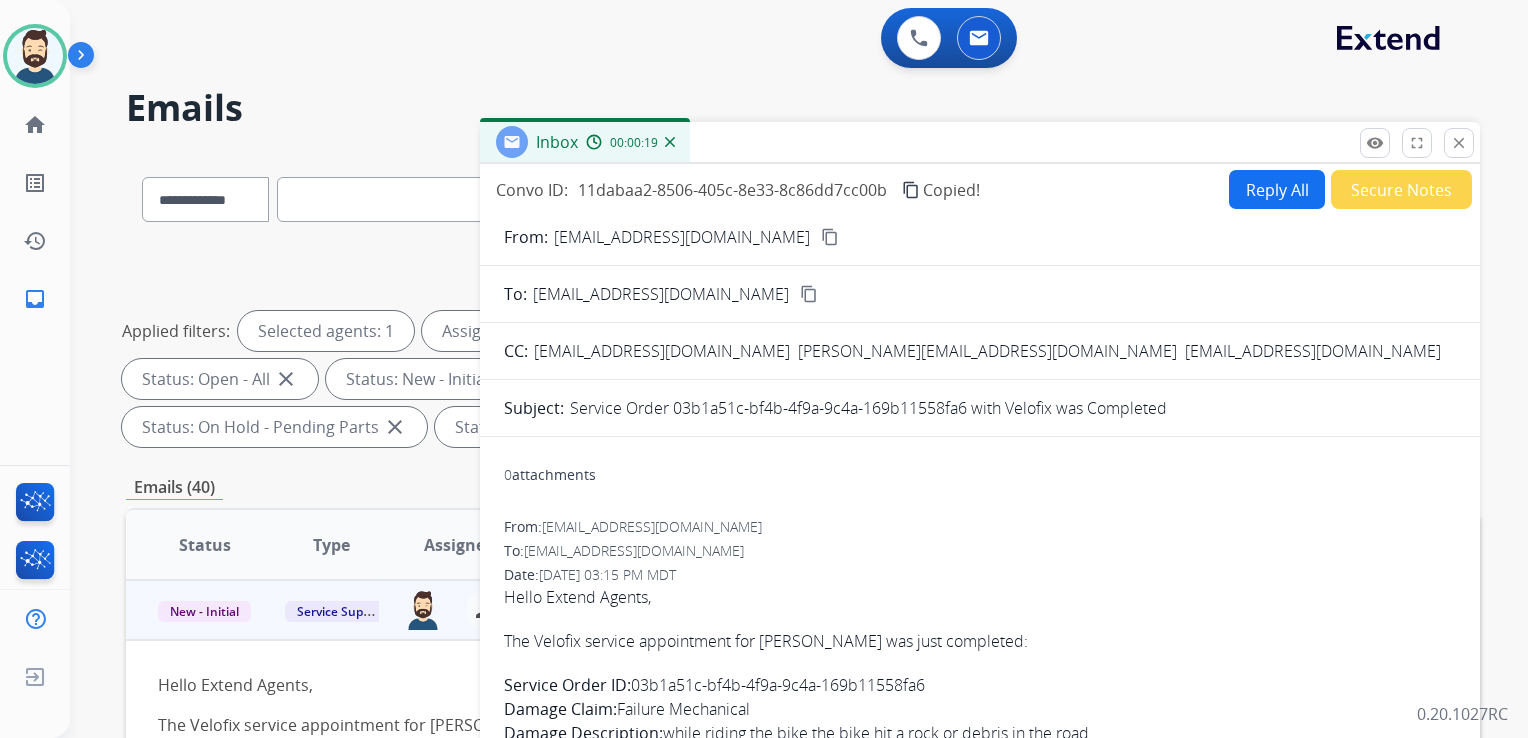 scroll, scrollTop: 49, scrollLeft: 0, axis: vertical 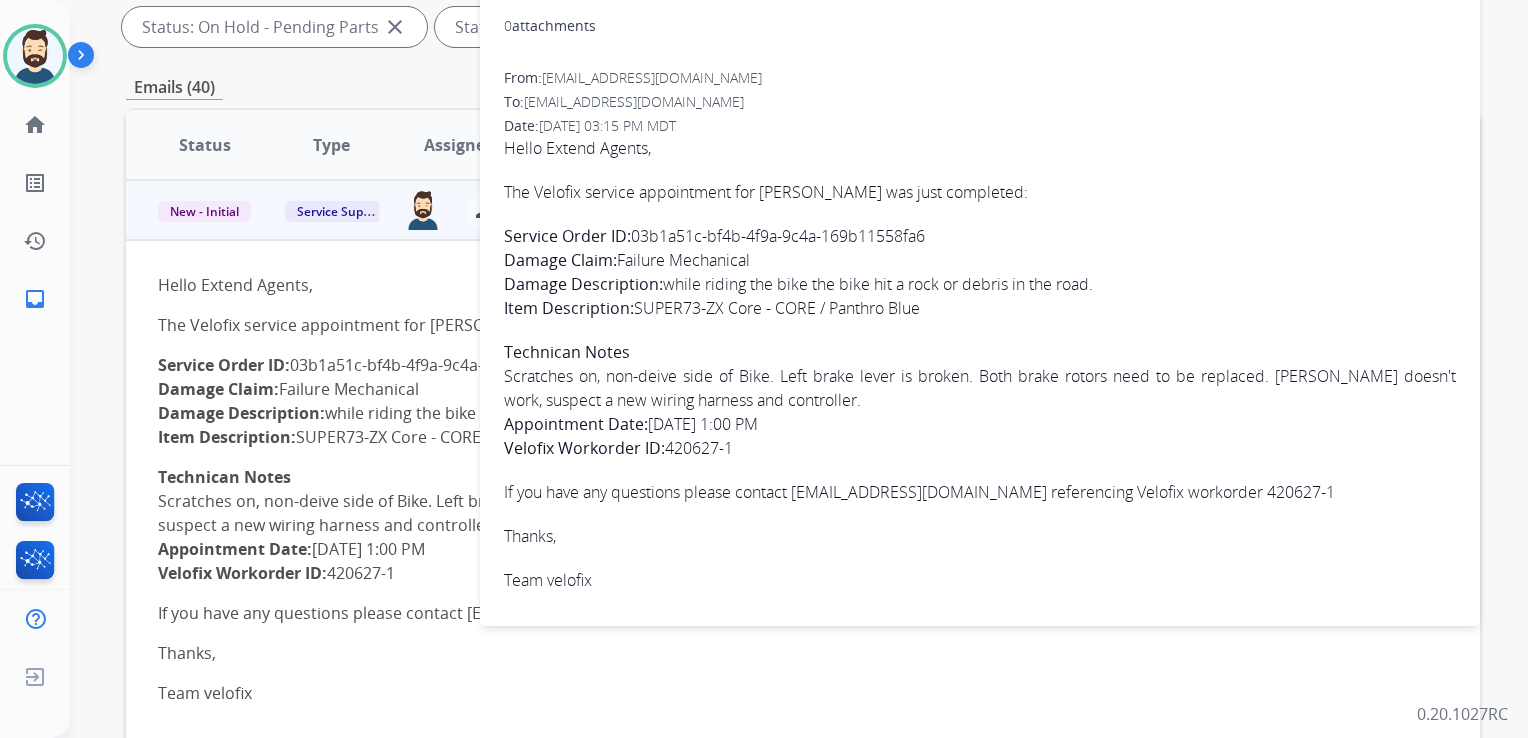 drag, startPoint x: 509, startPoint y: 190, endPoint x: 756, endPoint y: 441, distance: 352.15054 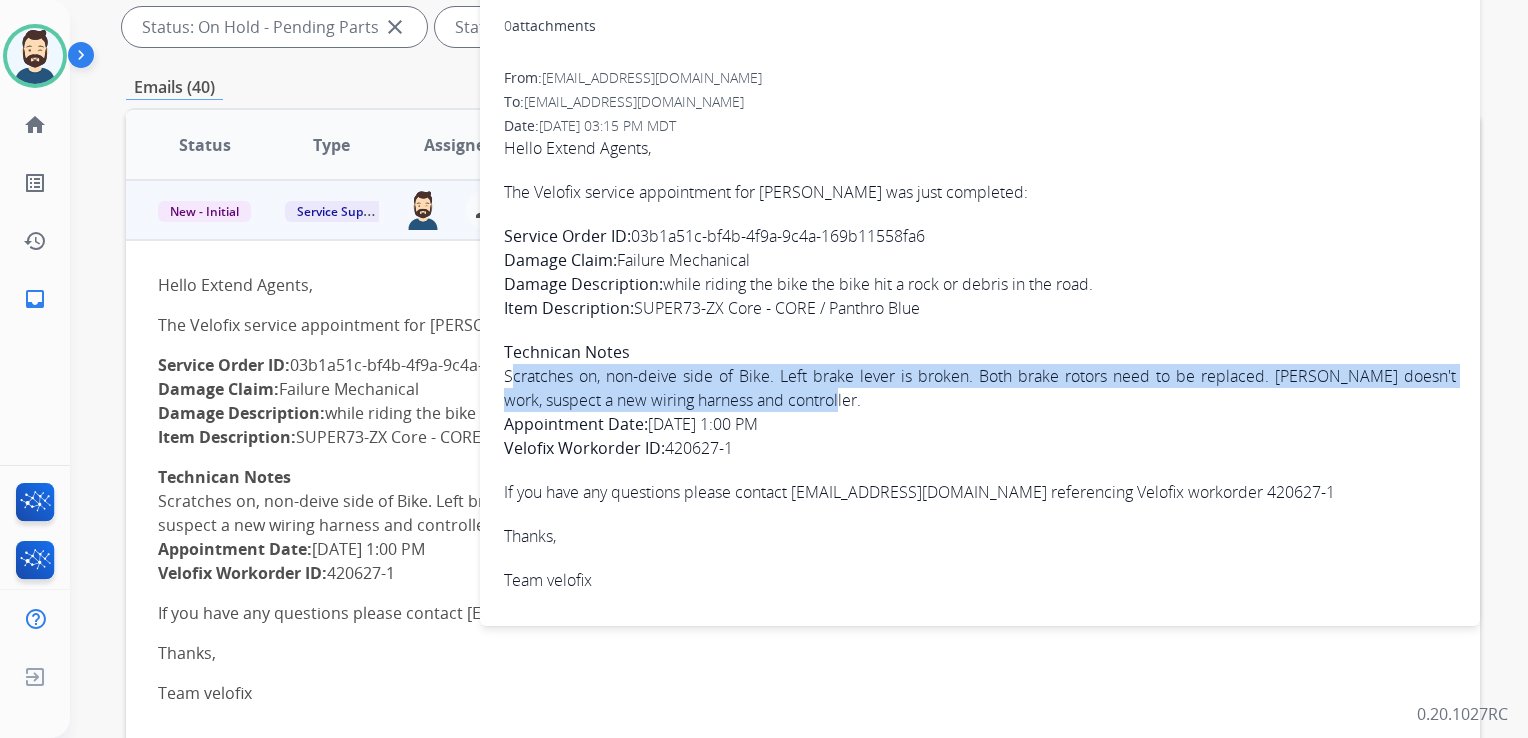 drag, startPoint x: 511, startPoint y: 373, endPoint x: 832, endPoint y: 406, distance: 322.6918 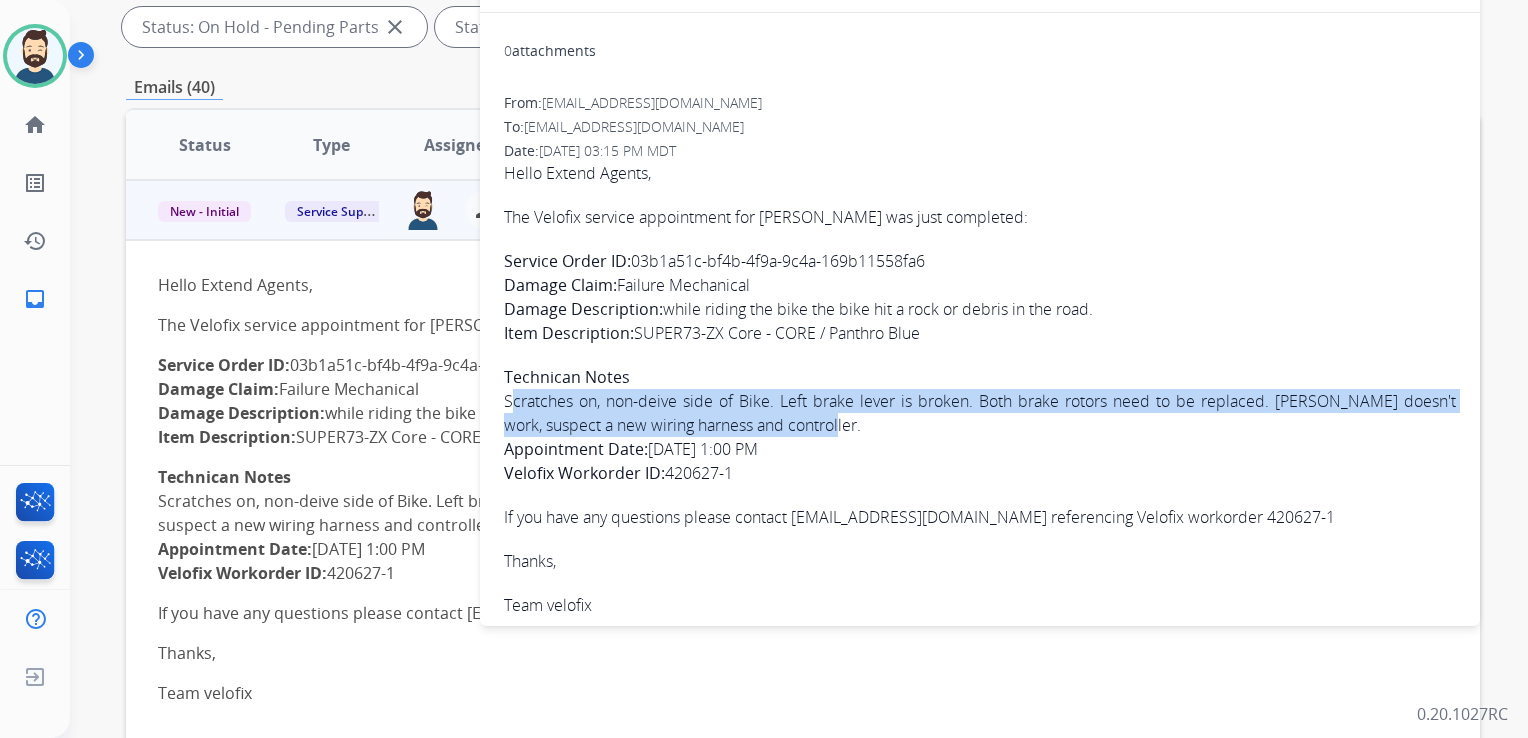 scroll, scrollTop: 0, scrollLeft: 0, axis: both 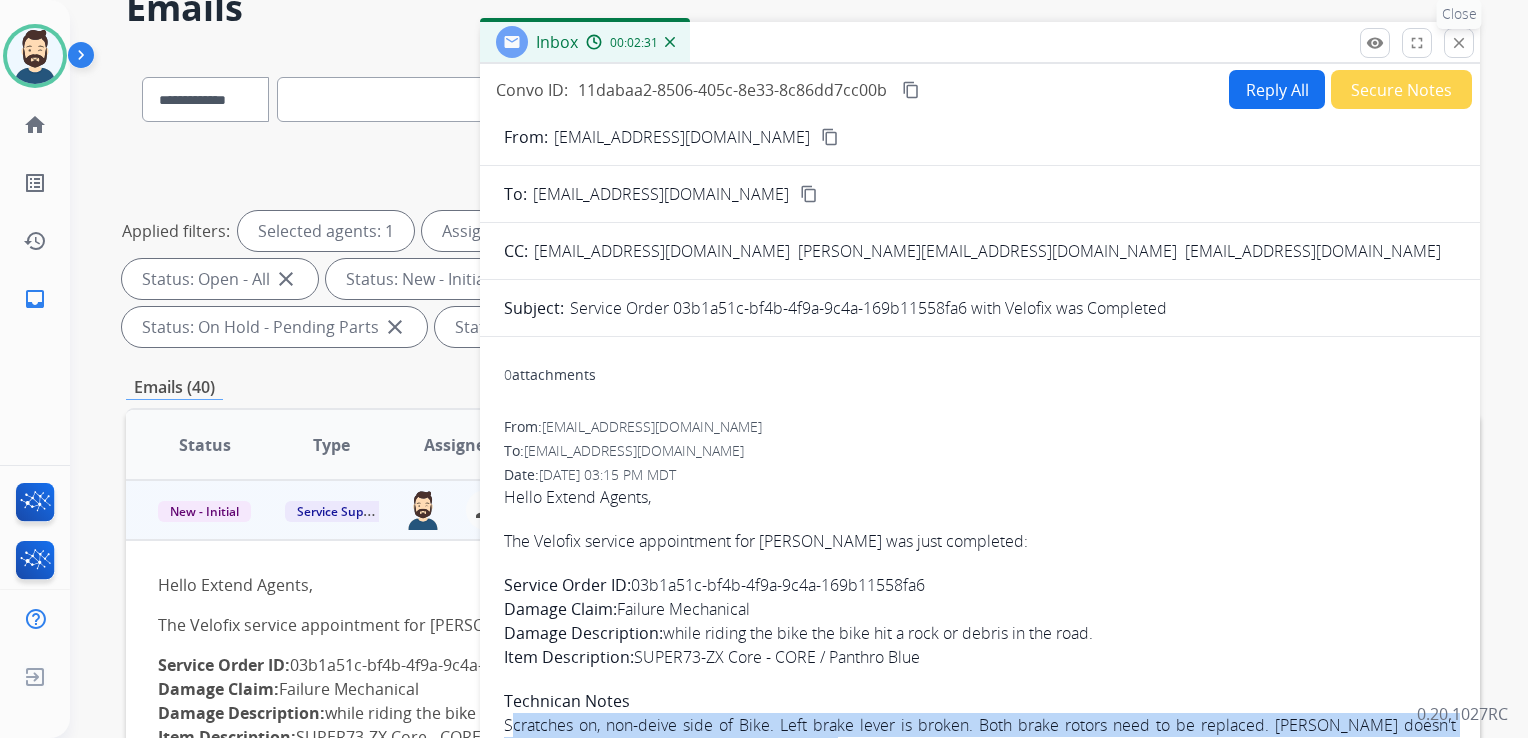 click on "close" at bounding box center (1459, 43) 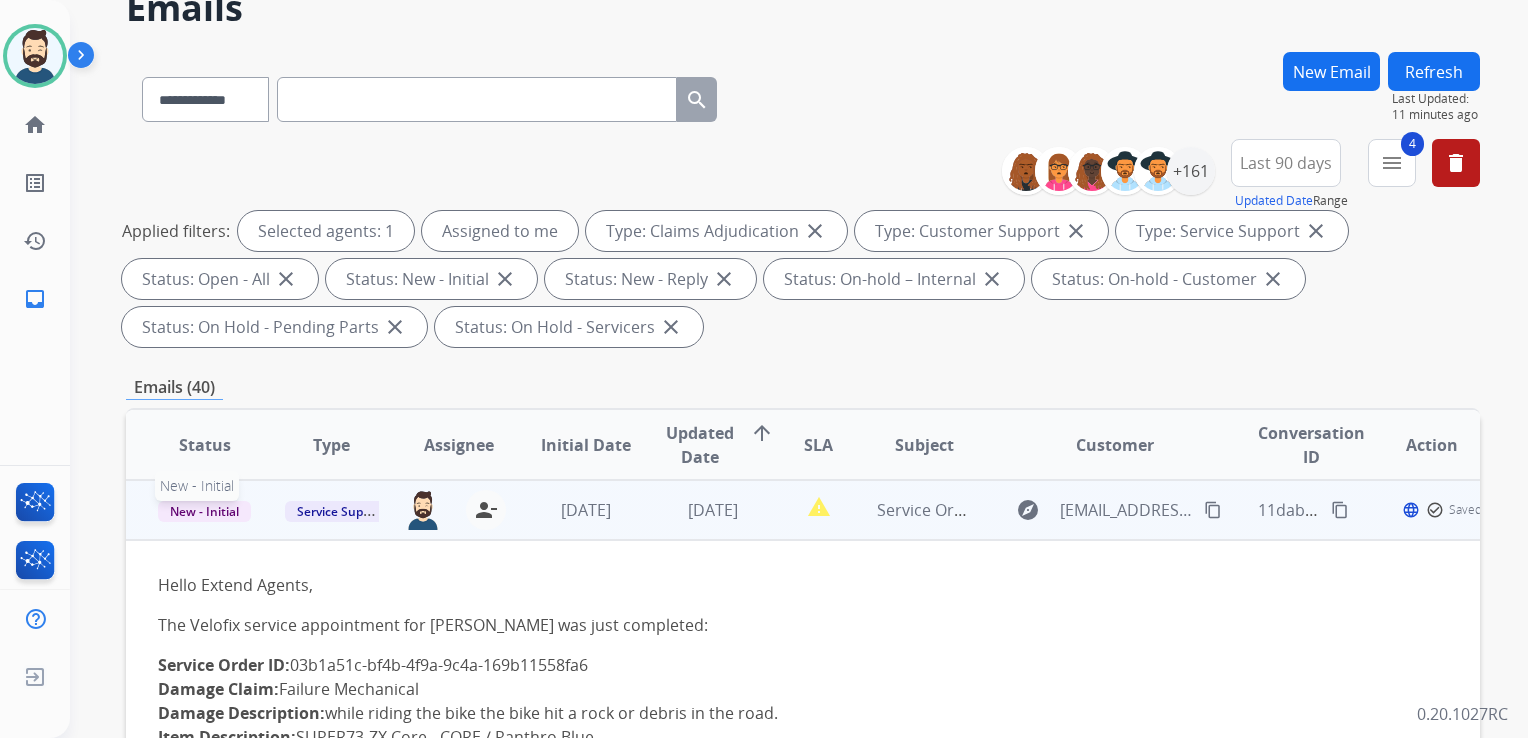 click on "New - Initial" at bounding box center (204, 511) 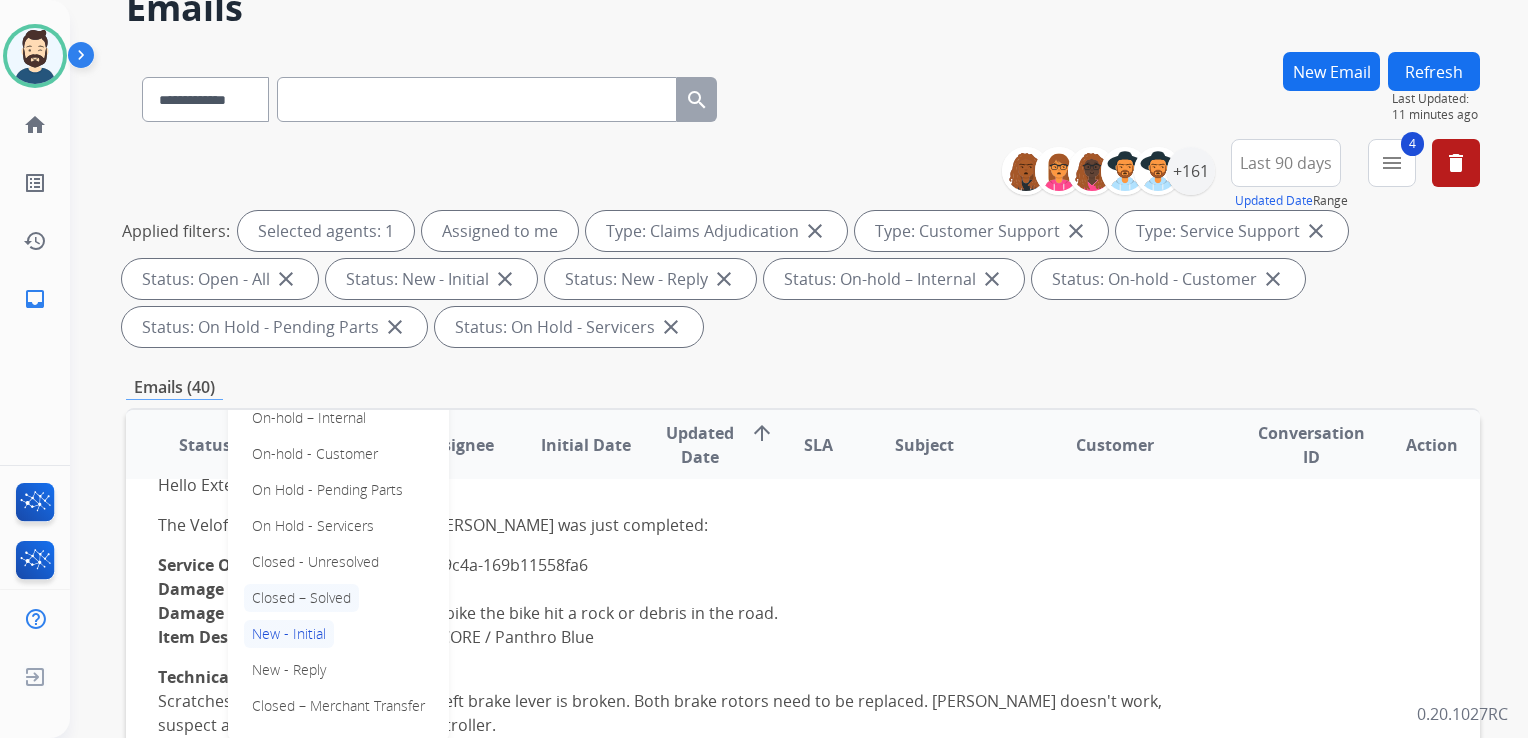 click on "Closed – Solved" at bounding box center (301, 598) 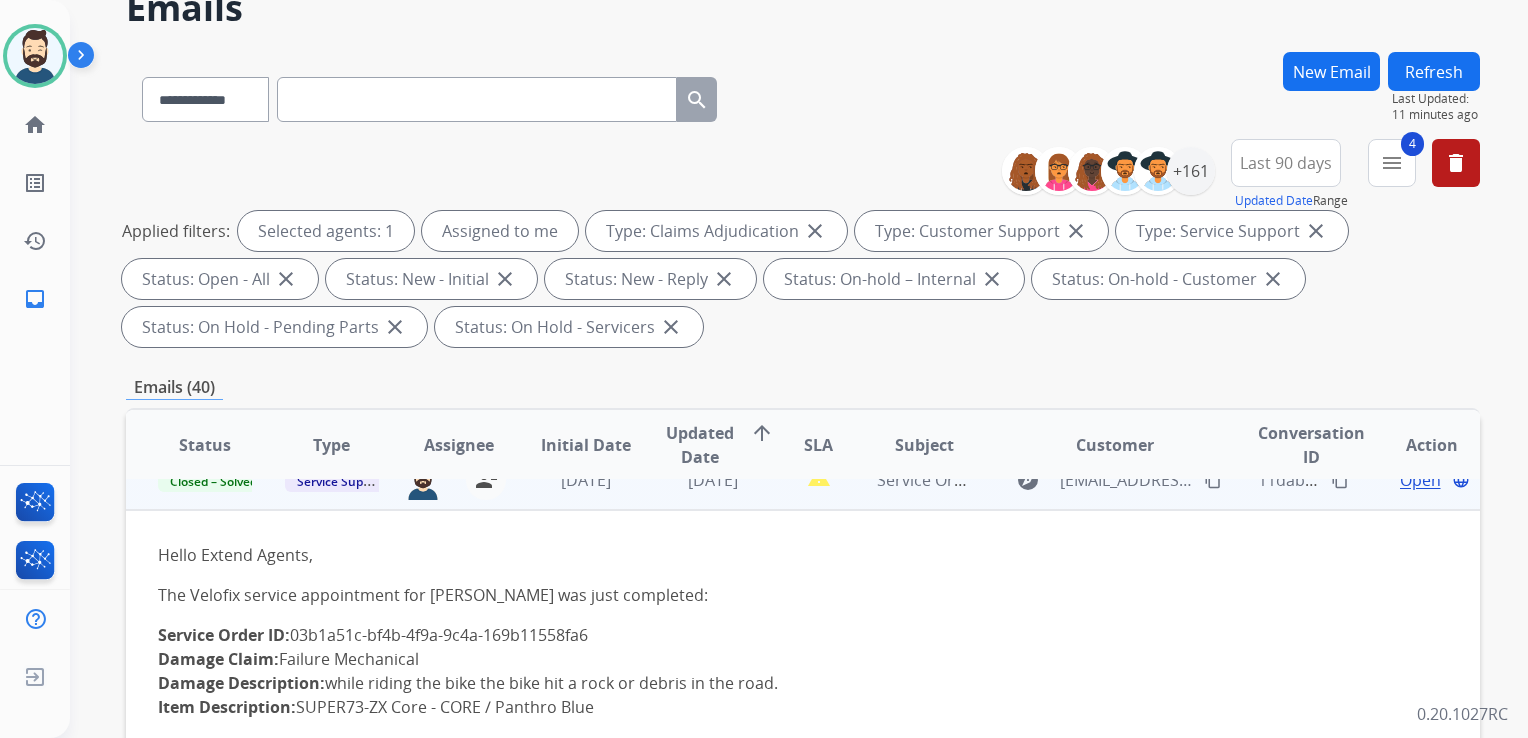 scroll, scrollTop: 0, scrollLeft: 0, axis: both 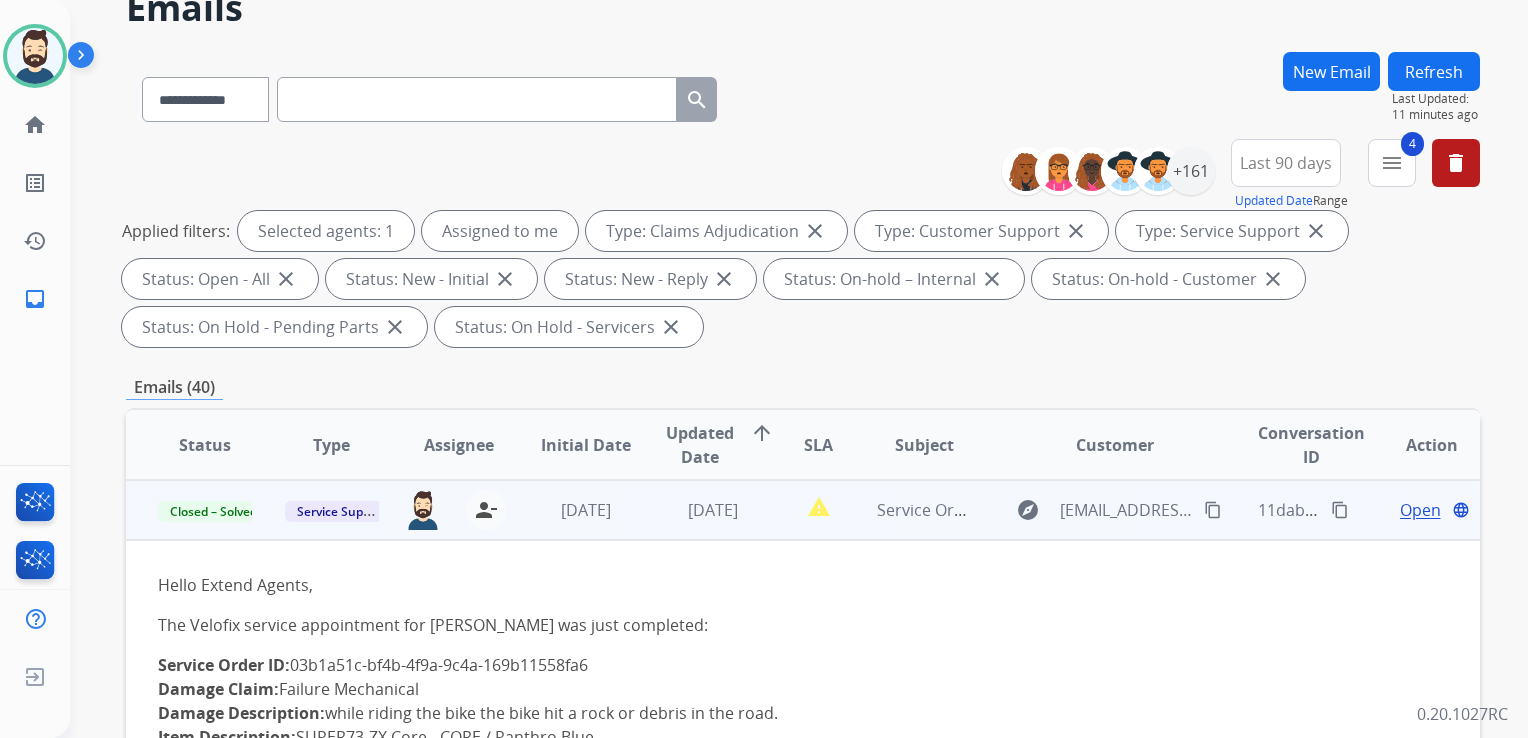 click on "[DATE]" at bounding box center (697, 510) 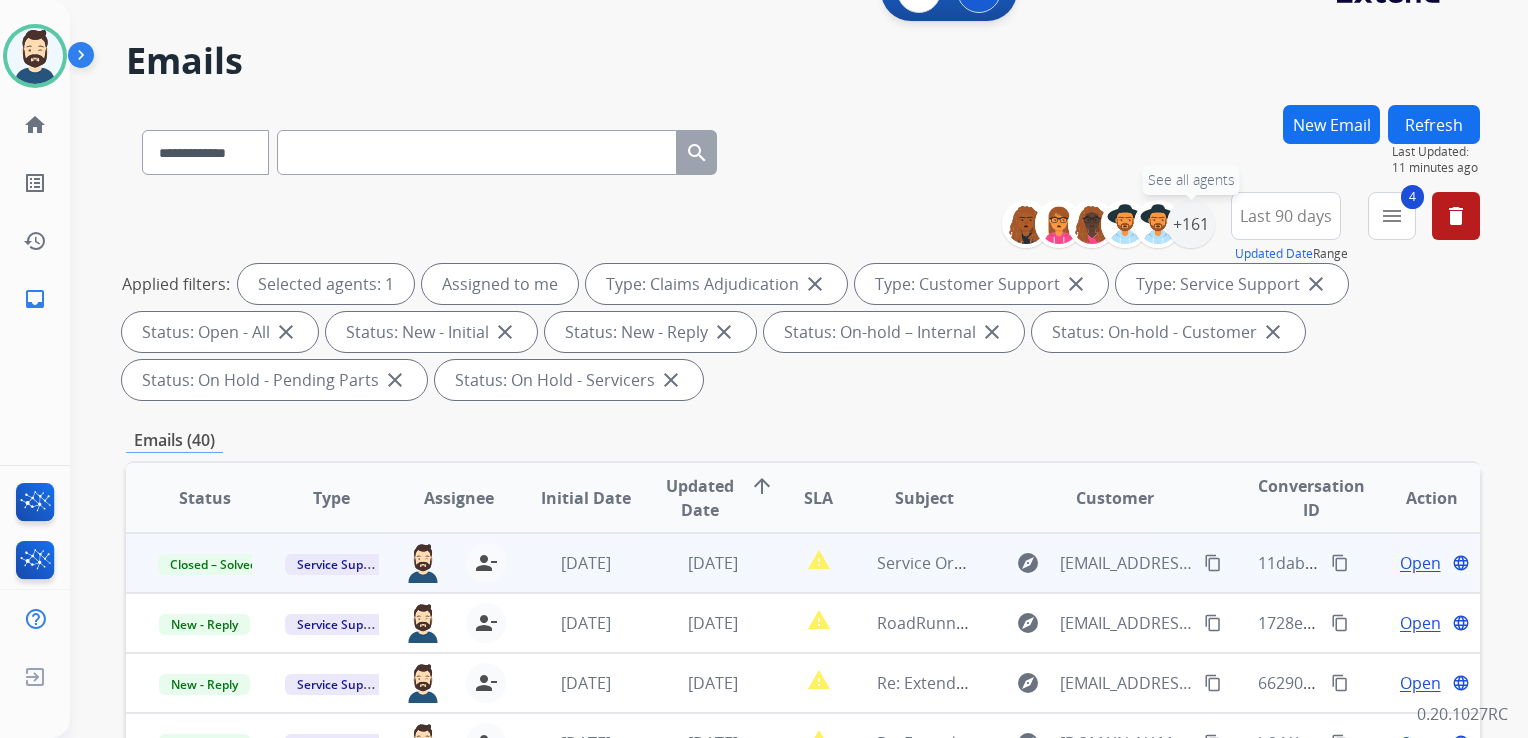 scroll, scrollTop: 0, scrollLeft: 0, axis: both 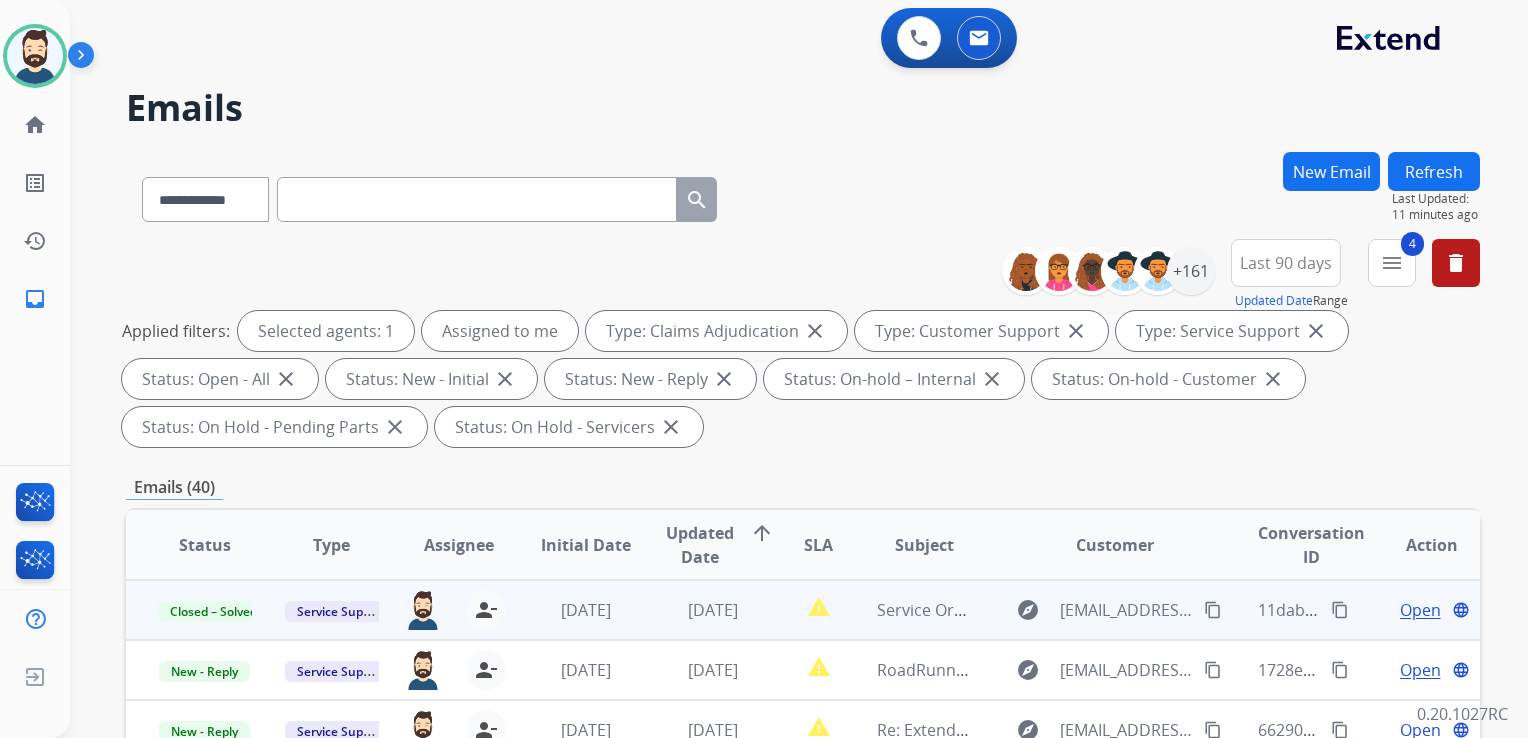 click on "Refresh" at bounding box center (1434, 171) 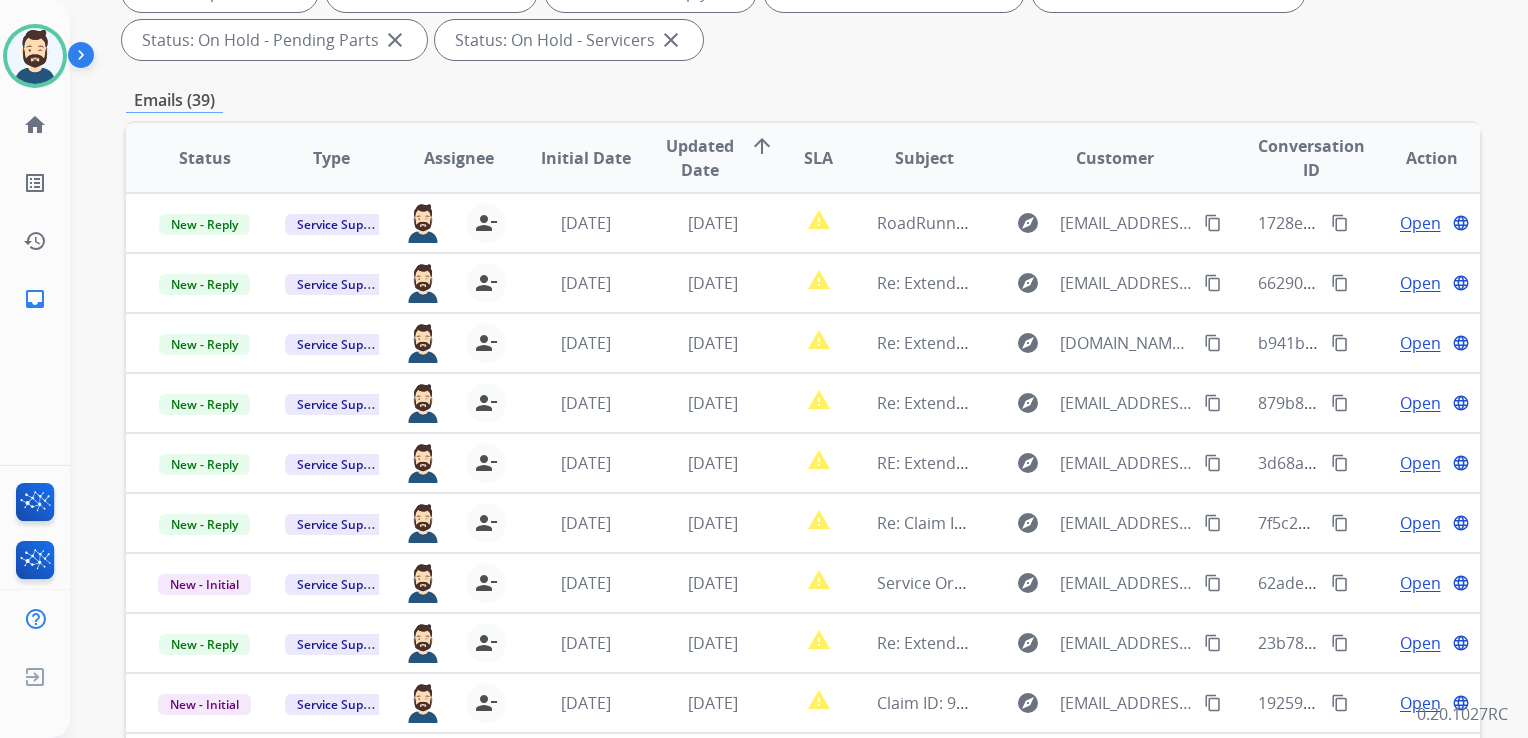 scroll, scrollTop: 400, scrollLeft: 0, axis: vertical 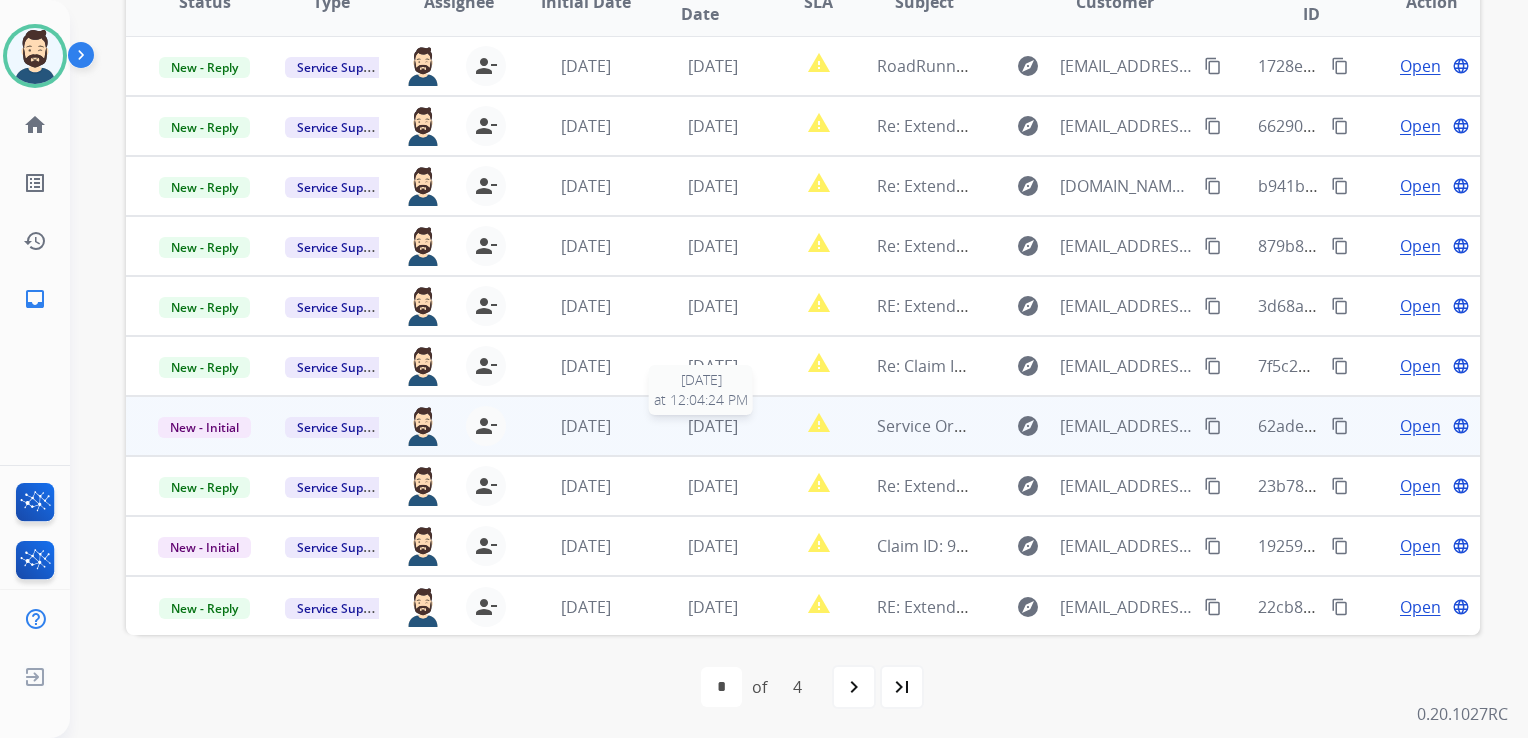 click on "[DATE]" at bounding box center [713, 426] 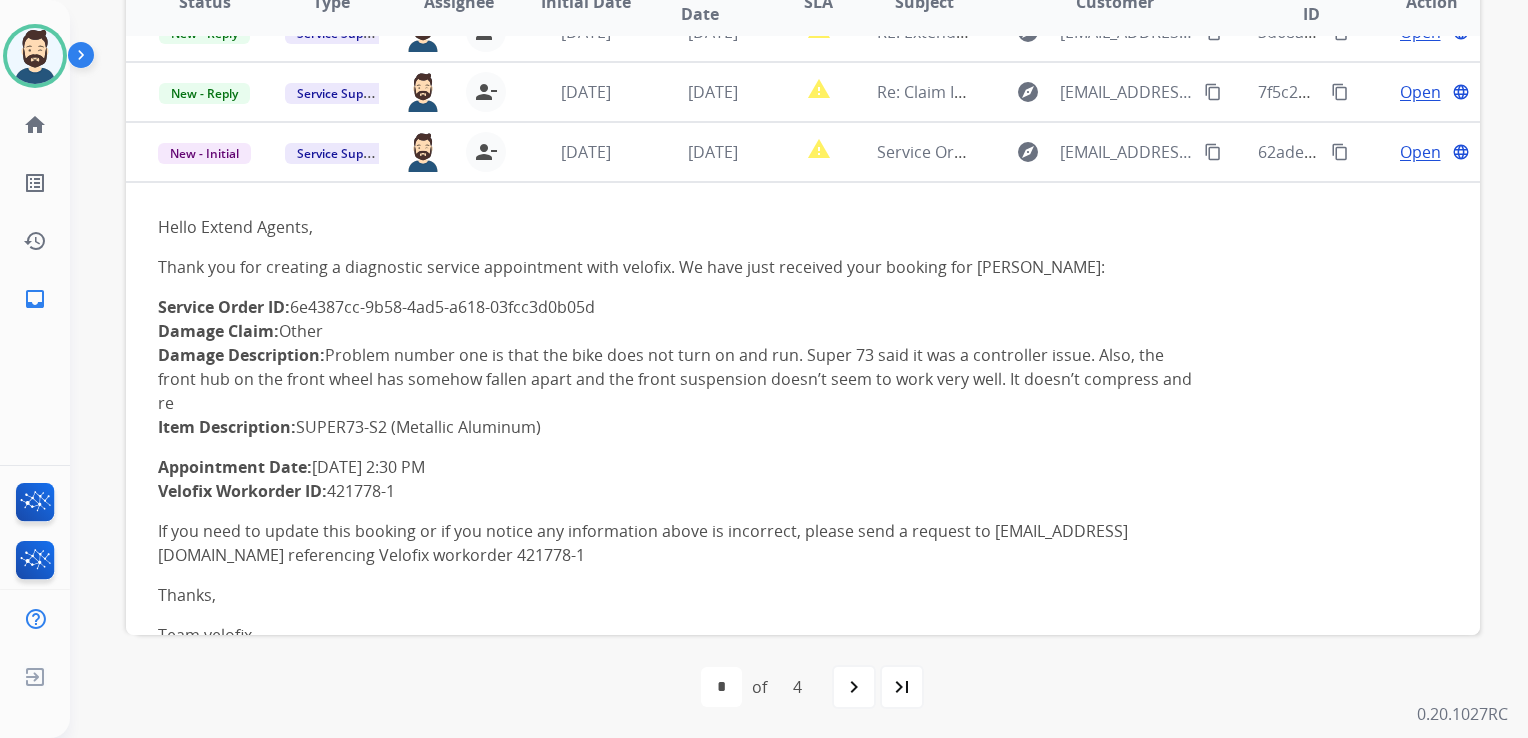 scroll, scrollTop: 360, scrollLeft: 0, axis: vertical 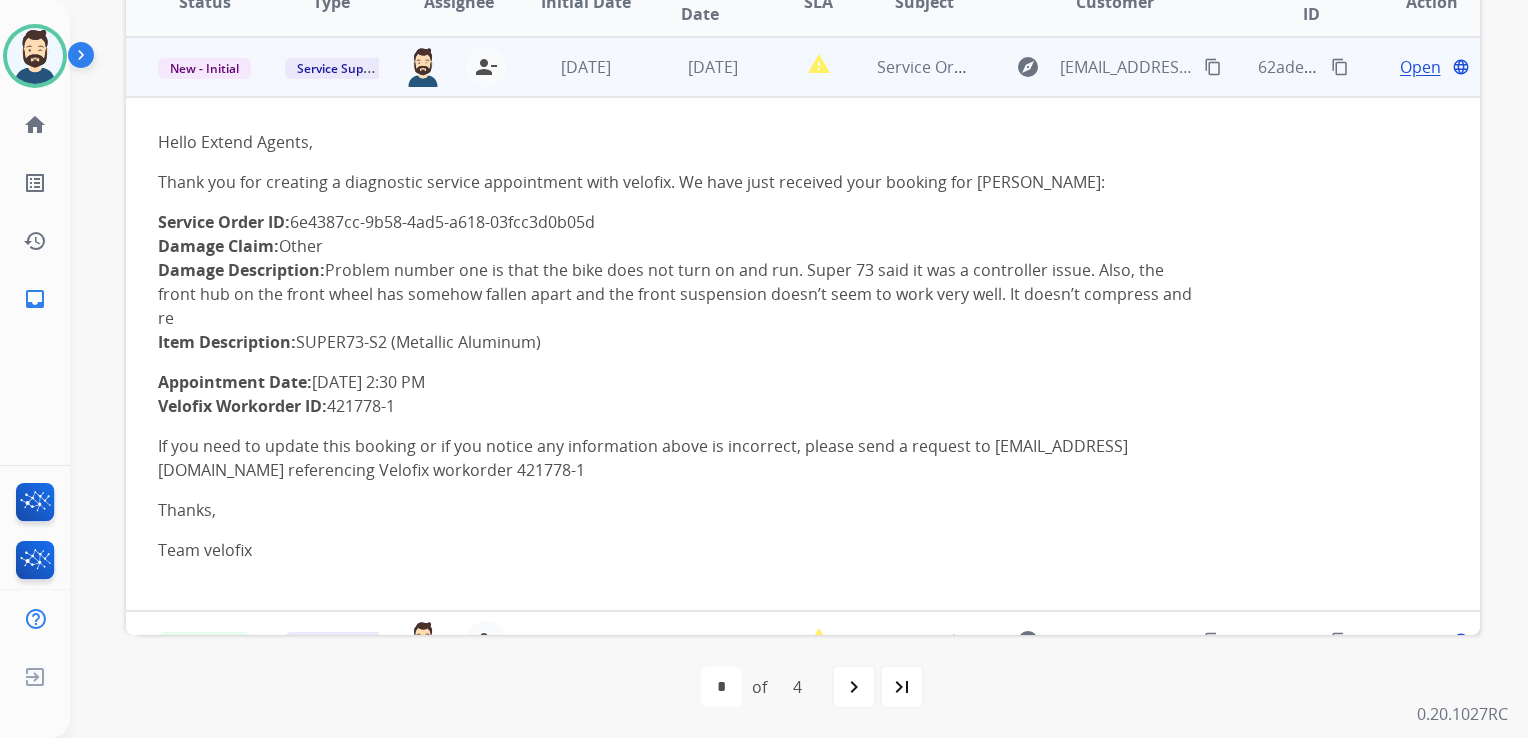 click on "Open" at bounding box center (1420, 67) 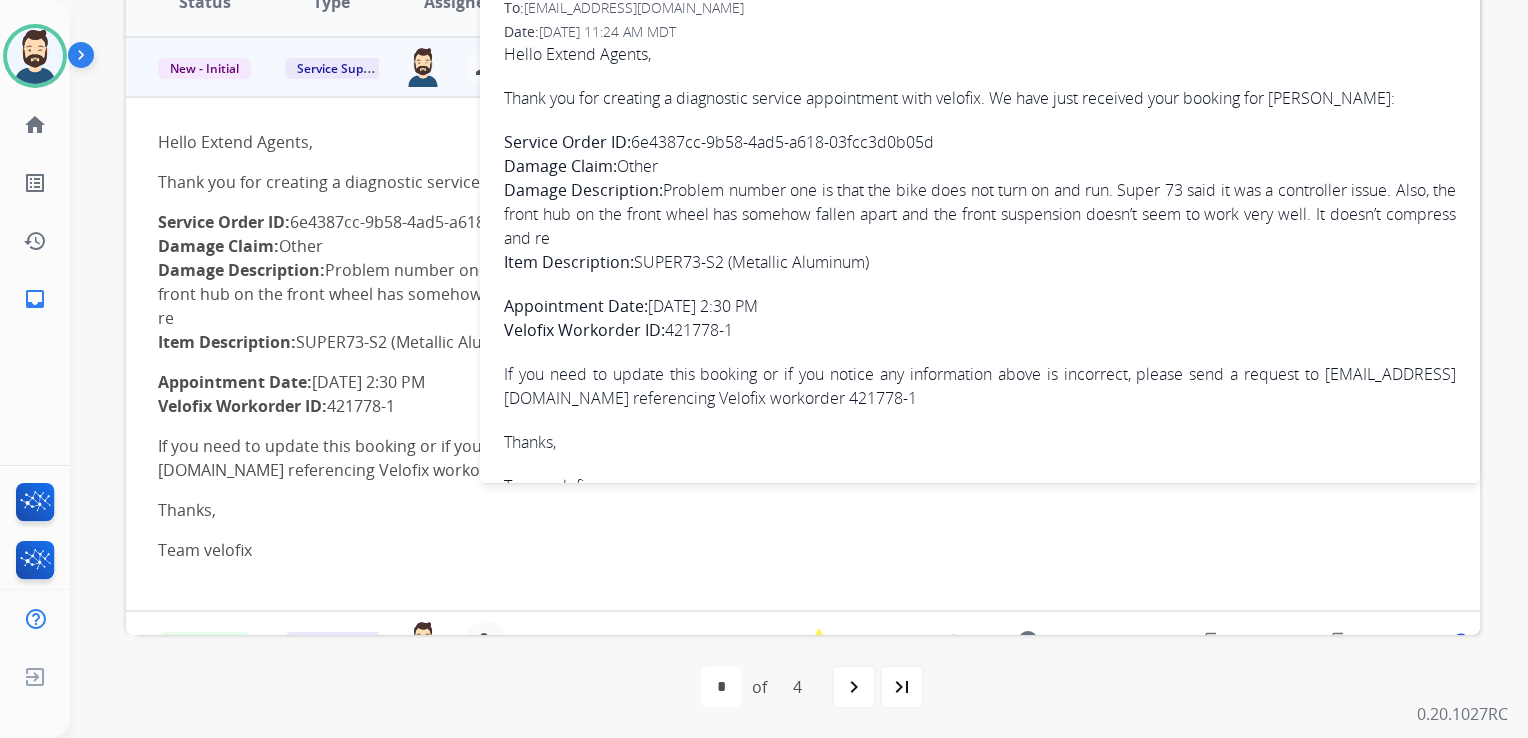 drag, startPoint x: 635, startPoint y: 138, endPoint x: 948, endPoint y: 130, distance: 313.10223 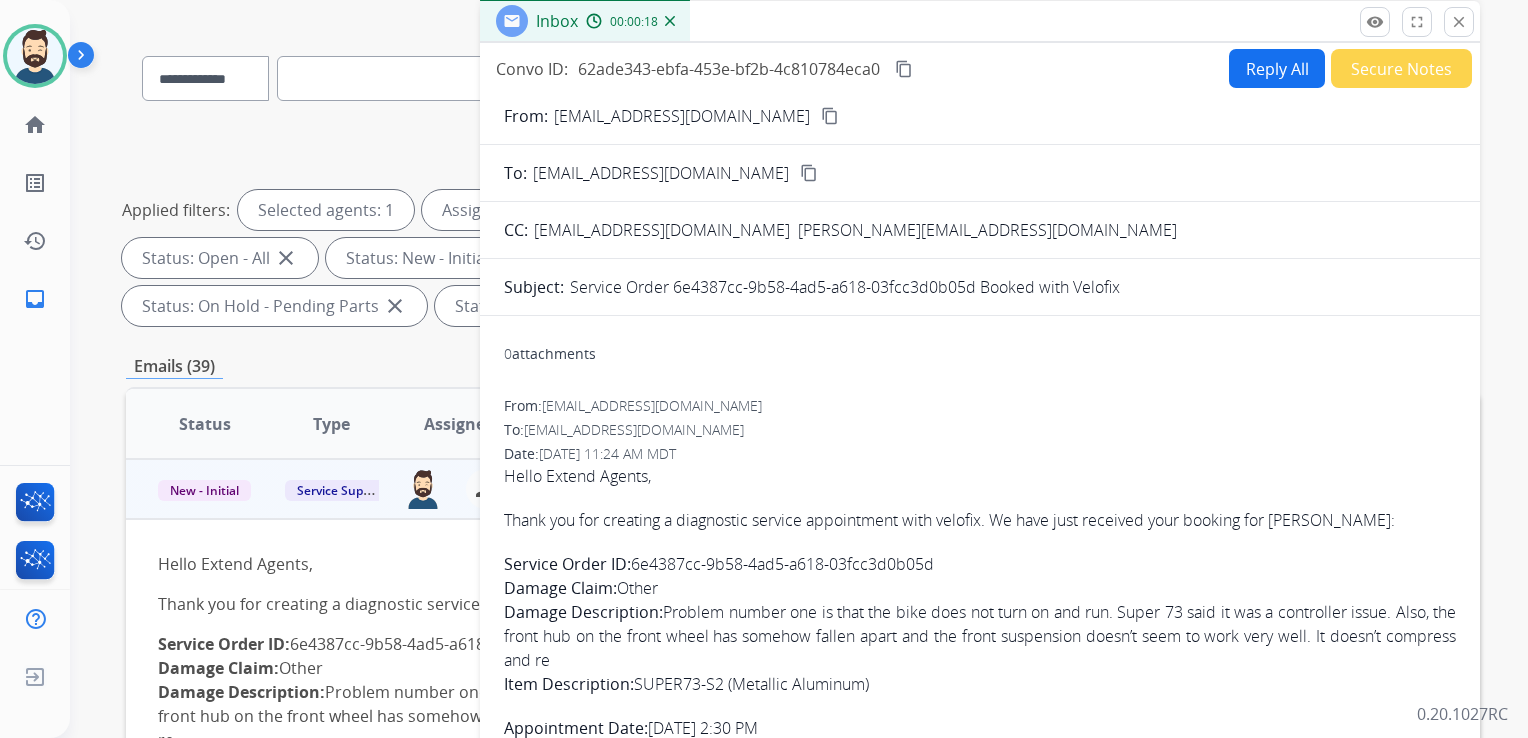 scroll, scrollTop: 43, scrollLeft: 0, axis: vertical 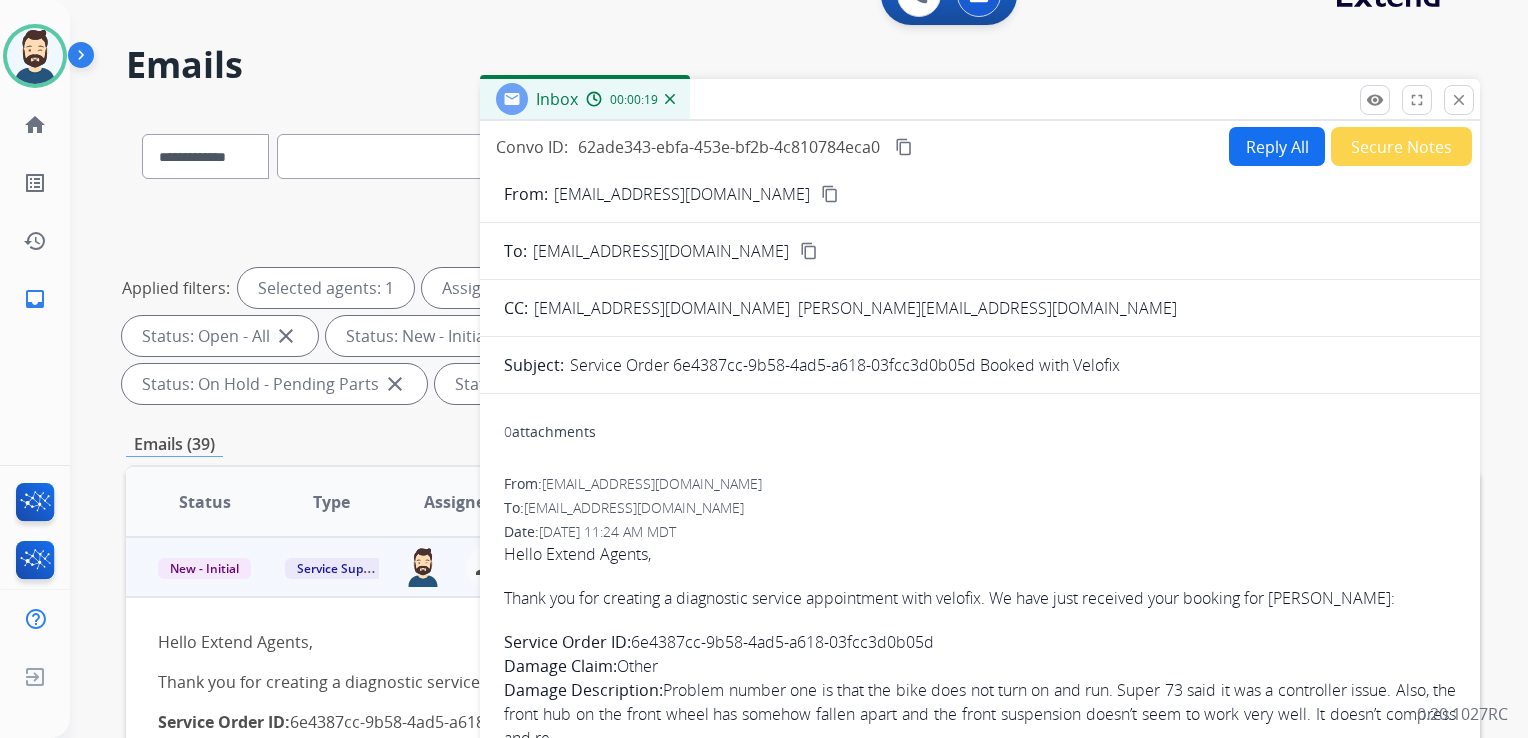 click on "content_copy" at bounding box center [904, 147] 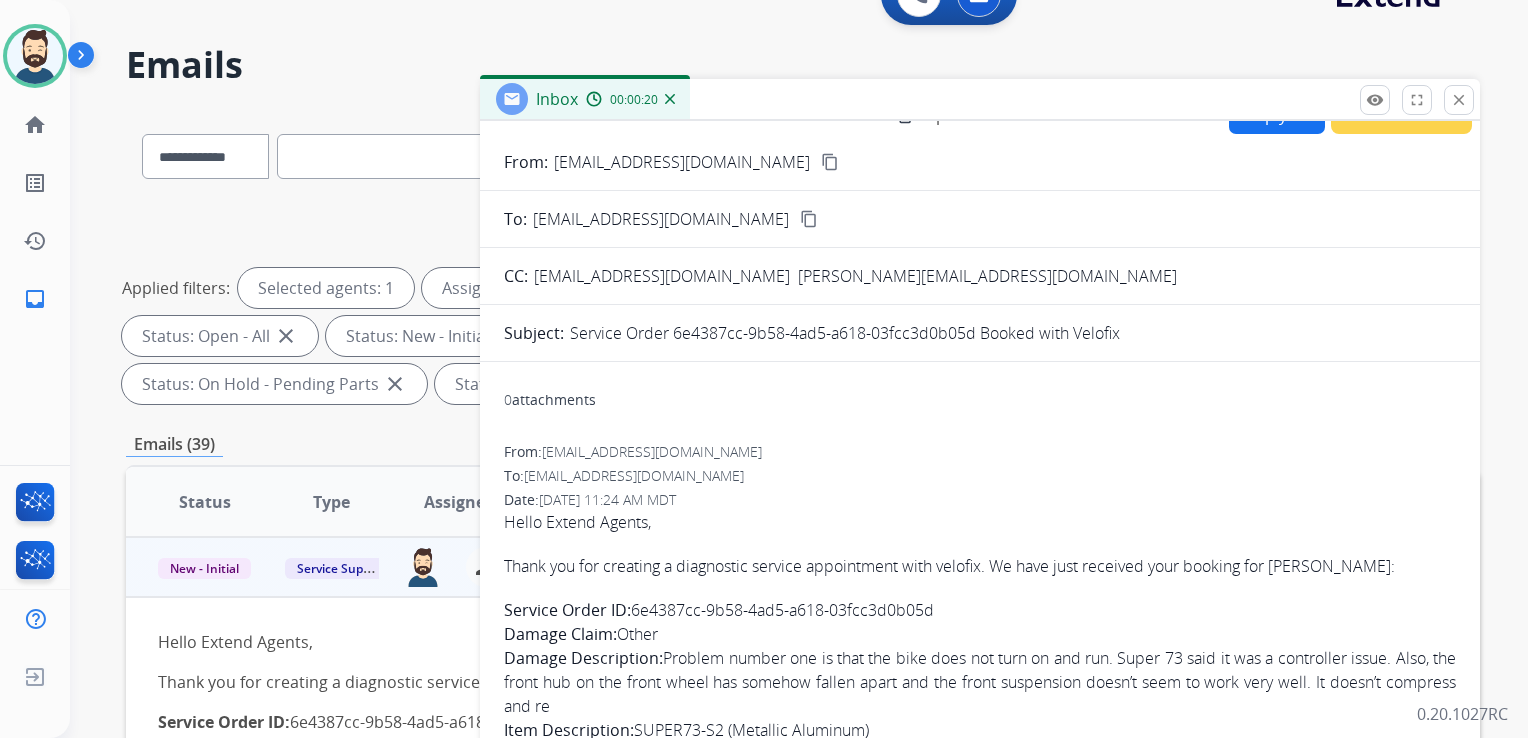 scroll, scrollTop: 49, scrollLeft: 0, axis: vertical 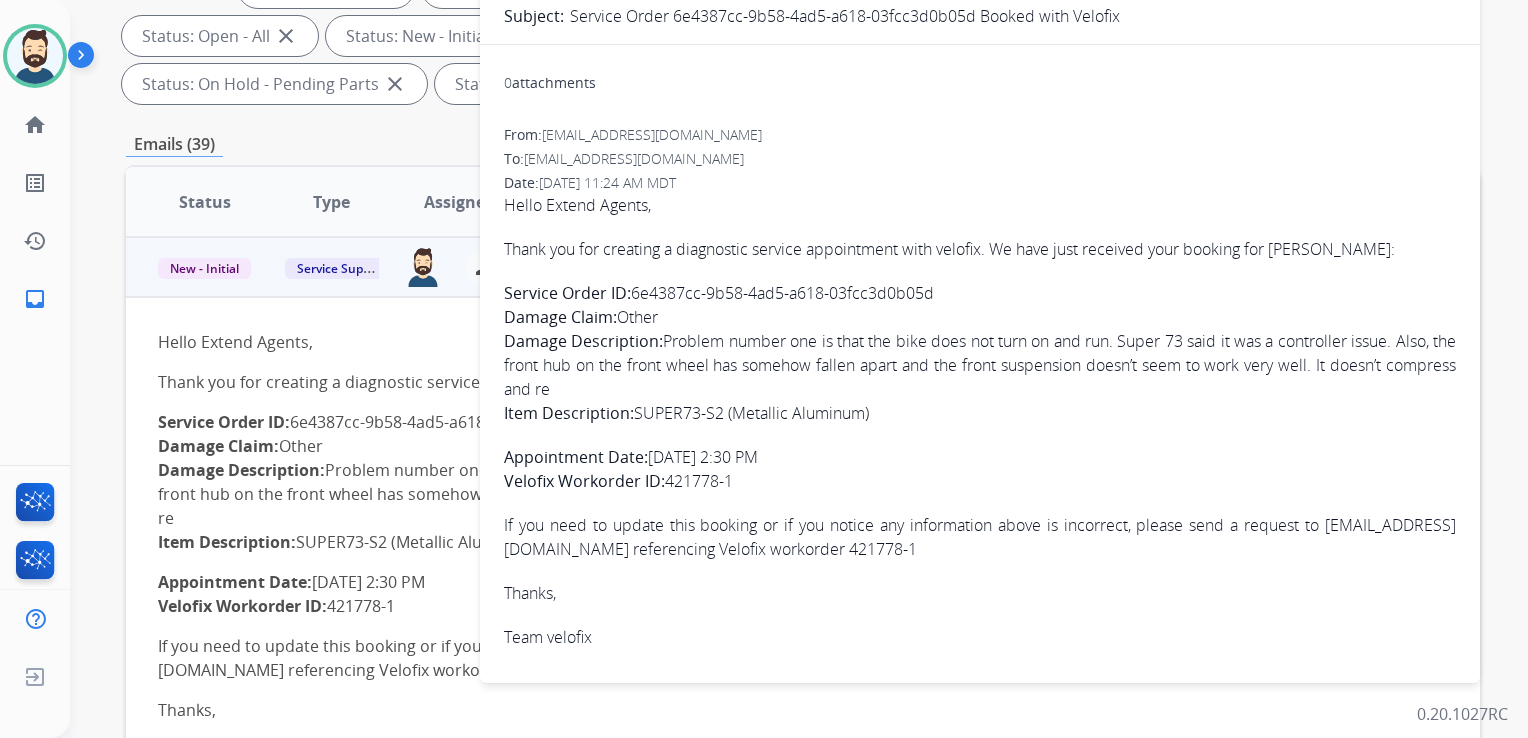 drag, startPoint x: 506, startPoint y: 243, endPoint x: 748, endPoint y: 474, distance: 334.55194 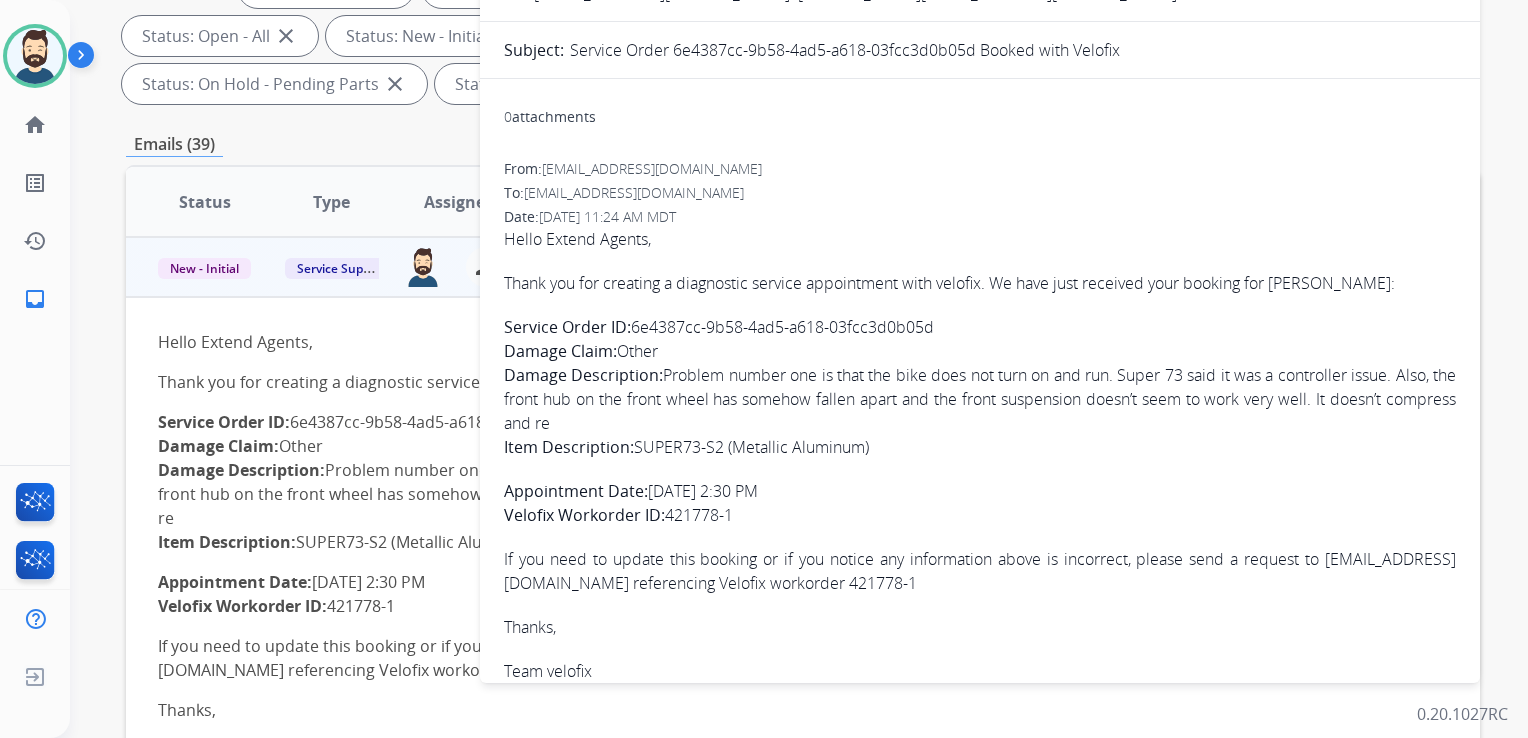 scroll, scrollTop: 0, scrollLeft: 0, axis: both 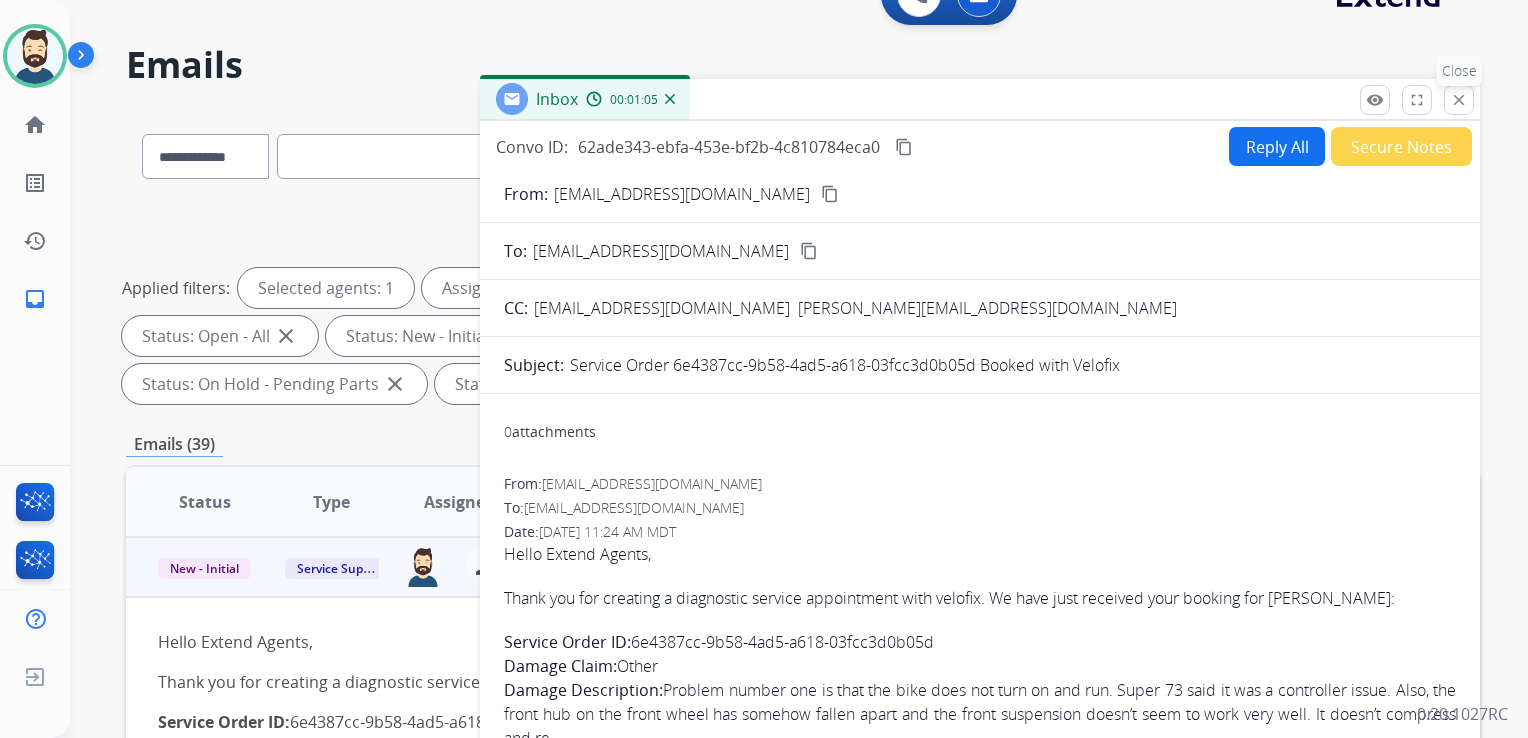 click on "close" at bounding box center (1459, 100) 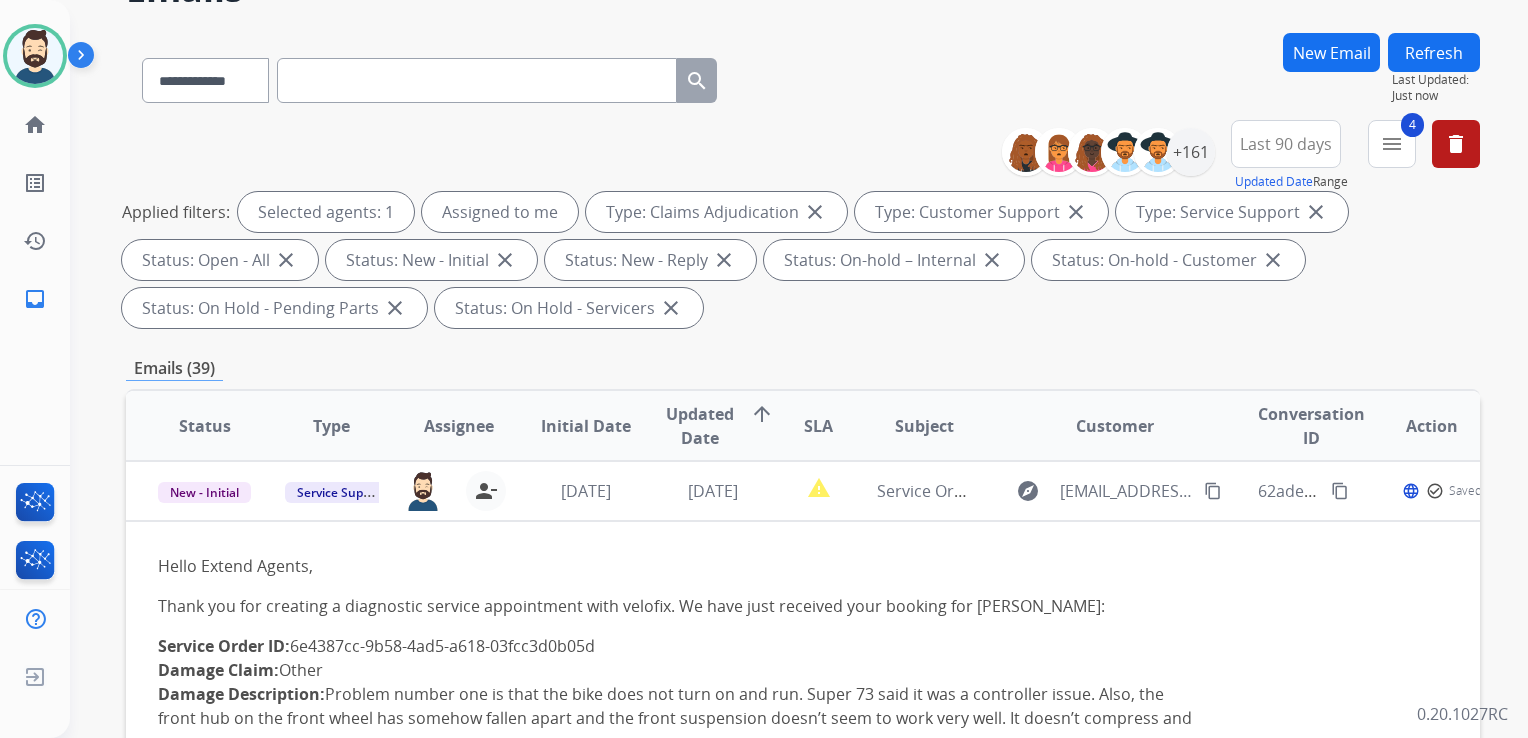 scroll, scrollTop: 343, scrollLeft: 0, axis: vertical 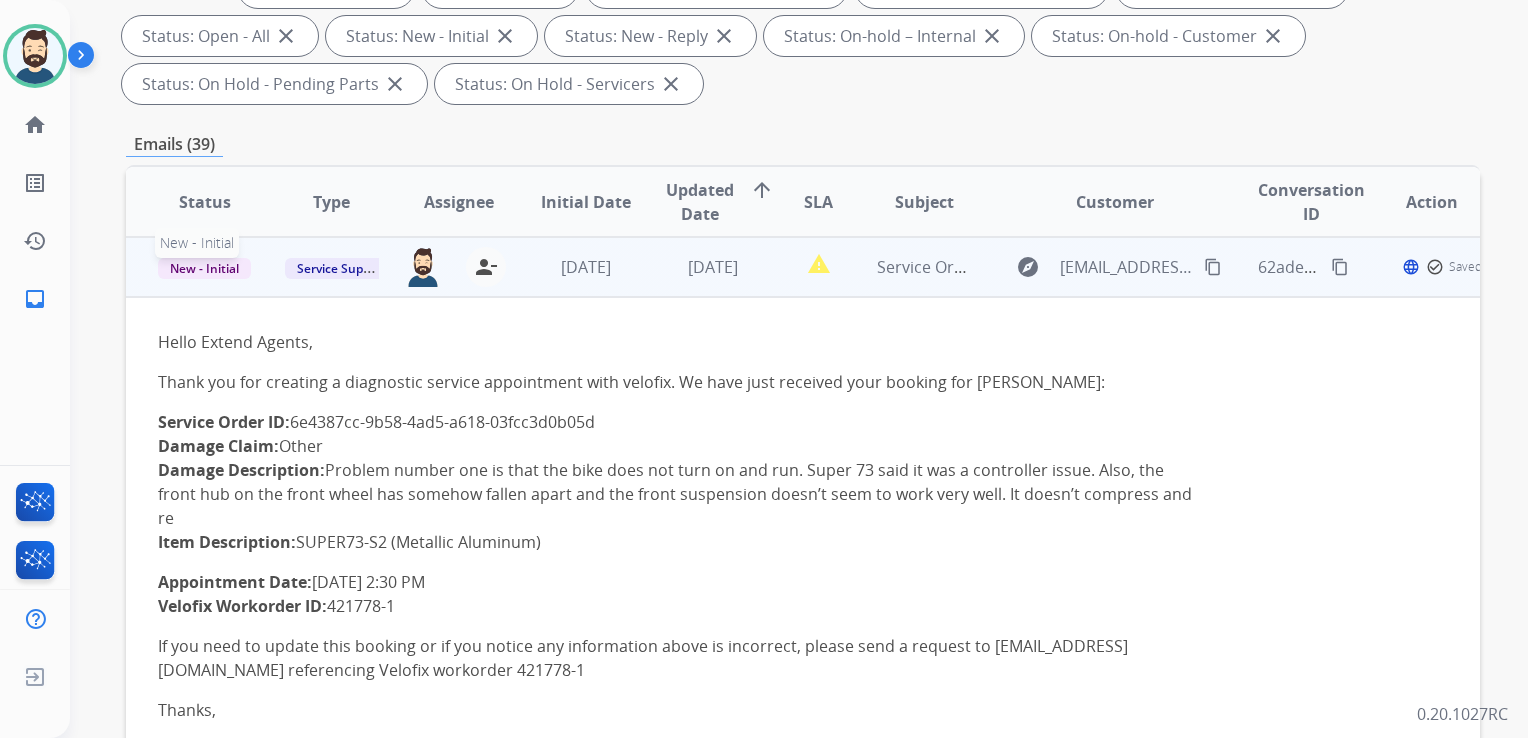 click on "New - Initial" at bounding box center (204, 268) 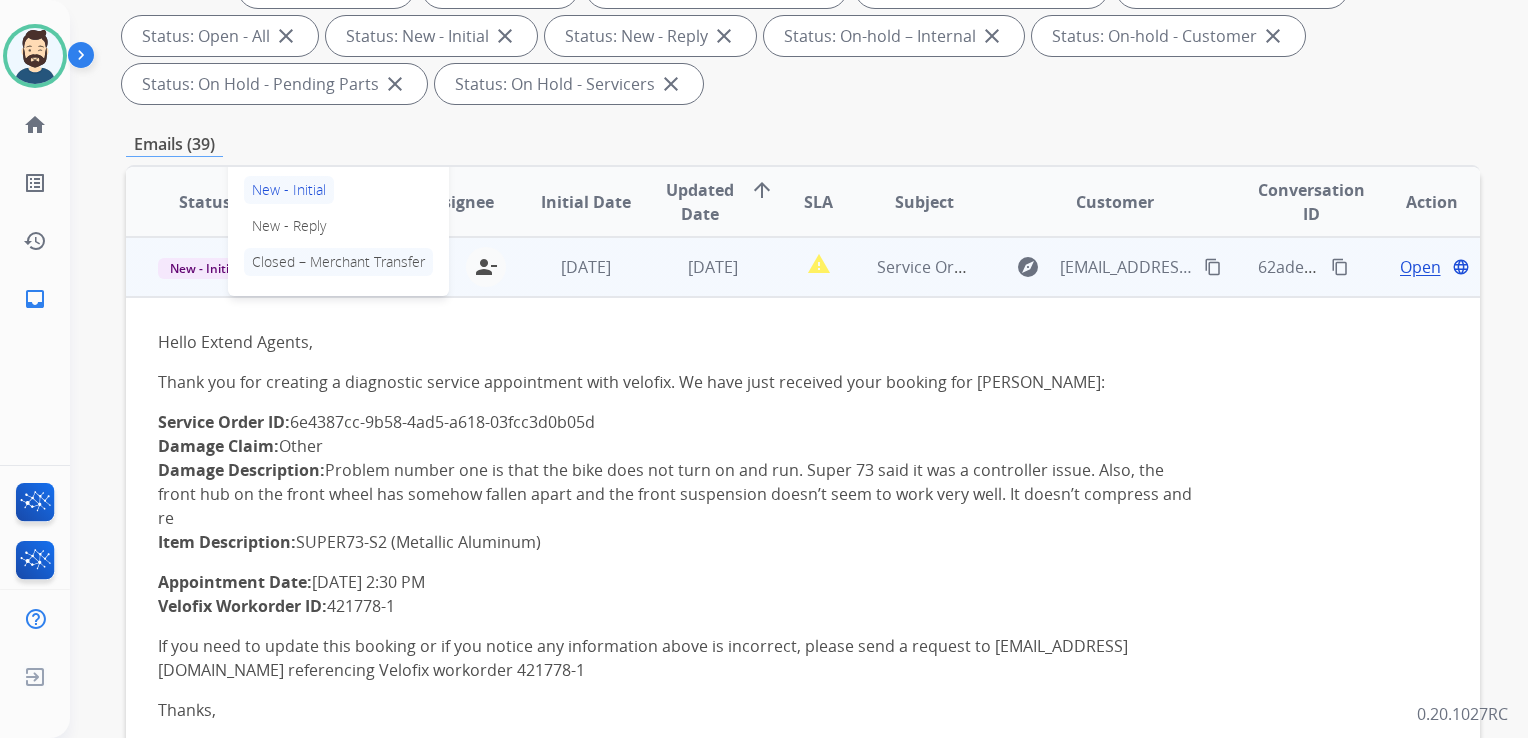 scroll, scrollTop: 260, scrollLeft: 0, axis: vertical 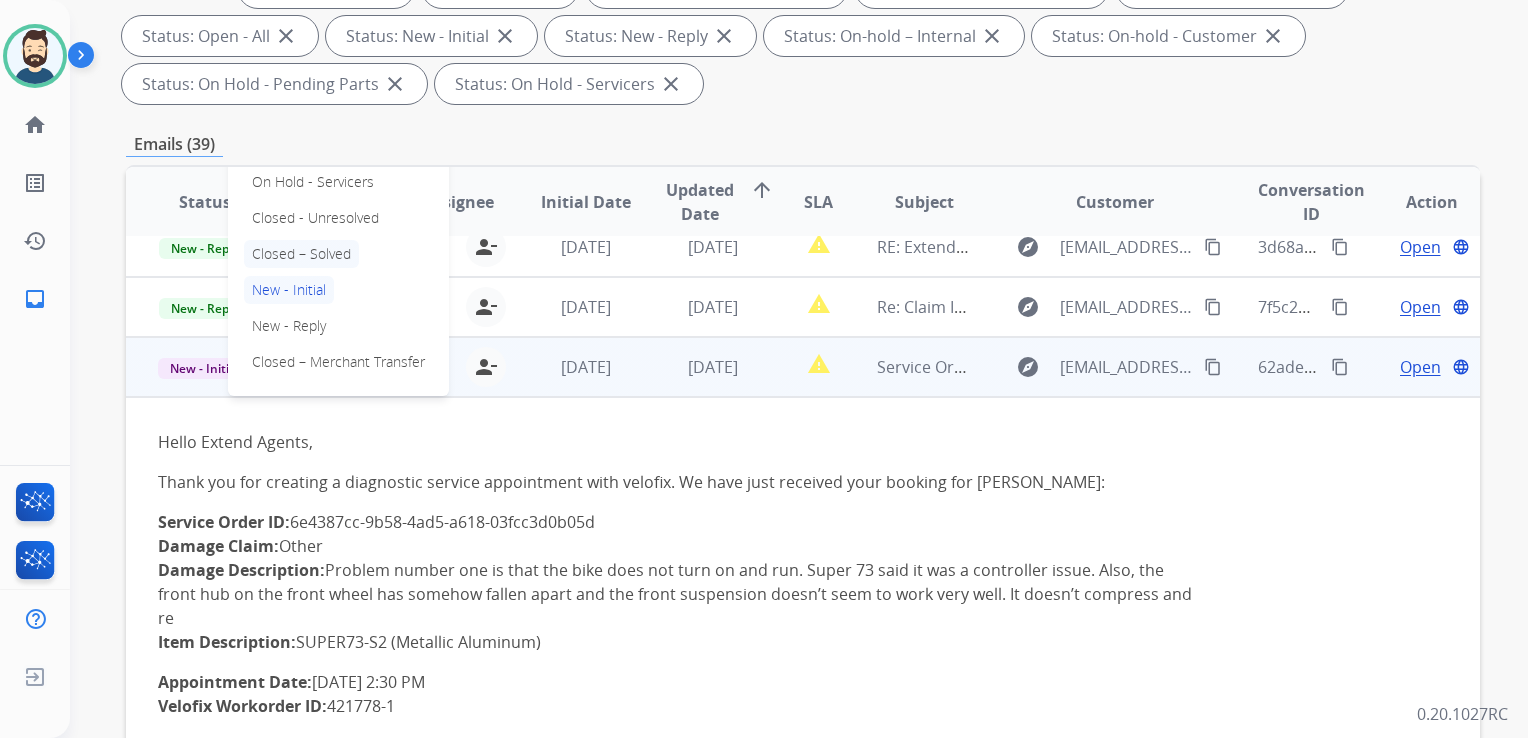 click on "Closed – Solved" at bounding box center (301, 254) 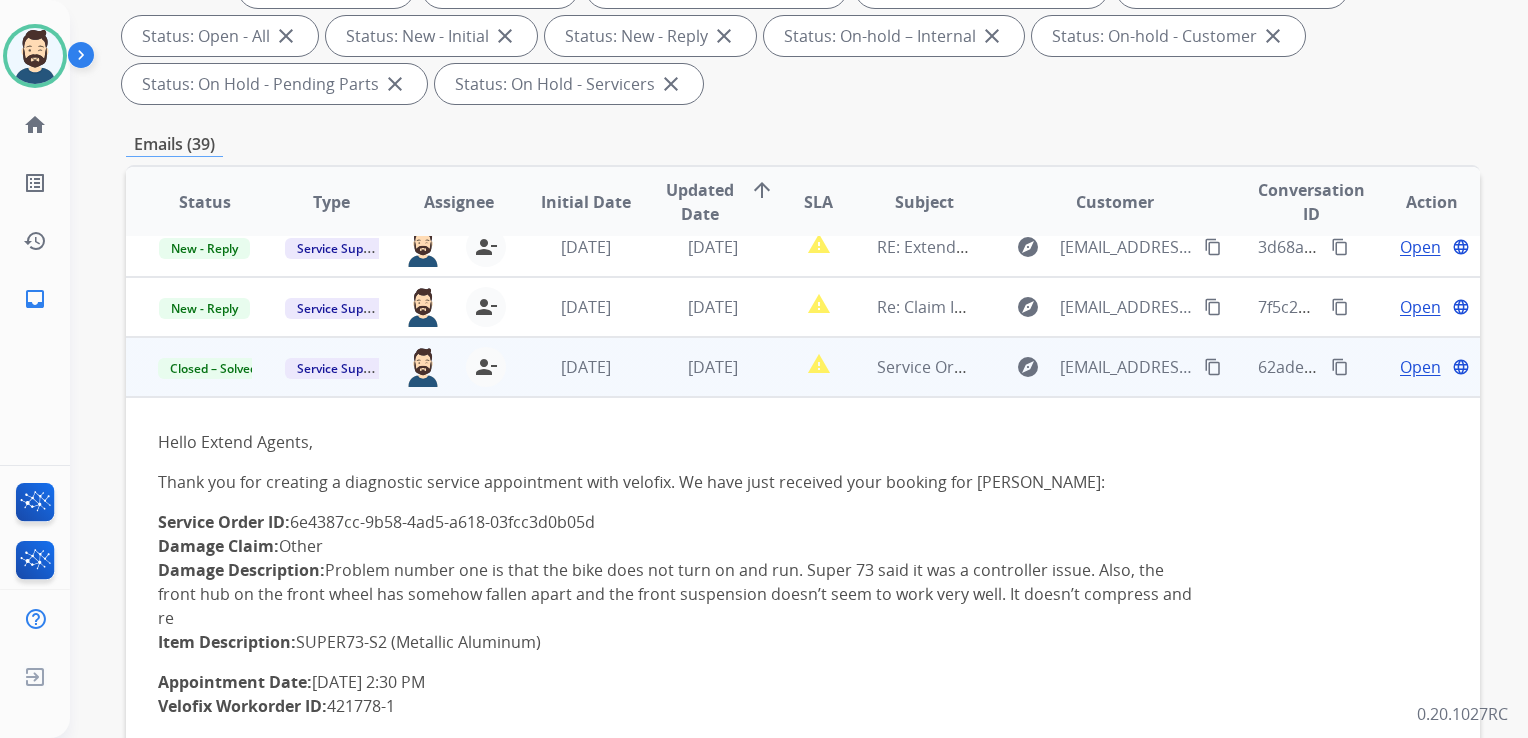 click on "[DATE]" at bounding box center (570, 367) 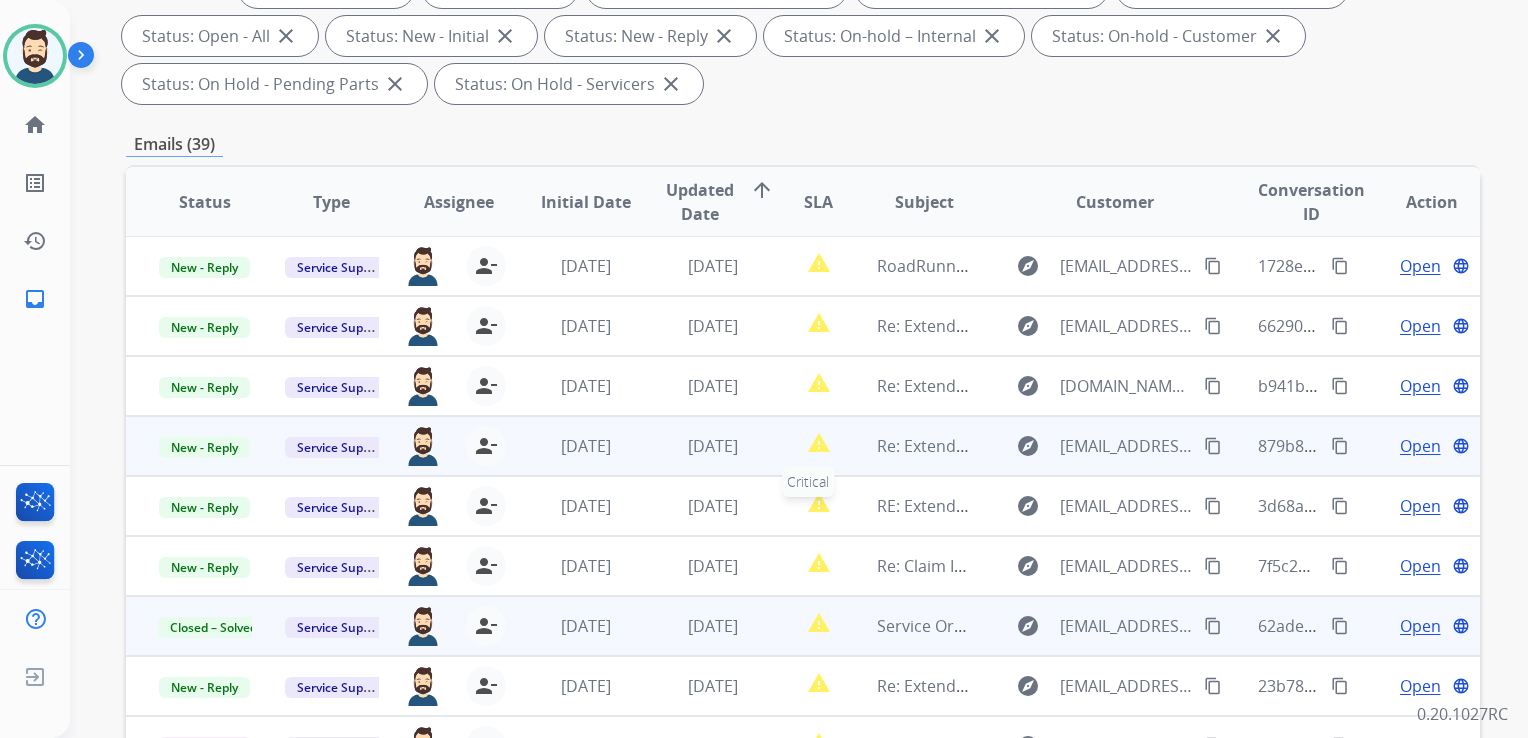 scroll, scrollTop: 0, scrollLeft: 0, axis: both 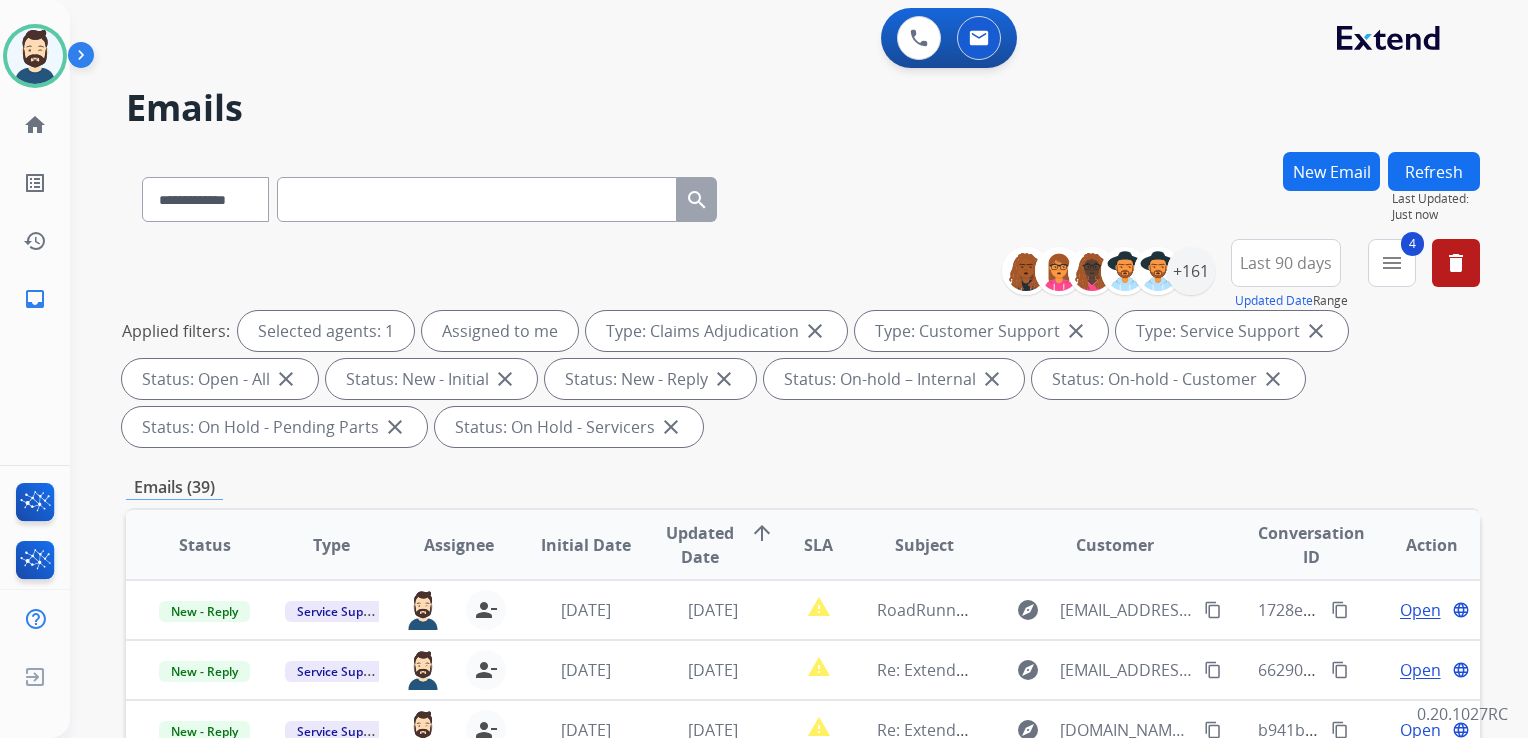 click on "Refresh" at bounding box center [1434, 171] 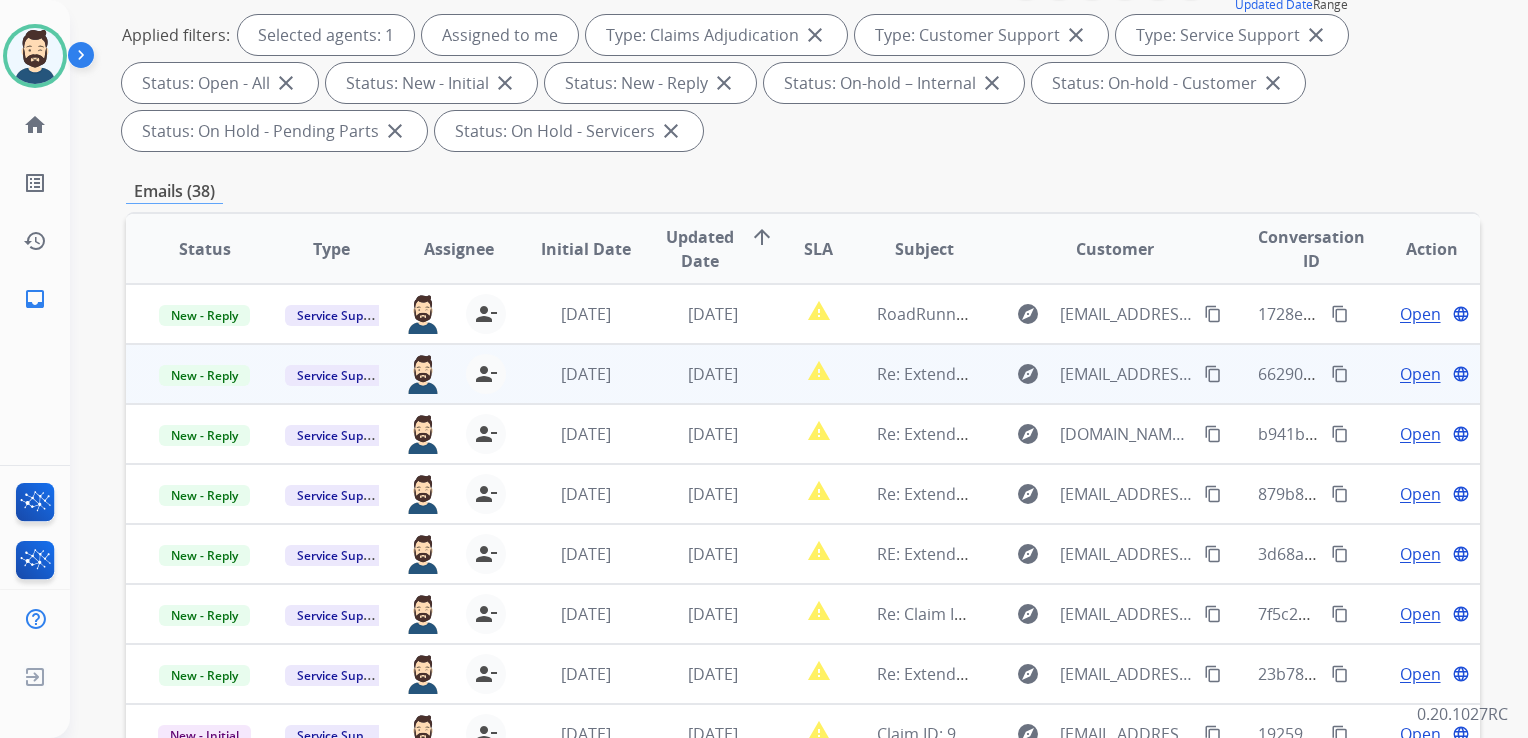 scroll, scrollTop: 300, scrollLeft: 0, axis: vertical 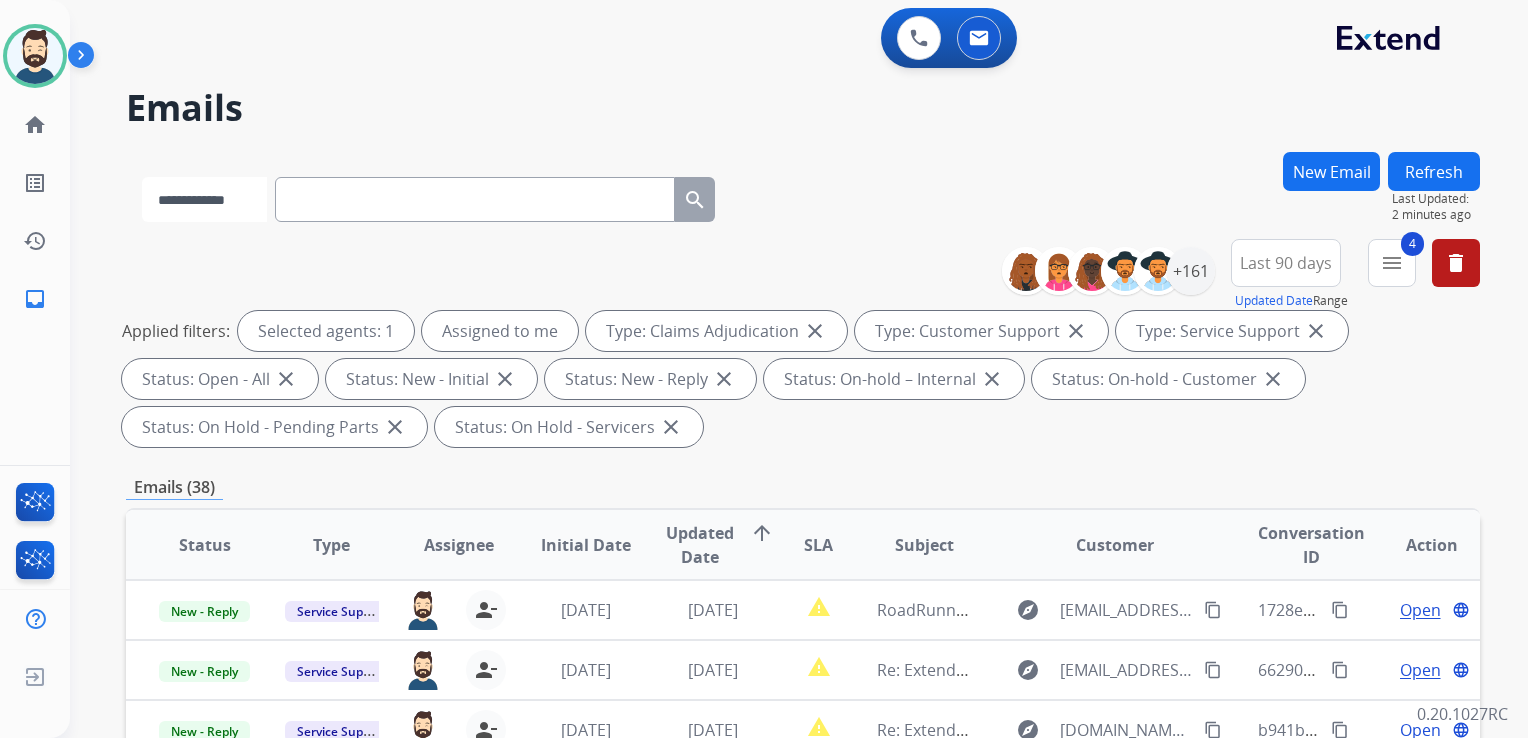 drag, startPoint x: 231, startPoint y: 192, endPoint x: 228, endPoint y: 210, distance: 18.248287 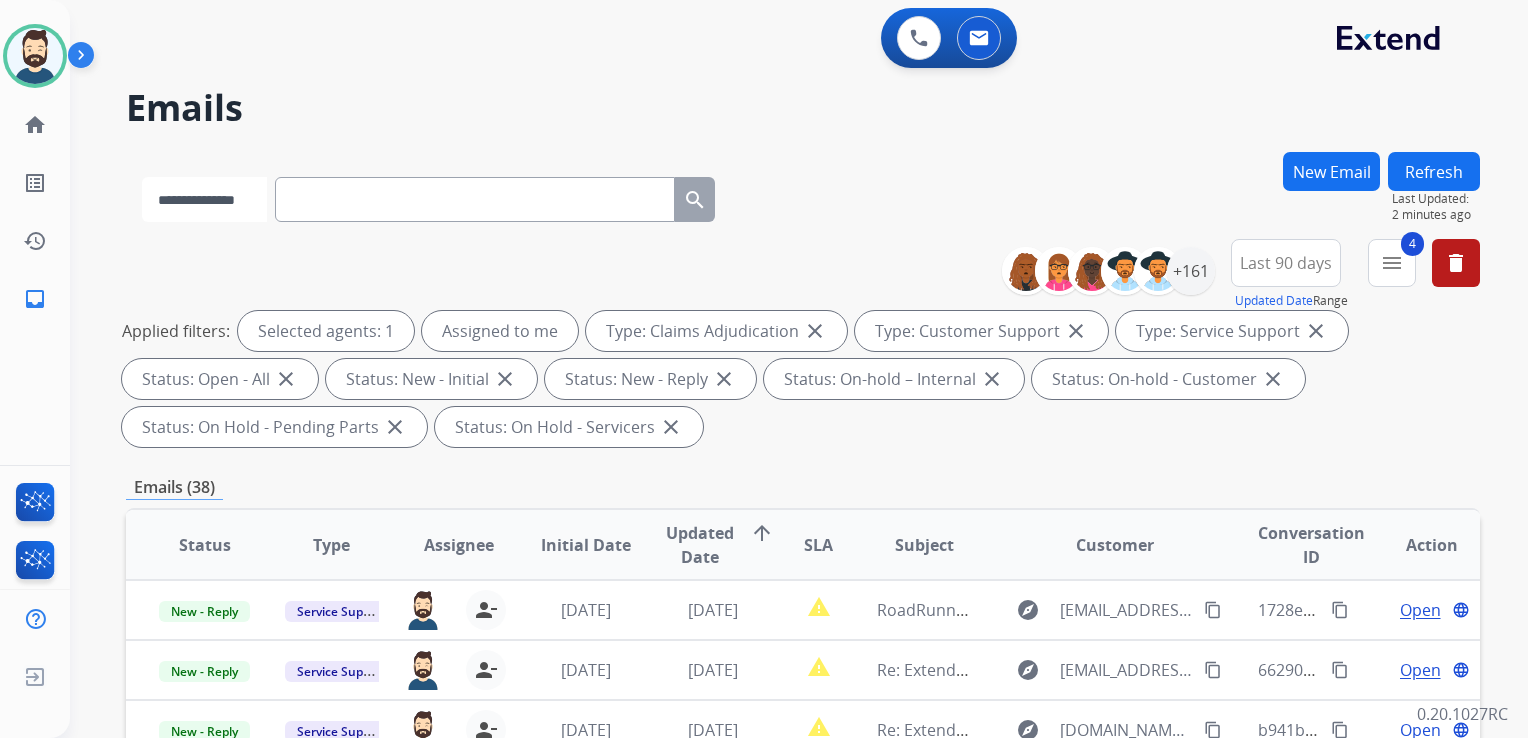 click on "**********" at bounding box center [204, 199] 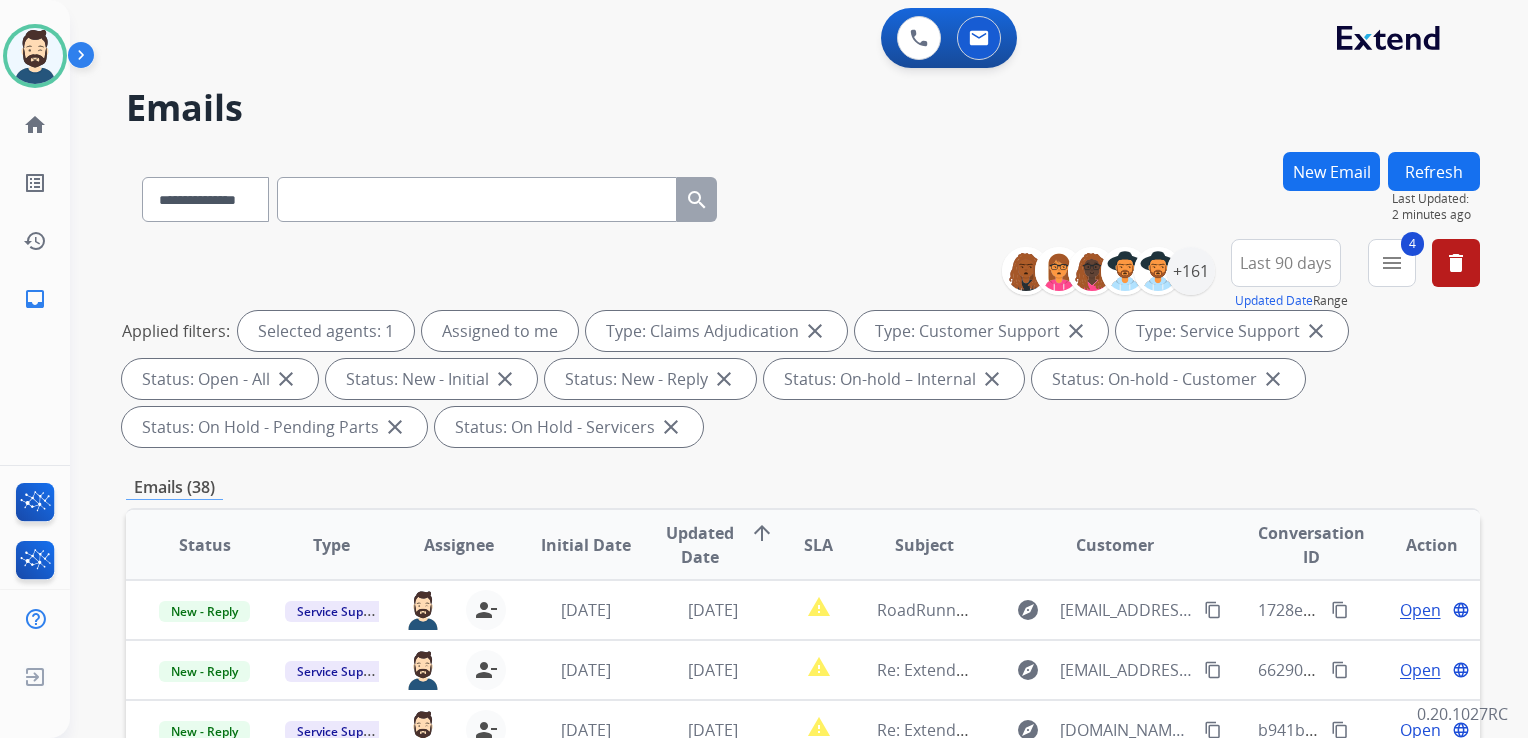 click at bounding box center [477, 199] 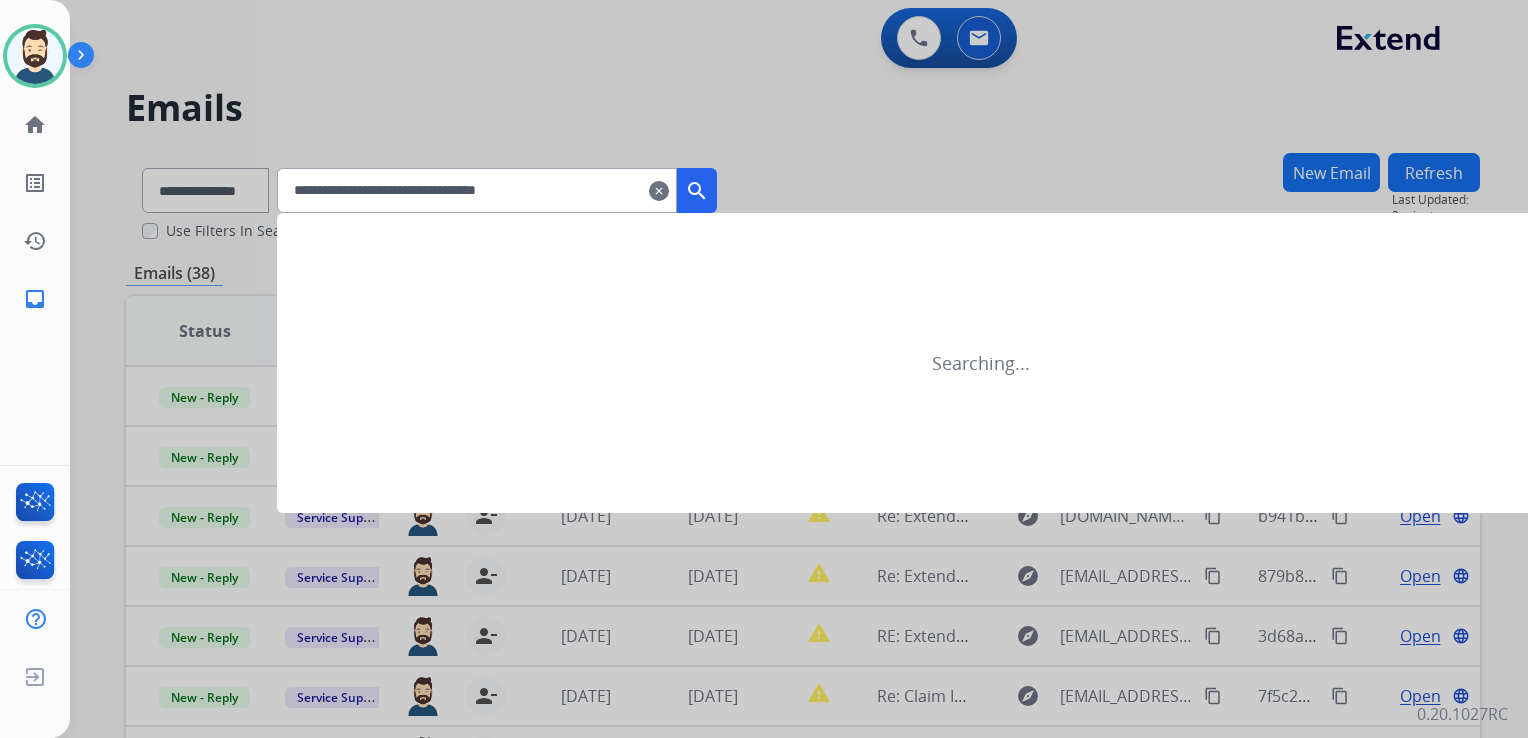 type on "**********" 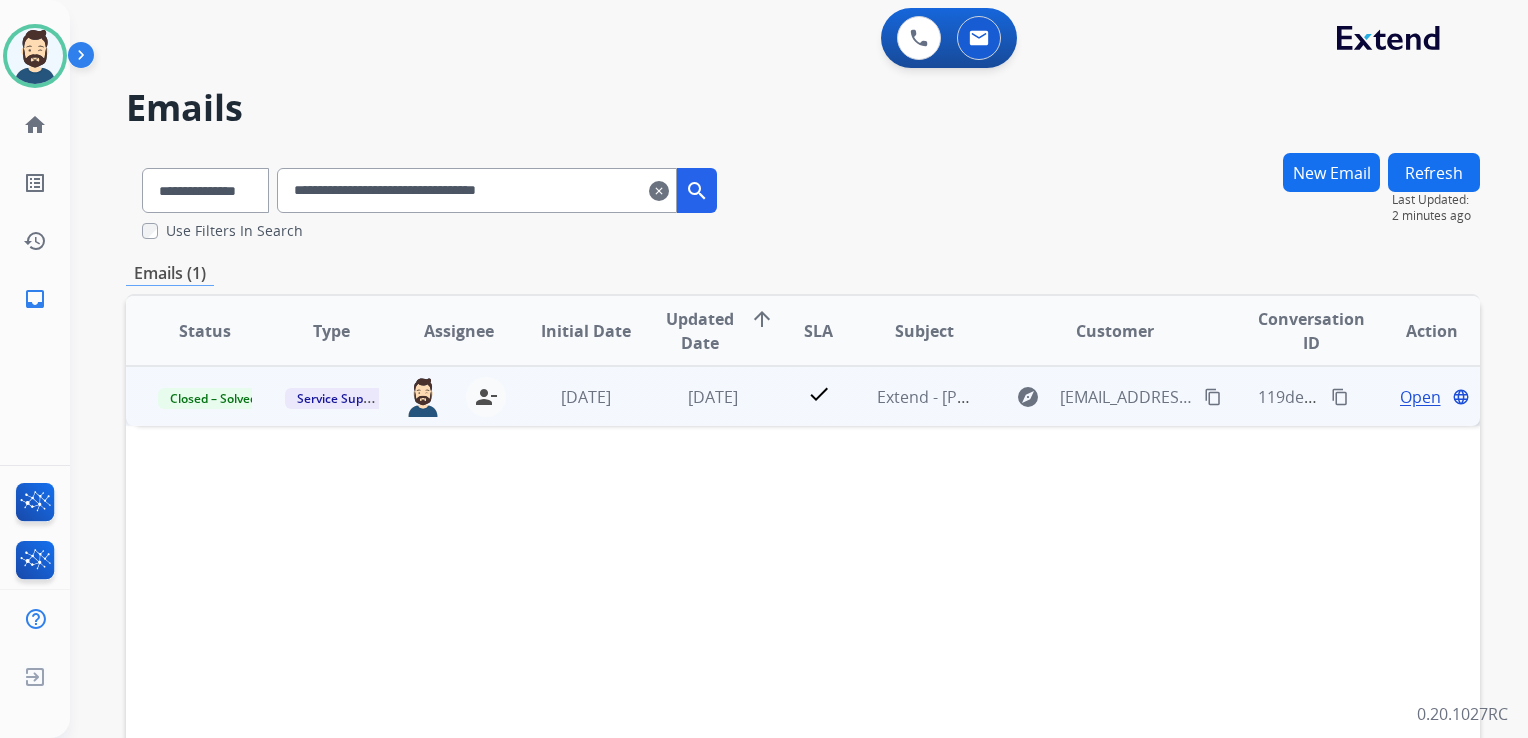 click on "[DATE]" at bounding box center [697, 396] 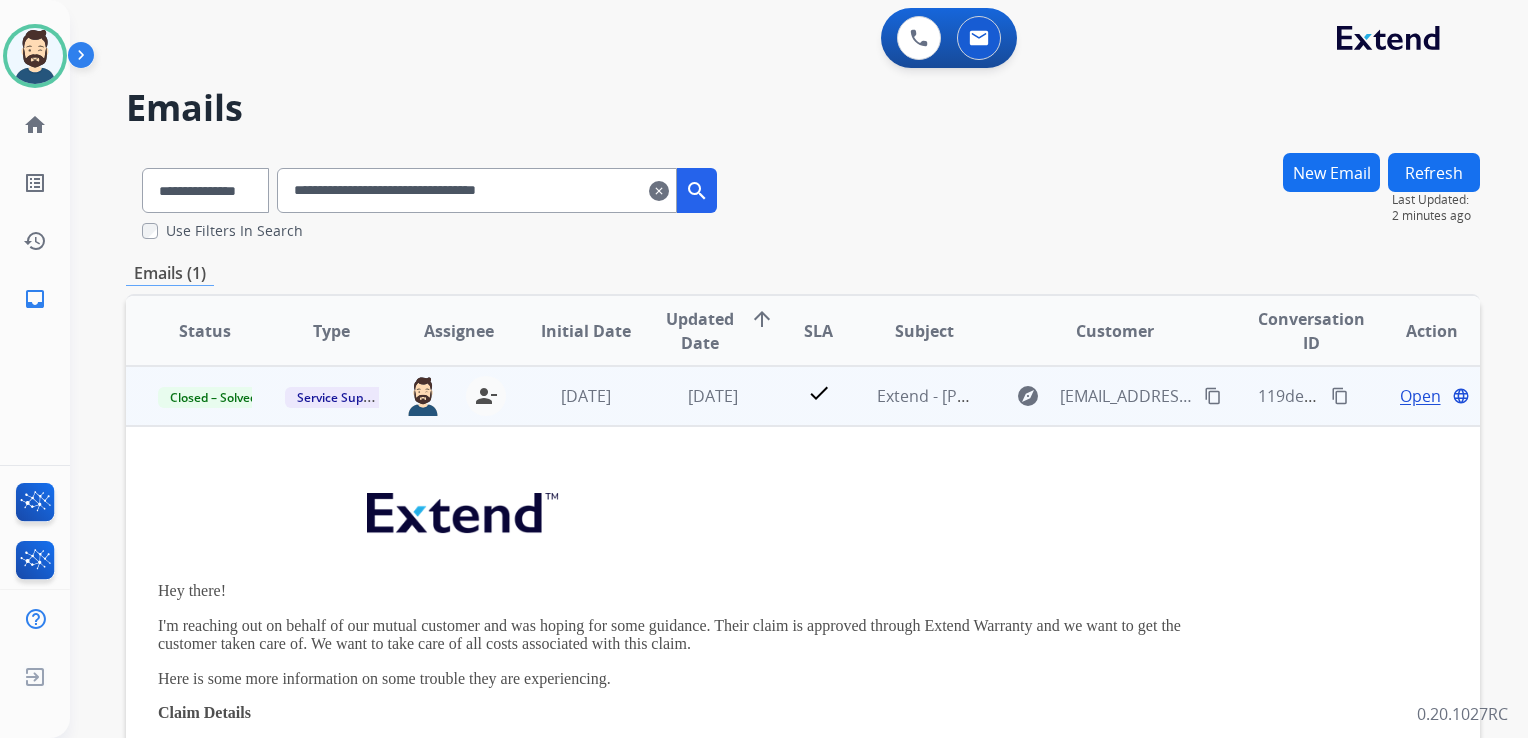 click on "Open" at bounding box center (1420, 396) 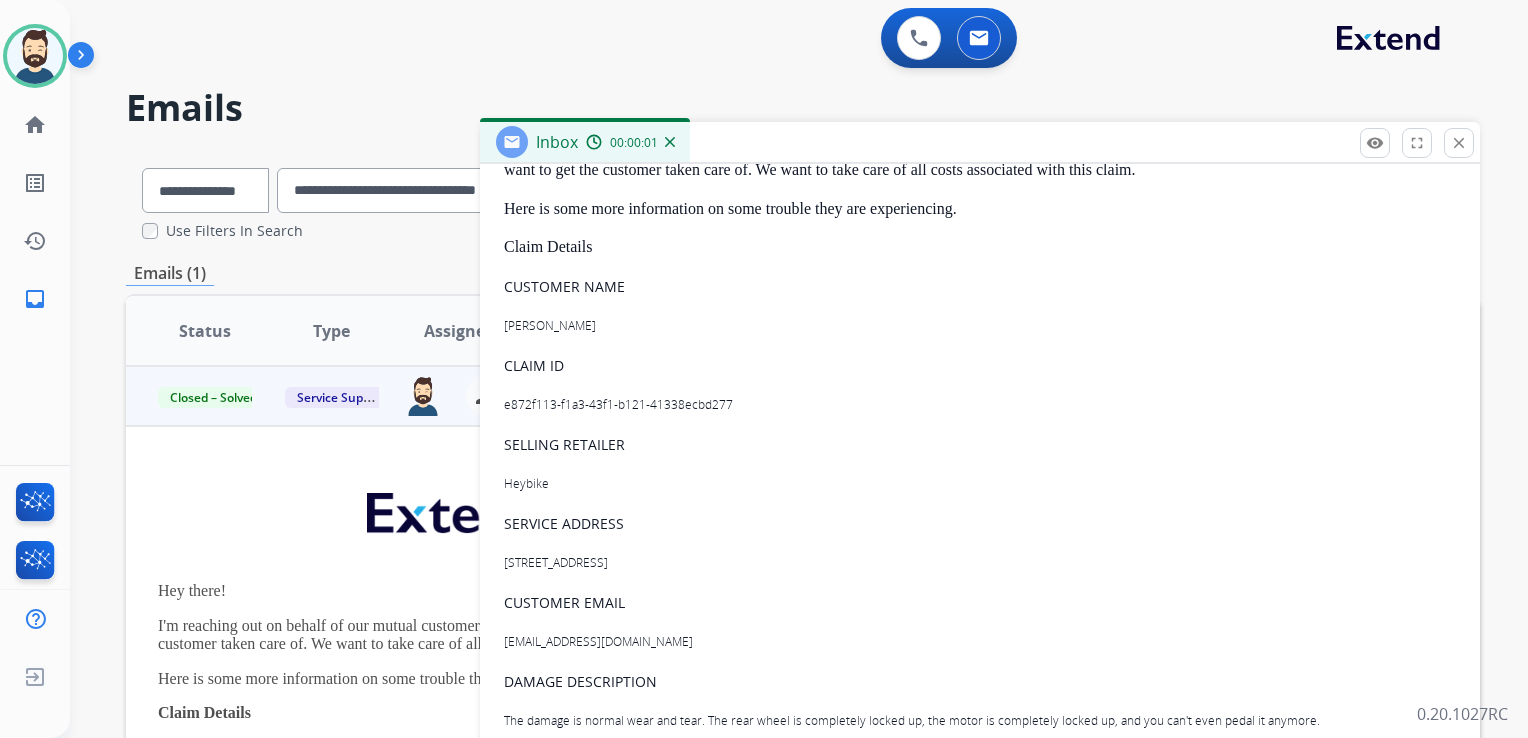 scroll, scrollTop: 0, scrollLeft: 0, axis: both 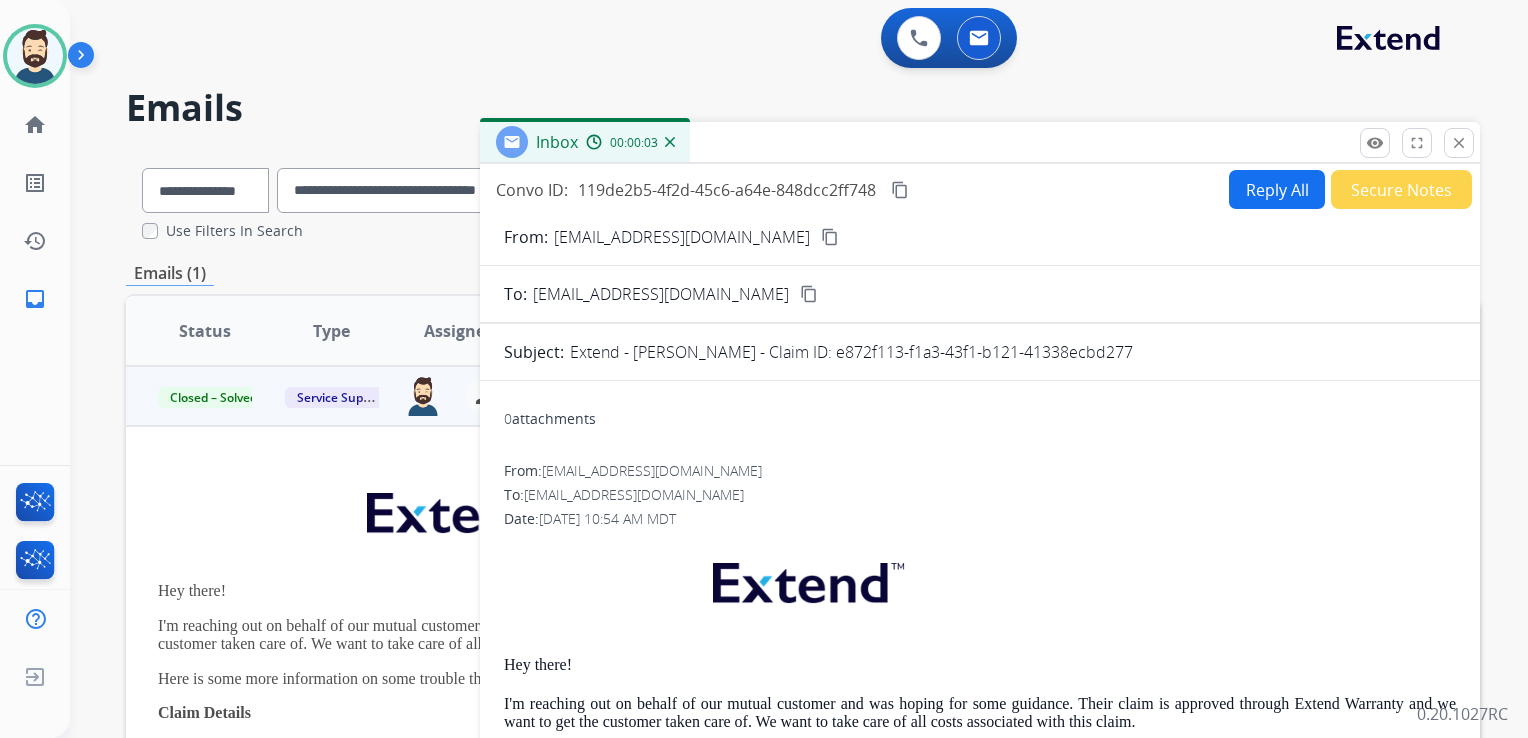 click on "Reply All" at bounding box center (1277, 189) 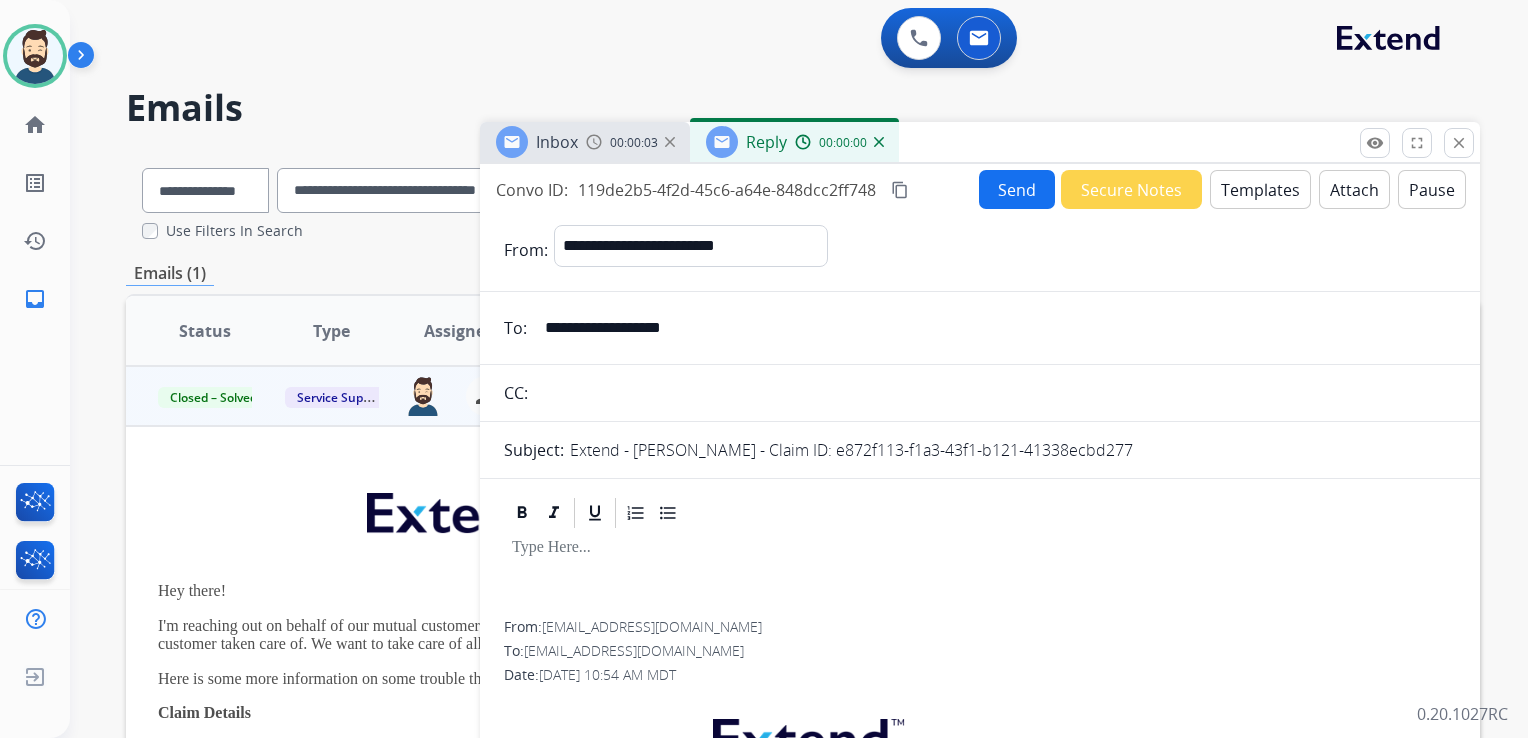 click on "Templates" at bounding box center (1260, 189) 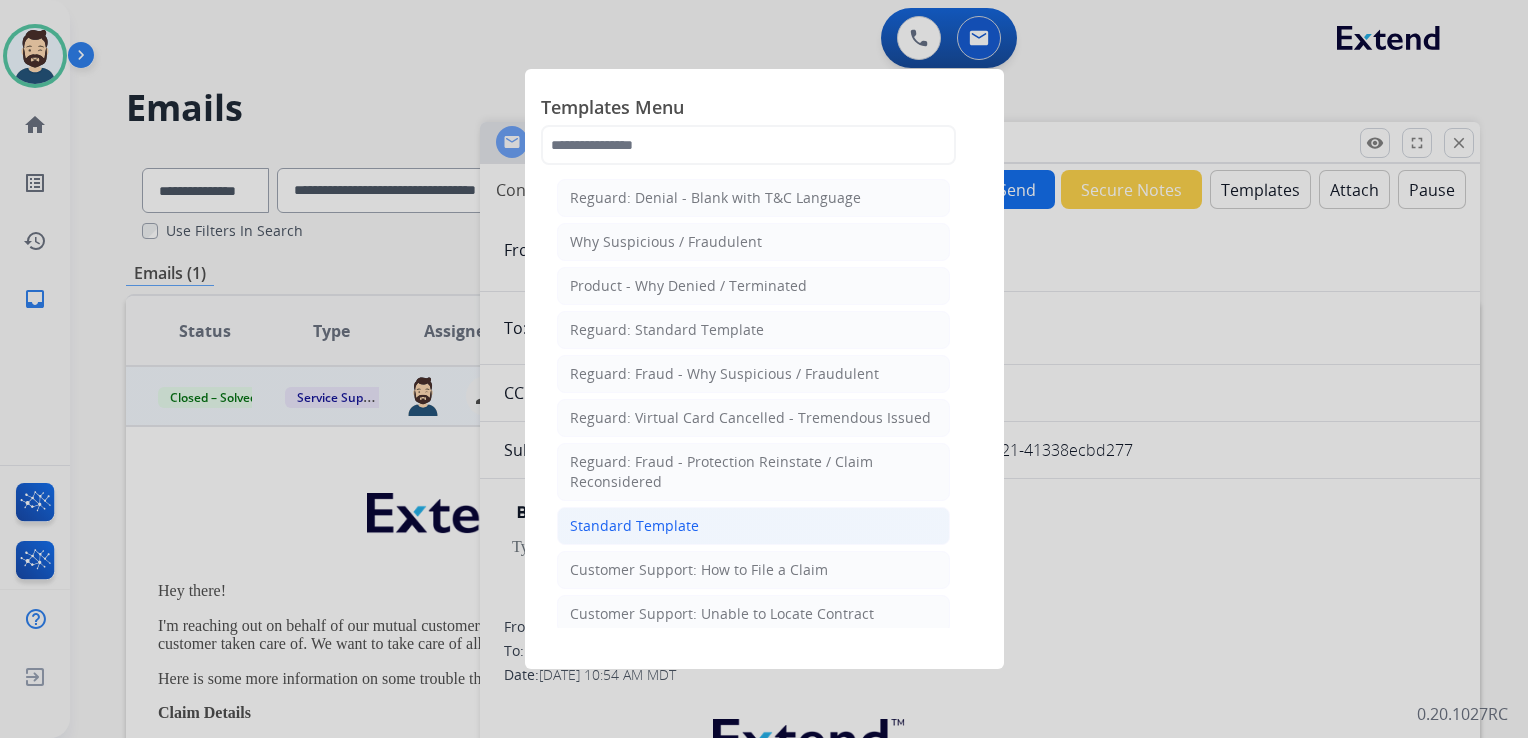 drag, startPoint x: 597, startPoint y: 526, endPoint x: 708, endPoint y: 467, distance: 125.70601 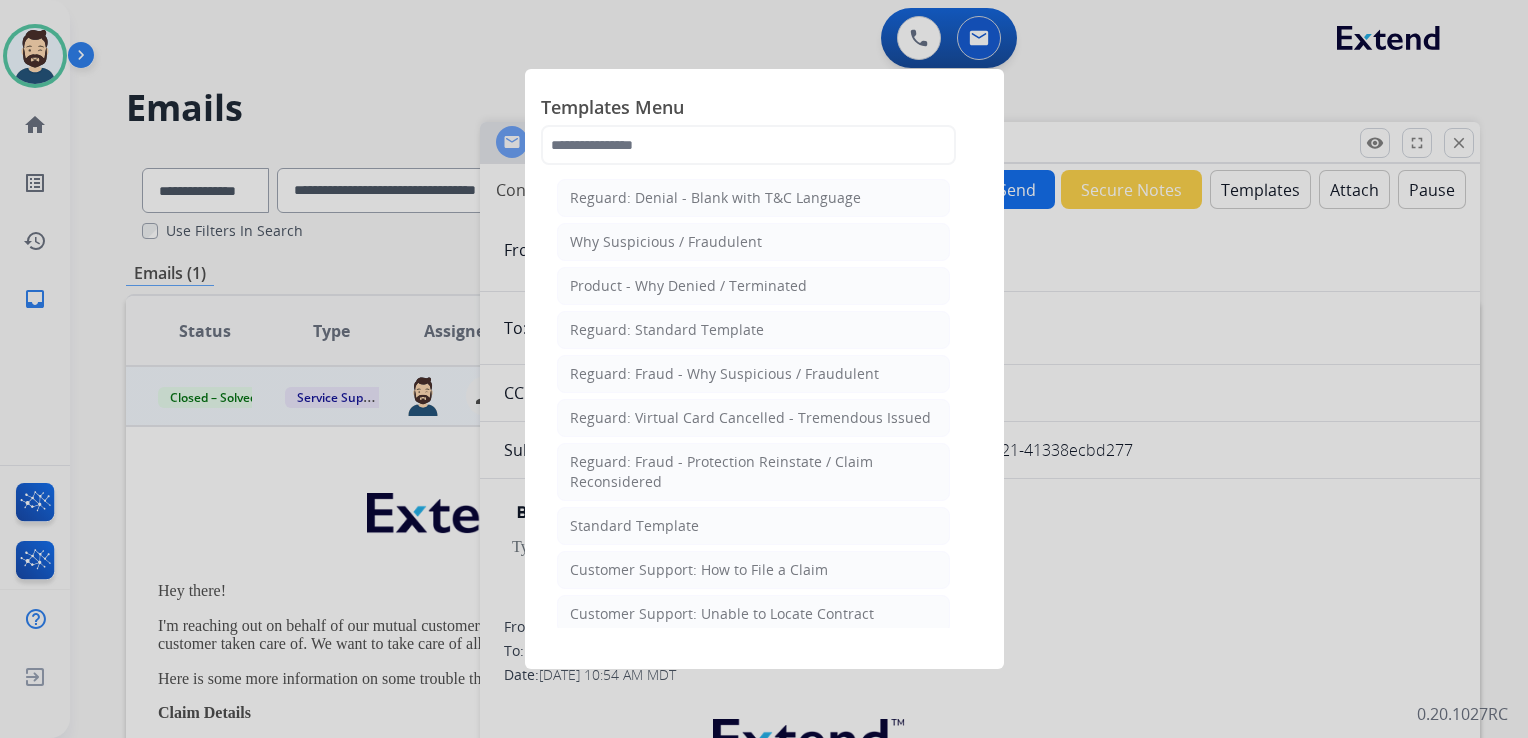 click on "Standard Template" 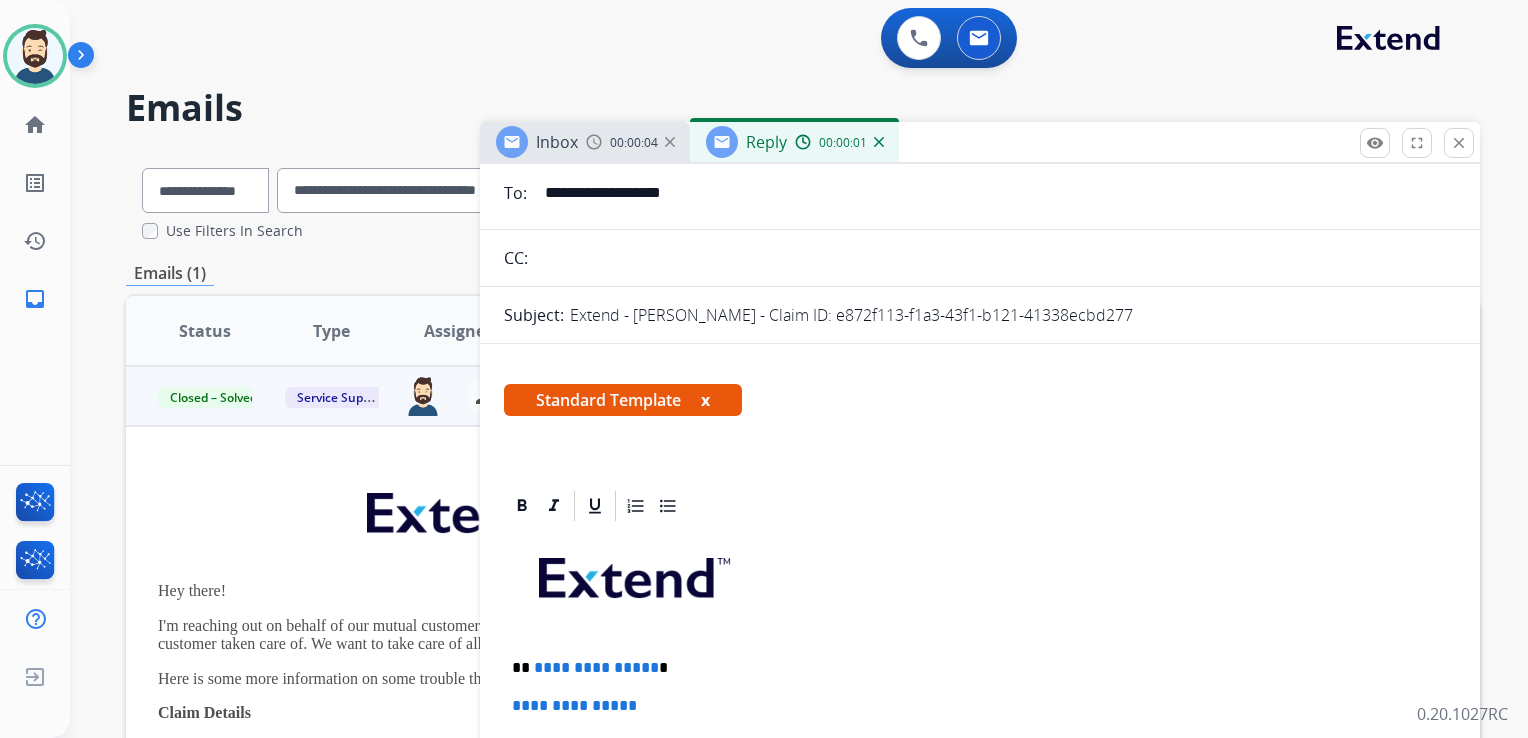 scroll, scrollTop: 300, scrollLeft: 0, axis: vertical 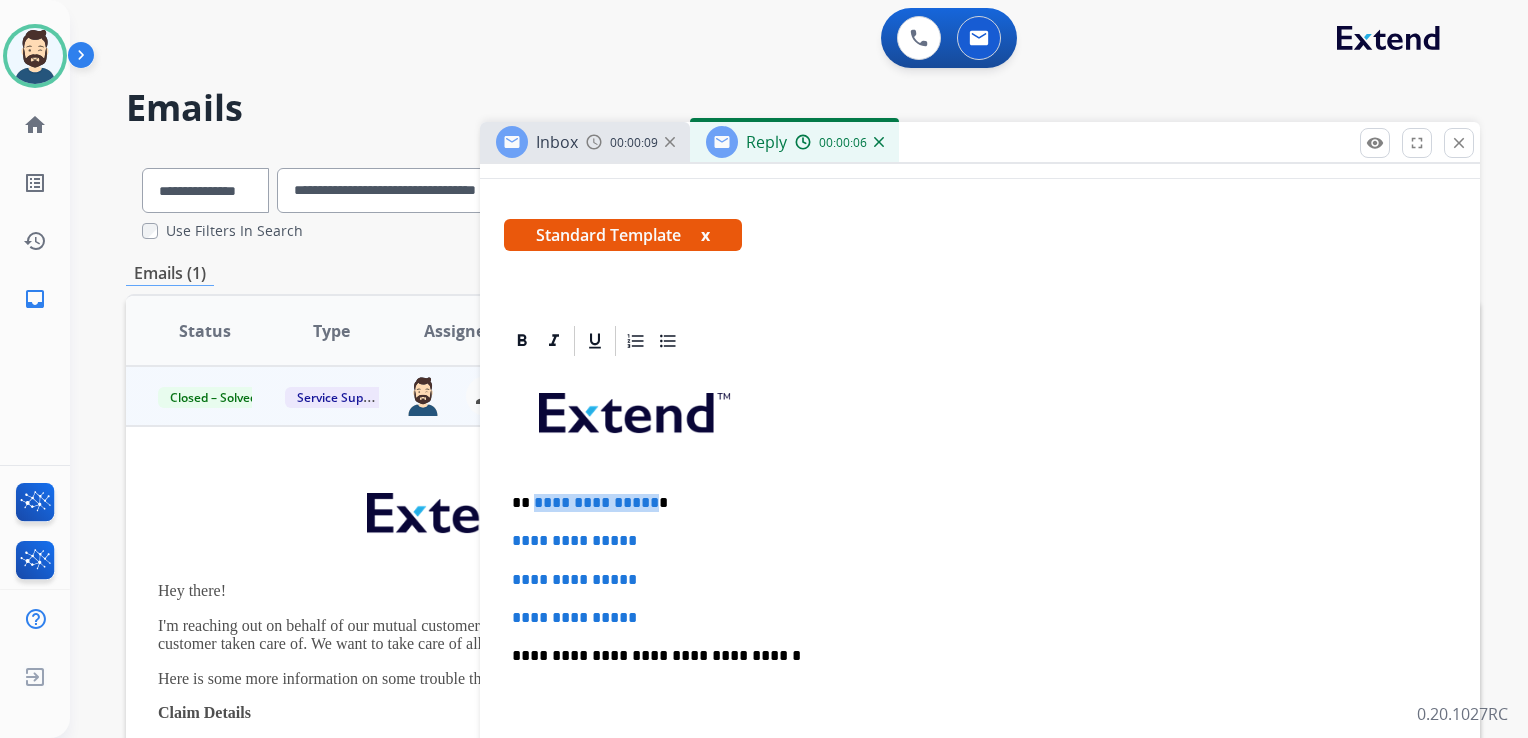 drag, startPoint x: 534, startPoint y: 504, endPoint x: 645, endPoint y: 507, distance: 111.040535 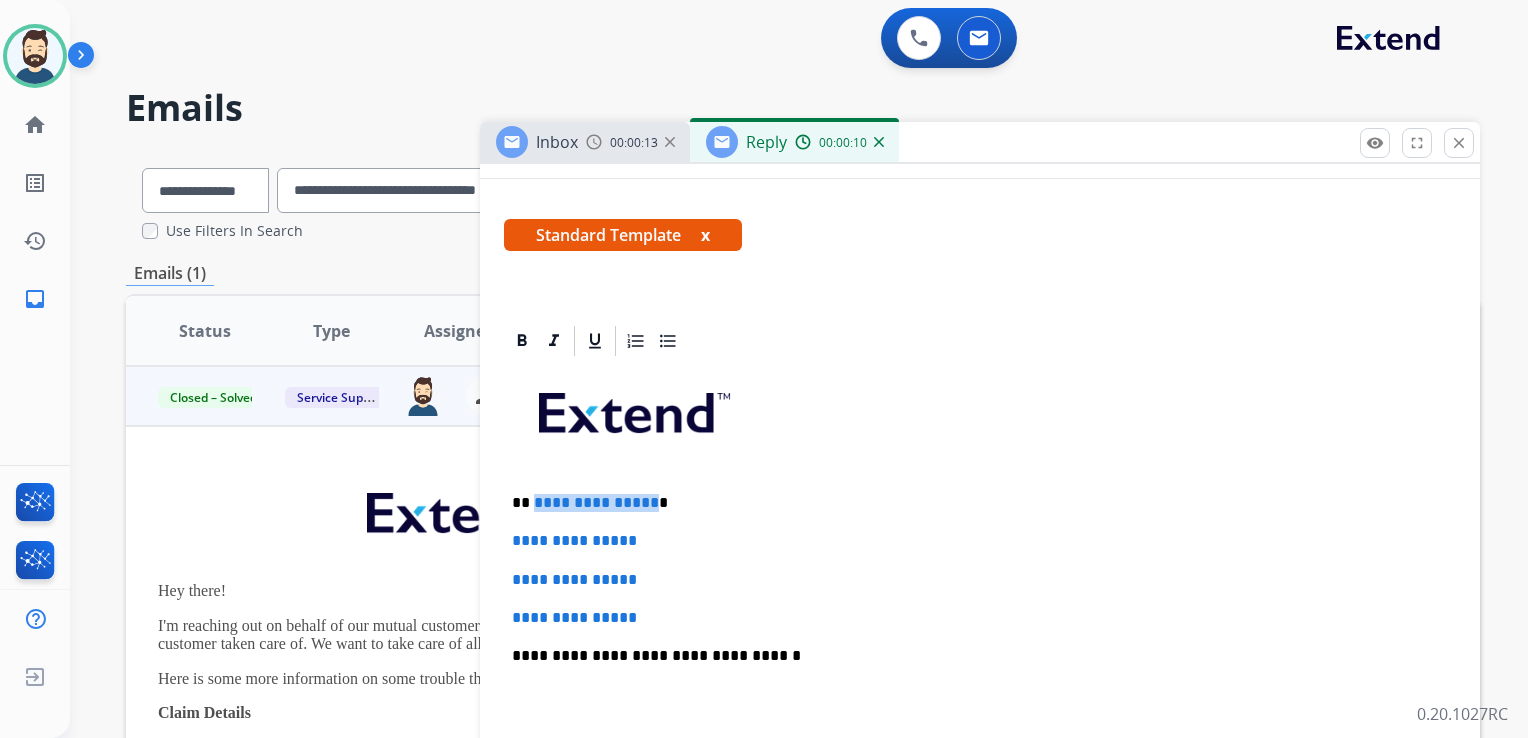 type 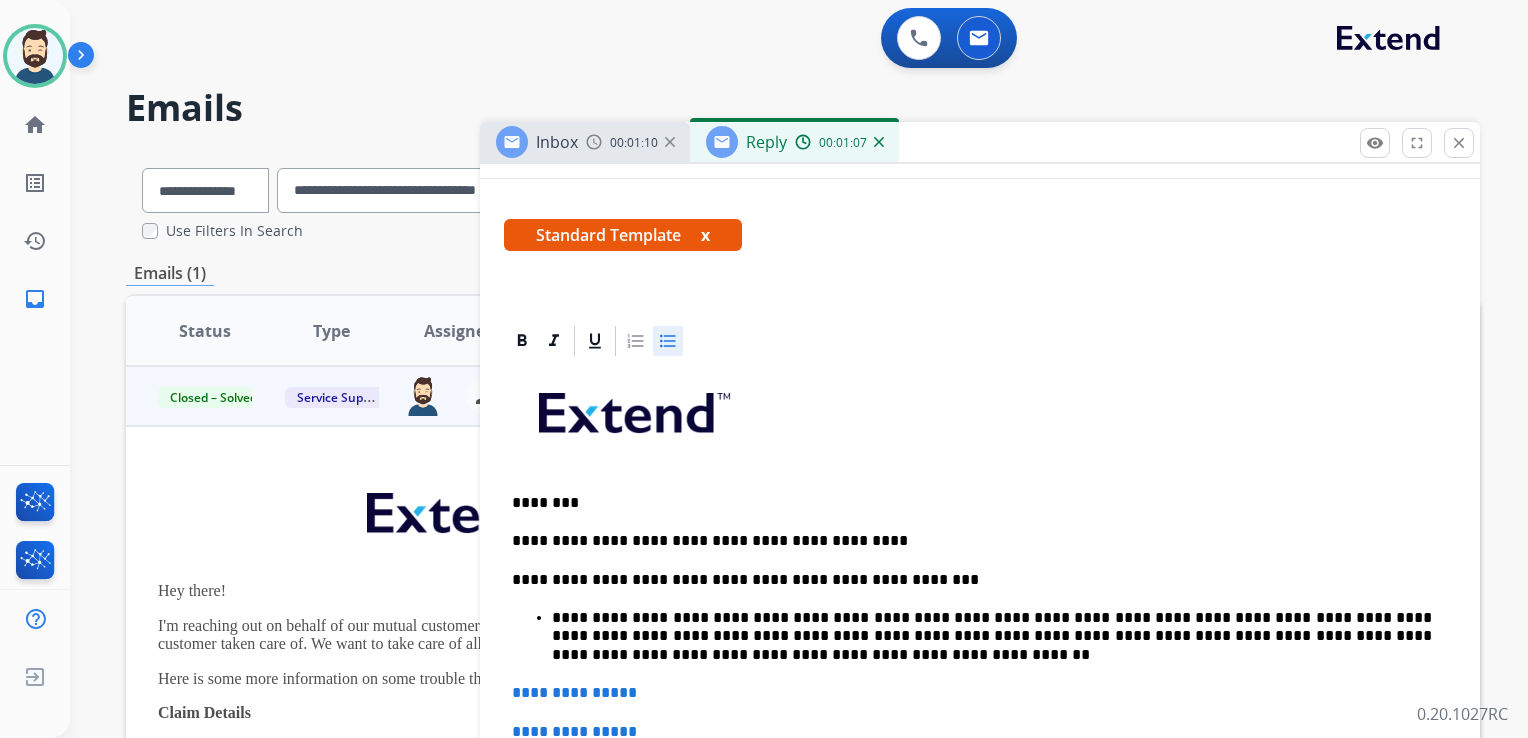click on "**********" at bounding box center [980, 779] 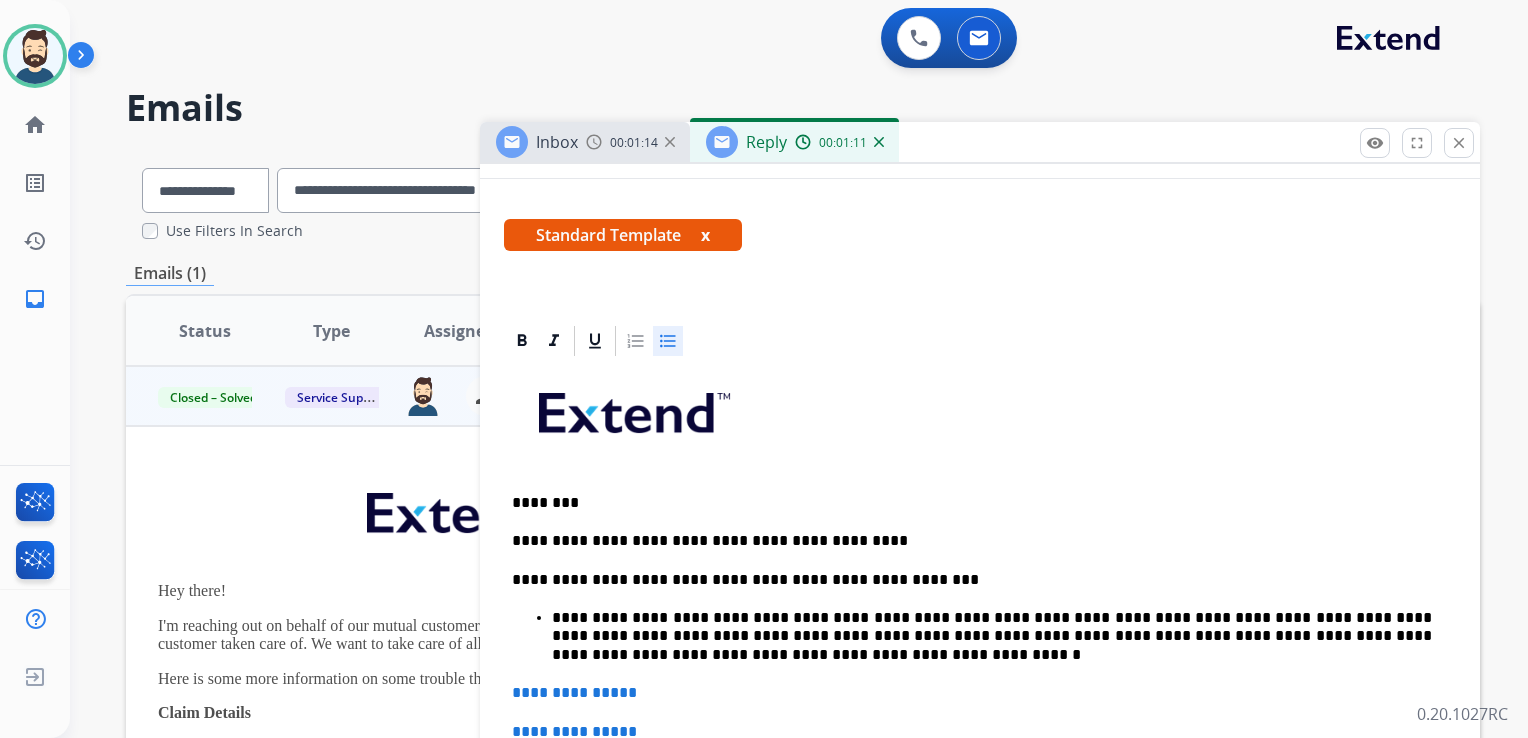 click on "**********" at bounding box center (972, 580) 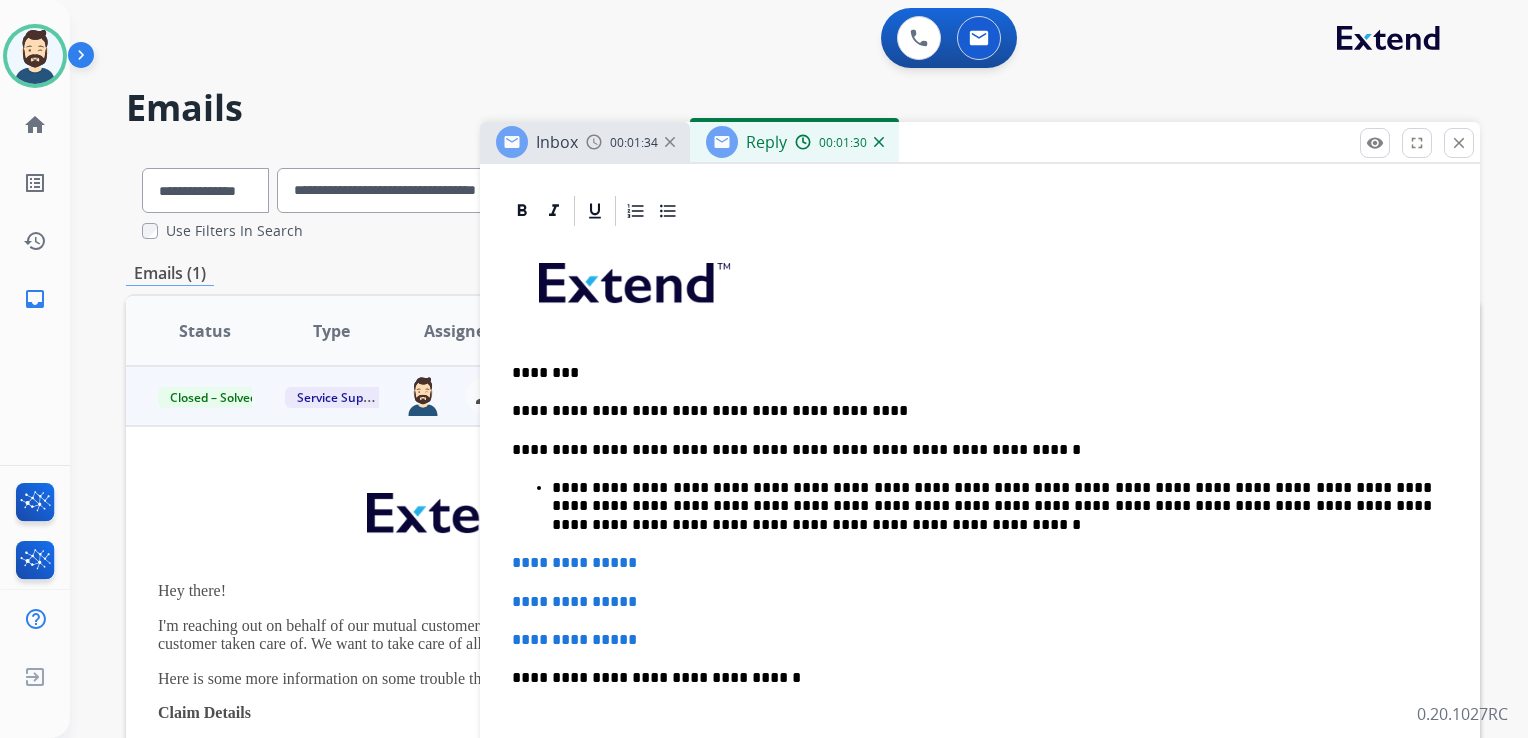 scroll, scrollTop: 500, scrollLeft: 0, axis: vertical 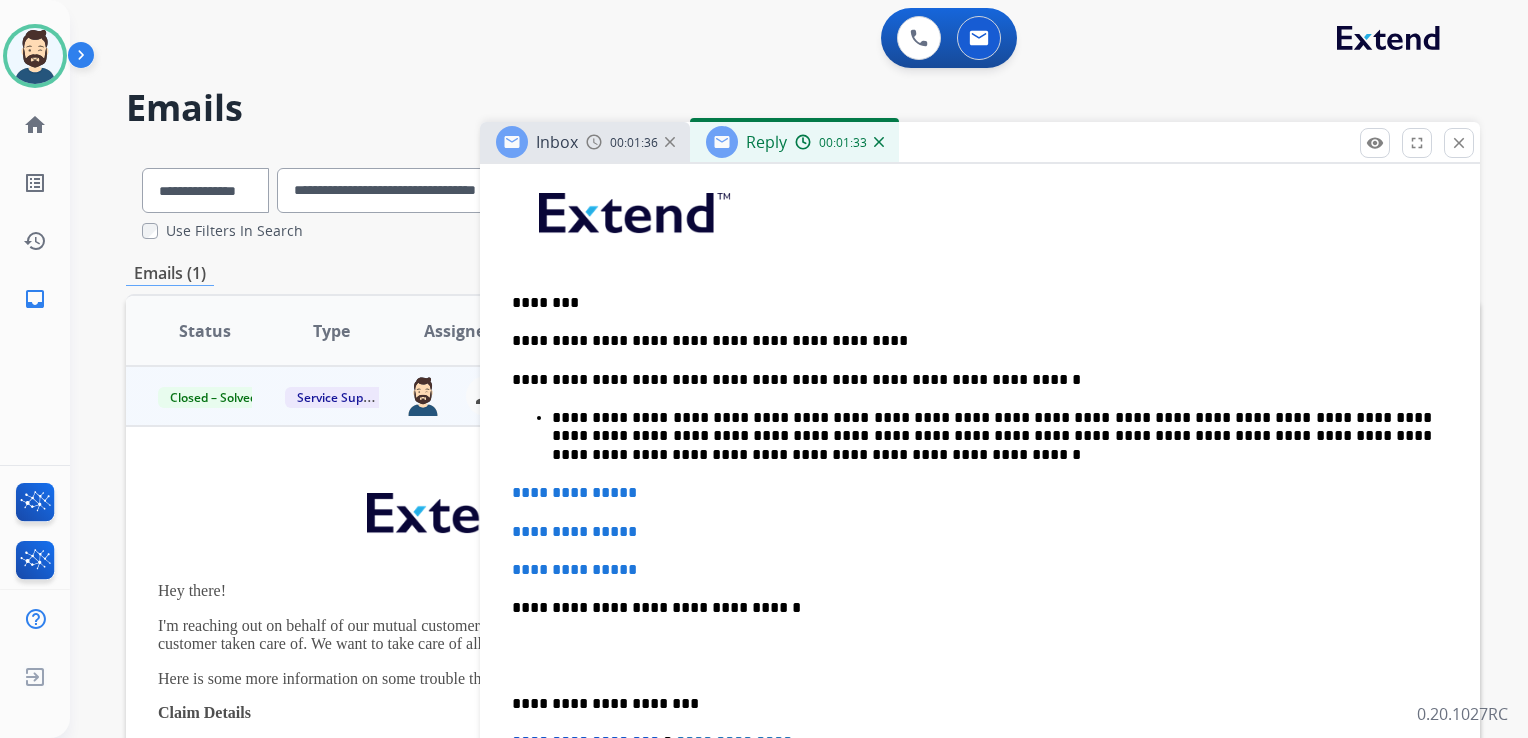 click on "**********" at bounding box center (574, 492) 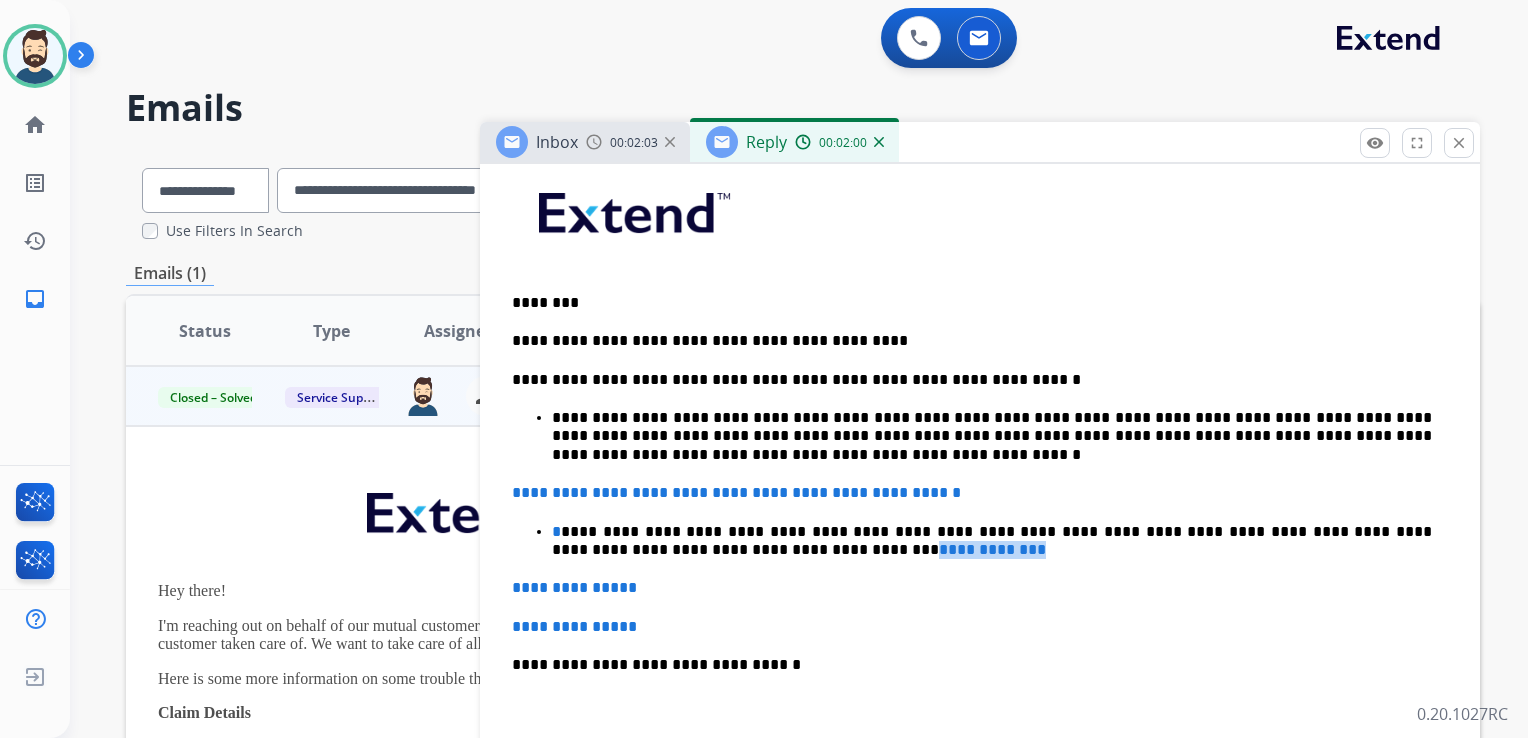 drag, startPoint x: 832, startPoint y: 550, endPoint x: 709, endPoint y: 556, distance: 123.146255 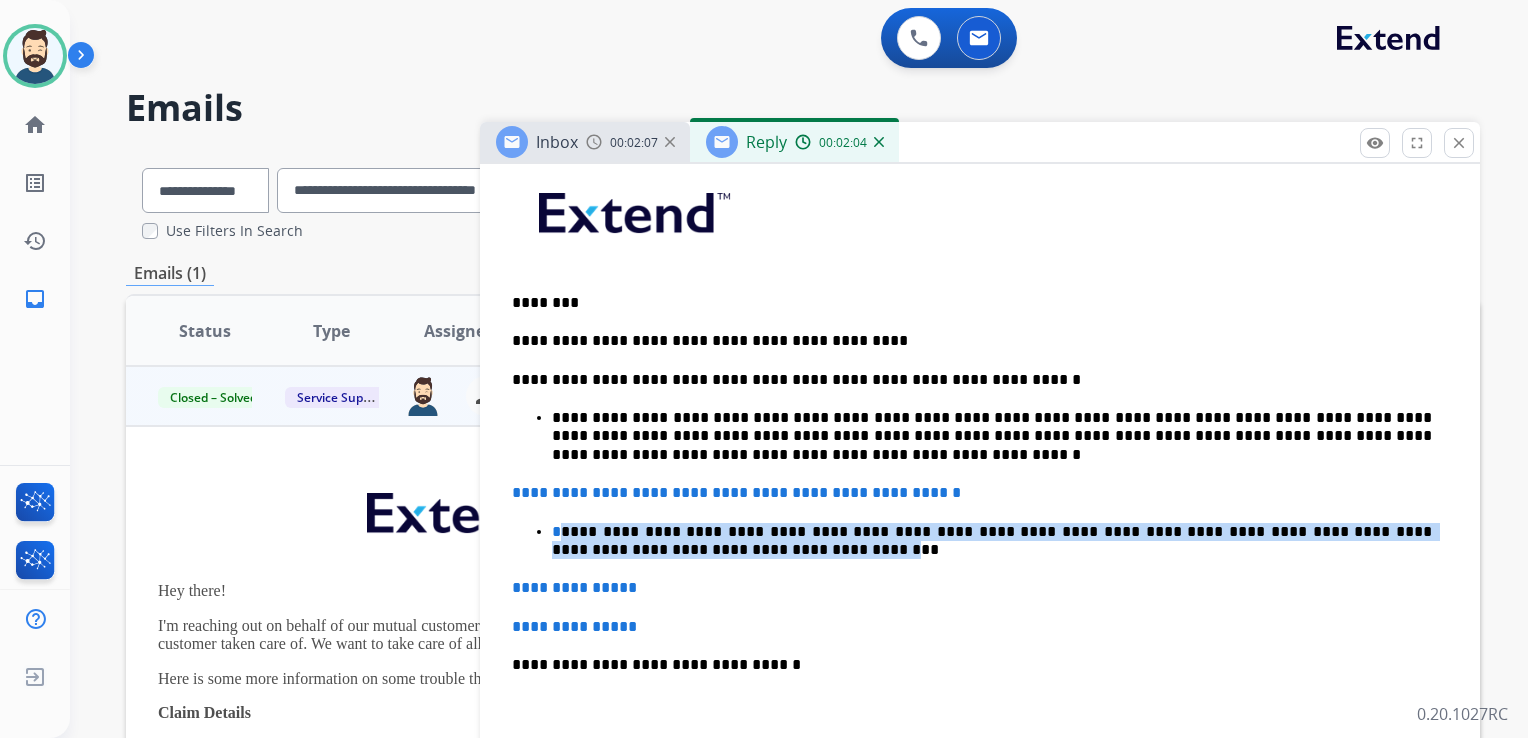 drag, startPoint x: 560, startPoint y: 534, endPoint x: 696, endPoint y: 555, distance: 137.61177 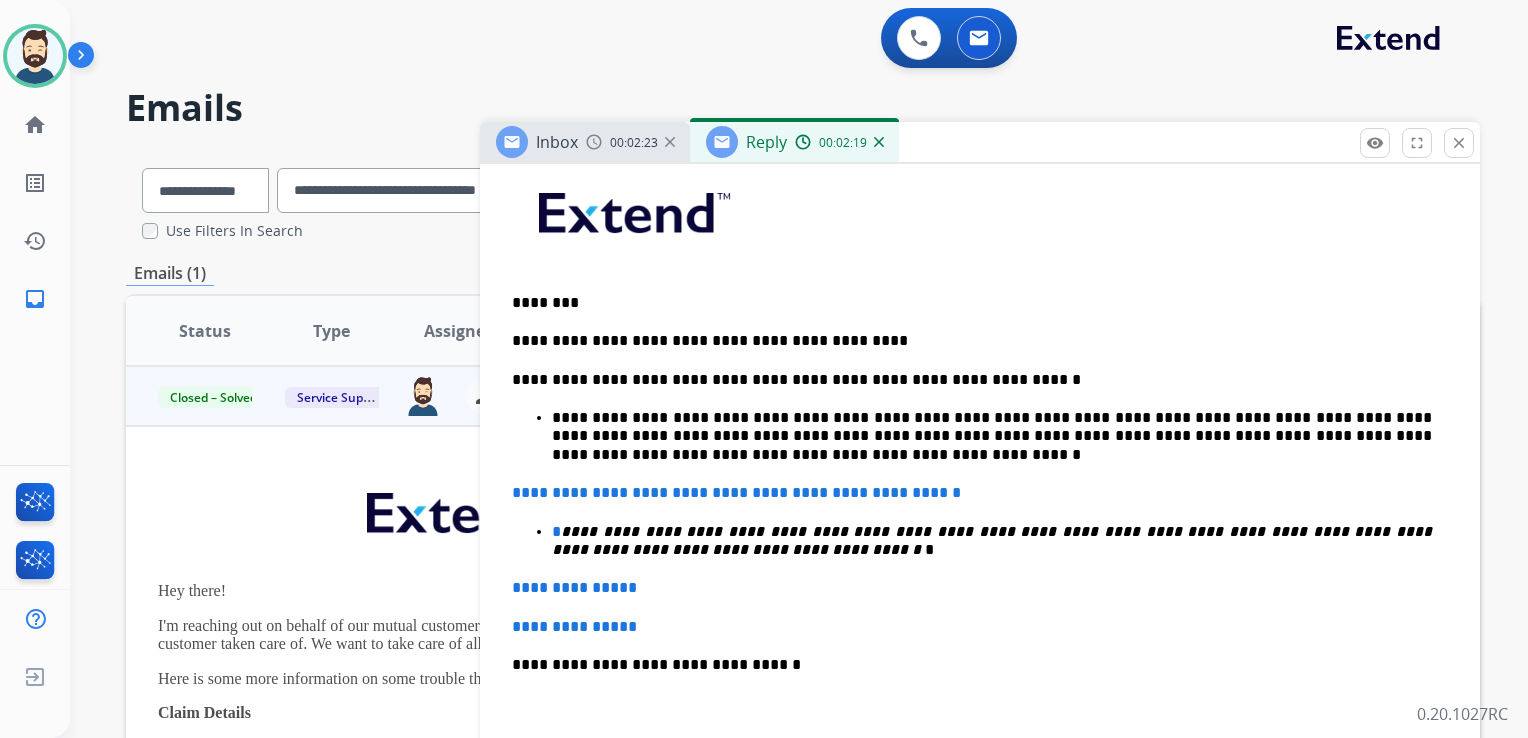 click on "**********" at bounding box center (980, 607) 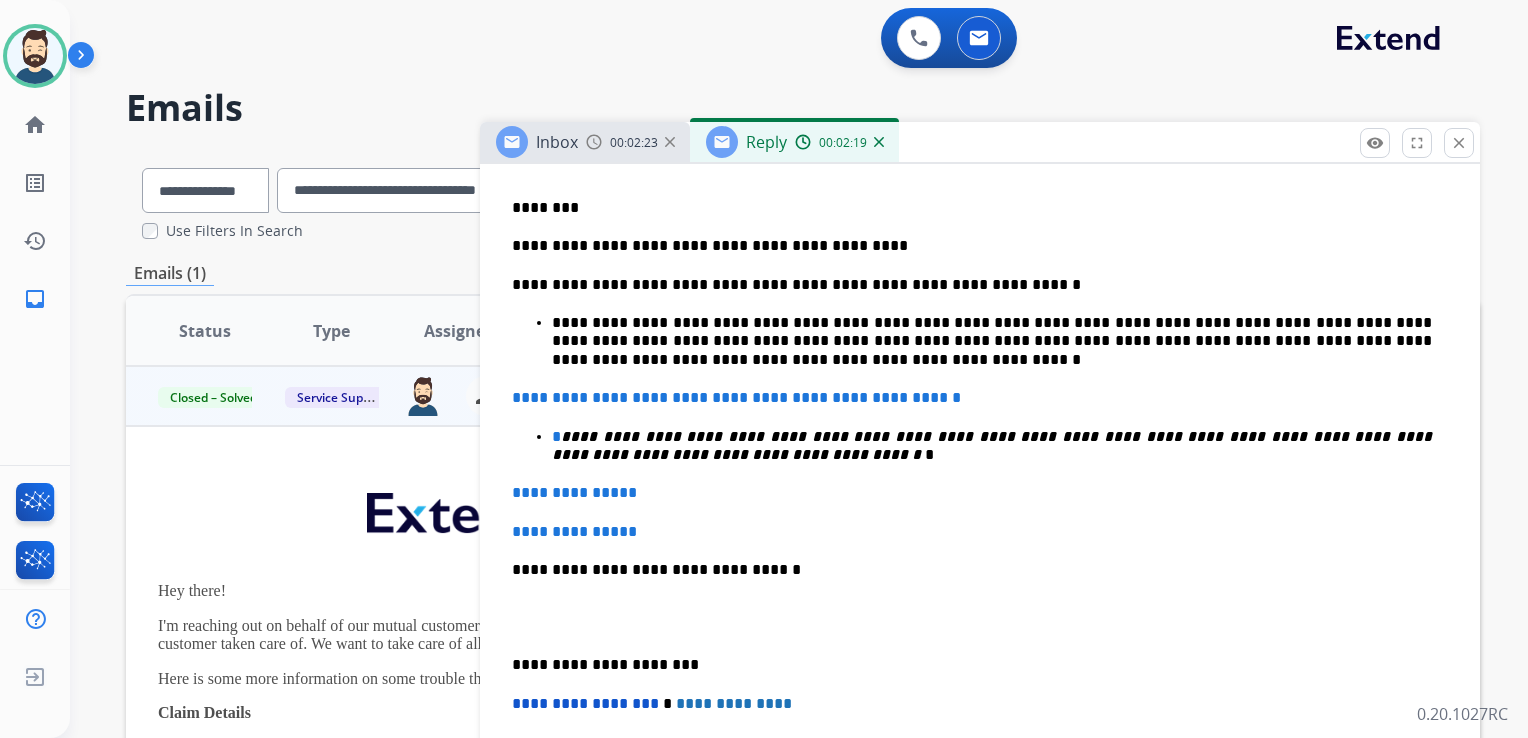 scroll, scrollTop: 700, scrollLeft: 0, axis: vertical 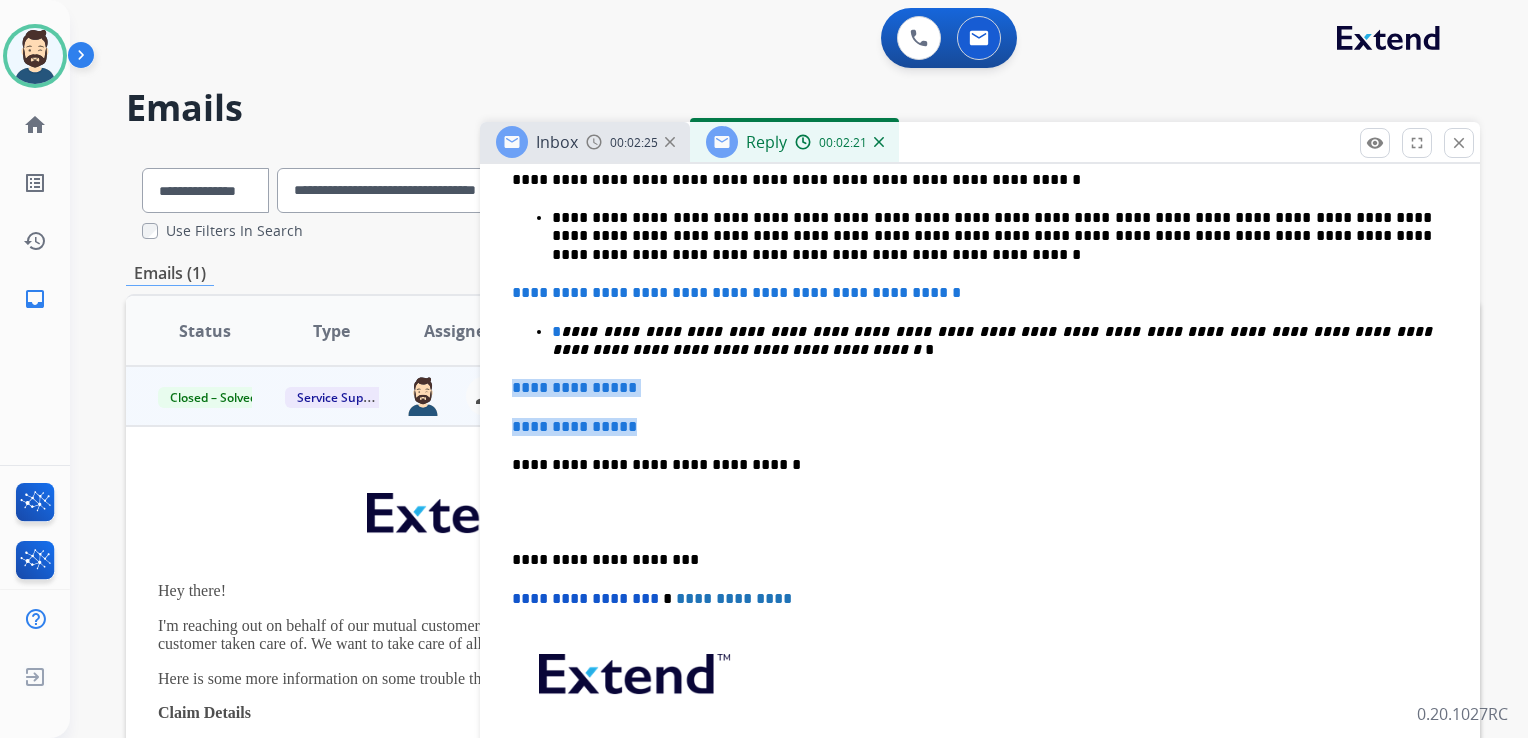 drag, startPoint x: 512, startPoint y: 387, endPoint x: 647, endPoint y: 414, distance: 137.67352 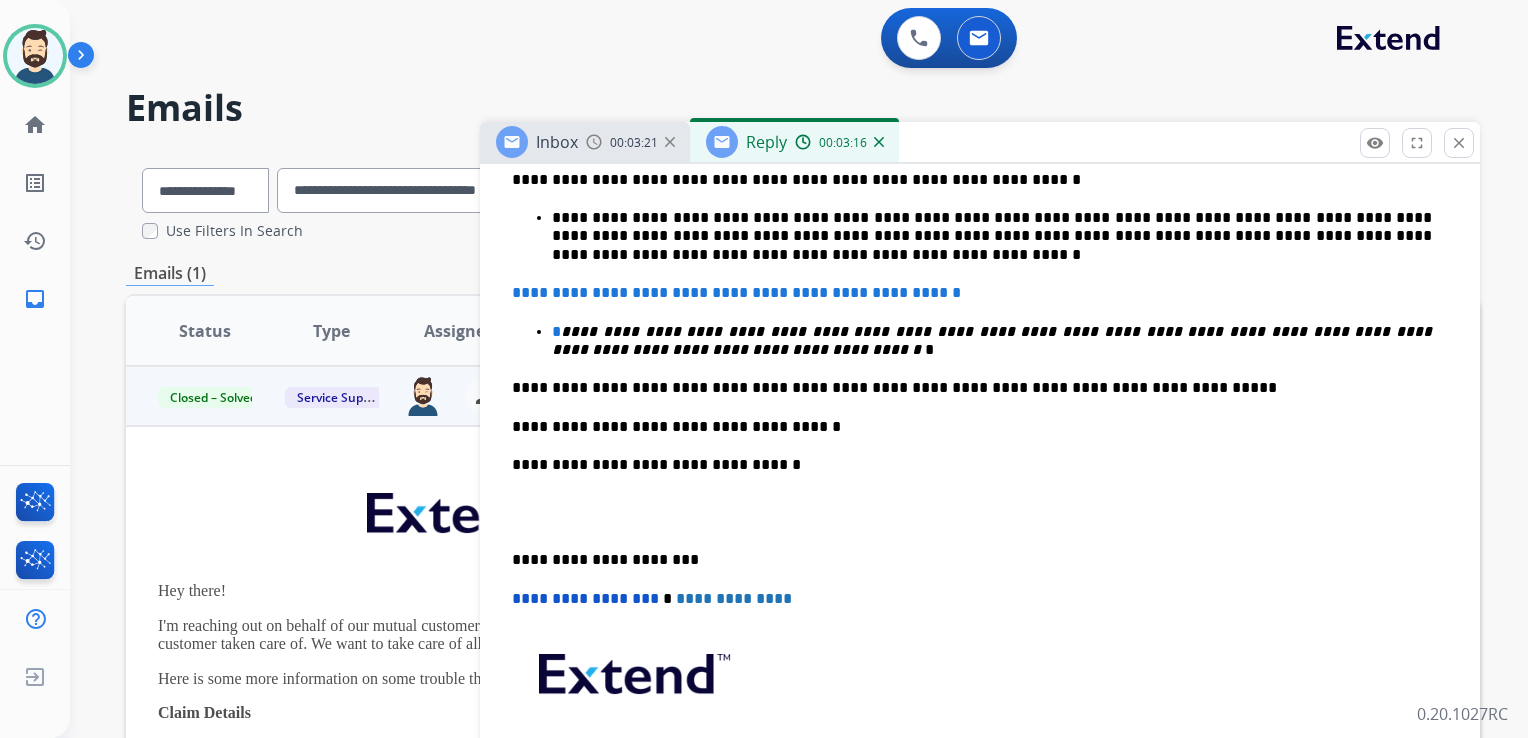 click on "**********" at bounding box center [972, 465] 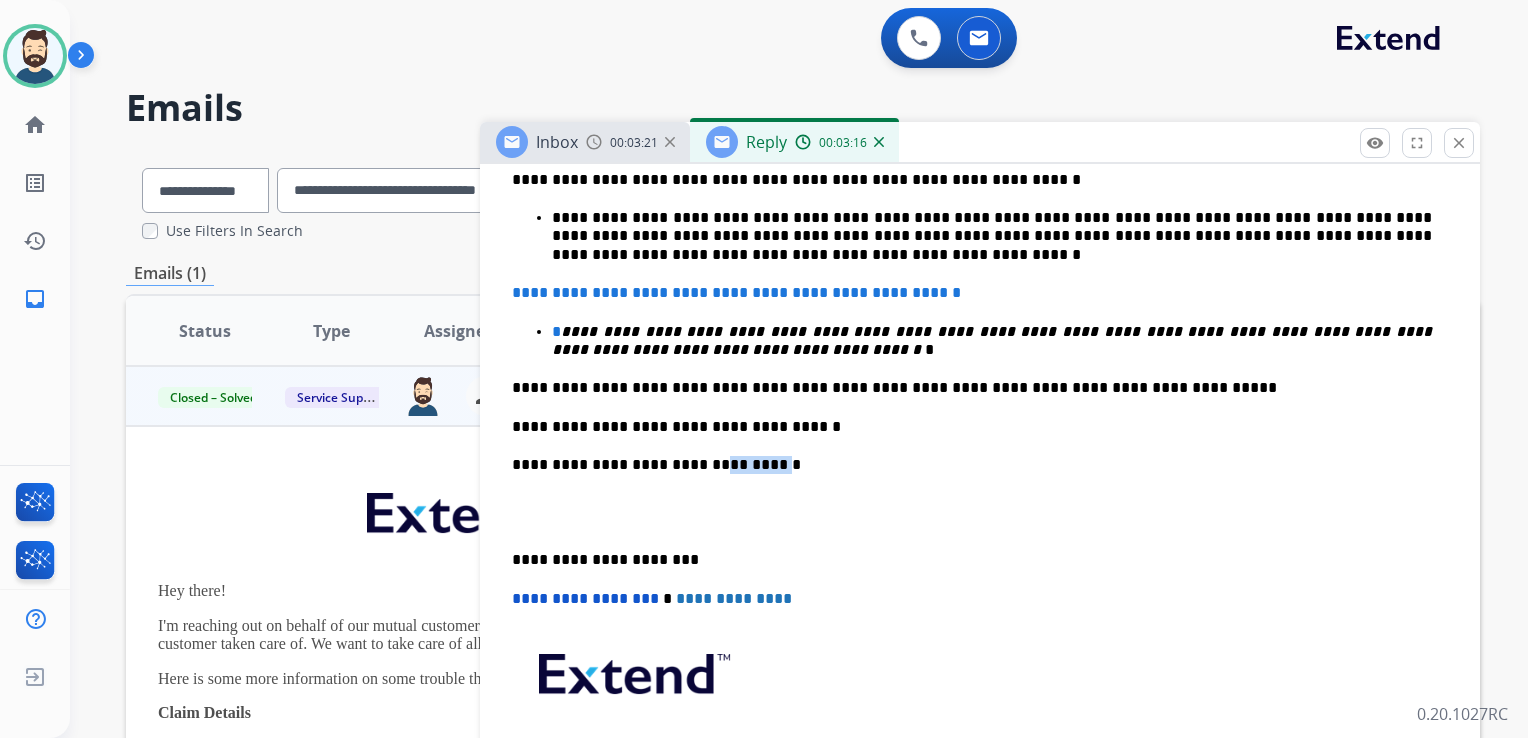 click on "**********" at bounding box center (972, 465) 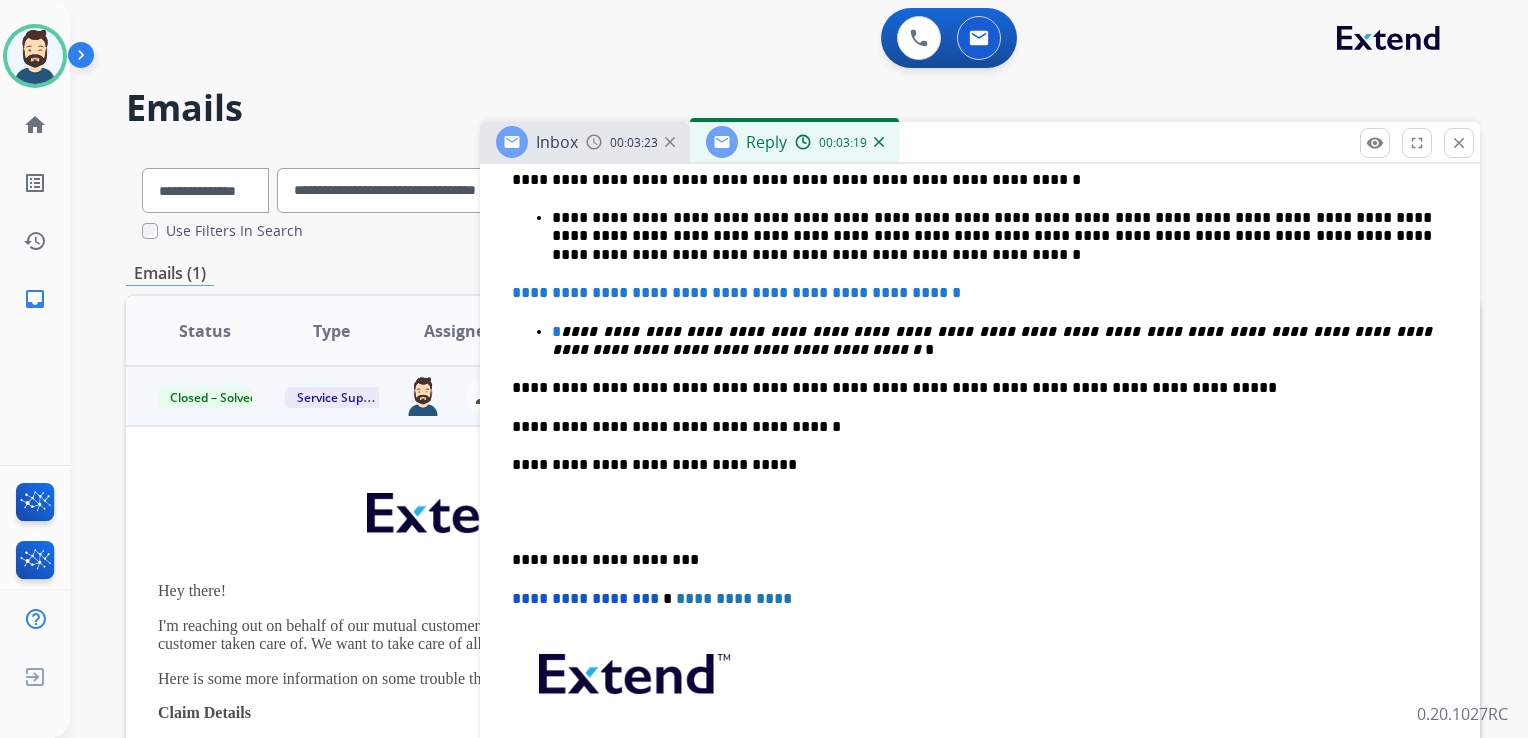click on "**********" at bounding box center [972, 560] 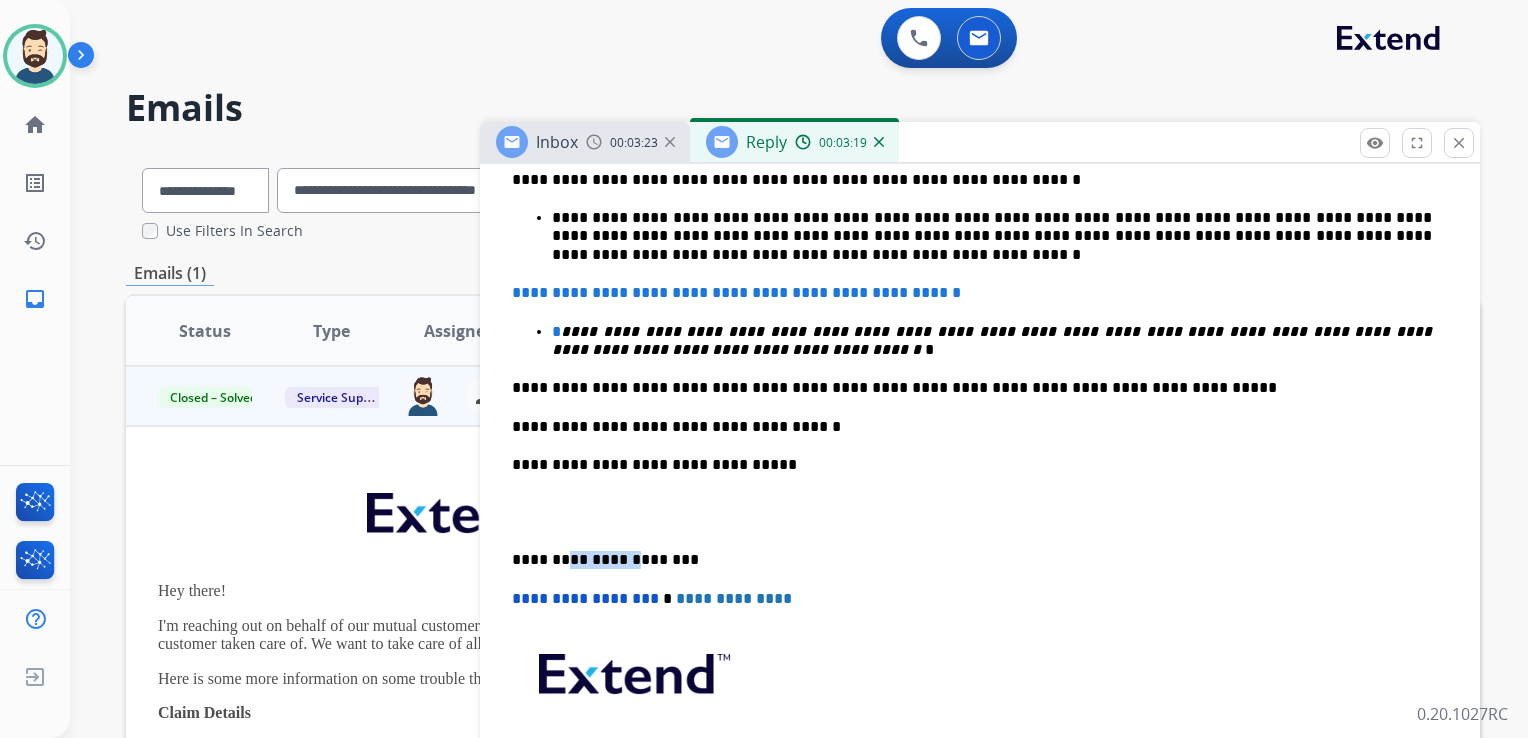 click on "**********" at bounding box center [972, 560] 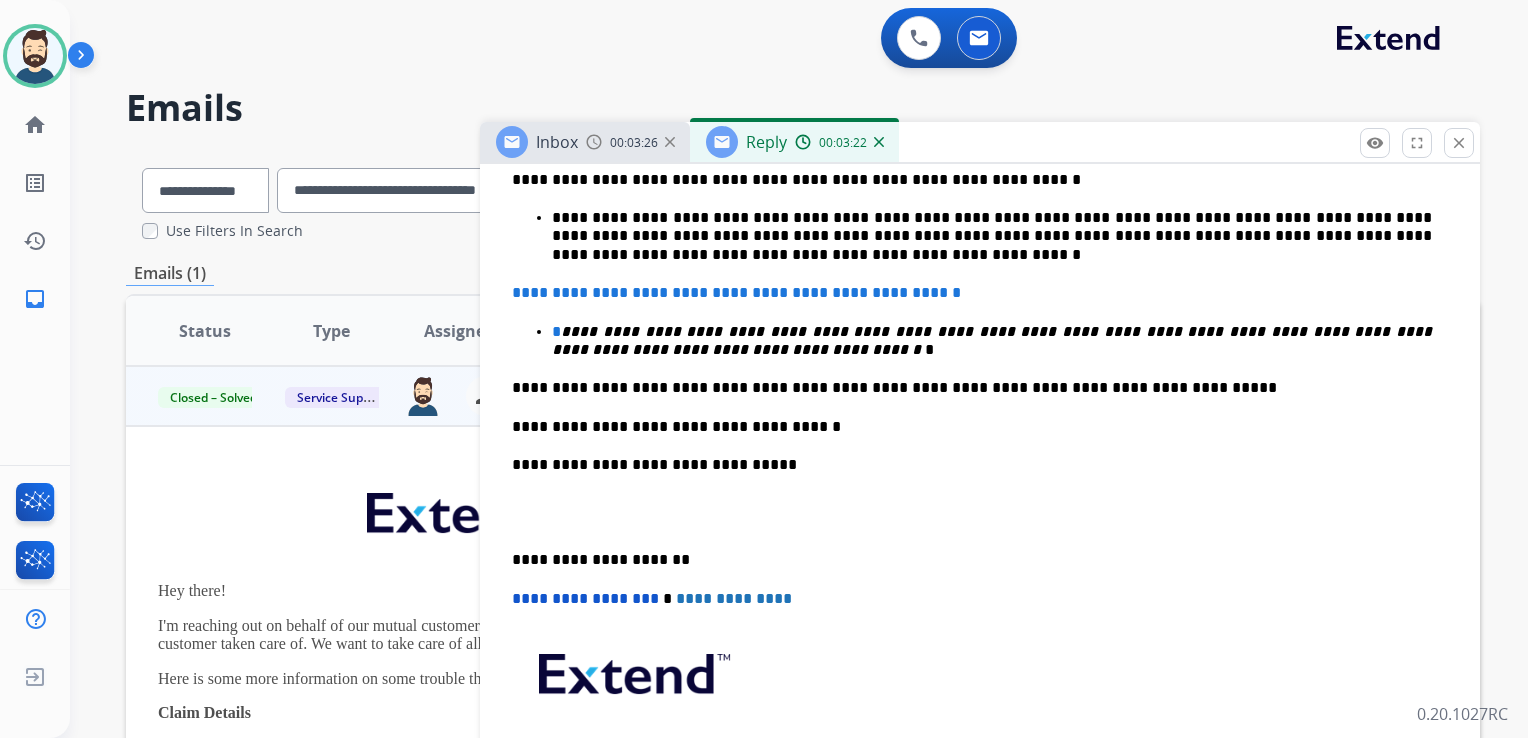 click on "**********" at bounding box center [585, 598] 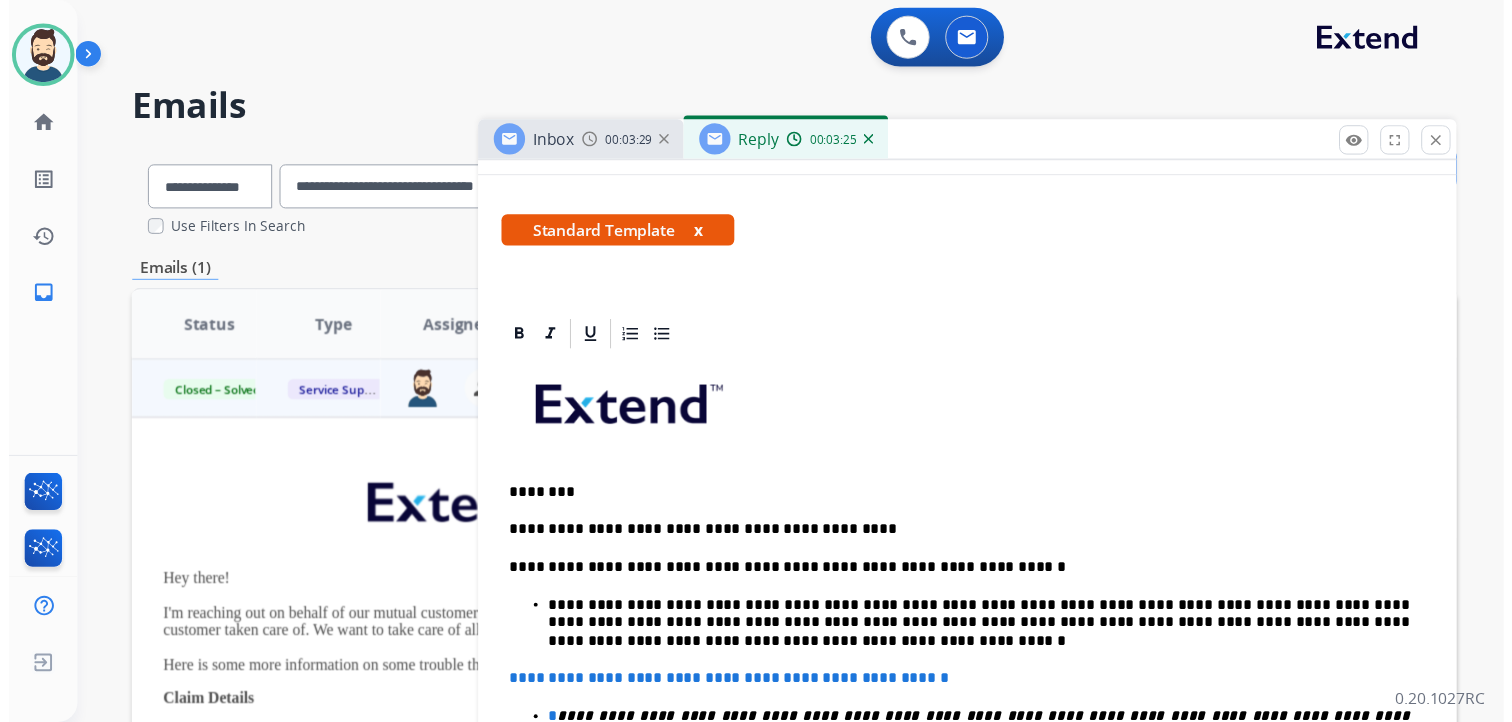 scroll, scrollTop: 0, scrollLeft: 0, axis: both 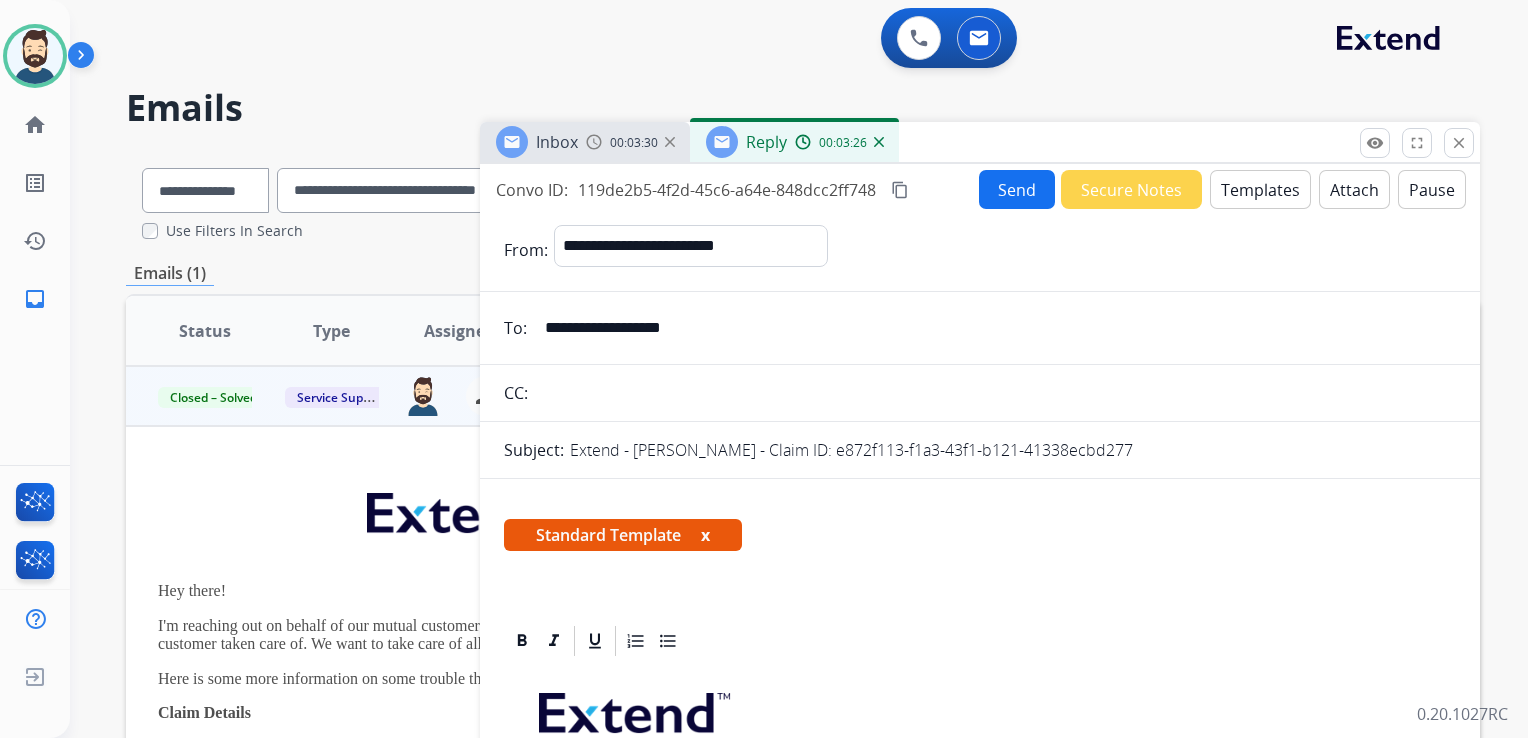 click on "Send" at bounding box center [1017, 189] 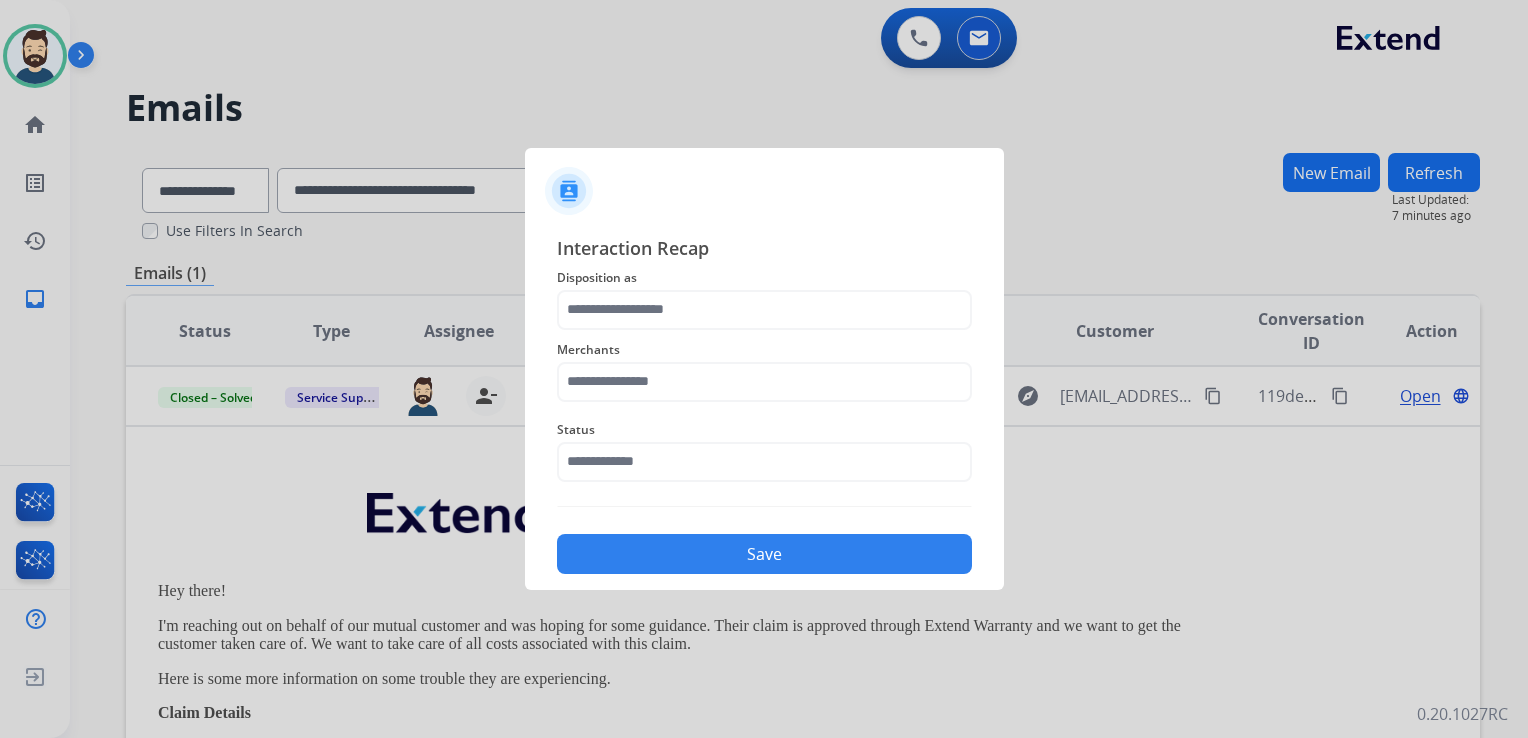 click on "Merchants" 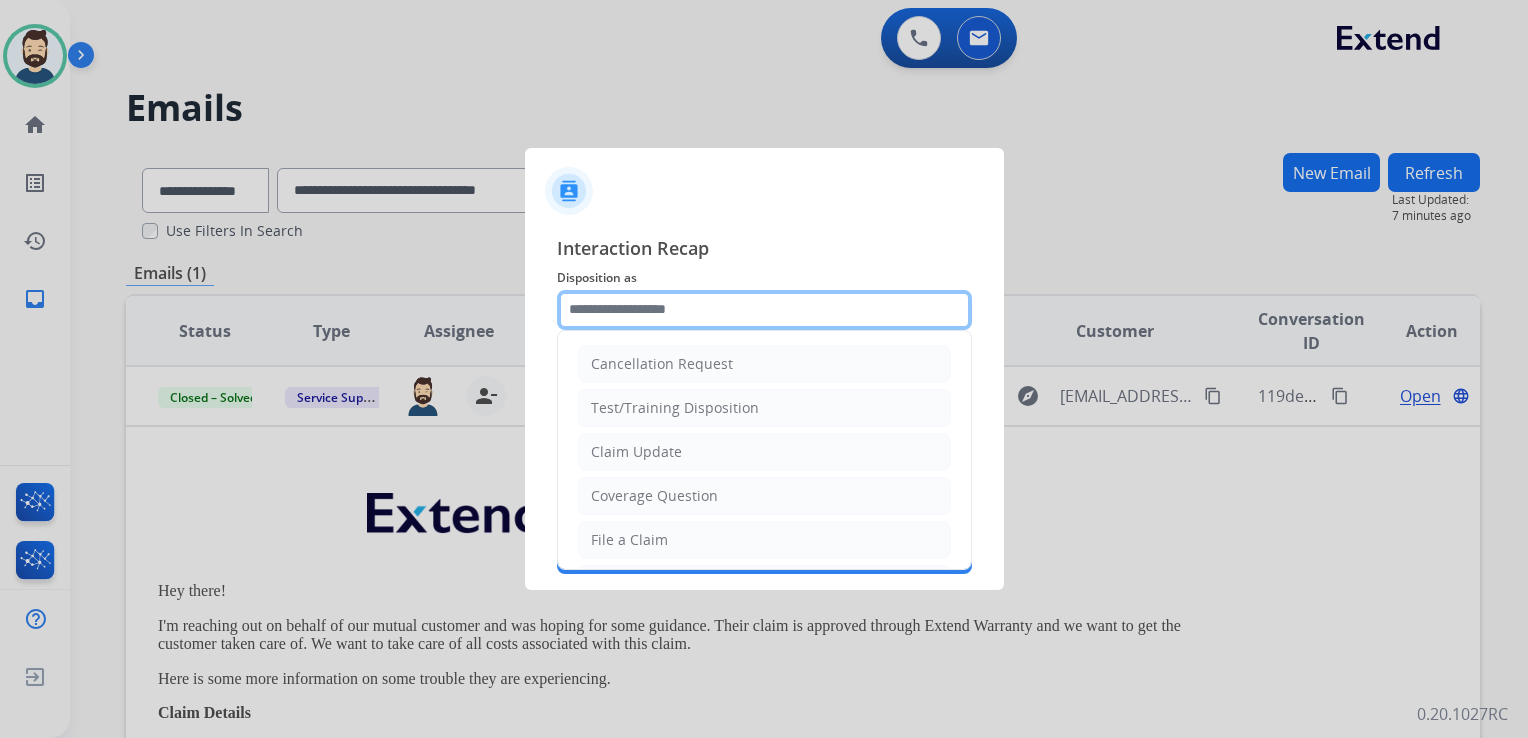 click 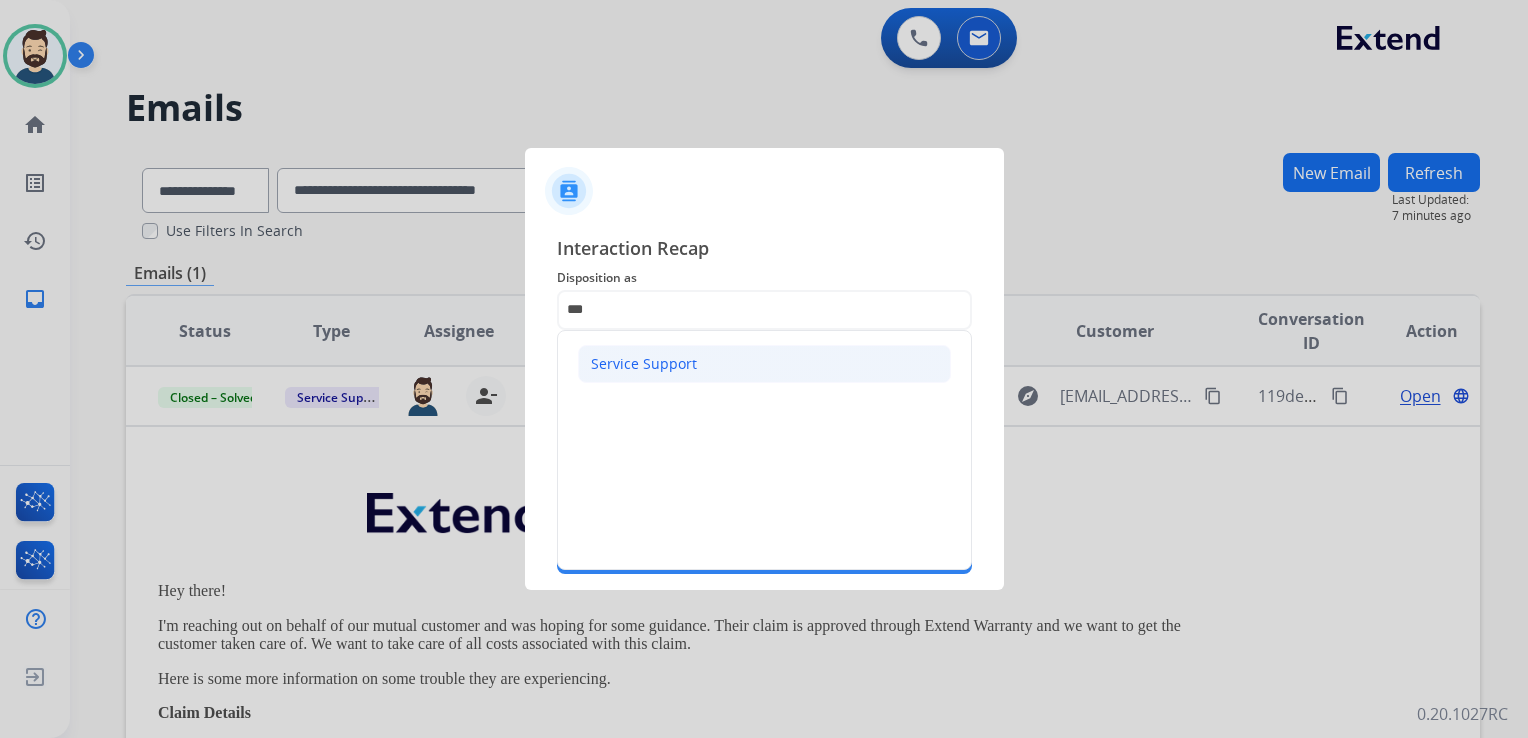 click on "Service Support" 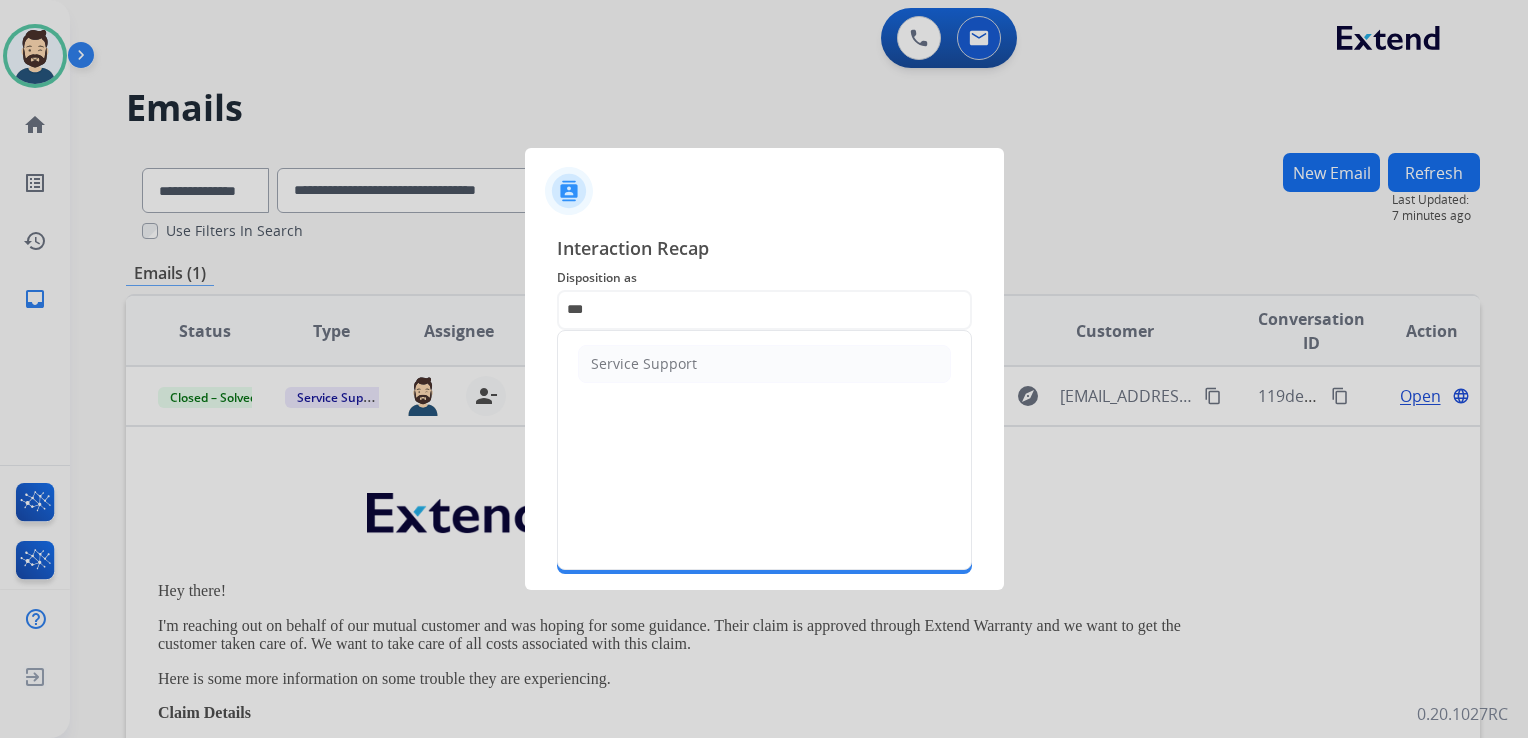 type on "**********" 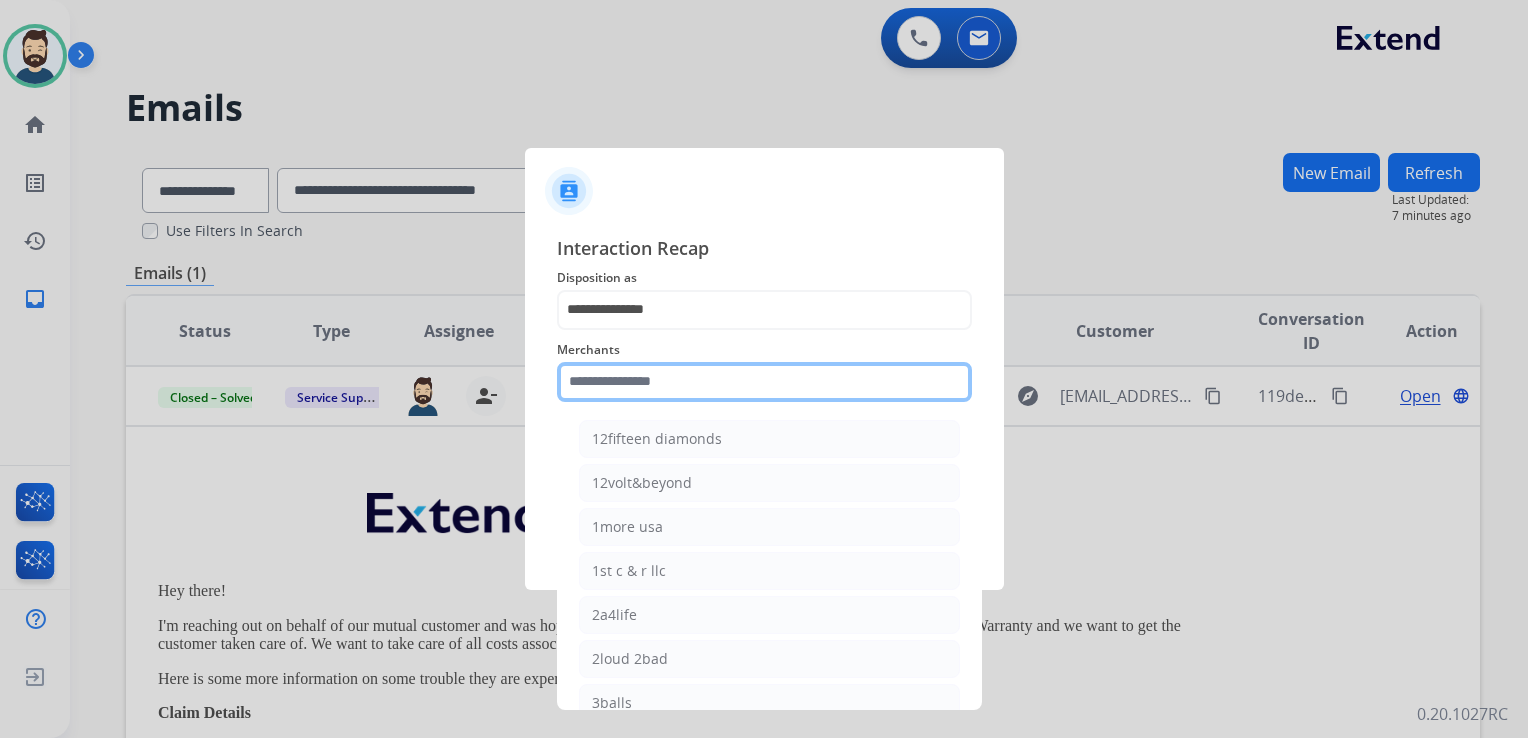 click 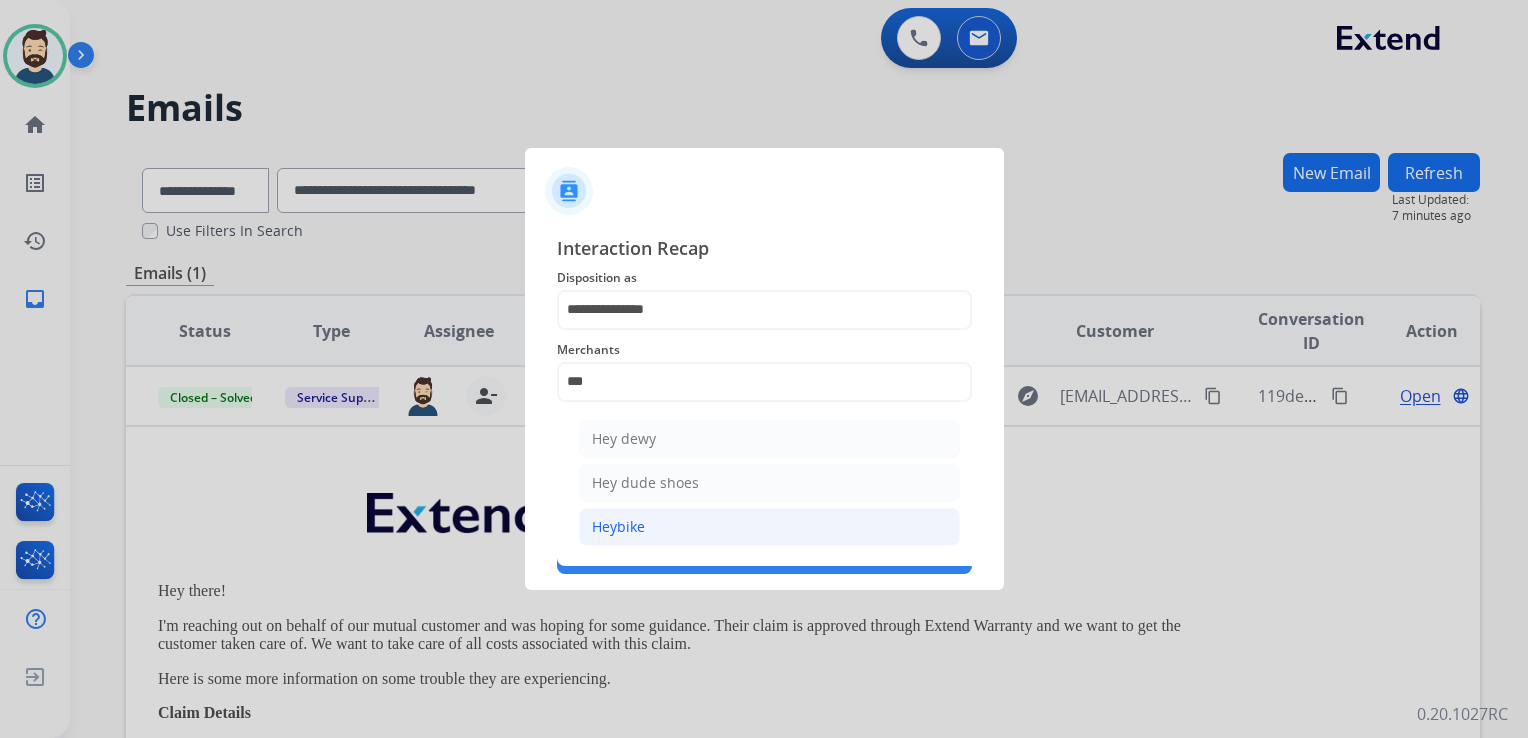 click on "Heybike" 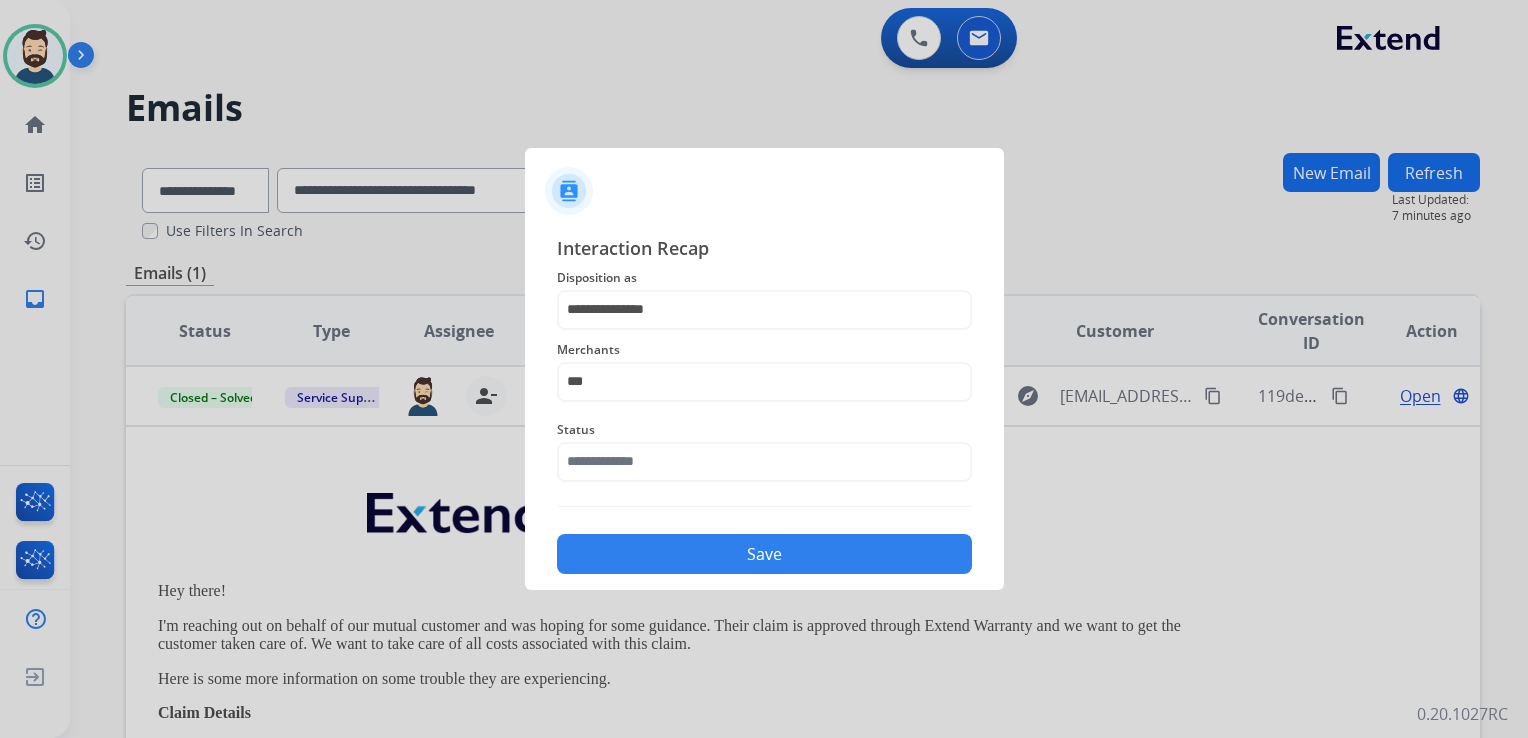 type on "*******" 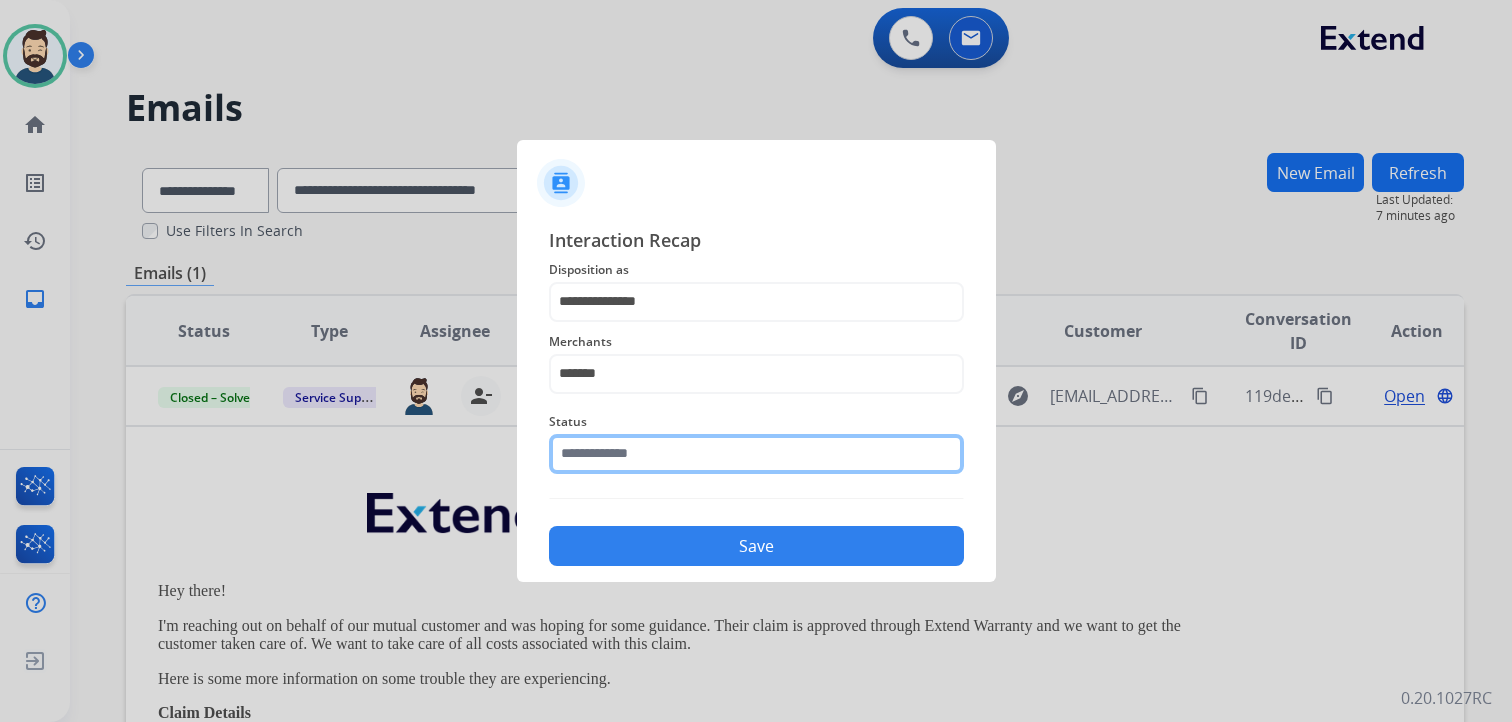 click 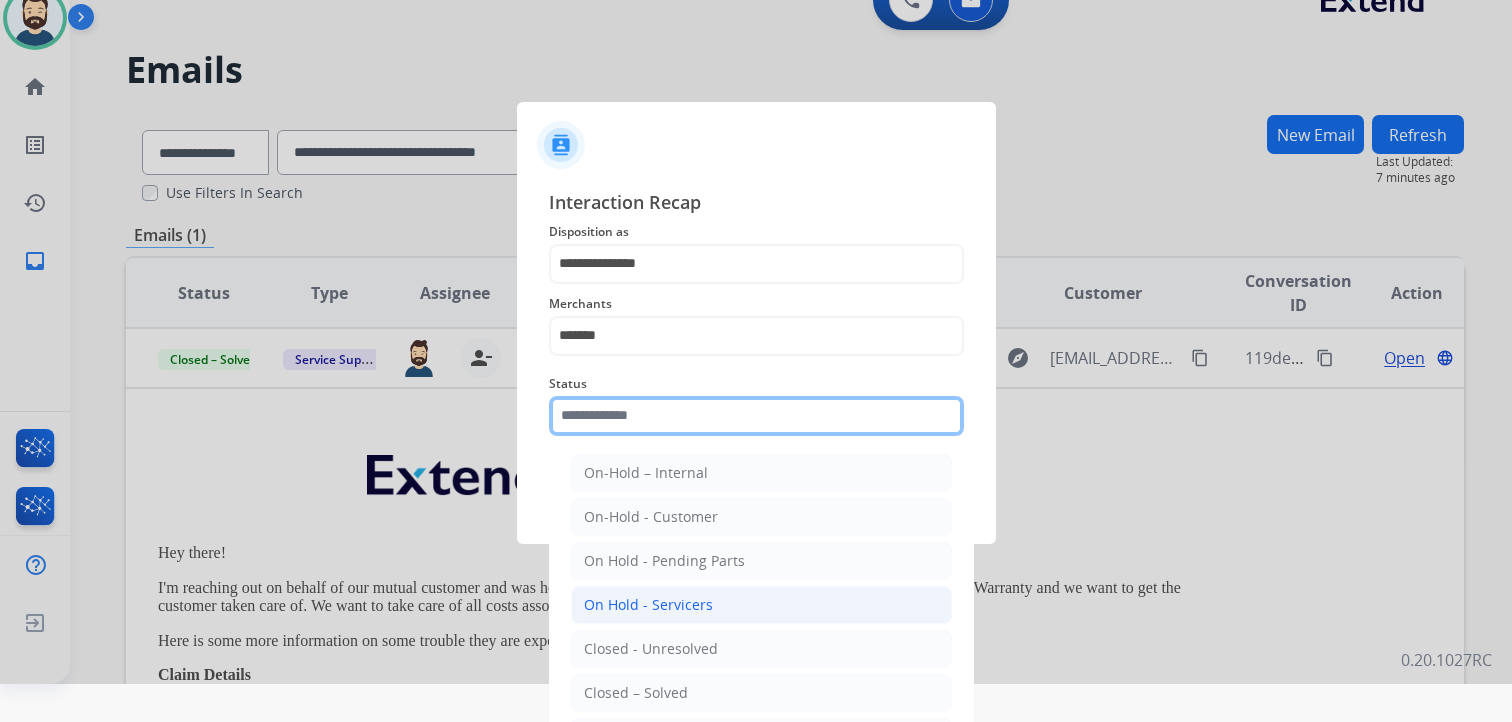 scroll, scrollTop: 59, scrollLeft: 0, axis: vertical 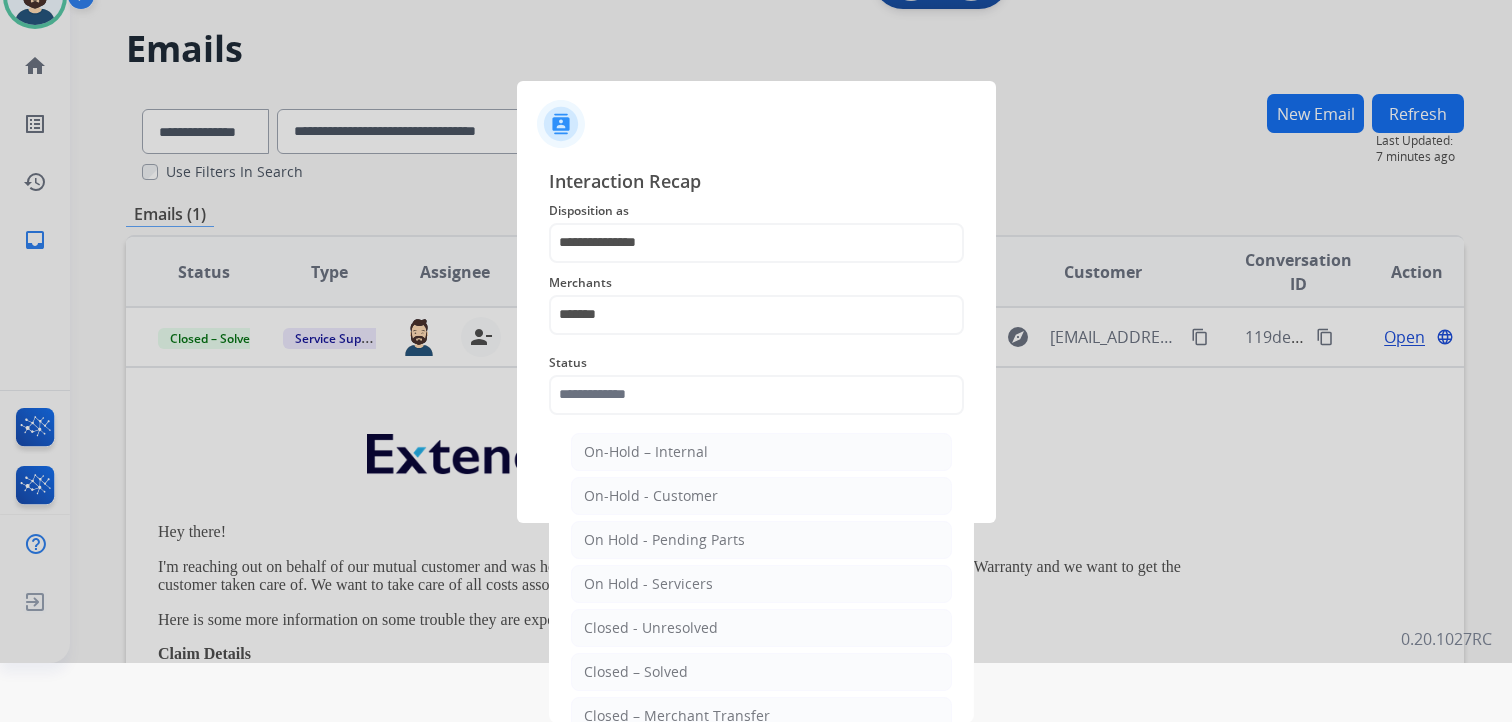 drag, startPoint x: 656, startPoint y: 673, endPoint x: 664, endPoint y: 656, distance: 18.788294 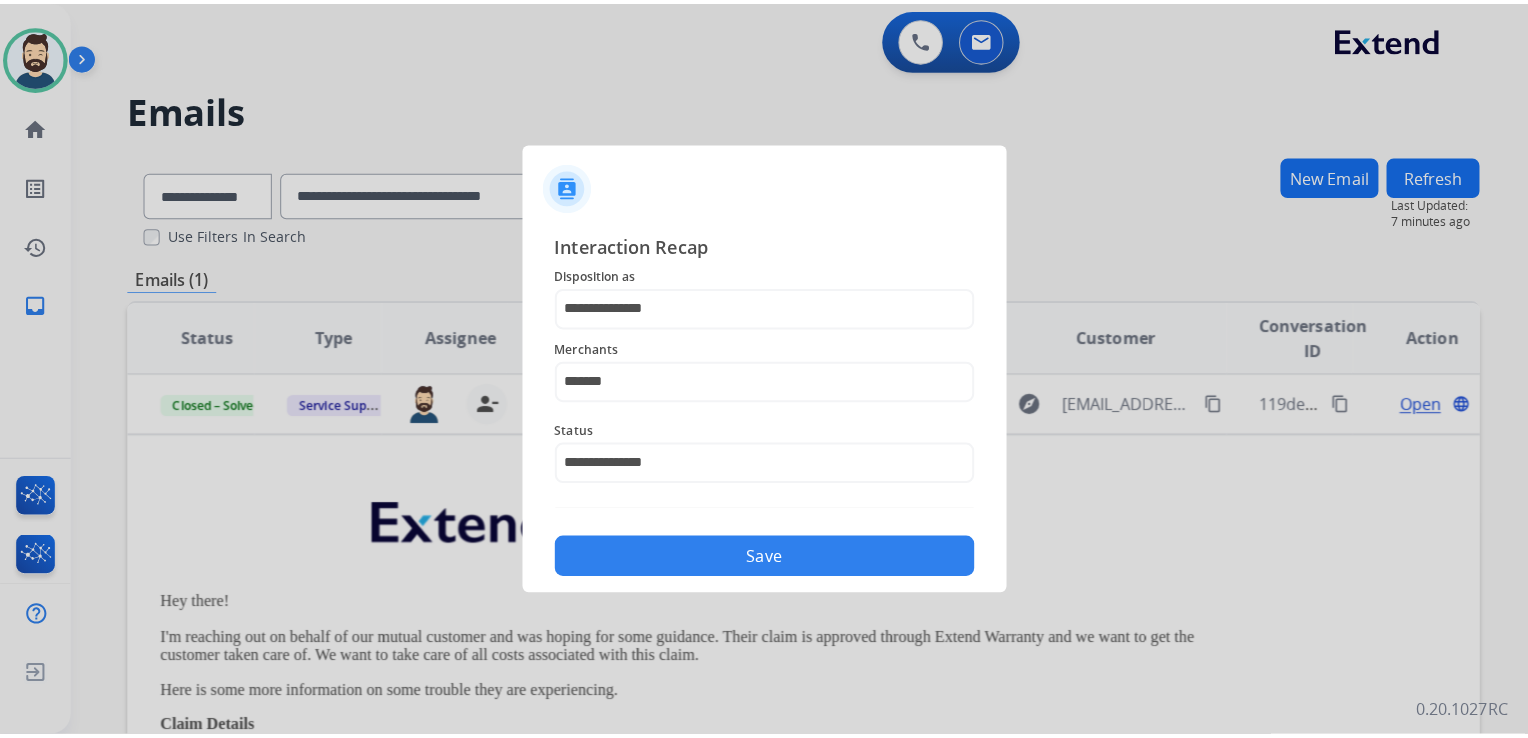 scroll, scrollTop: 0, scrollLeft: 0, axis: both 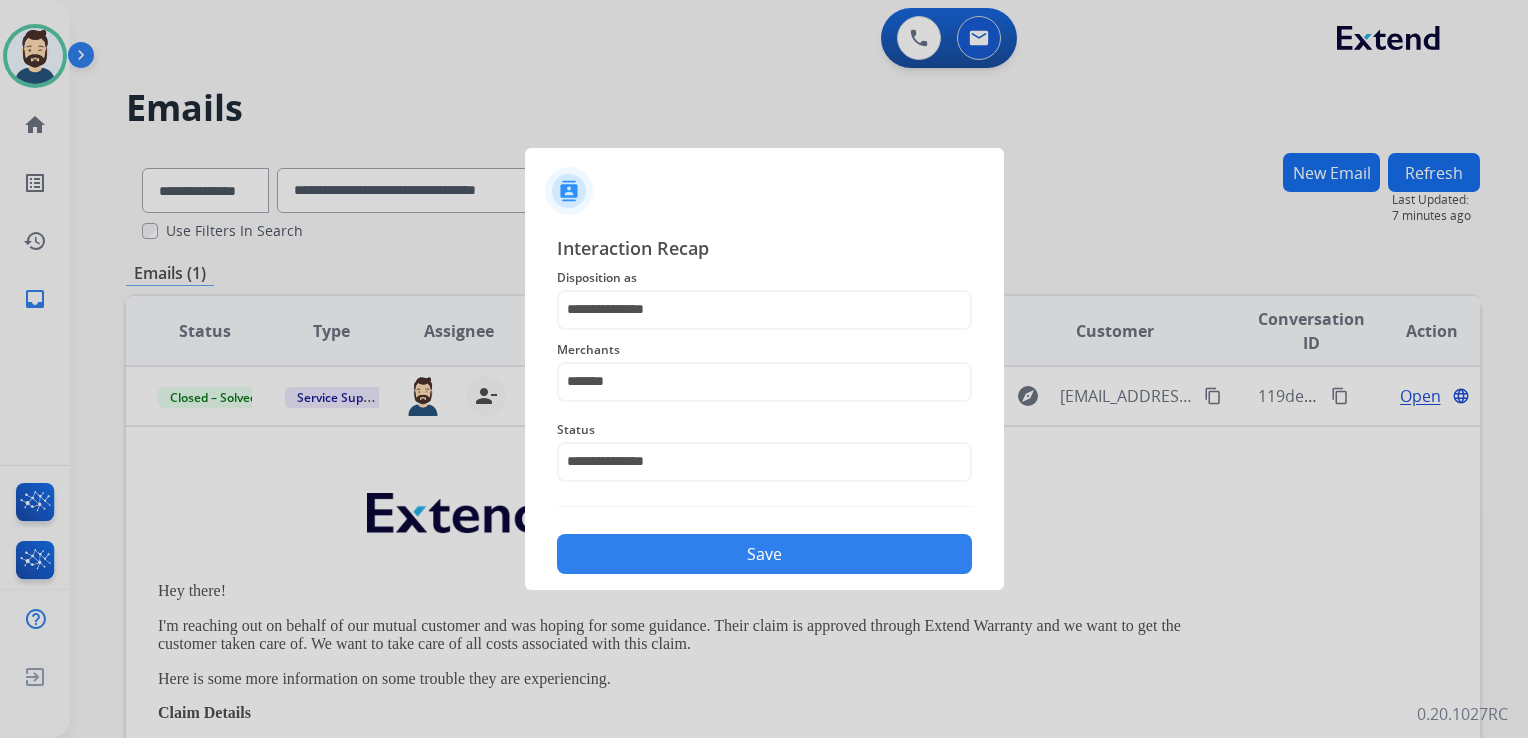 click on "Save" 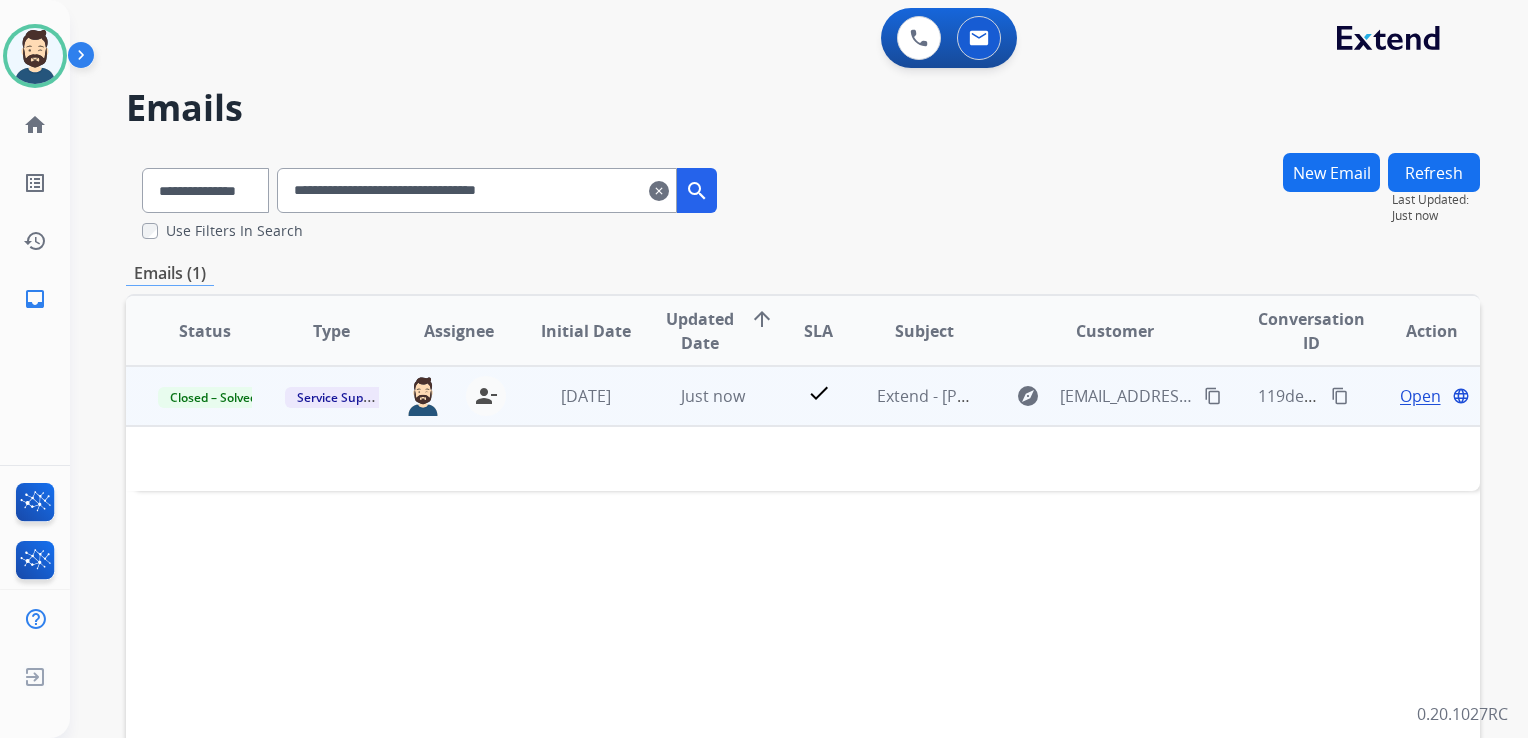 click on "content_copy" at bounding box center (1340, 396) 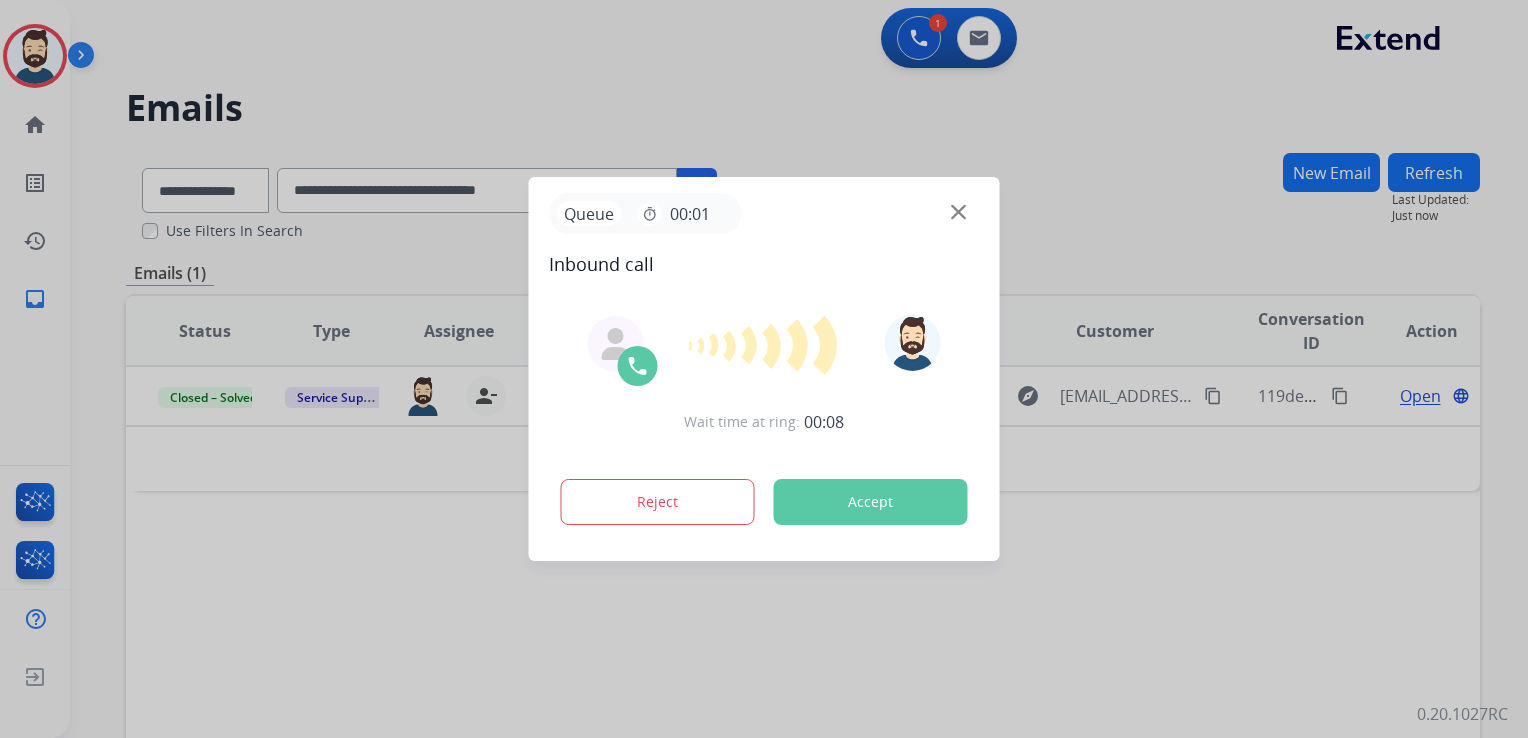 click on "Accept" at bounding box center (871, 502) 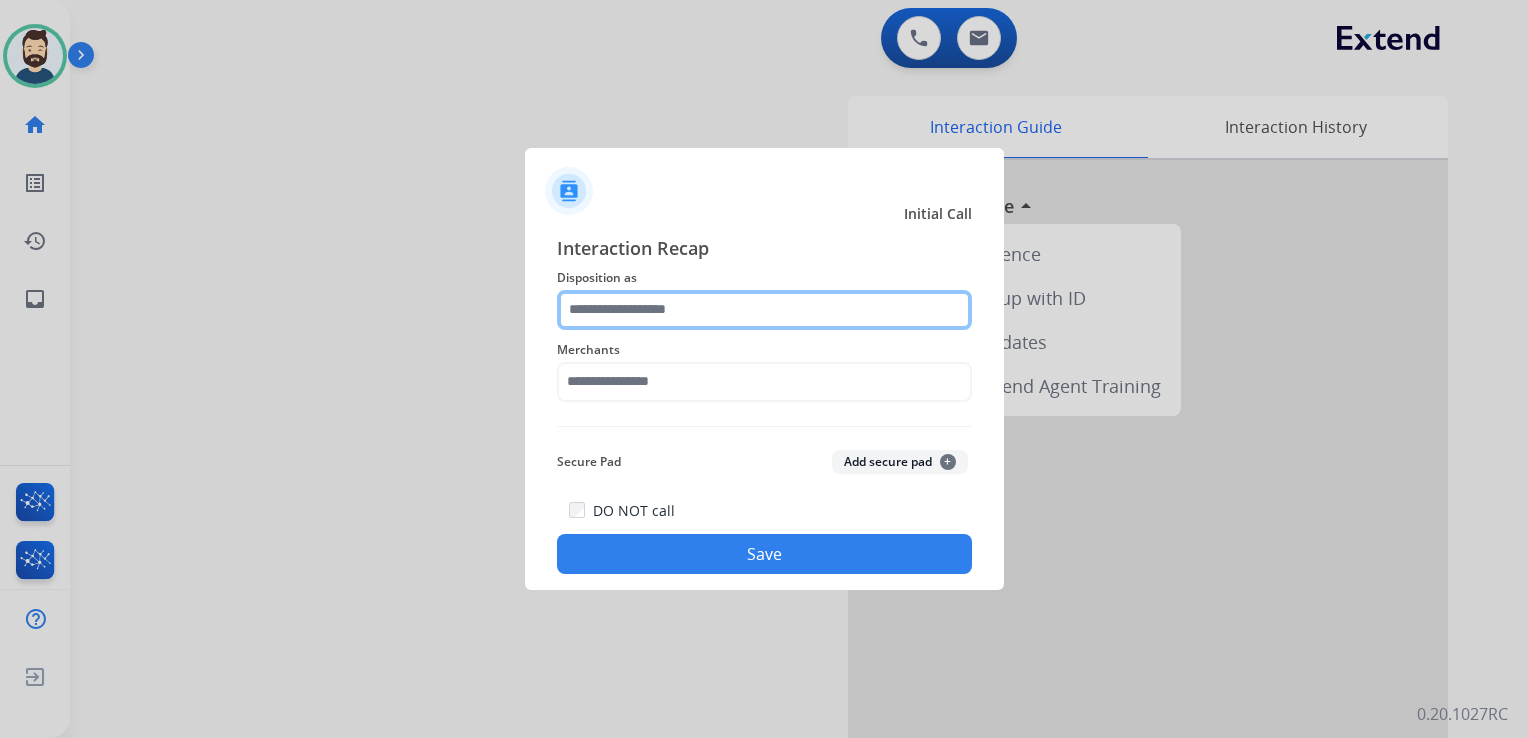 click 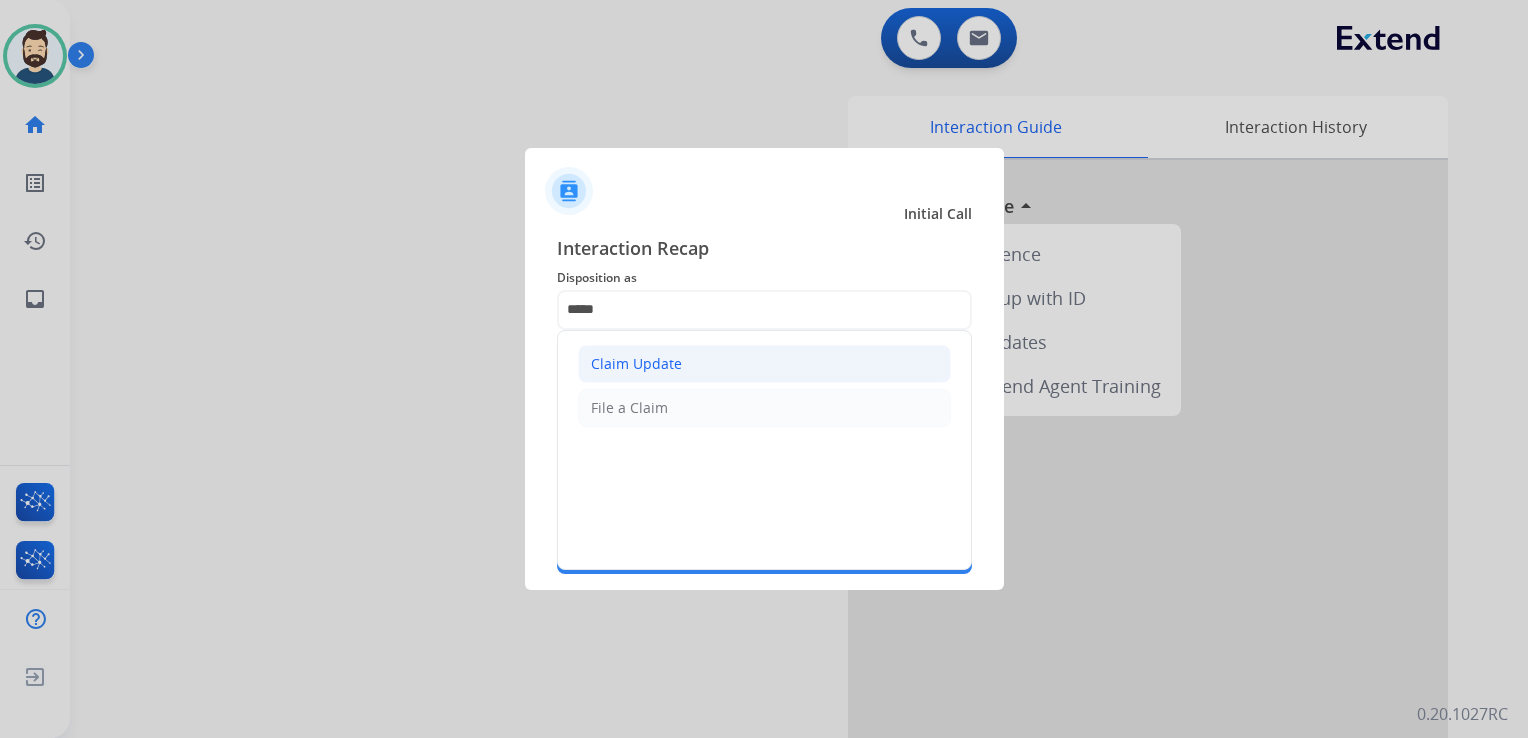 click on "Claim Update" 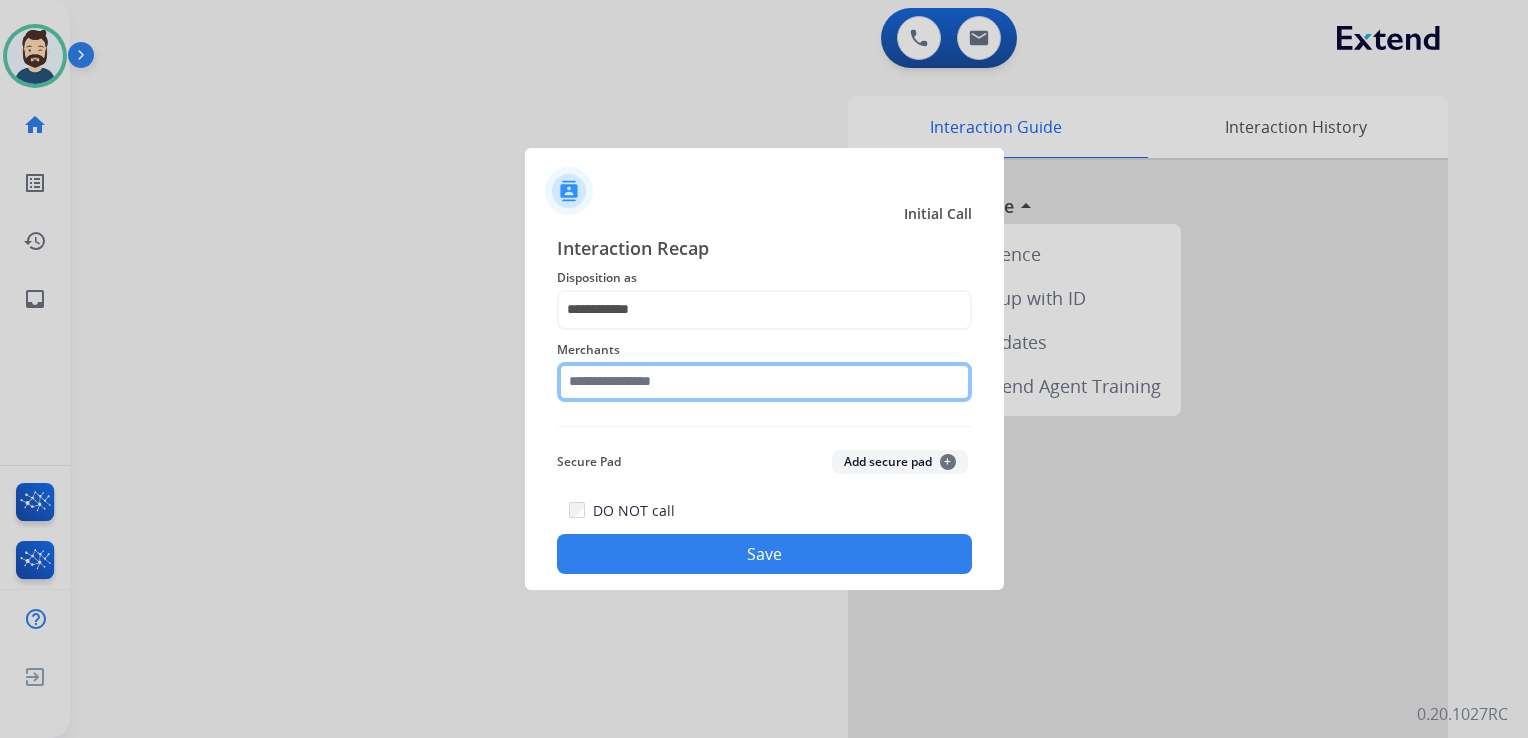click 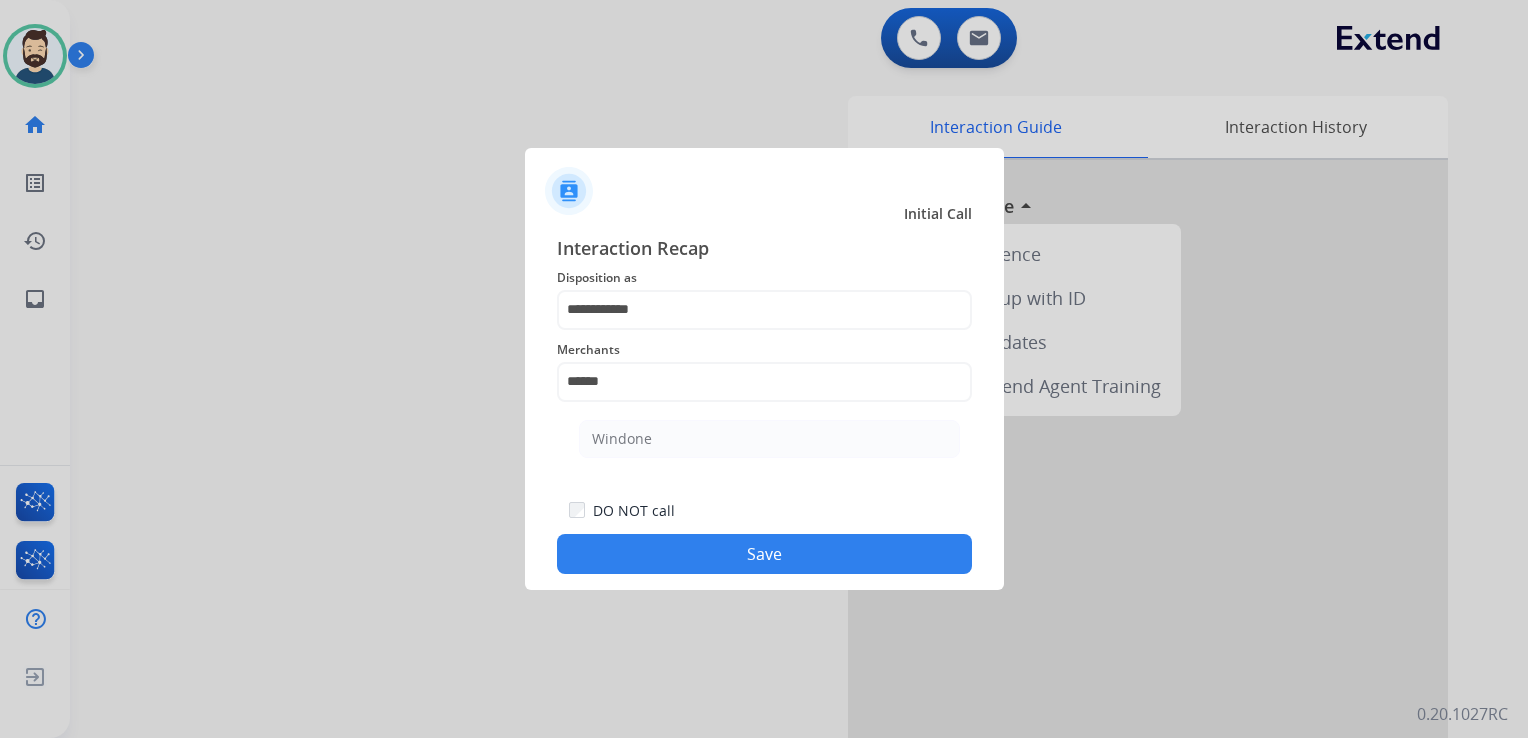 click on "Windone" 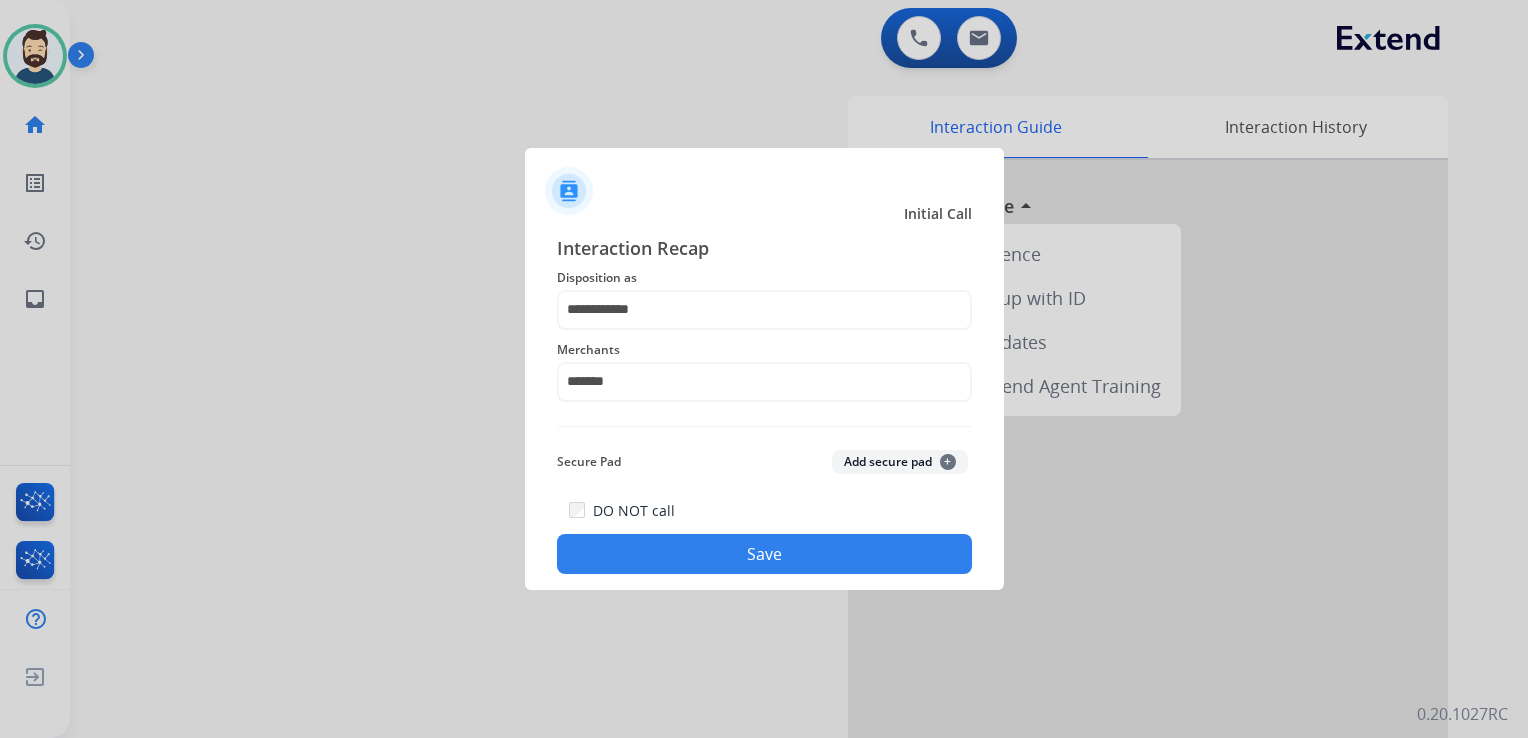 click on "Save" 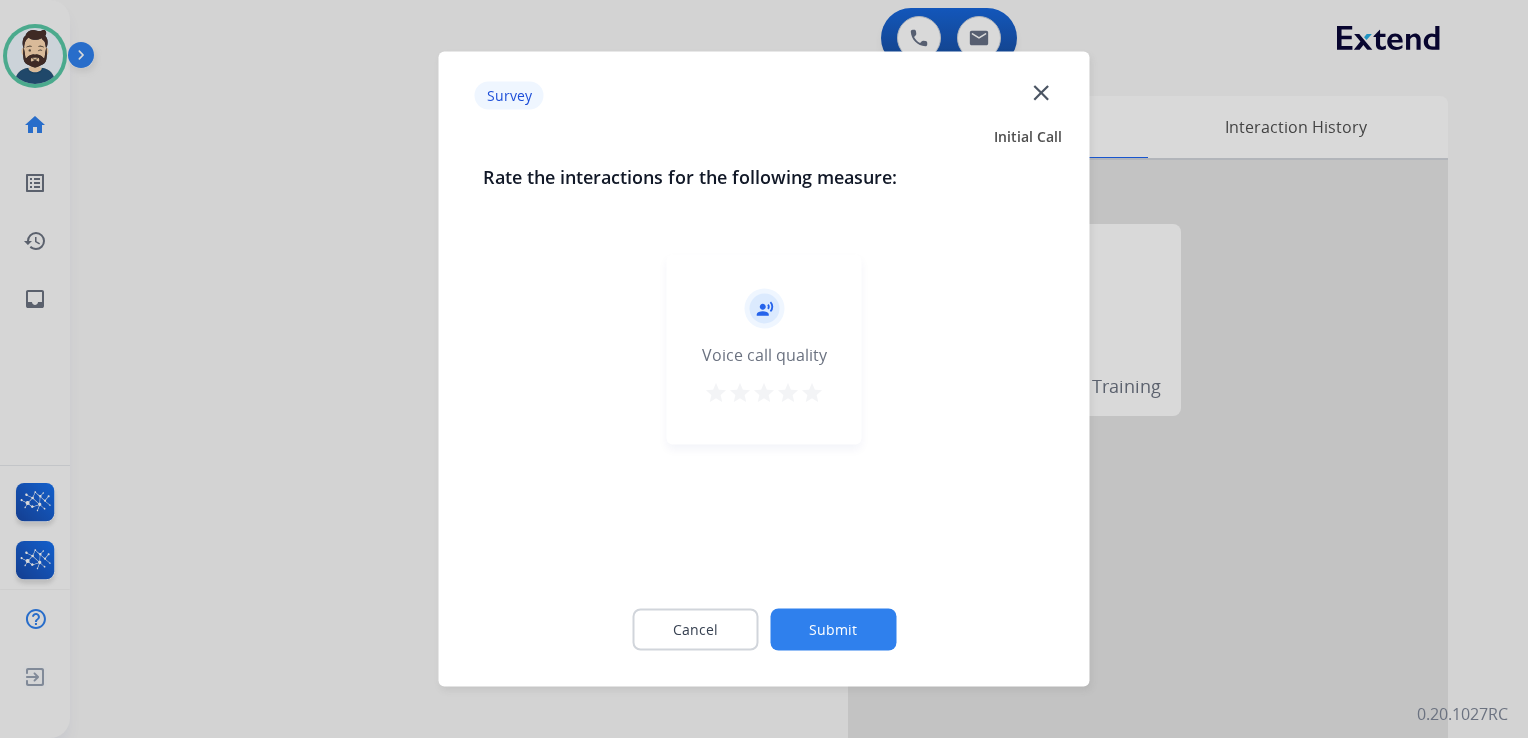 drag, startPoint x: 810, startPoint y: 391, endPoint x: 862, endPoint y: 481, distance: 103.94229 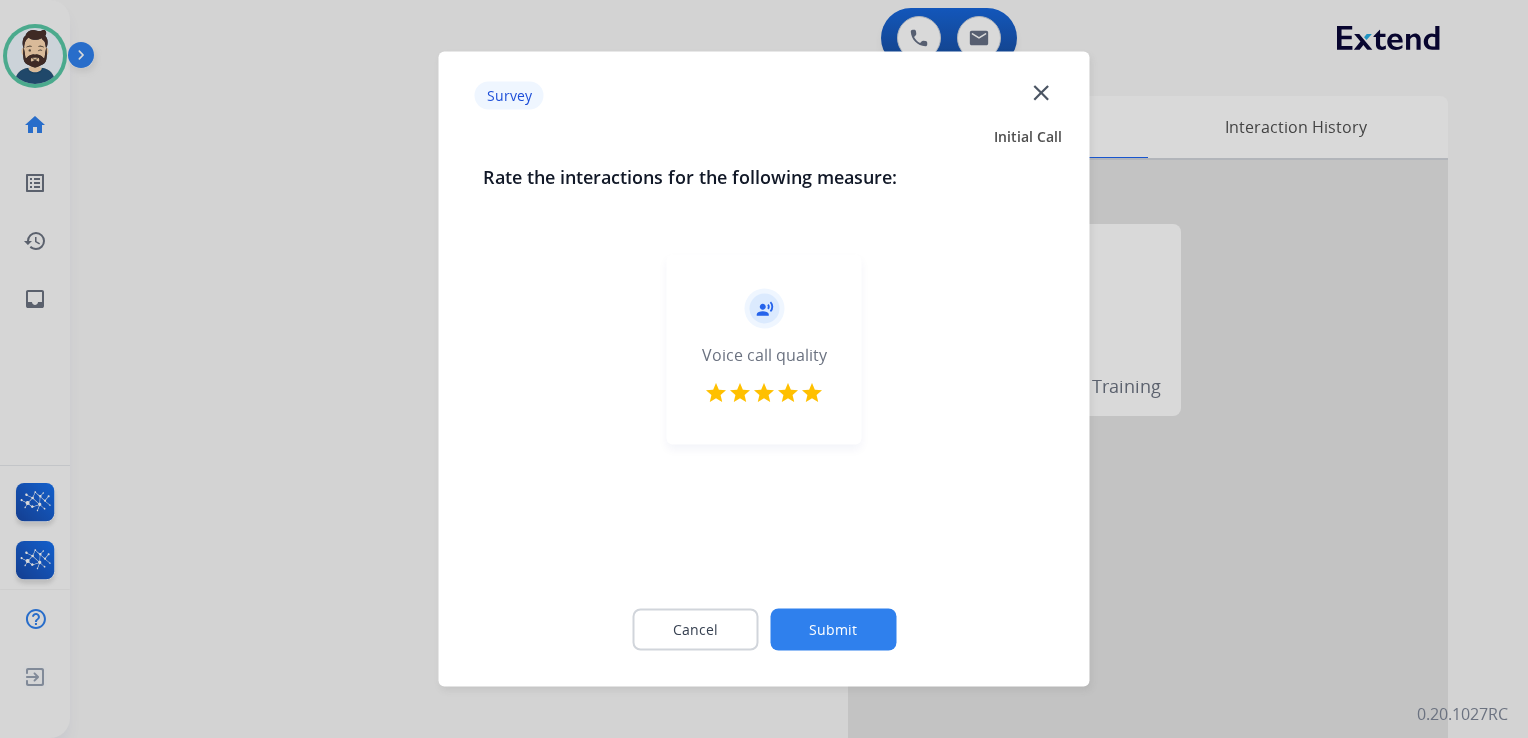 click on "Submit" 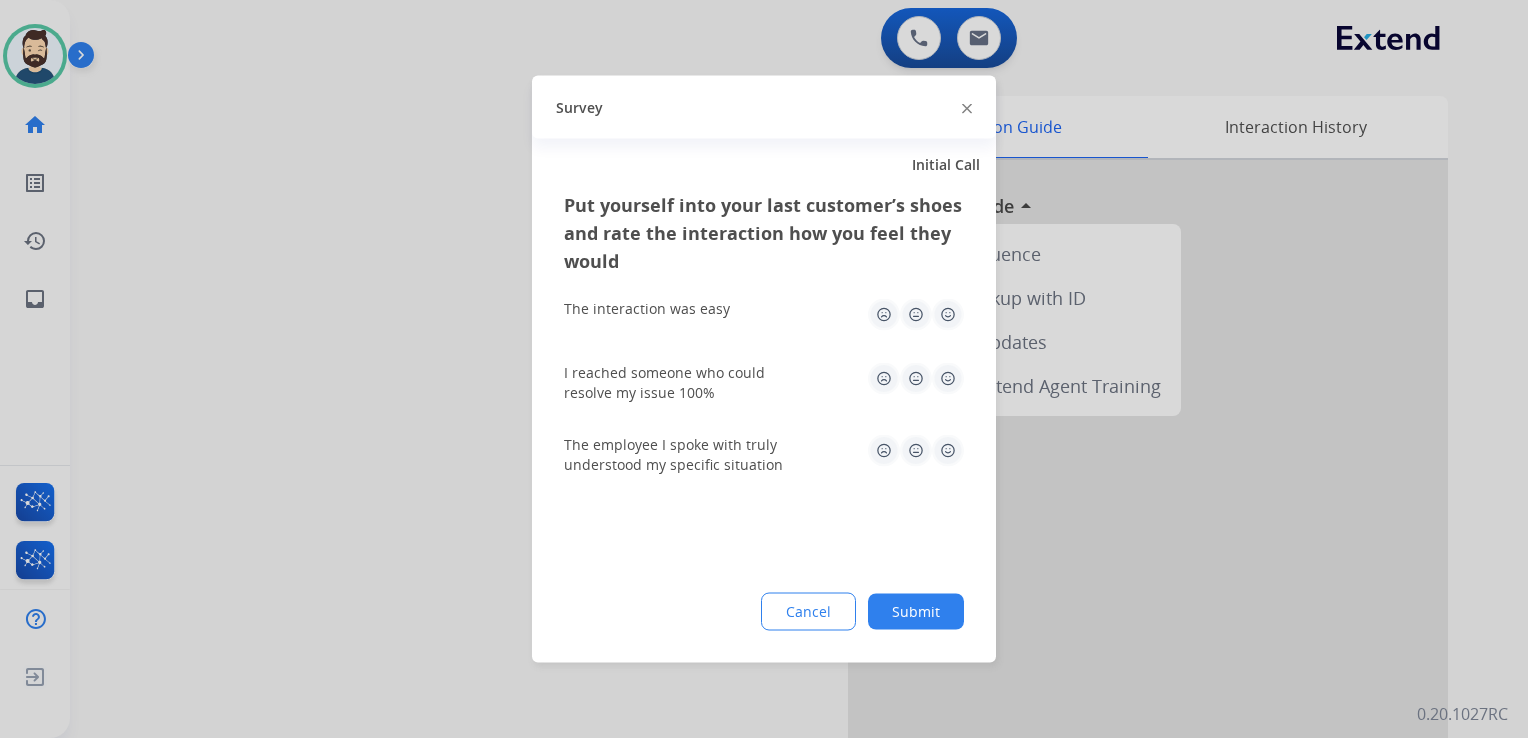 click 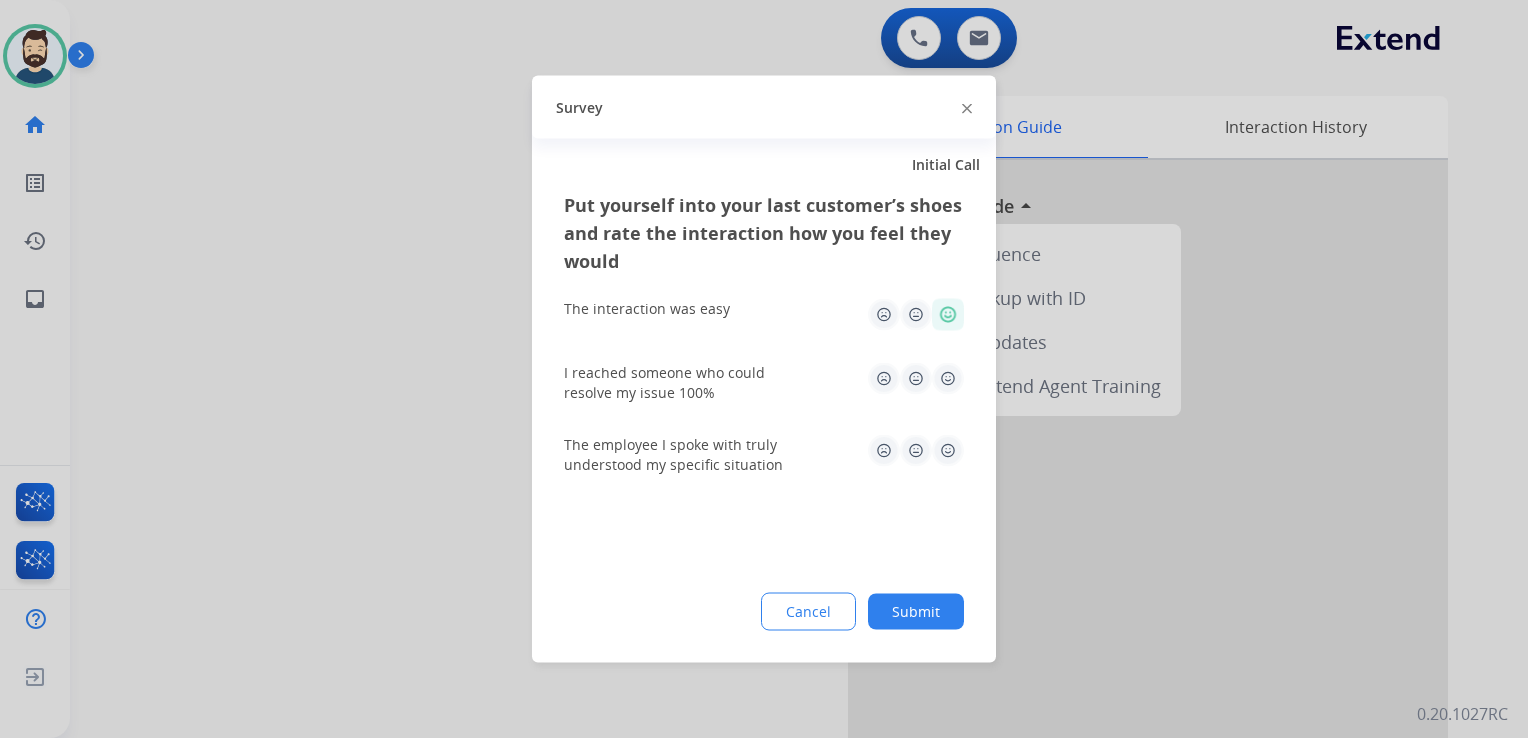 click 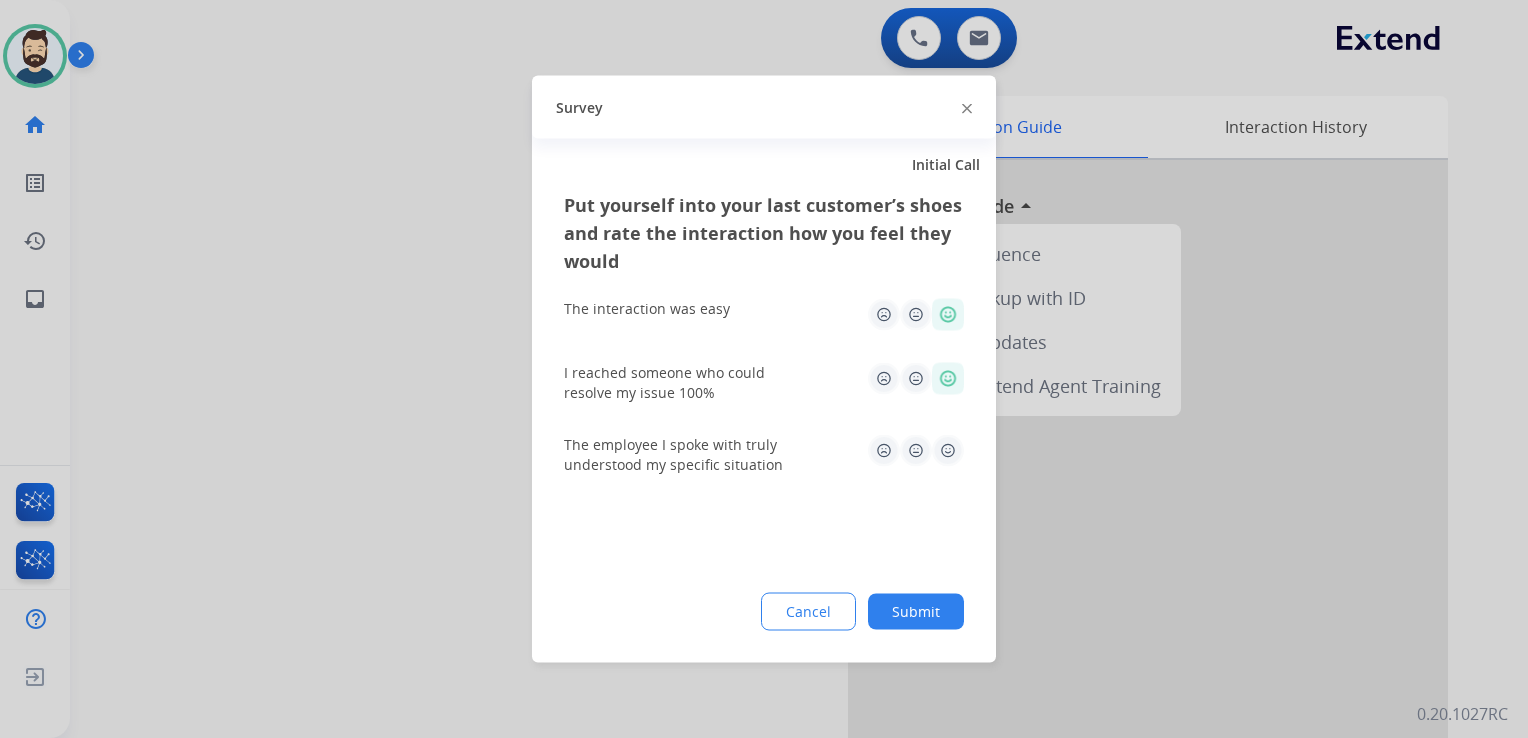 click 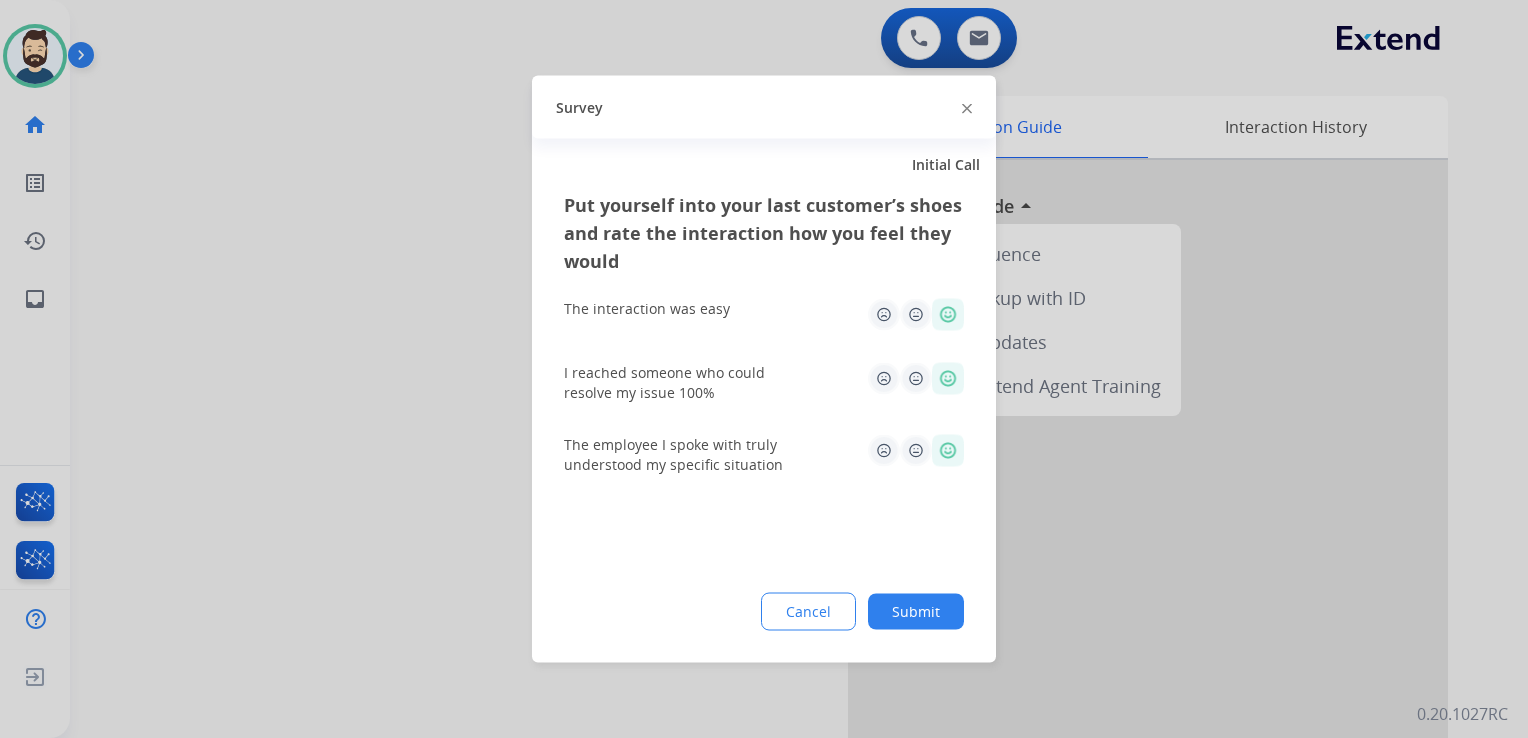 click on "Submit" 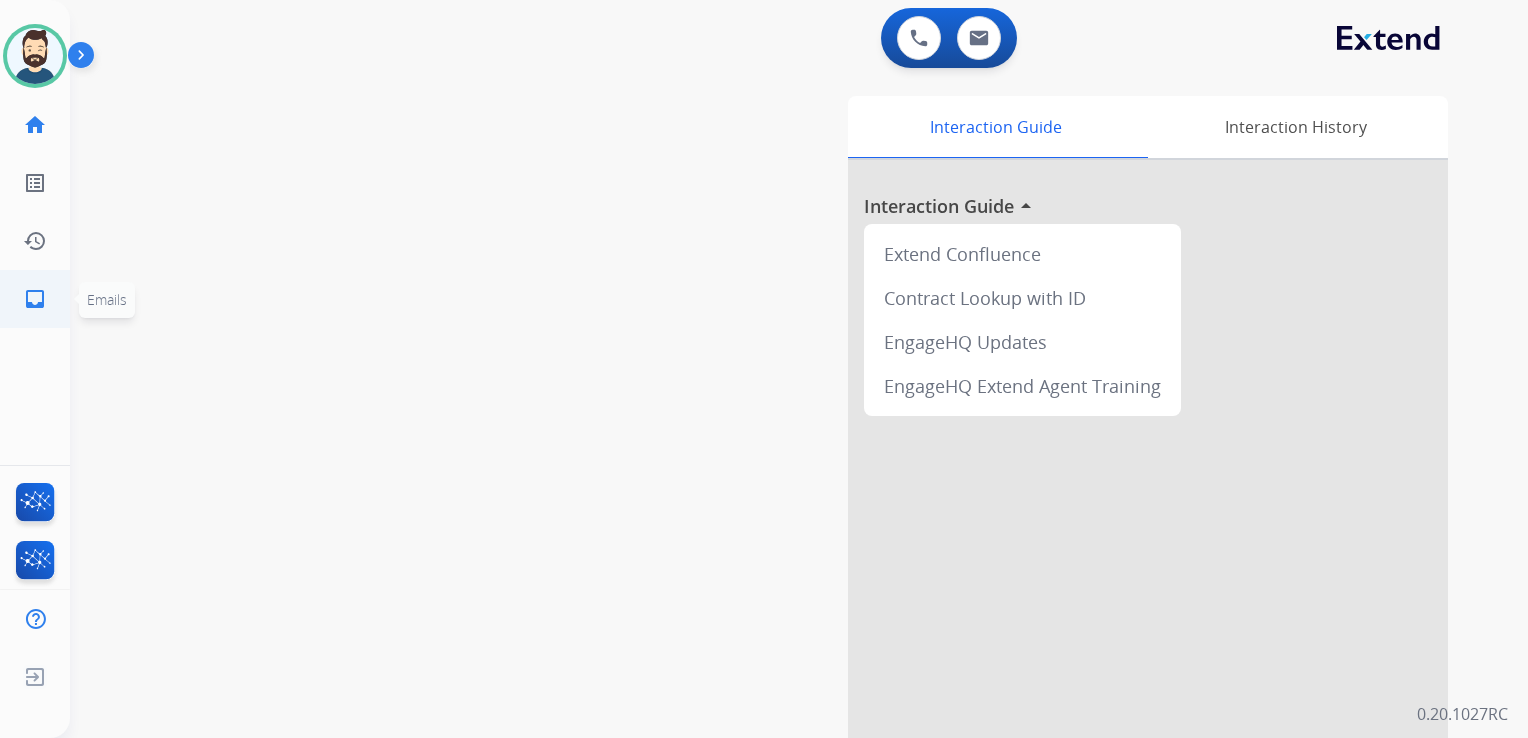 click on "inbox  Emails" 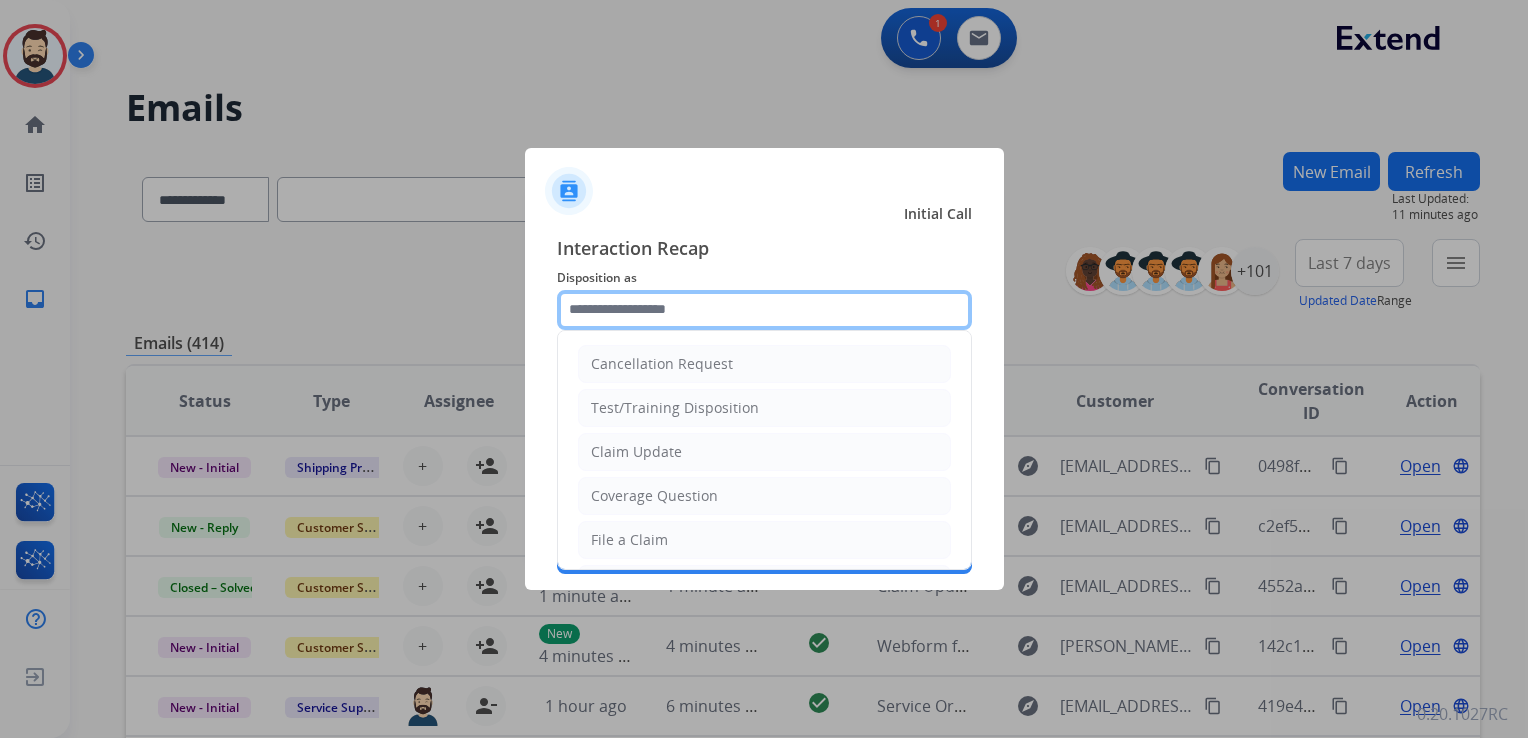 click 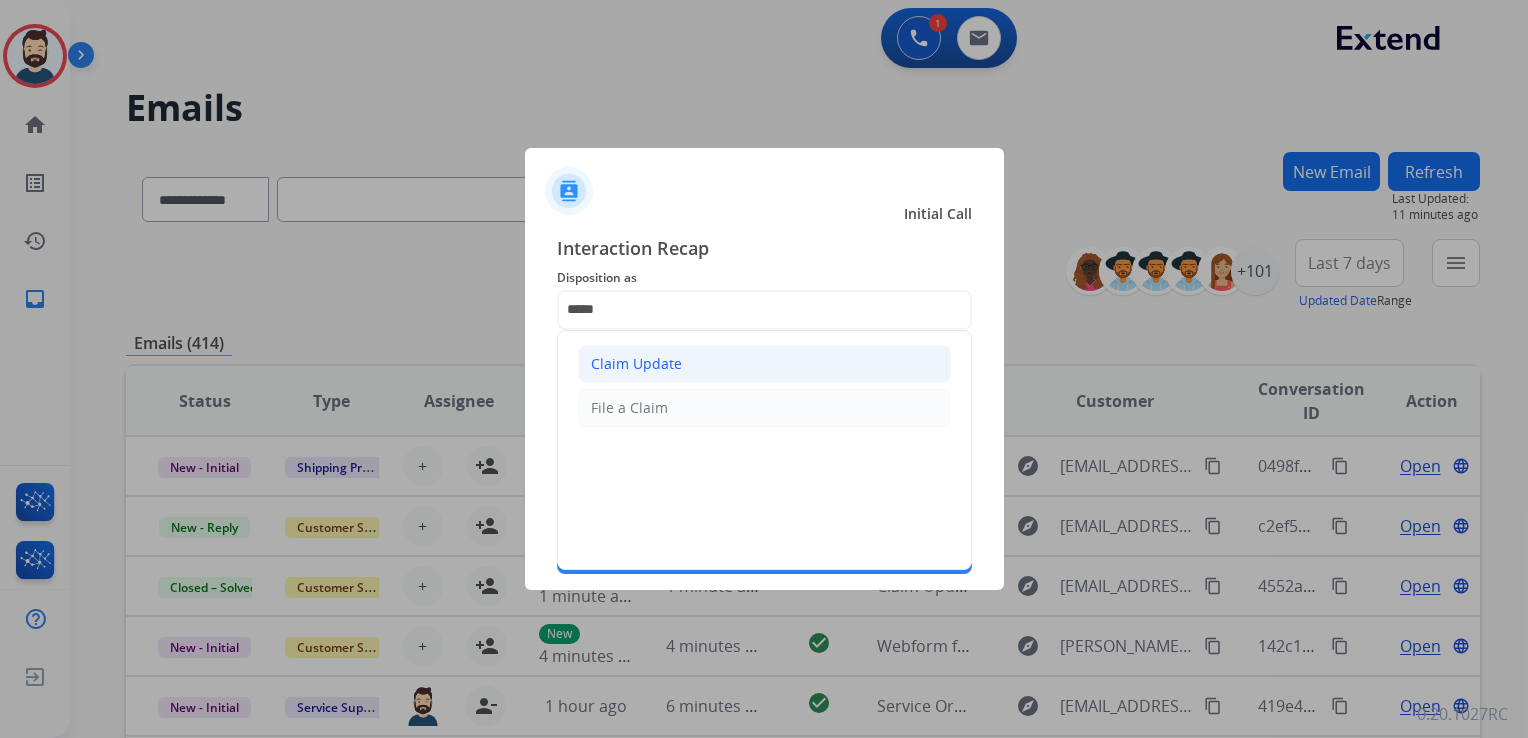 click on "Claim Update" 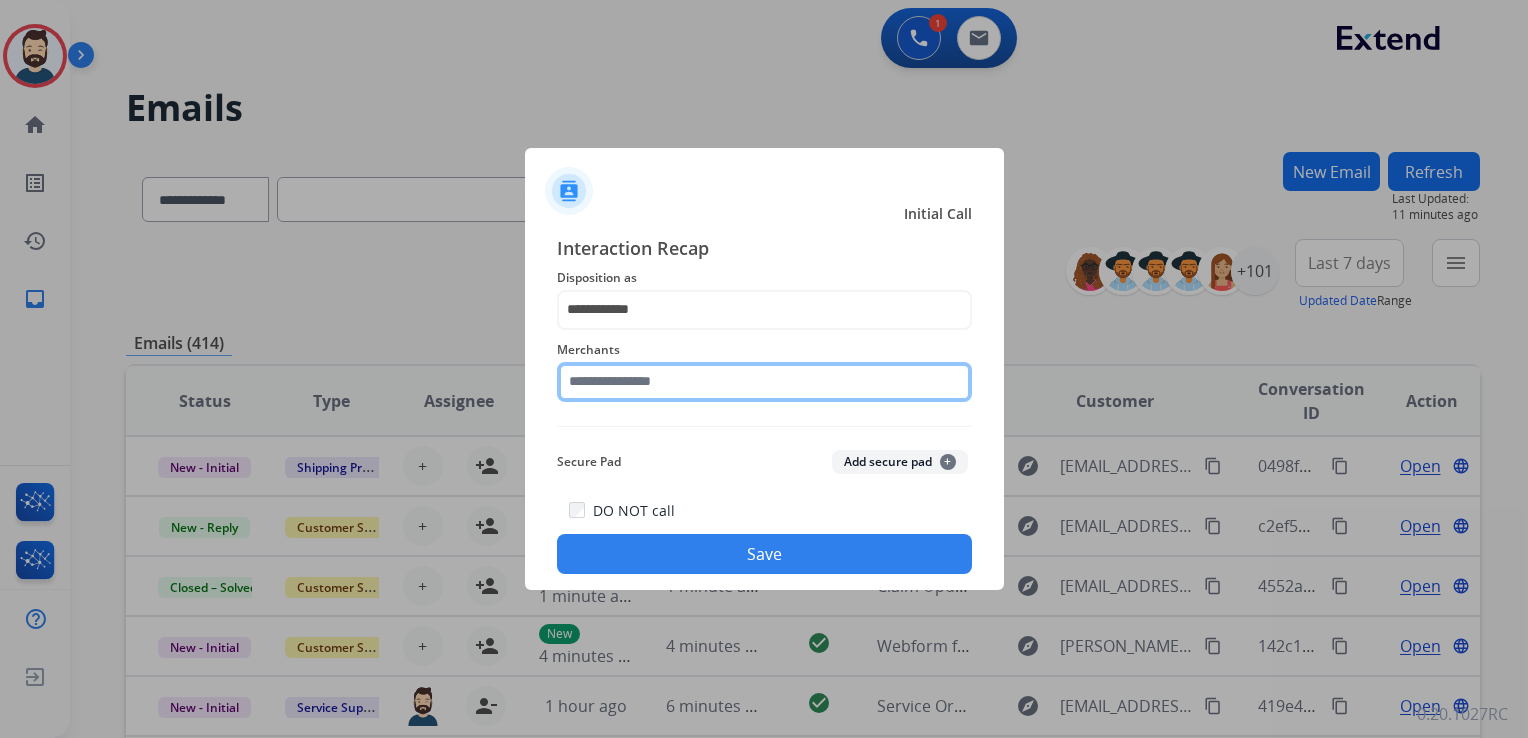 click 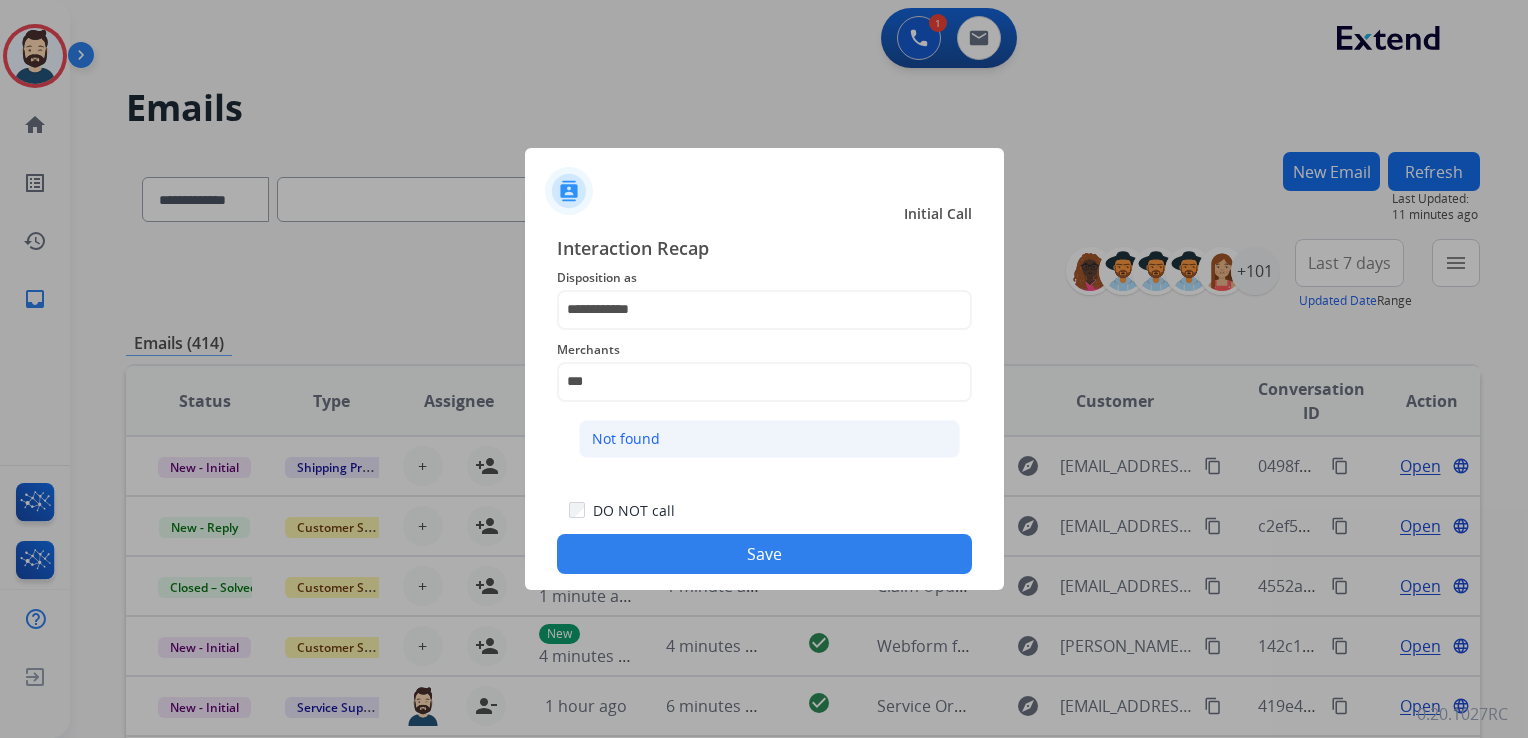 click on "Not found" 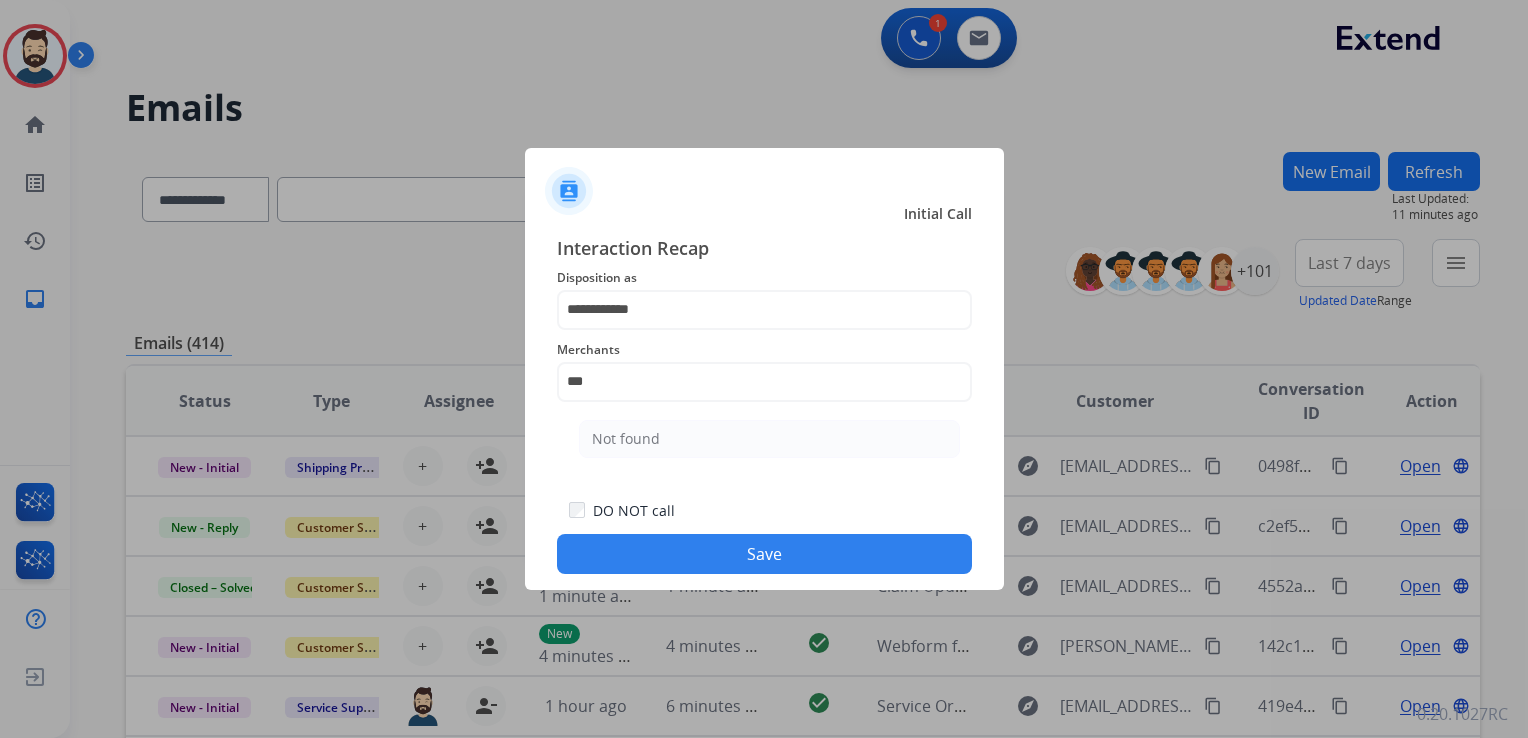 type on "*********" 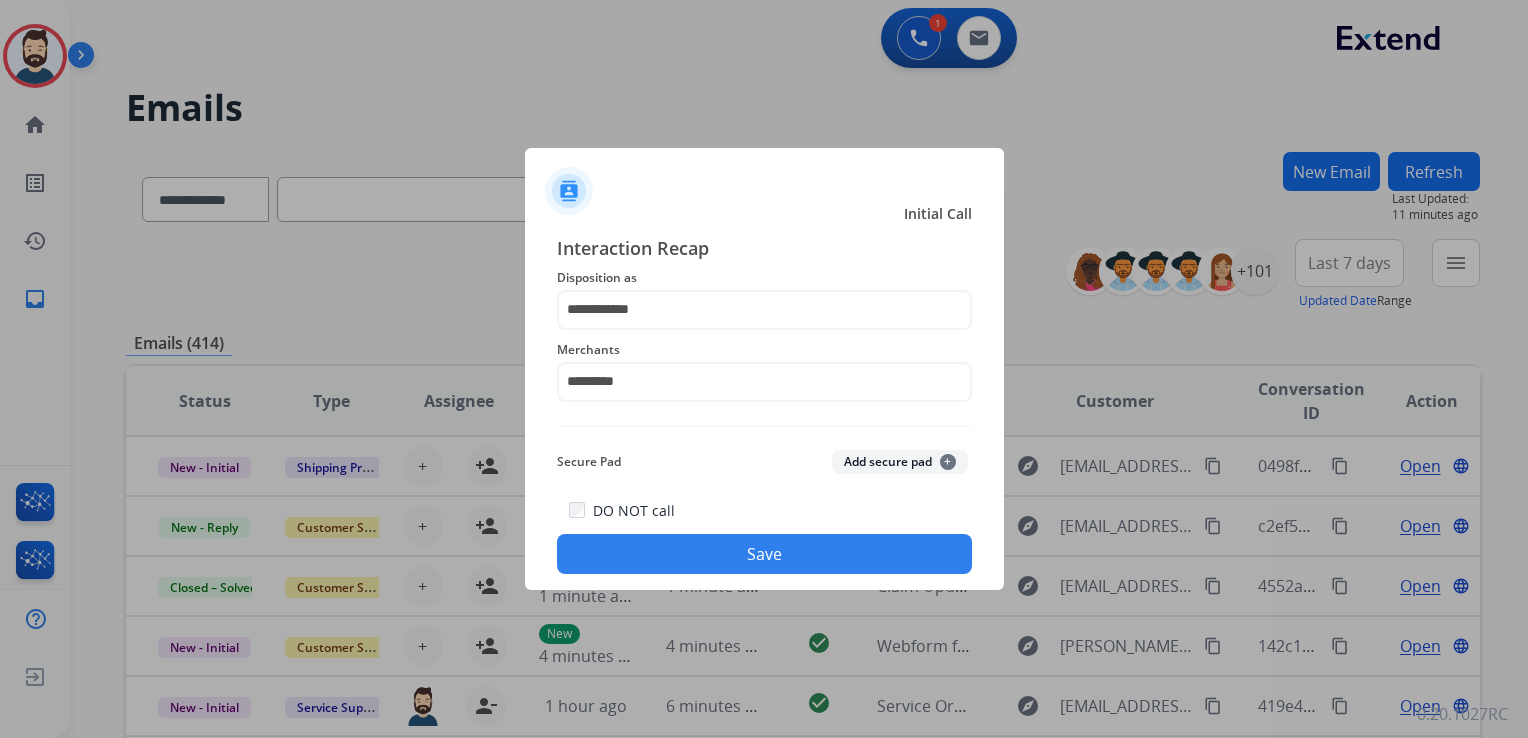 click on "Save" 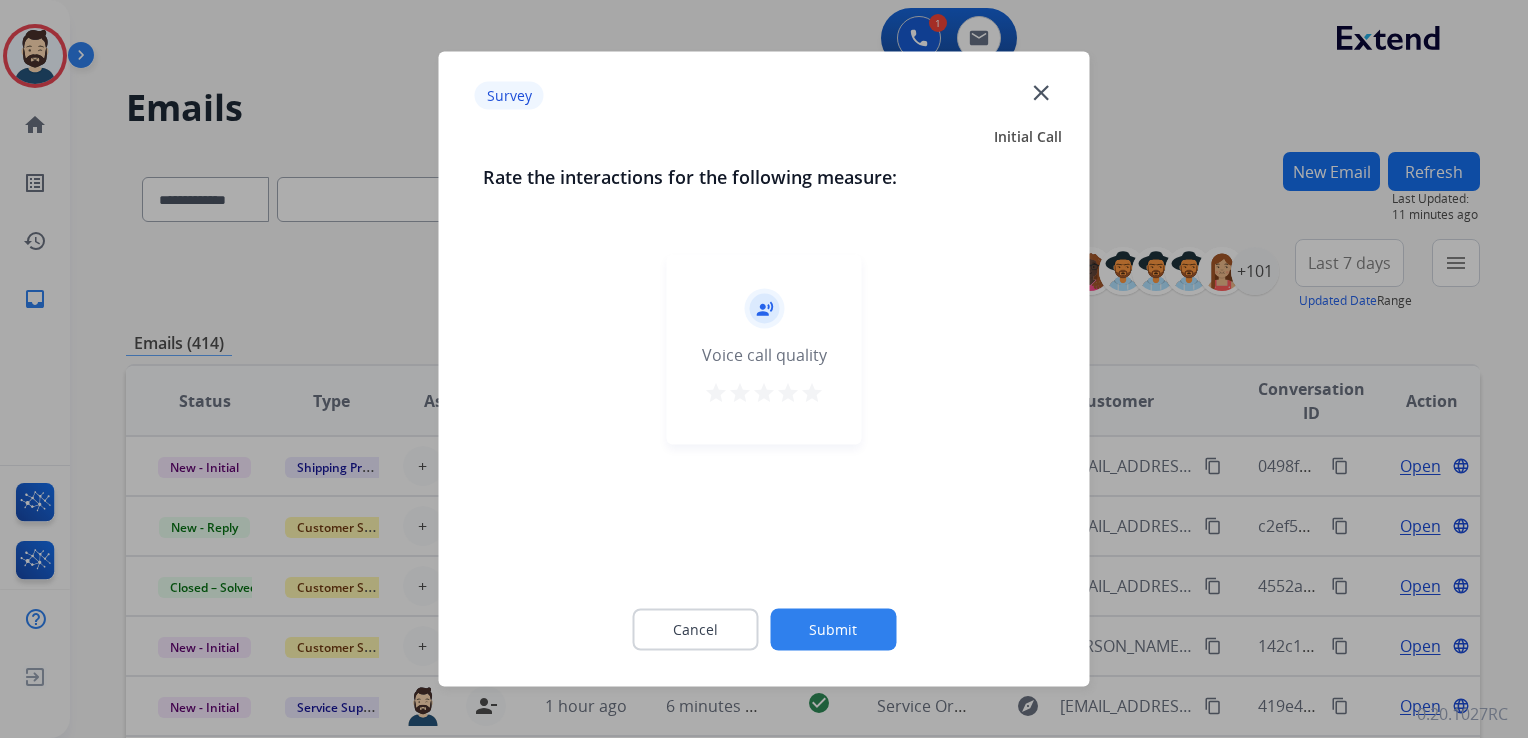 click on "star" at bounding box center [812, 393] 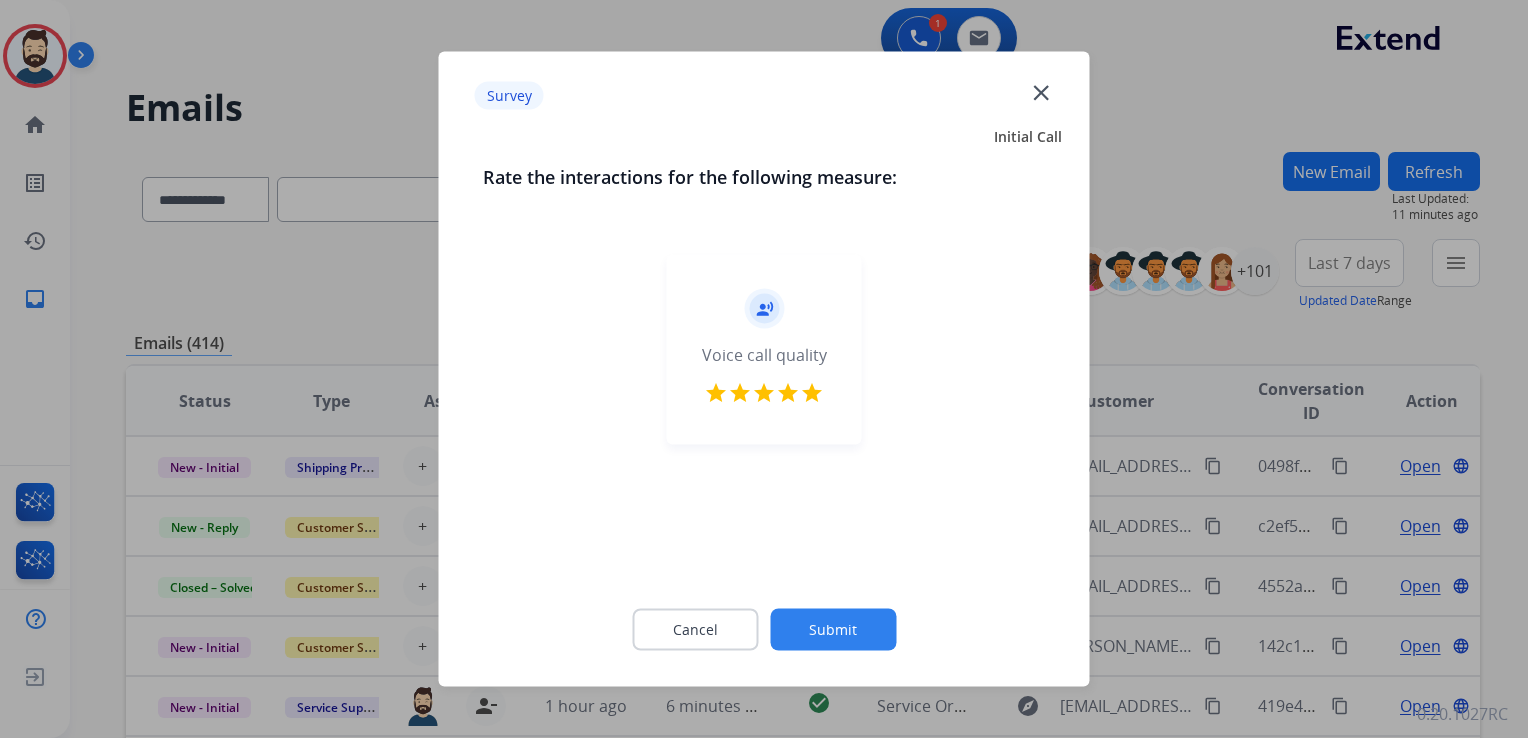 drag, startPoint x: 832, startPoint y: 610, endPoint x: 843, endPoint y: 612, distance: 11.18034 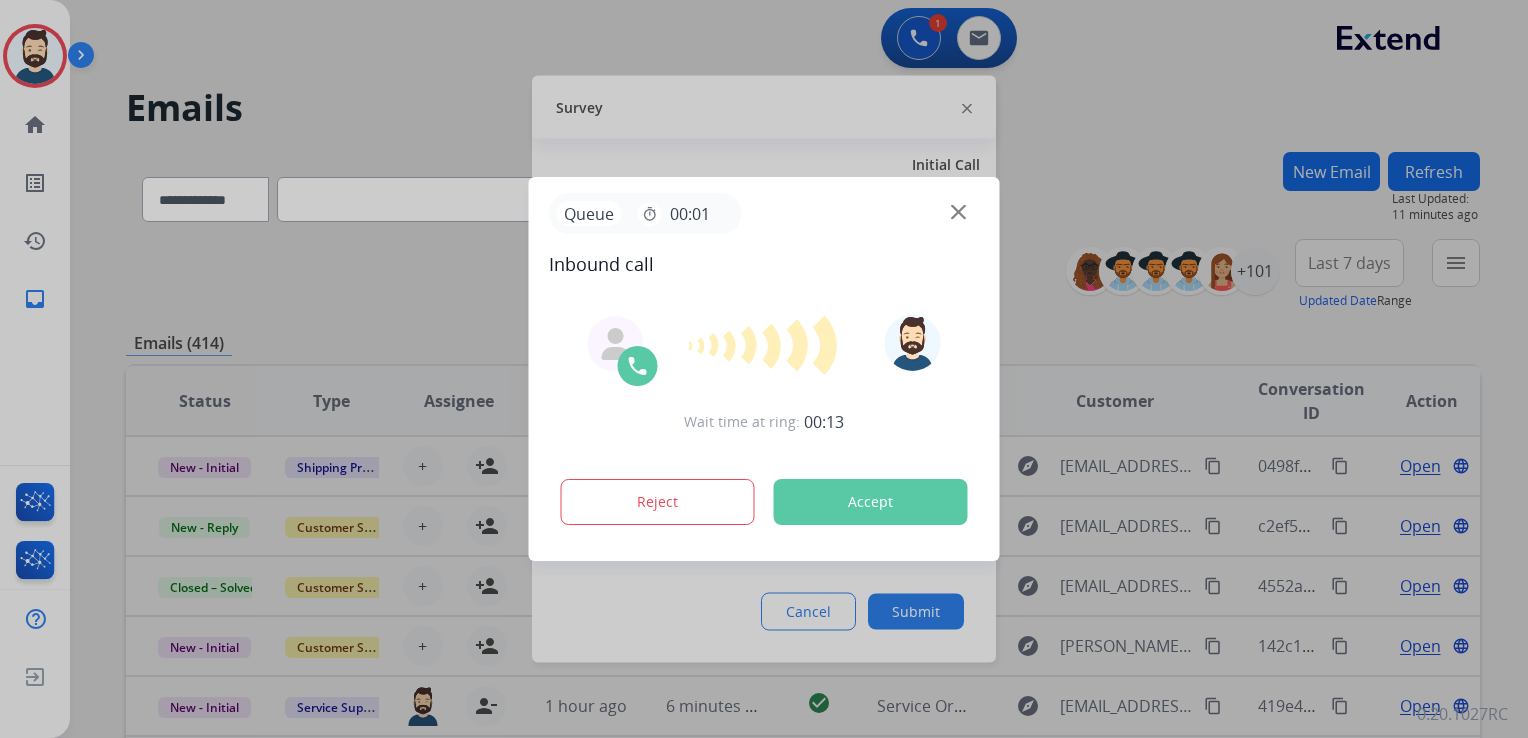 click on "Accept" at bounding box center [871, 502] 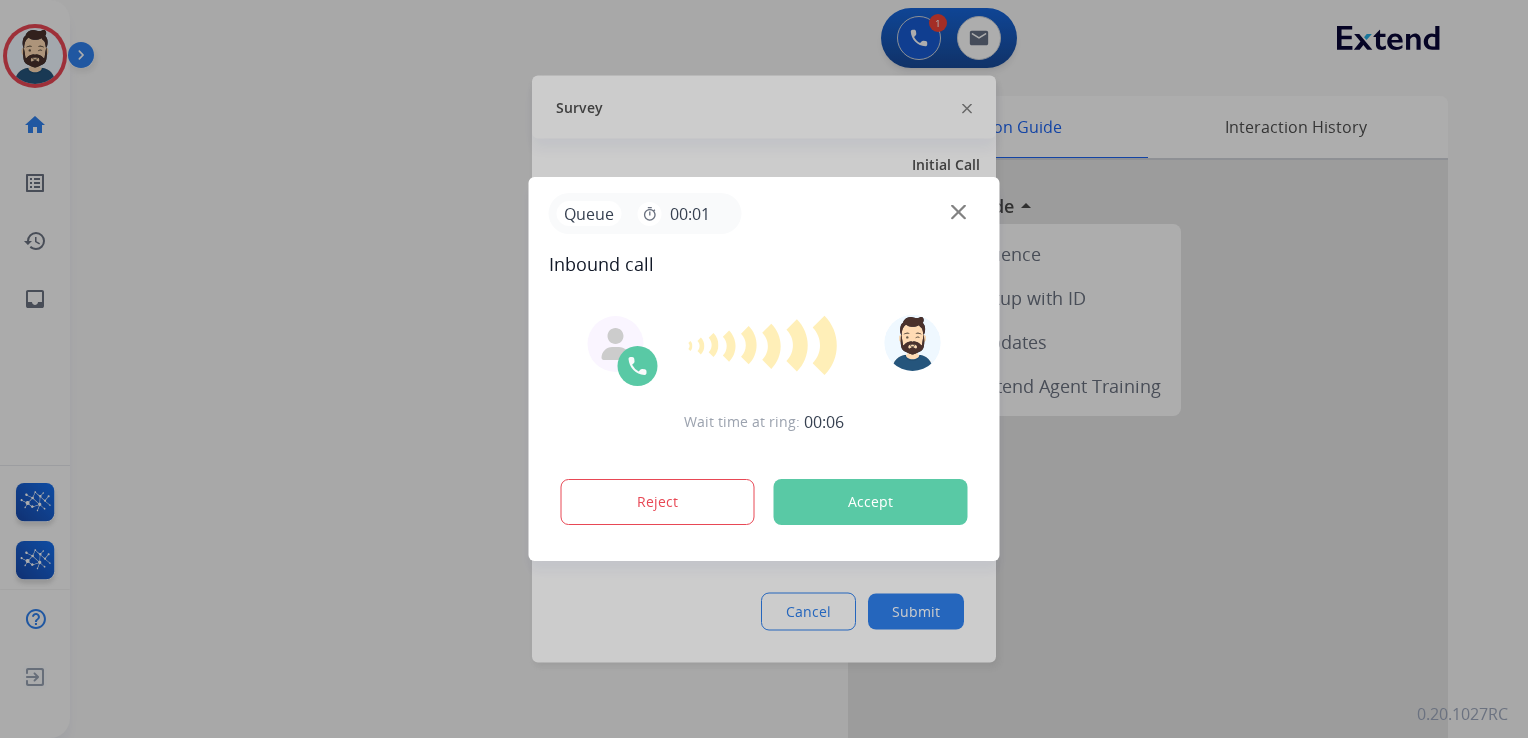 click on "Accept" at bounding box center (871, 502) 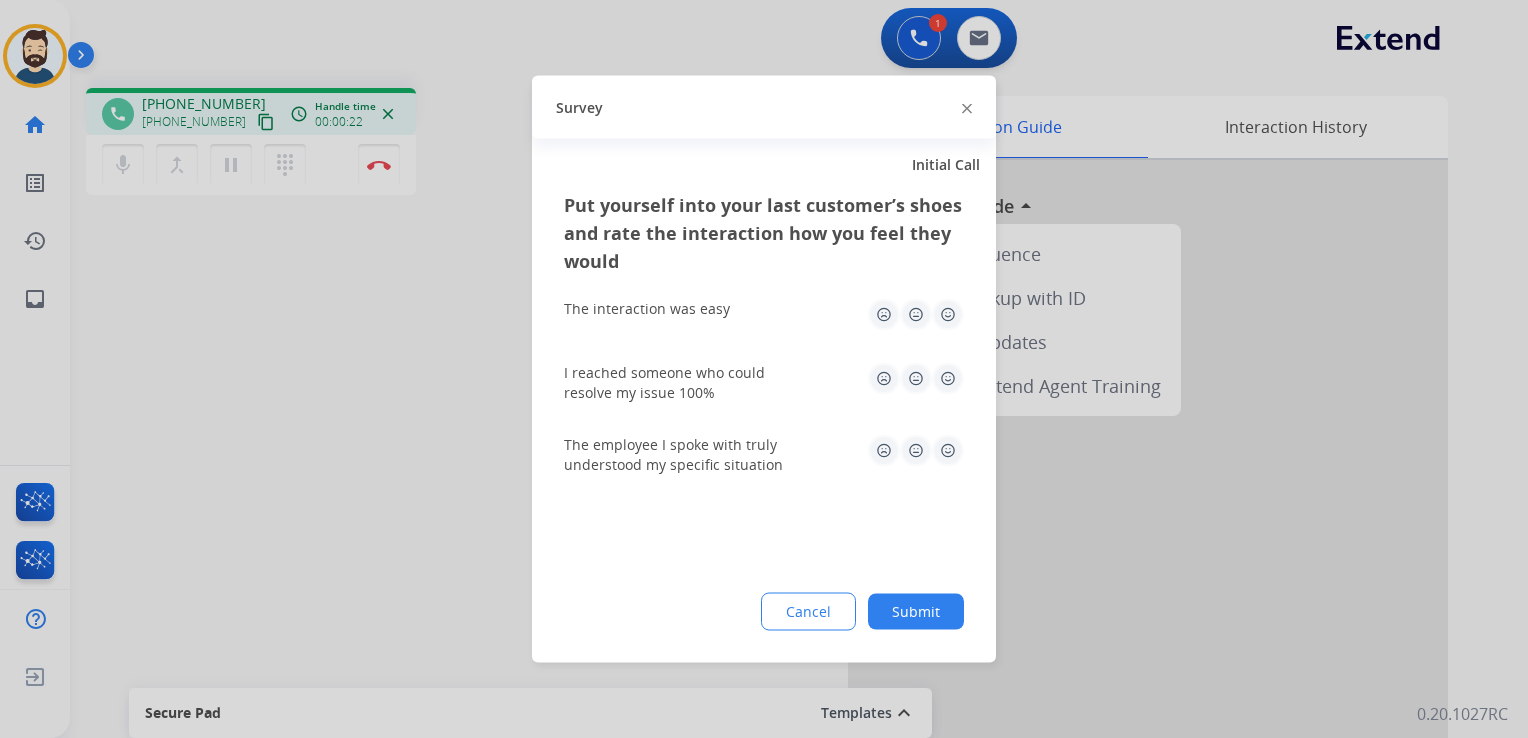 click 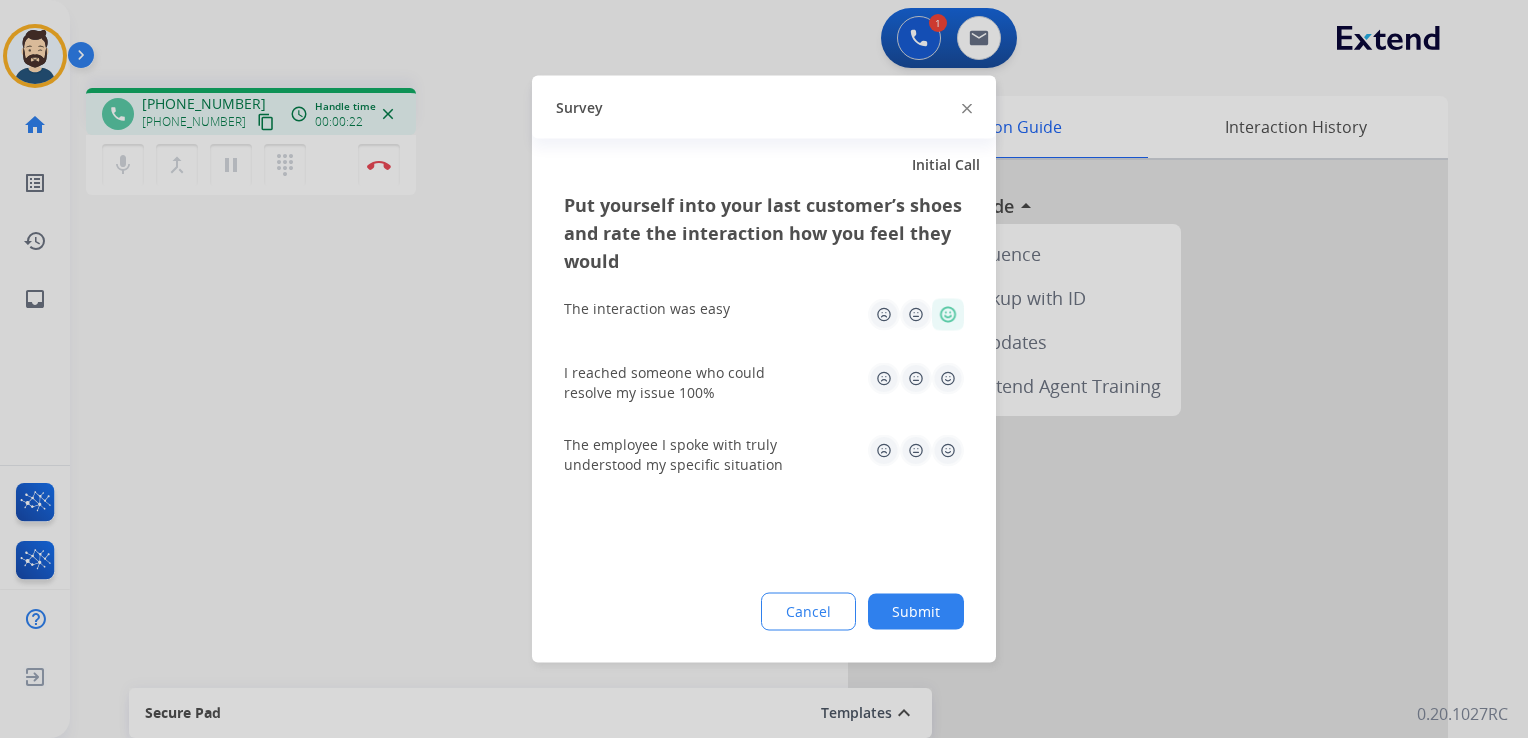 click 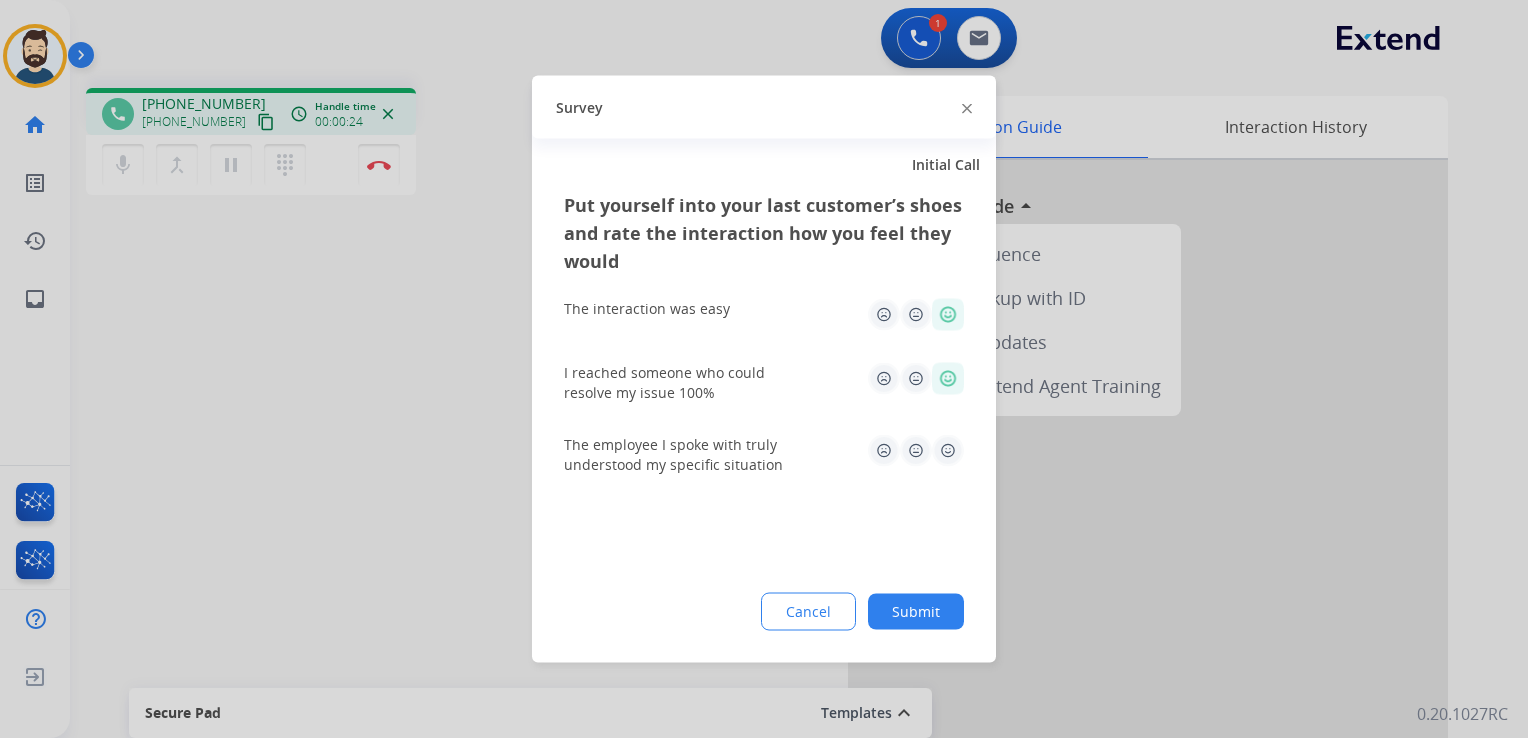 click 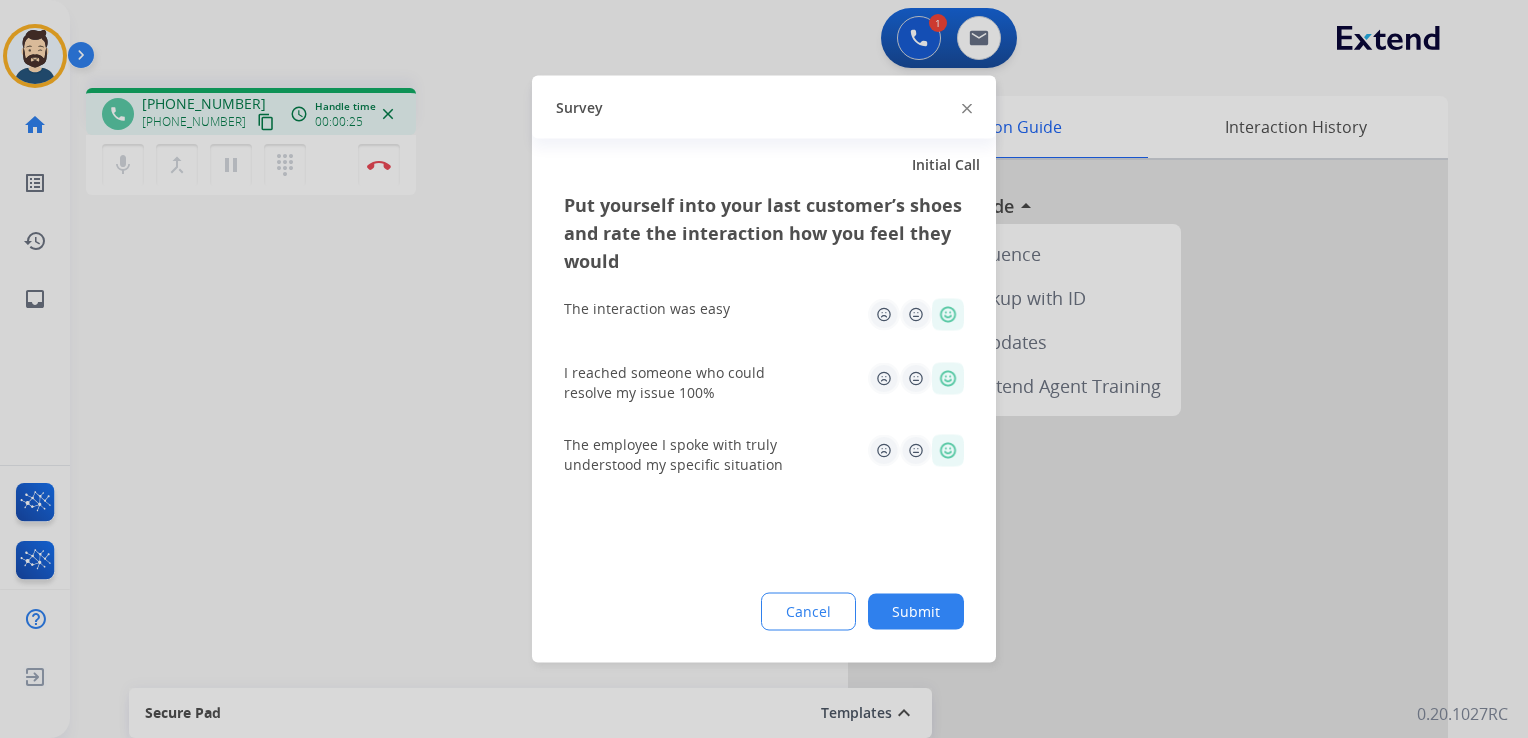 click on "Submit" 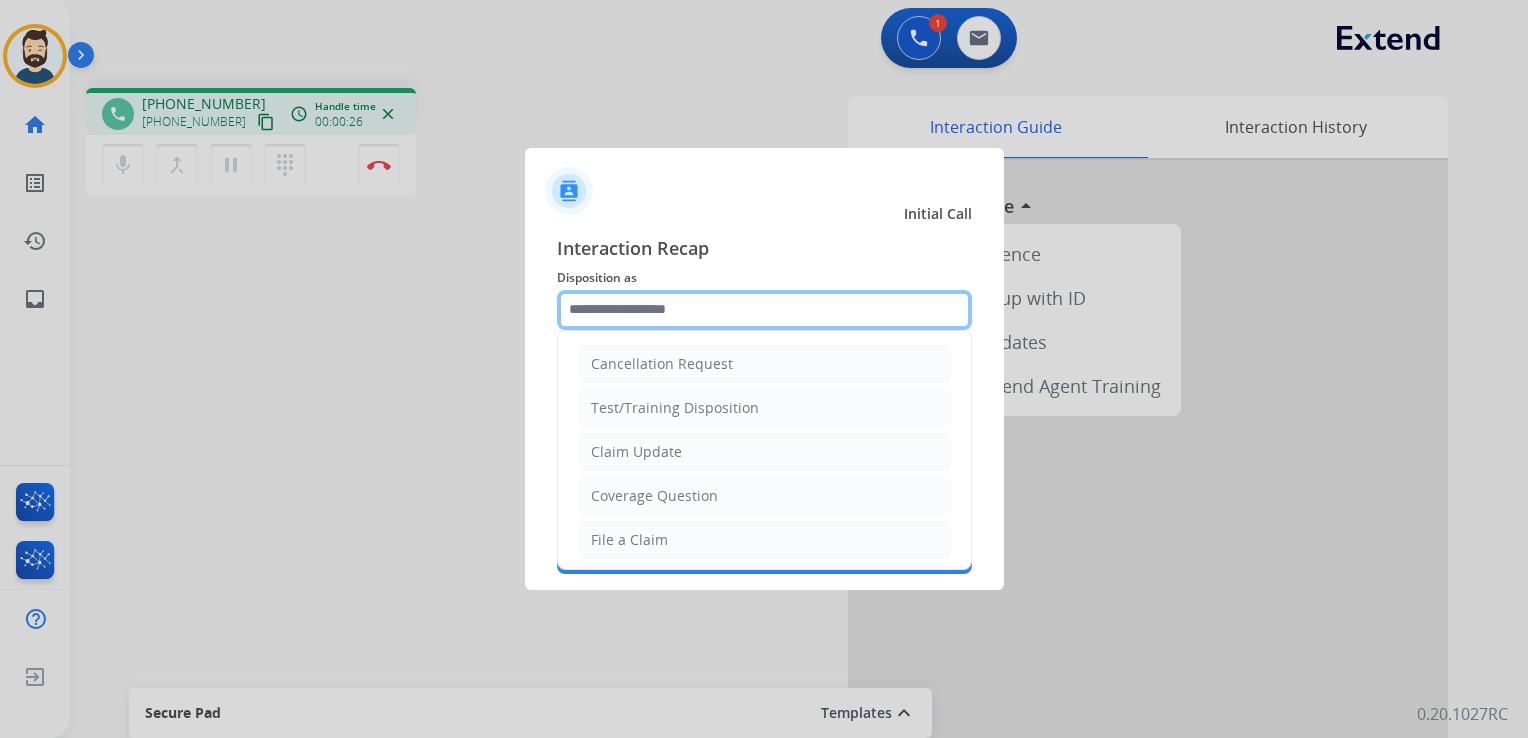 click 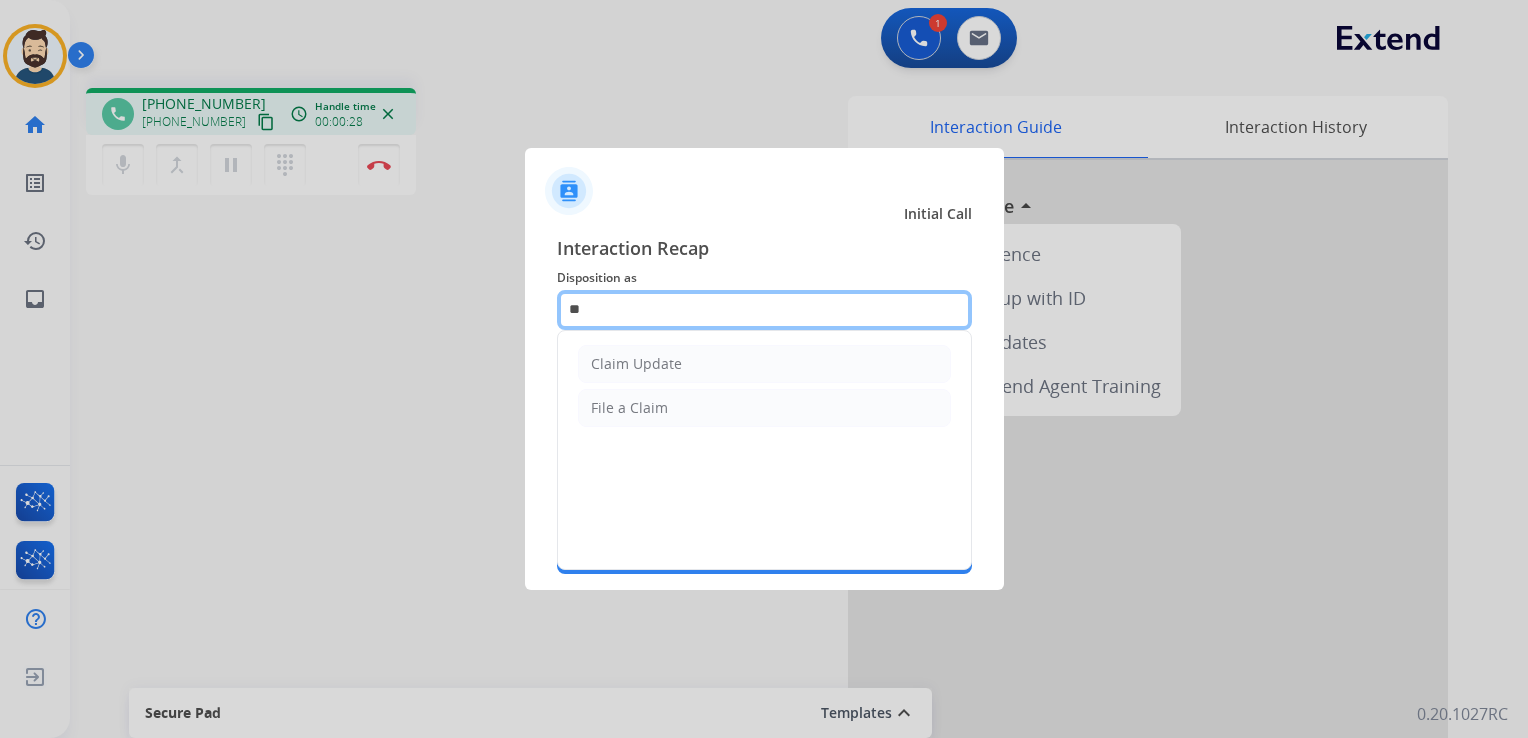type on "*" 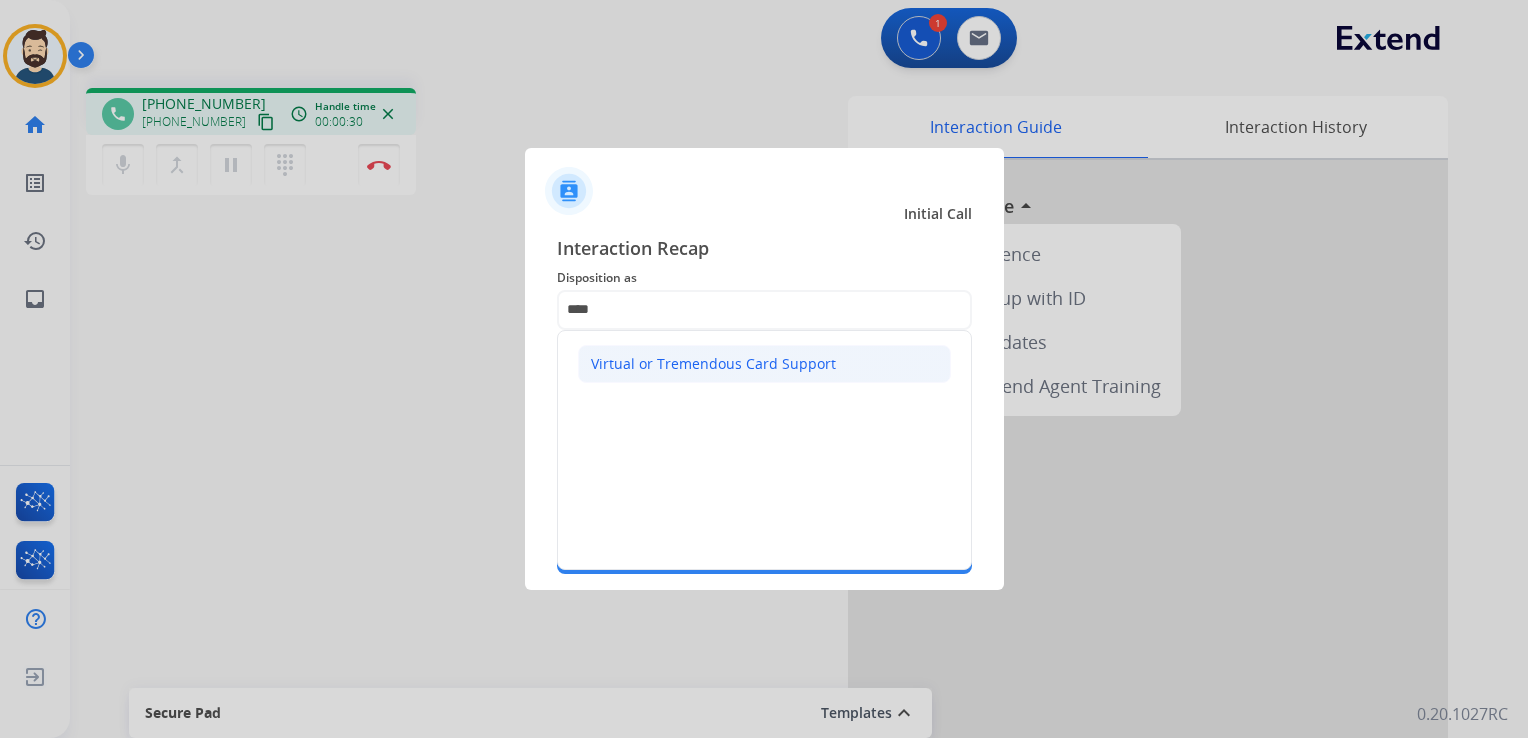click on "Virtual or Tremendous Card Support" 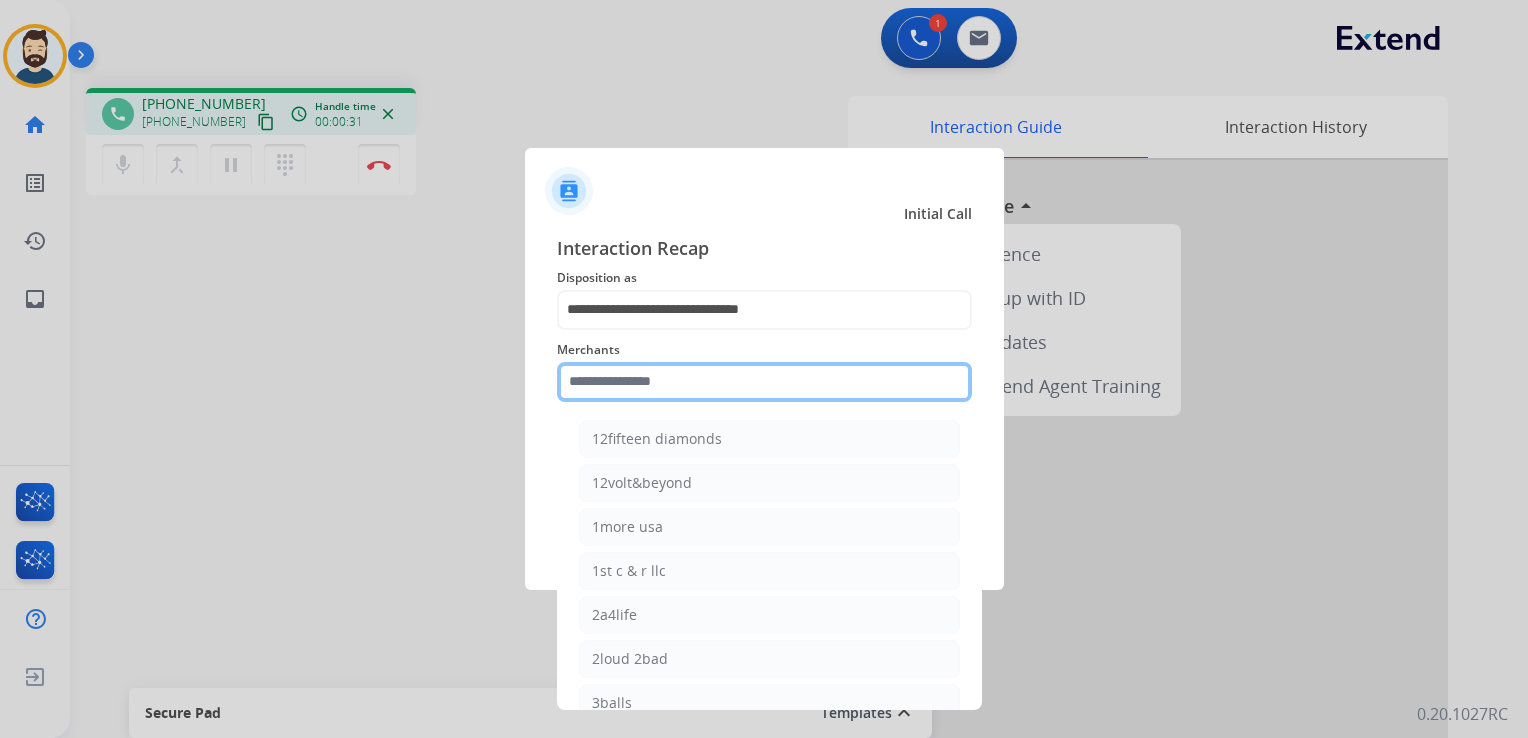 click 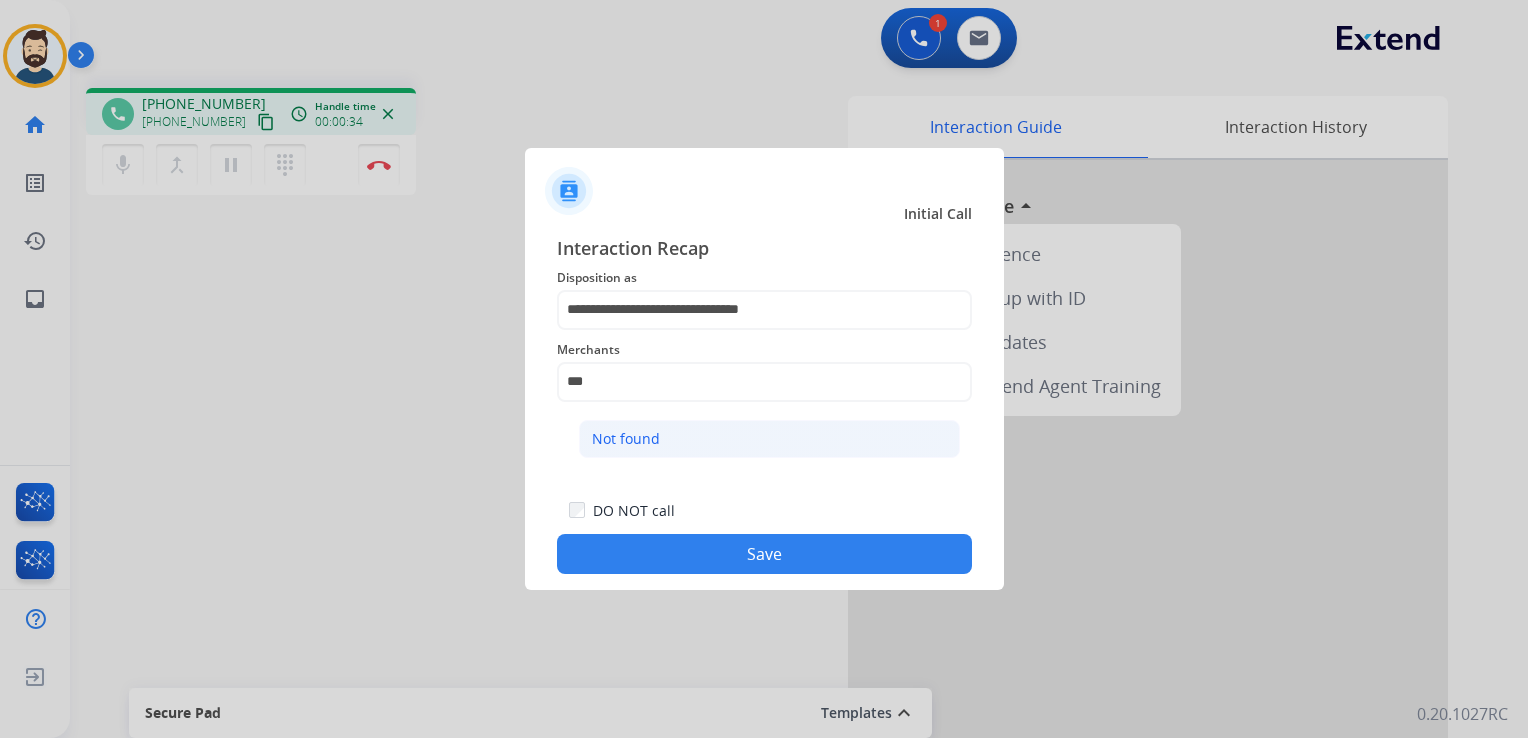 click on "Not found" 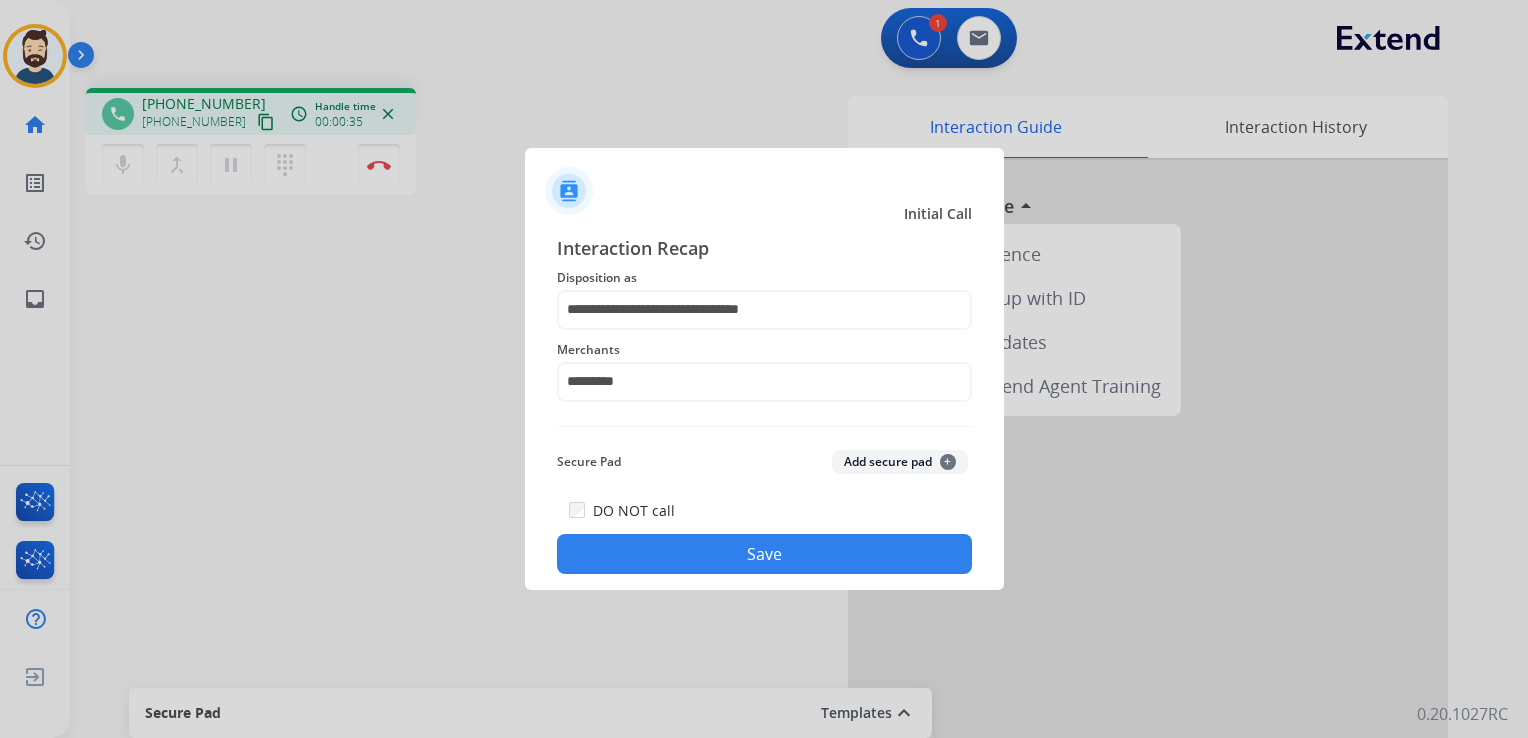 click on "Save" 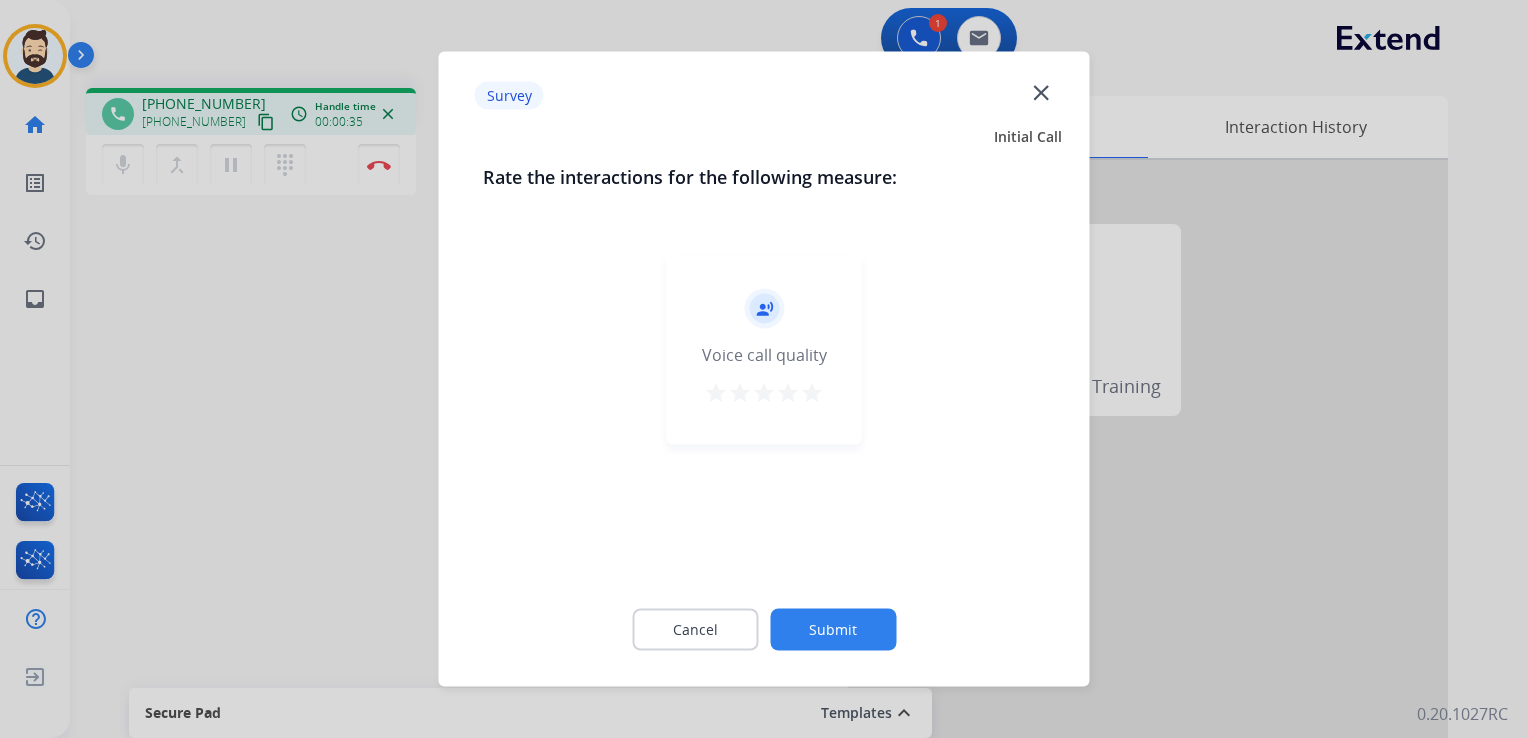 click on "star" at bounding box center (812, 393) 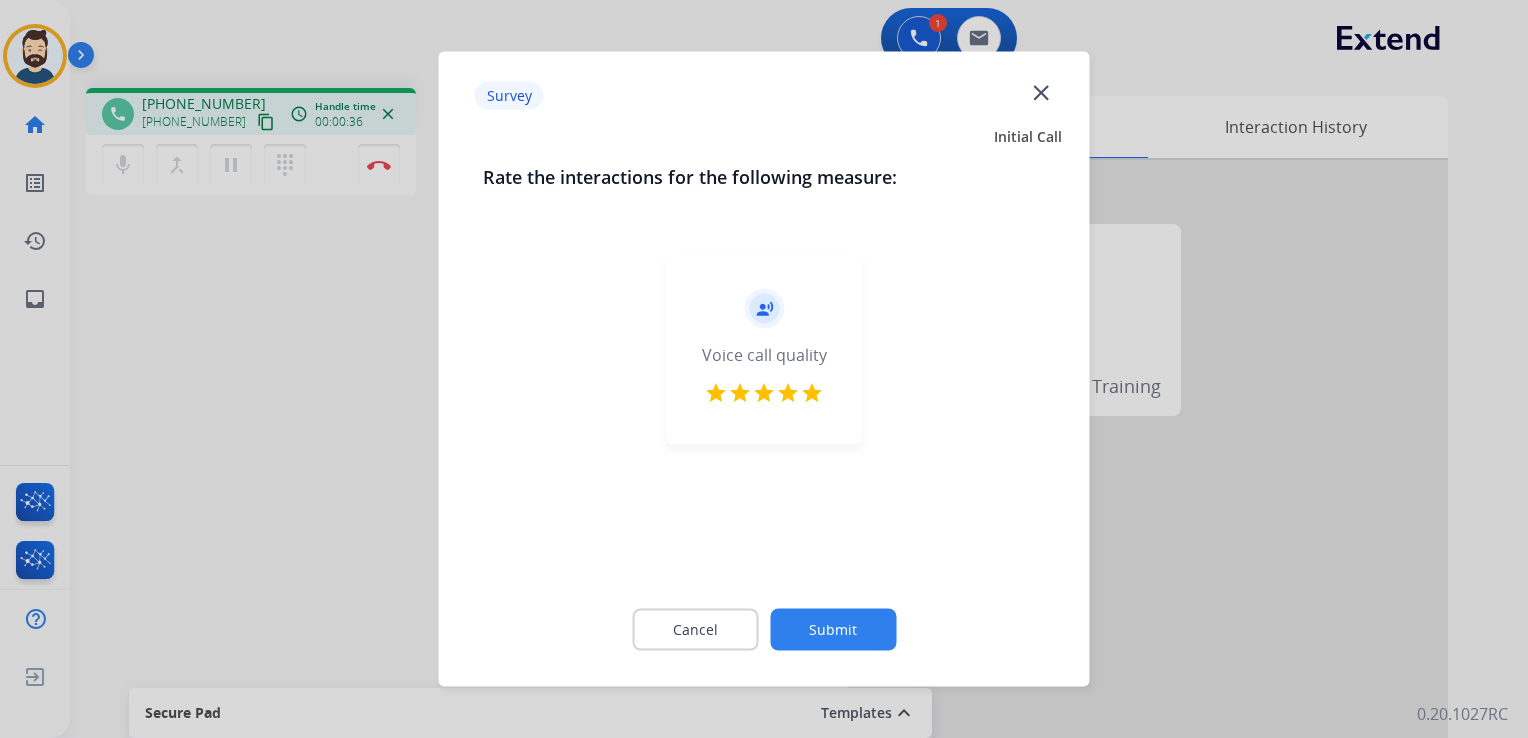 click on "Submit" 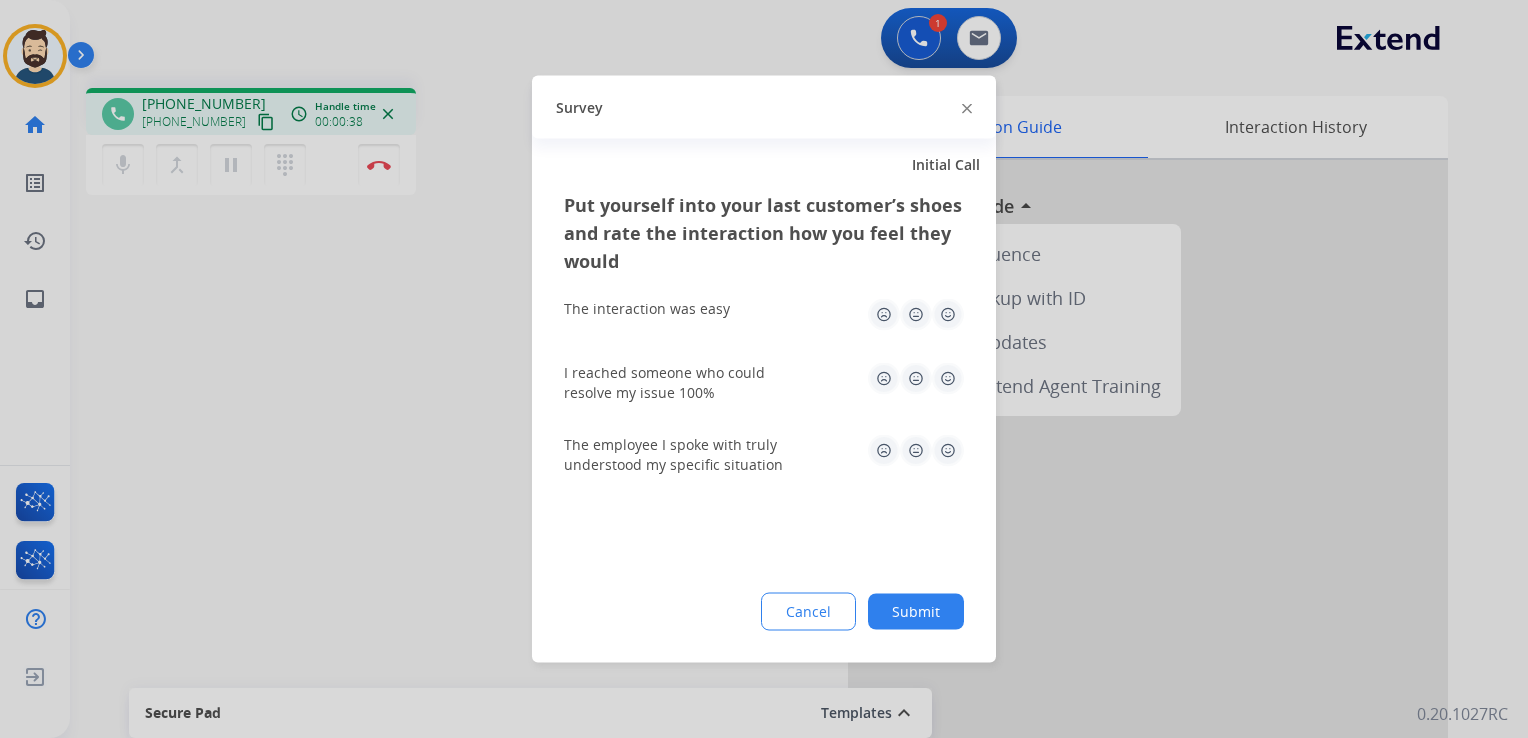 click 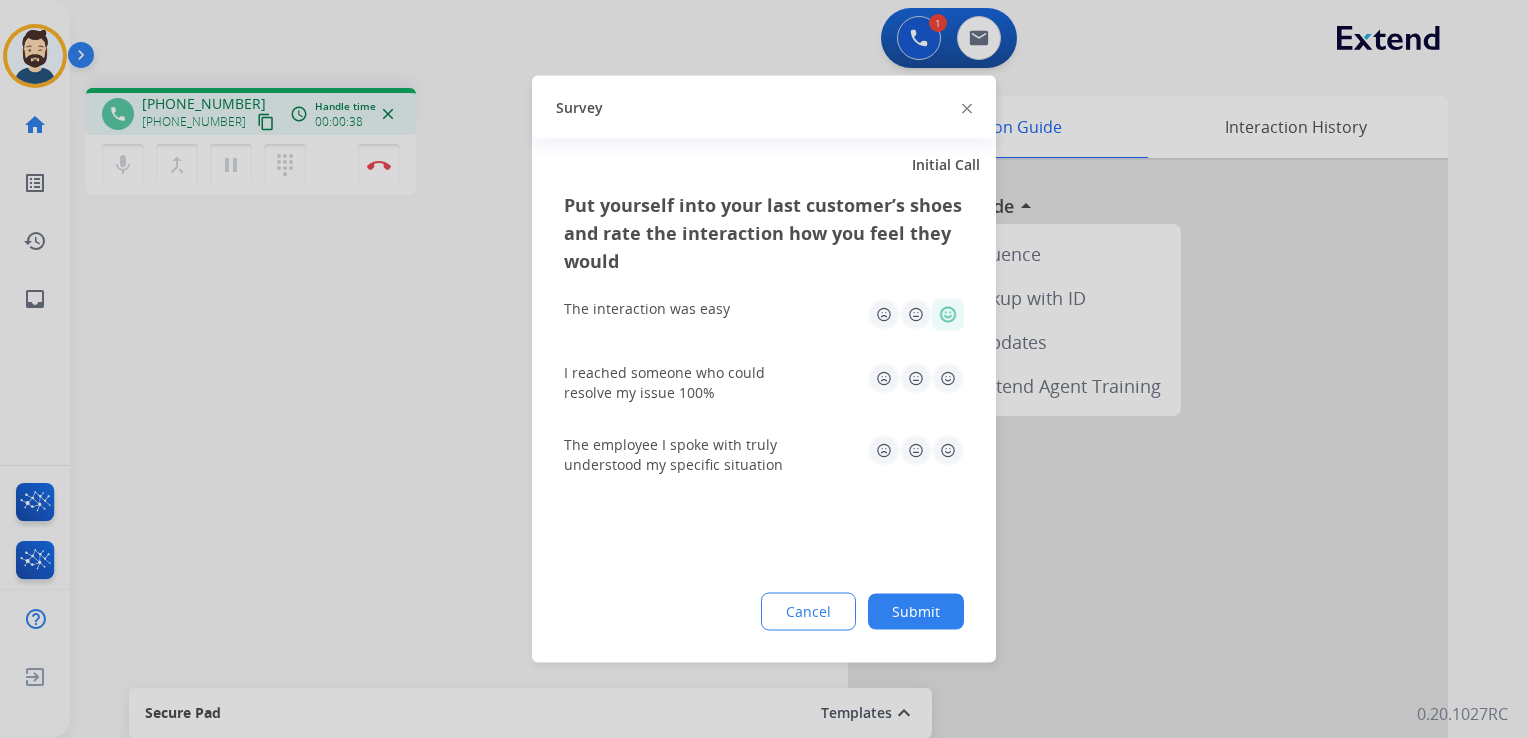 drag, startPoint x: 950, startPoint y: 364, endPoint x: 952, endPoint y: 394, distance: 30.066593 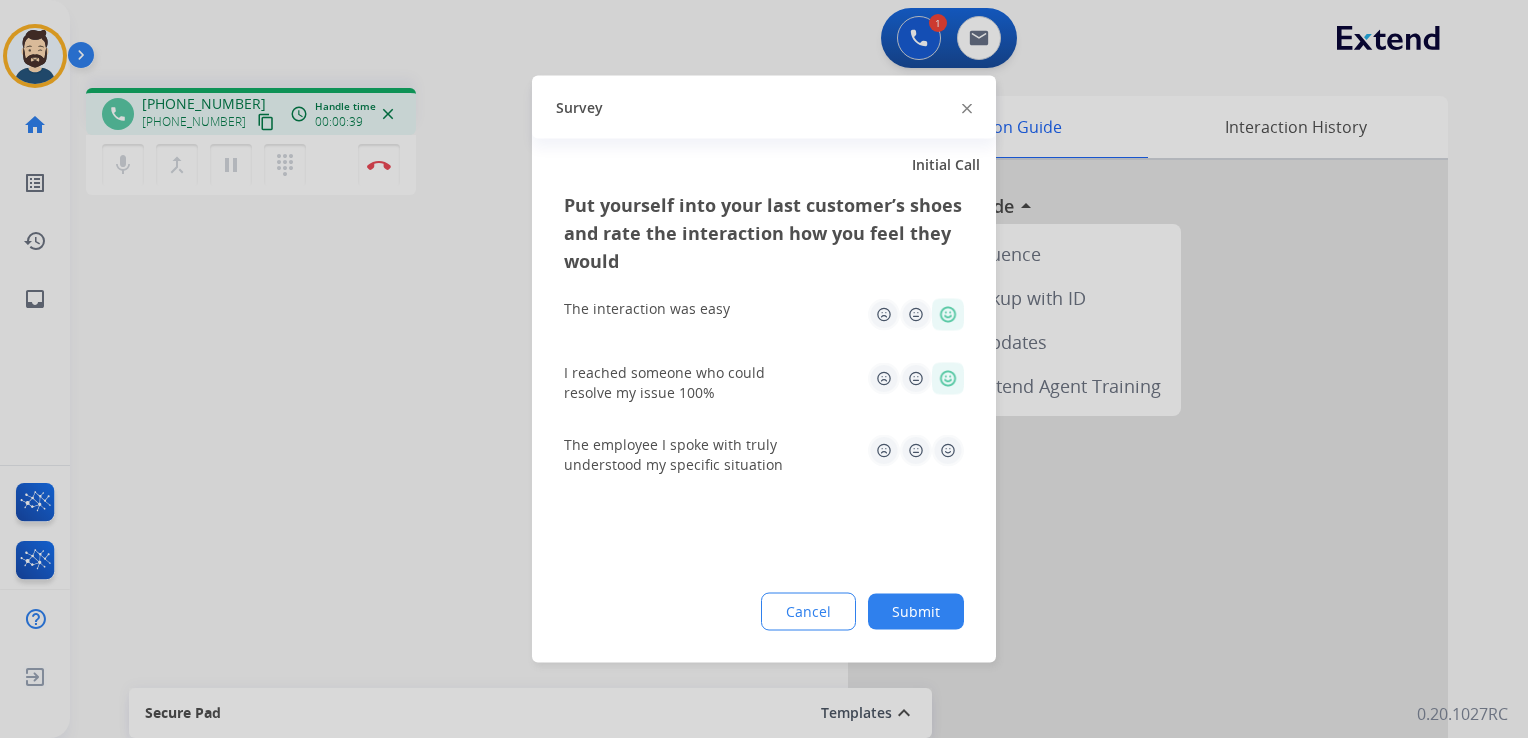 click 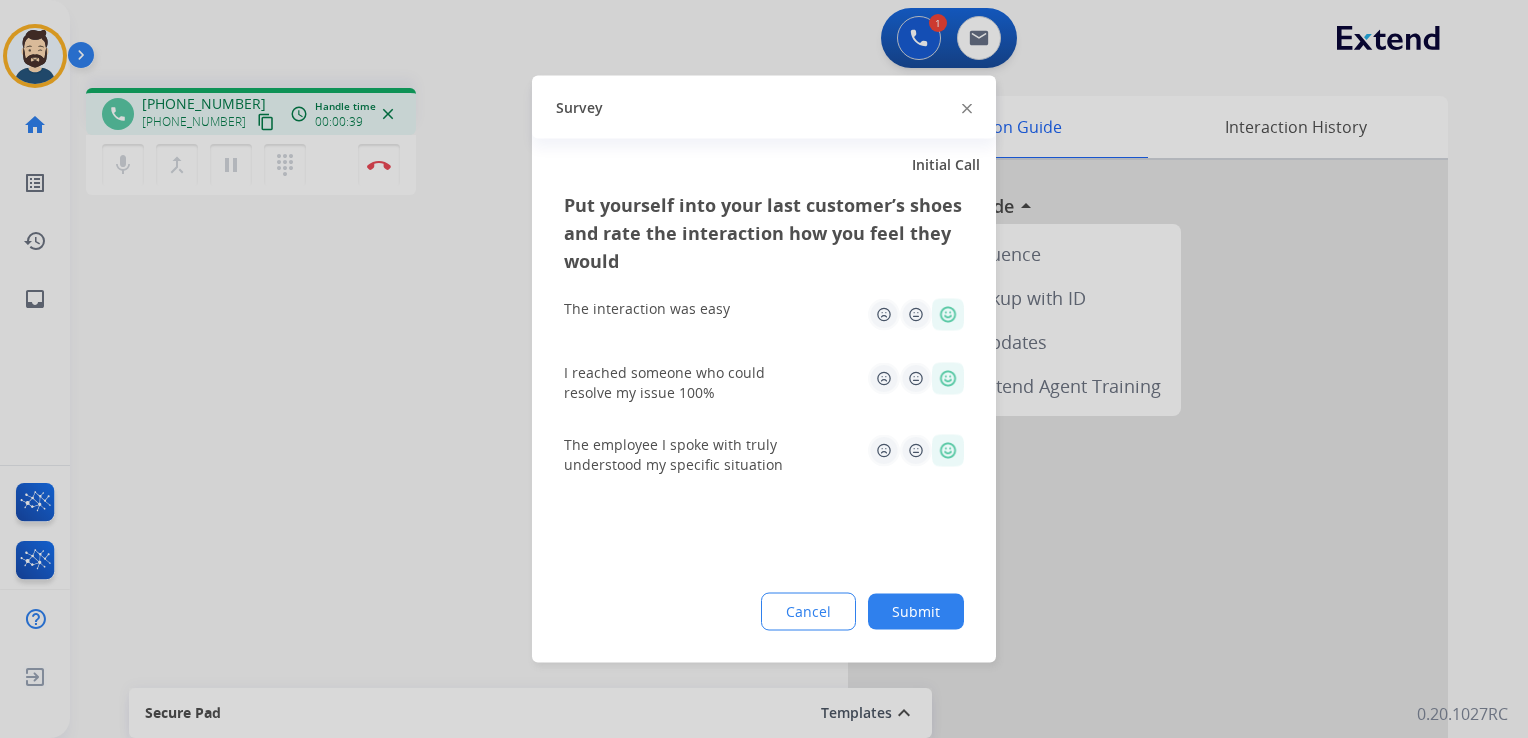 click on "Submit" 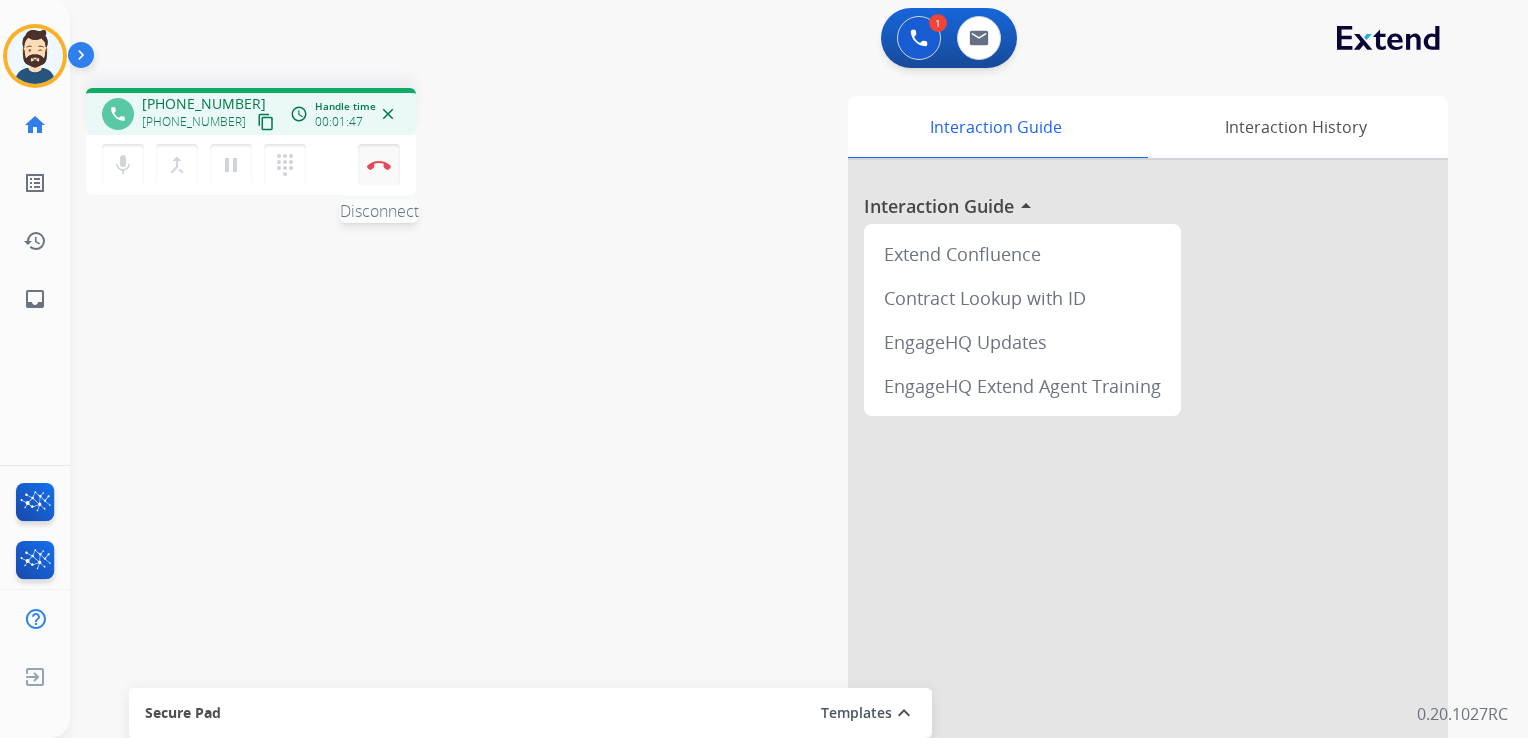 click on "Disconnect" at bounding box center [379, 165] 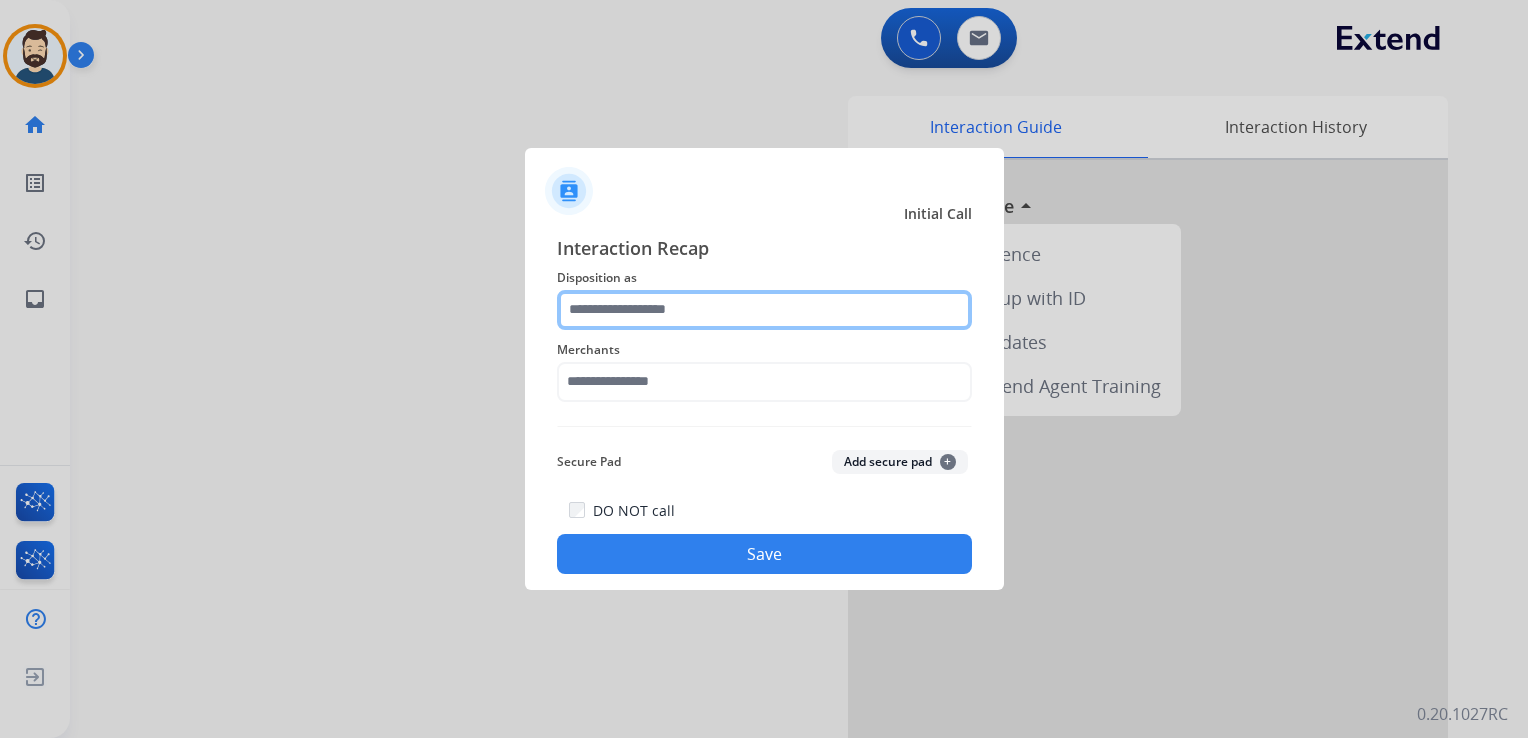click 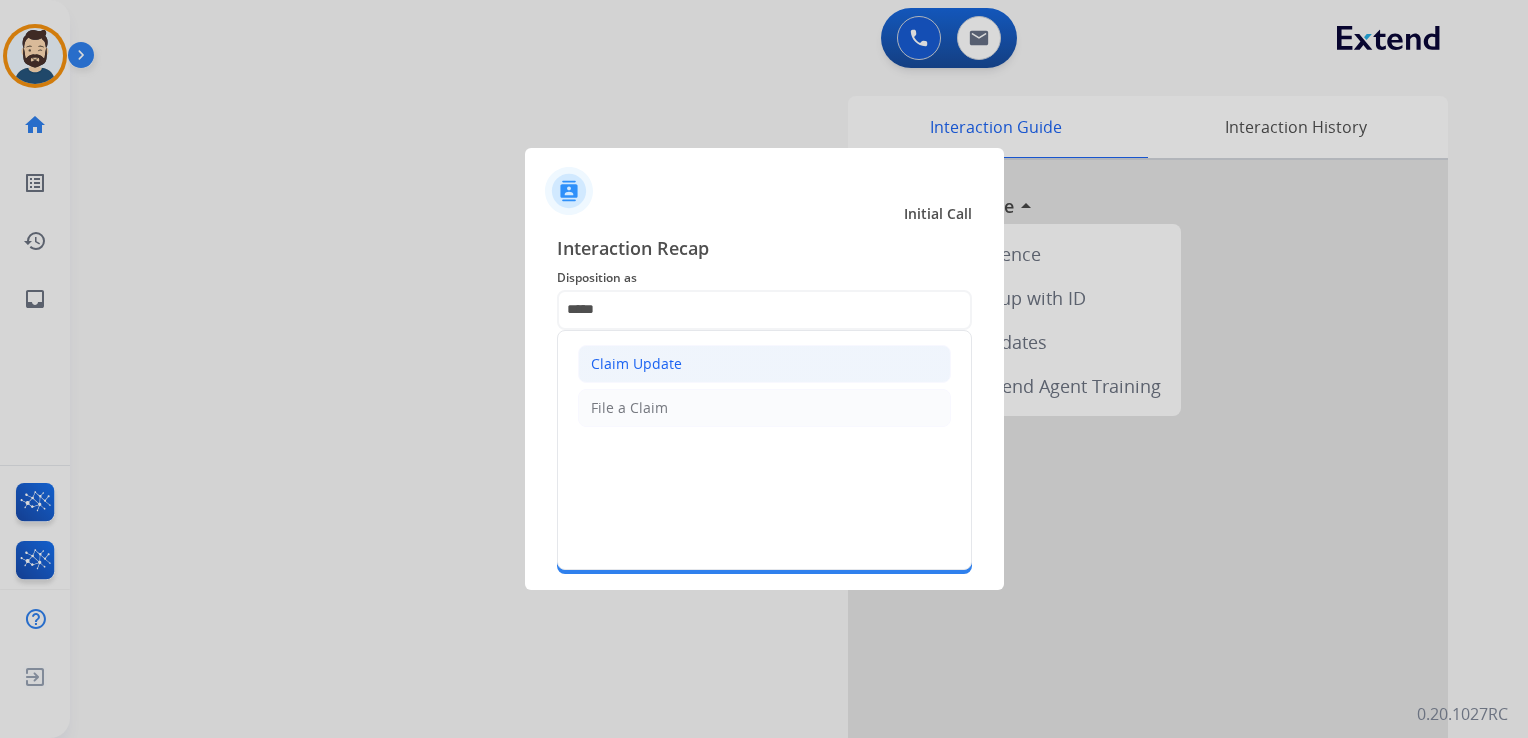 click on "Claim Update" 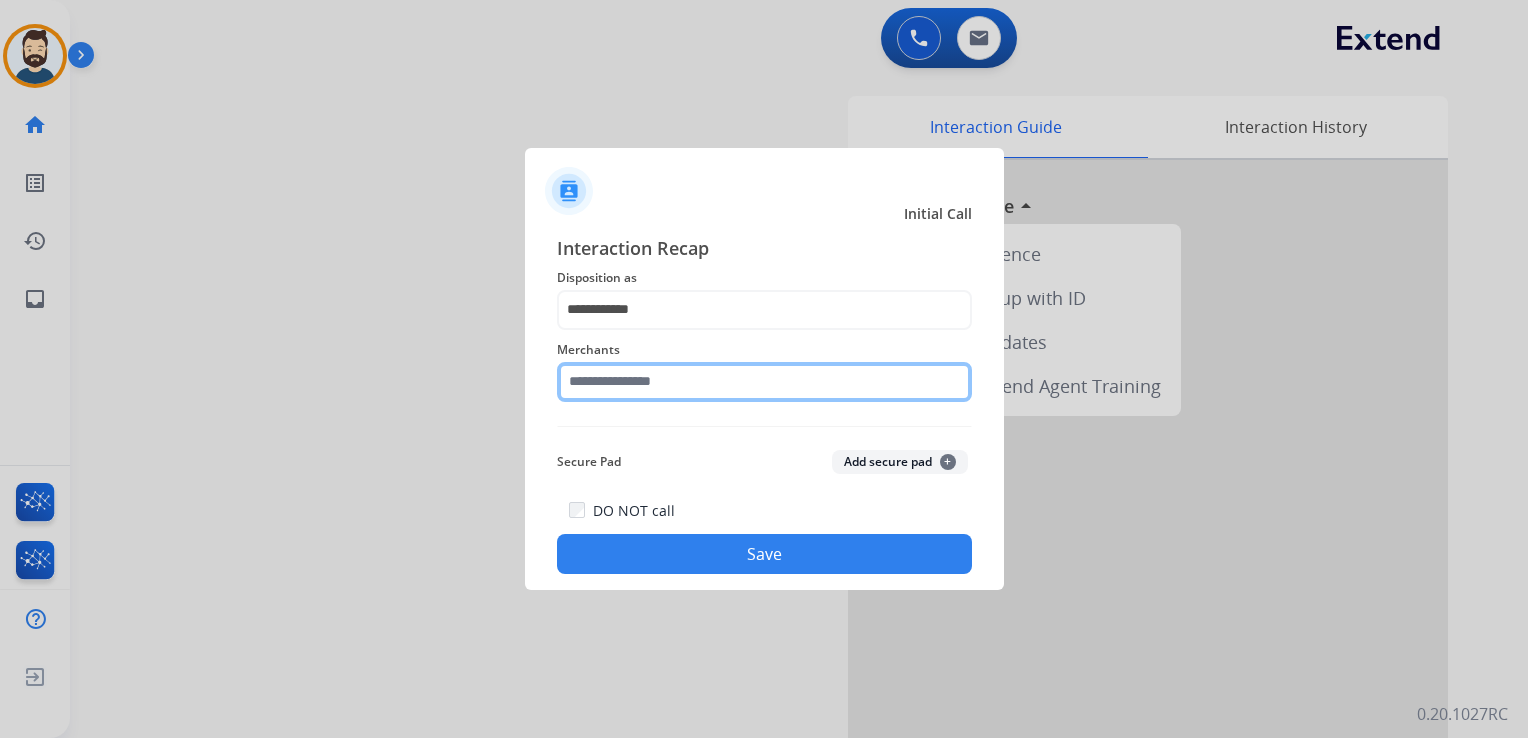 click 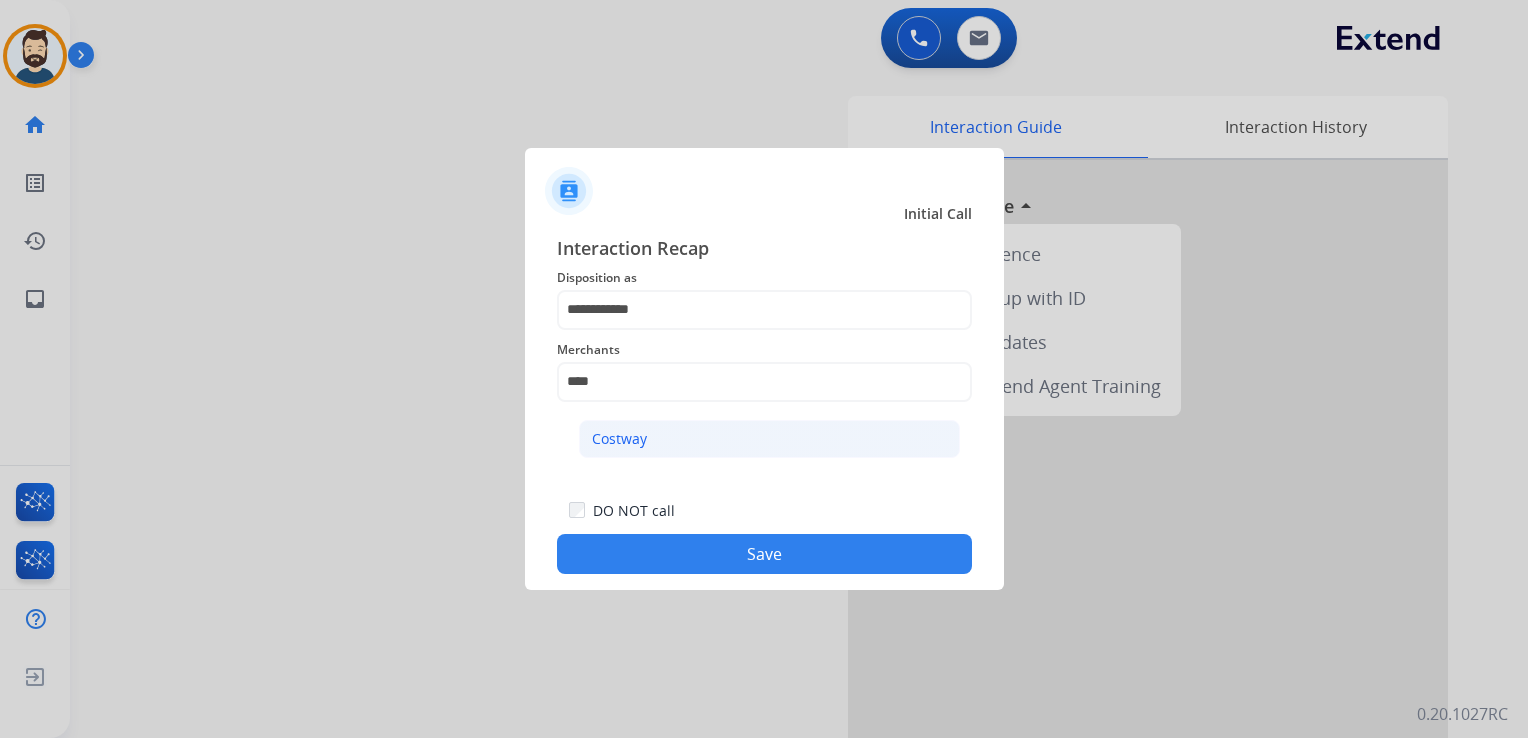 click on "Costway" 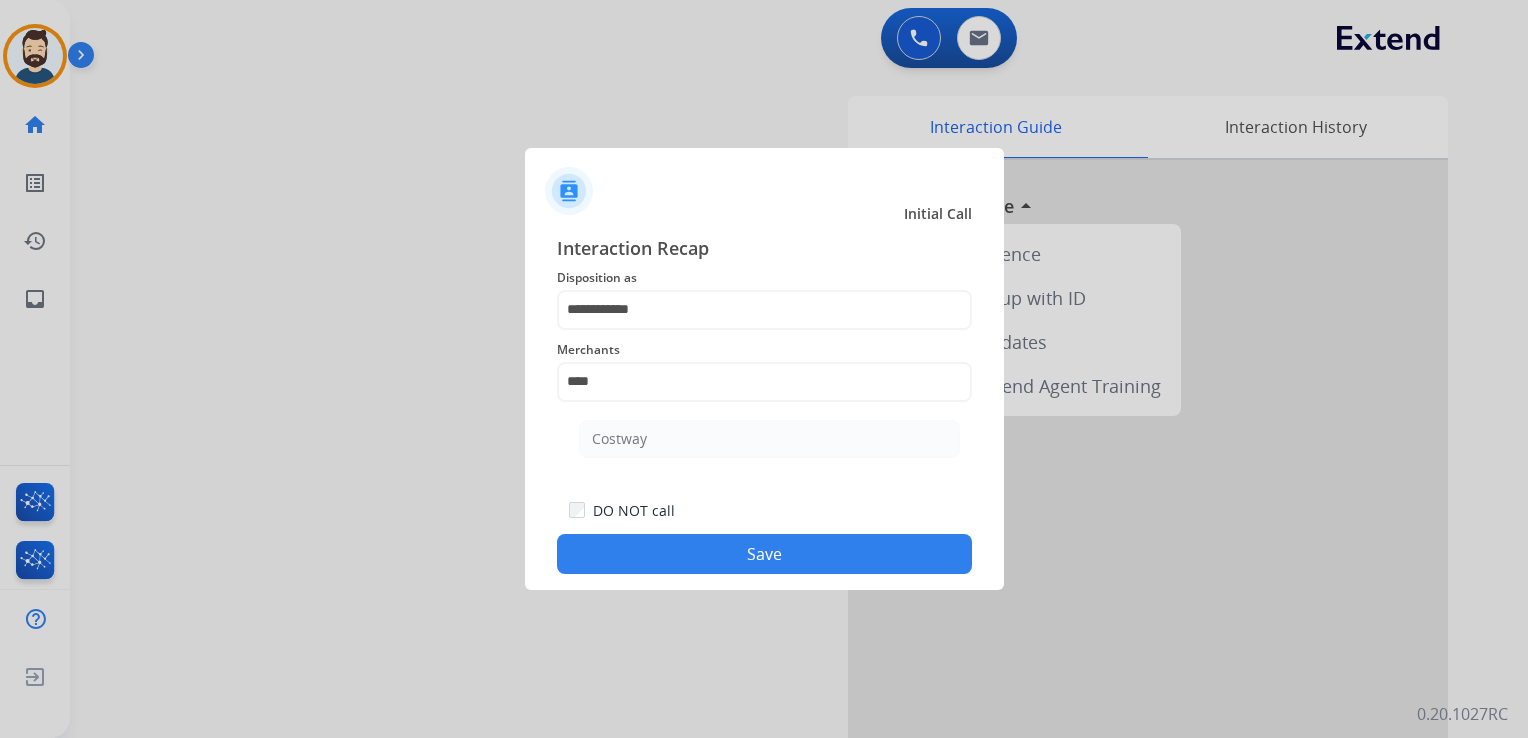 type on "*******" 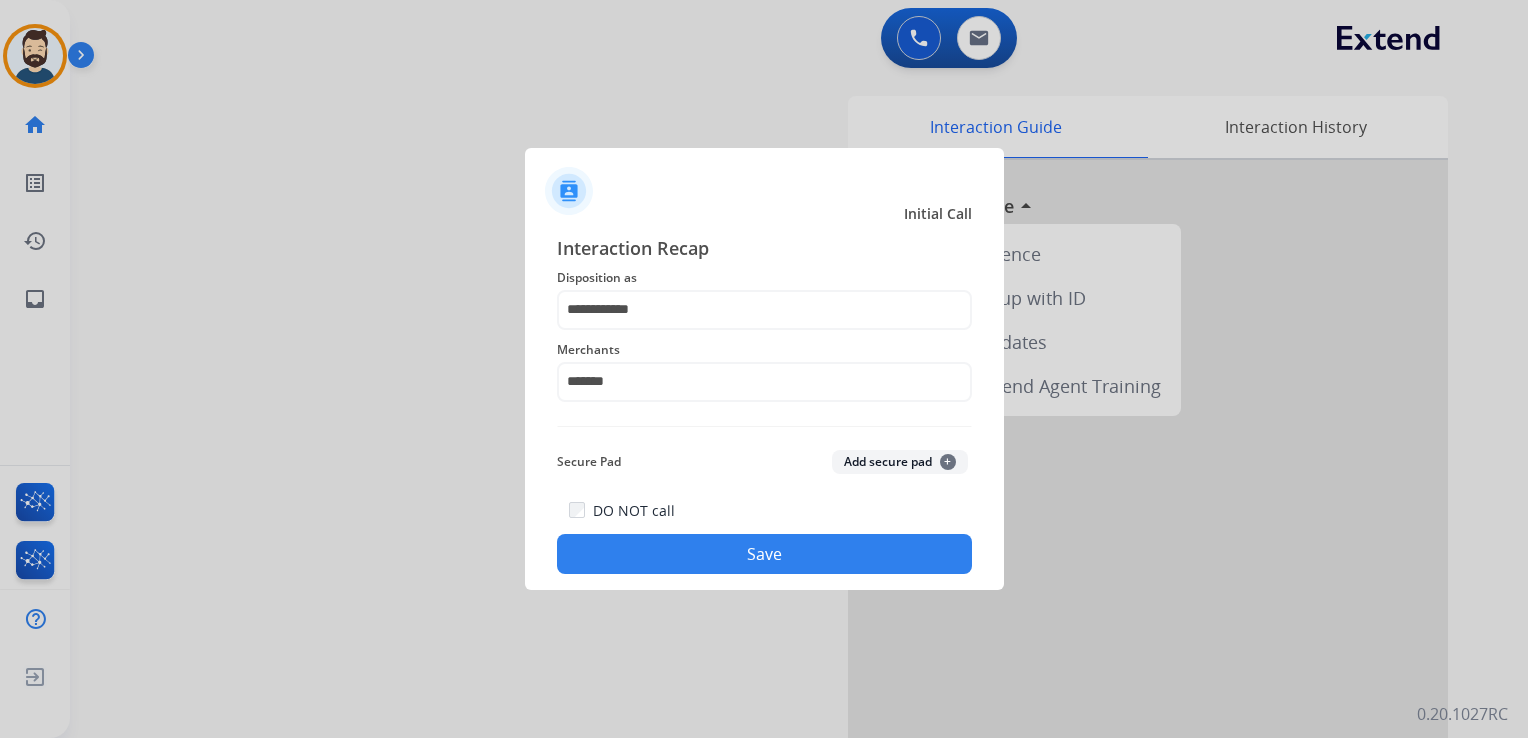 click on "Save" 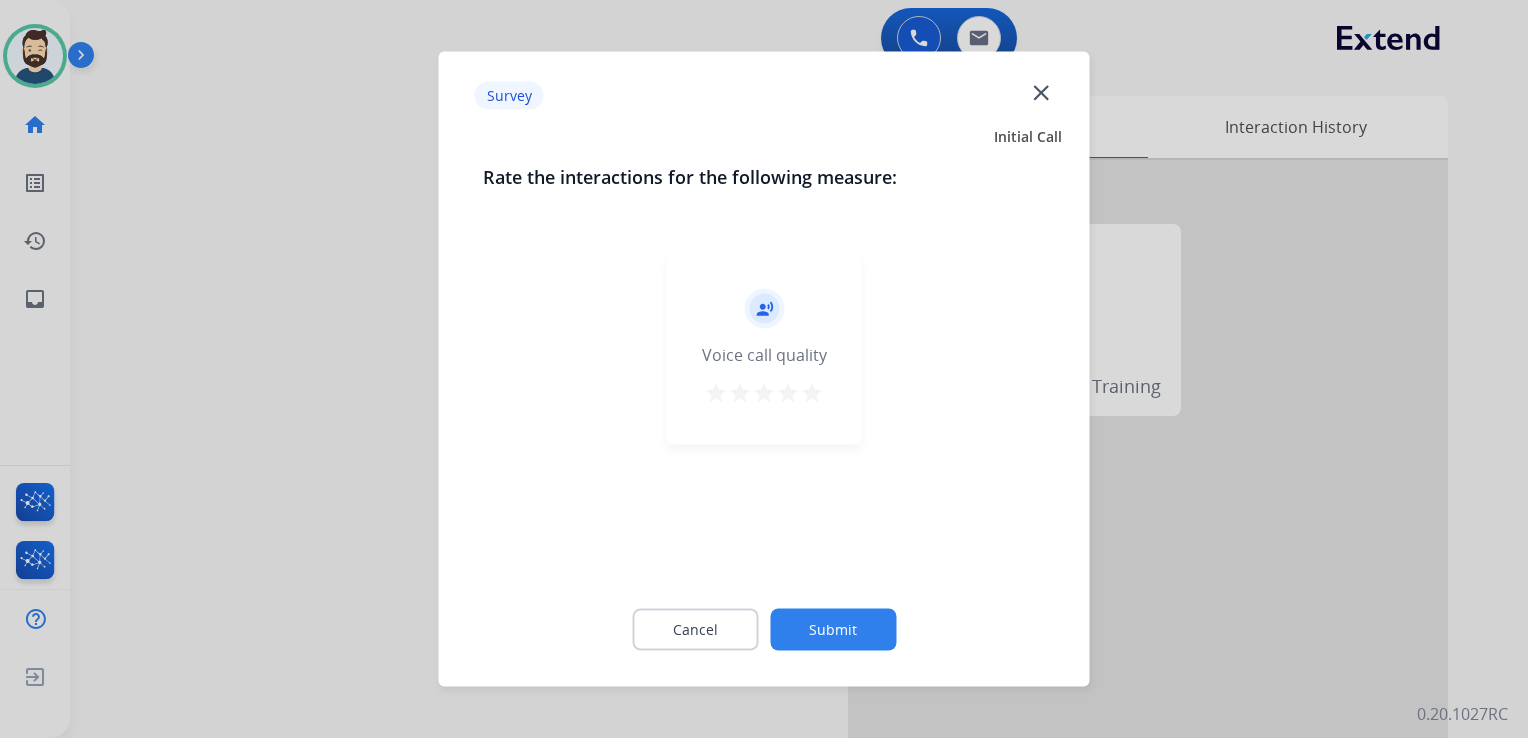 click on "star" at bounding box center (812, 393) 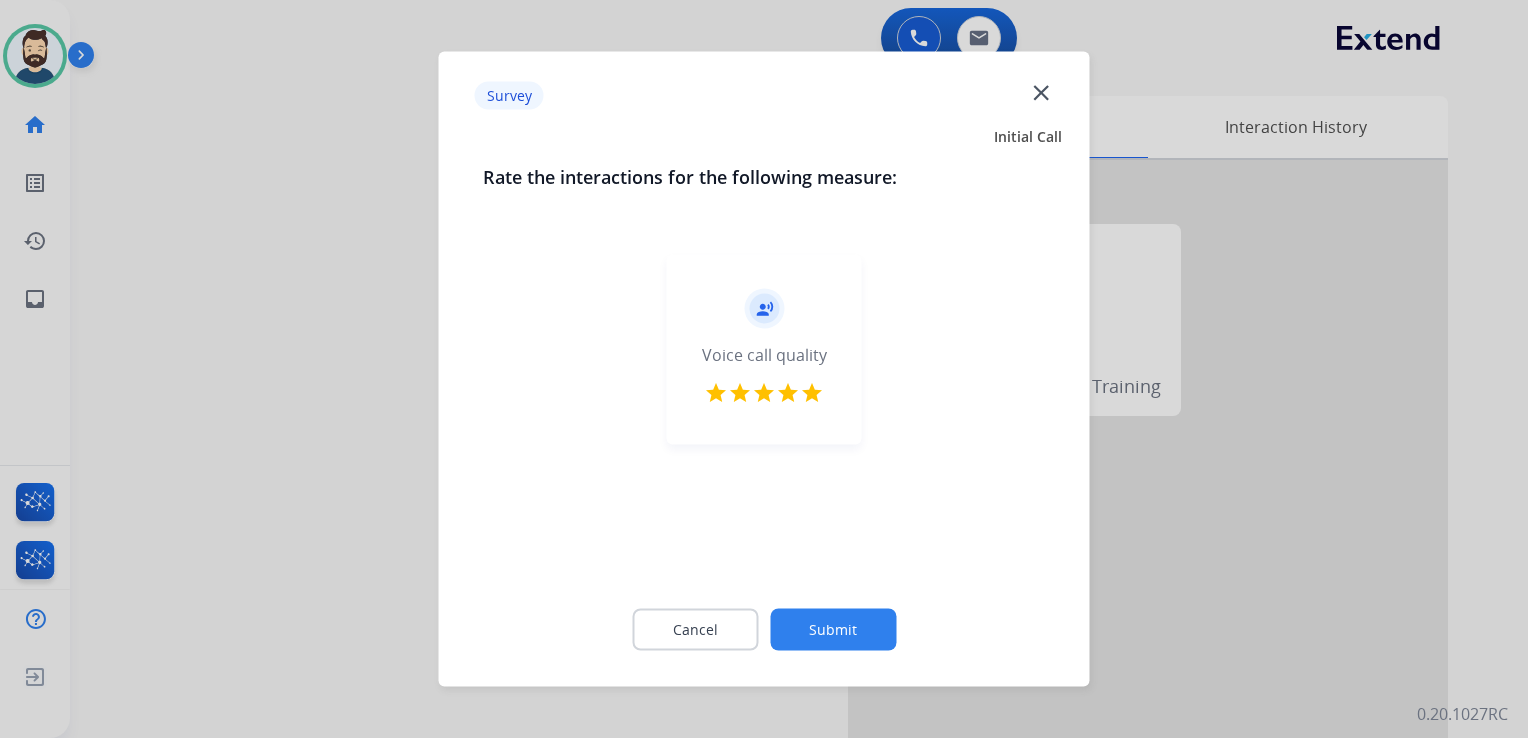 click on "Submit" 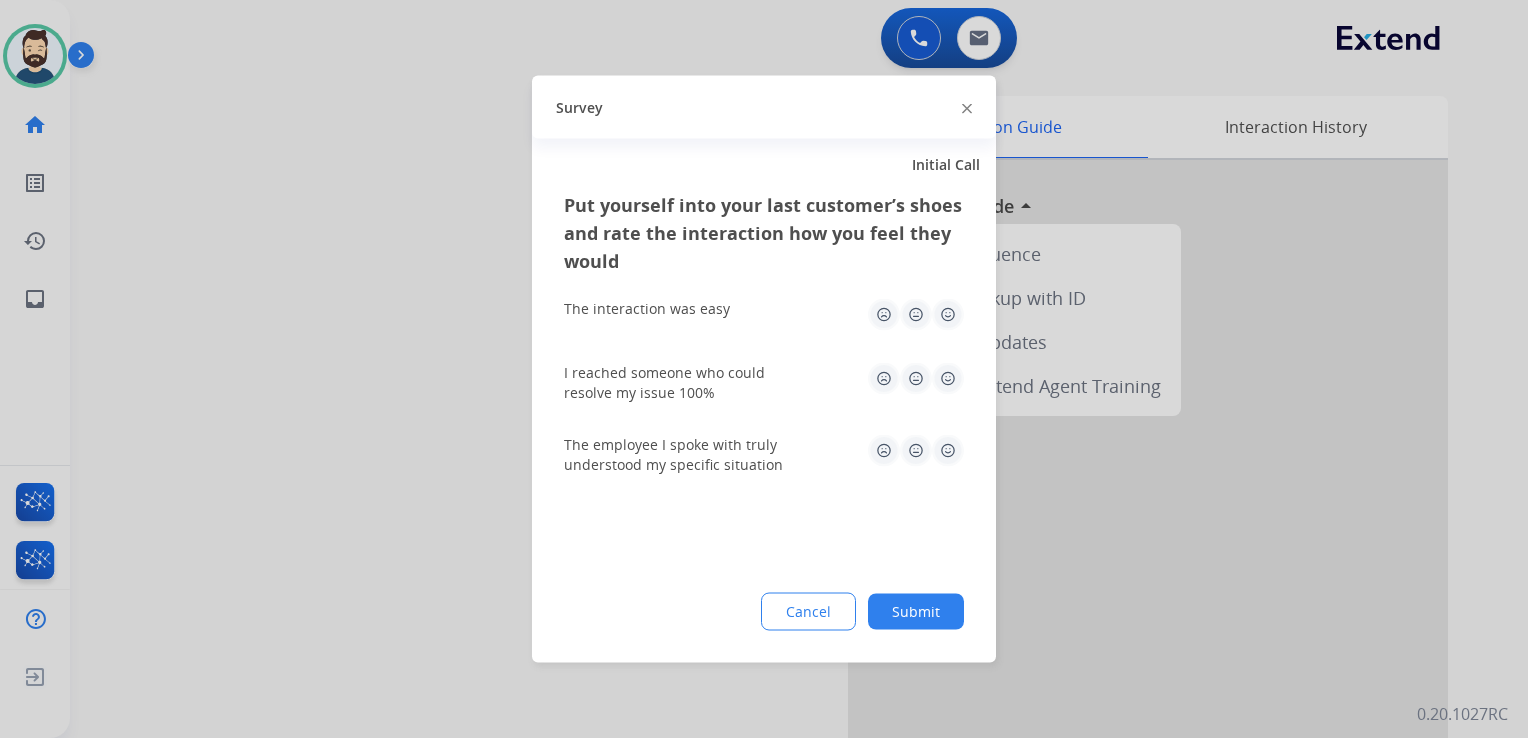 click 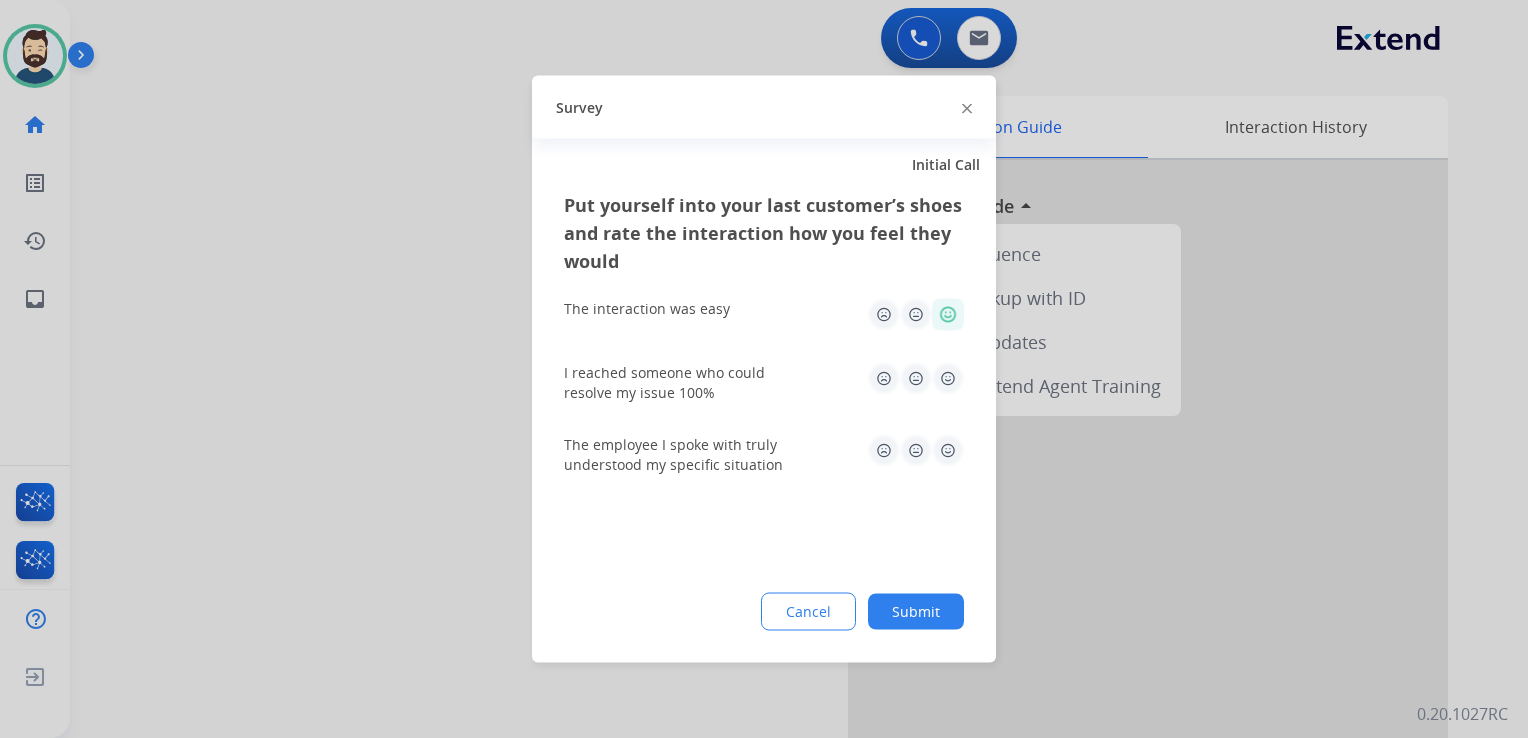 click 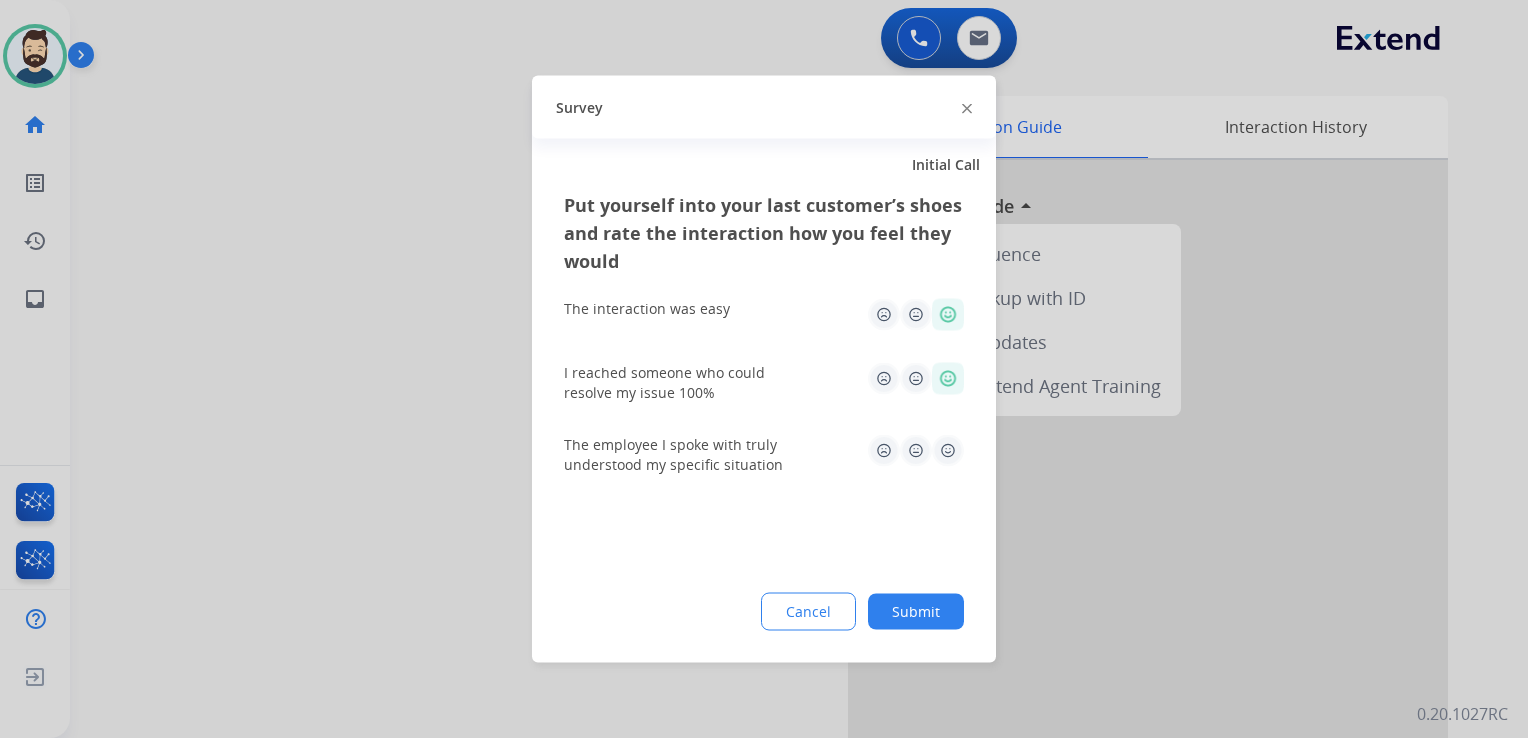 drag, startPoint x: 948, startPoint y: 448, endPoint x: 948, endPoint y: 460, distance: 12 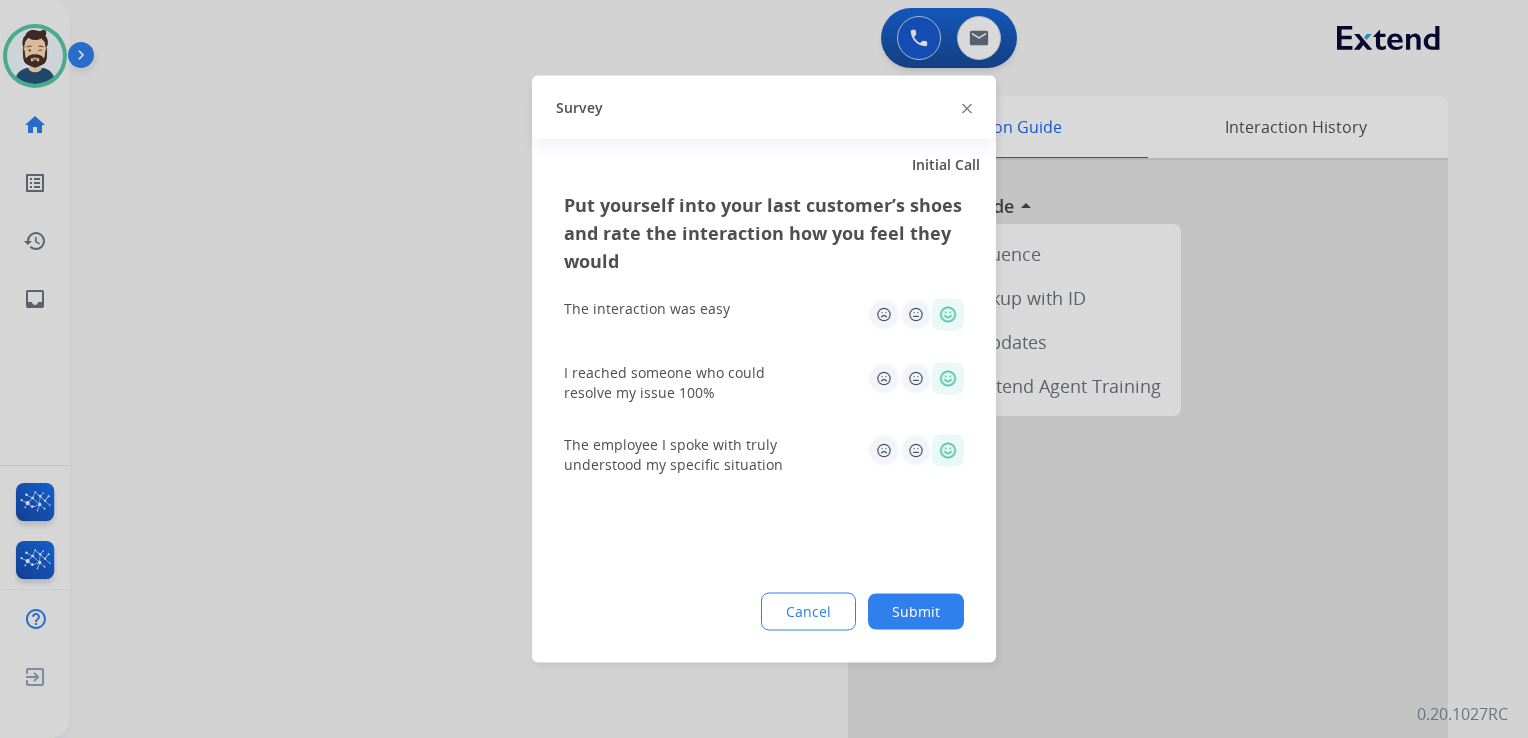 click on "Submit" 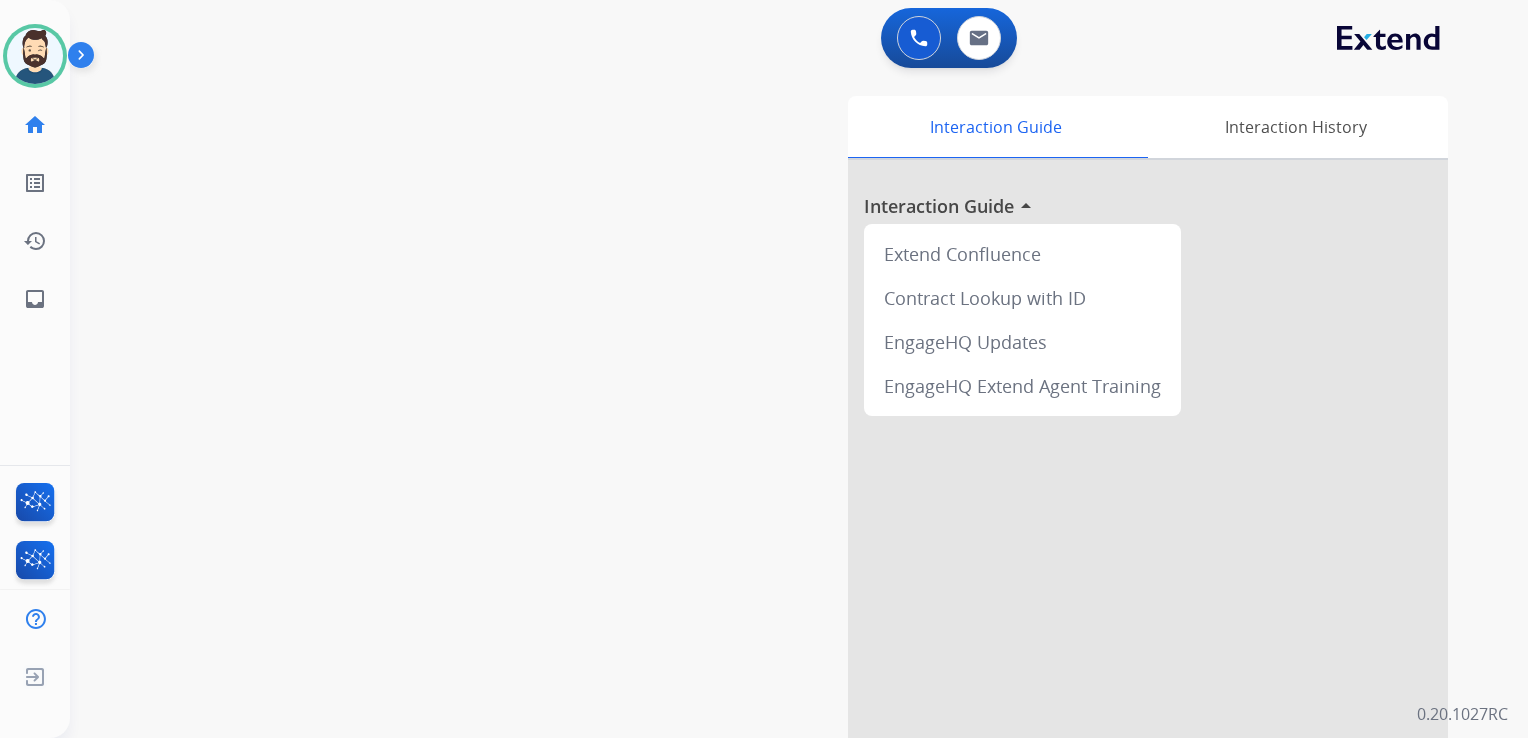 click on "swap_horiz Break voice bridge close_fullscreen Connect 3-Way Call merge_type Separate 3-Way Call  Interaction Guide   Interaction History  Interaction Guide arrow_drop_up  Extend Confluence   Contract Lookup with ID   EngageHQ Updates   EngageHQ Extend Agent Training" at bounding box center [775, 489] 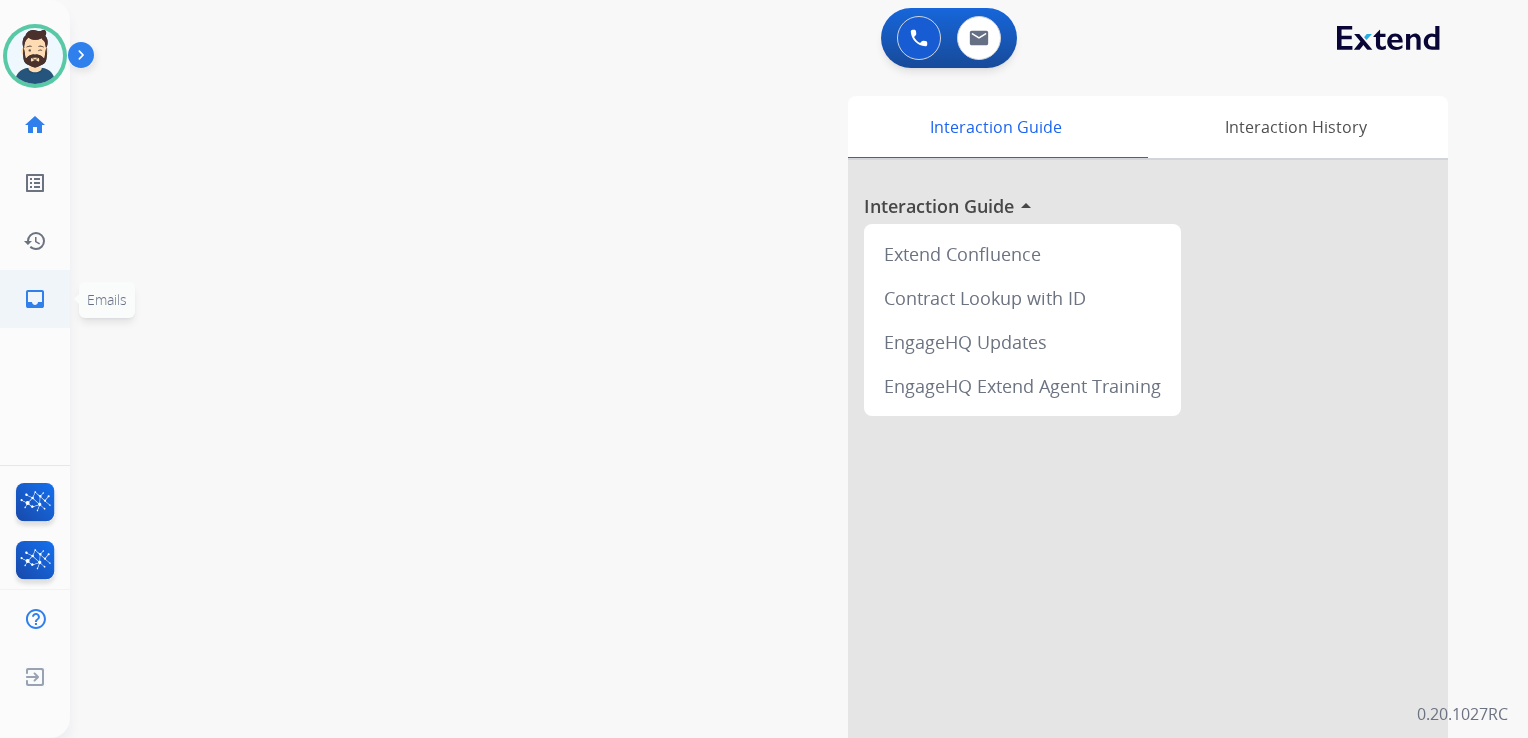 click on "inbox" 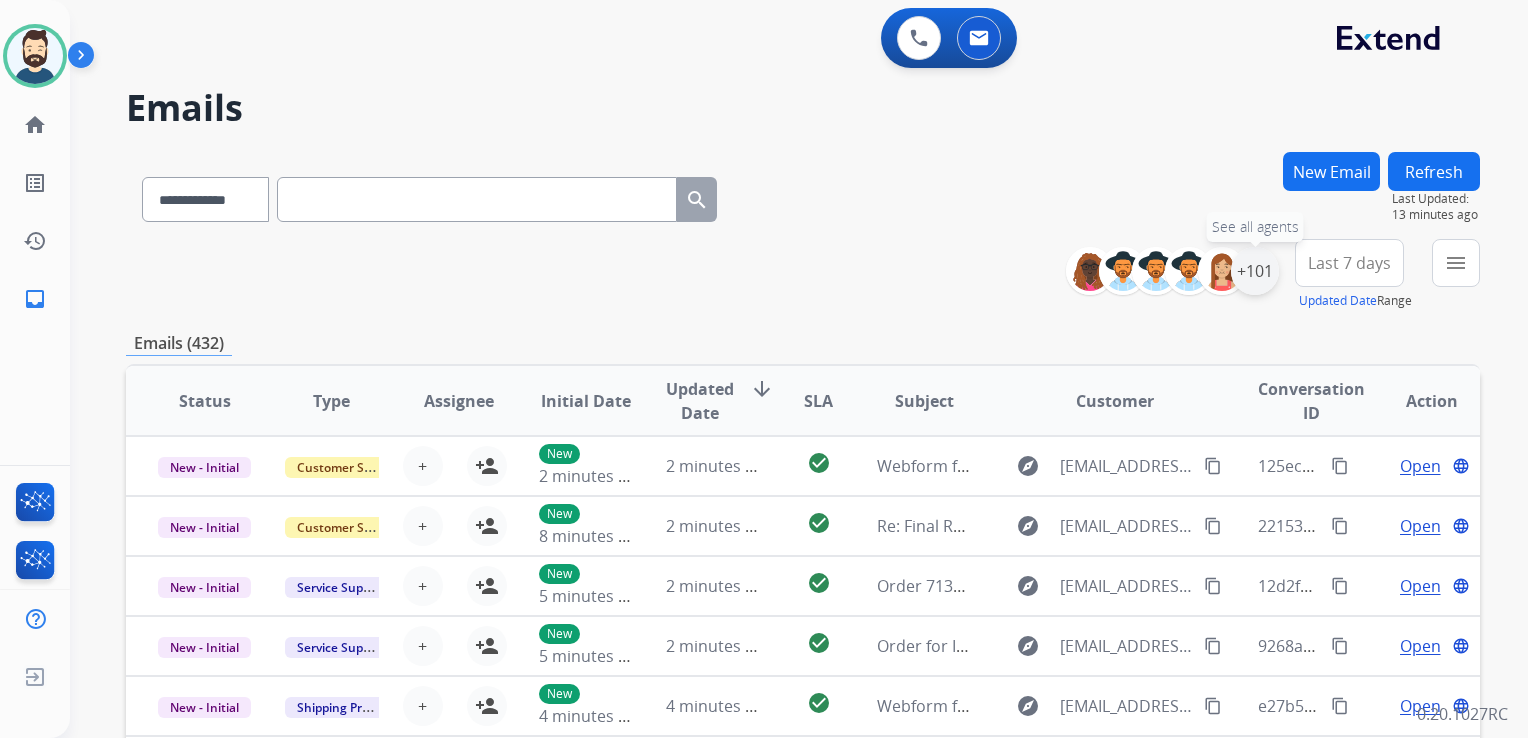 click on "+101" at bounding box center (1255, 271) 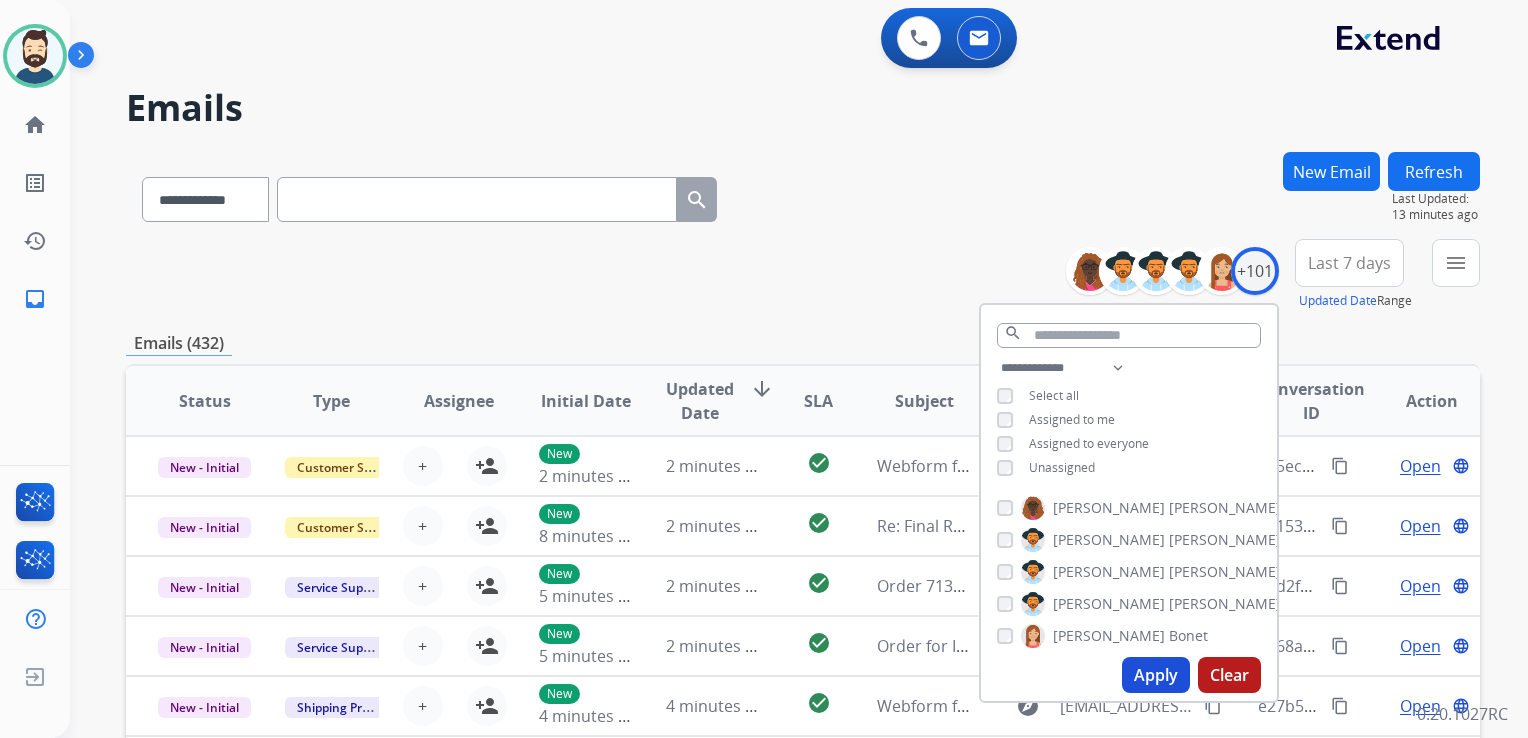 click on "Apply" at bounding box center [1156, 675] 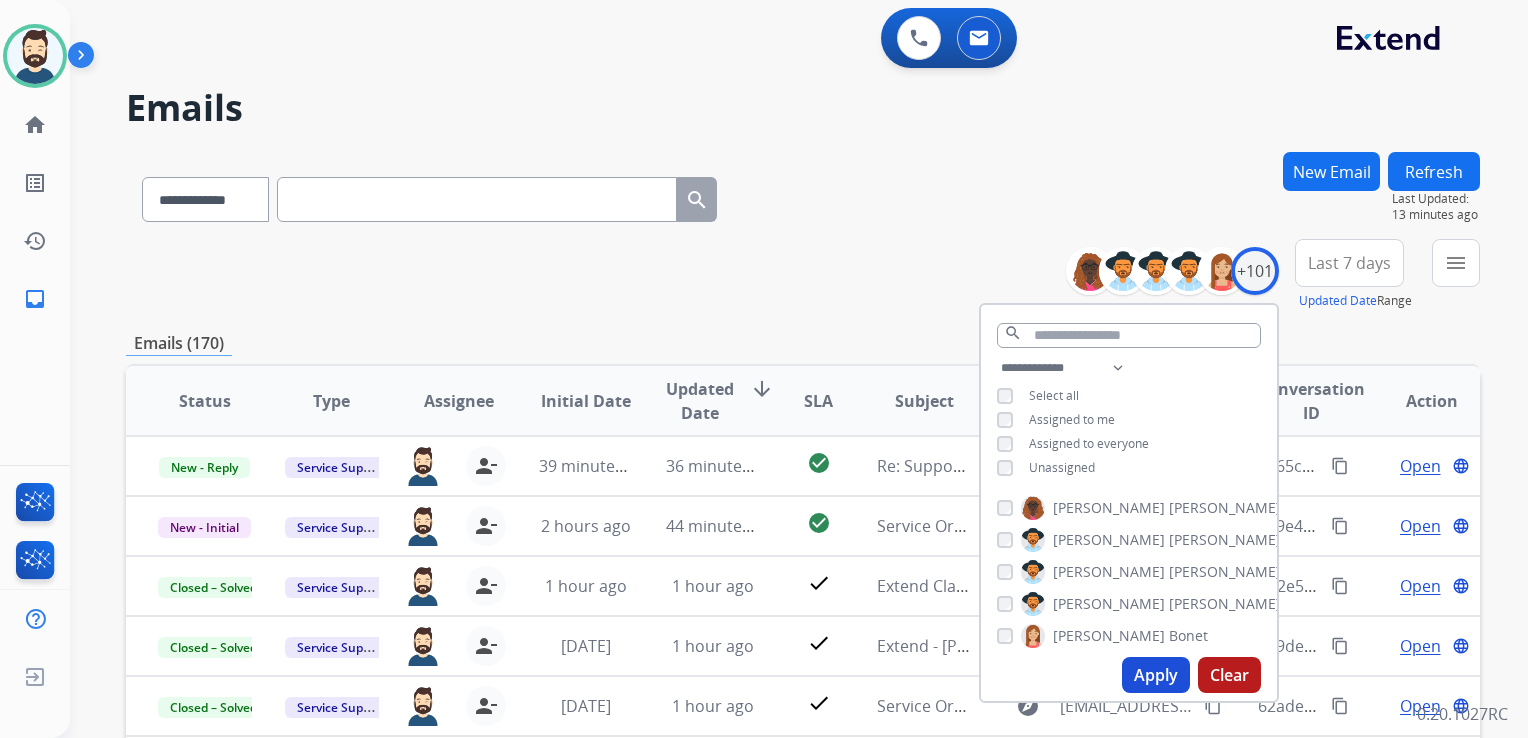 click on "Last 7 days" at bounding box center [1349, 263] 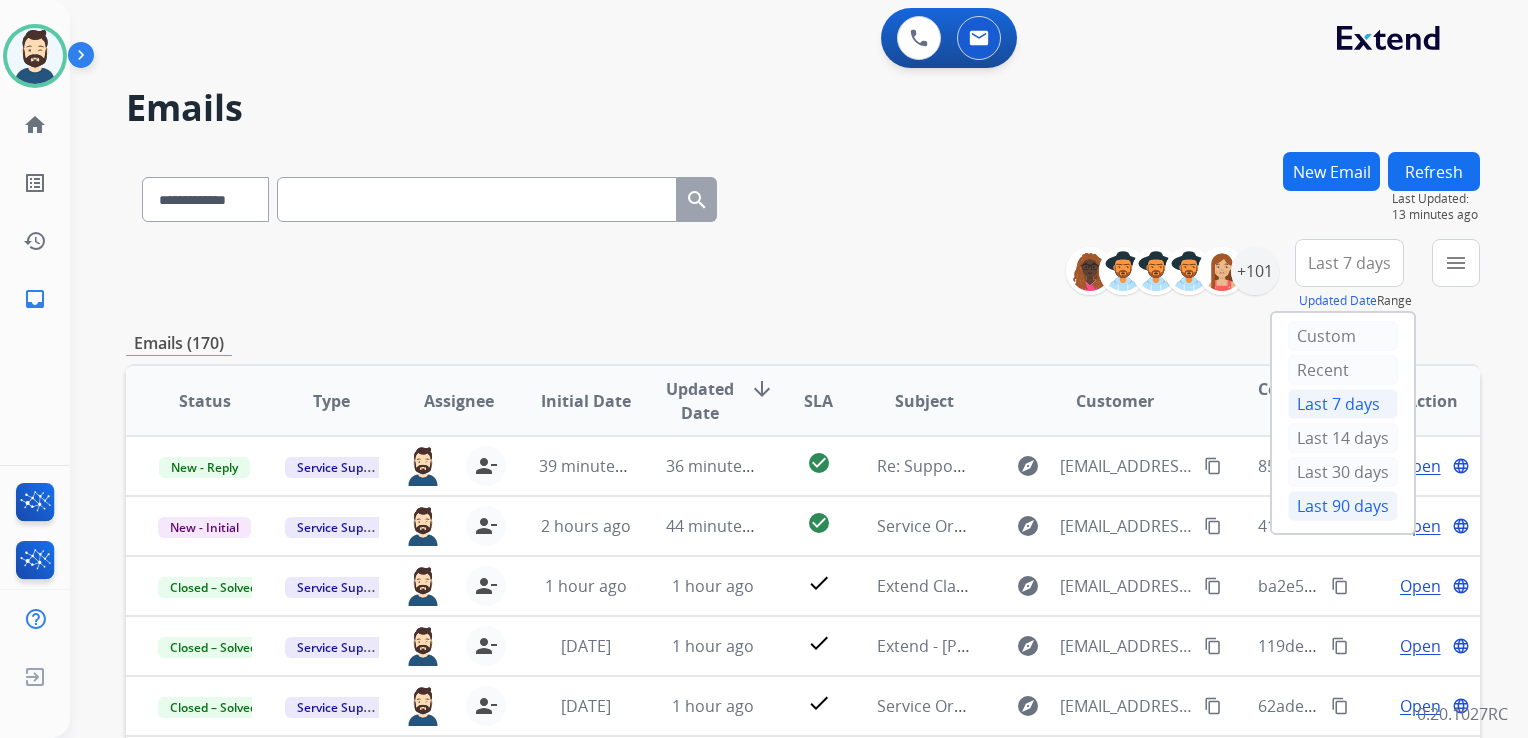 click on "Last 90 days" at bounding box center (1343, 506) 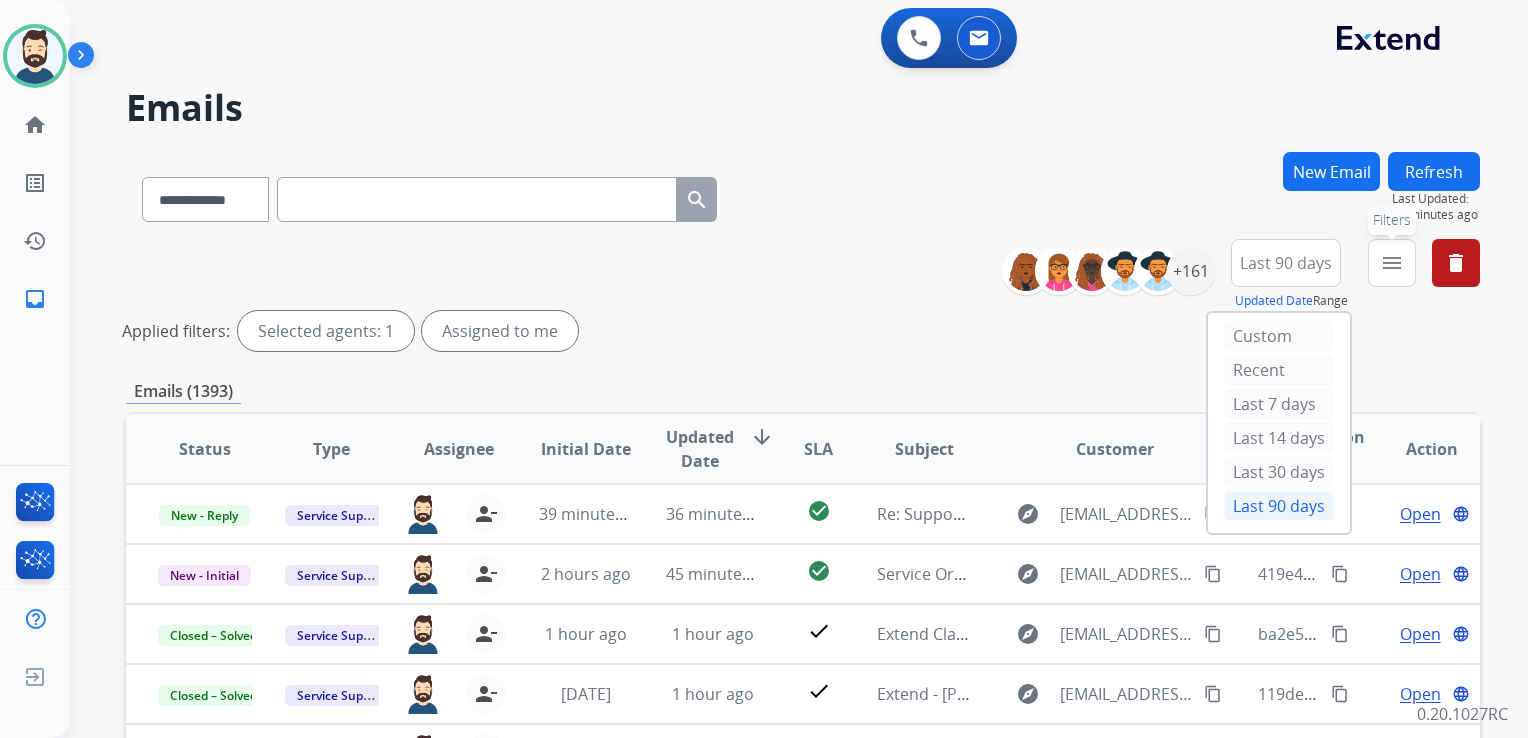 click on "menu" at bounding box center (1392, 263) 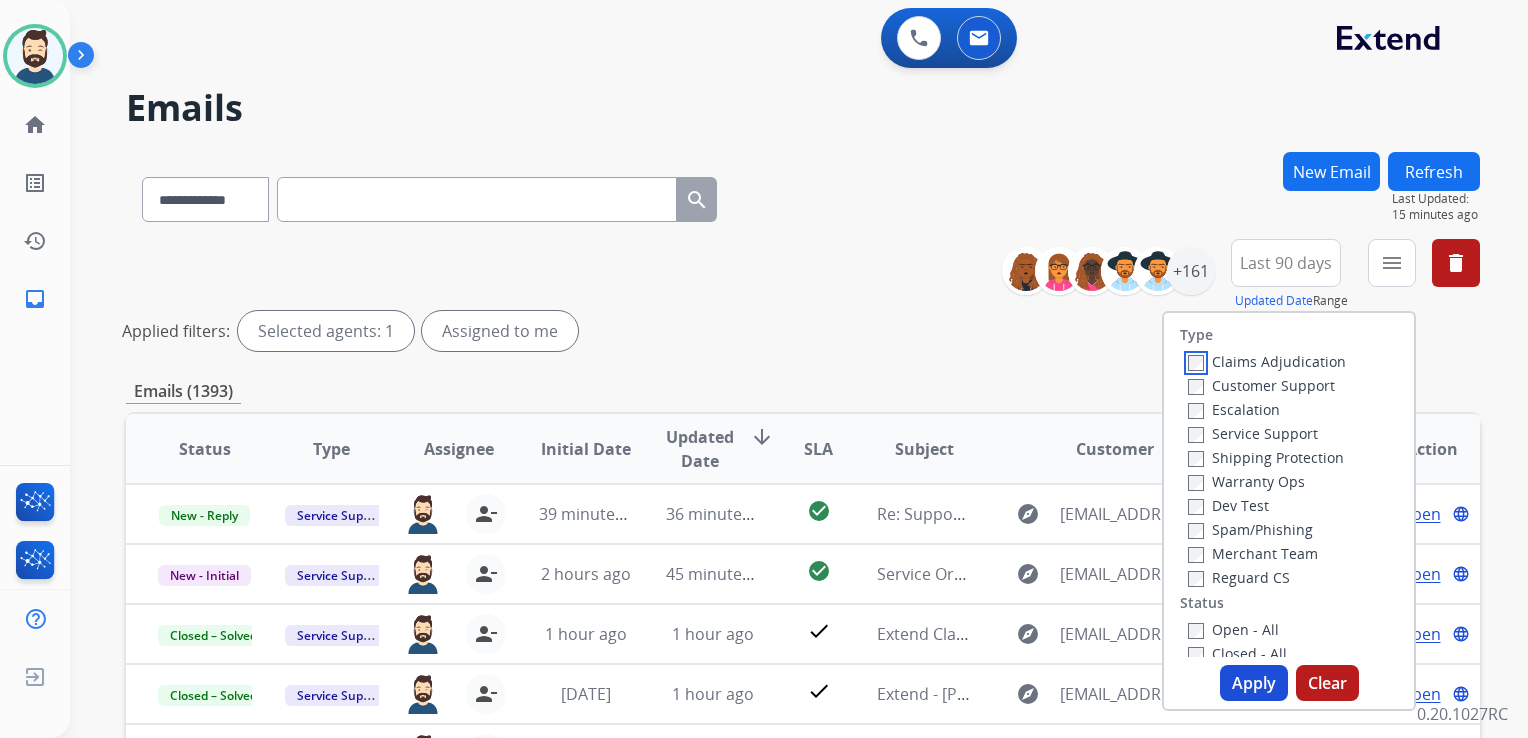 click on "Claims Adjudication" at bounding box center (1267, 361) 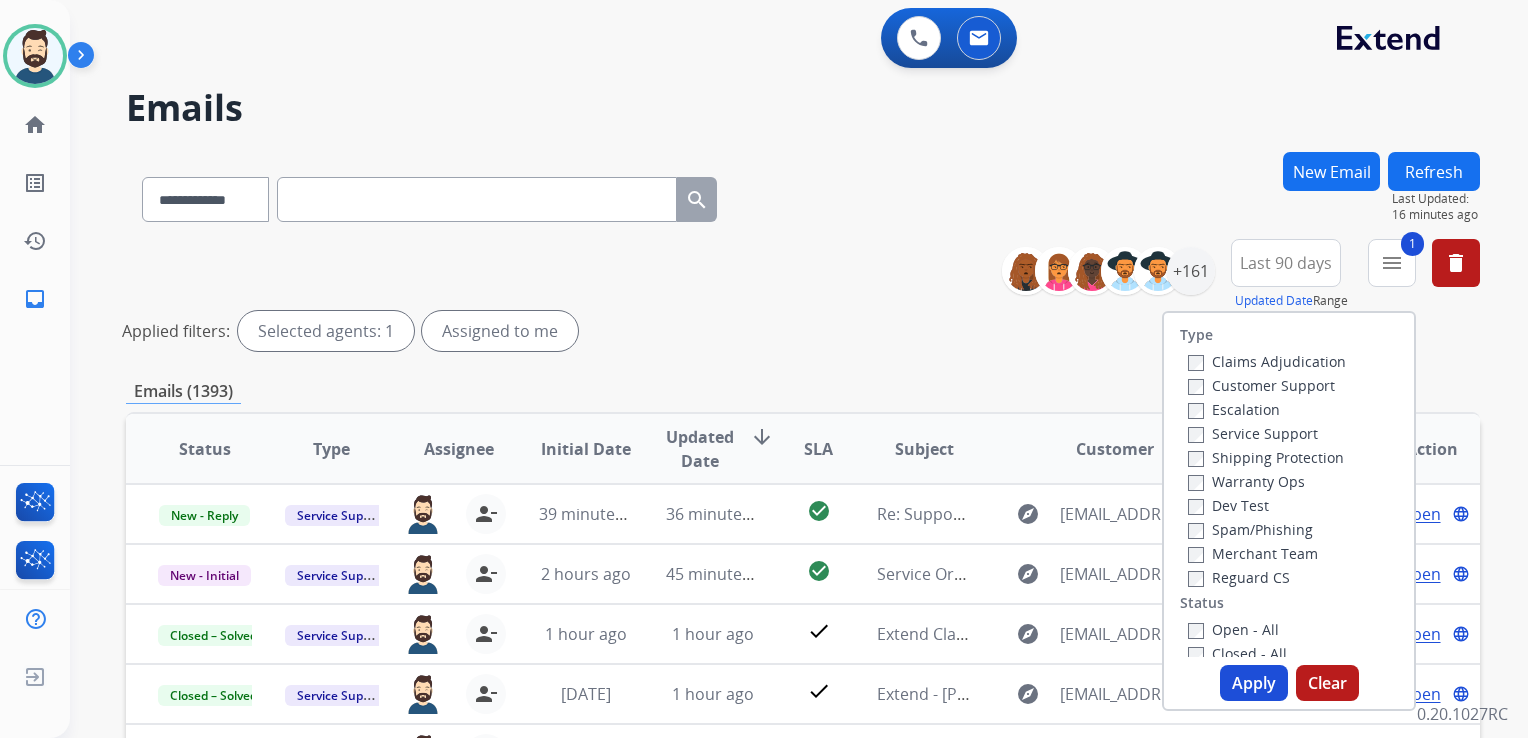 click on "Claims Adjudication   Customer Support   Escalation   Service Support   Shipping Protection   Warranty Ops   Dev Test   Spam/Phishing   Merchant Team   Reguard CS" at bounding box center [1263, 469] 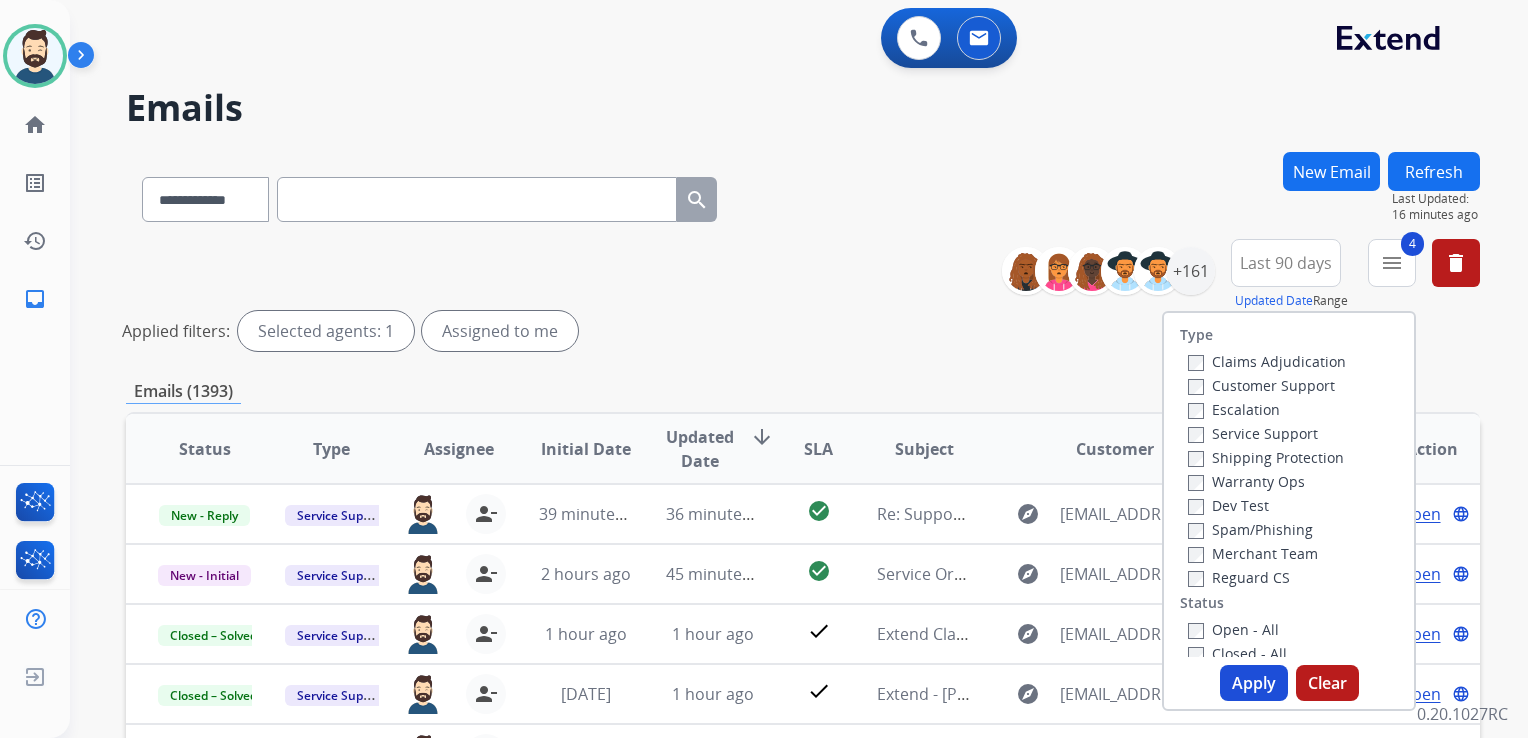 click on "Apply" at bounding box center (1254, 683) 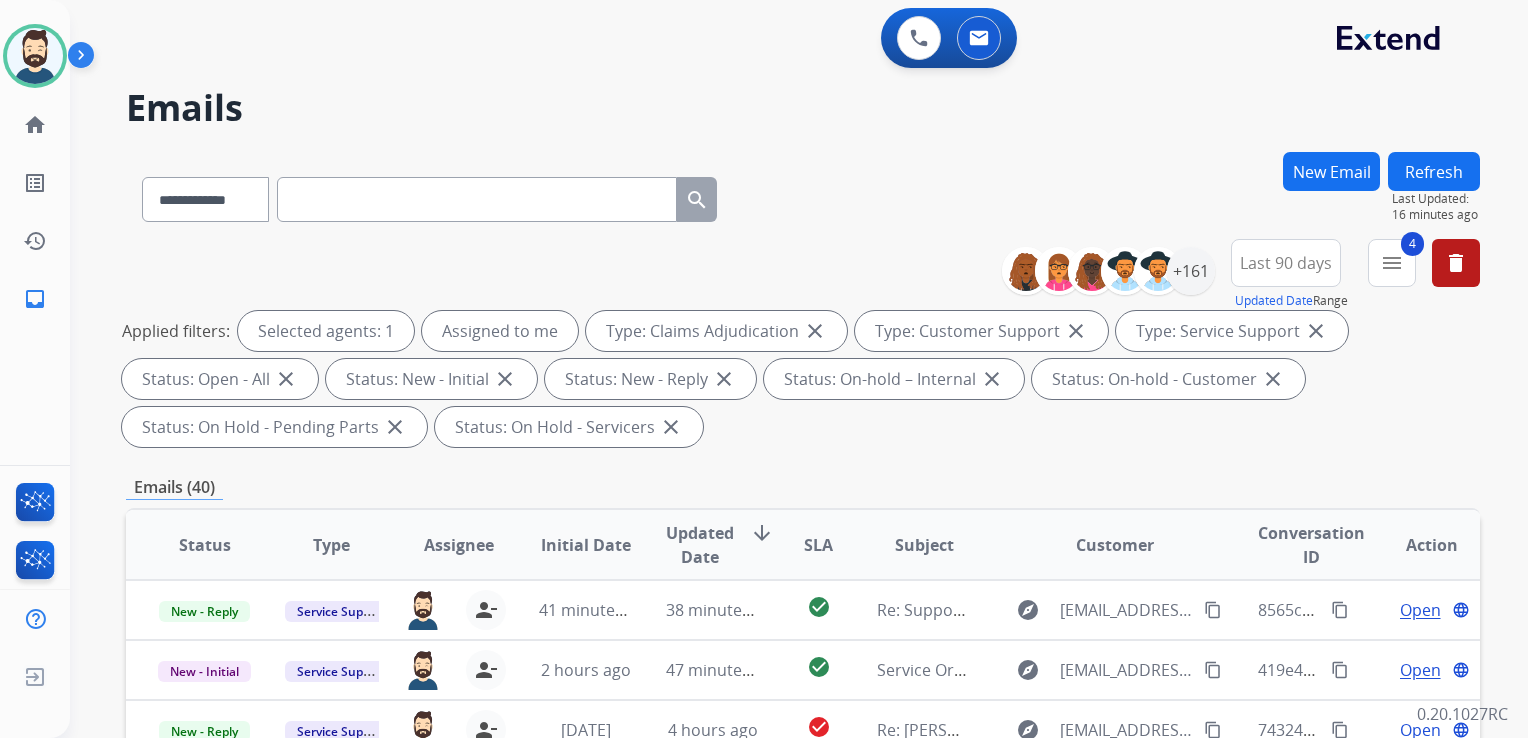 click on "Updated Date" at bounding box center (700, 545) 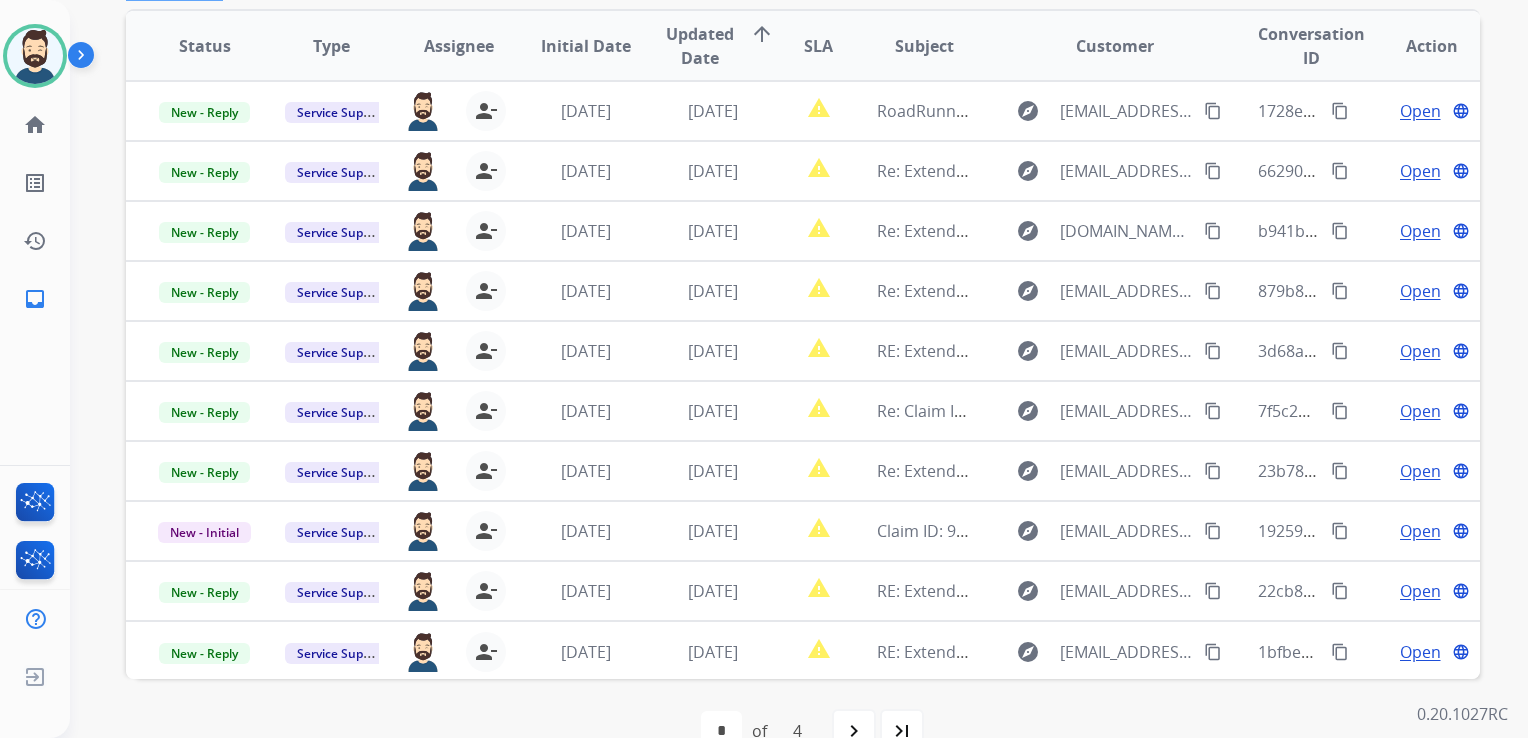 scroll, scrollTop: 500, scrollLeft: 0, axis: vertical 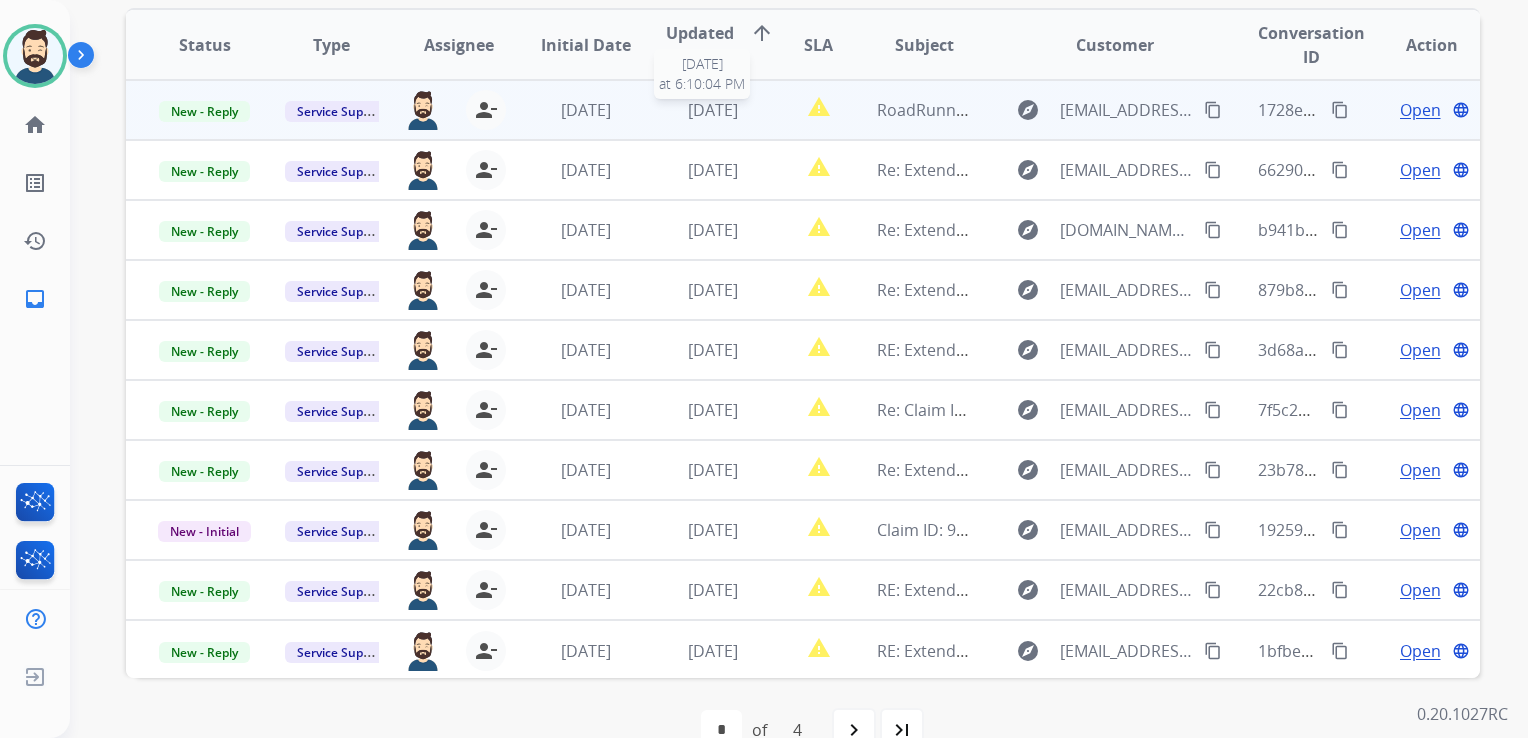 click on "[DATE]" at bounding box center [713, 110] 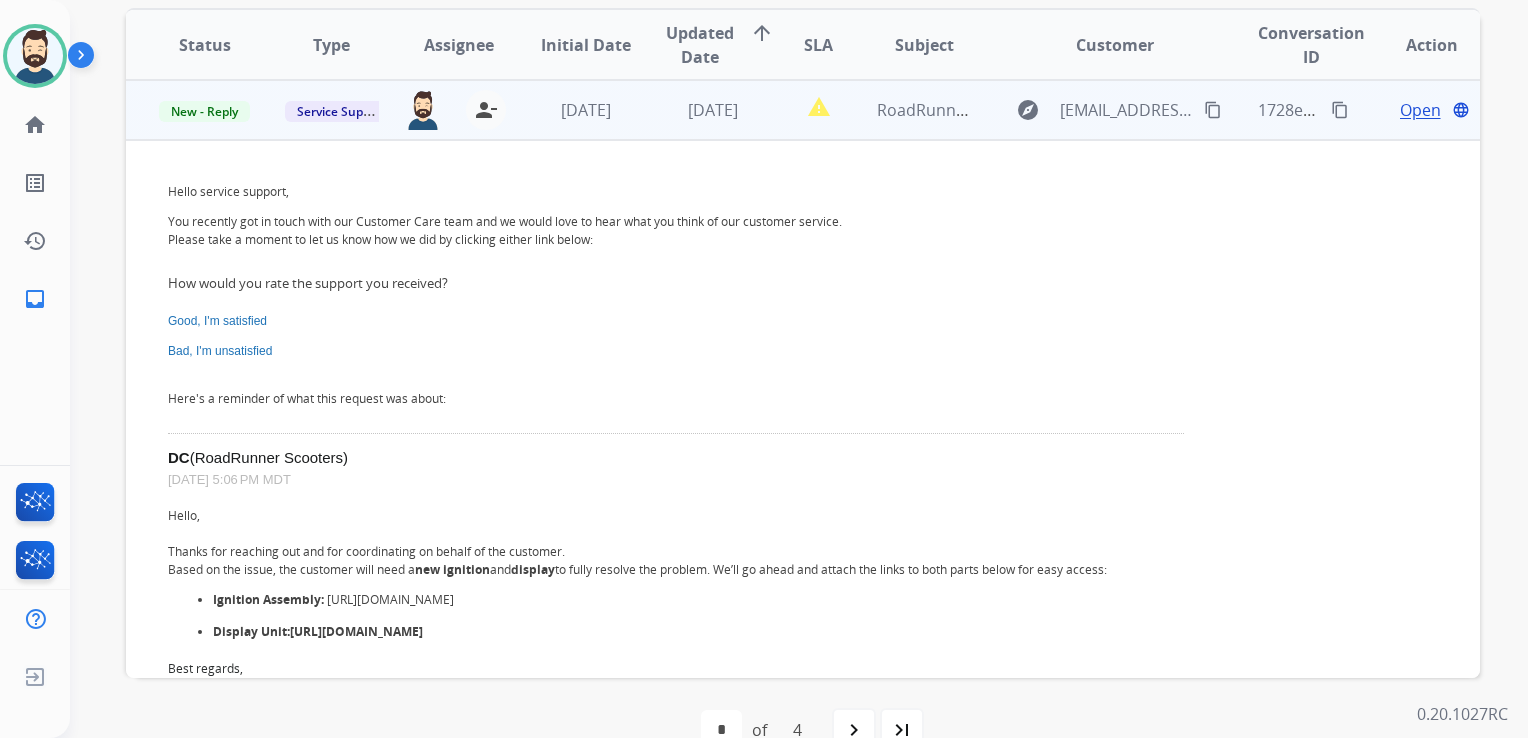 click on "Open" at bounding box center (1420, 110) 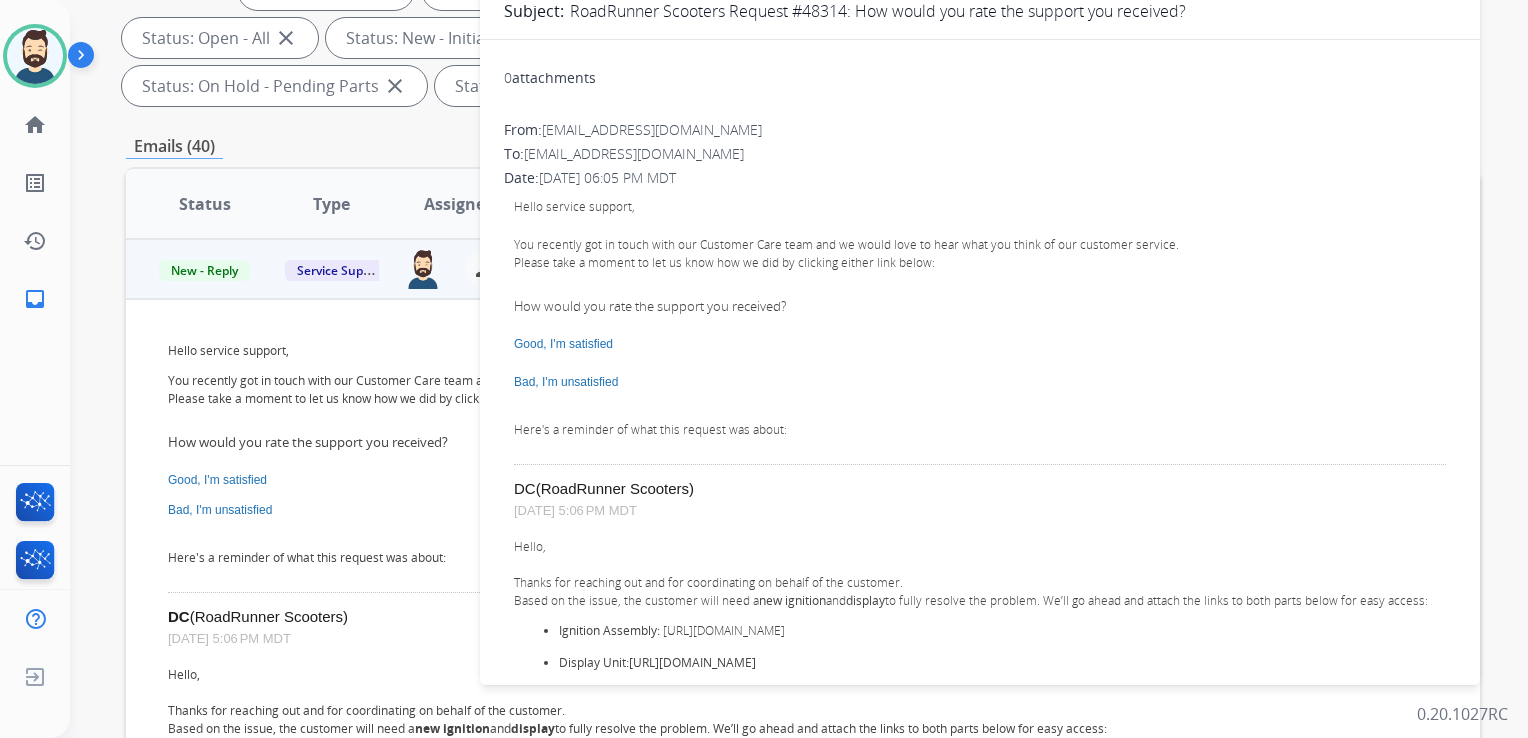 scroll, scrollTop: 100, scrollLeft: 0, axis: vertical 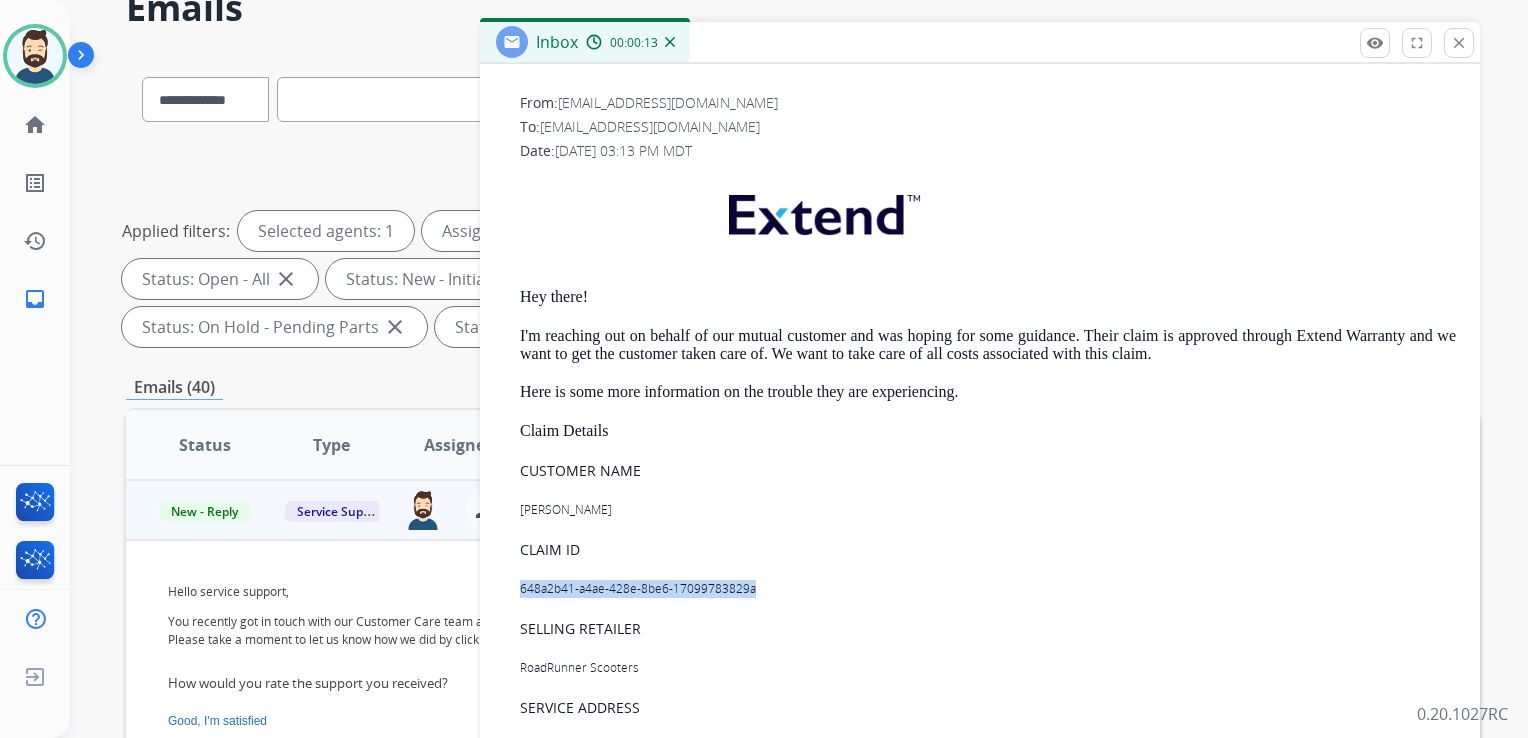 drag, startPoint x: 520, startPoint y: 588, endPoint x: 763, endPoint y: 578, distance: 243.20567 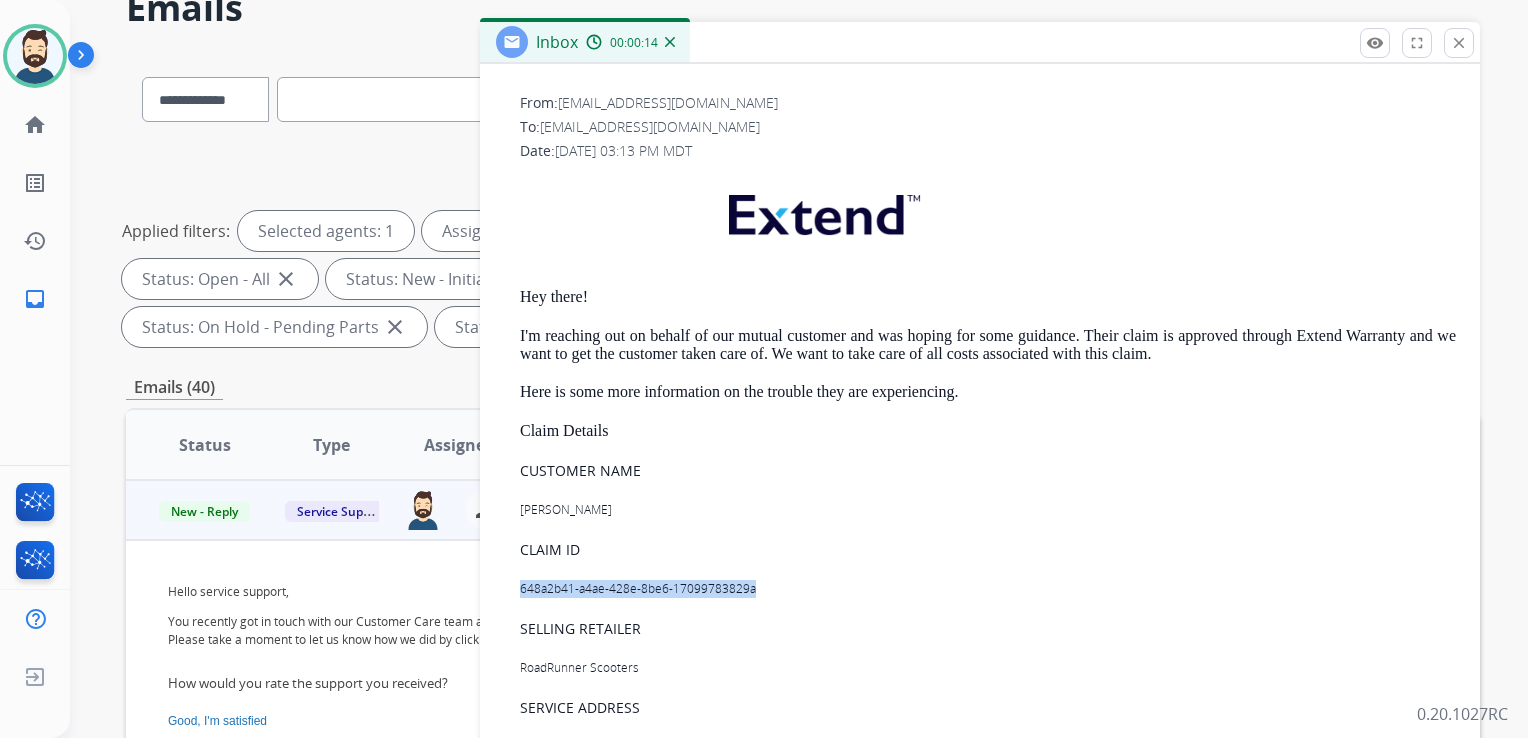 copy on "648a2b41-a4ae-428e-8be6-17099783829a" 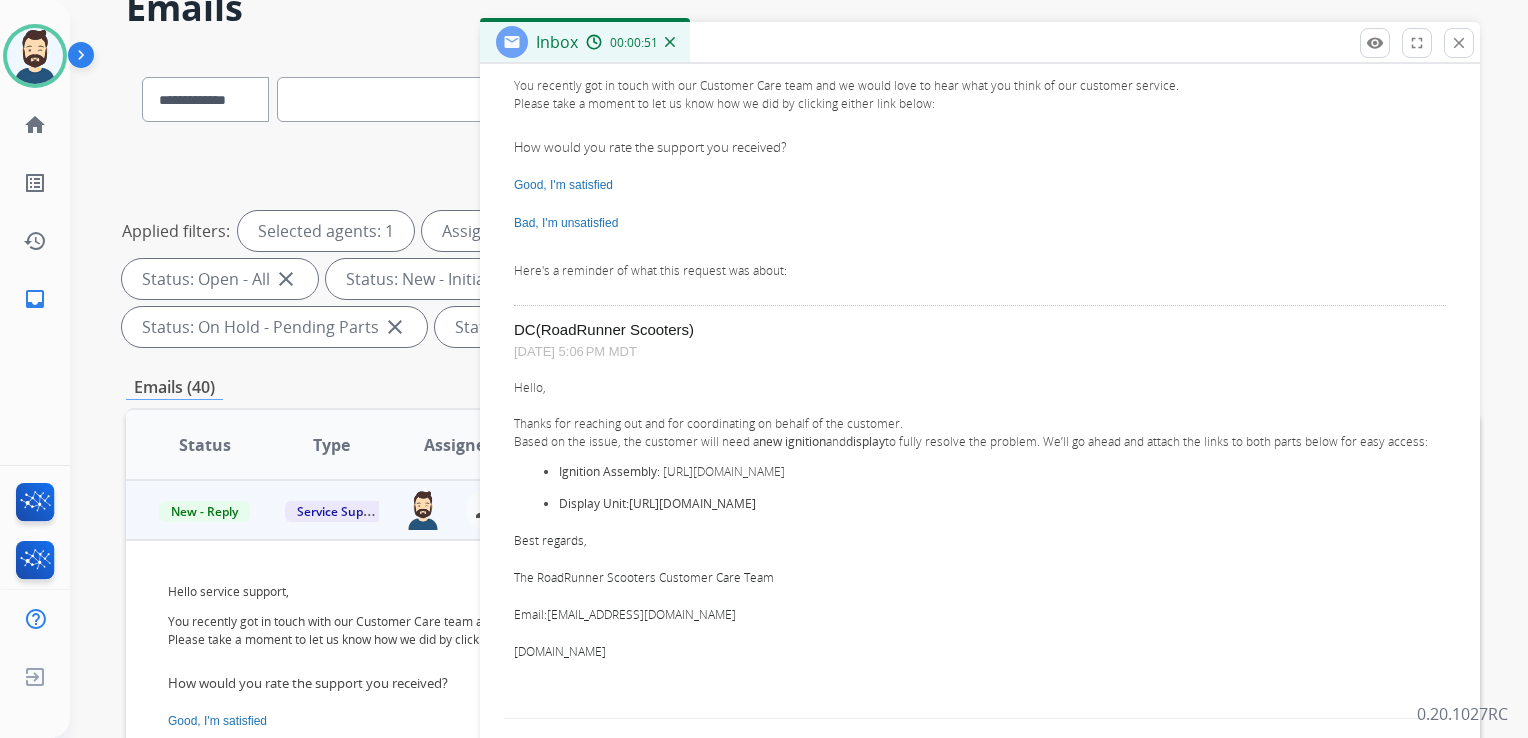 scroll, scrollTop: 0, scrollLeft: 0, axis: both 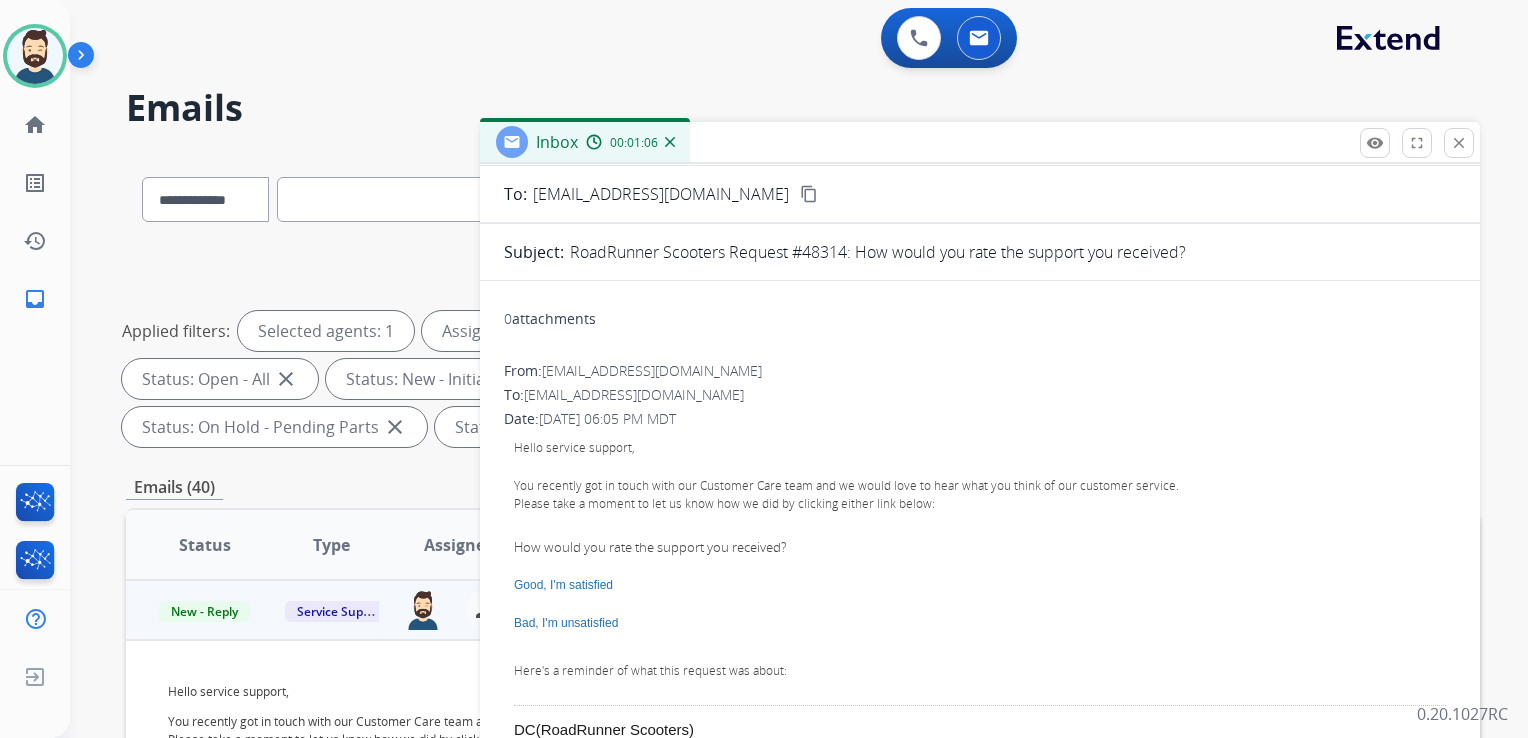click on "Good, I'm satisfied" at bounding box center (563, 585) 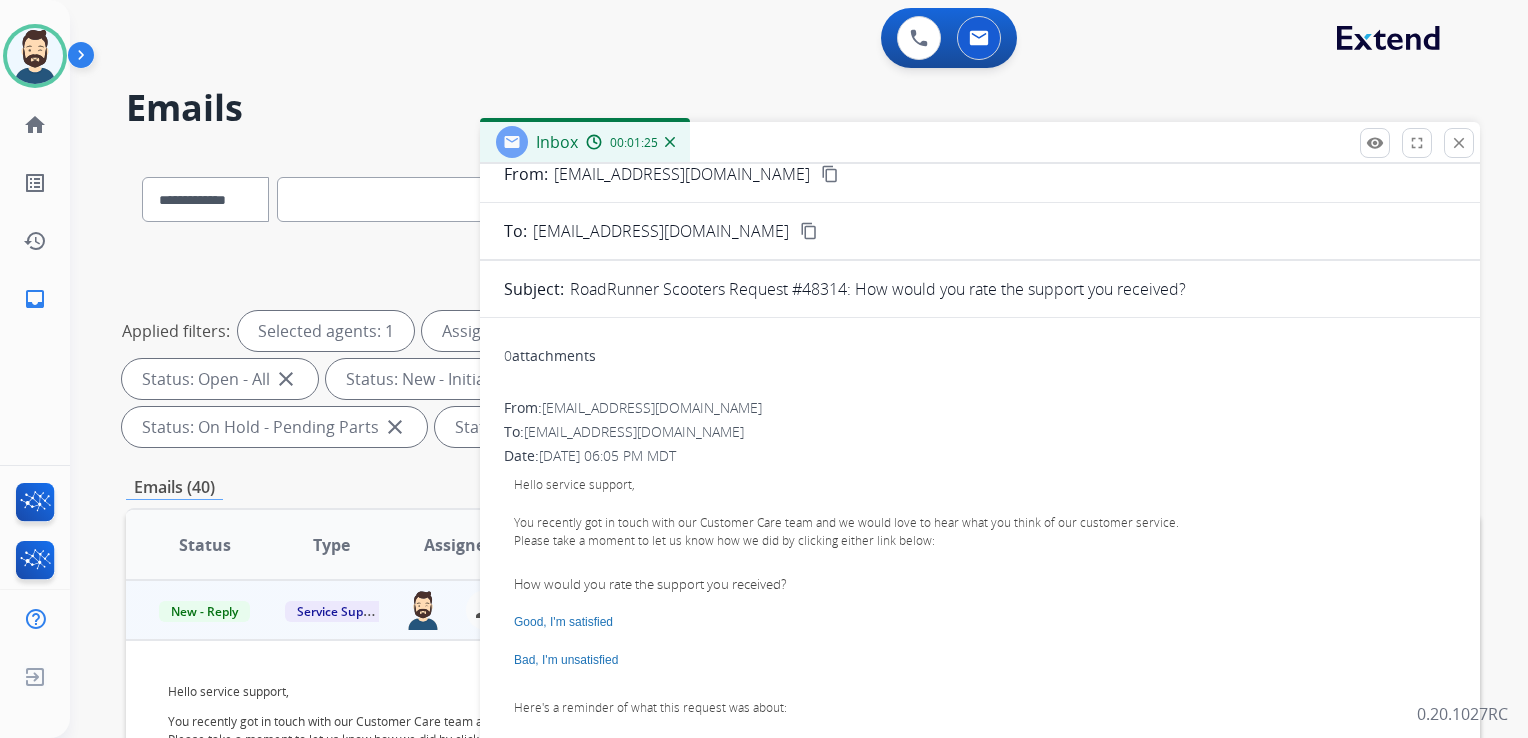 scroll, scrollTop: 0, scrollLeft: 0, axis: both 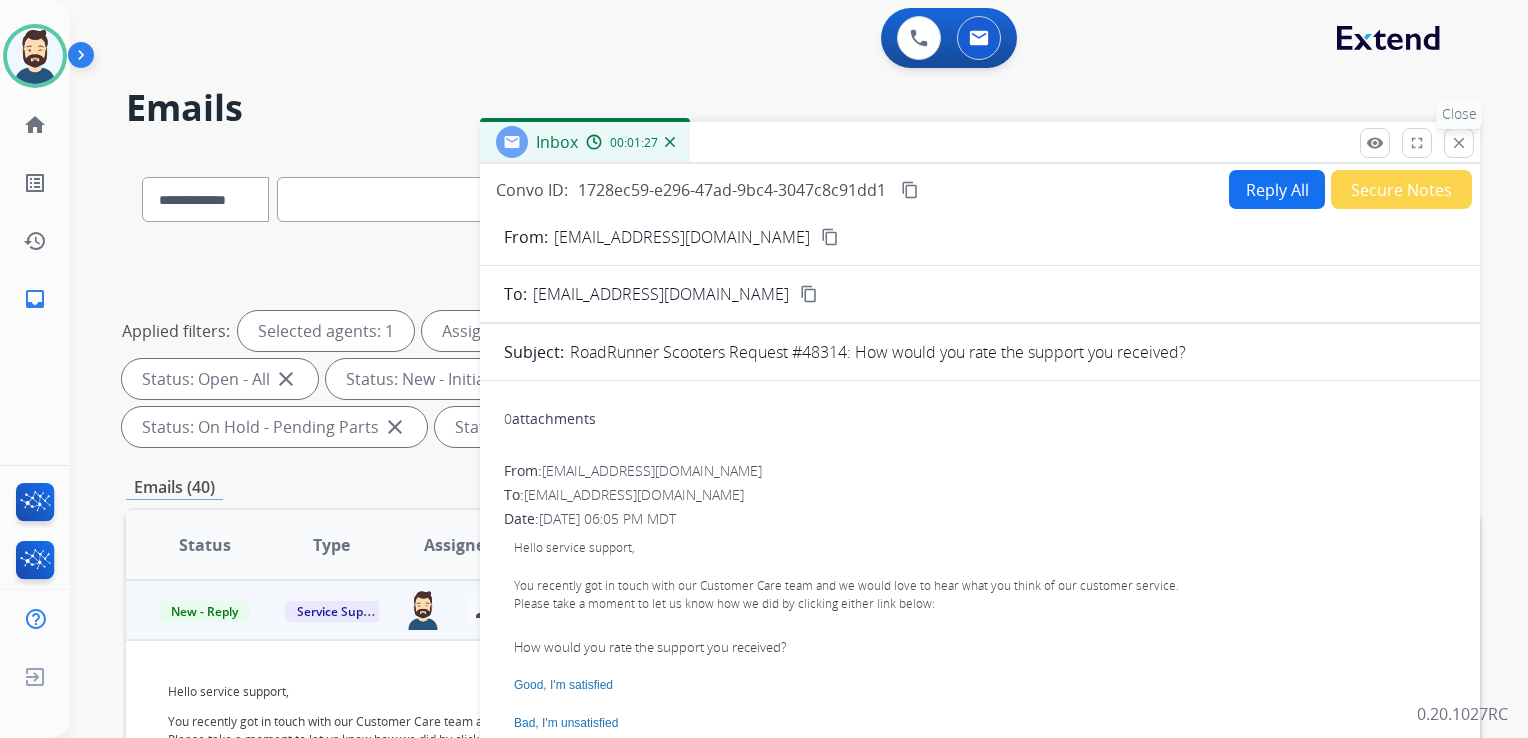 click on "close" at bounding box center [1459, 143] 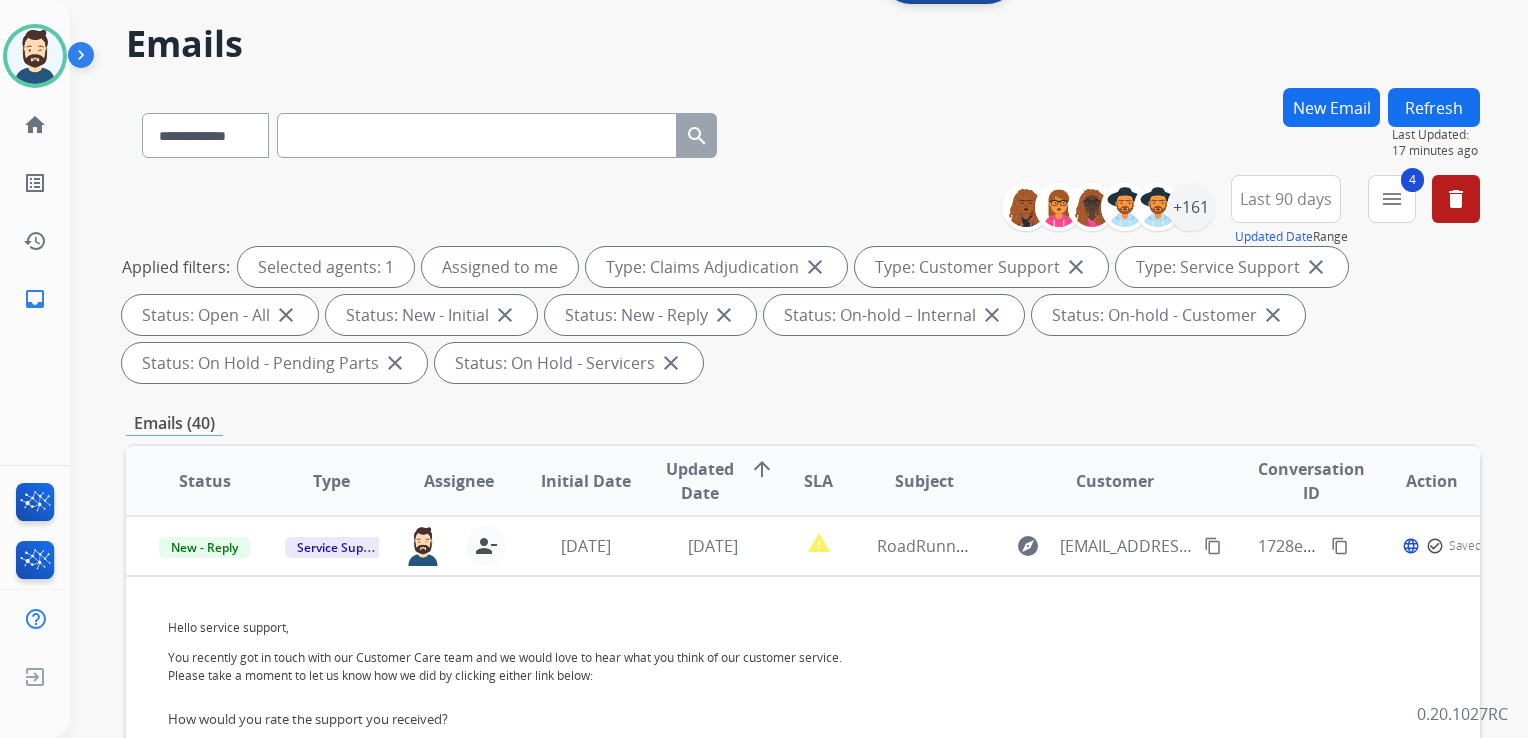 scroll, scrollTop: 200, scrollLeft: 0, axis: vertical 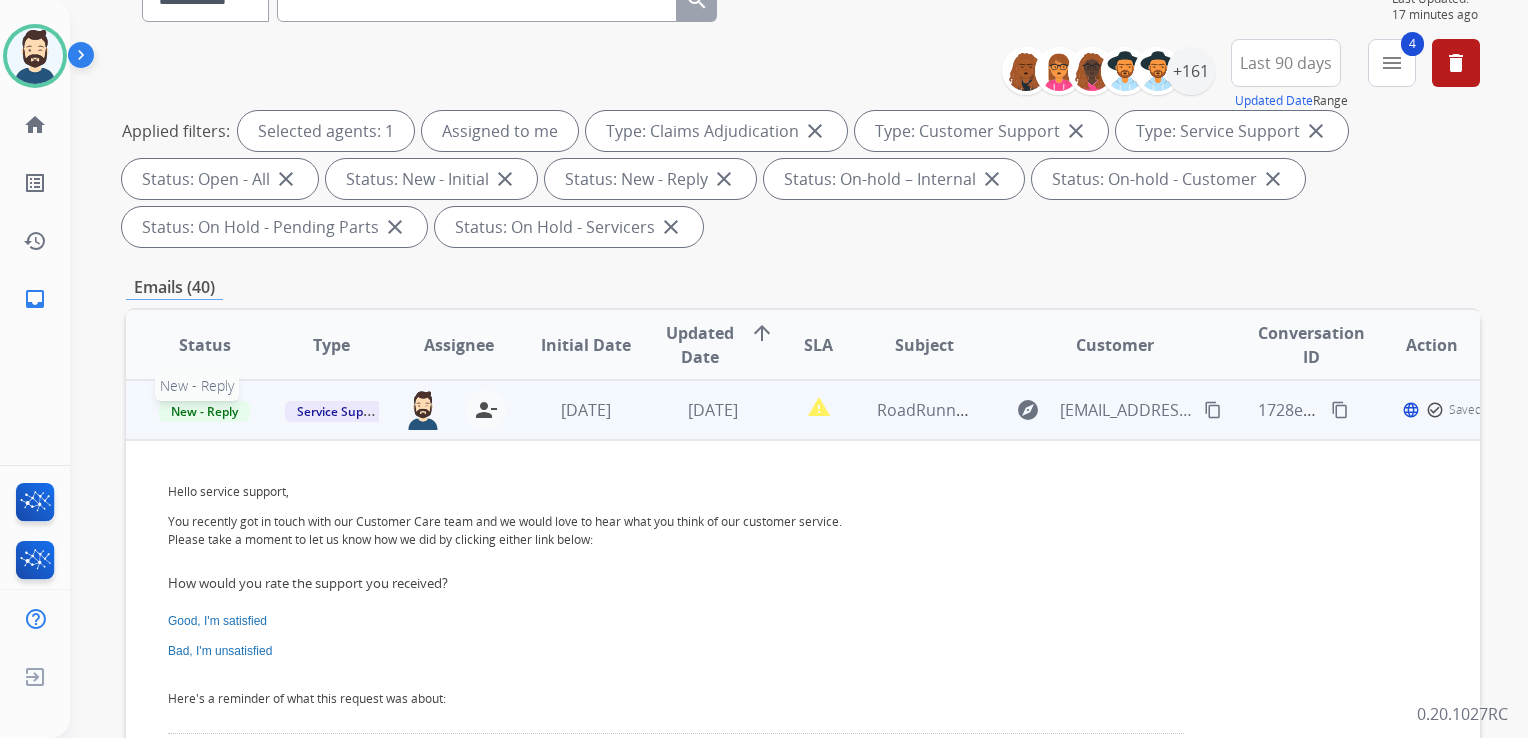 click on "New - Reply" at bounding box center (204, 411) 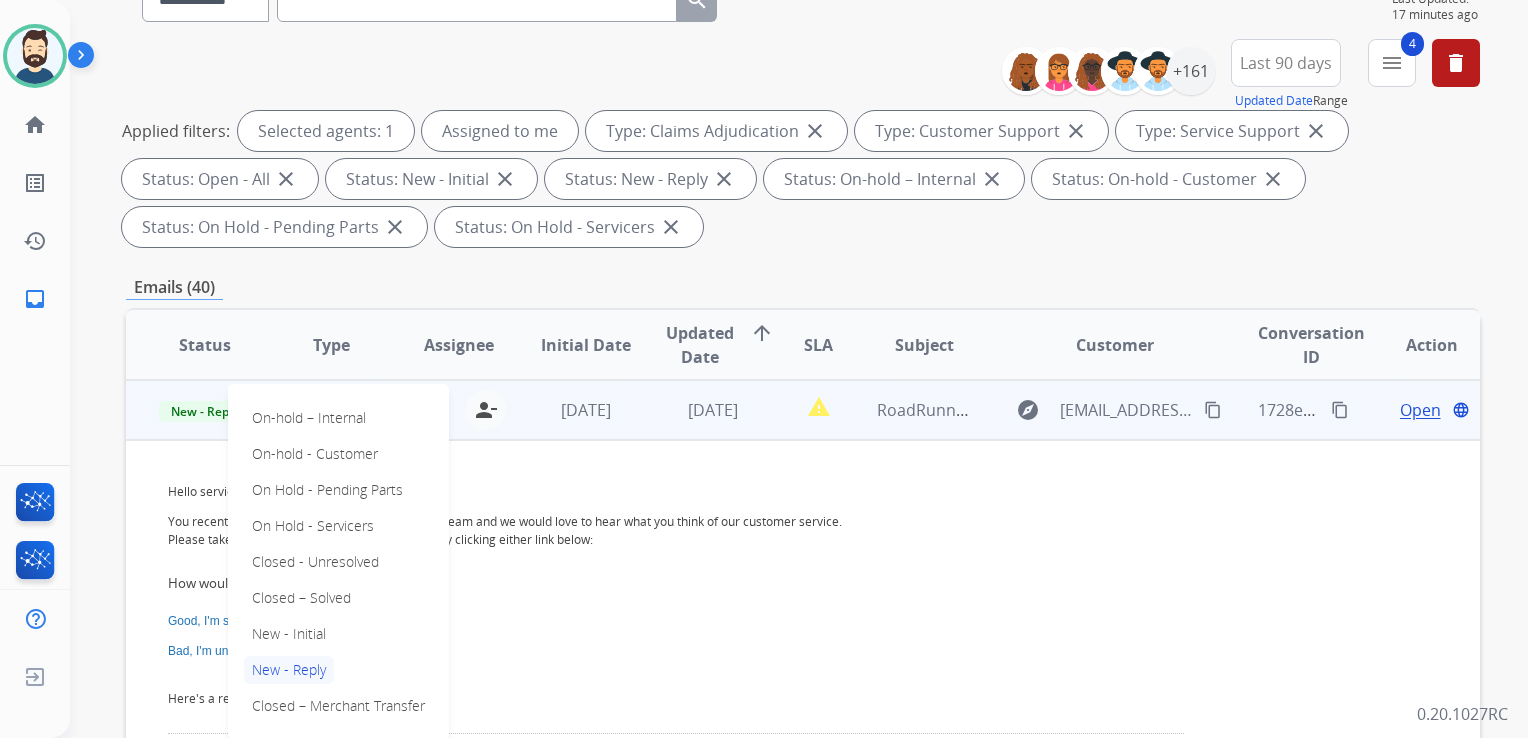 drag, startPoint x: 322, startPoint y: 595, endPoint x: 614, endPoint y: 467, distance: 318.82285 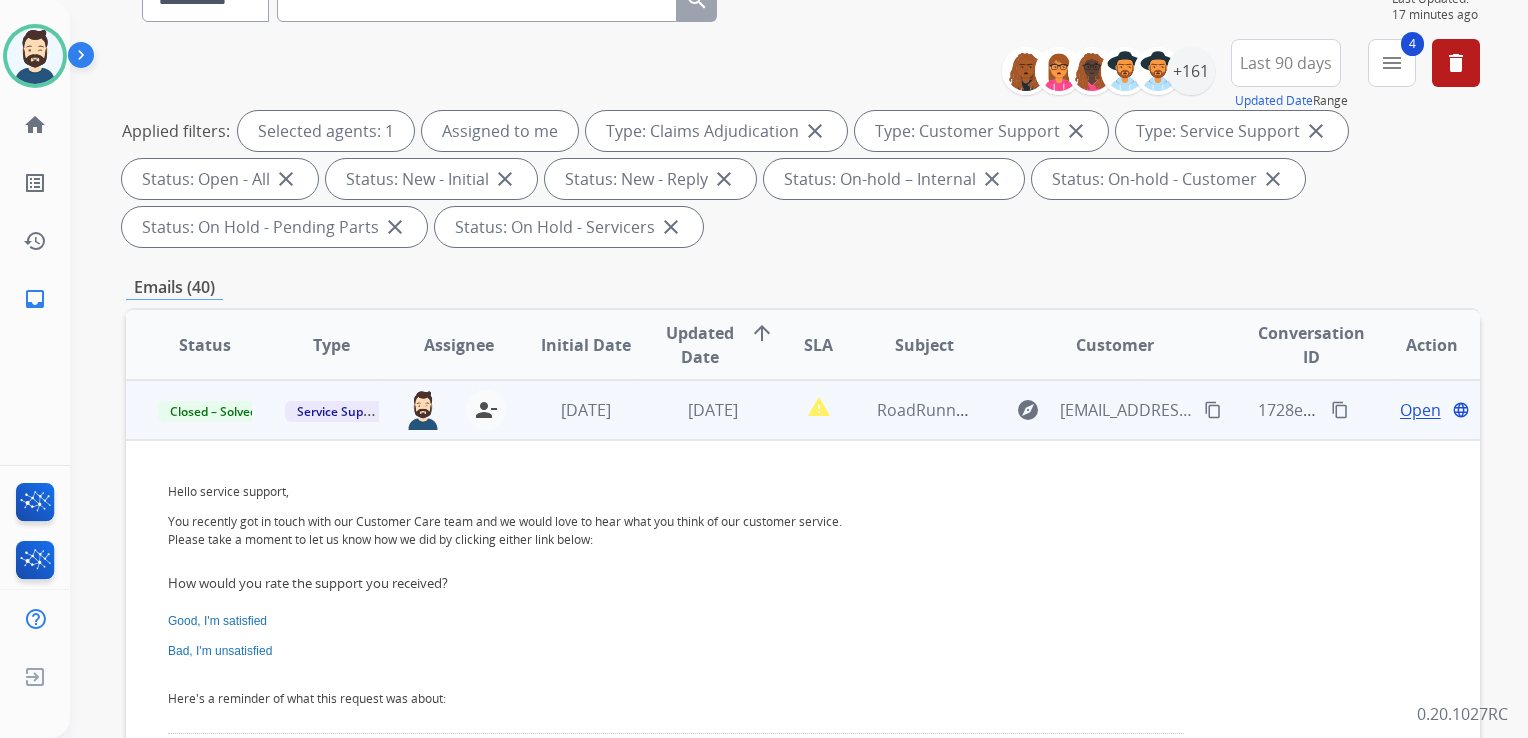 click on "[DATE]" at bounding box center (697, 410) 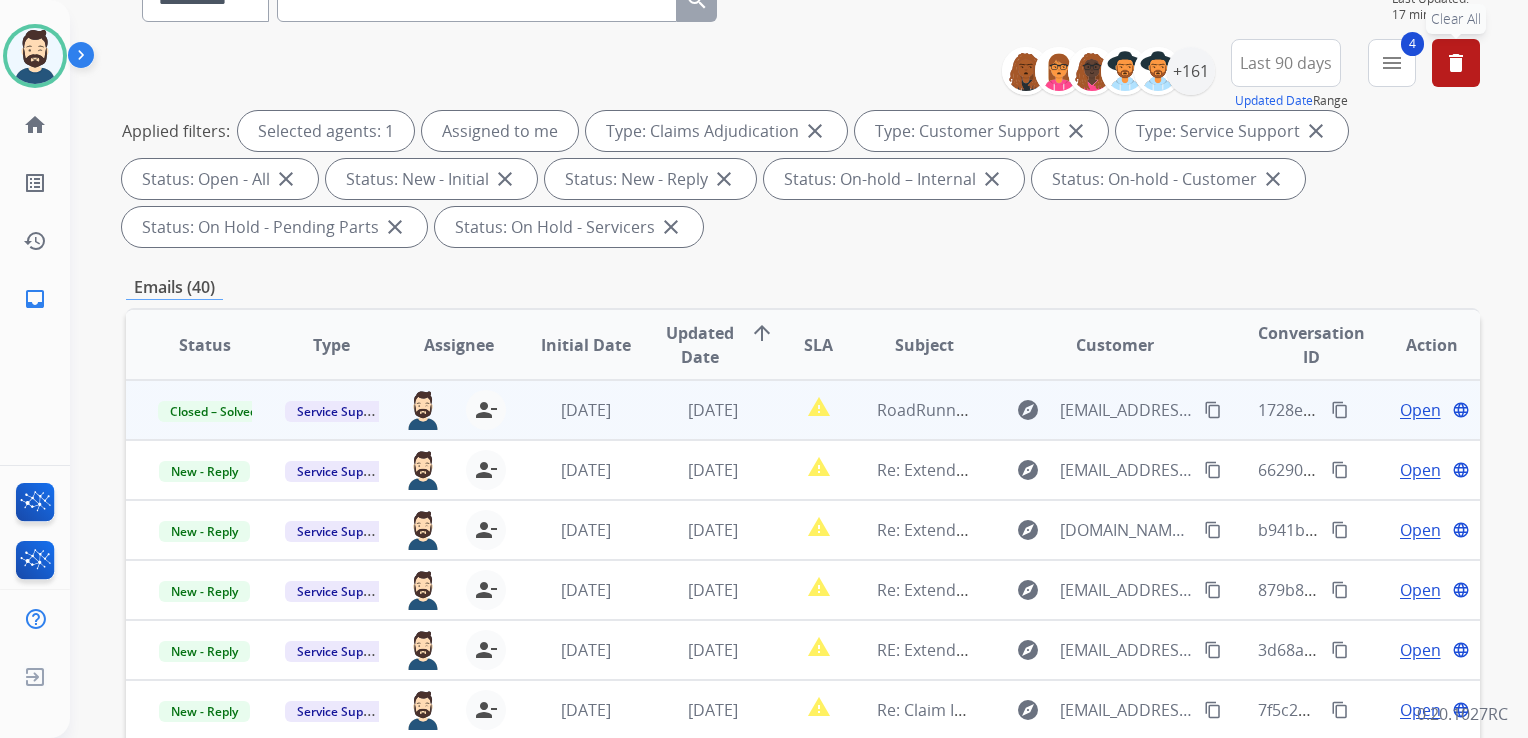 click on "delete" at bounding box center [1456, 63] 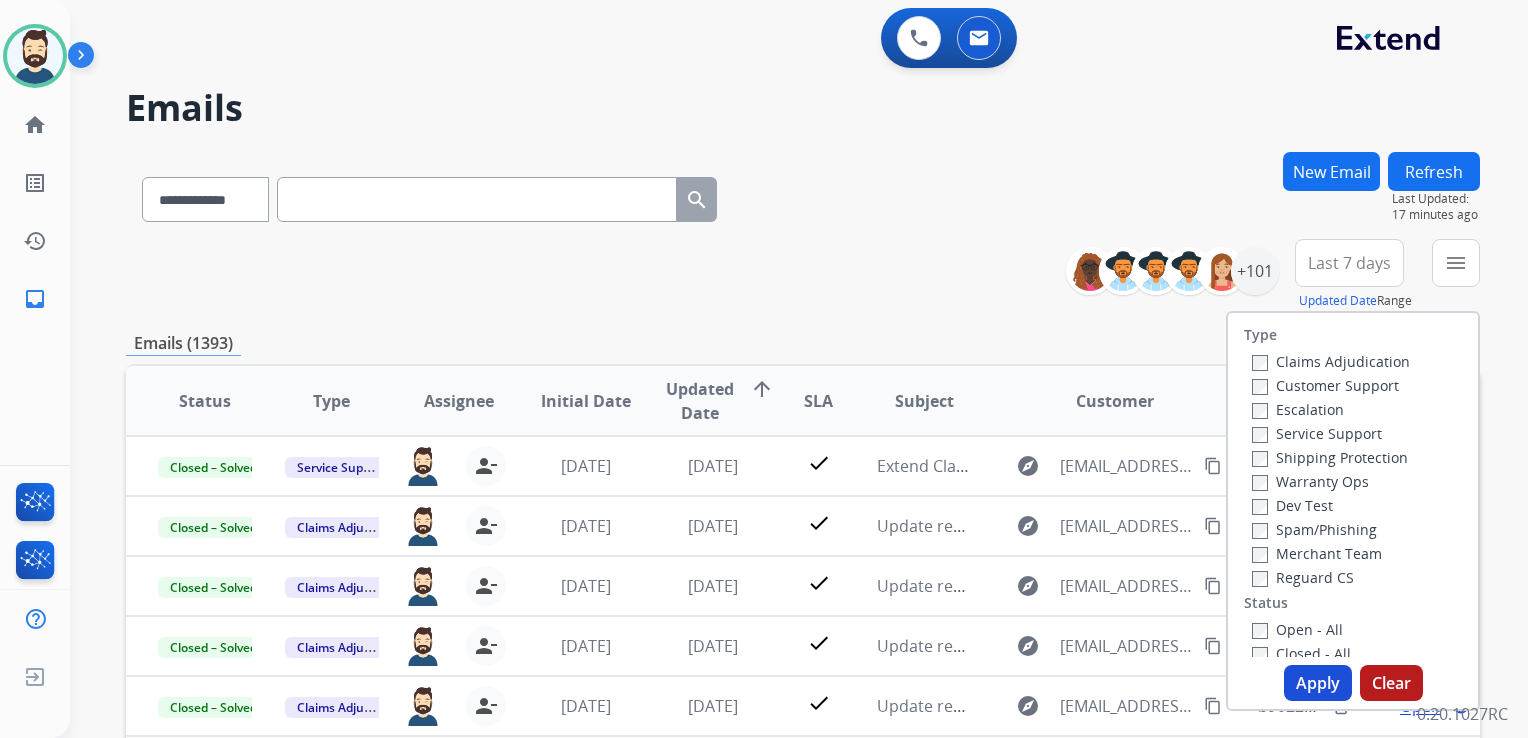 click on "**********" at bounding box center [803, 195] 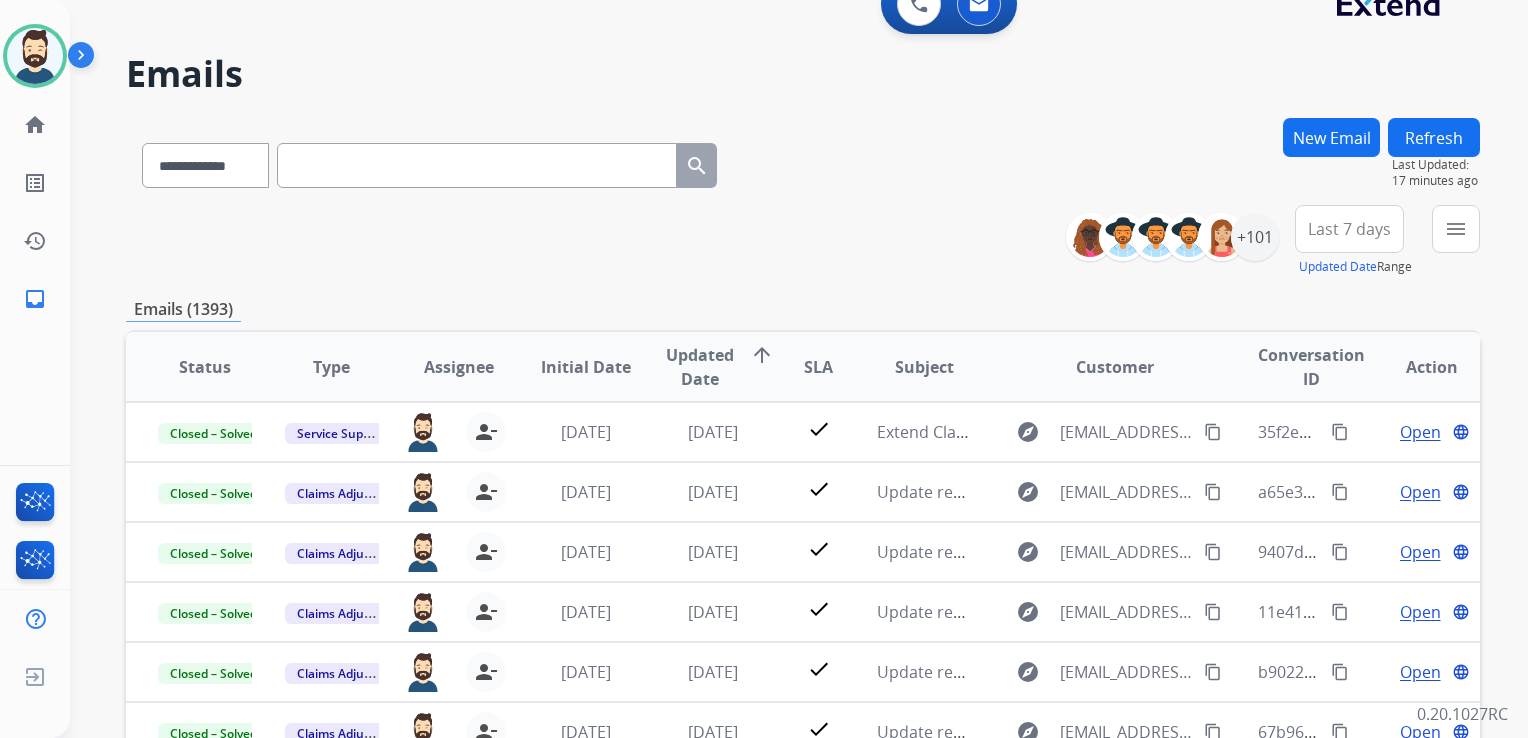 scroll, scrollTop: 0, scrollLeft: 0, axis: both 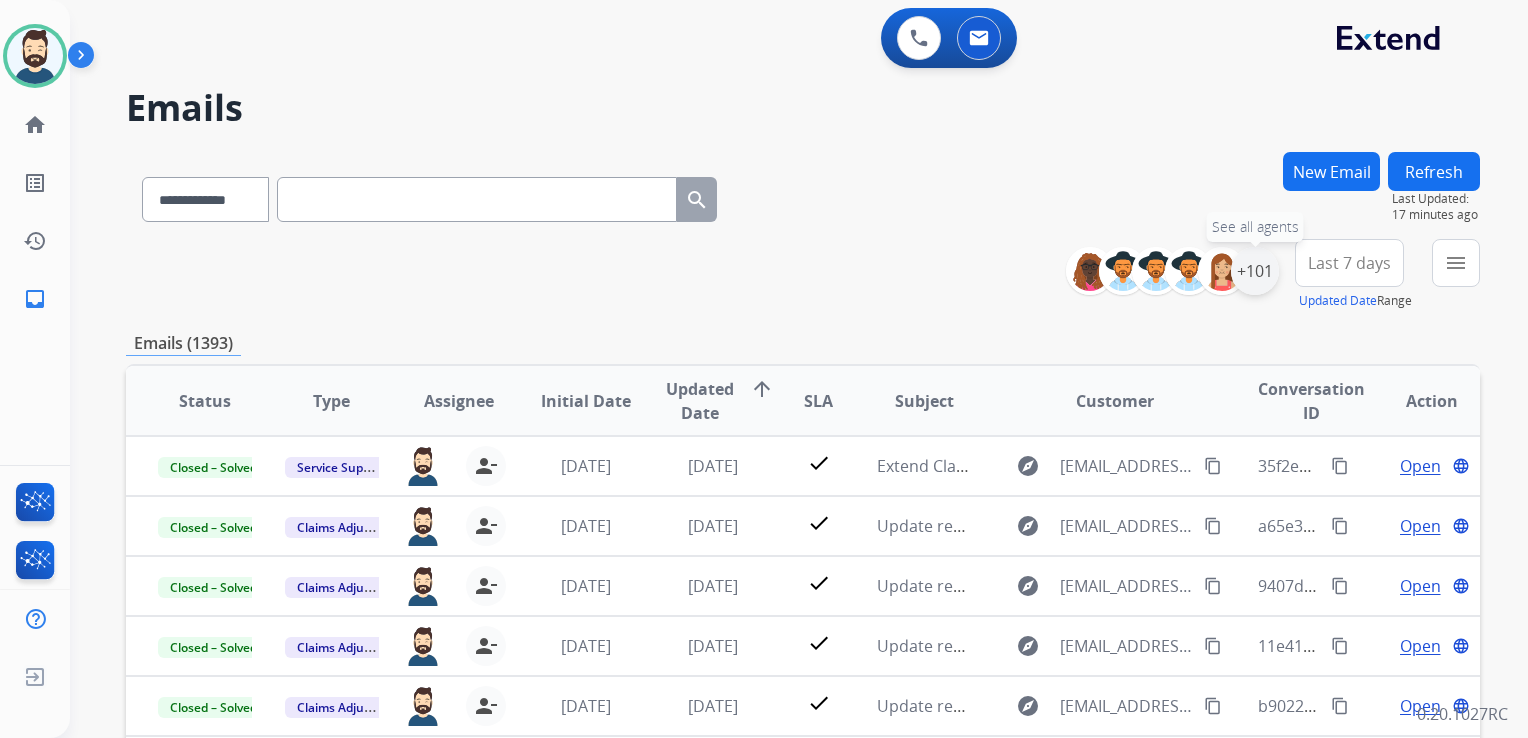 click on "+101" at bounding box center (1255, 271) 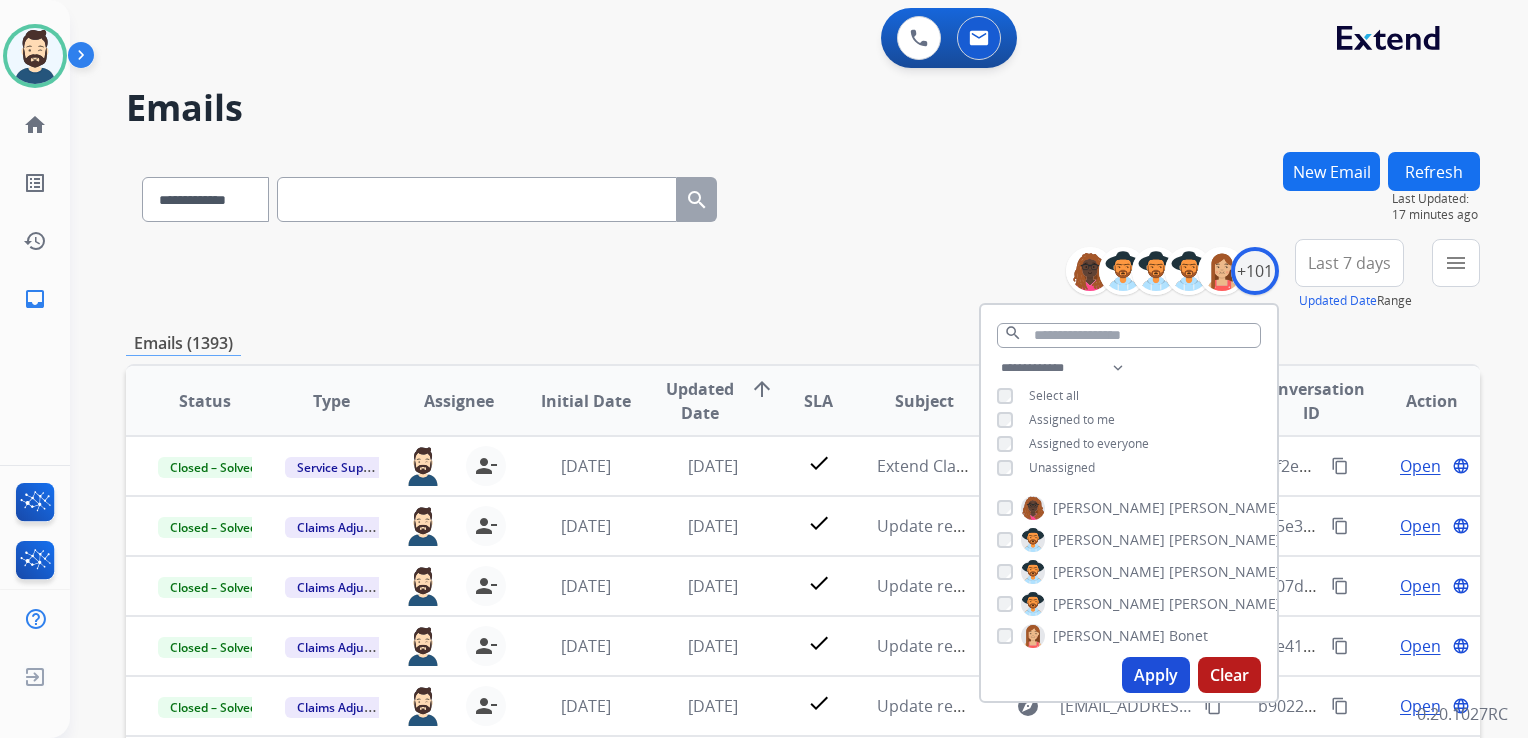 click on "Apply" at bounding box center [1156, 675] 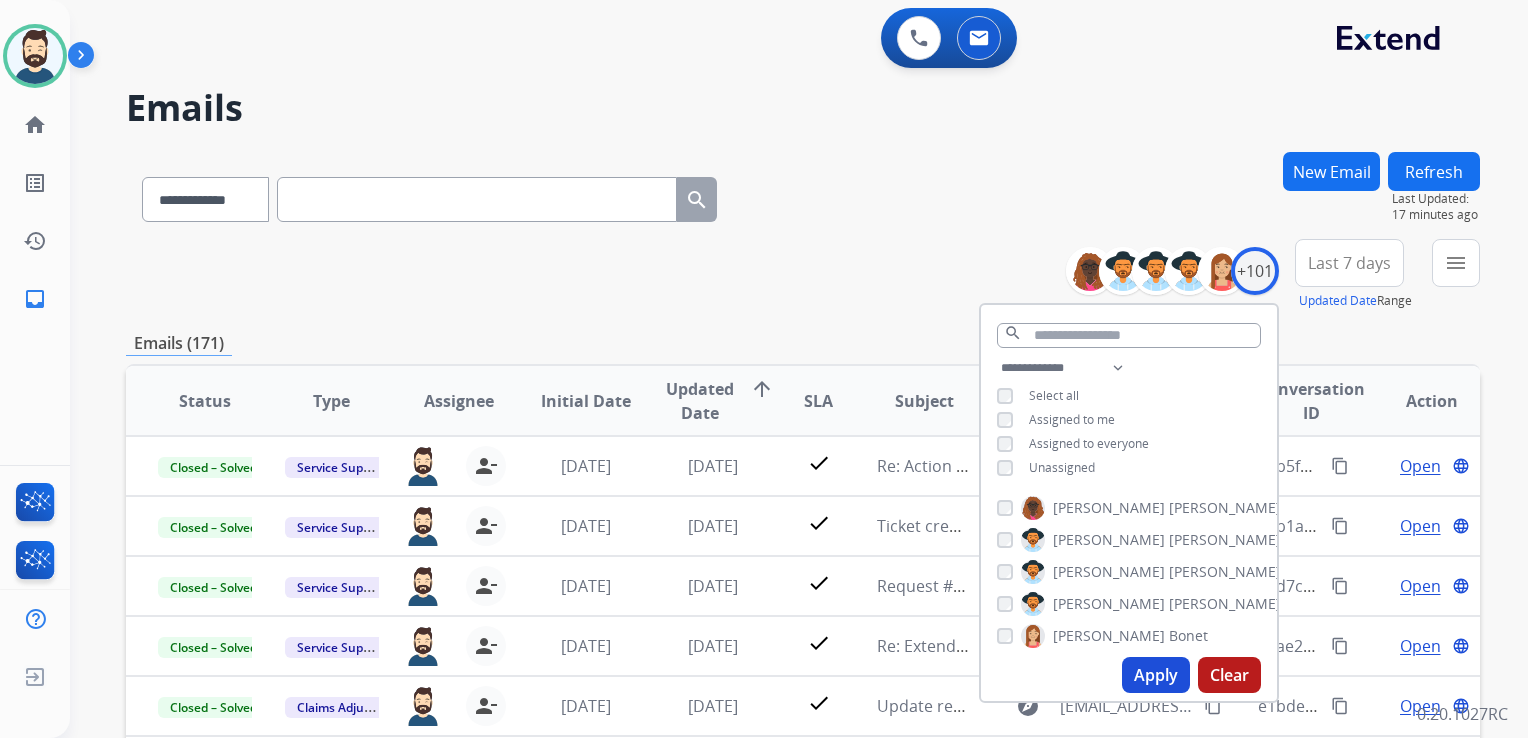 click on "Last 7 days" at bounding box center (1349, 263) 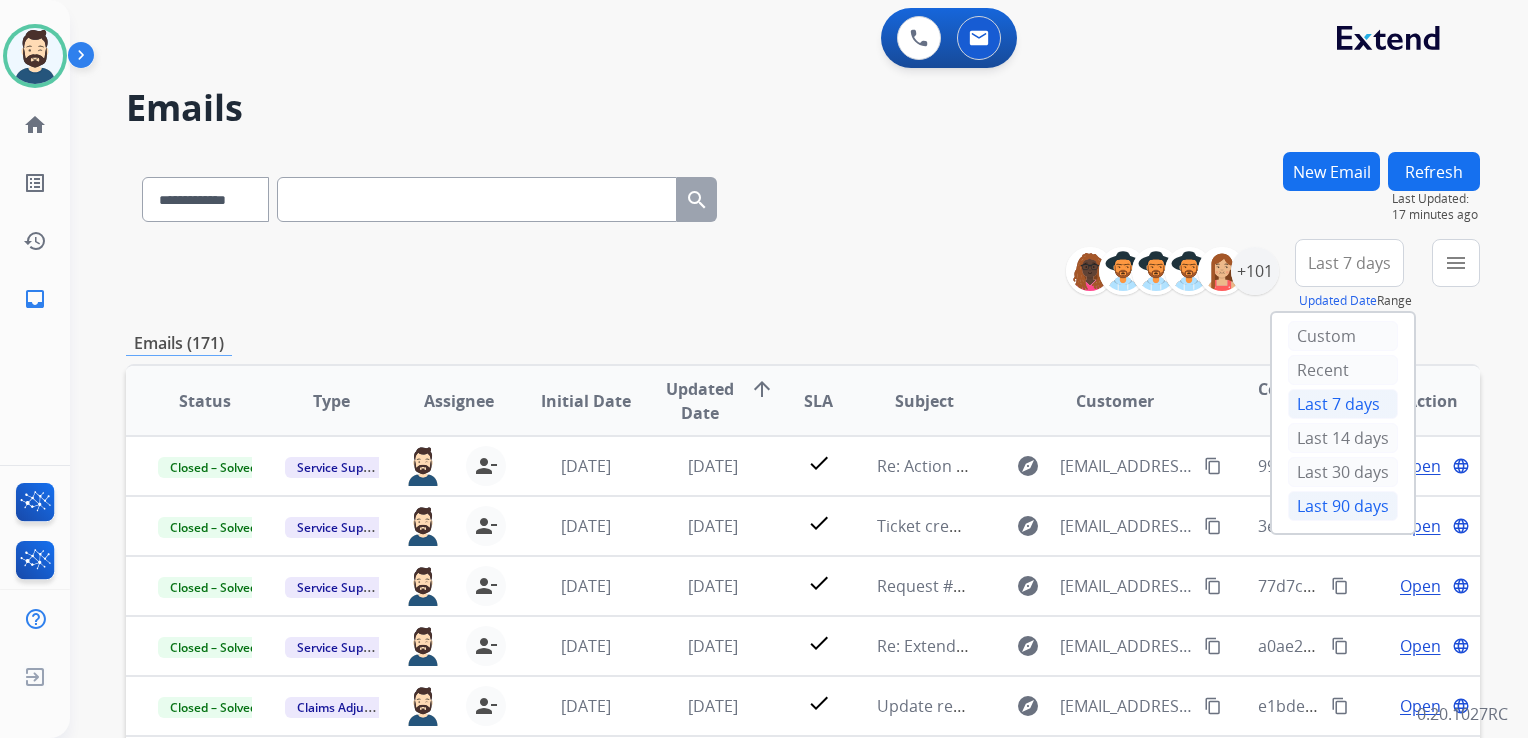 click on "Last 90 days" at bounding box center [1343, 506] 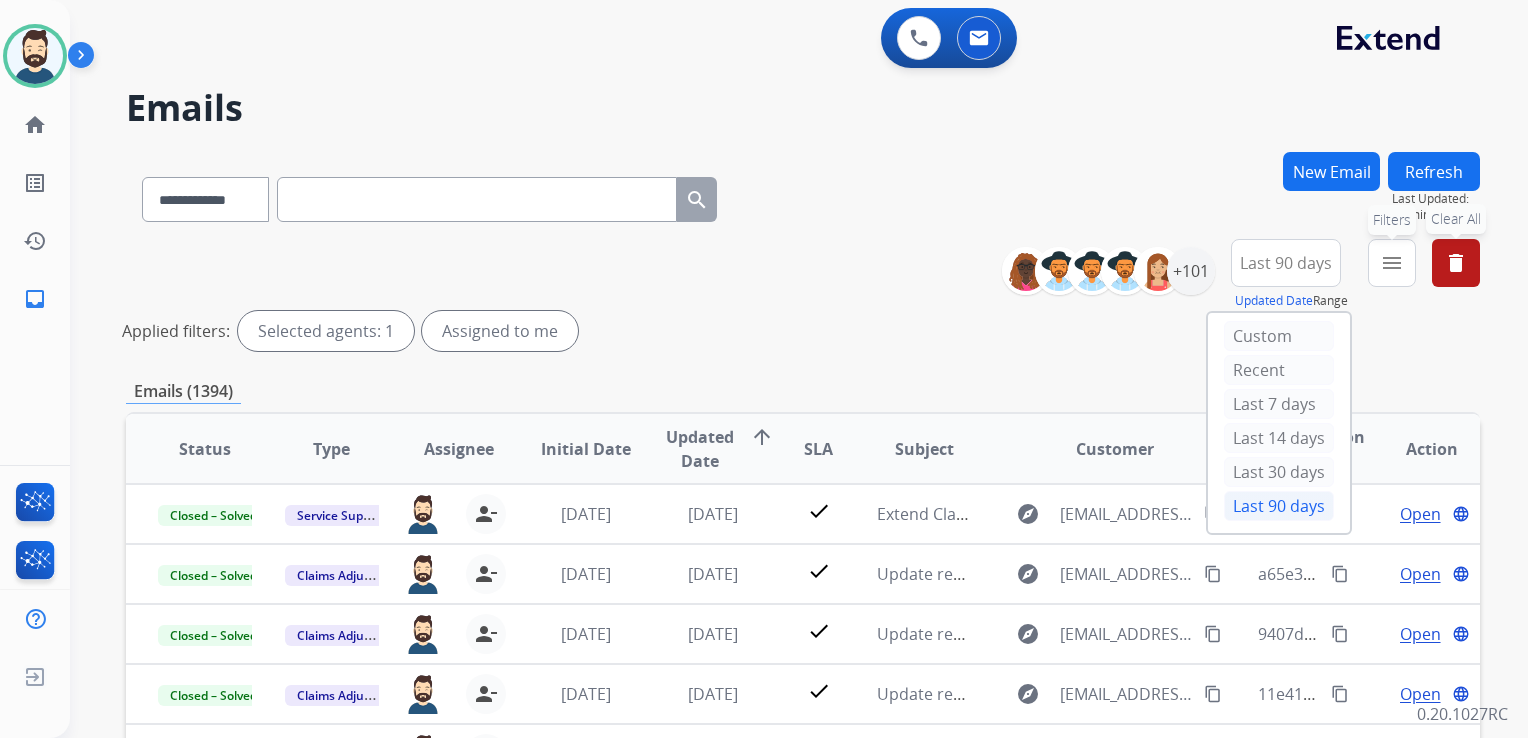 click on "menu" at bounding box center [1392, 263] 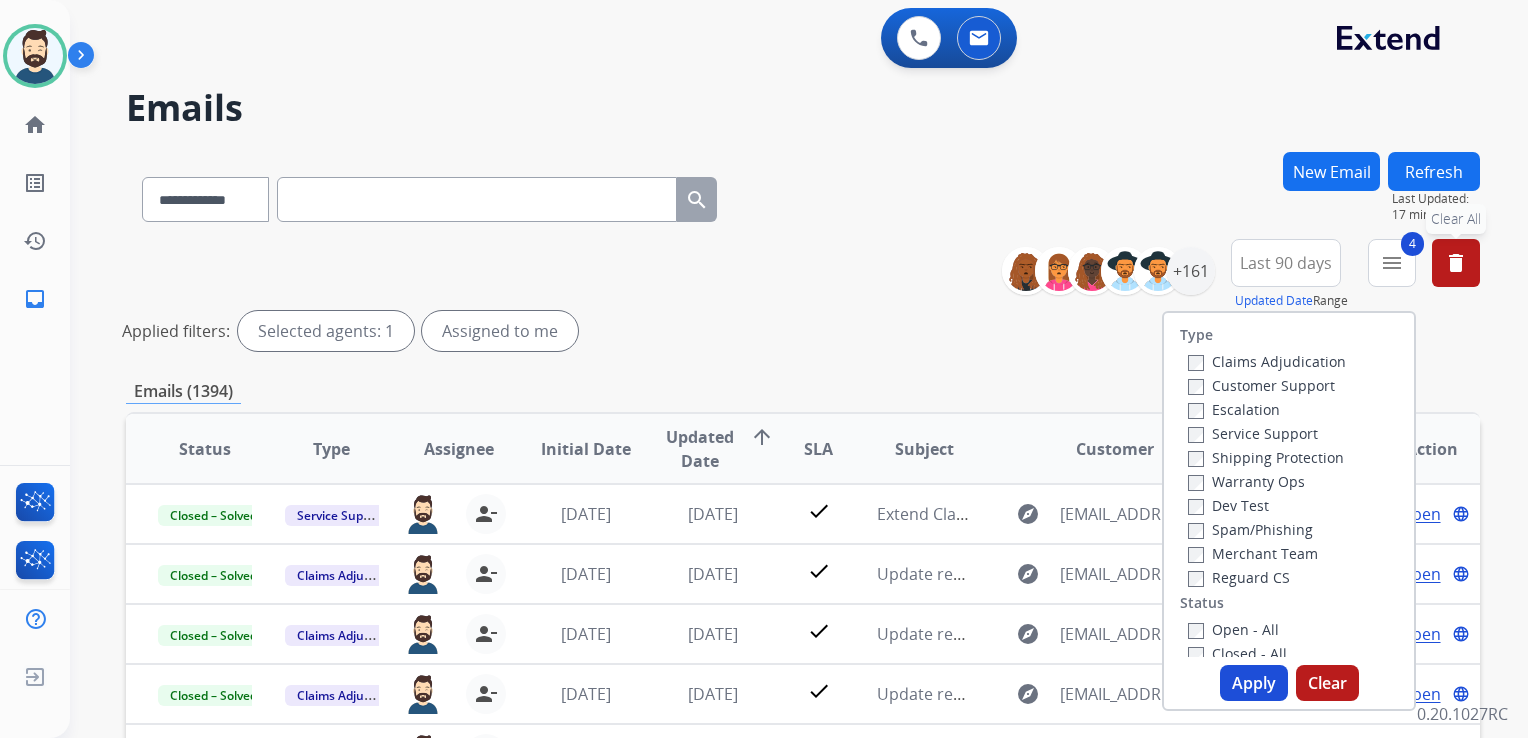 click on "Apply" at bounding box center [1254, 683] 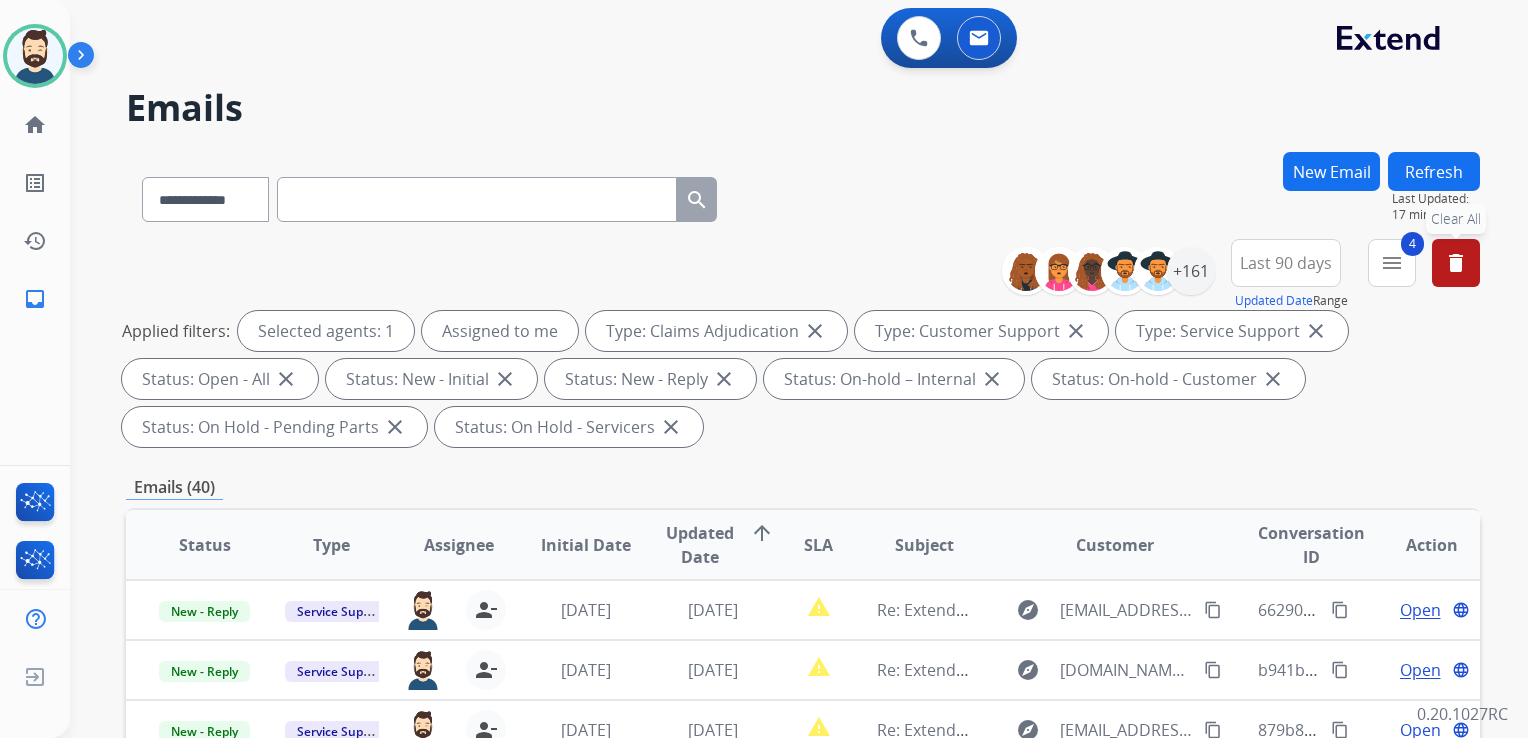 scroll, scrollTop: 1, scrollLeft: 0, axis: vertical 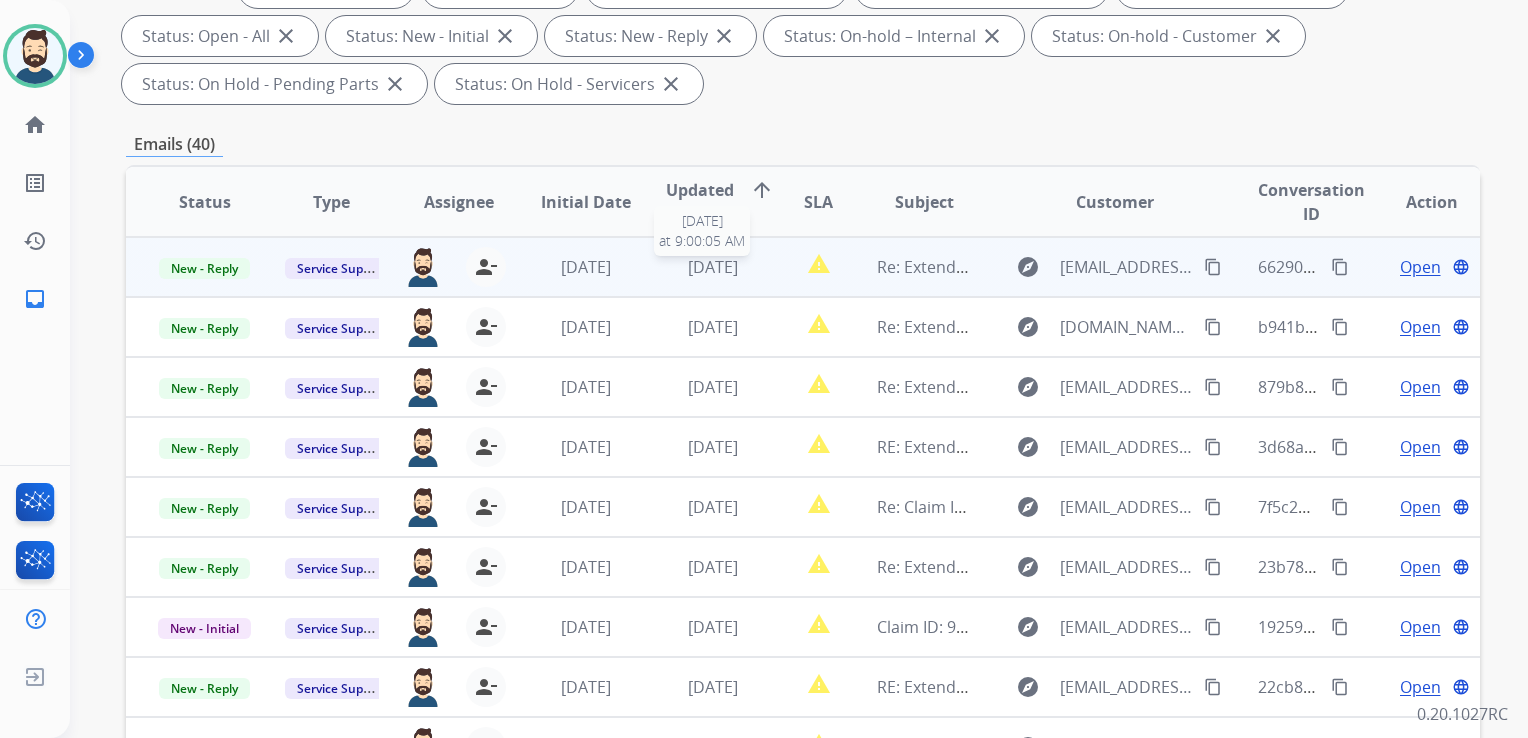 click on "[DATE]" at bounding box center (713, 267) 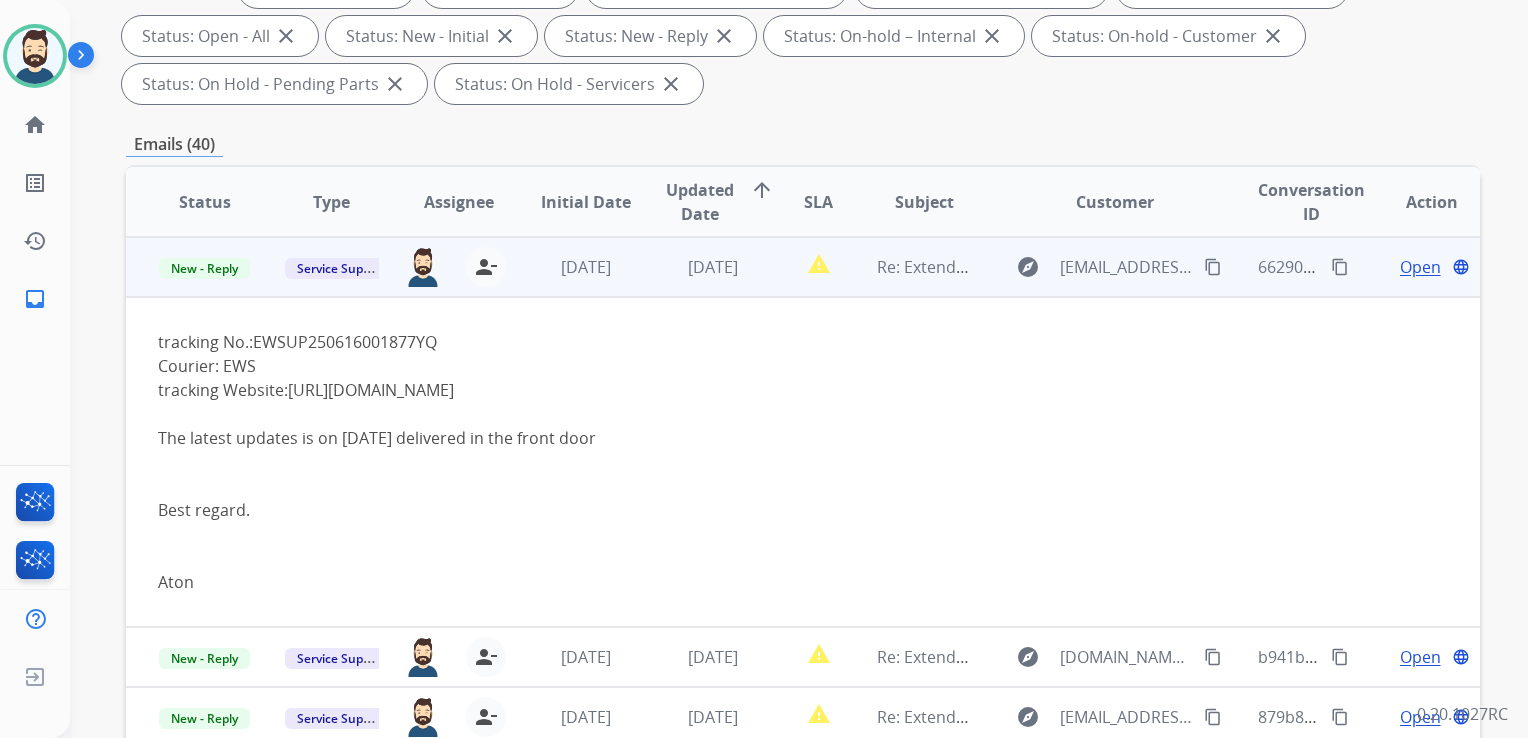 click on "Open" at bounding box center (1420, 267) 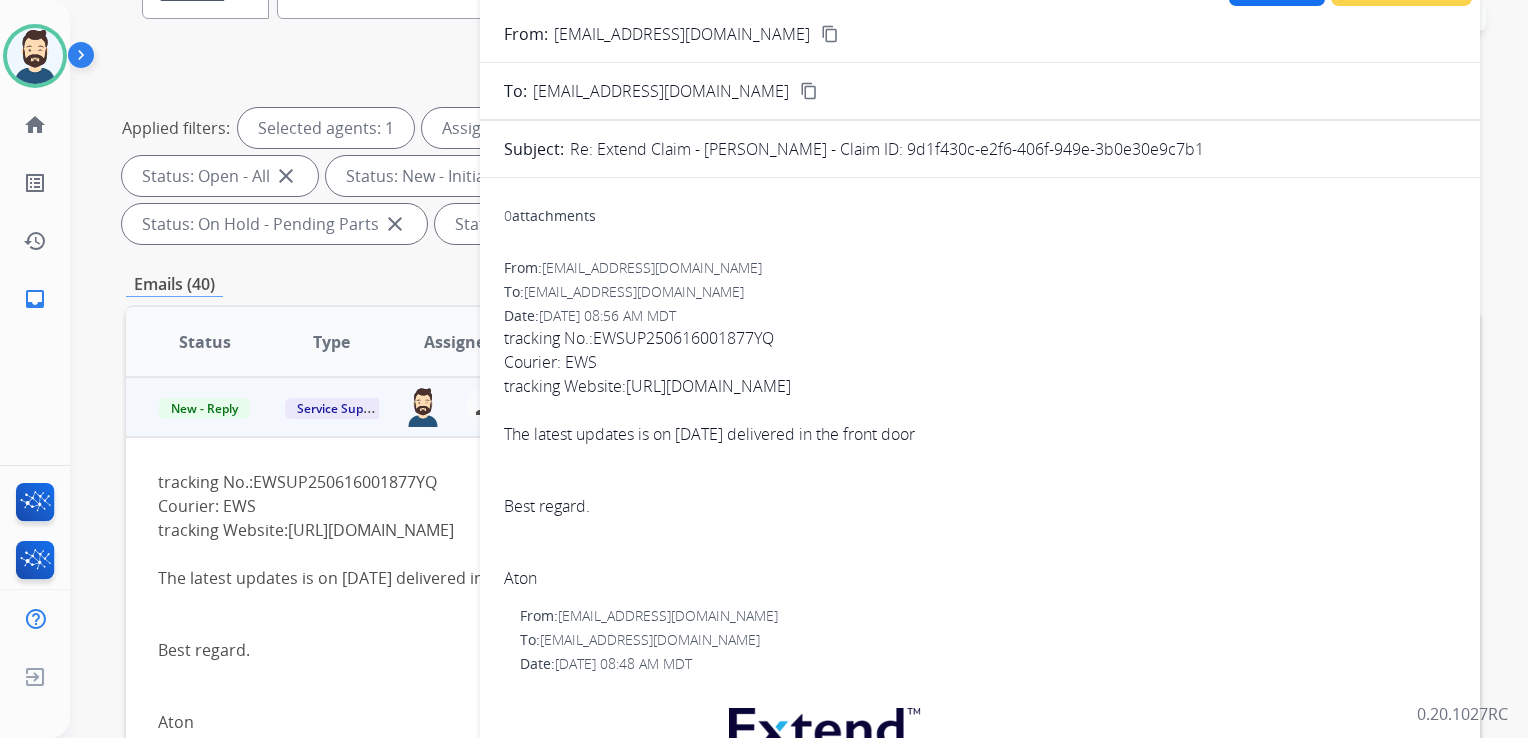 scroll, scrollTop: 0, scrollLeft: 0, axis: both 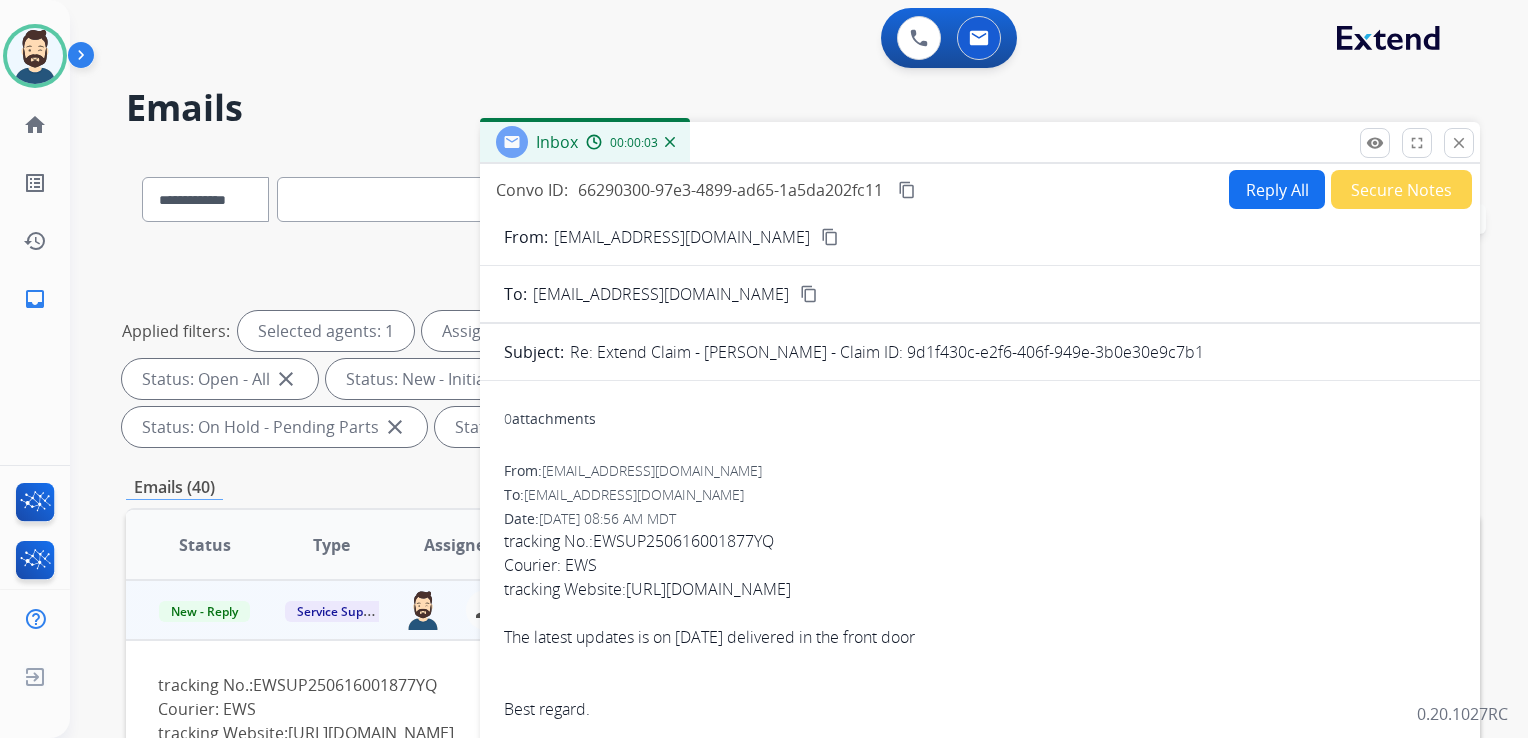 drag, startPoint x: 908, startPoint y: 349, endPoint x: 1212, endPoint y: 347, distance: 304.0066 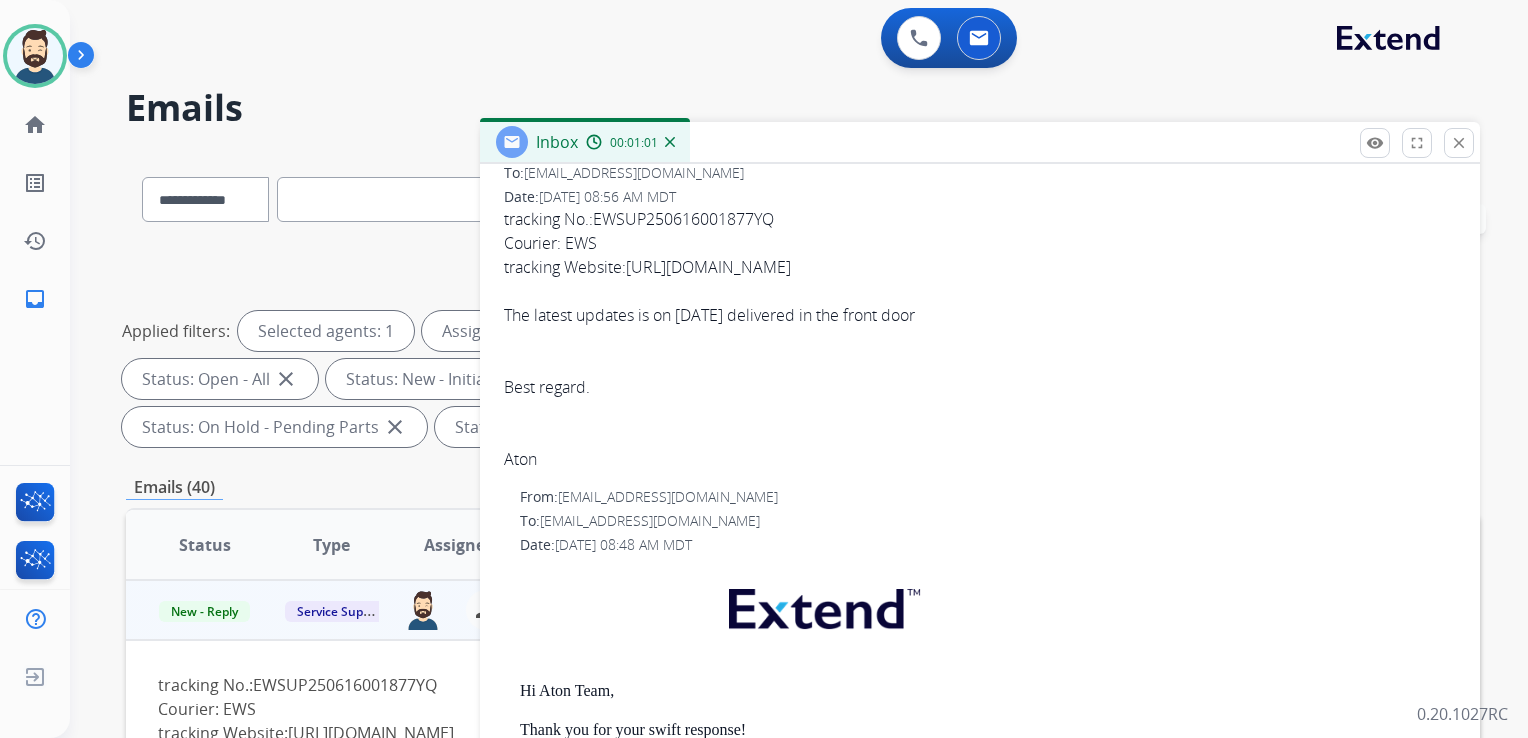 scroll, scrollTop: 200, scrollLeft: 0, axis: vertical 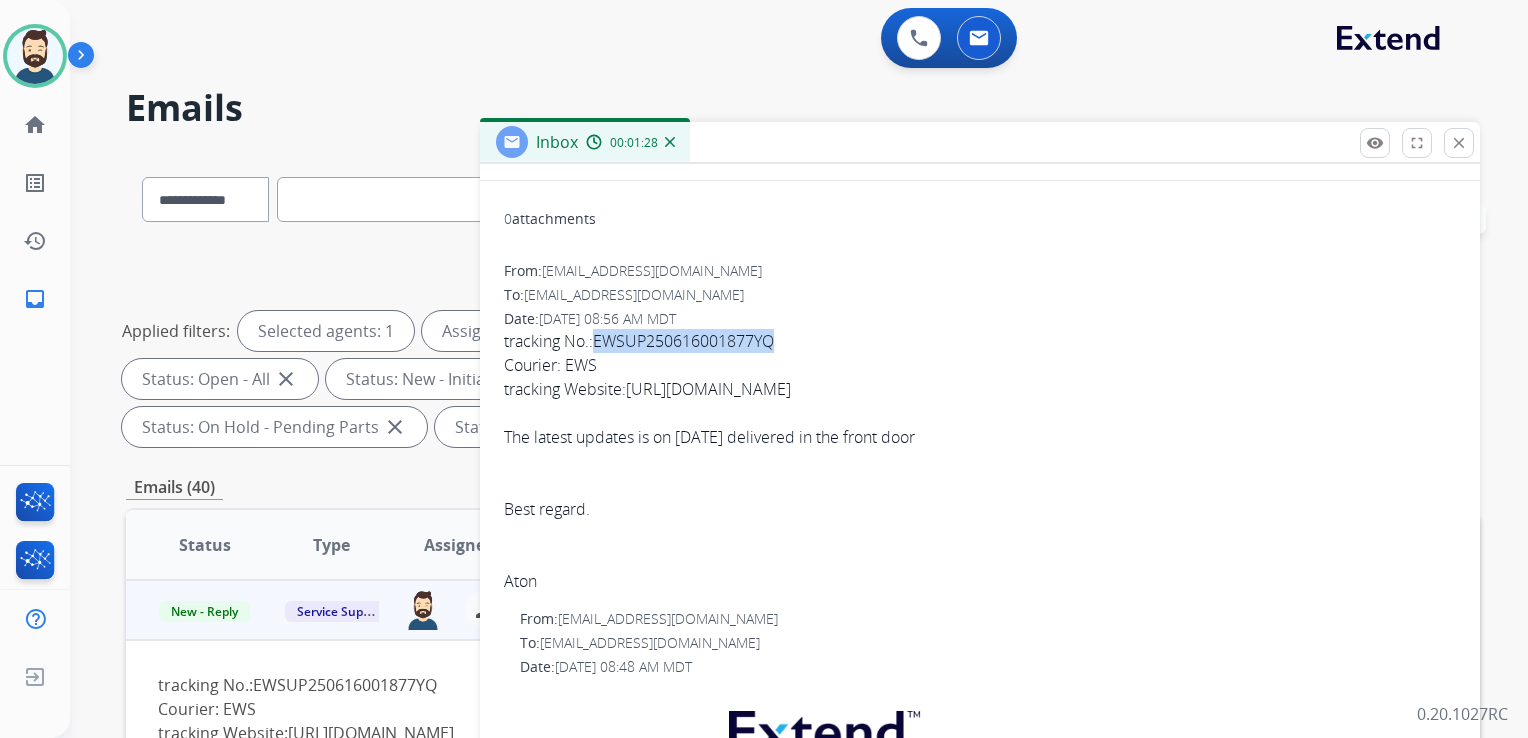 drag, startPoint x: 593, startPoint y: 339, endPoint x: 783, endPoint y: 337, distance: 190.01053 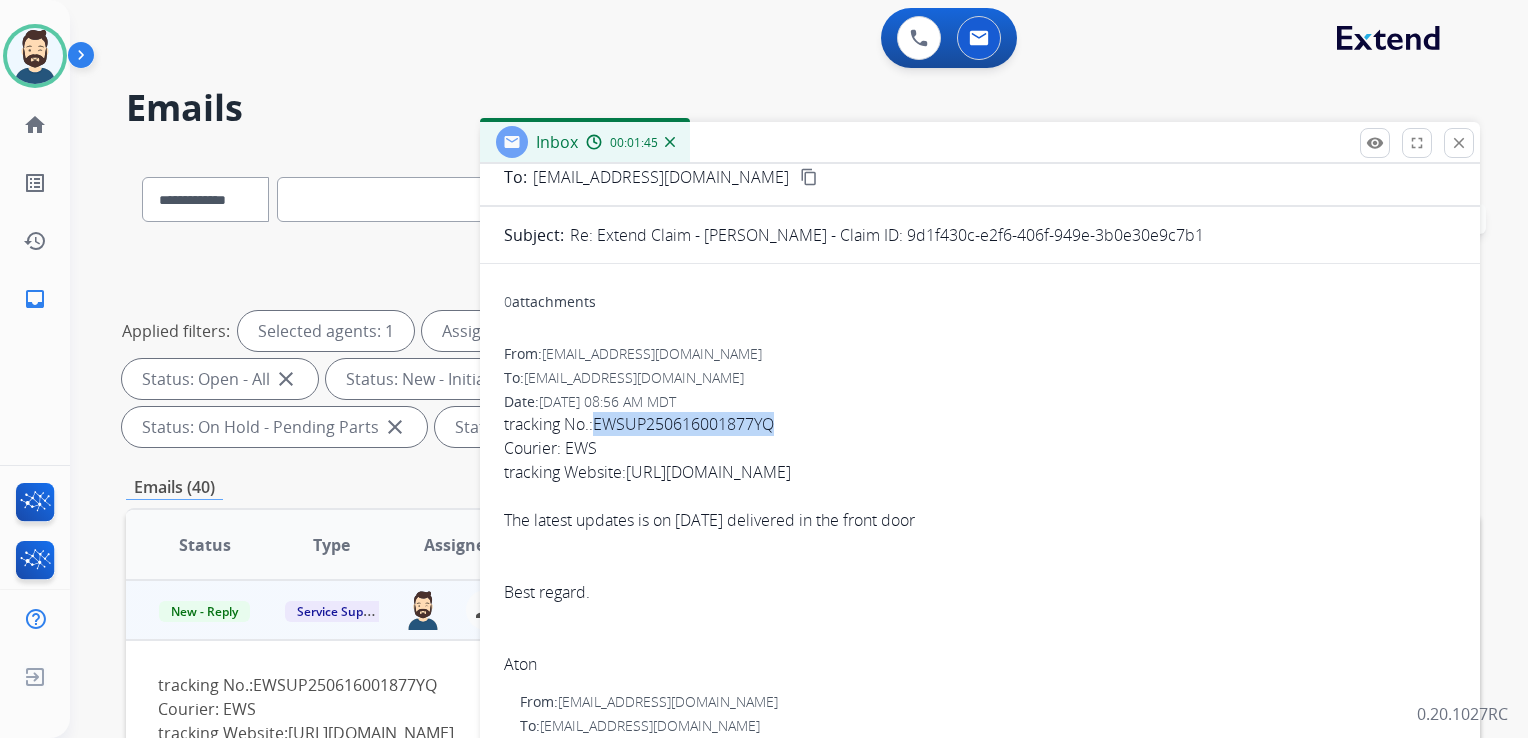 scroll, scrollTop: 0, scrollLeft: 0, axis: both 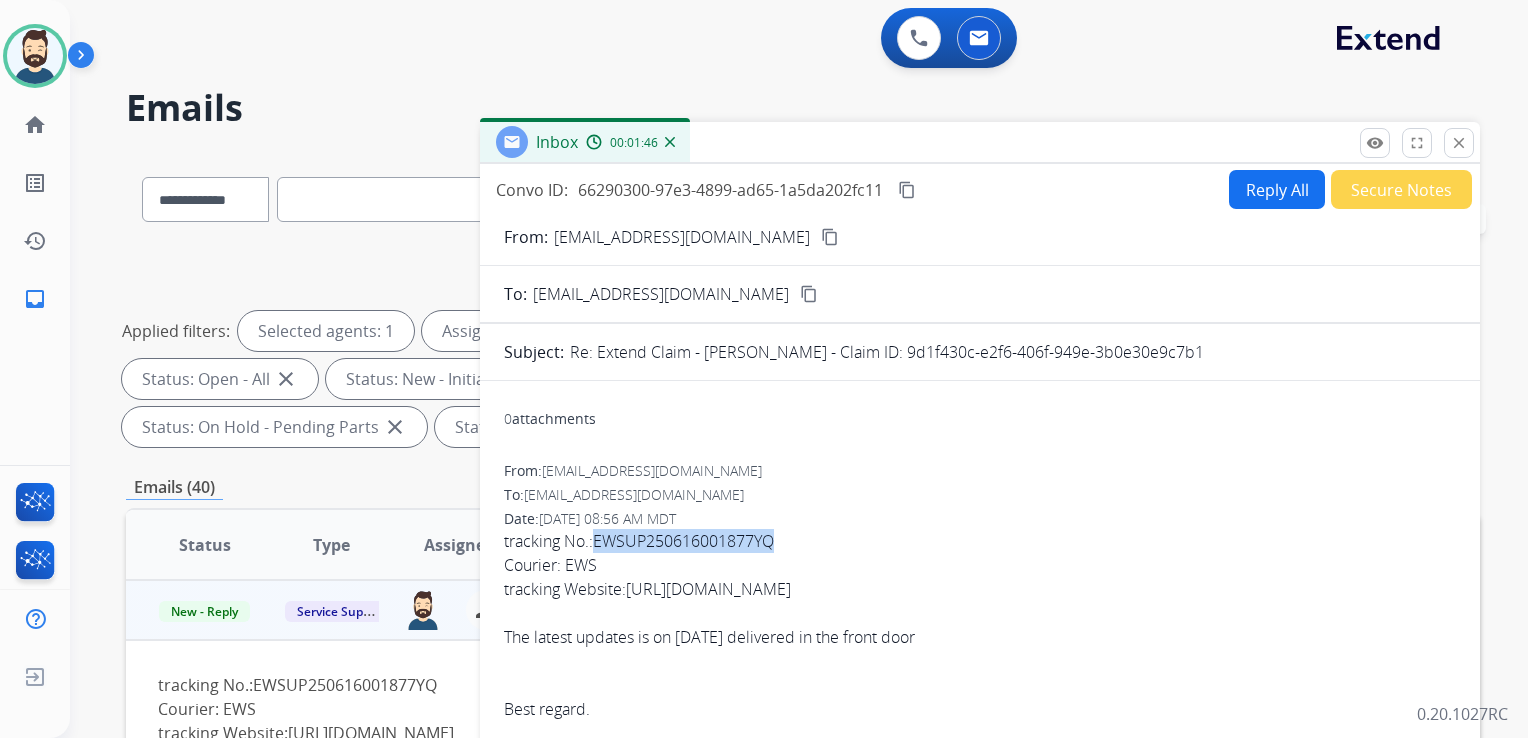 click on "Reply All" at bounding box center [1277, 189] 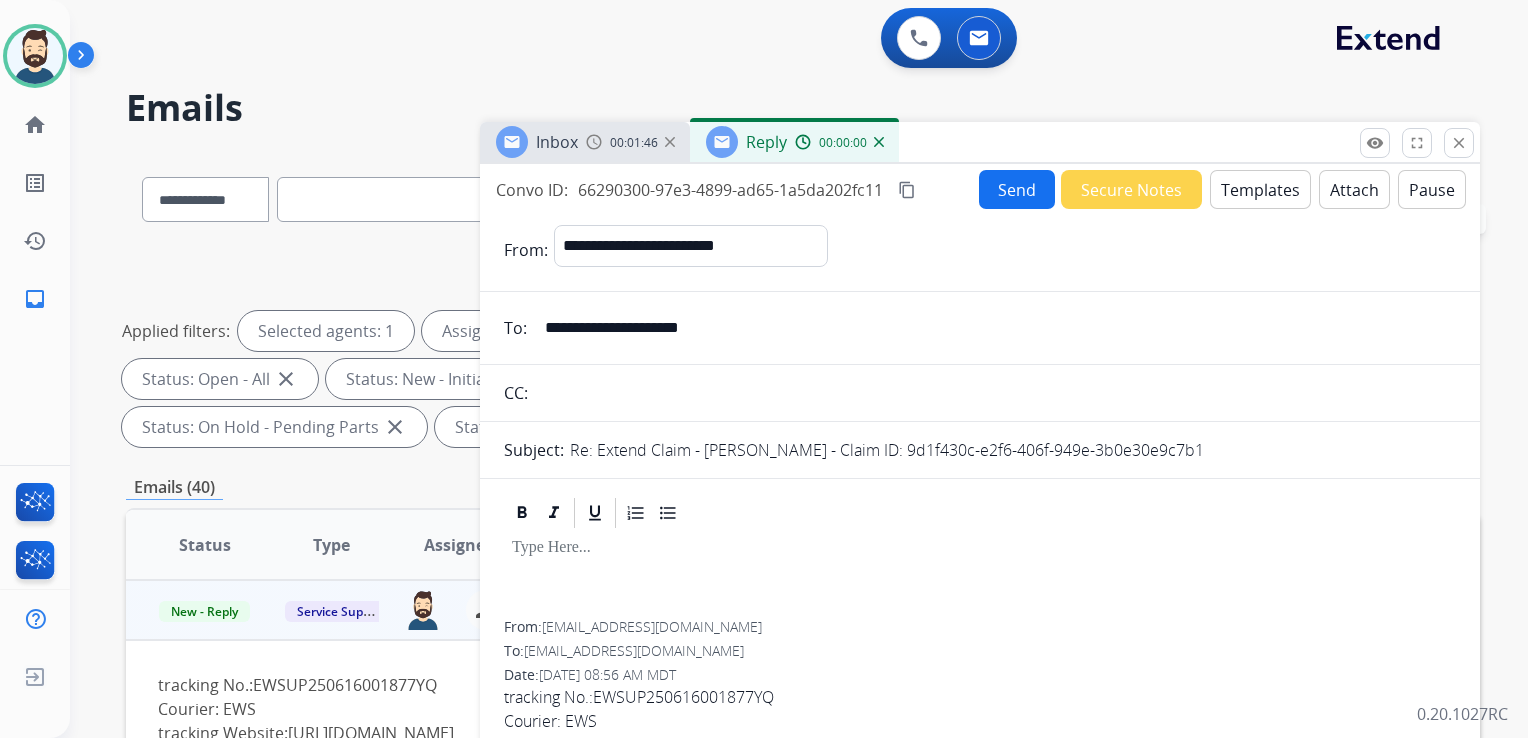click on "Templates" at bounding box center [1260, 189] 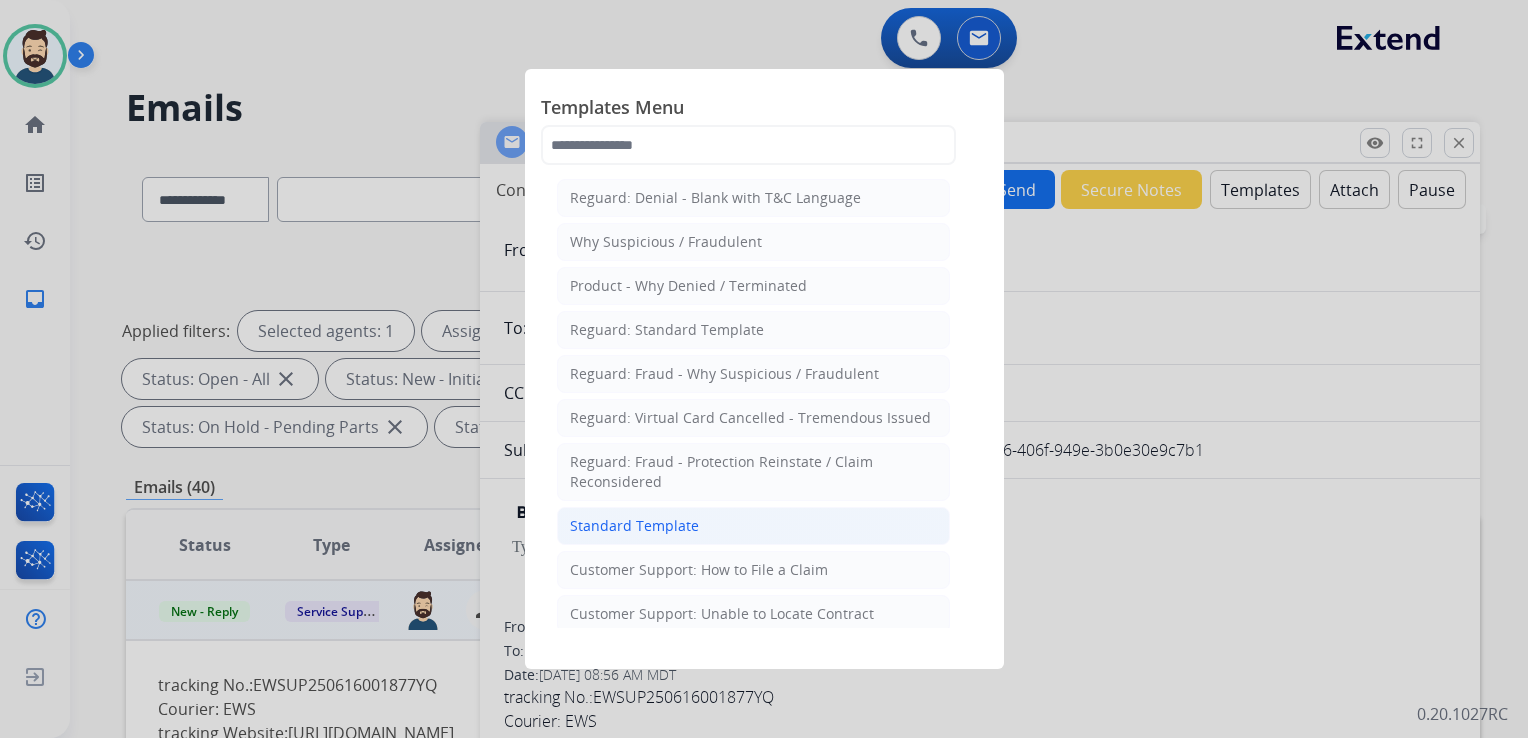 click on "Standard Template" 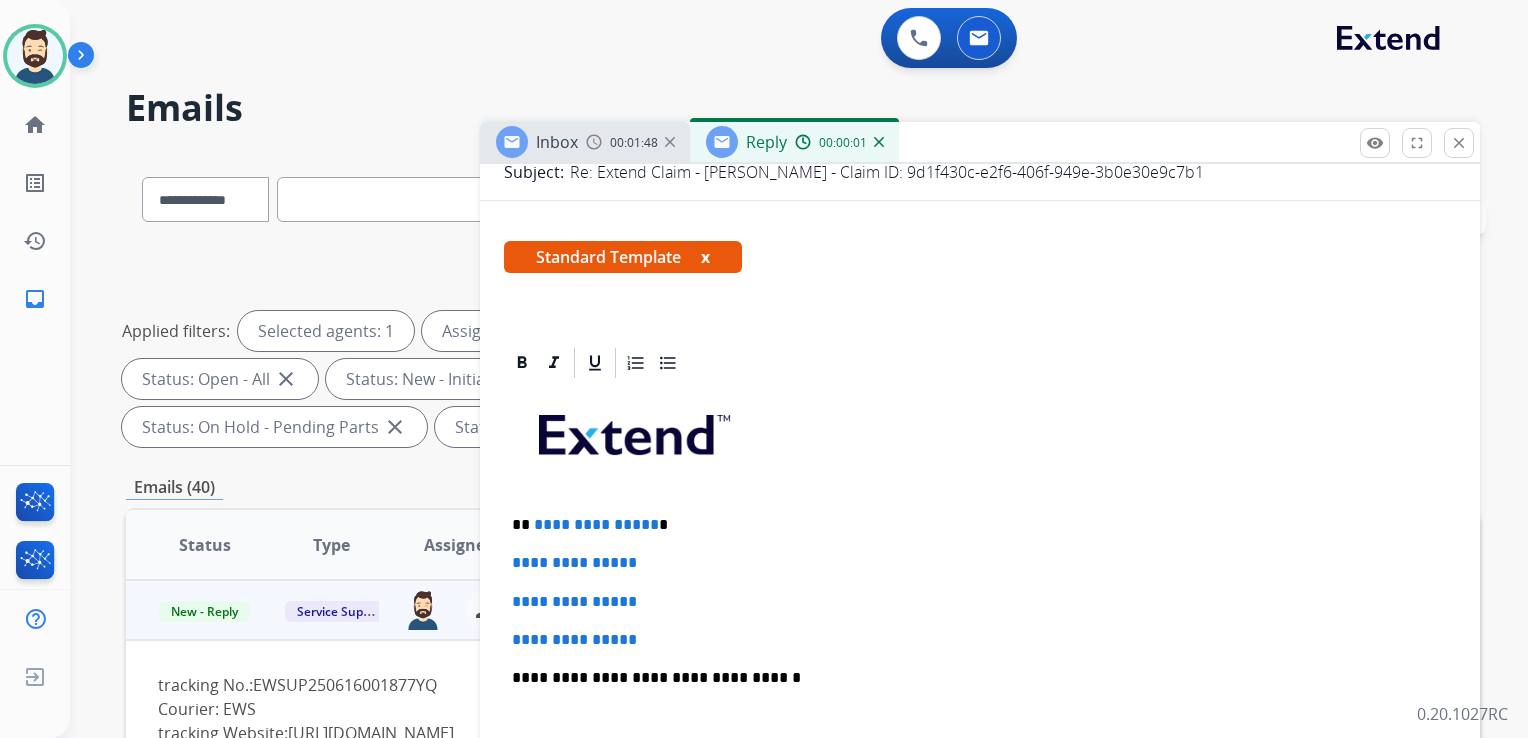 scroll, scrollTop: 400, scrollLeft: 0, axis: vertical 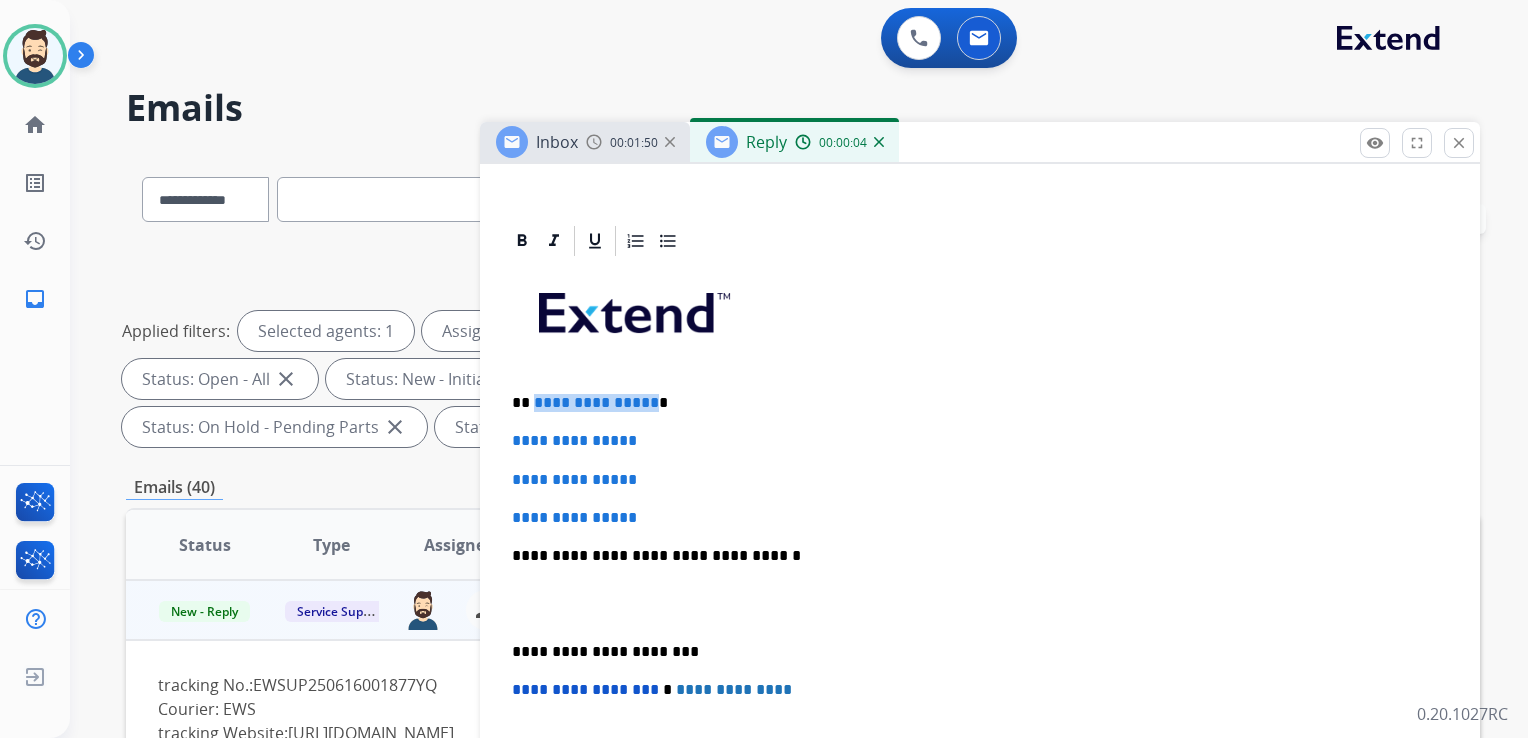 drag, startPoint x: 534, startPoint y: 399, endPoint x: 644, endPoint y: 402, distance: 110.0409 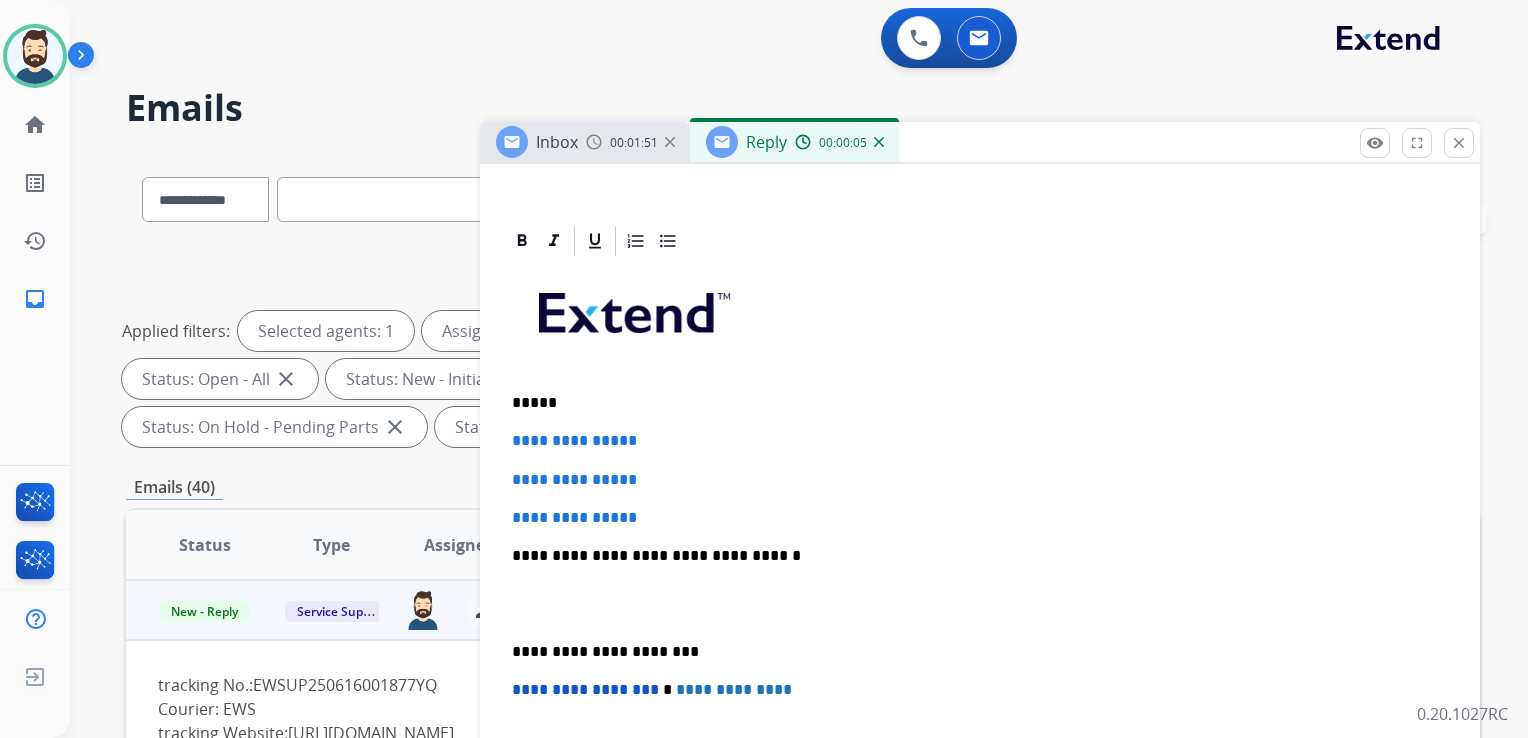 type 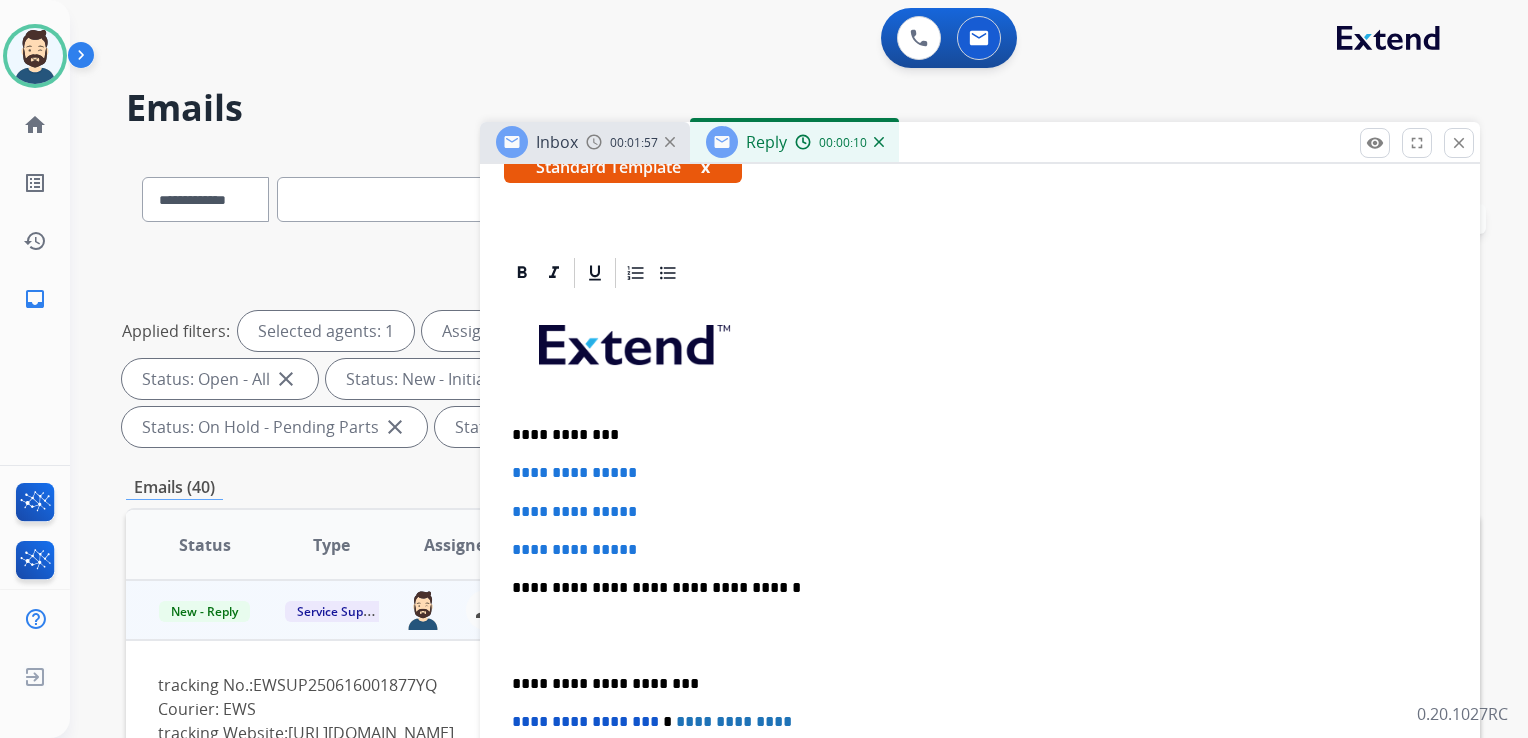 scroll, scrollTop: 200, scrollLeft: 0, axis: vertical 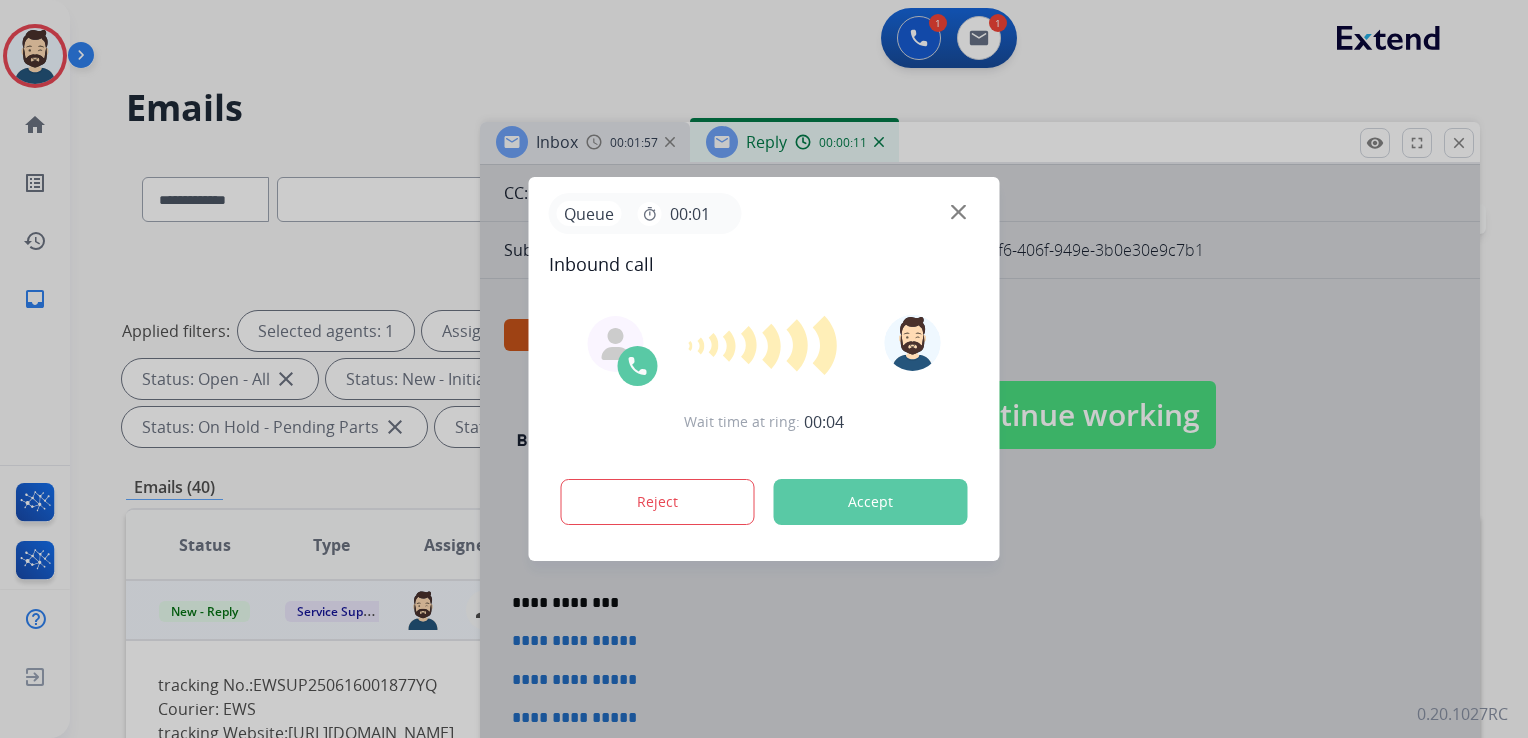 click on "Accept" at bounding box center [871, 502] 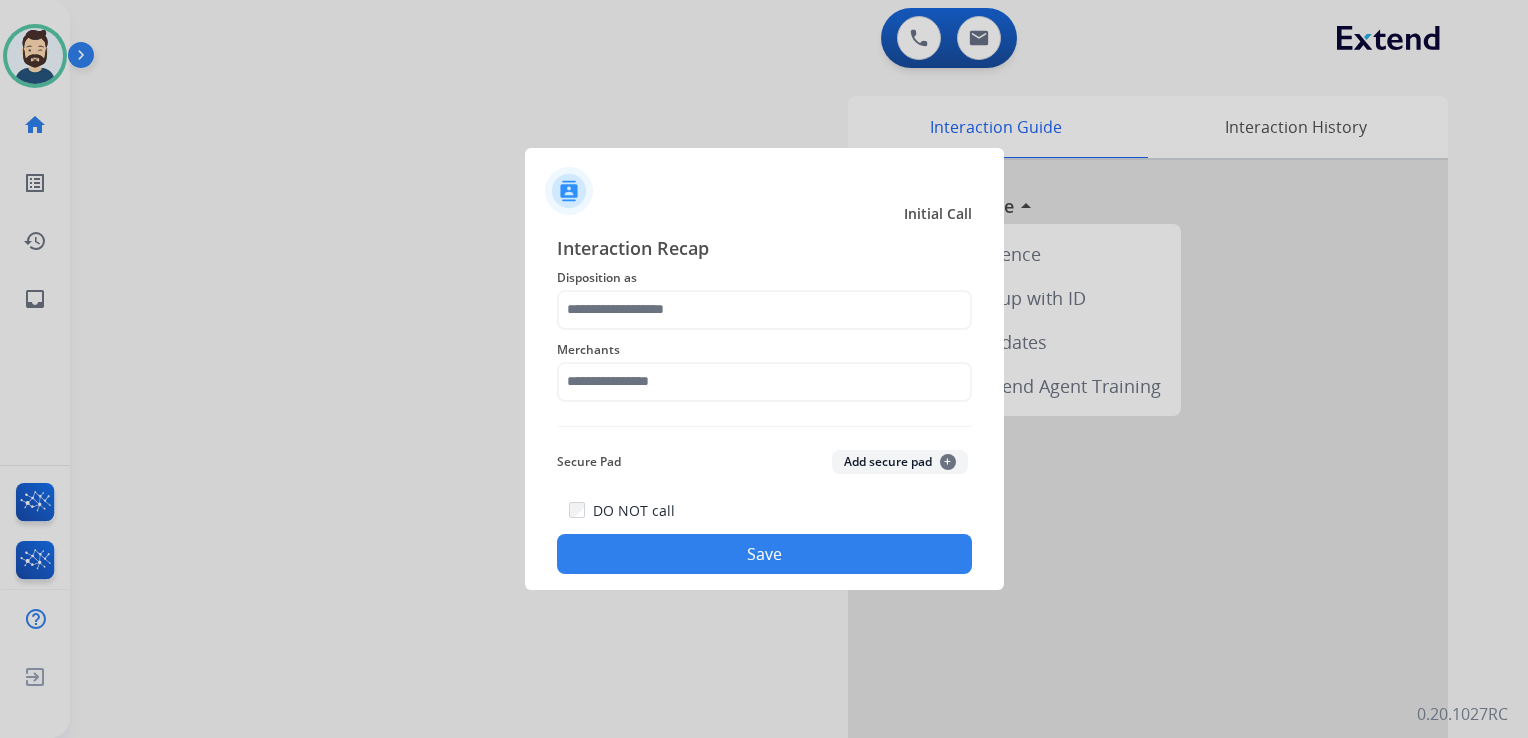 click on "Interaction Recap Disposition as    Merchants   Secure Pad  Add secure pad  +  DO NOT call   Save" 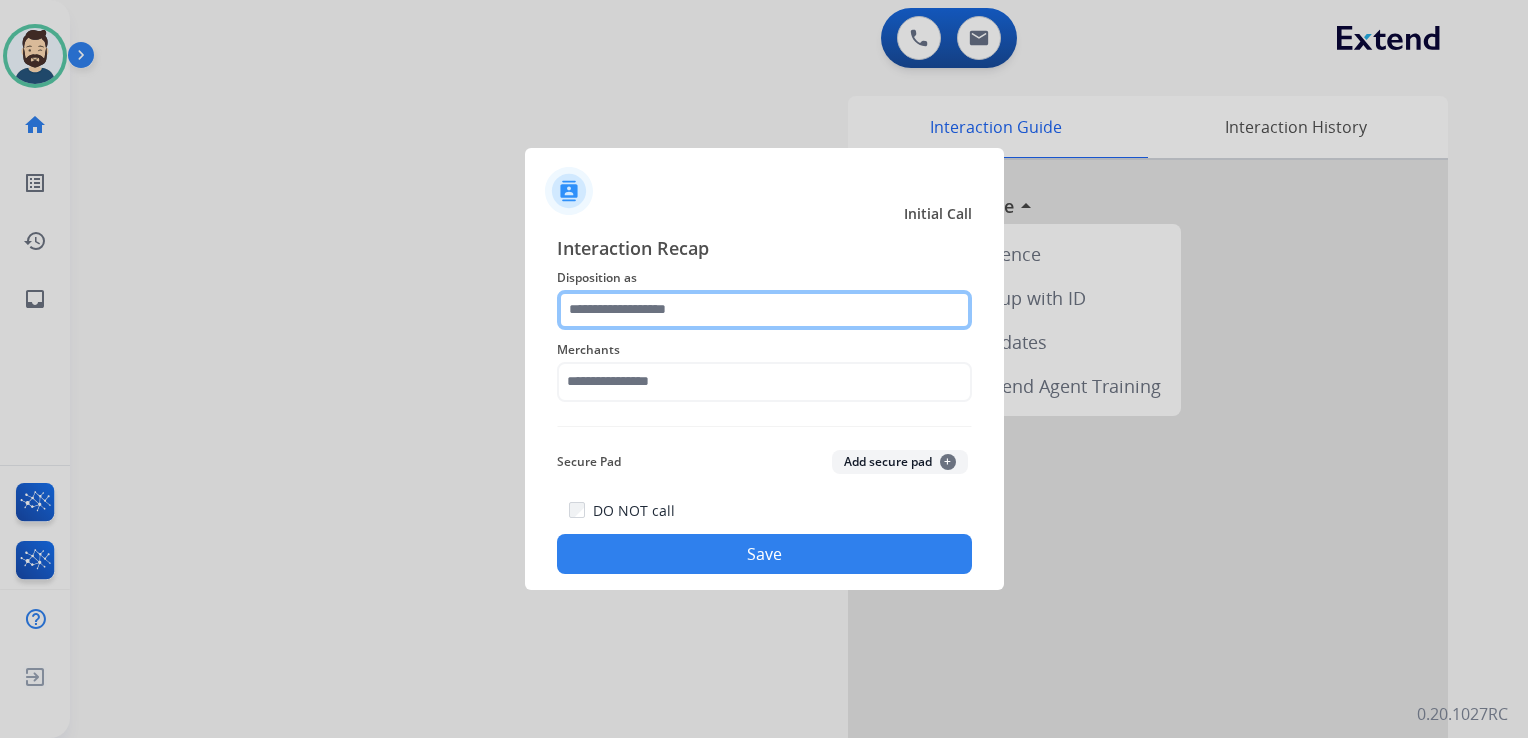 click 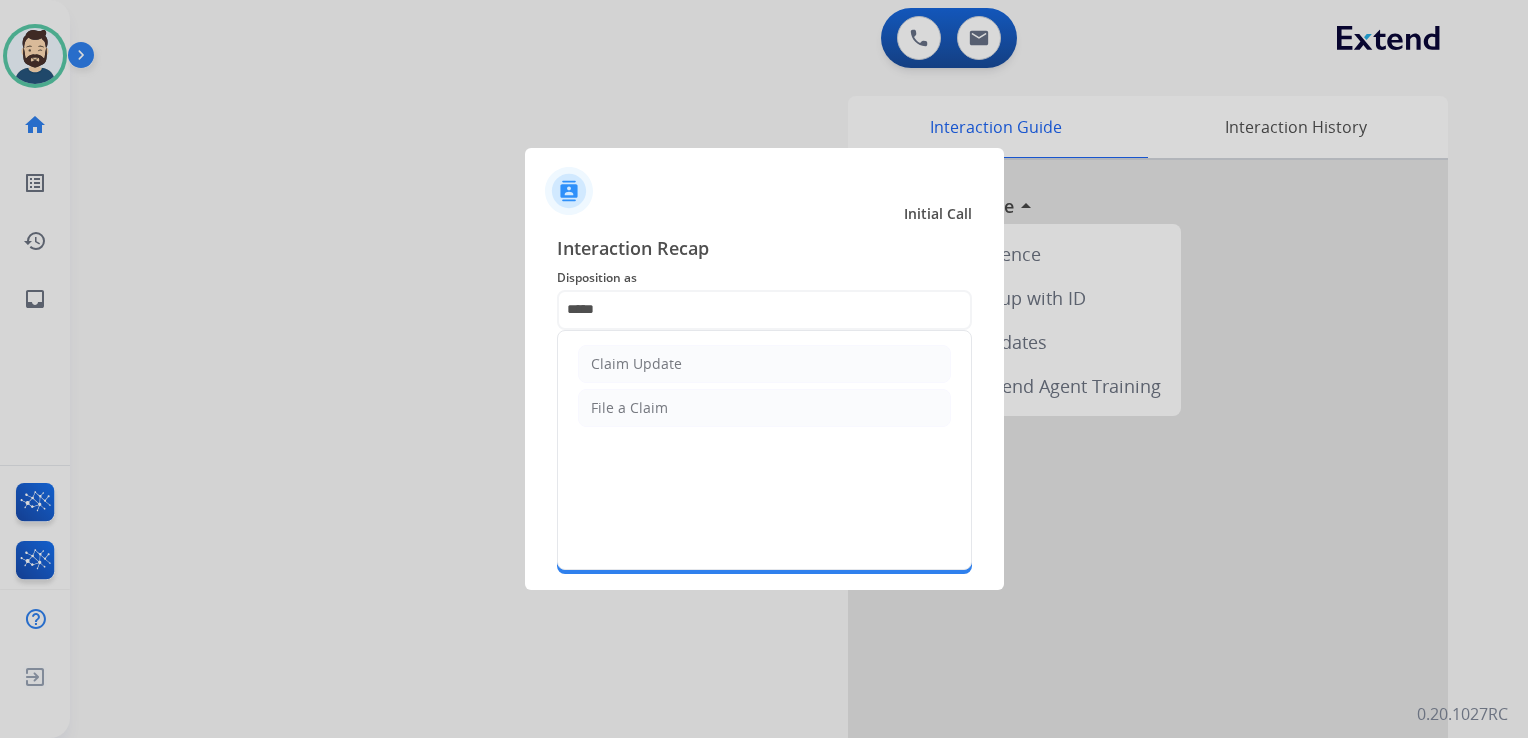 click on "Claim Update" 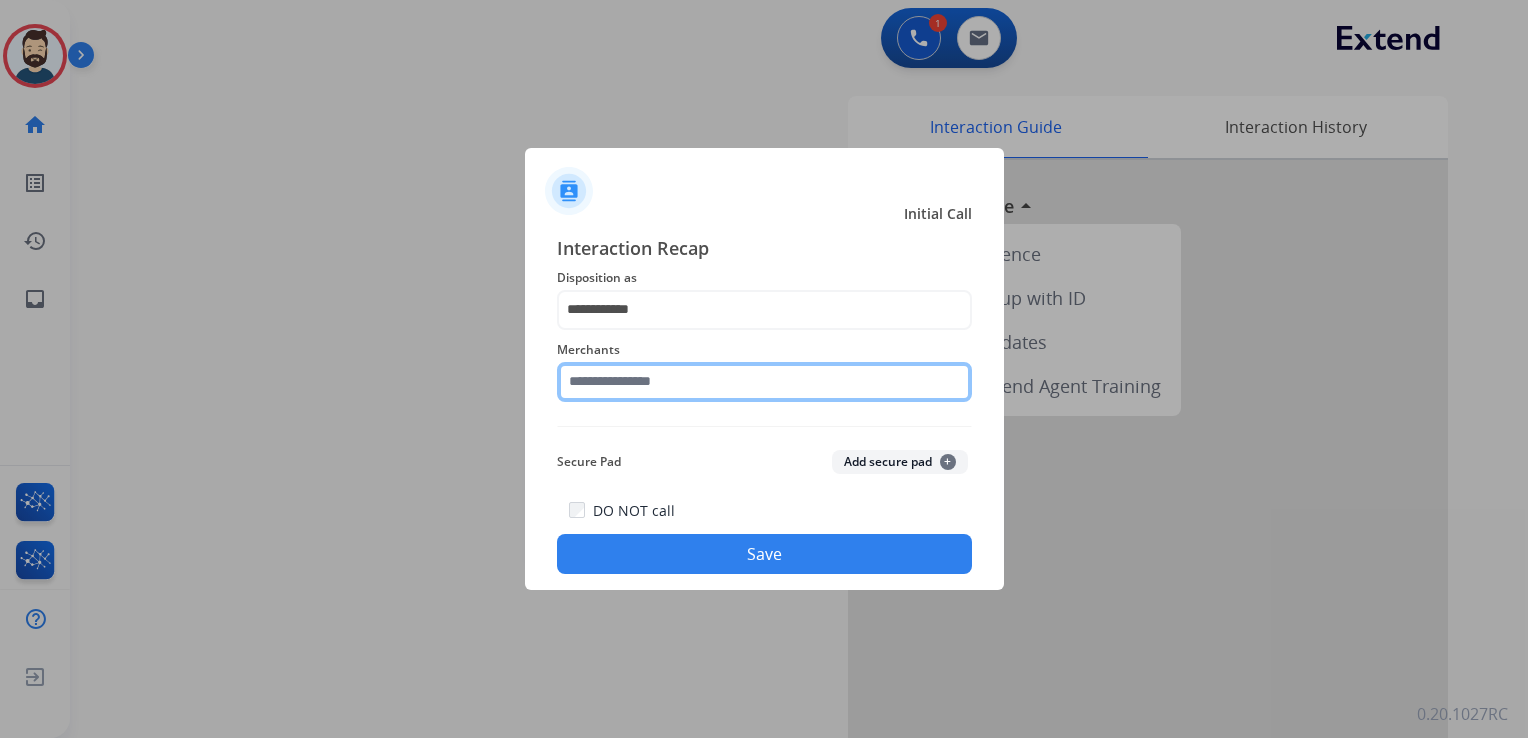 click 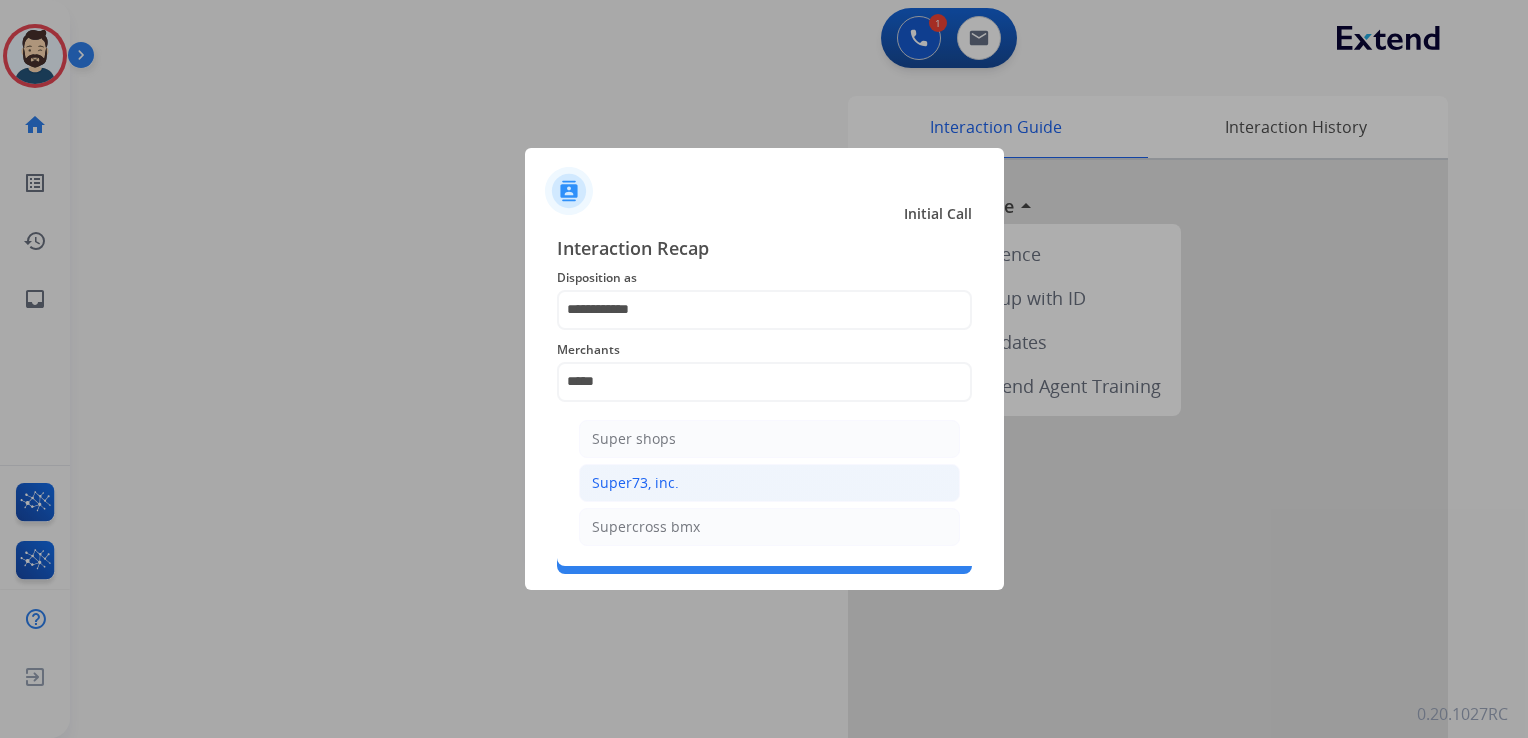 click on "Super73, inc." 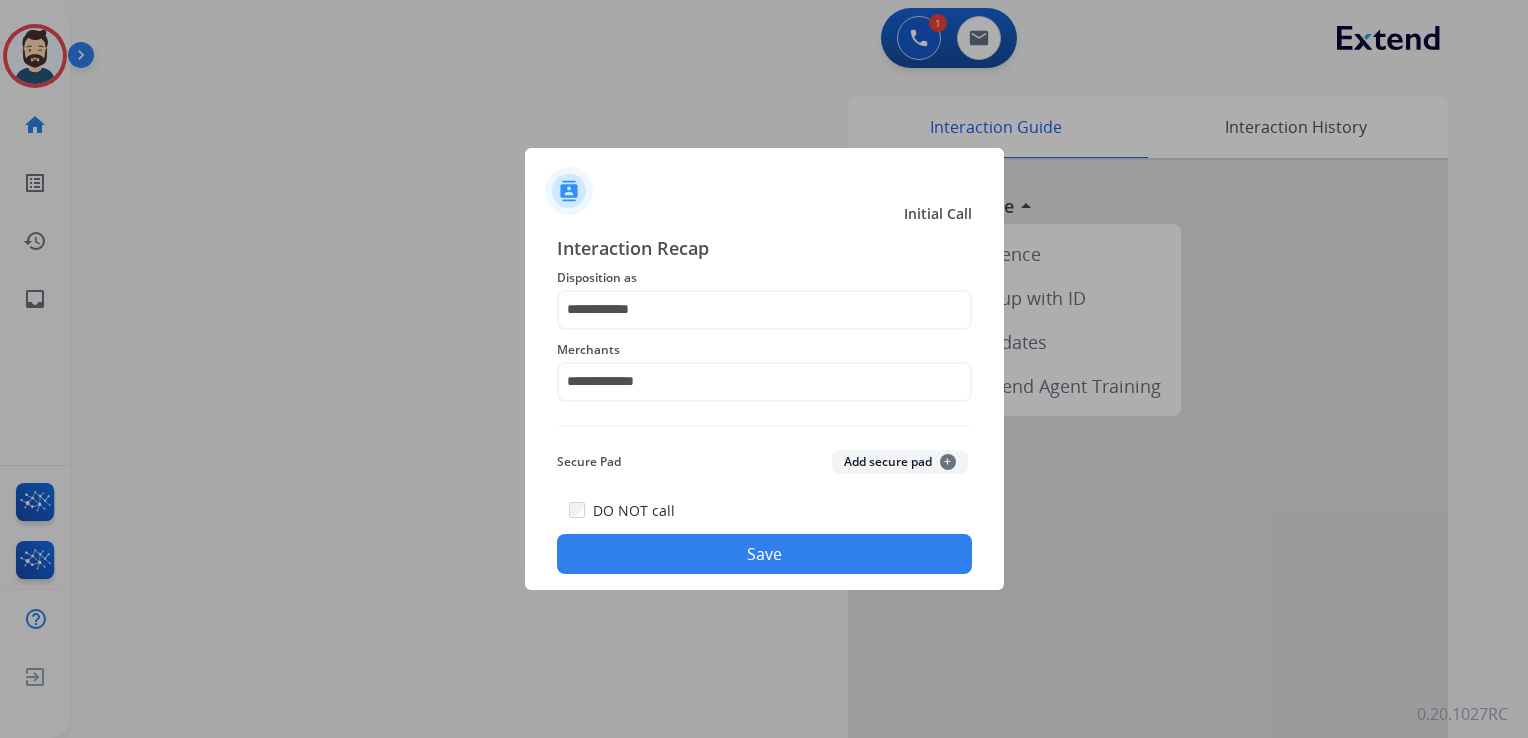 click on "Save" 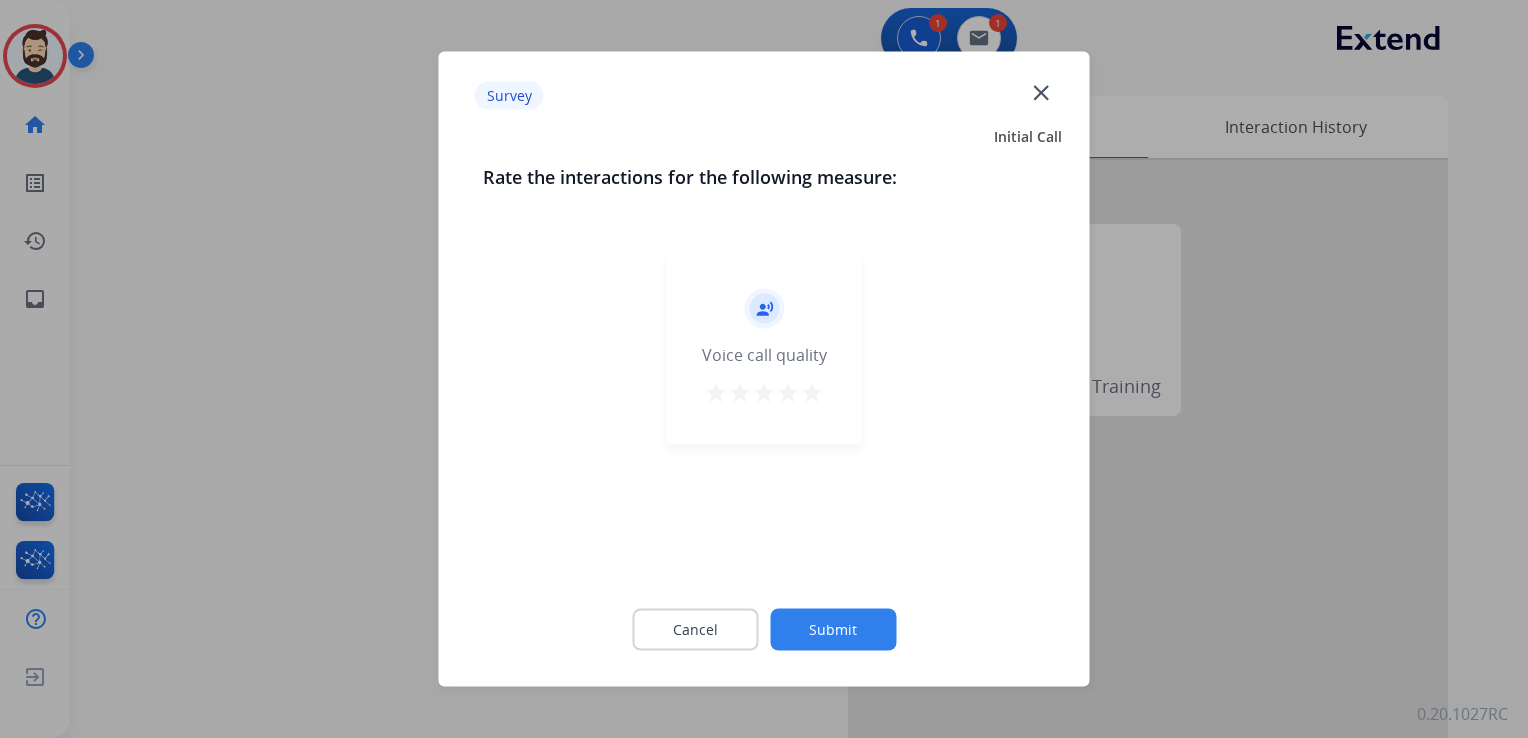 click on "star" at bounding box center [812, 393] 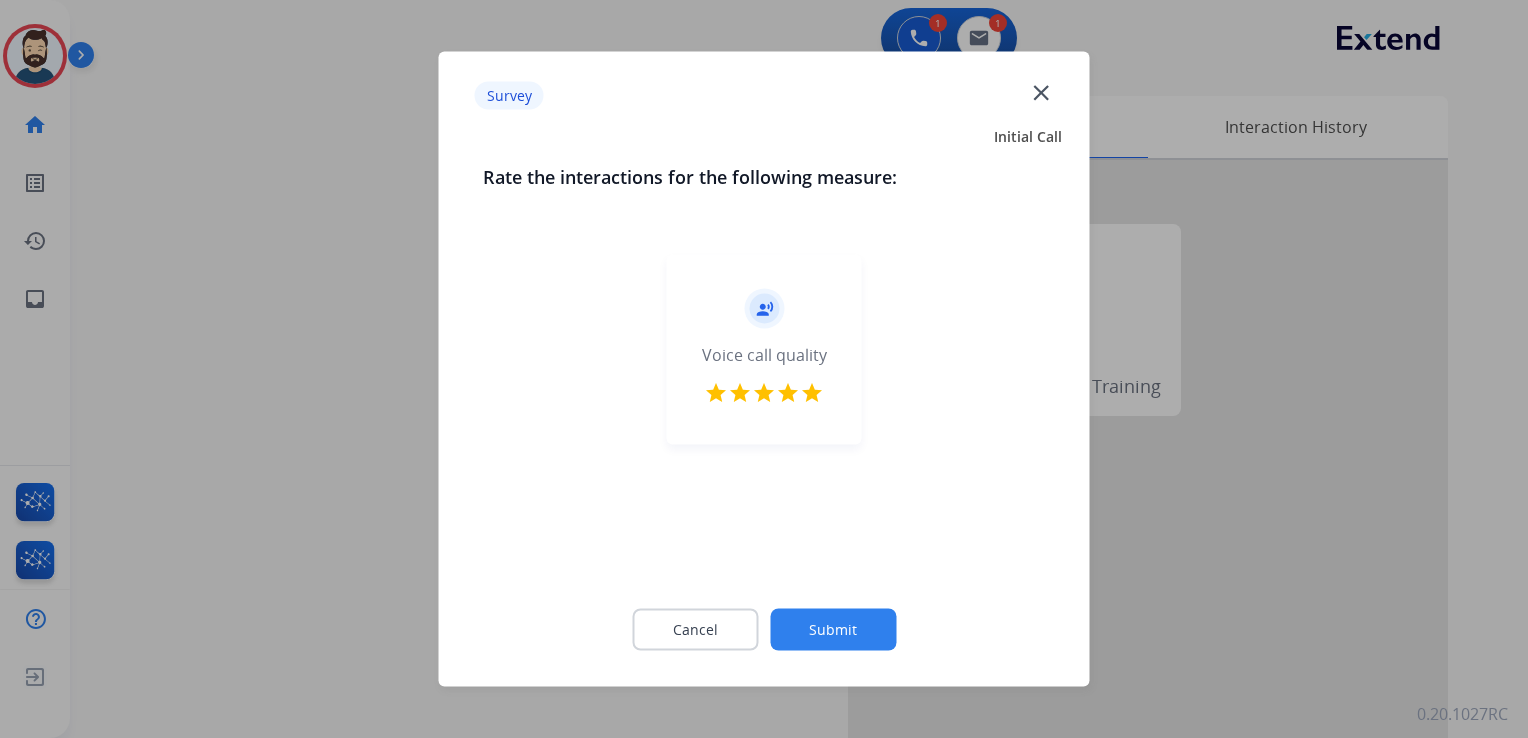 drag, startPoint x: 852, startPoint y: 627, endPoint x: 834, endPoint y: 530, distance: 98.65597 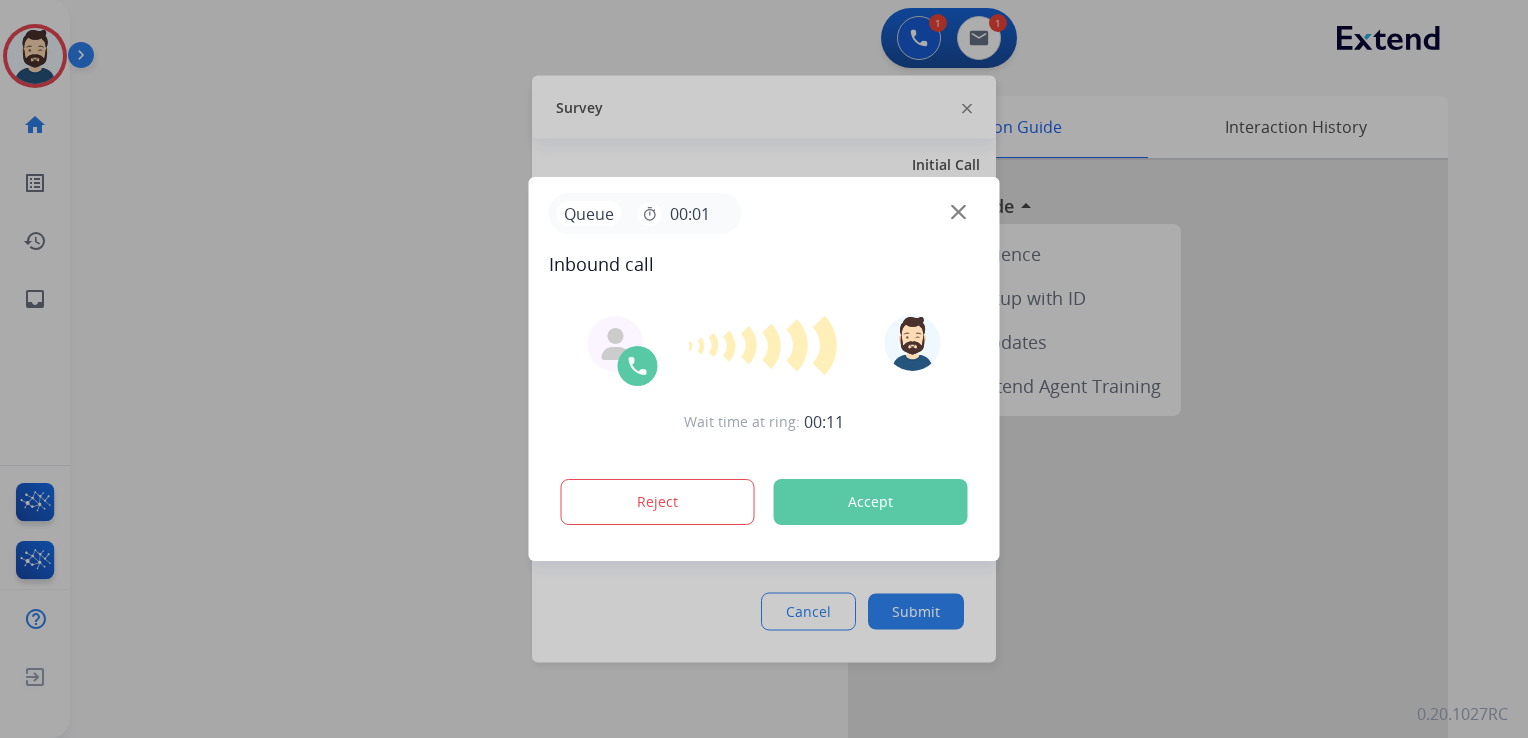 click on "Accept" at bounding box center [871, 502] 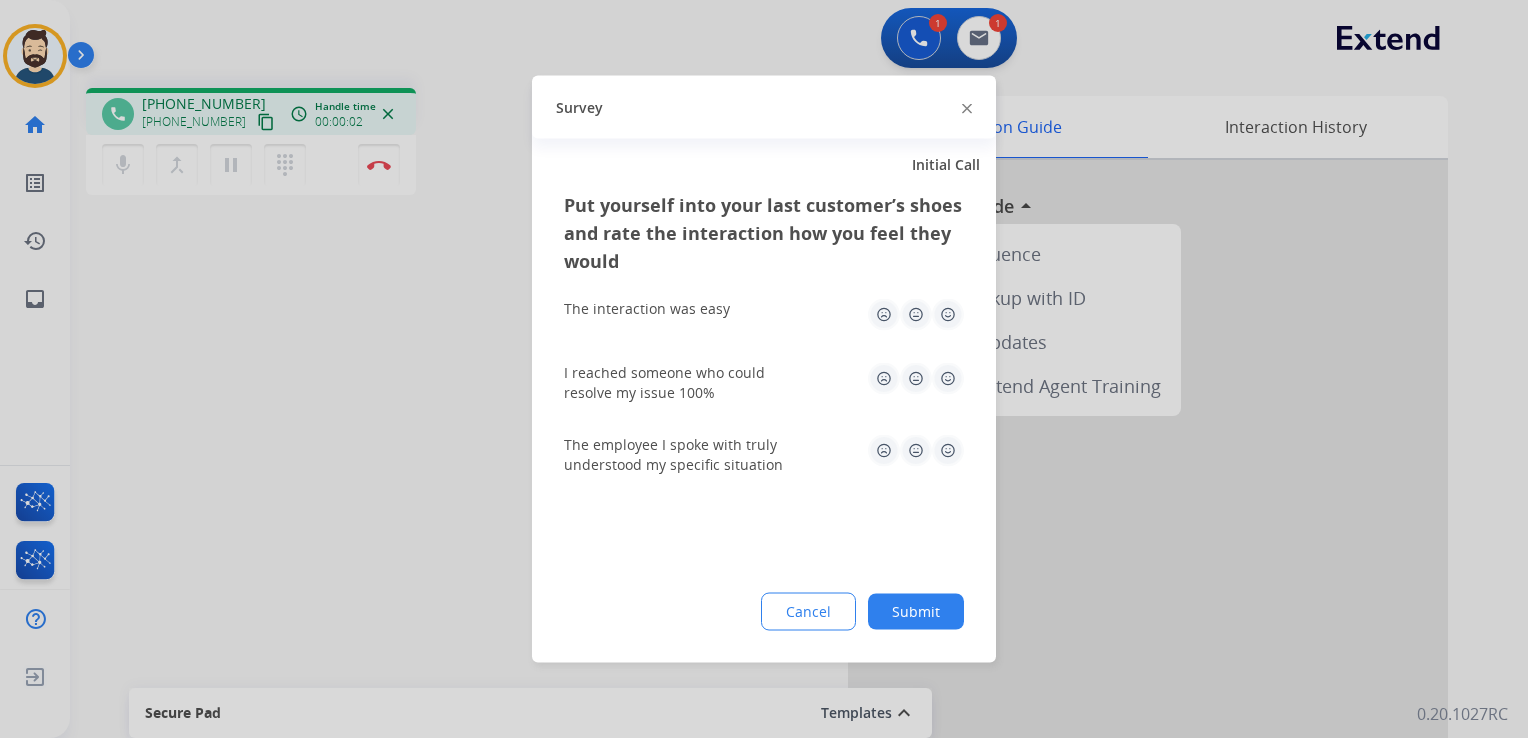 click 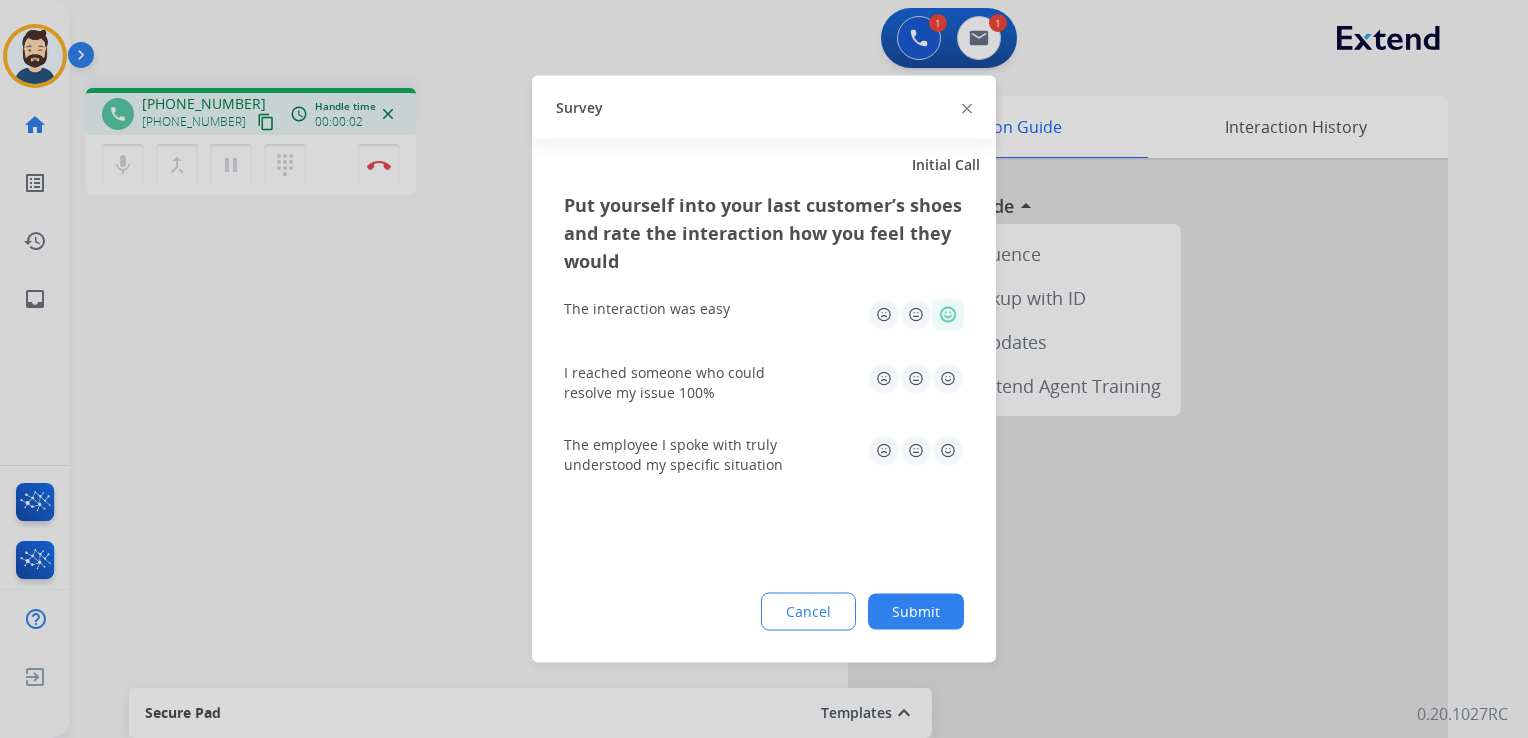 click 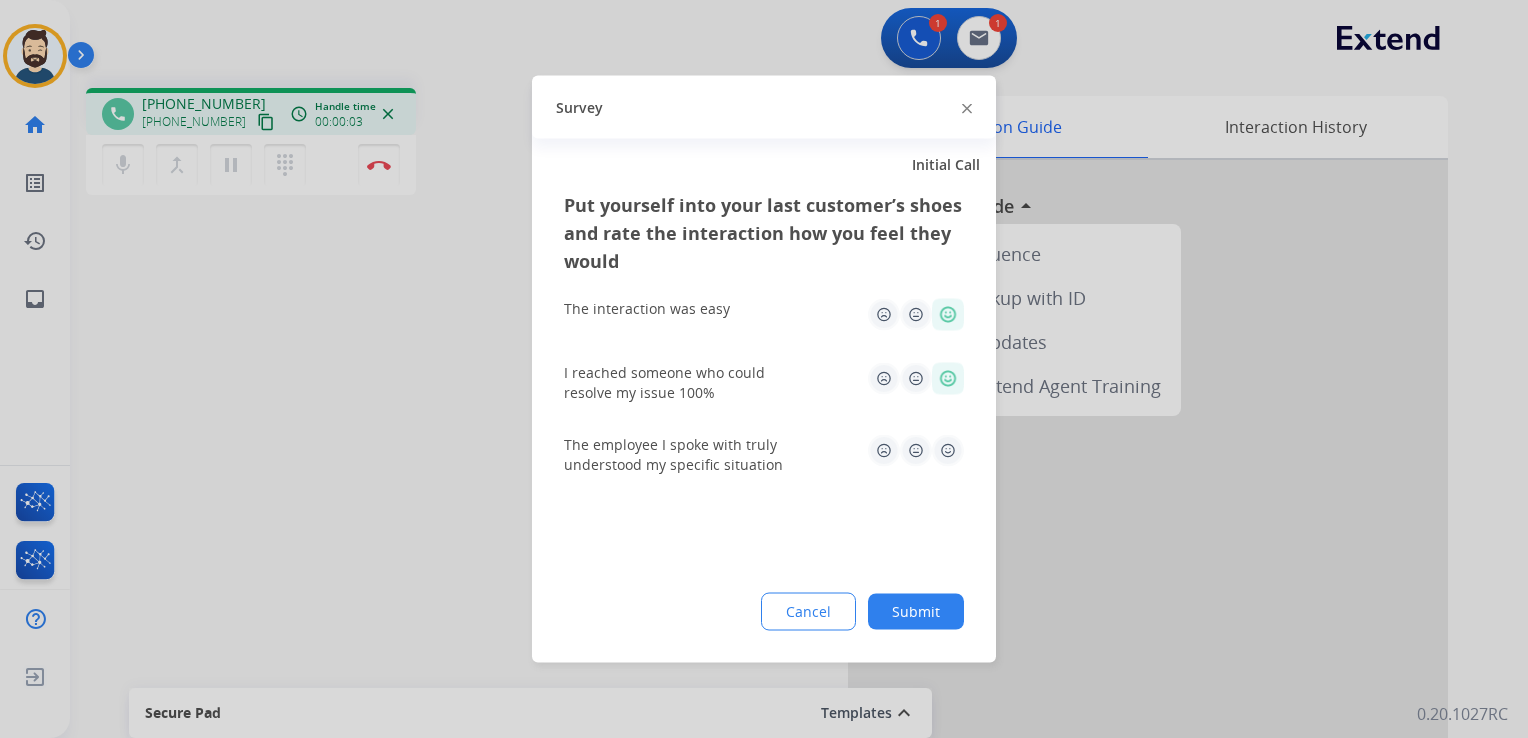drag, startPoint x: 950, startPoint y: 449, endPoint x: 912, endPoint y: 513, distance: 74.431175 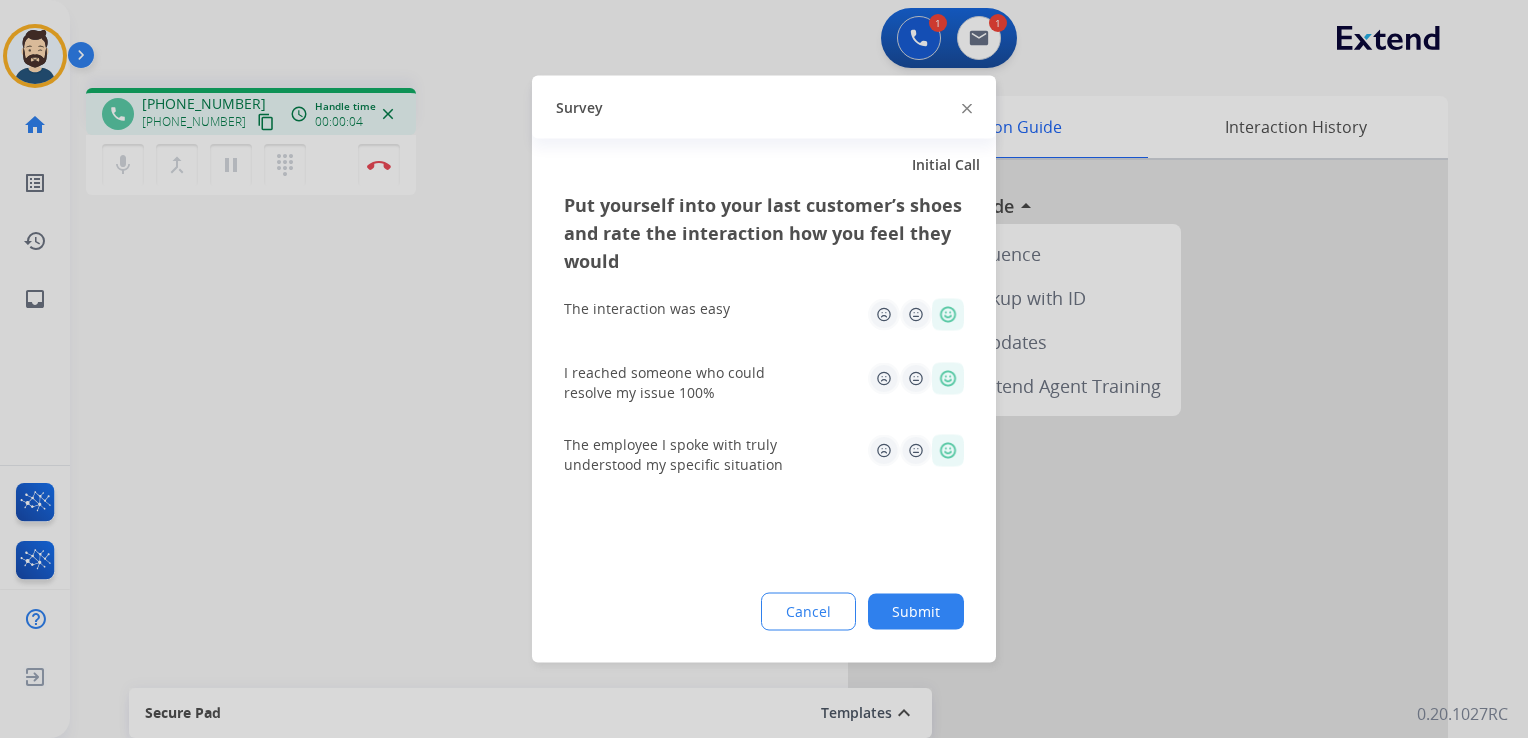 click on "Submit" 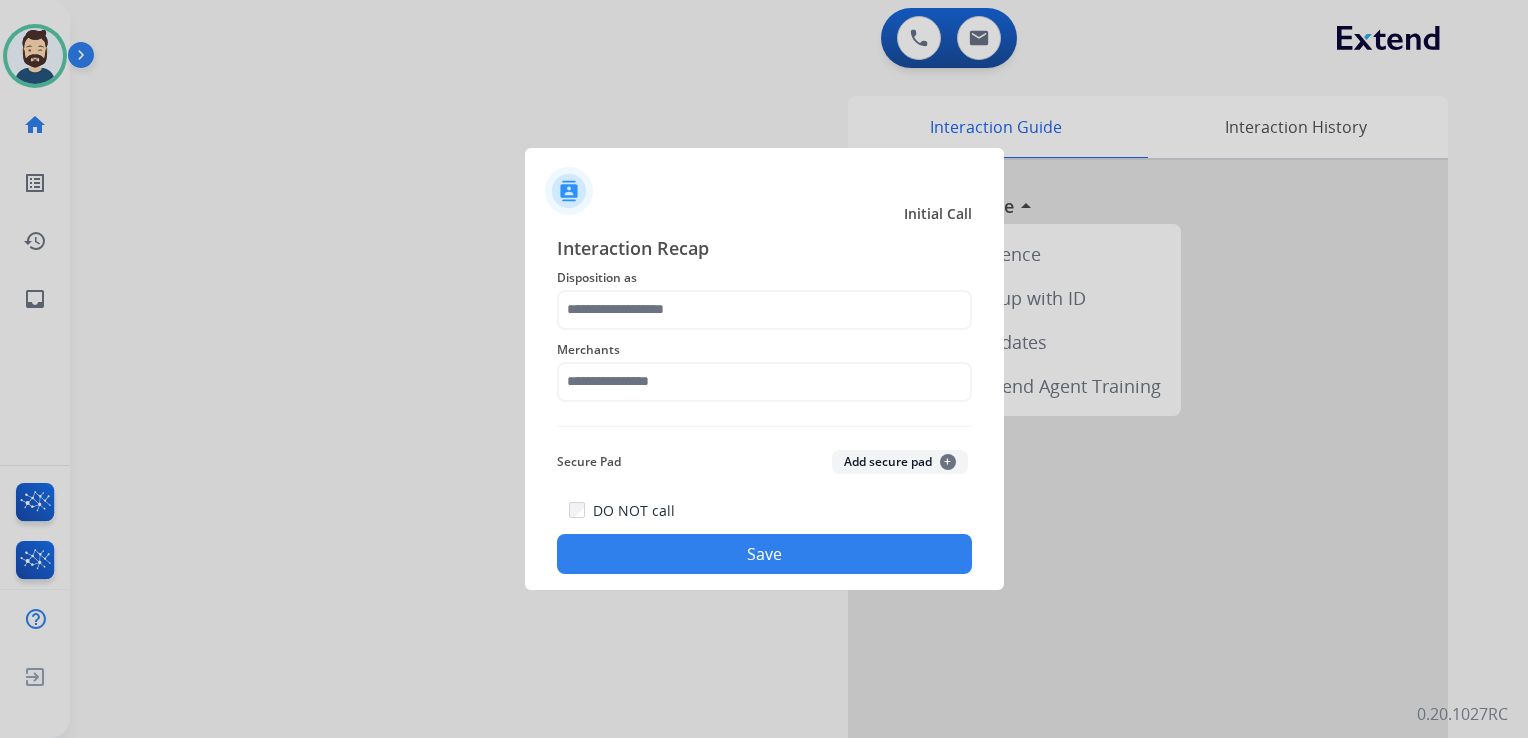 scroll, scrollTop: 0, scrollLeft: 0, axis: both 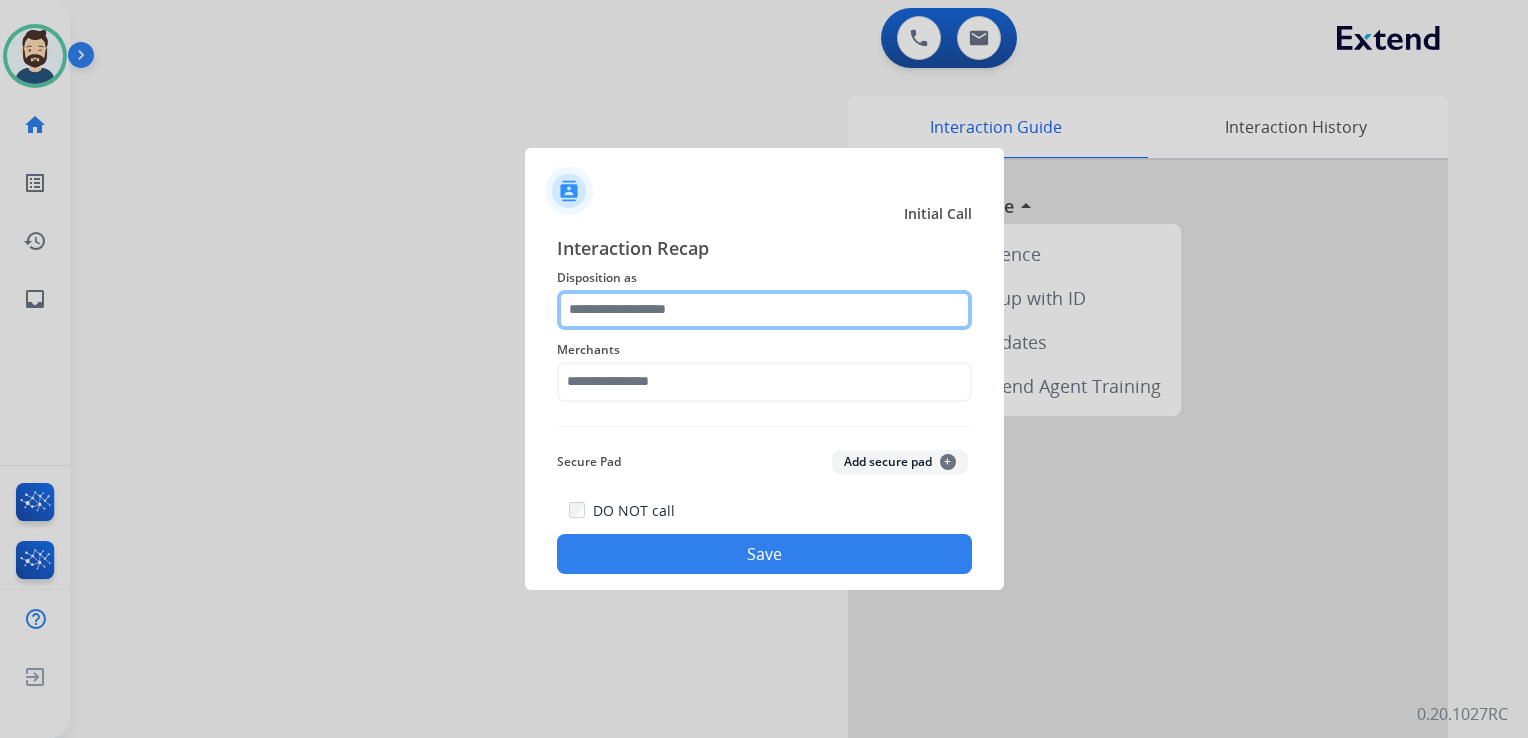 click 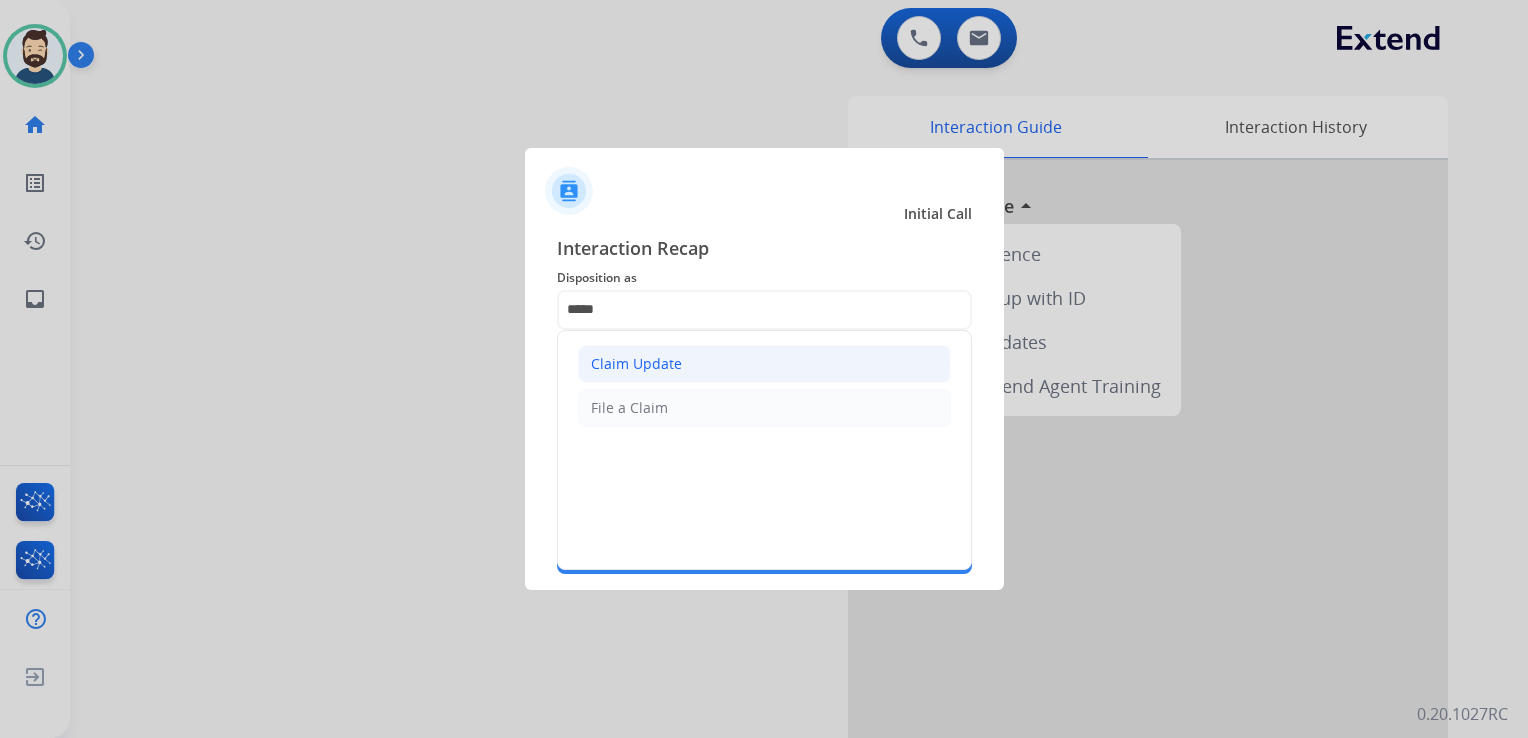 click on "Claim Update" 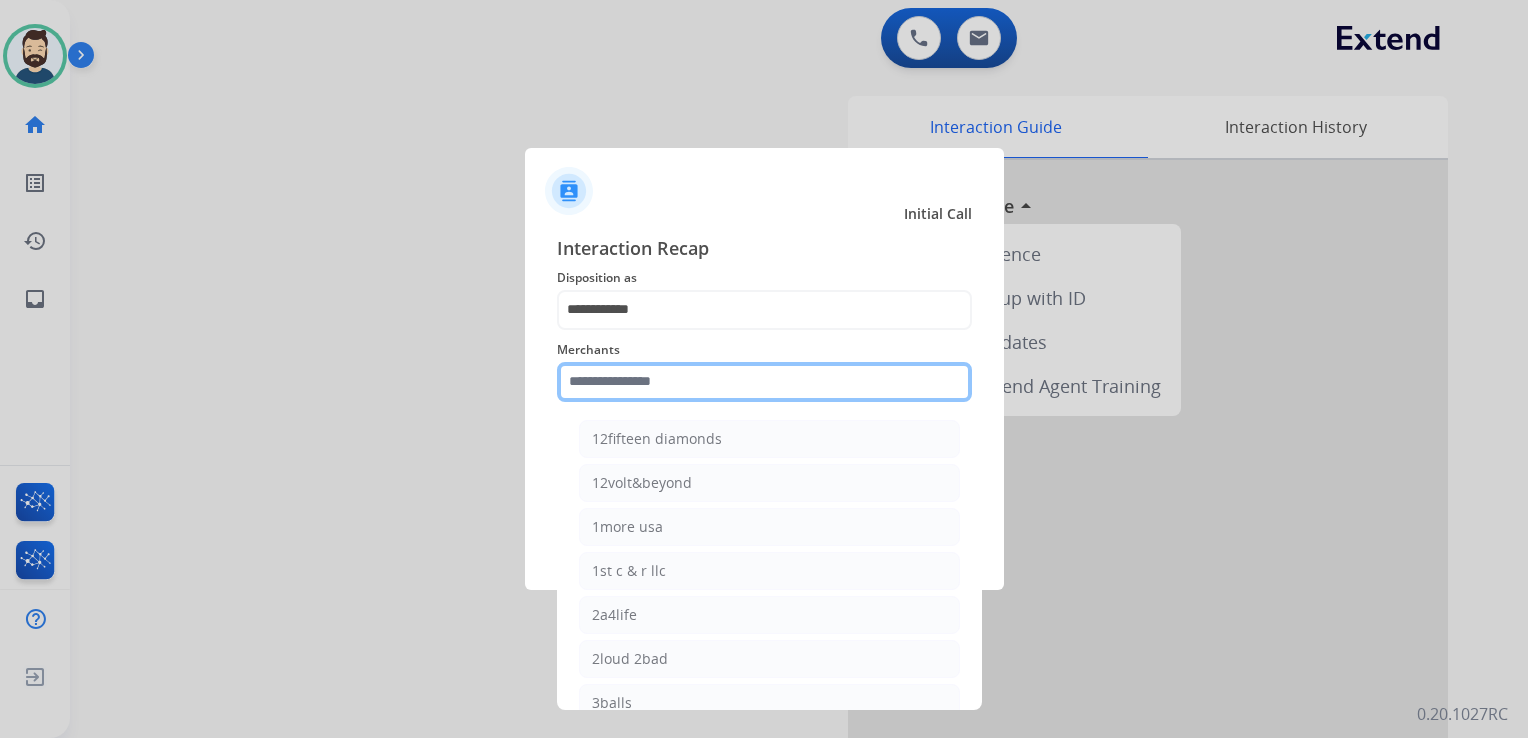 click 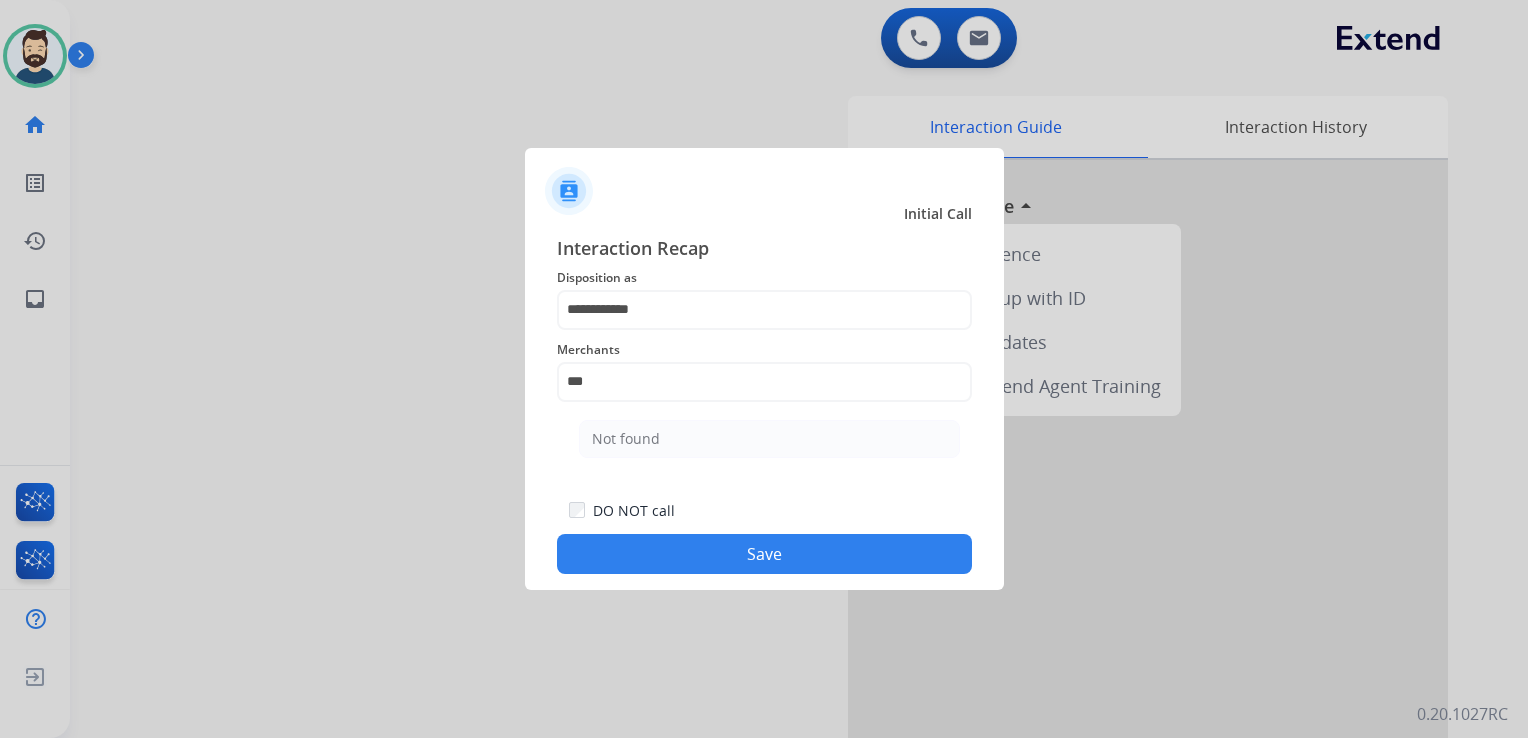 drag, startPoint x: 656, startPoint y: 435, endPoint x: 667, endPoint y: 514, distance: 79.762146 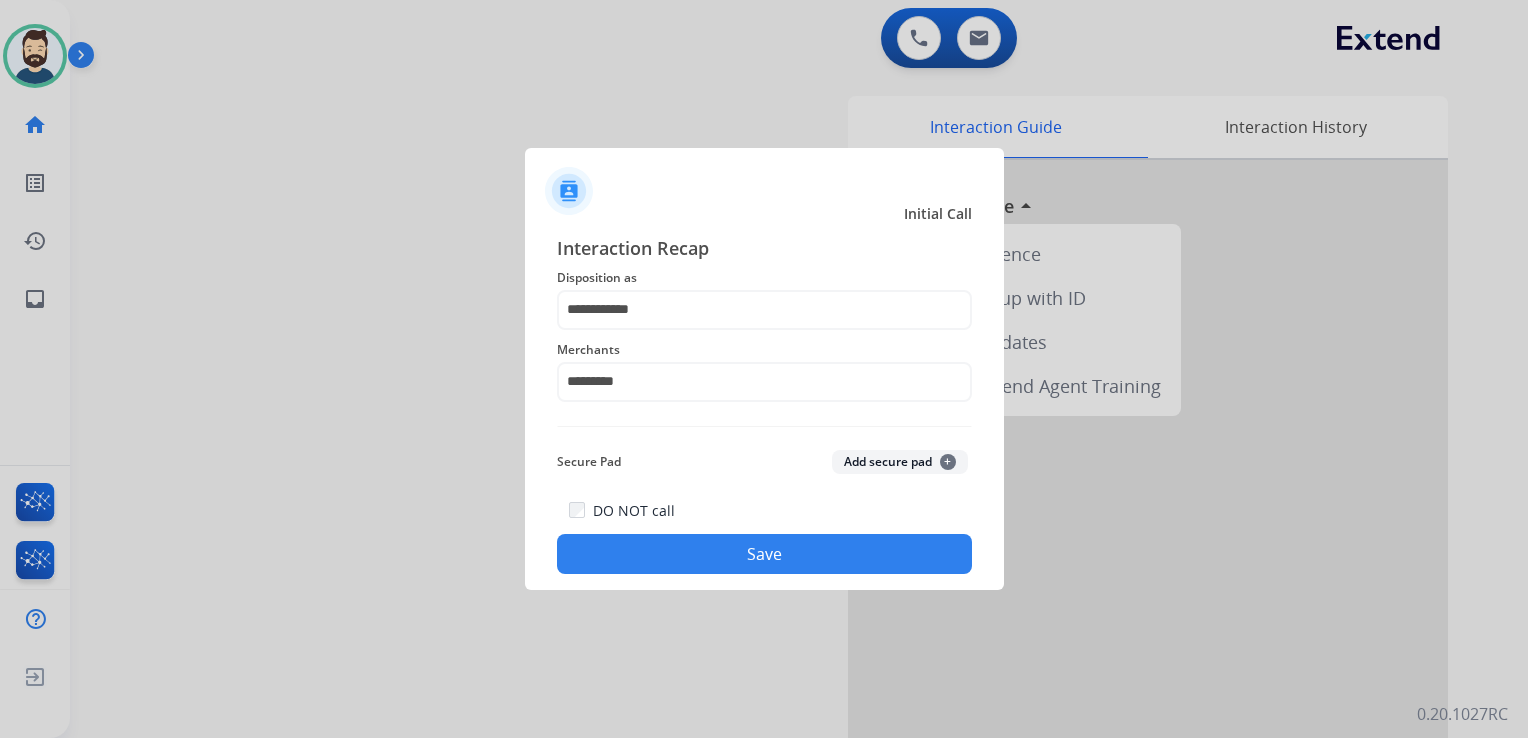click on "Save" 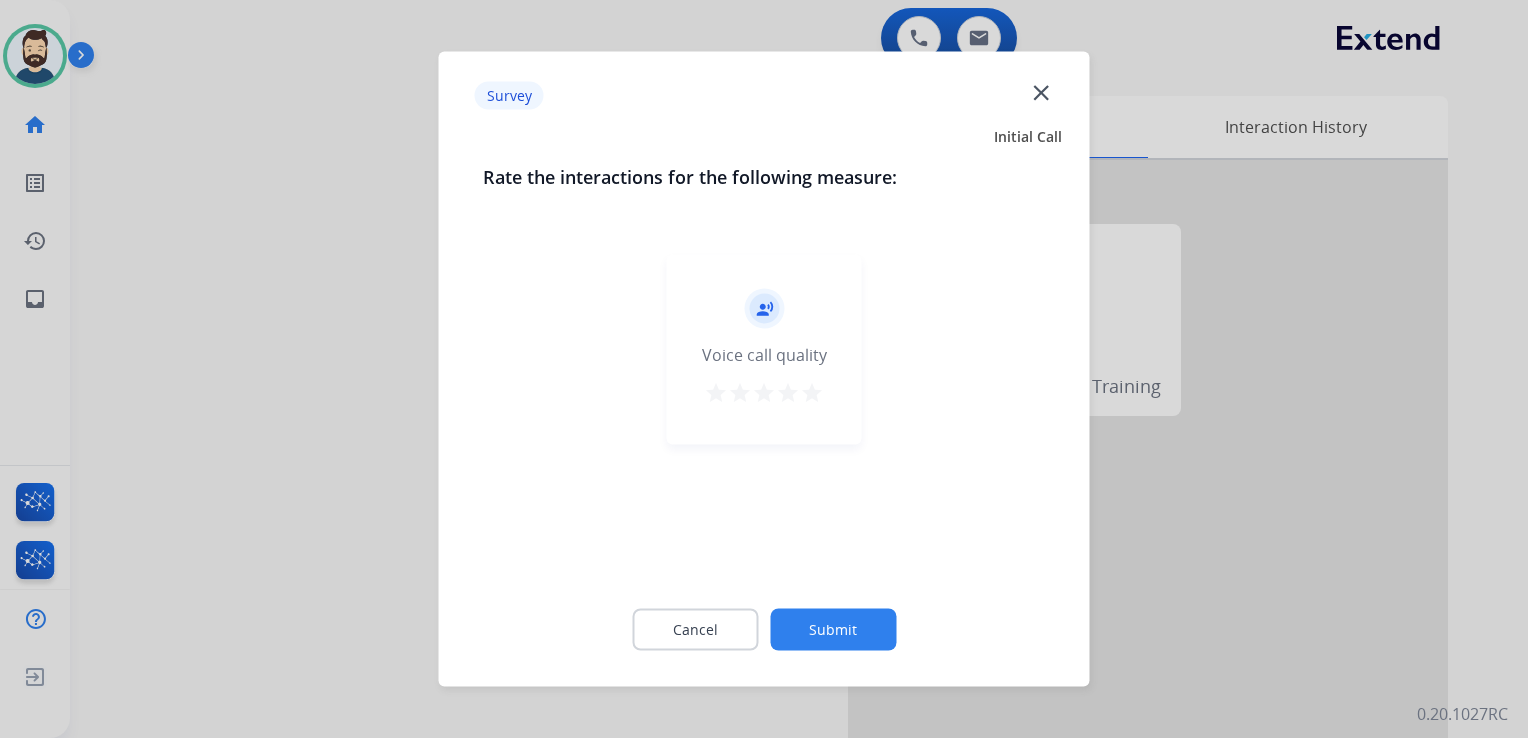click on "star" at bounding box center (812, 393) 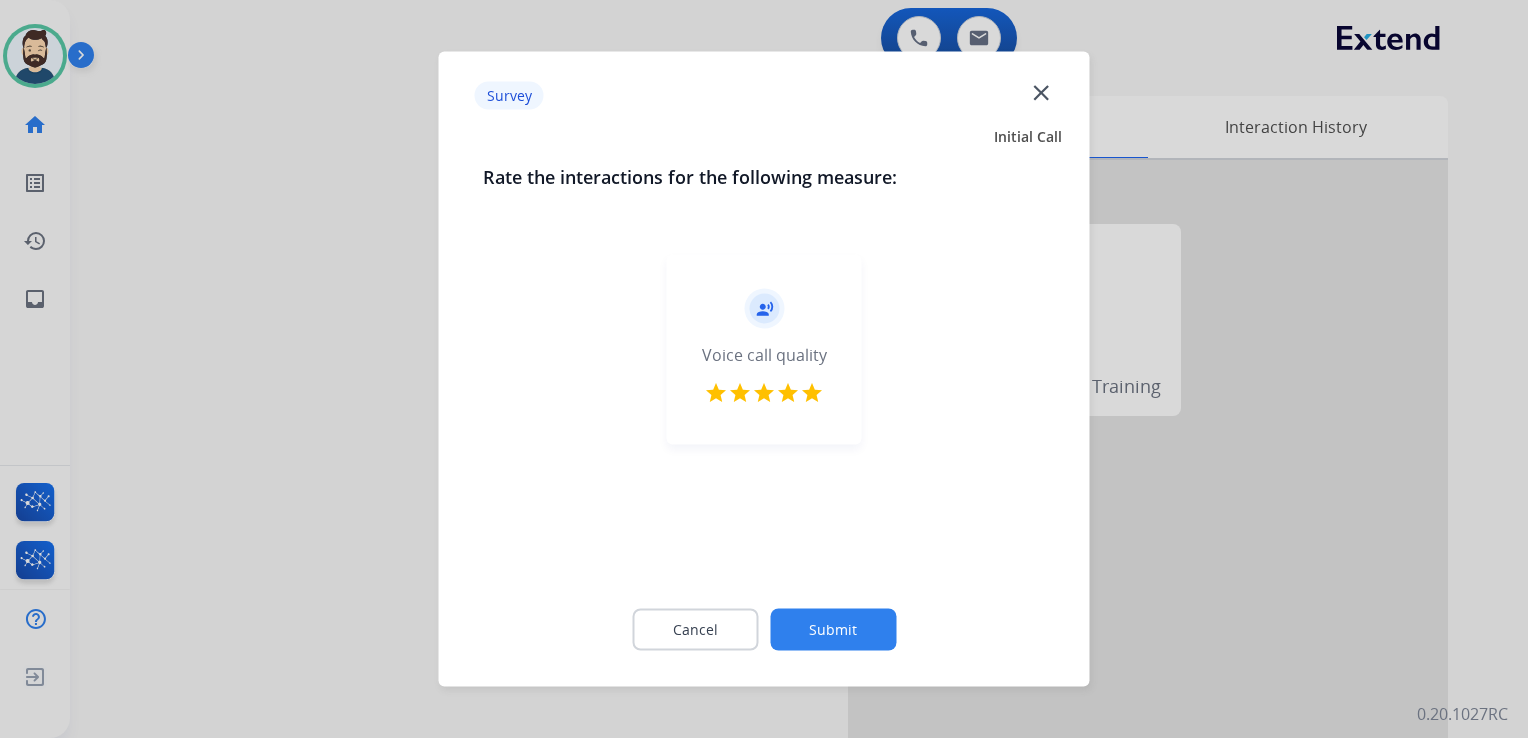 click on "Submit" 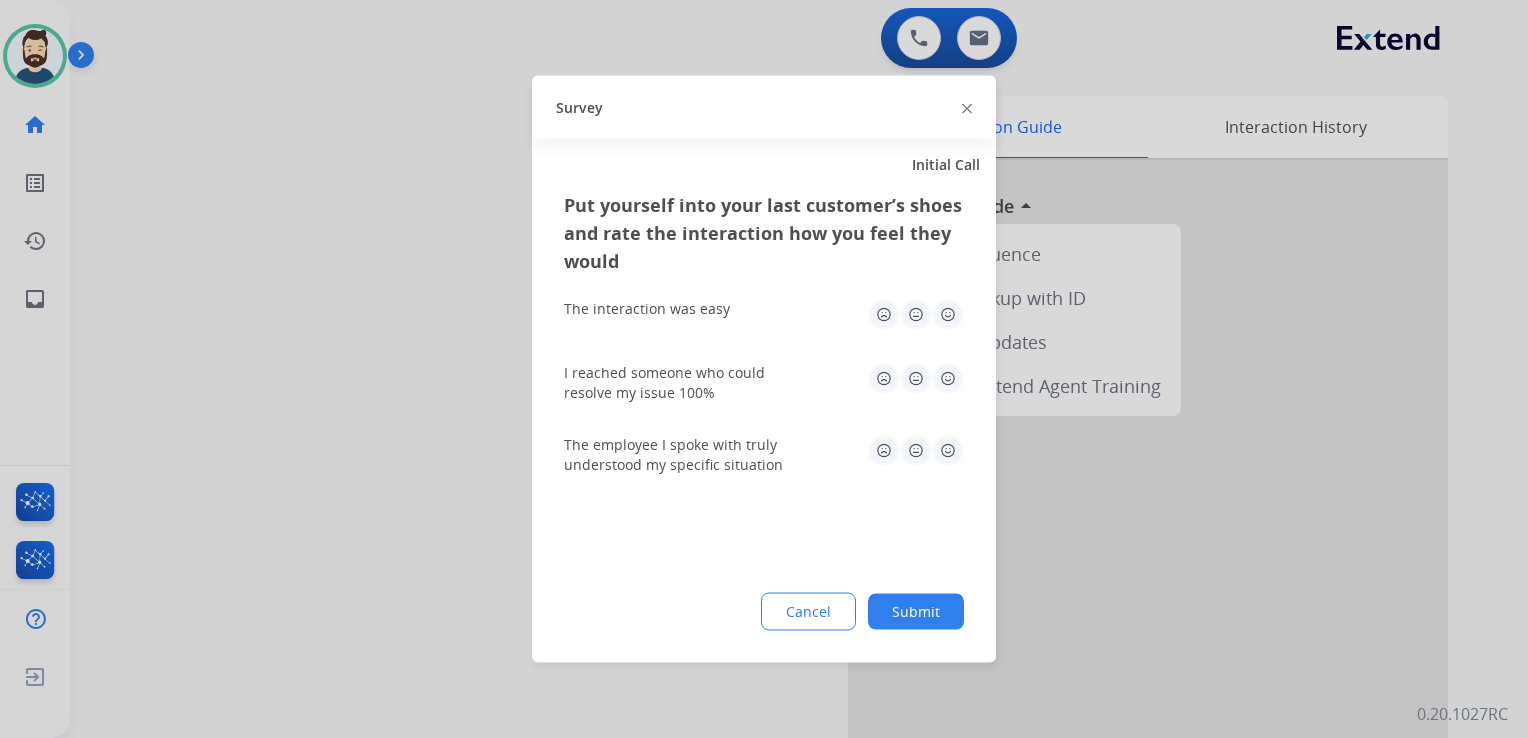 click 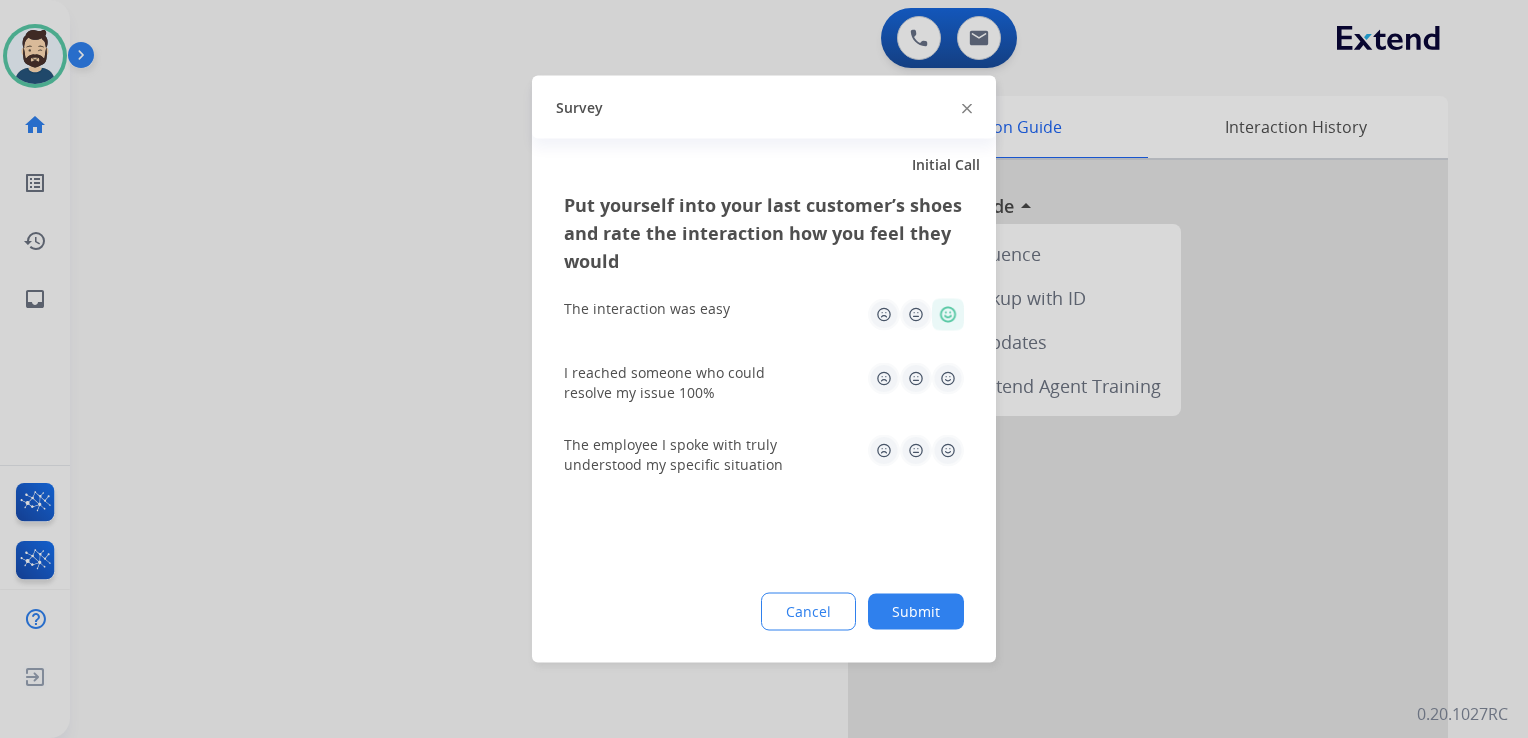 click 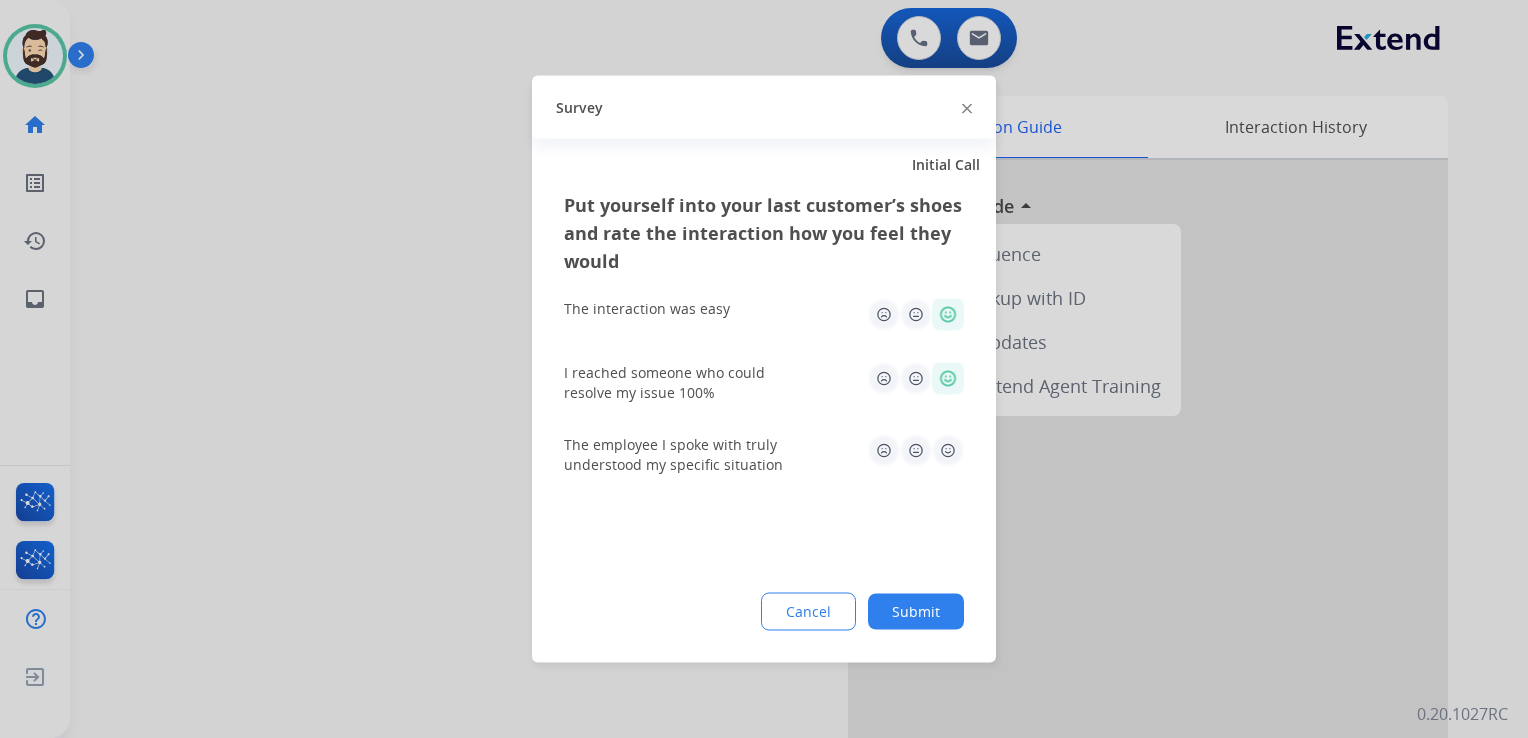 click 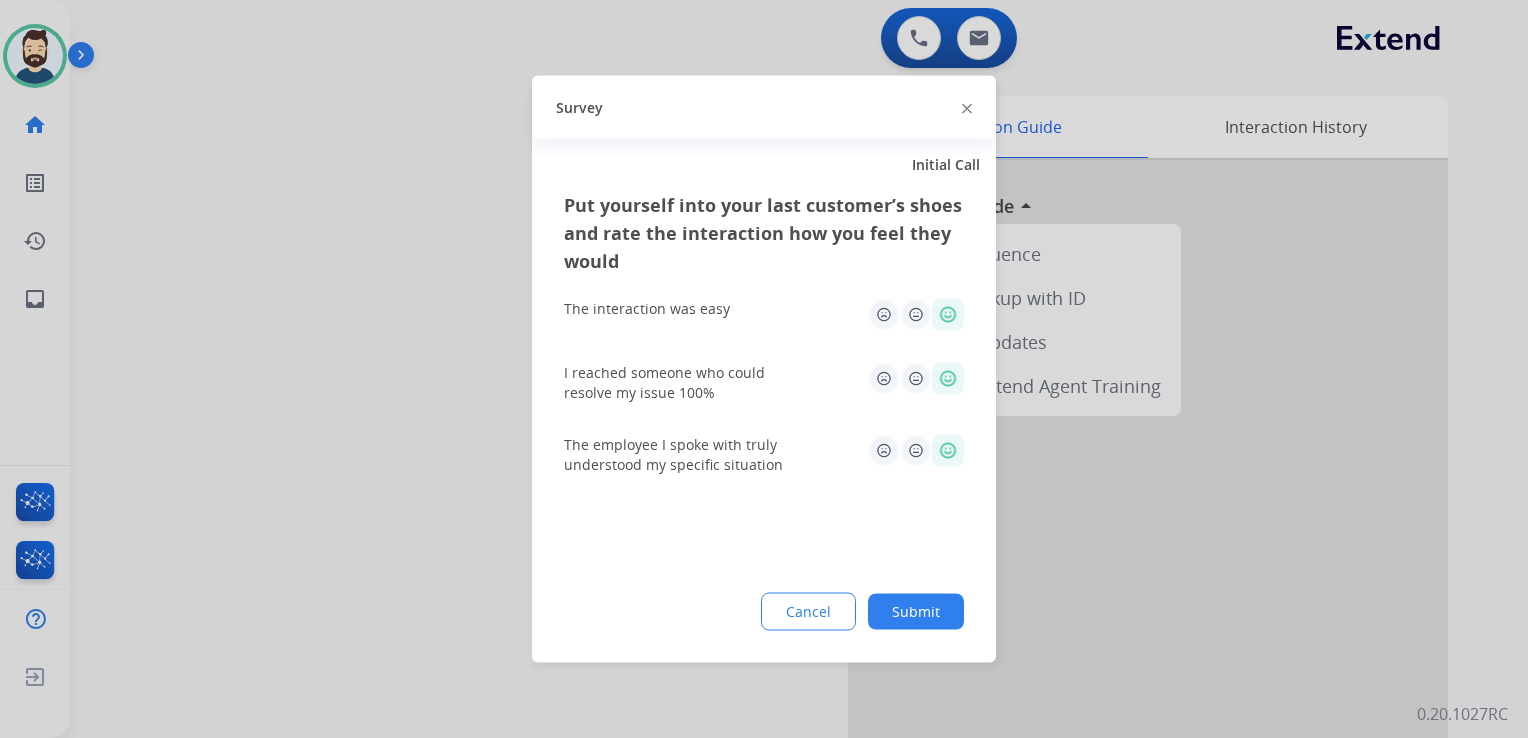 click on "Submit" 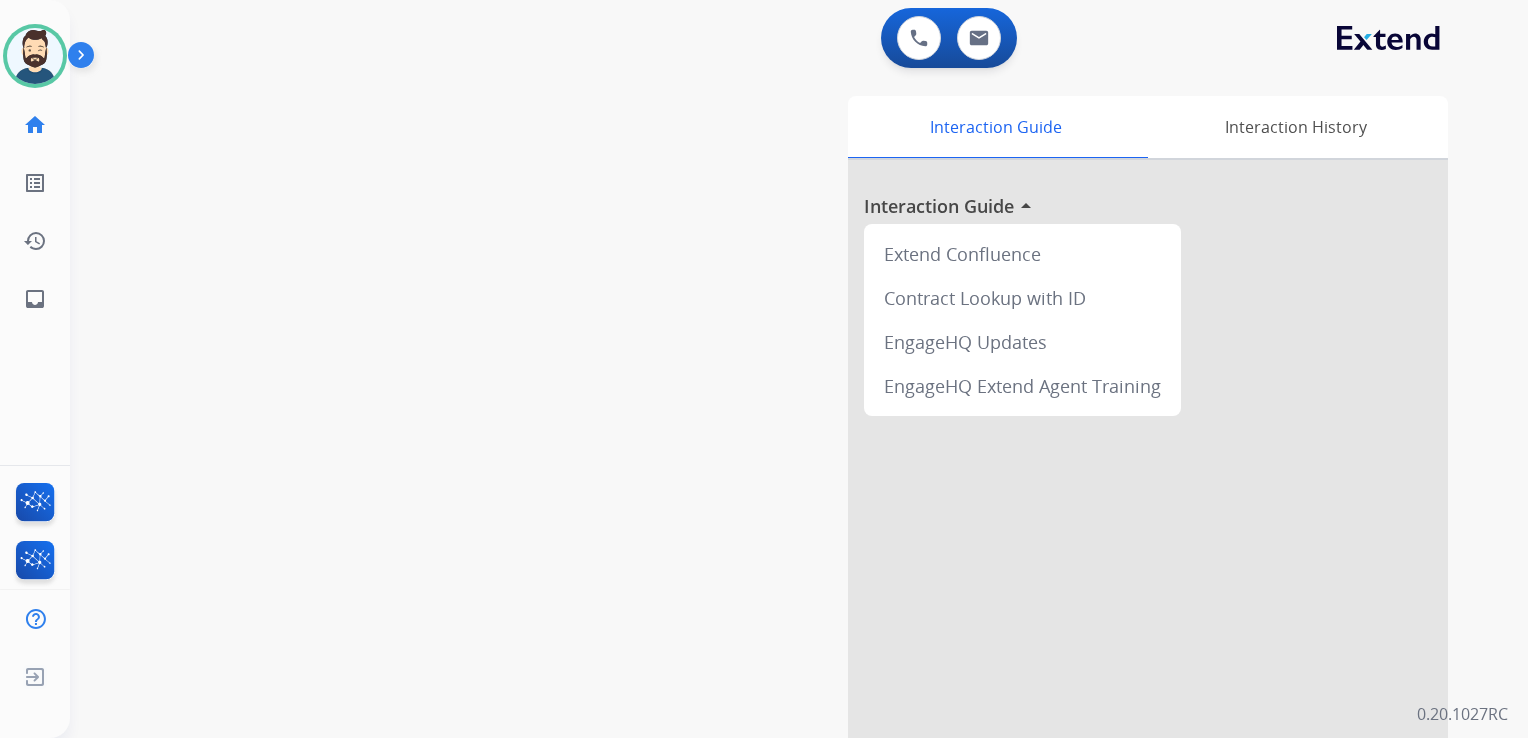 drag, startPoint x: 580, startPoint y: 374, endPoint x: 493, endPoint y: 374, distance: 87 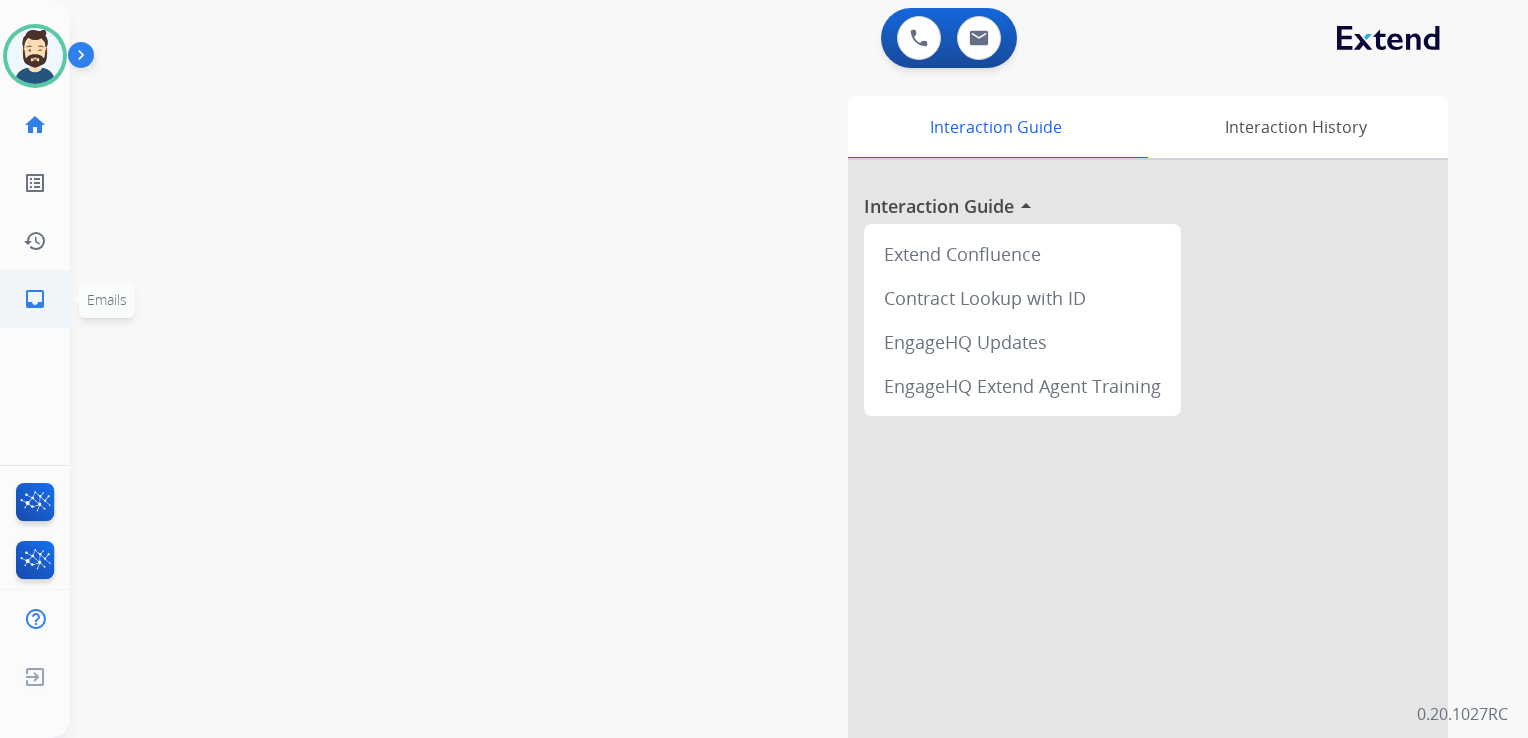 click on "inbox" 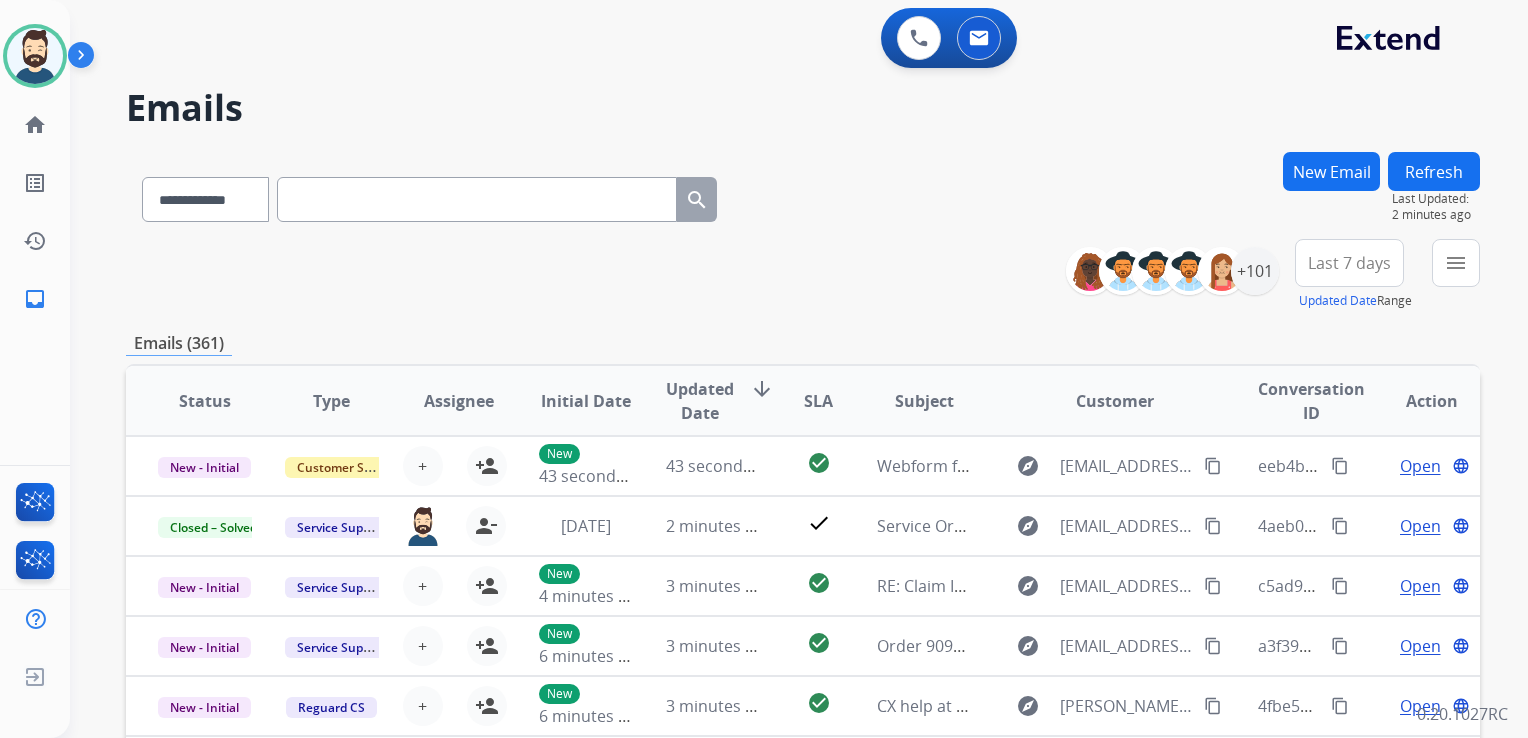 drag, startPoint x: 411, startPoint y: 98, endPoint x: 512, endPoint y: 119, distance: 103.16007 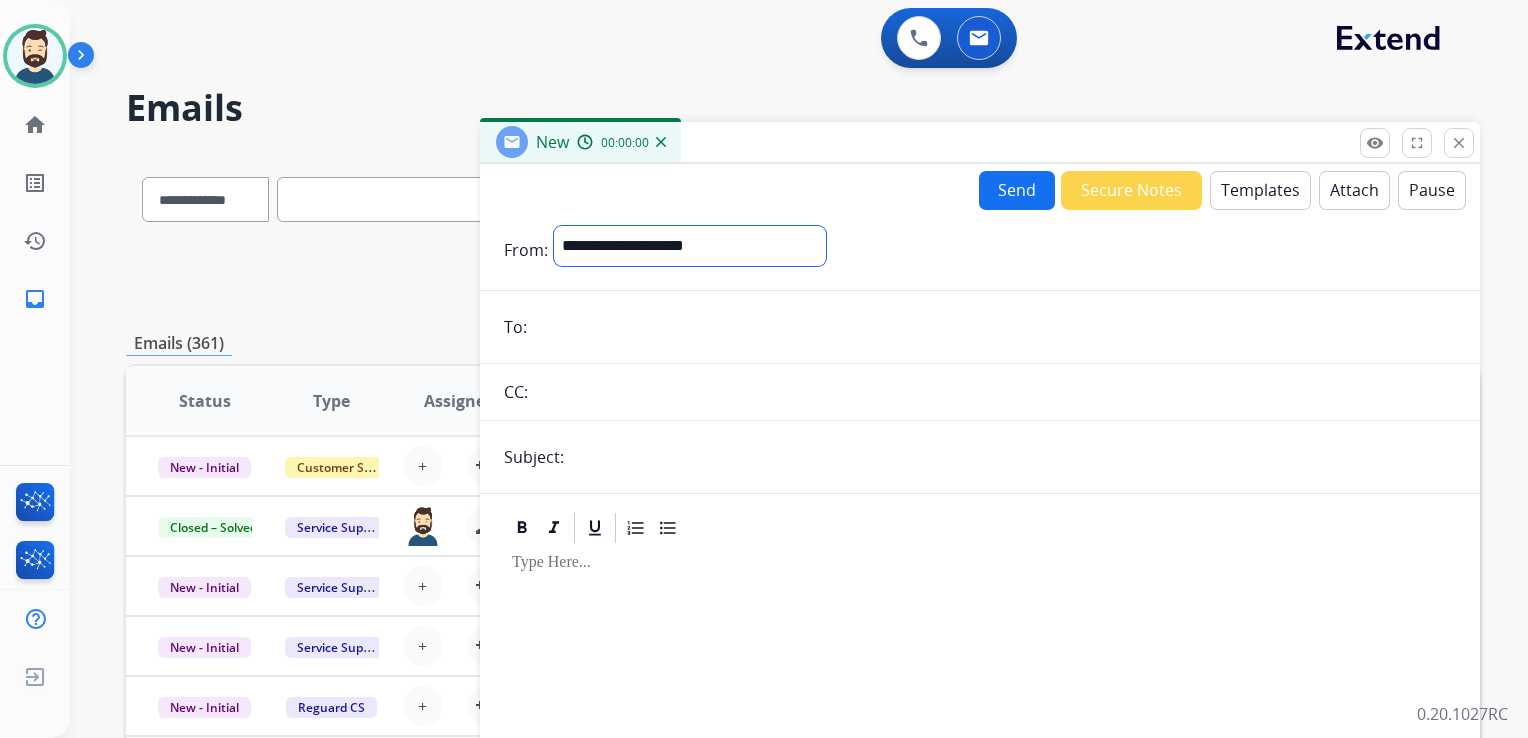 click on "**********" at bounding box center [690, 246] 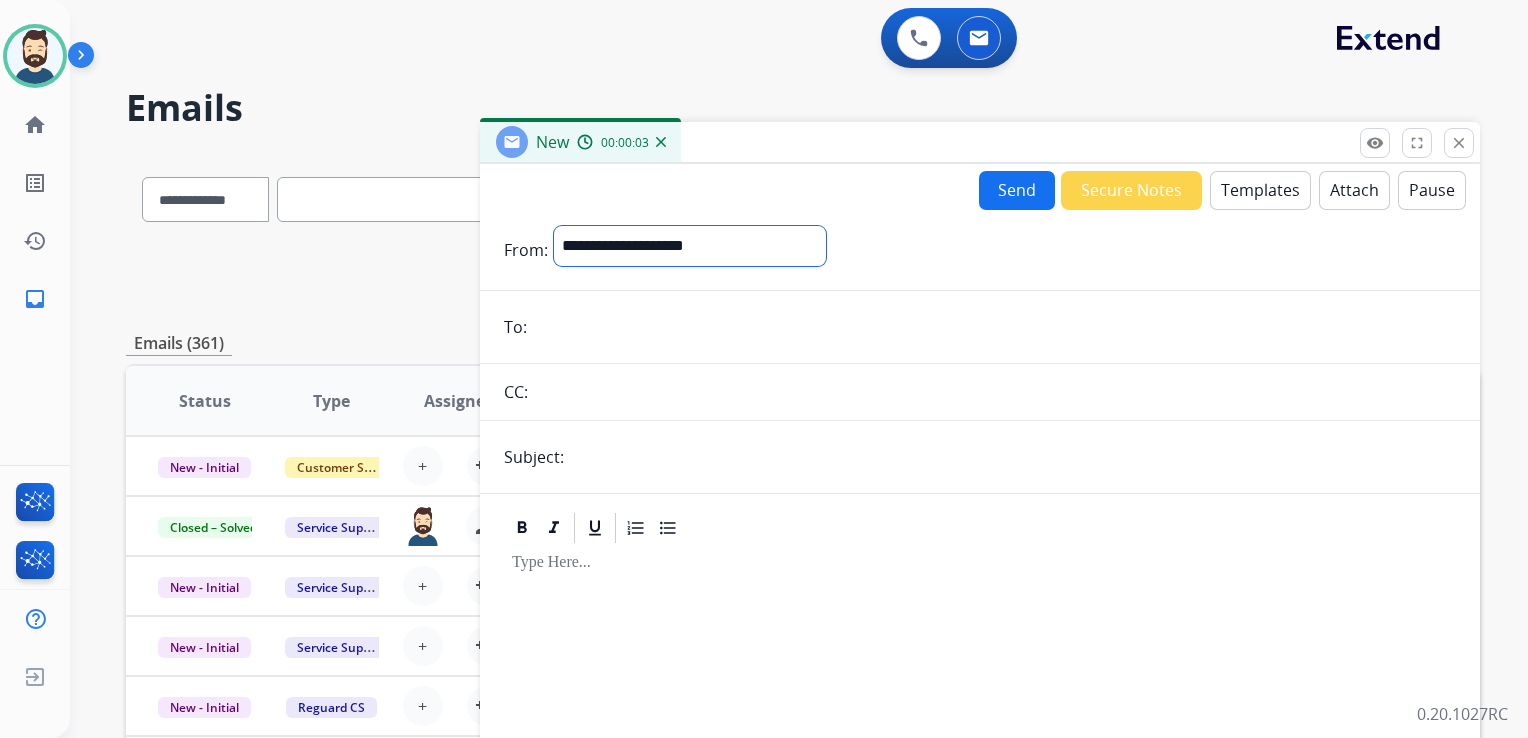 select on "**********" 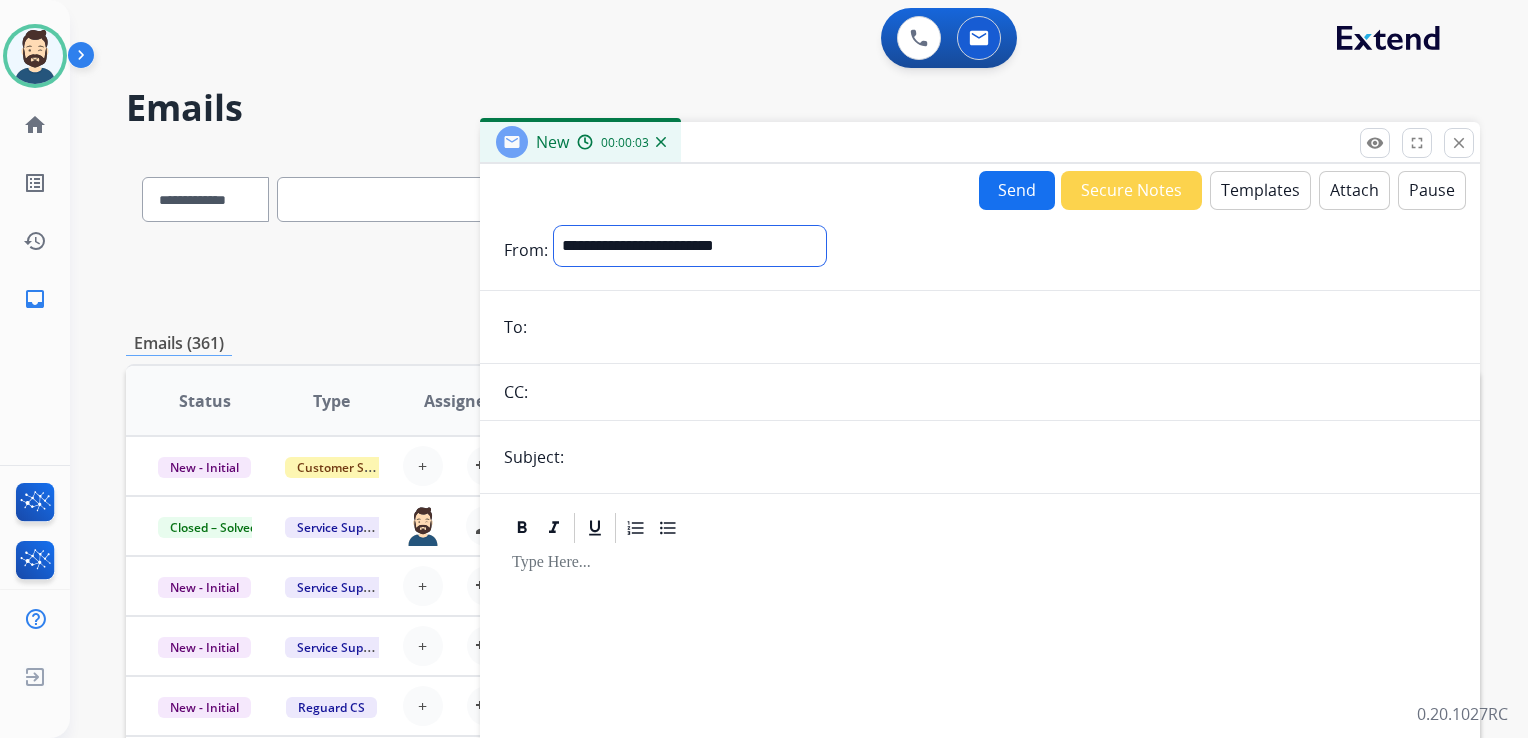 click on "**********" at bounding box center [690, 246] 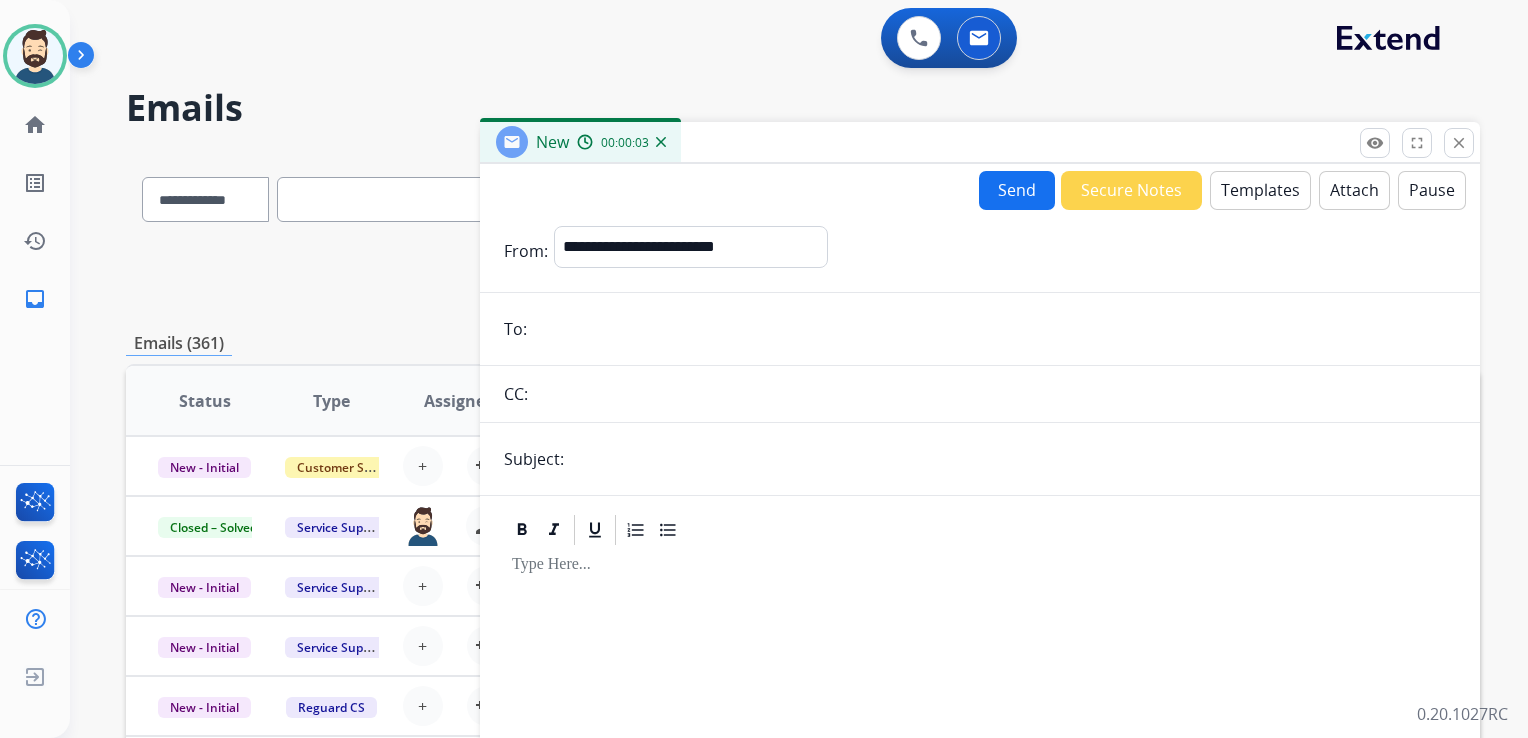 click at bounding box center (994, 329) 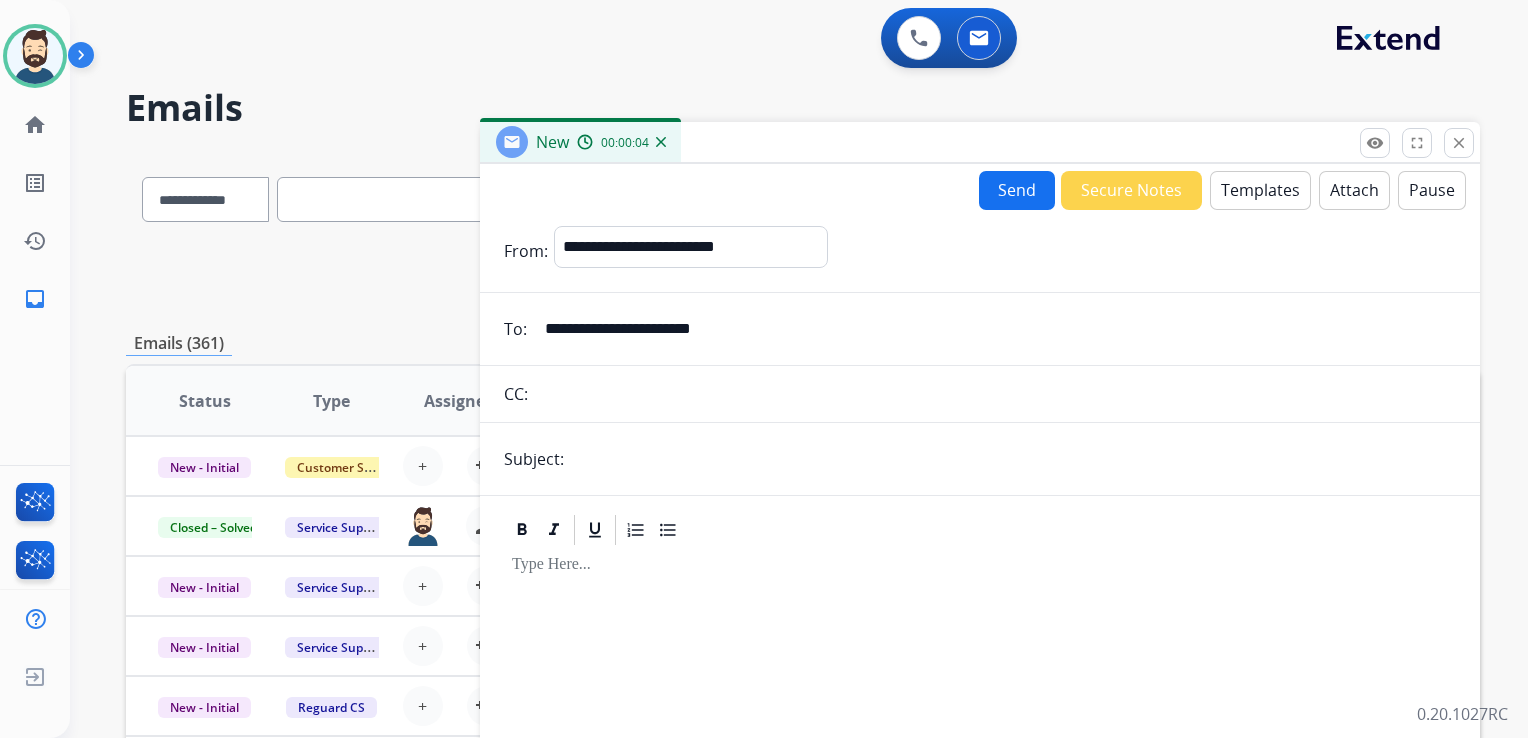 type on "**********" 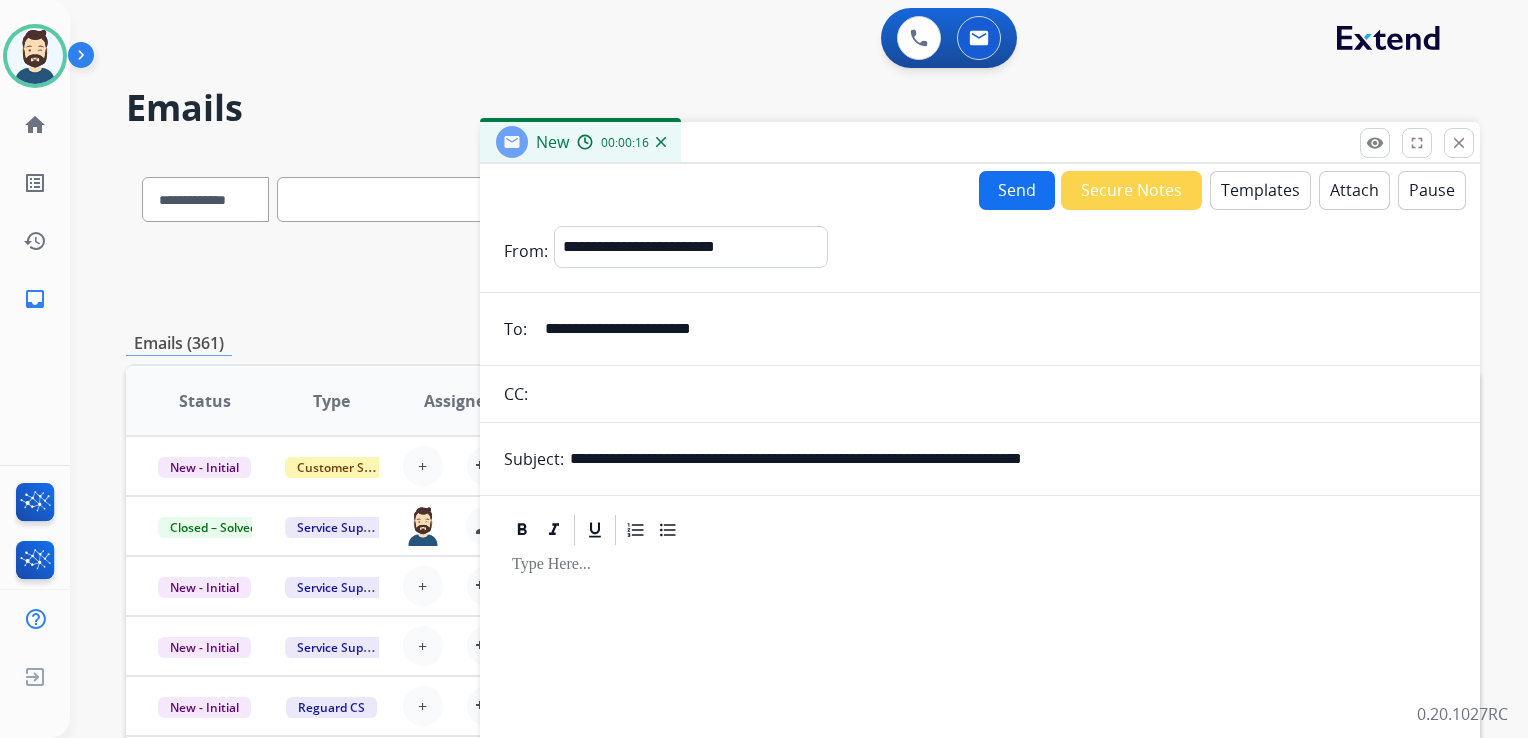 drag, startPoint x: 682, startPoint y: 461, endPoint x: 760, endPoint y: 463, distance: 78.025635 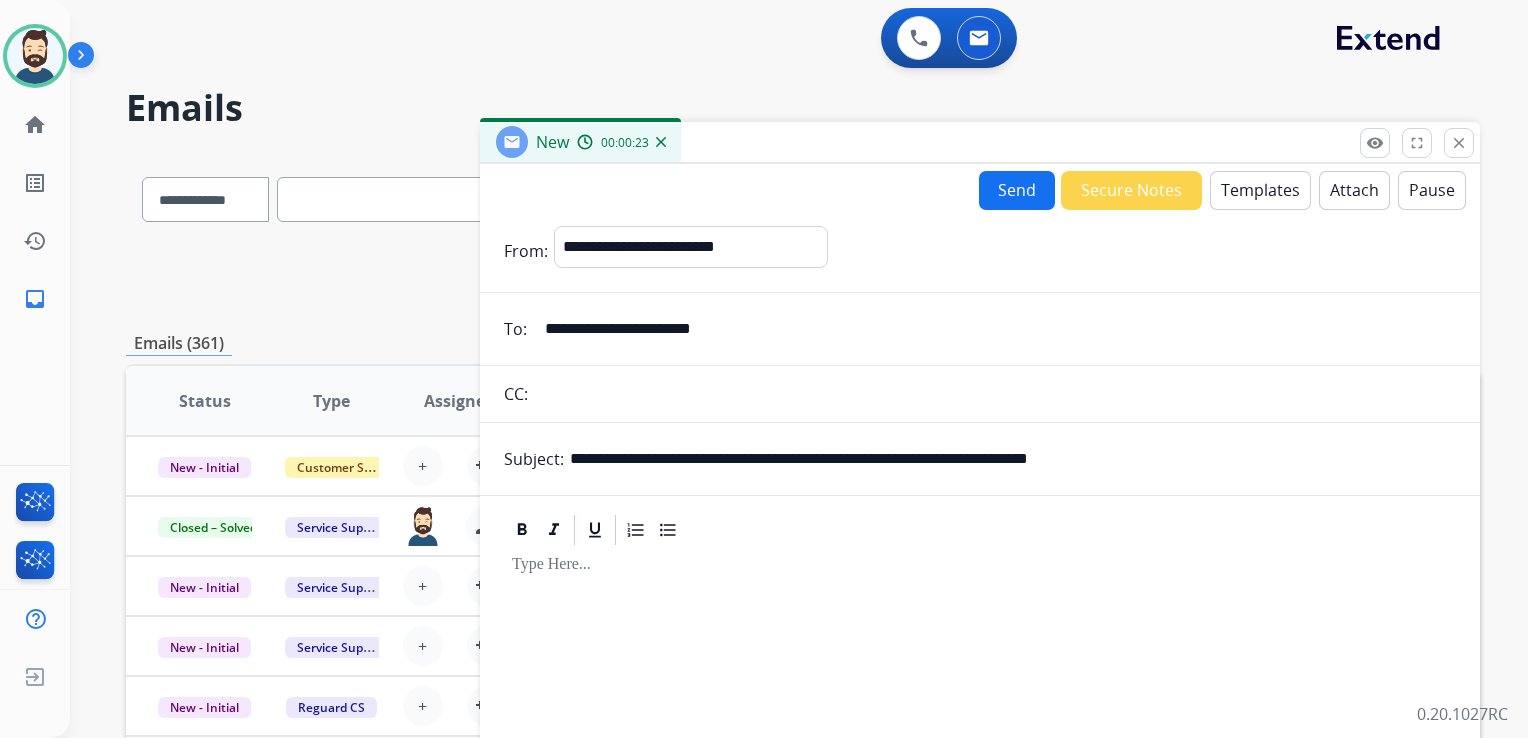 drag, startPoint x: 869, startPoint y: 458, endPoint x: 1229, endPoint y: 458, distance: 360 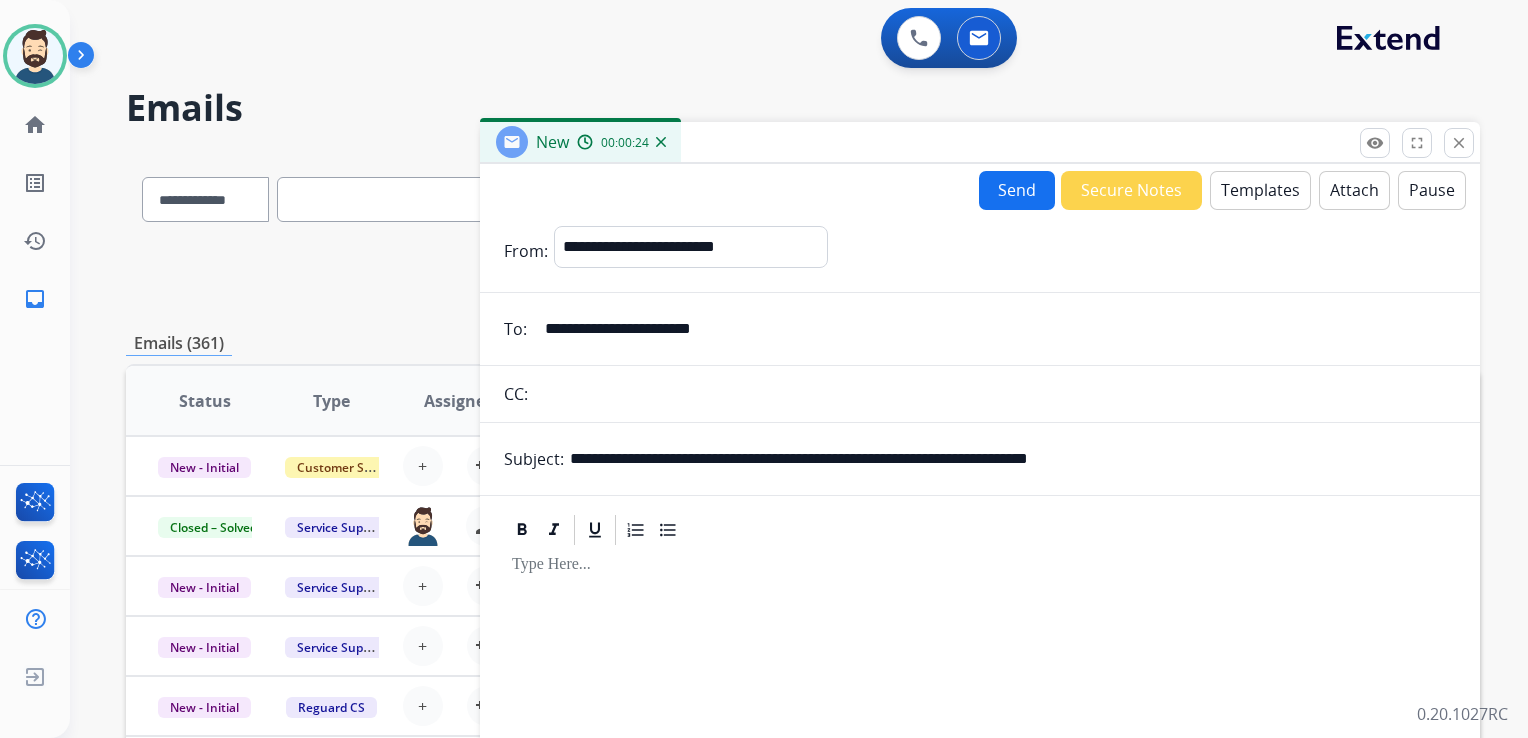 click on "Templates" at bounding box center [1260, 190] 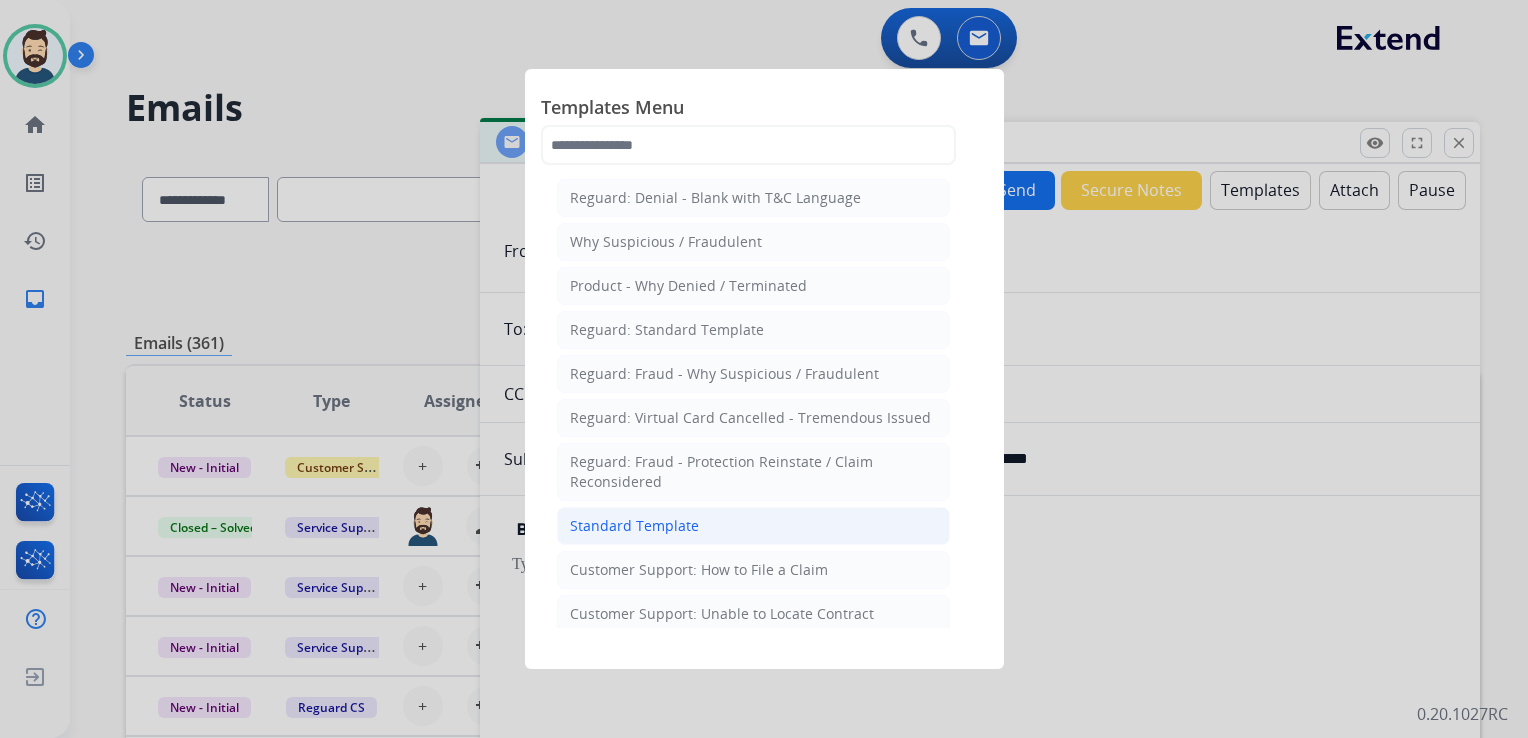 click on "Standard Template" 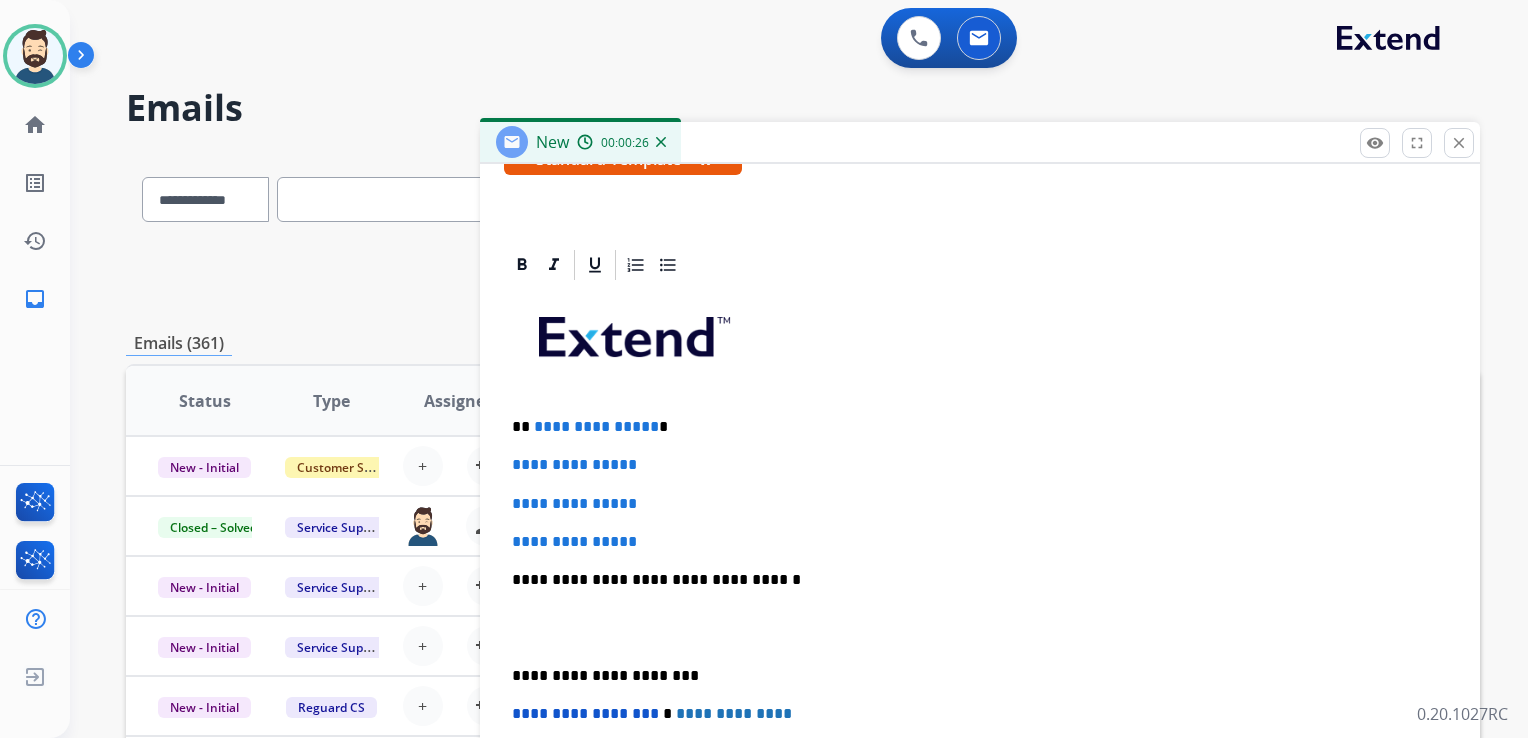 scroll, scrollTop: 460, scrollLeft: 0, axis: vertical 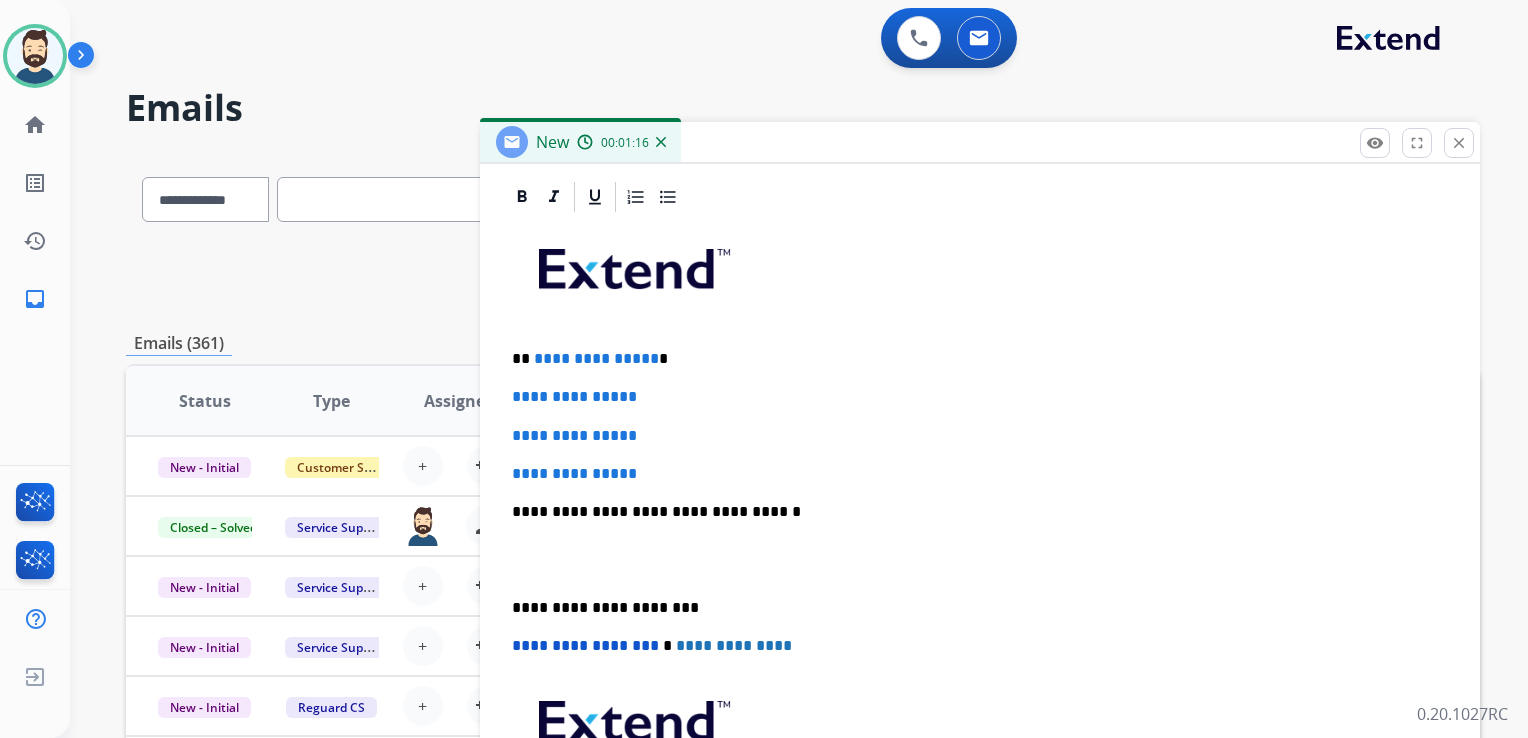 click on "**********" at bounding box center (596, 358) 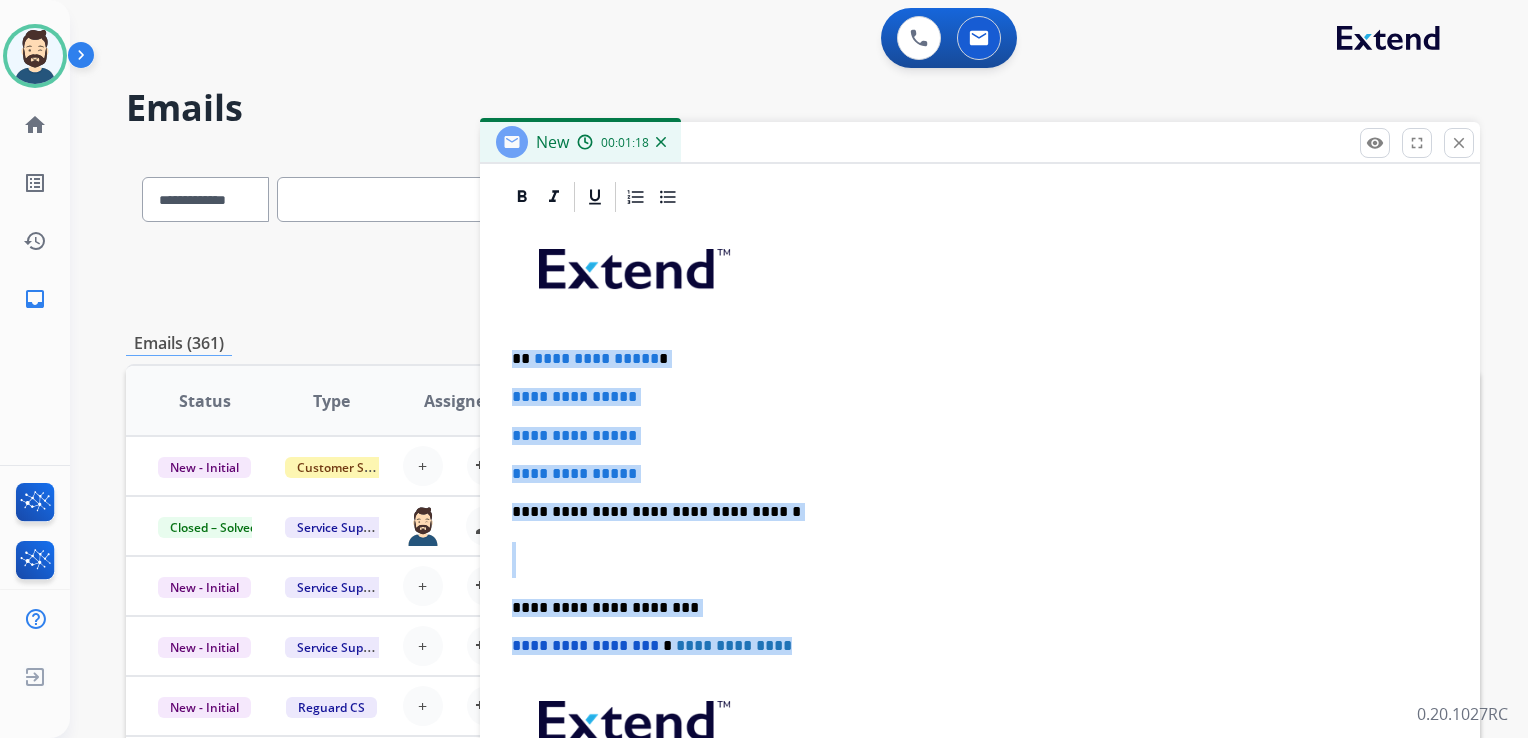 drag, startPoint x: 514, startPoint y: 360, endPoint x: 796, endPoint y: 635, distance: 393.8896 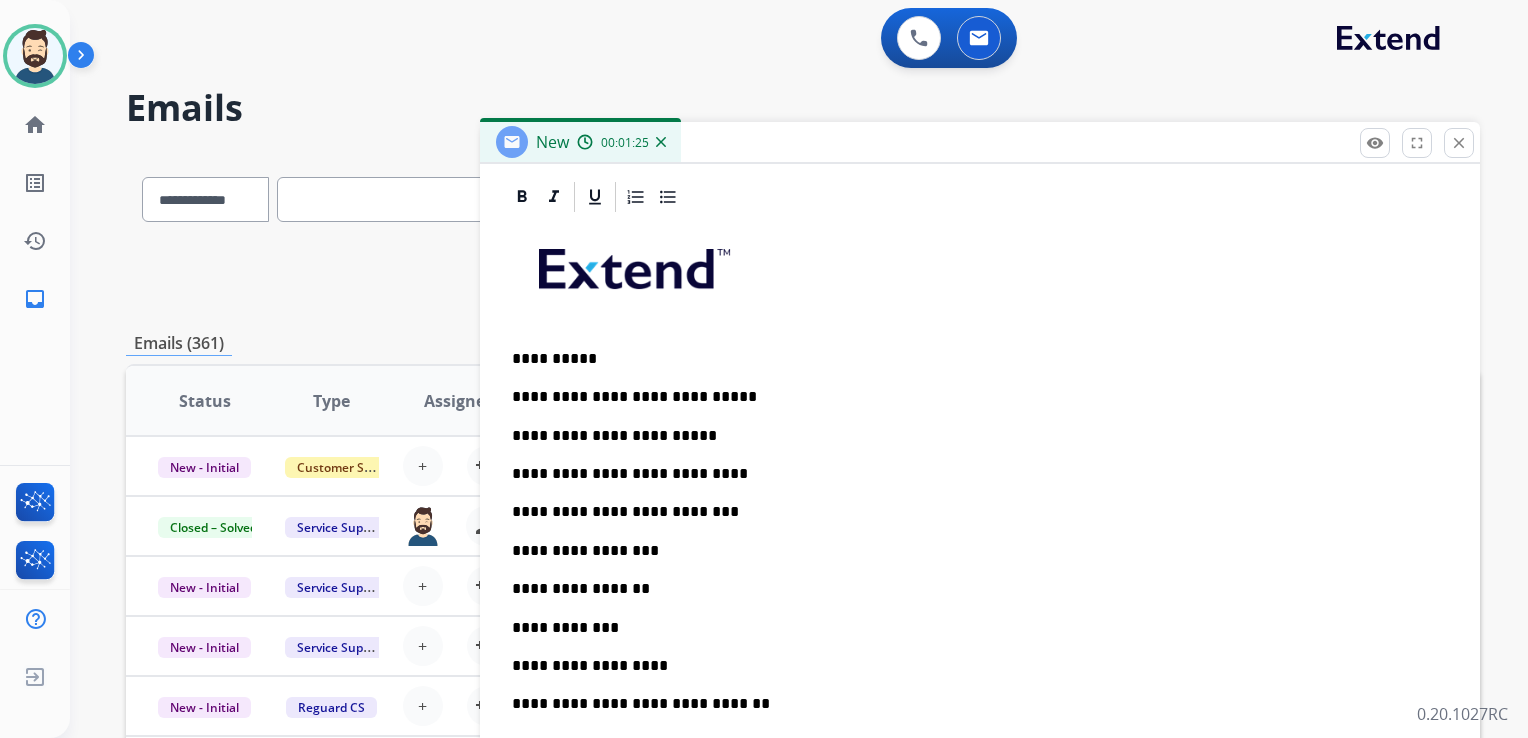 click on "**********" at bounding box center [972, 474] 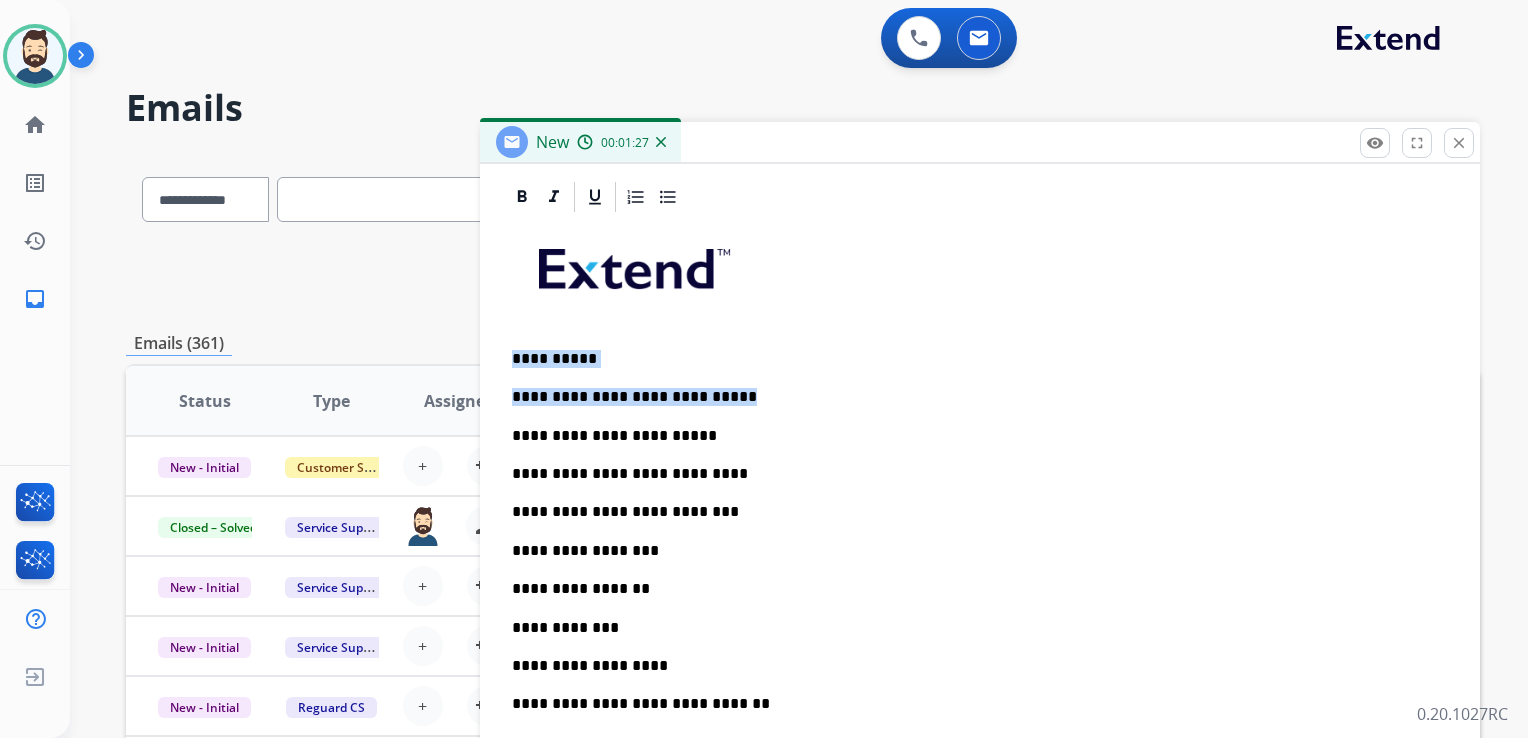 drag, startPoint x: 512, startPoint y: 354, endPoint x: 771, endPoint y: 419, distance: 267.03183 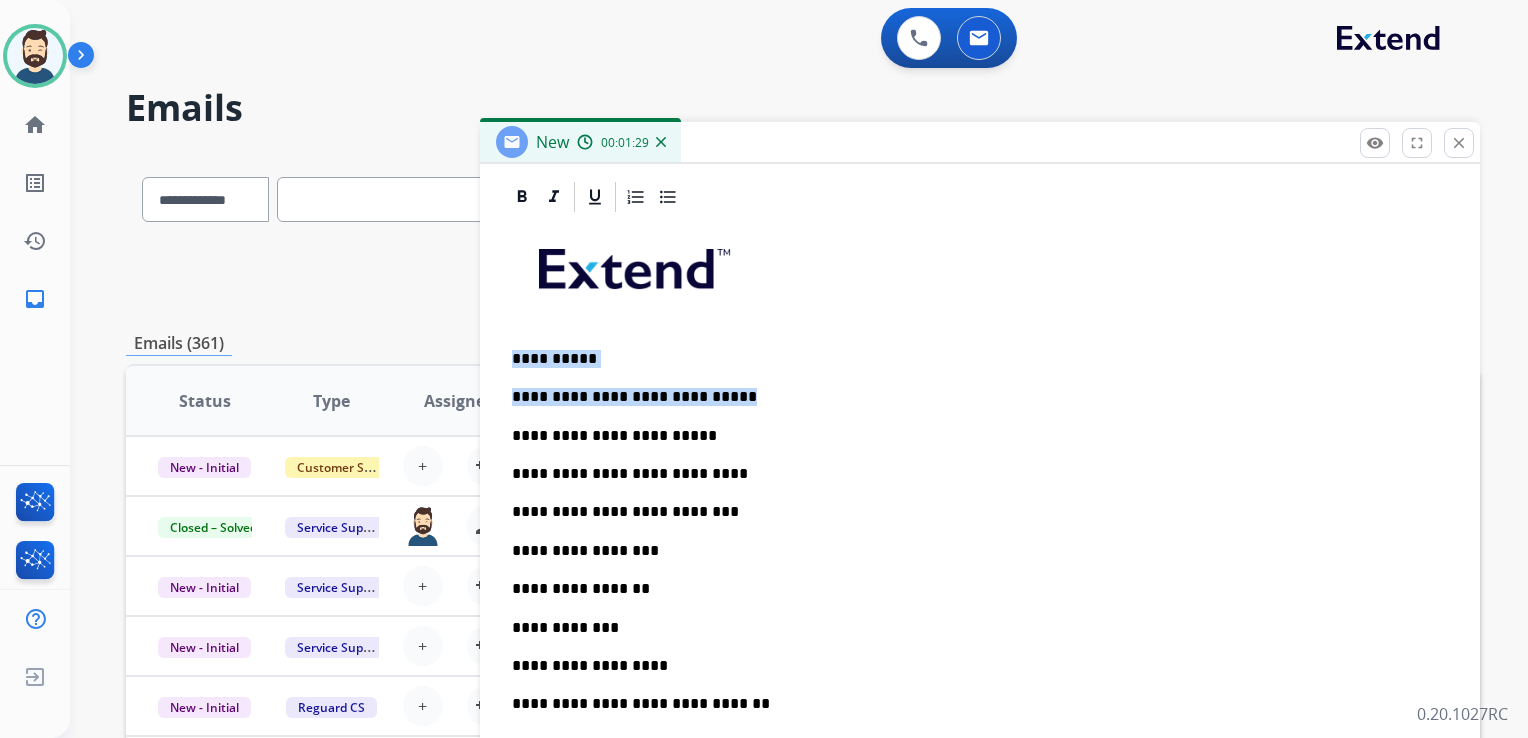 click on "**********" at bounding box center (972, 436) 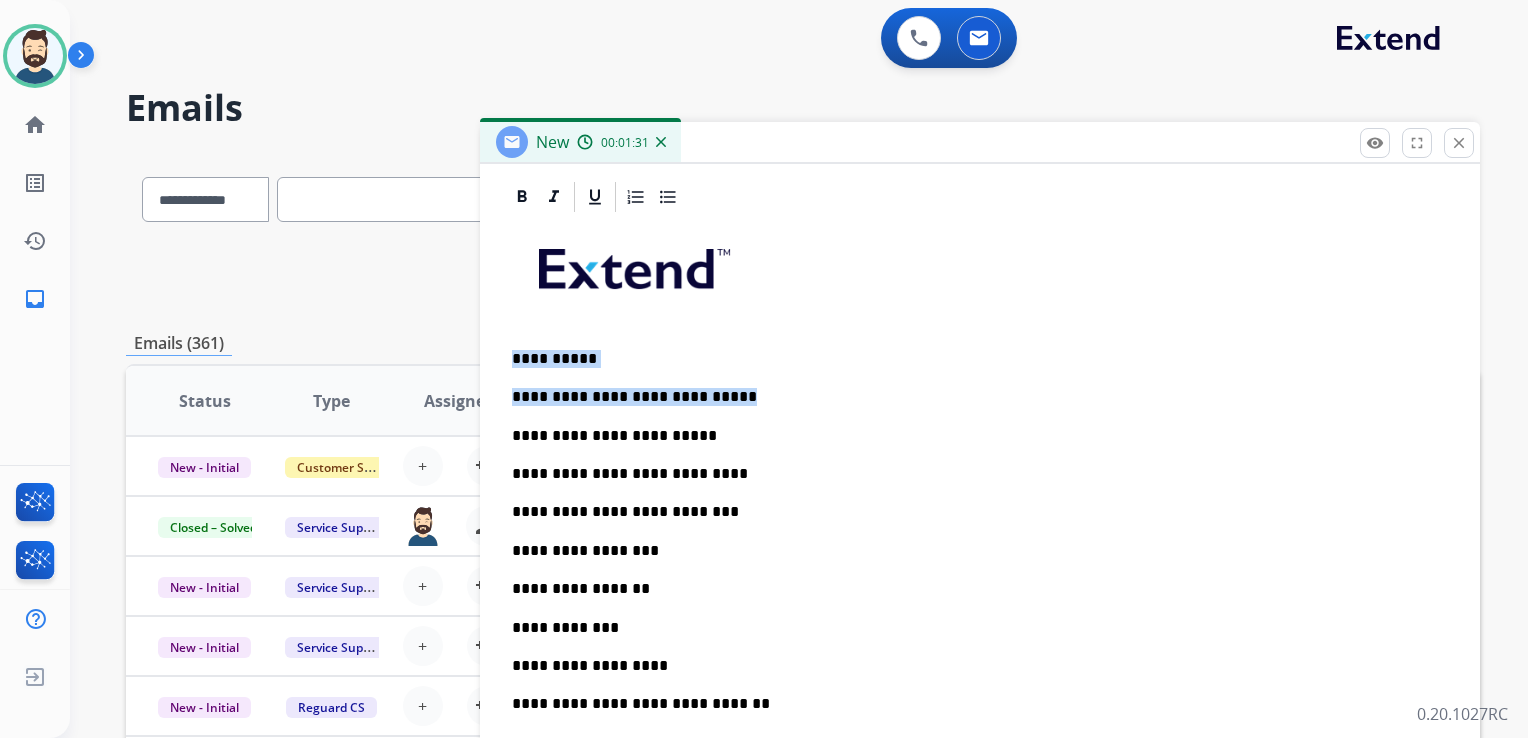 drag, startPoint x: 526, startPoint y: 355, endPoint x: 720, endPoint y: 385, distance: 196.30588 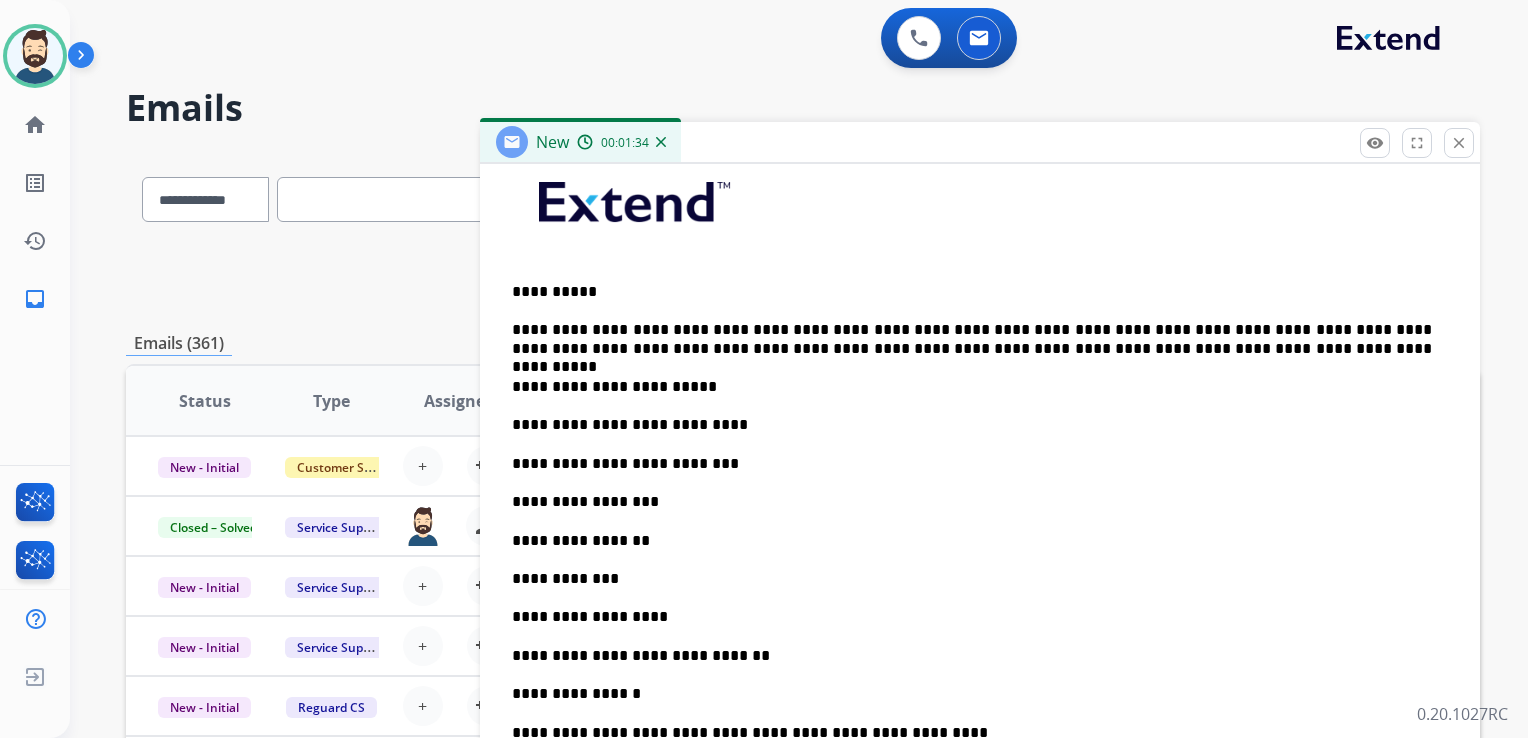 scroll, scrollTop: 560, scrollLeft: 0, axis: vertical 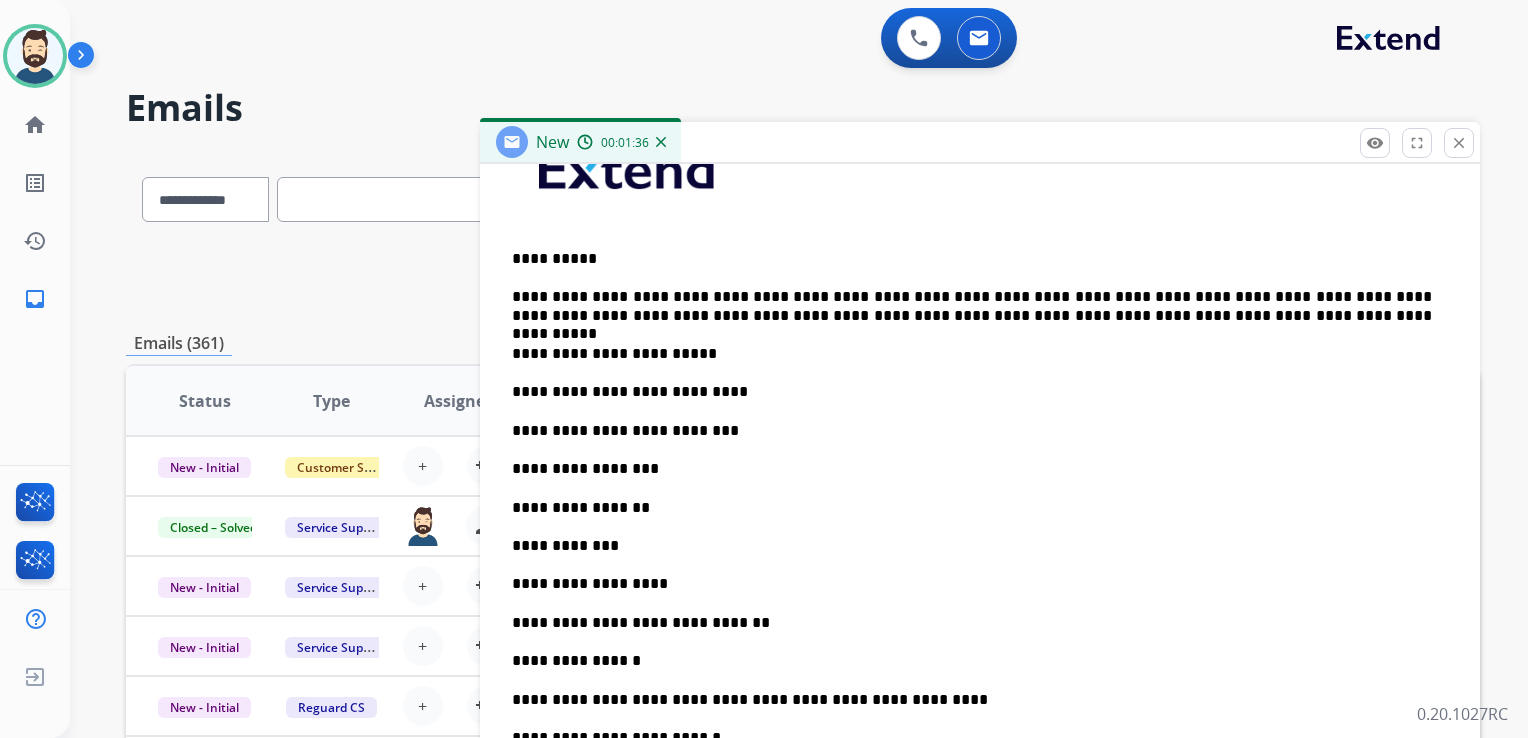 click on "**********" at bounding box center [972, 306] 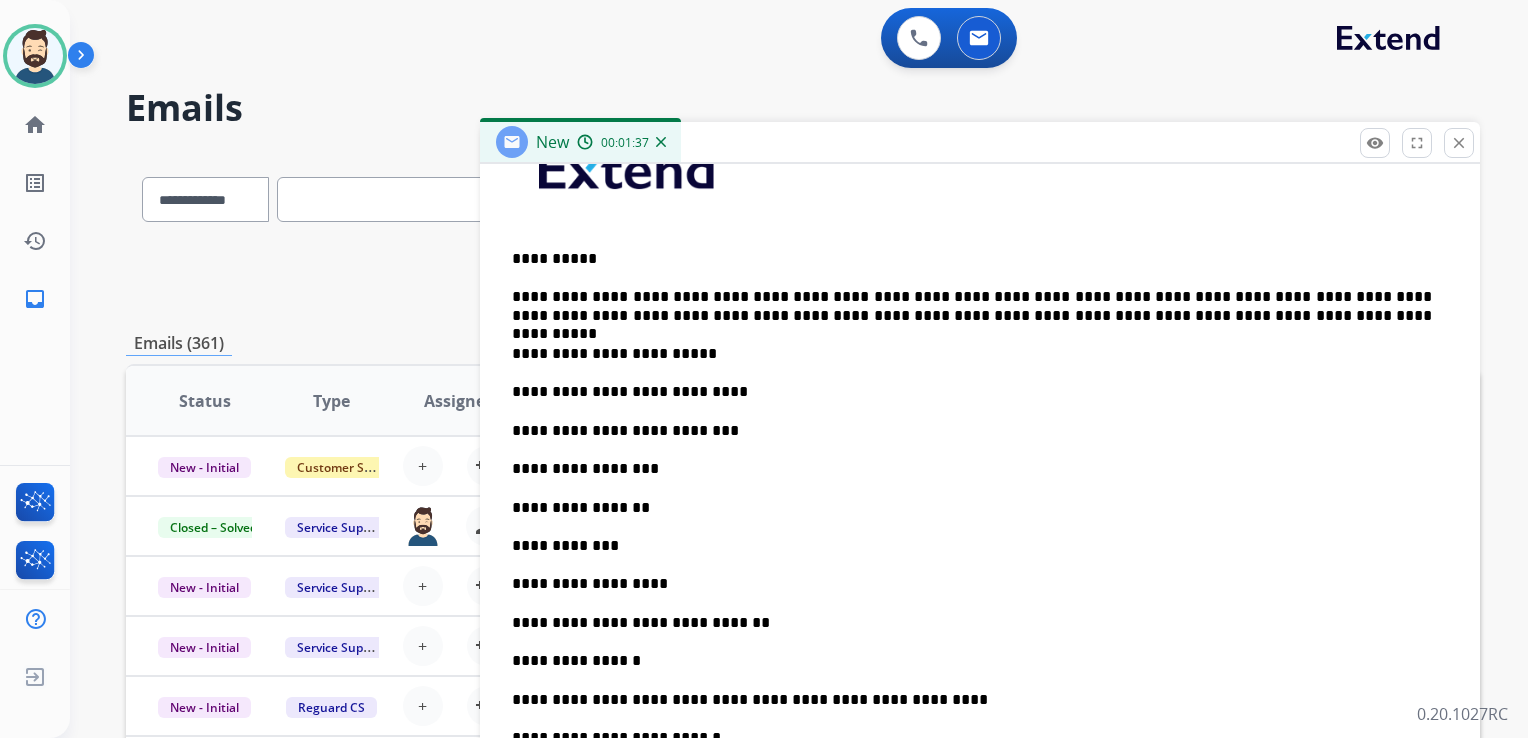 type 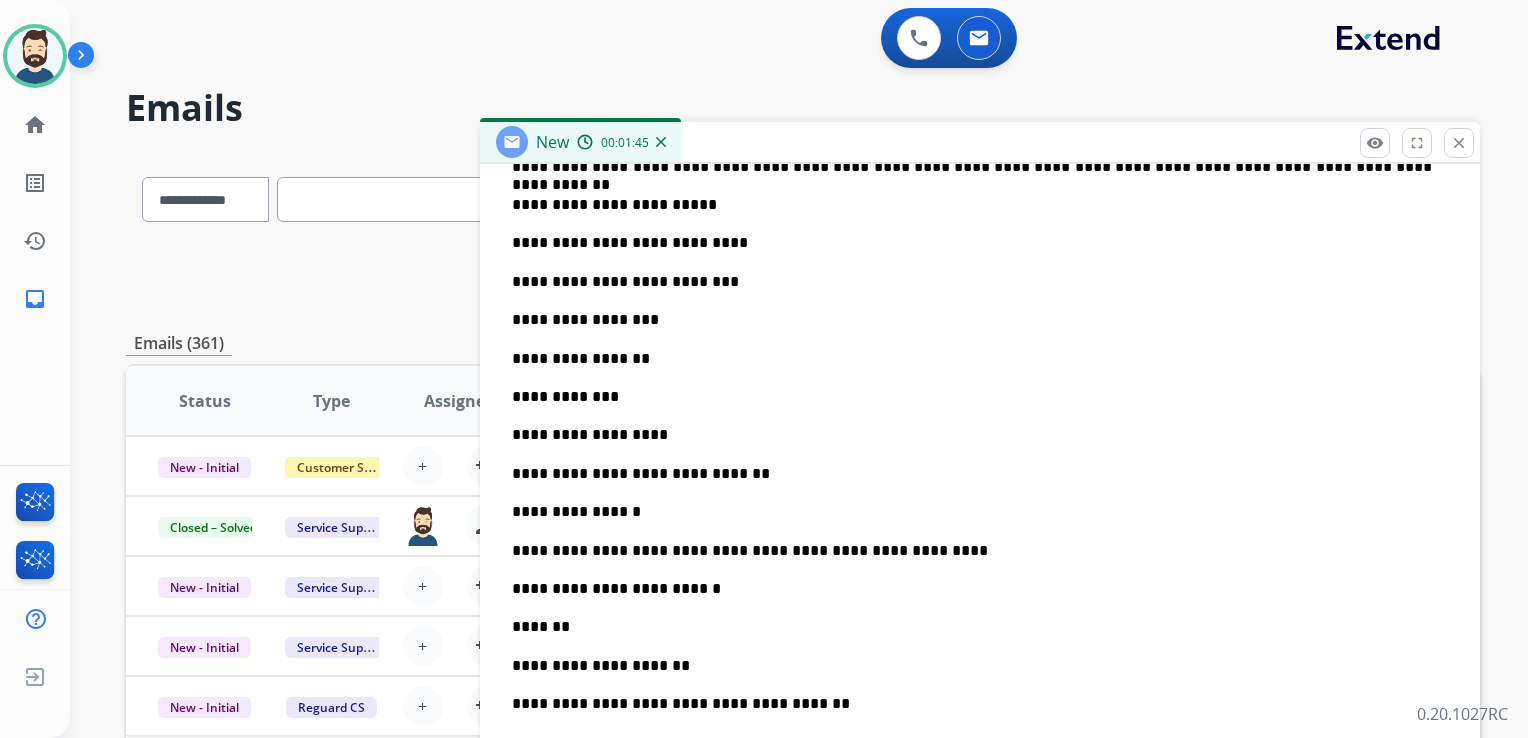 scroll, scrollTop: 760, scrollLeft: 0, axis: vertical 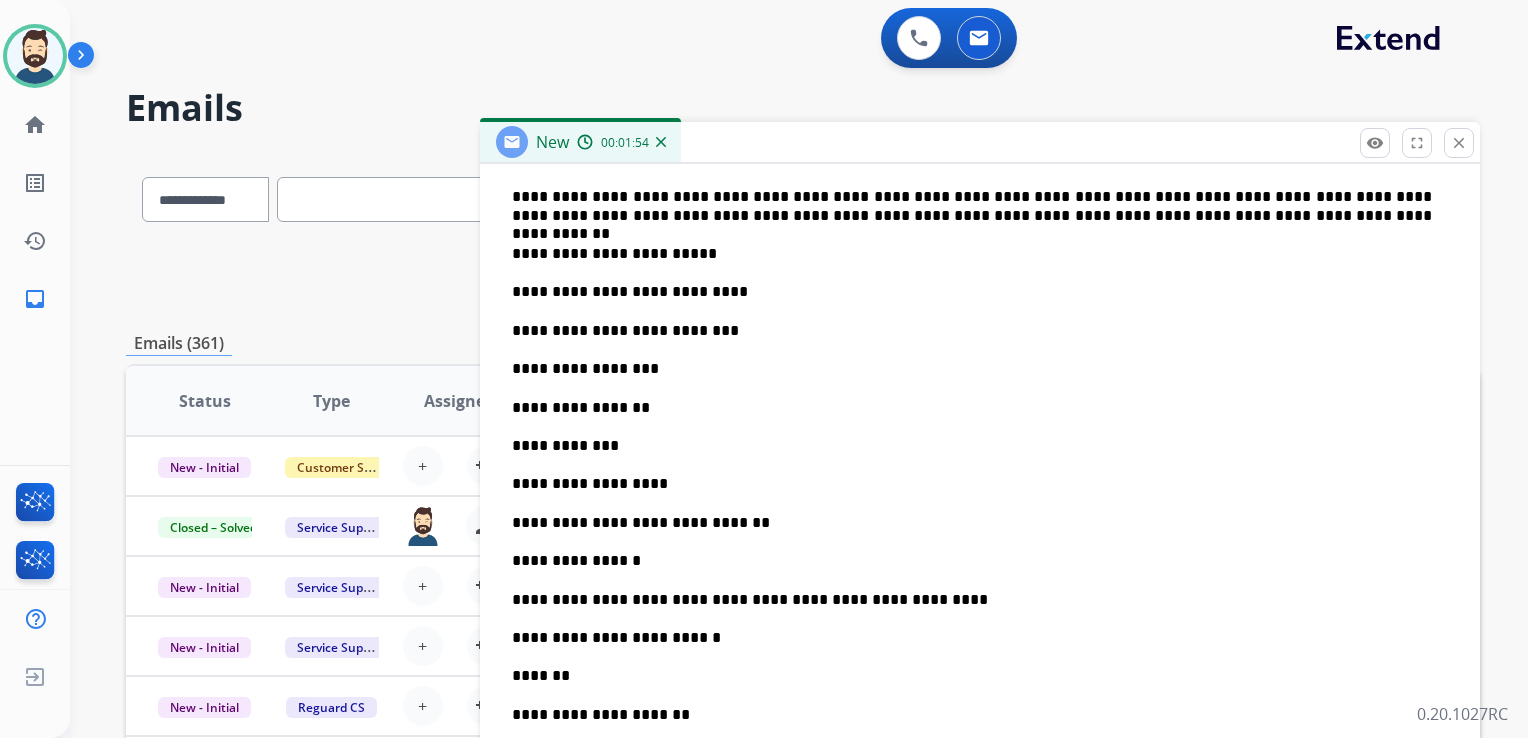 click on "**********" at bounding box center (972, 369) 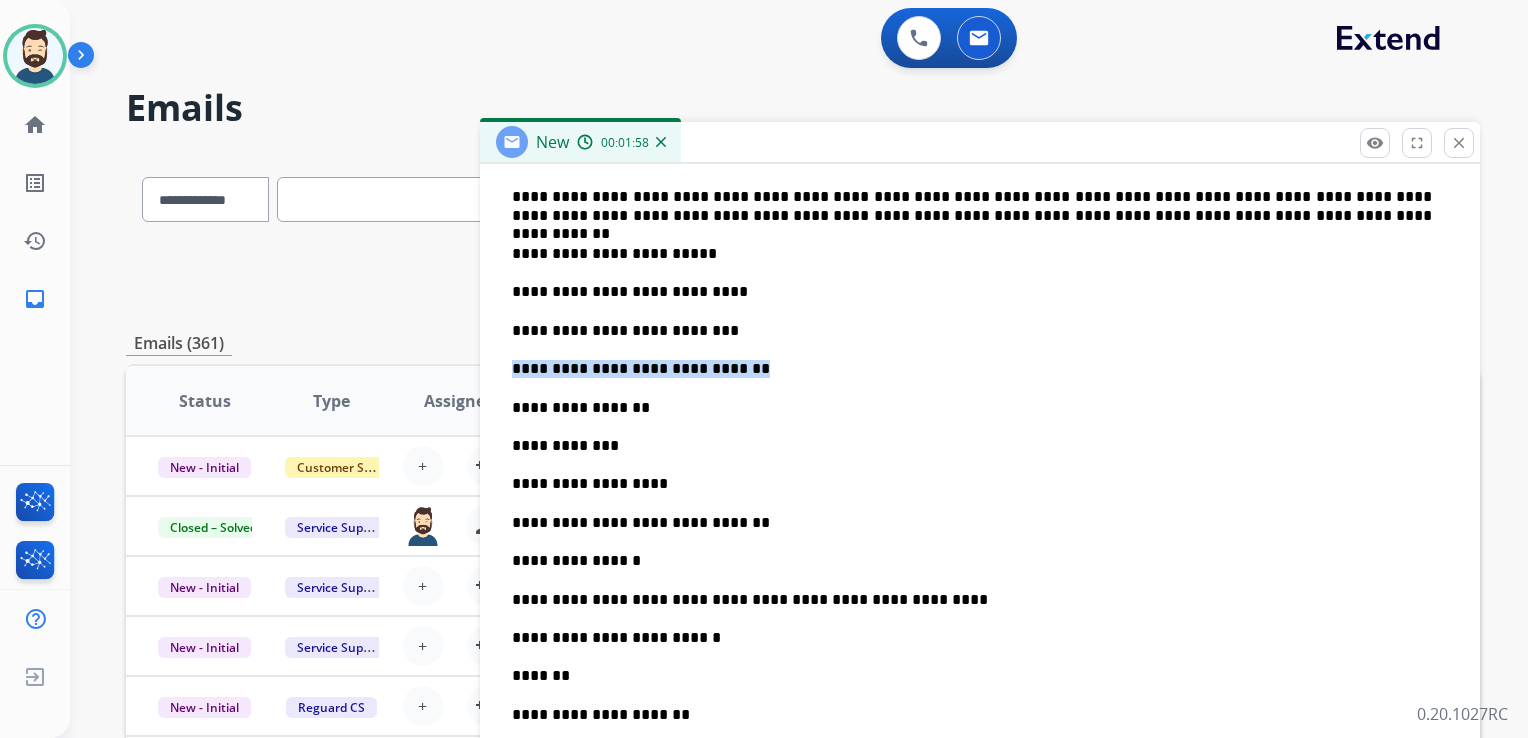 drag, startPoint x: 748, startPoint y: 358, endPoint x: 508, endPoint y: 358, distance: 240 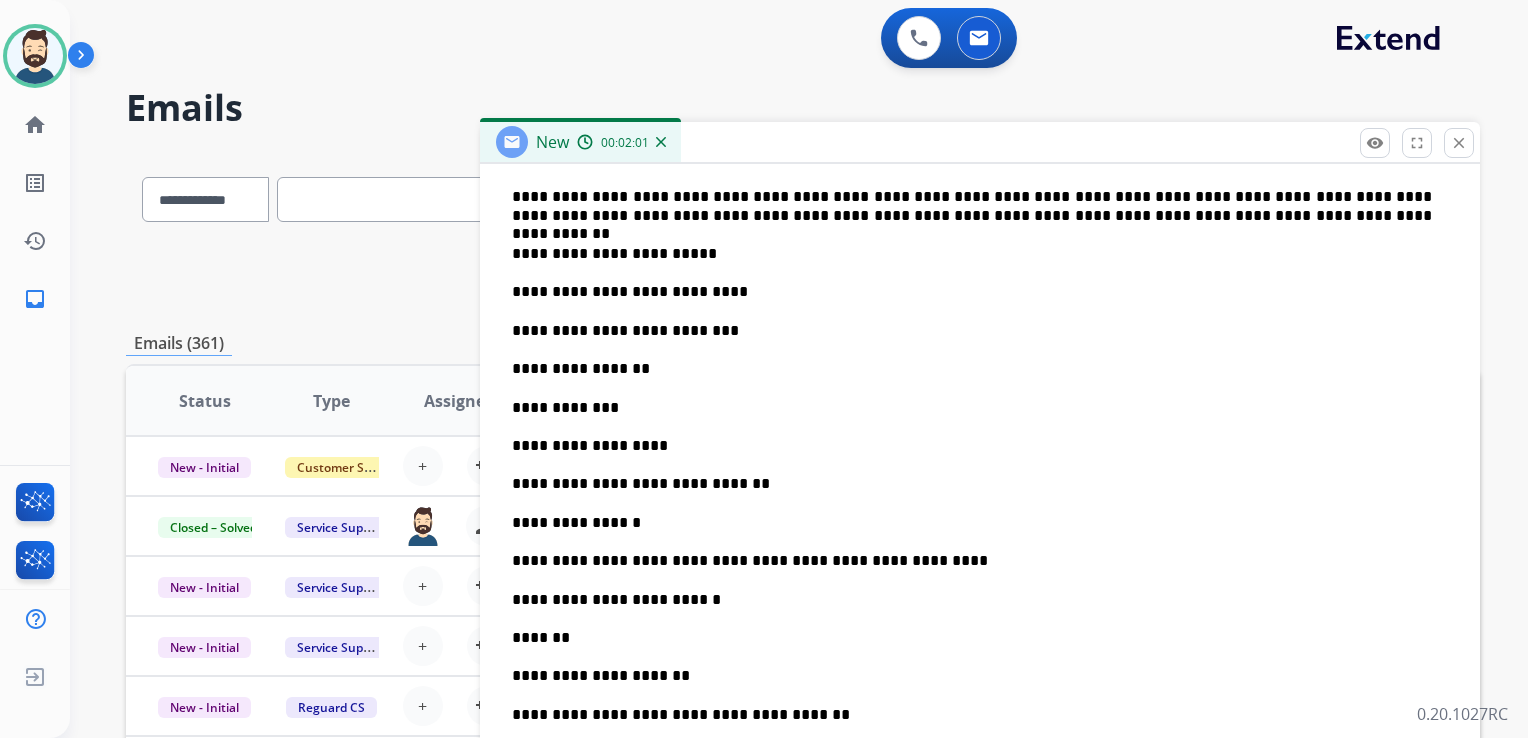 click on "**********" at bounding box center (972, 292) 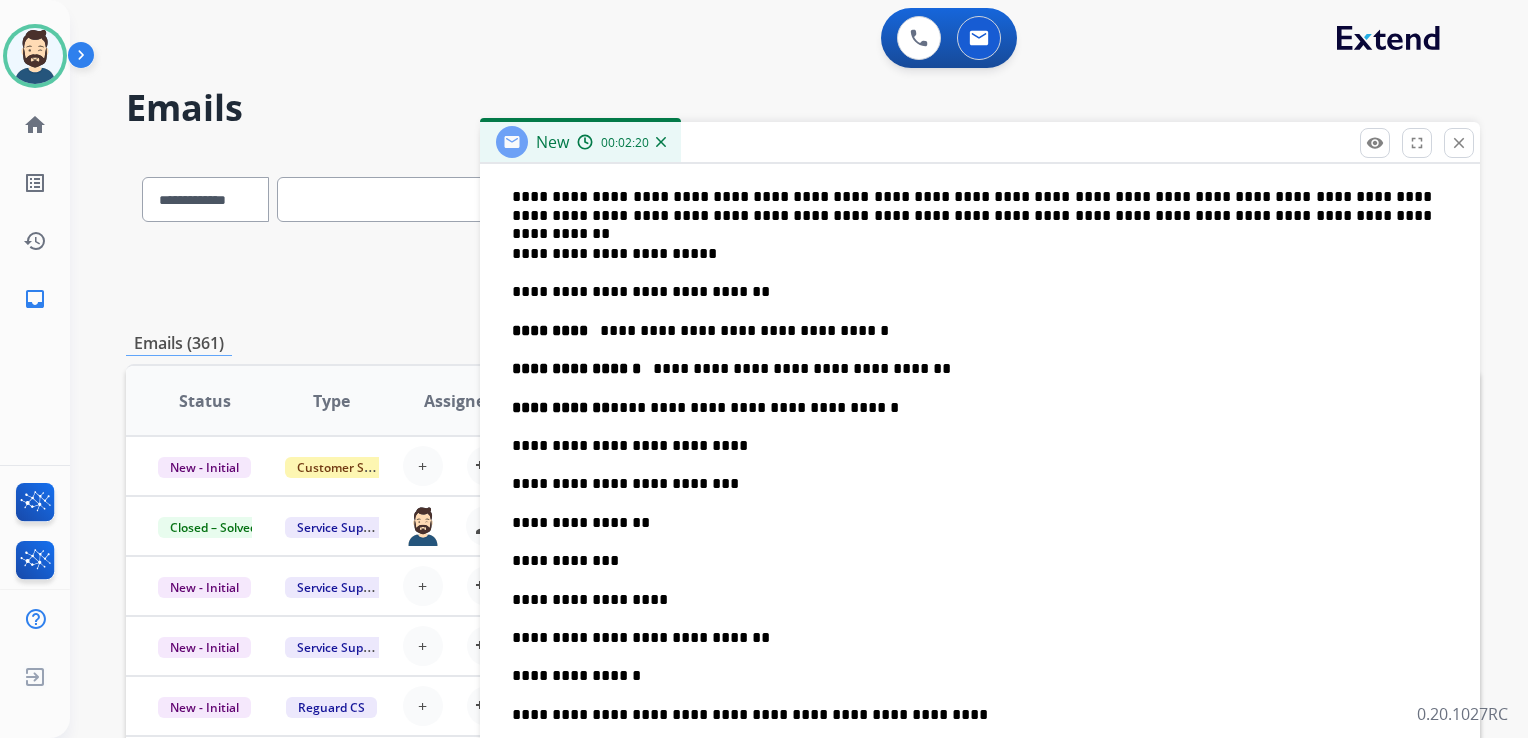 click on "**********" at bounding box center [561, 407] 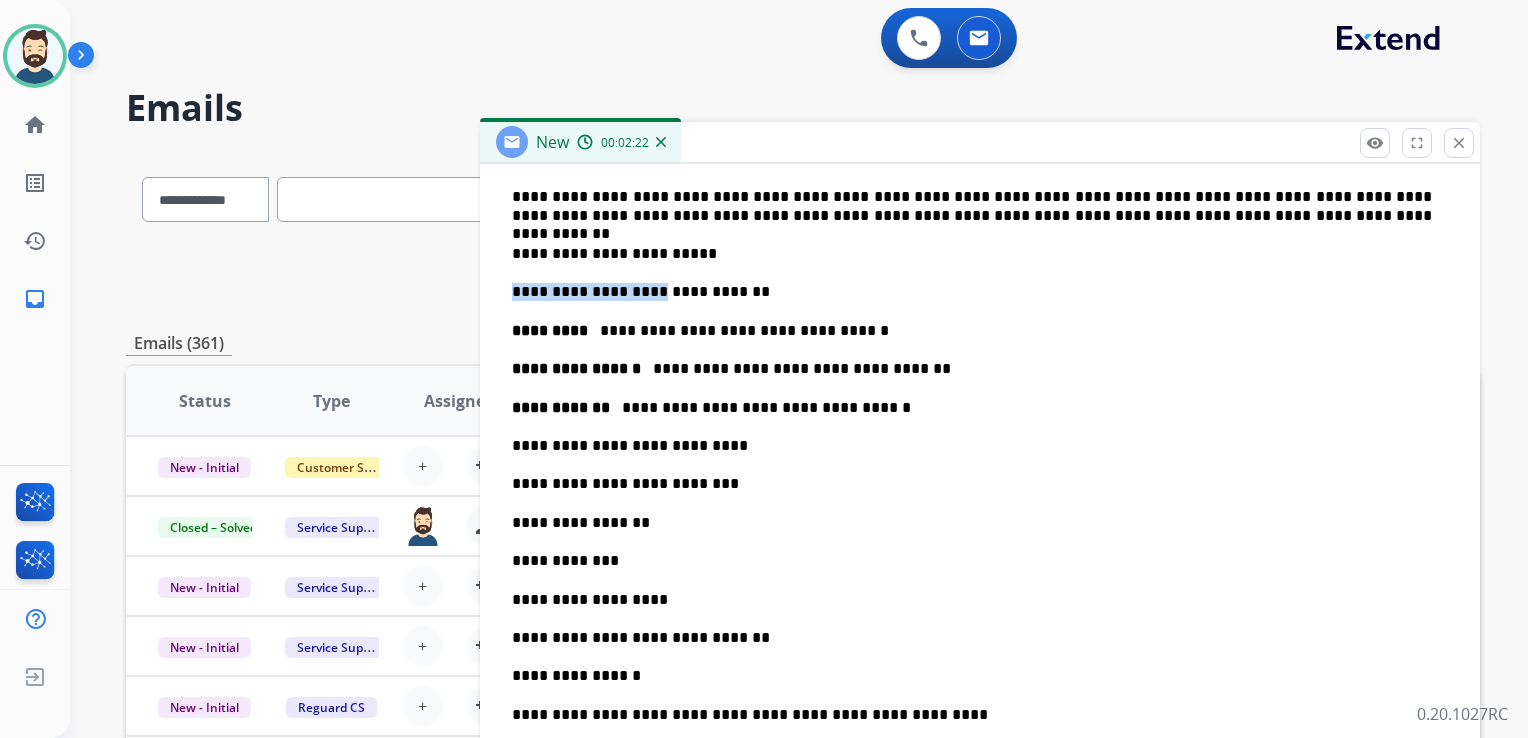 drag, startPoint x: 636, startPoint y: 291, endPoint x: 497, endPoint y: 290, distance: 139.0036 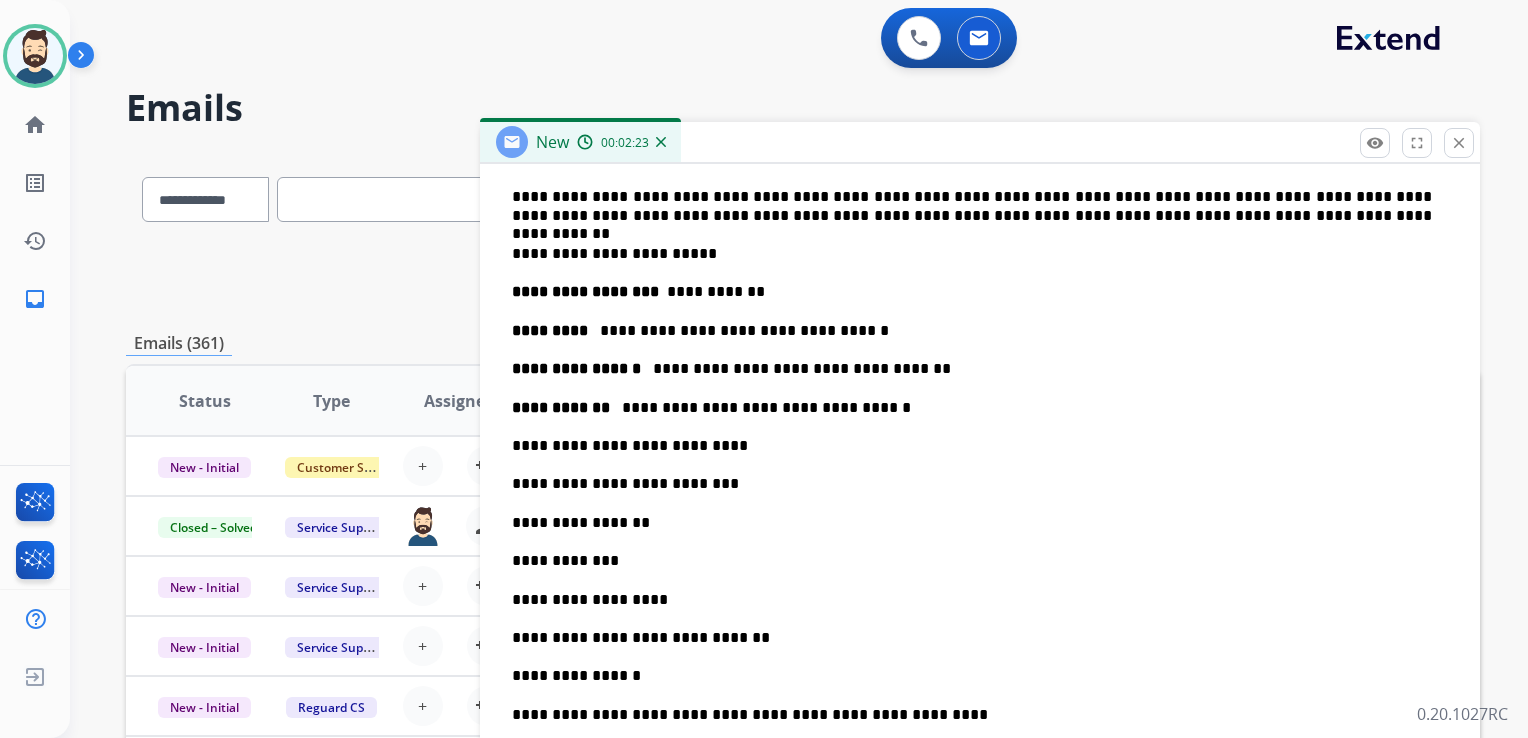 click on "**********" at bounding box center (980, 589) 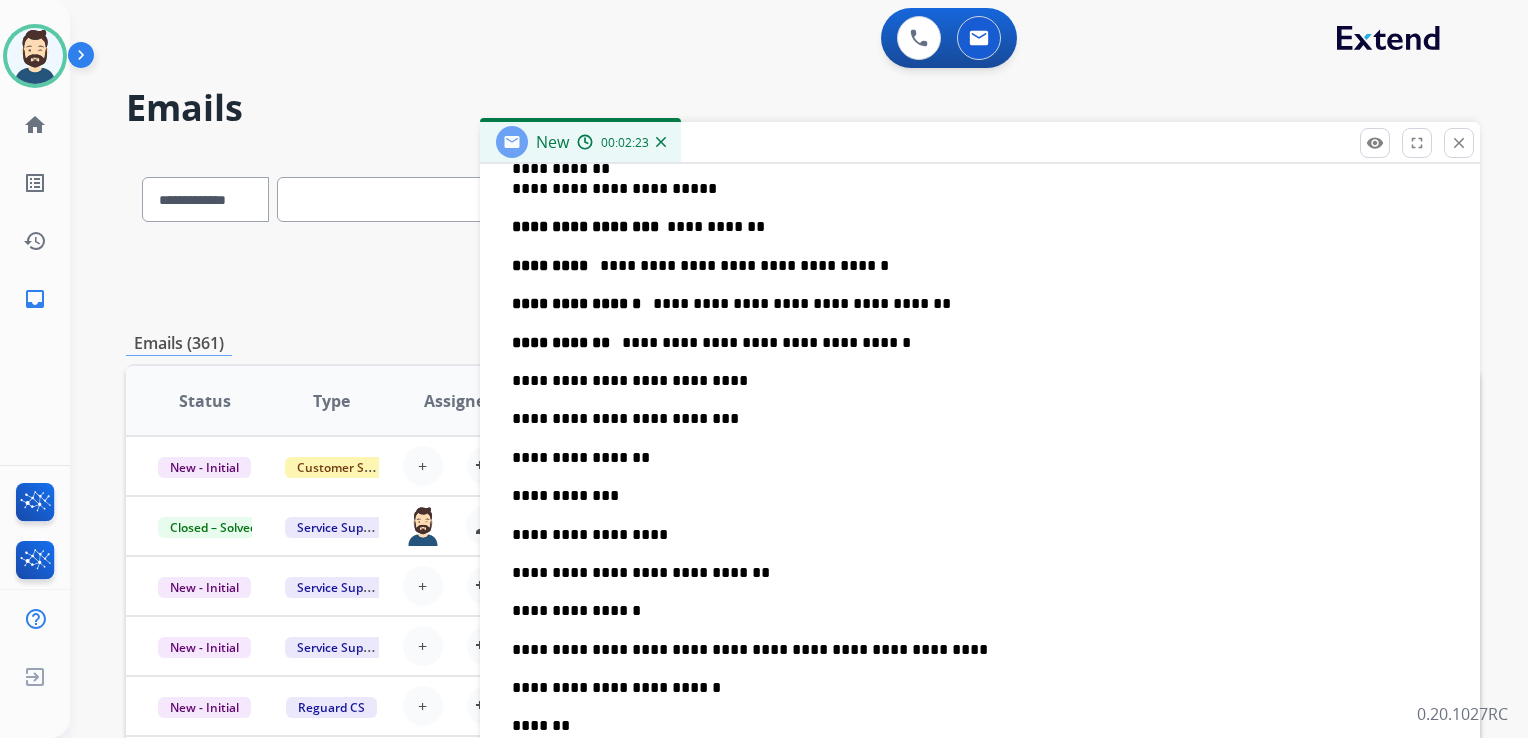 scroll, scrollTop: 760, scrollLeft: 0, axis: vertical 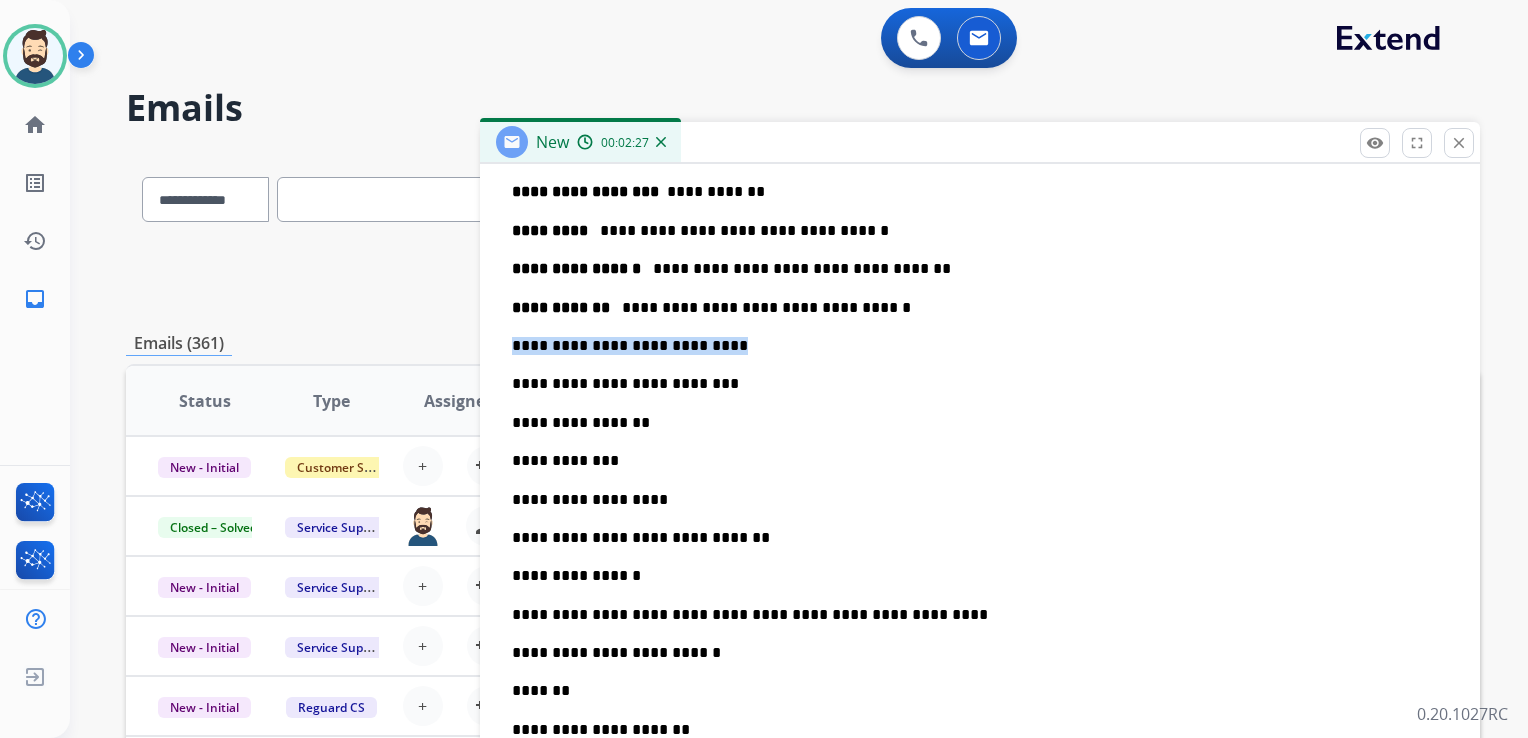 drag, startPoint x: 508, startPoint y: 345, endPoint x: 729, endPoint y: 346, distance: 221.00226 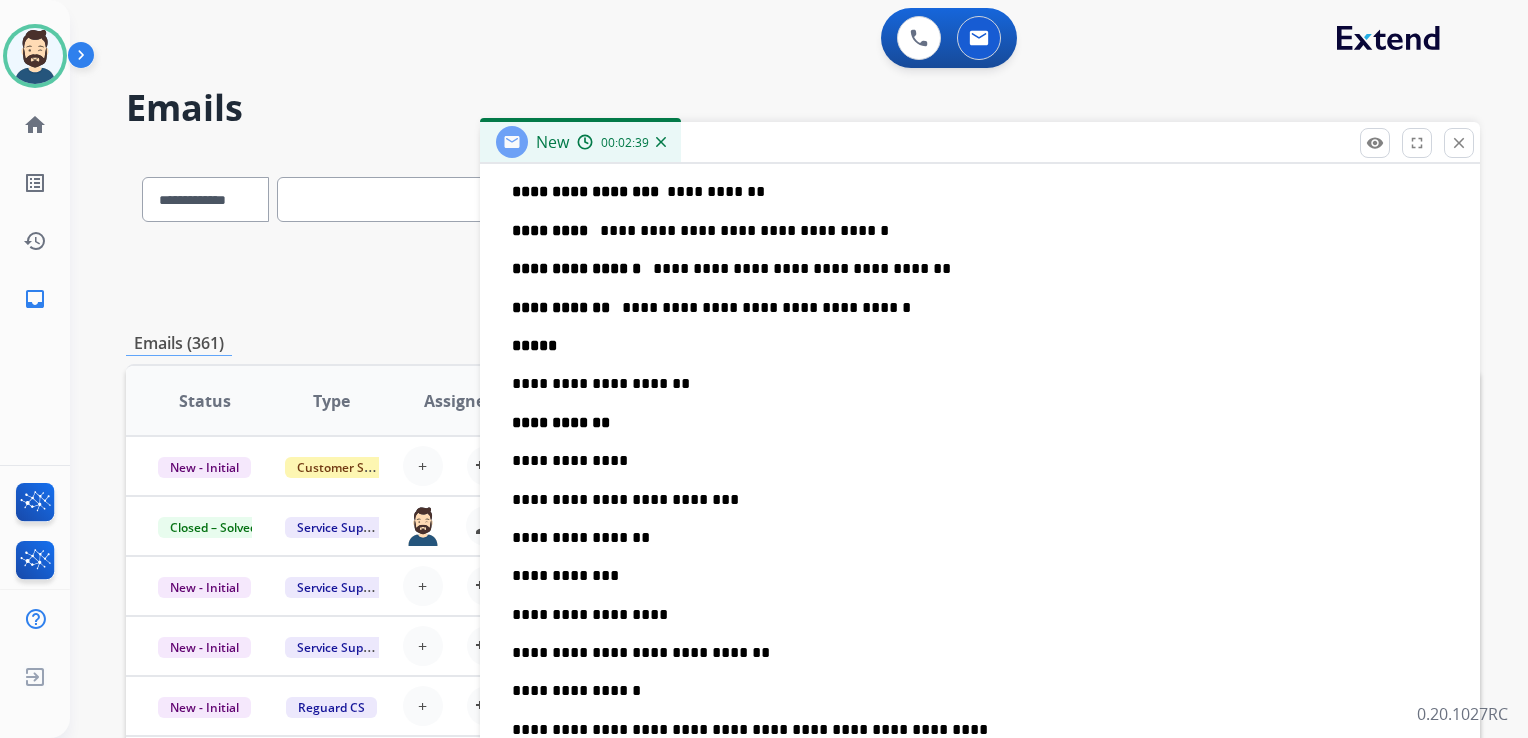 click on "*****" at bounding box center (972, 346) 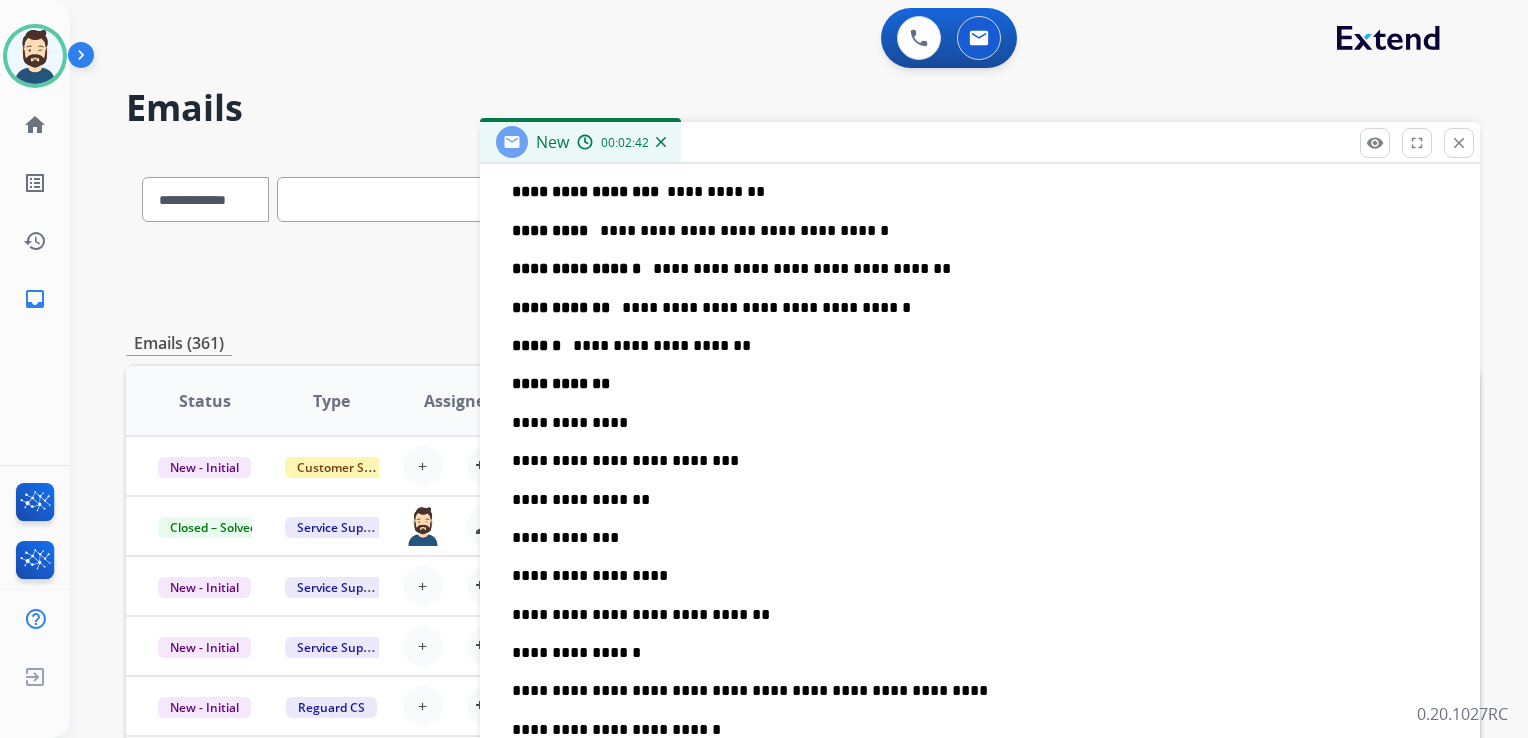 click on "**********" at bounding box center [980, 384] 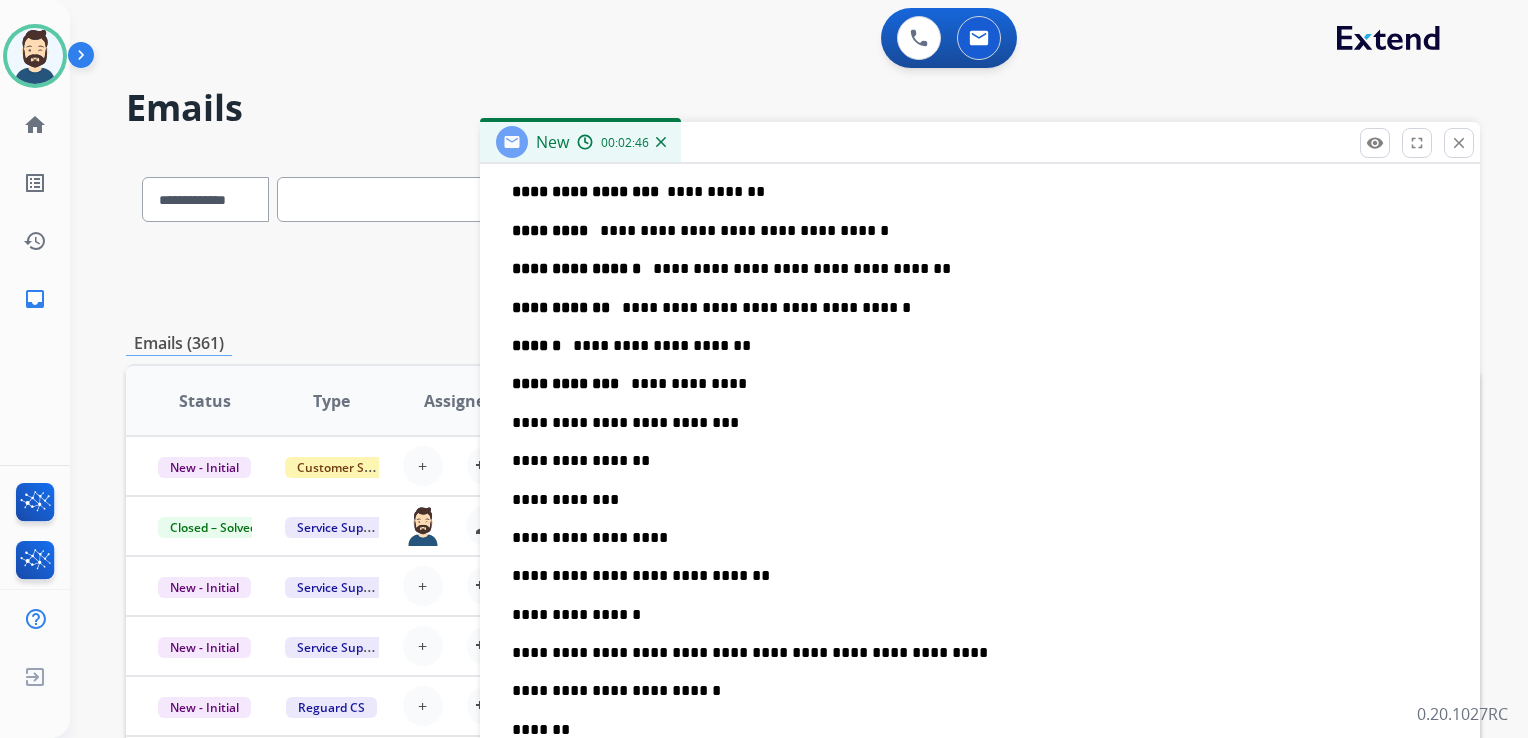 click on "******" at bounding box center [542, 345] 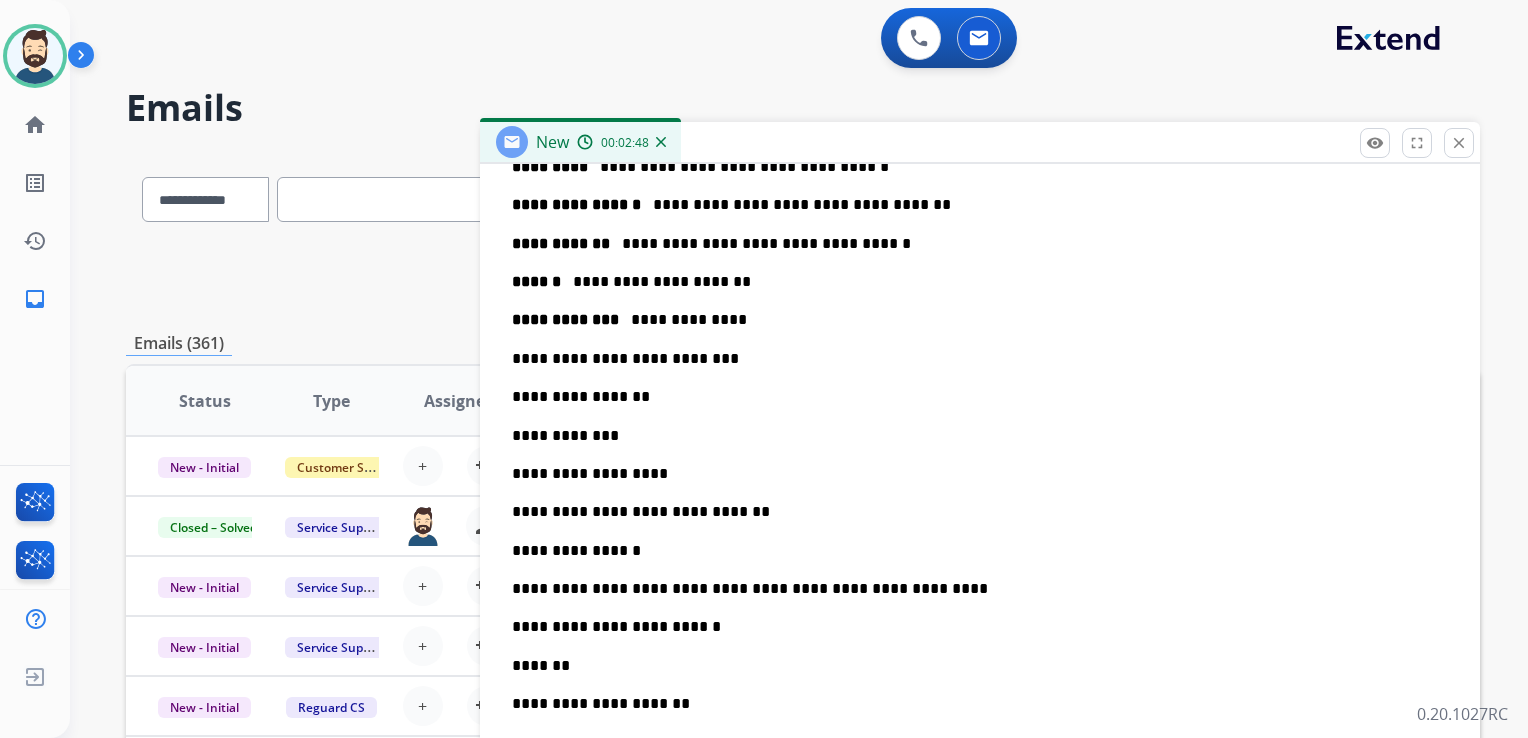 scroll, scrollTop: 860, scrollLeft: 0, axis: vertical 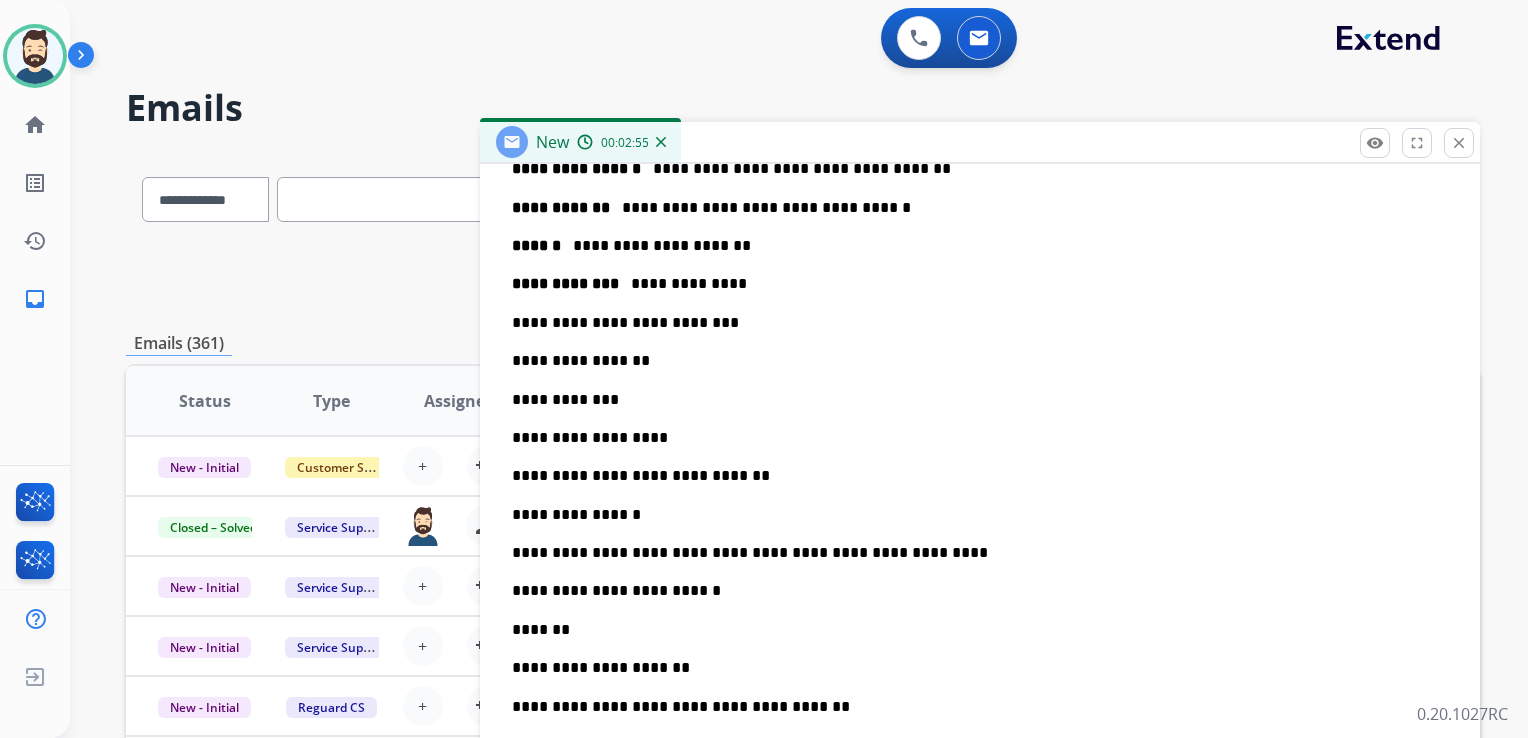 click on "**********" at bounding box center (972, 284) 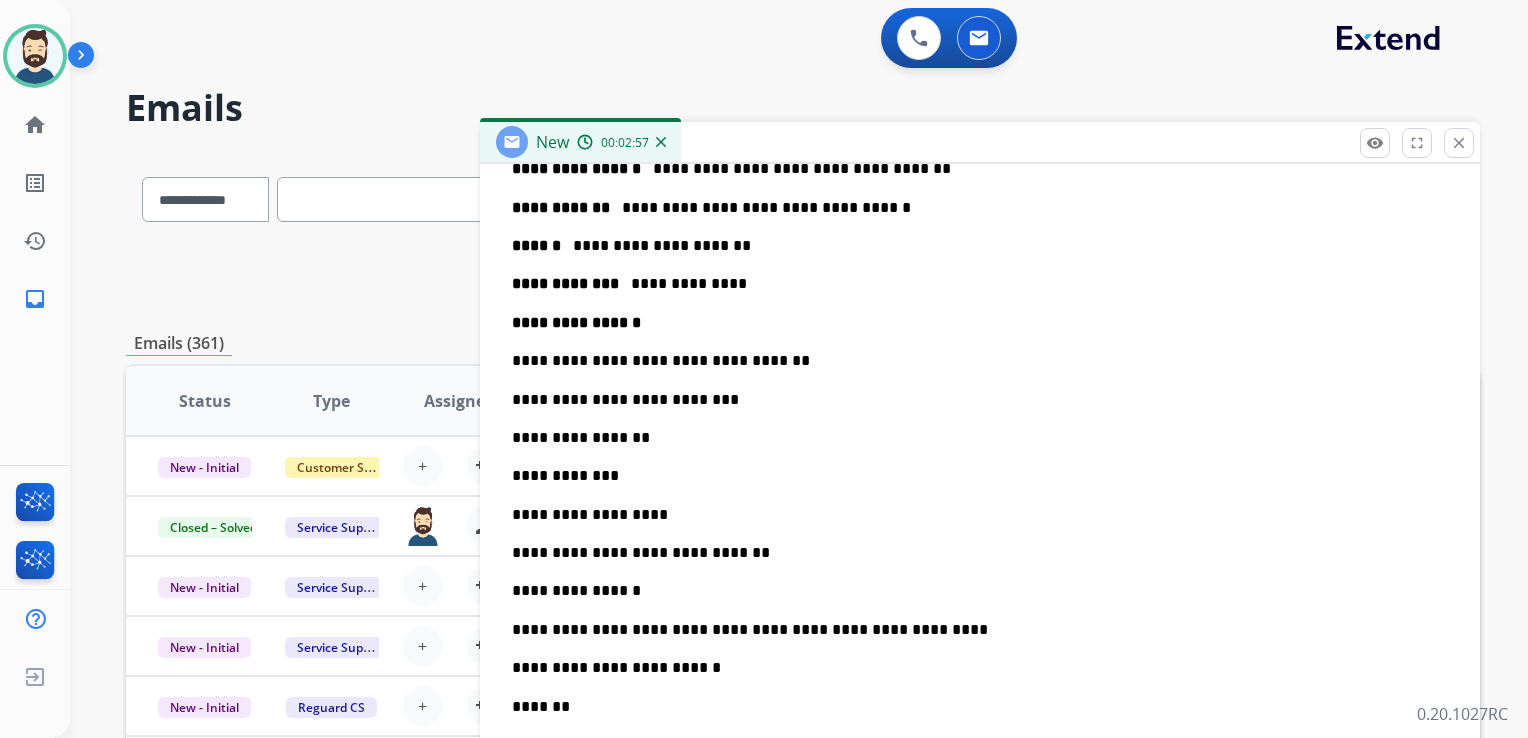 click on "**********" at bounding box center (980, 323) 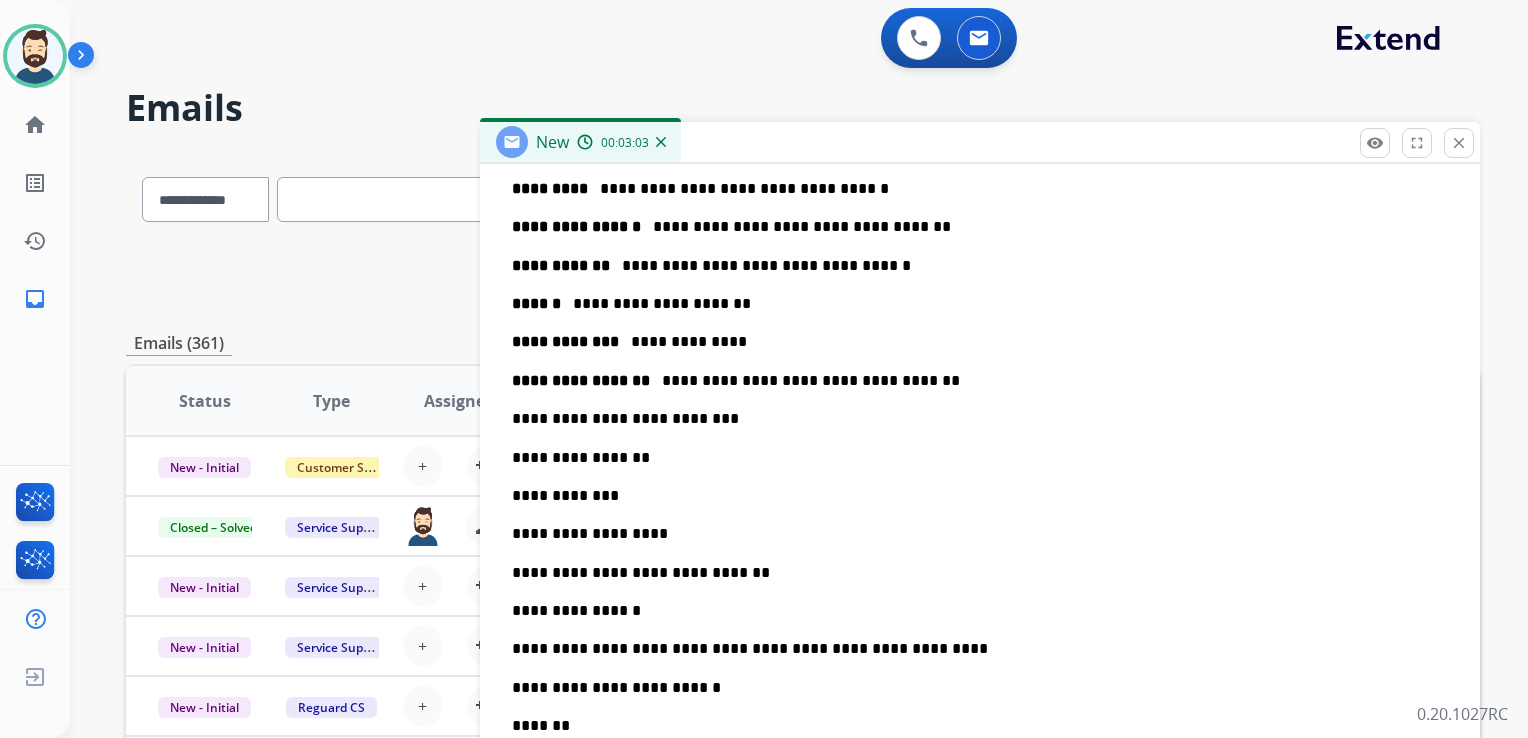 scroll, scrollTop: 860, scrollLeft: 0, axis: vertical 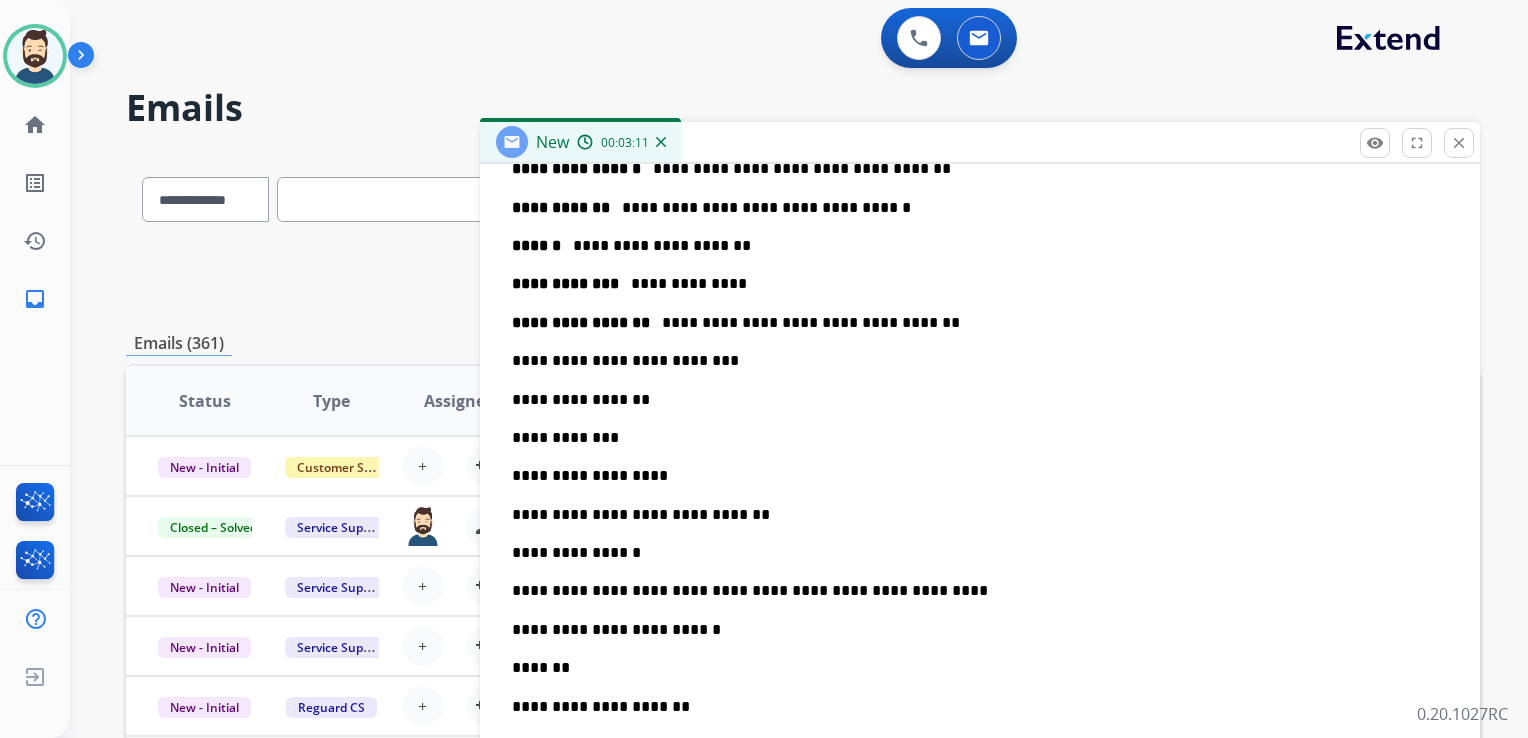 click on "**********" at bounding box center [972, 323] 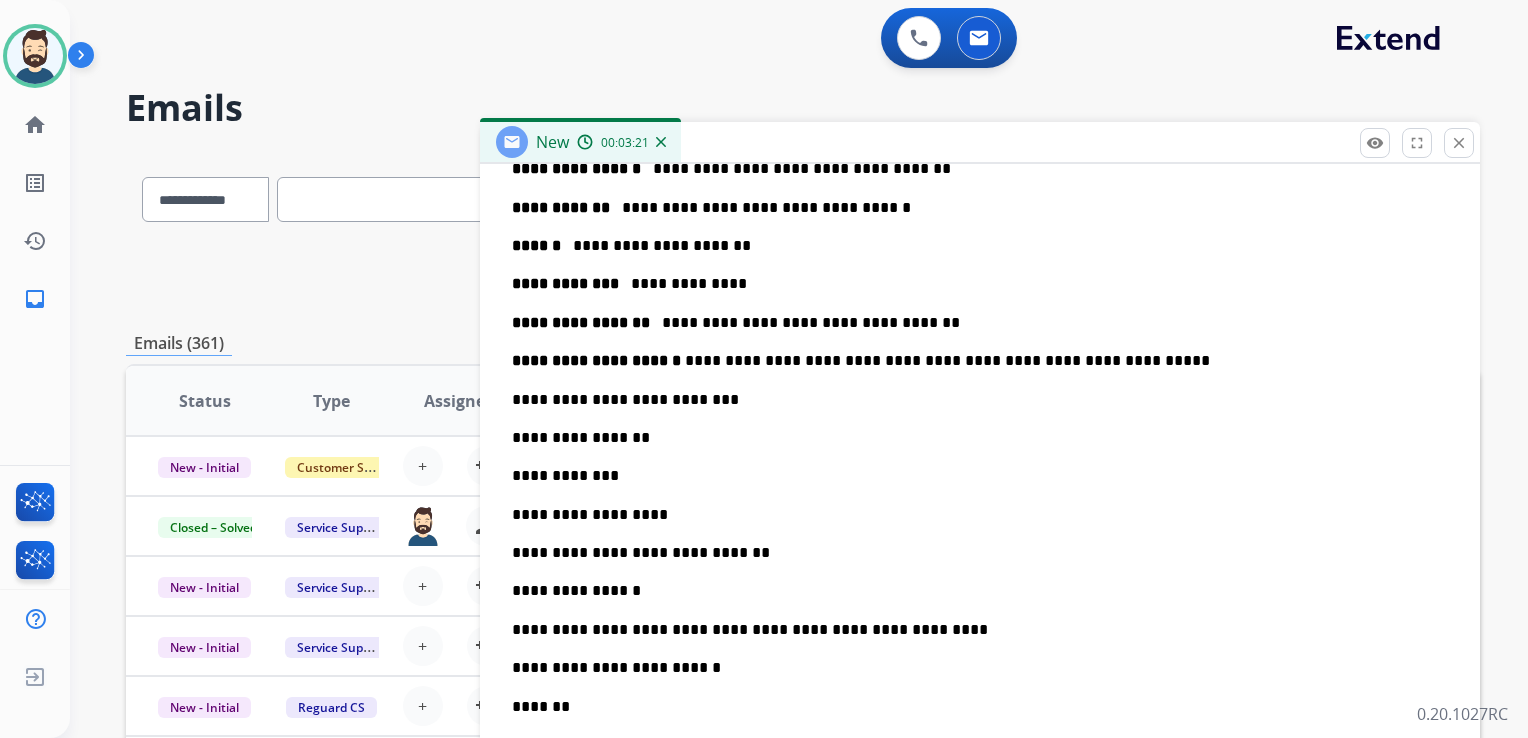 click on "**********" at bounding box center [972, 361] 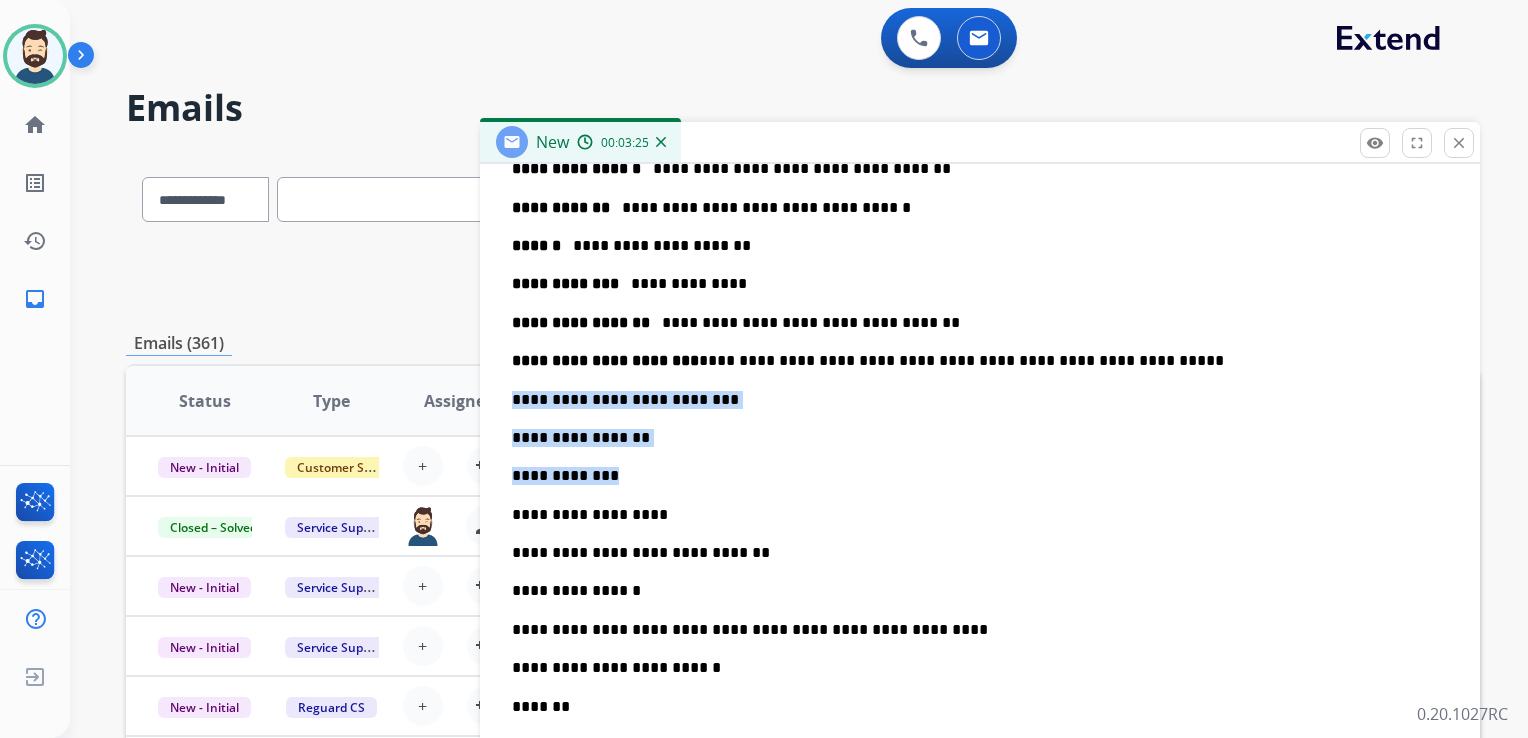 drag, startPoint x: 512, startPoint y: 399, endPoint x: 656, endPoint y: 470, distance: 160.55217 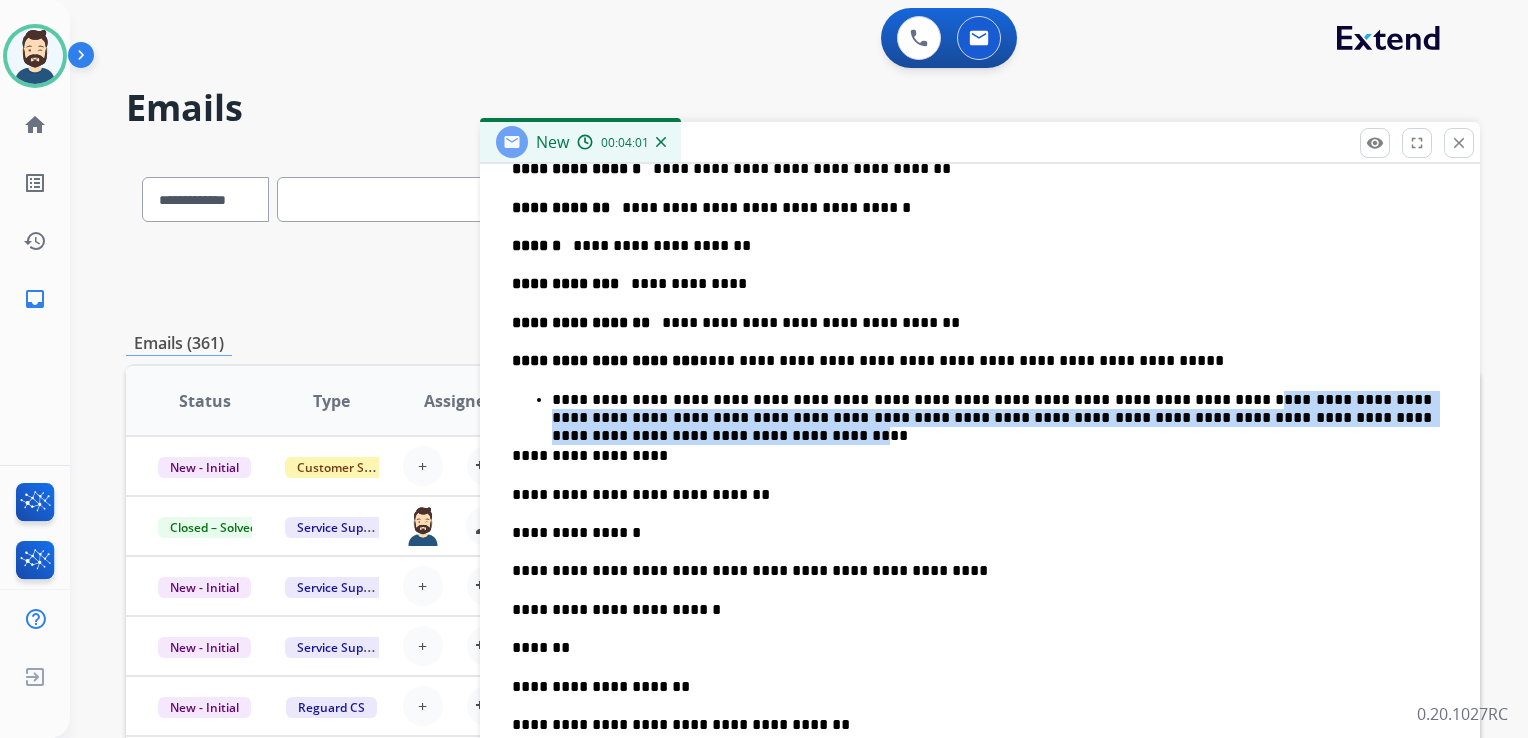 drag, startPoint x: 1153, startPoint y: 394, endPoint x: 1367, endPoint y: 411, distance: 214.67418 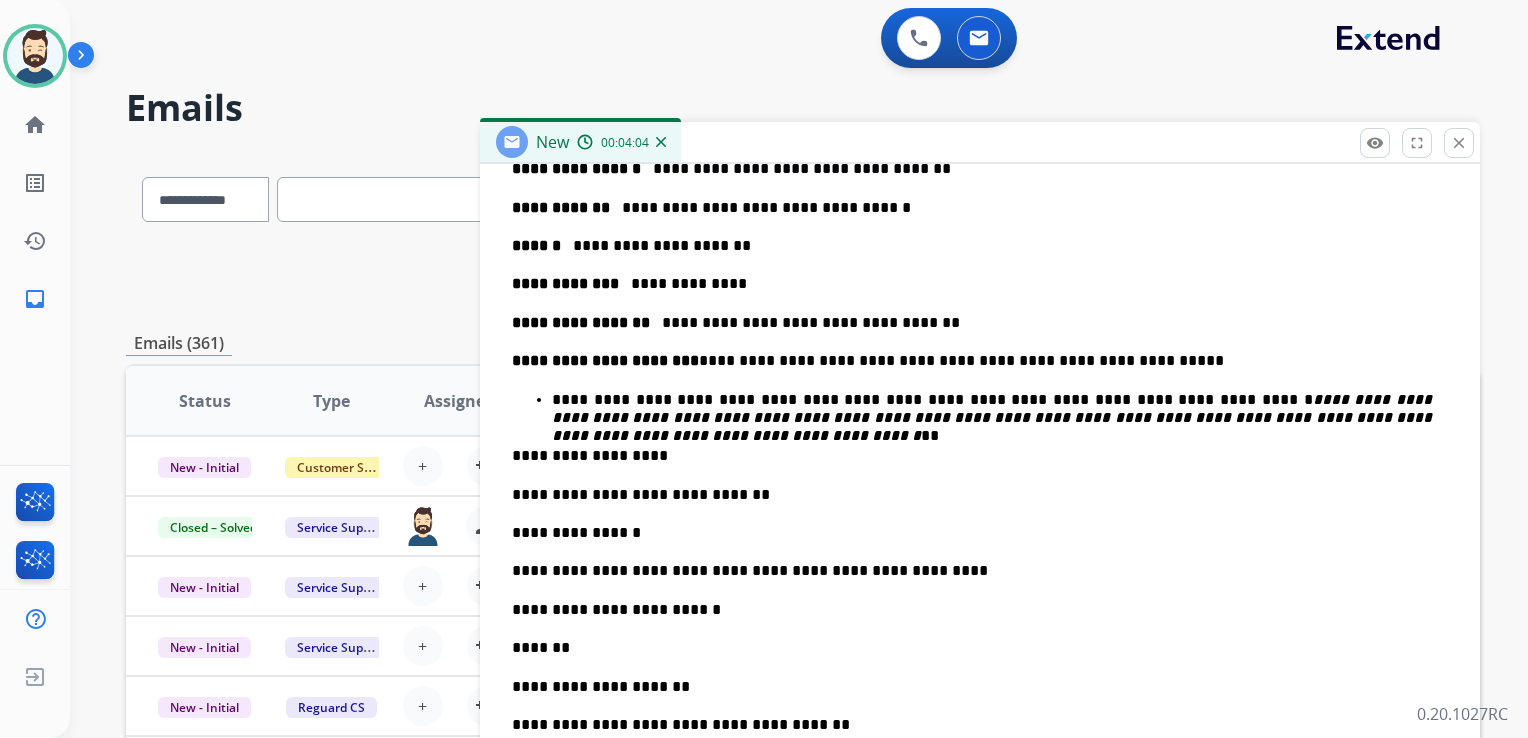 click on "**********" at bounding box center (992, 409) 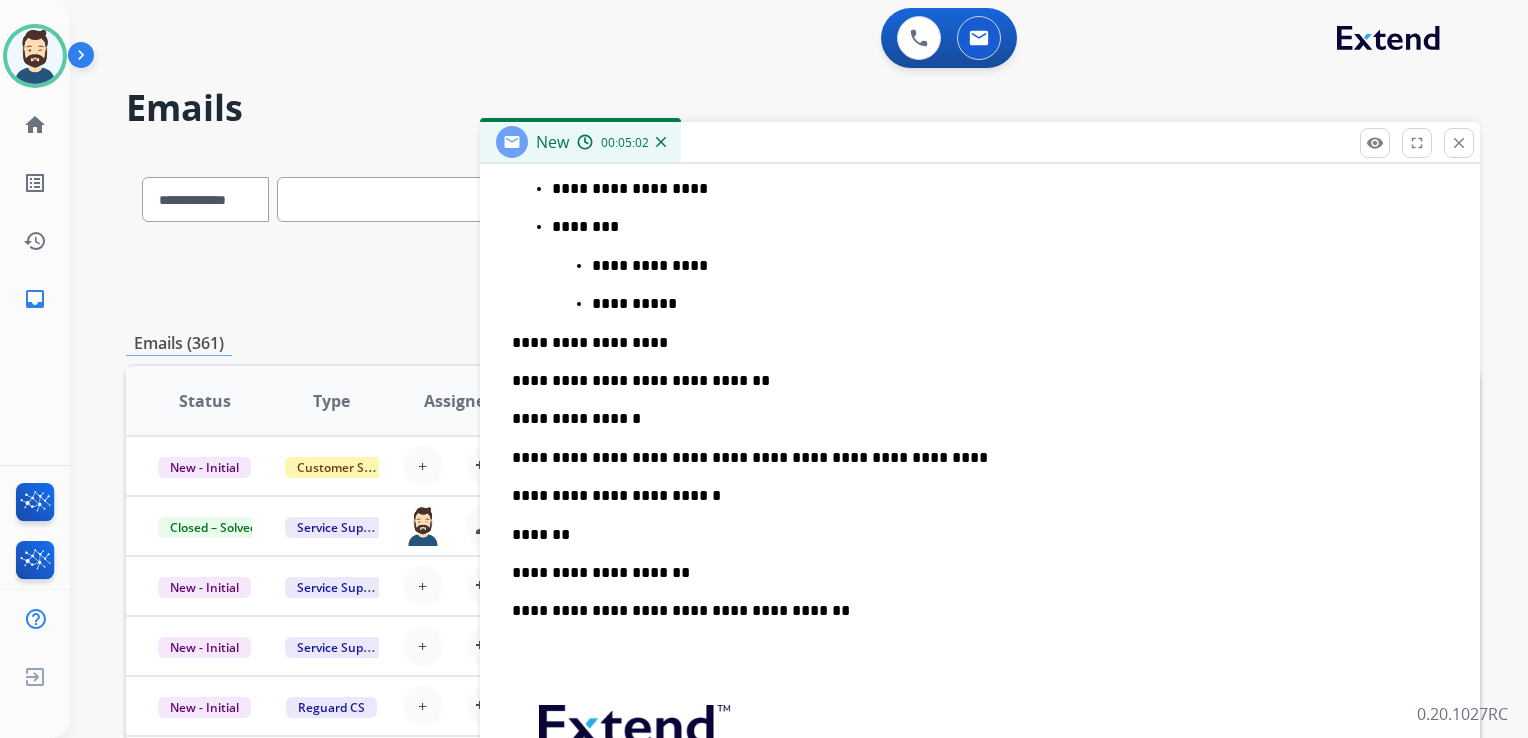 scroll, scrollTop: 1208, scrollLeft: 0, axis: vertical 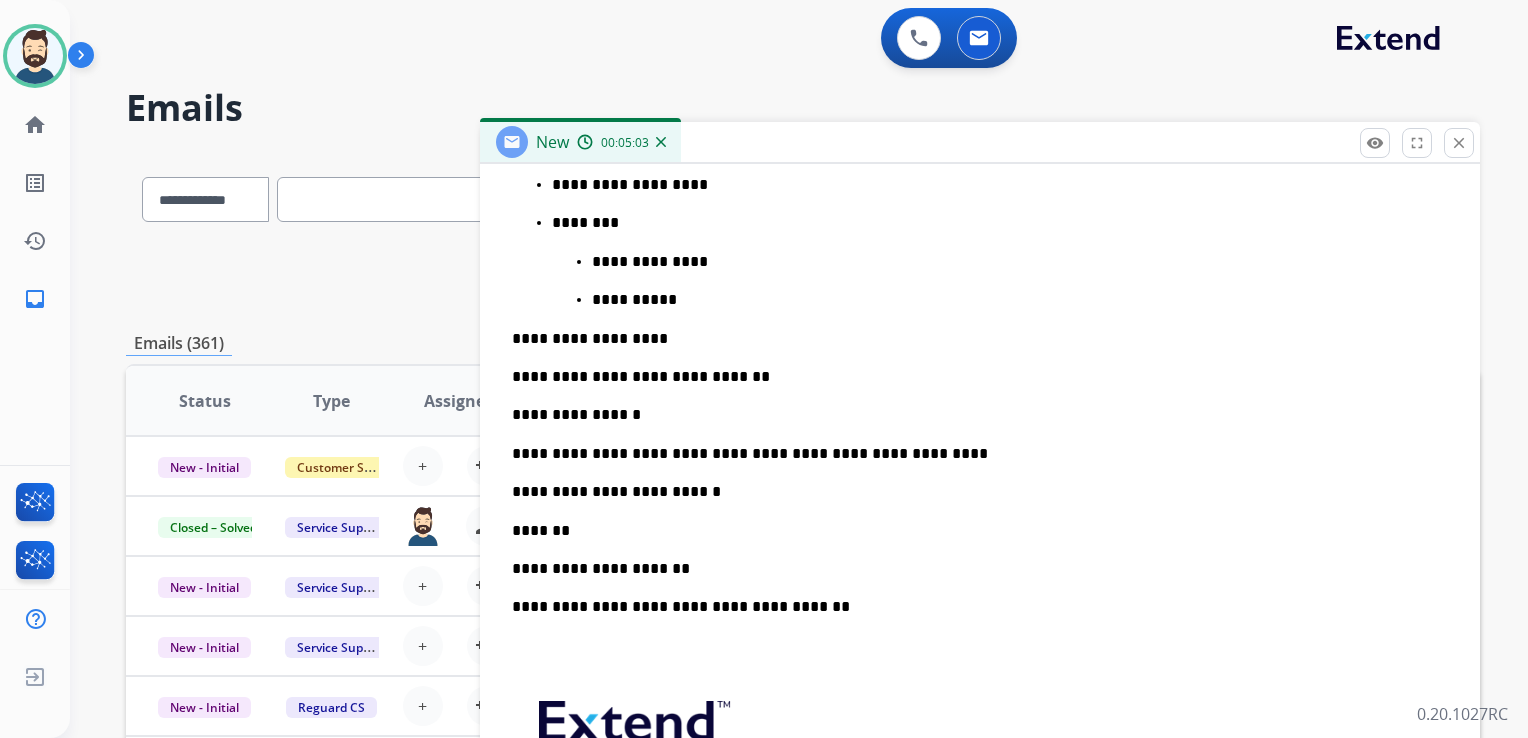 click on "**********" at bounding box center [972, 339] 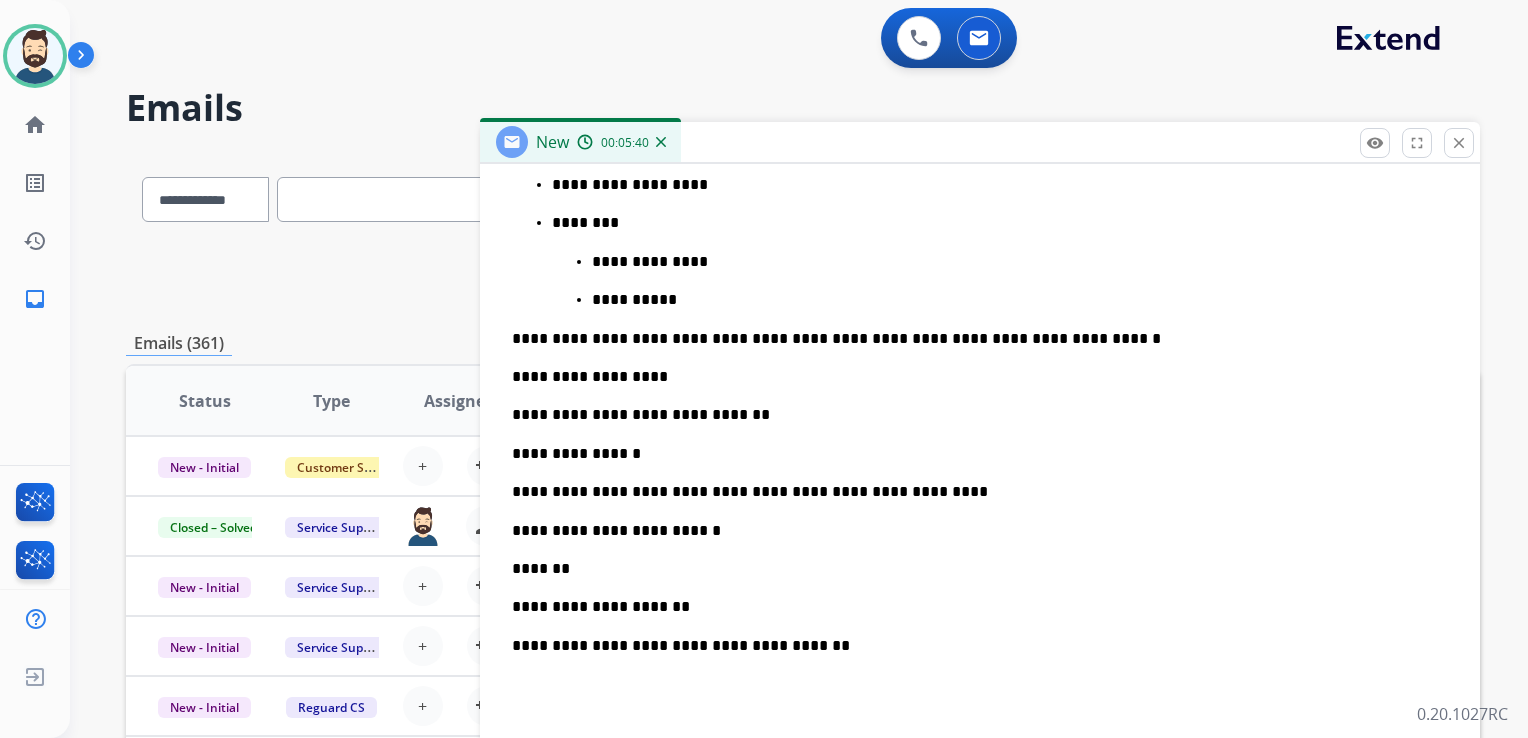 click on "**********" at bounding box center [972, 339] 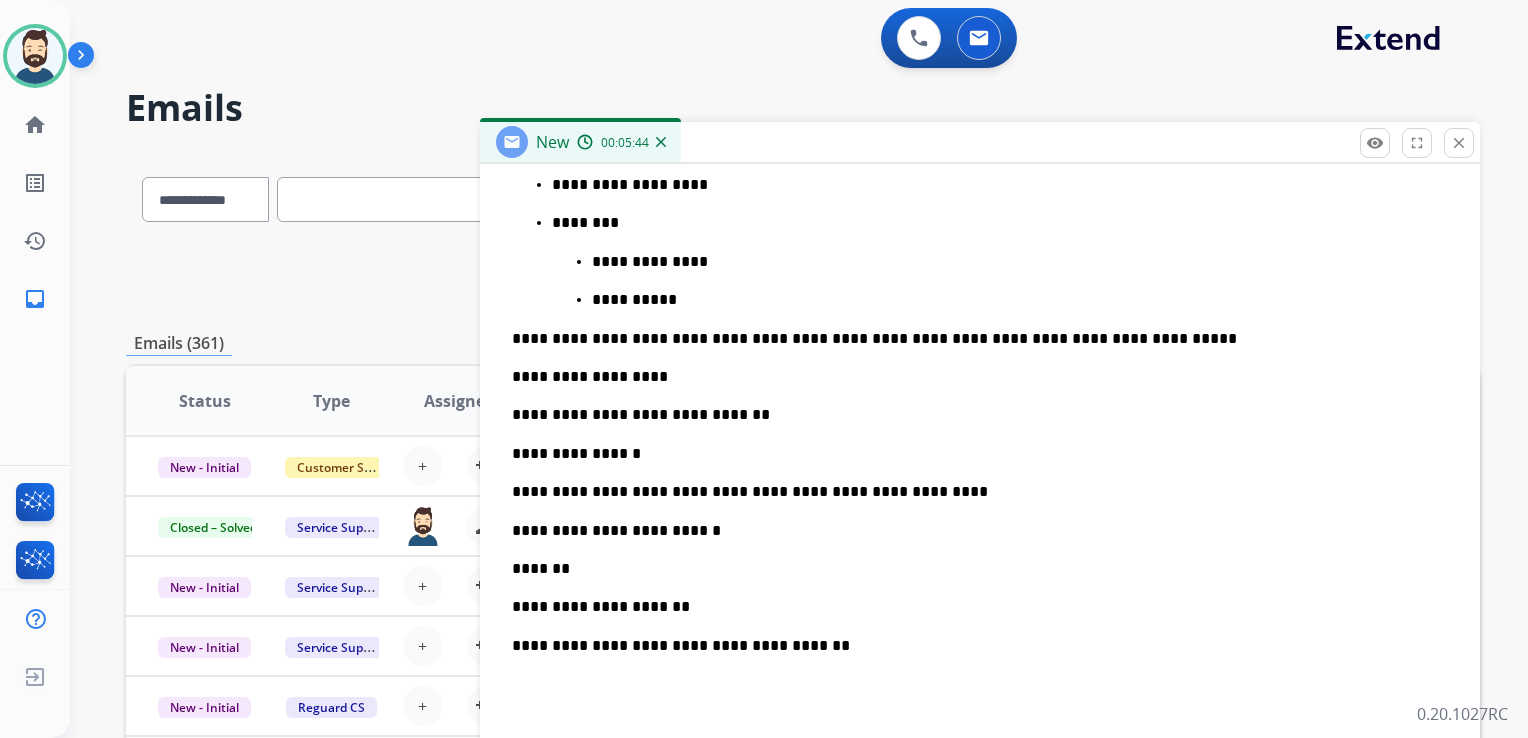 scroll, scrollTop: 1246, scrollLeft: 0, axis: vertical 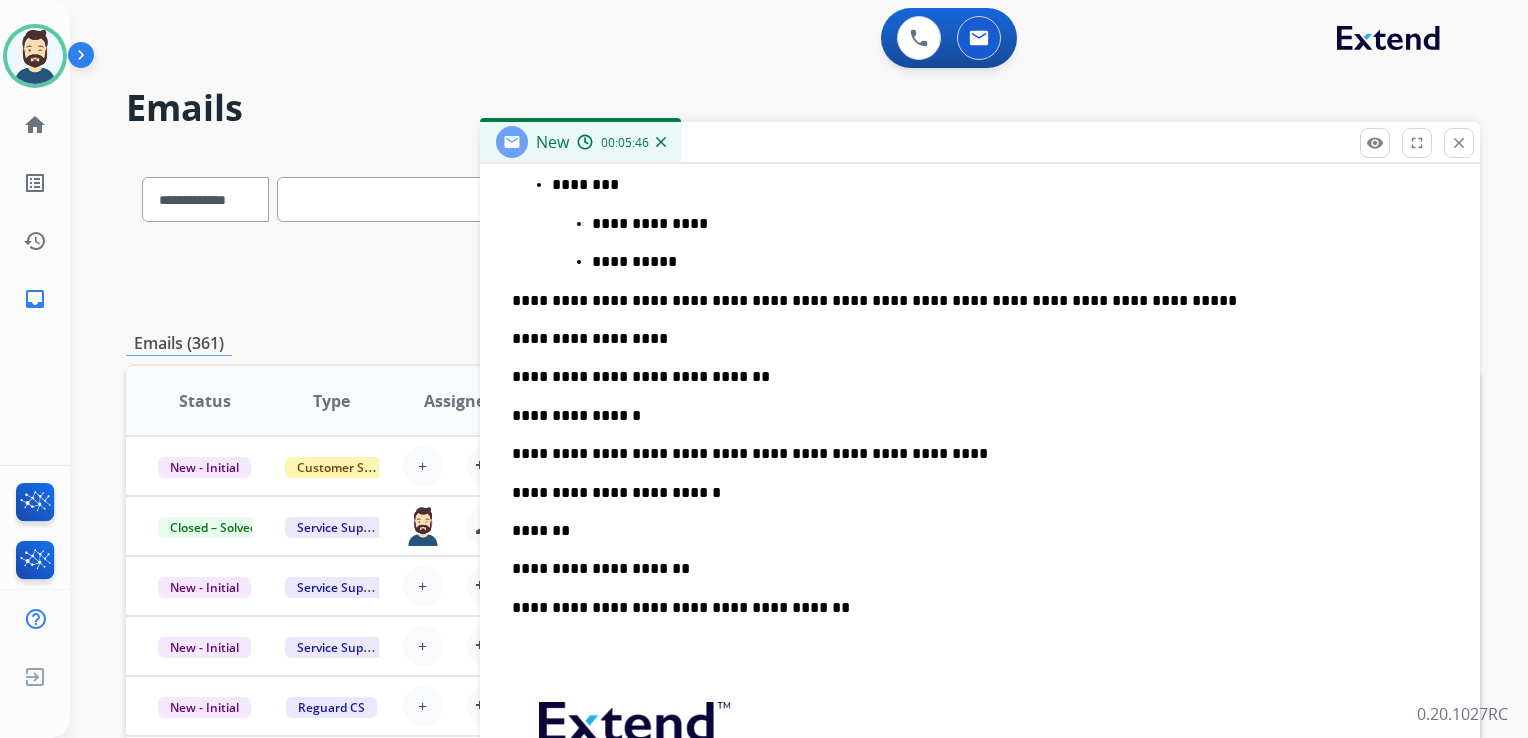 drag, startPoint x: 515, startPoint y: 345, endPoint x: 720, endPoint y: 434, distance: 223.48602 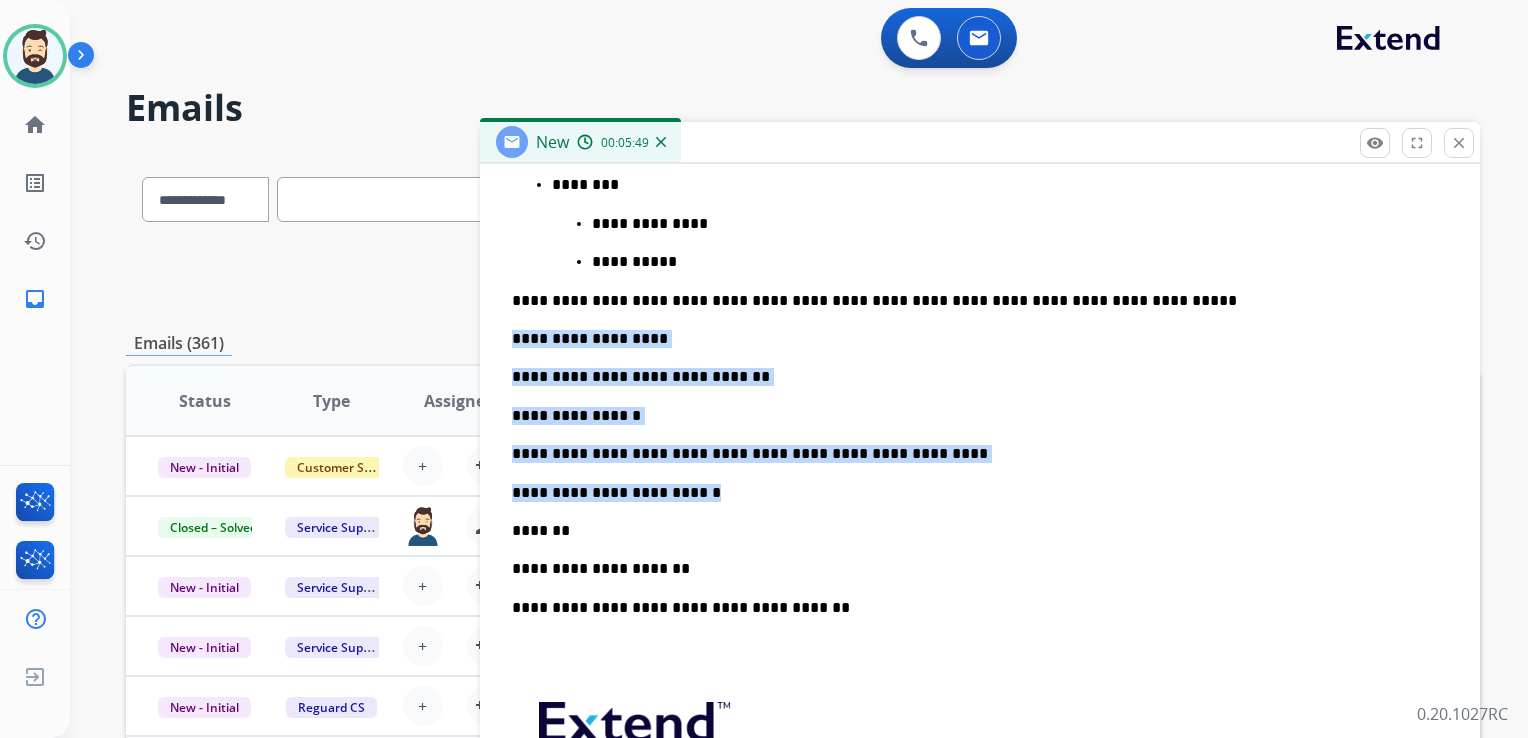 drag, startPoint x: 515, startPoint y: 338, endPoint x: 733, endPoint y: 494, distance: 268.06717 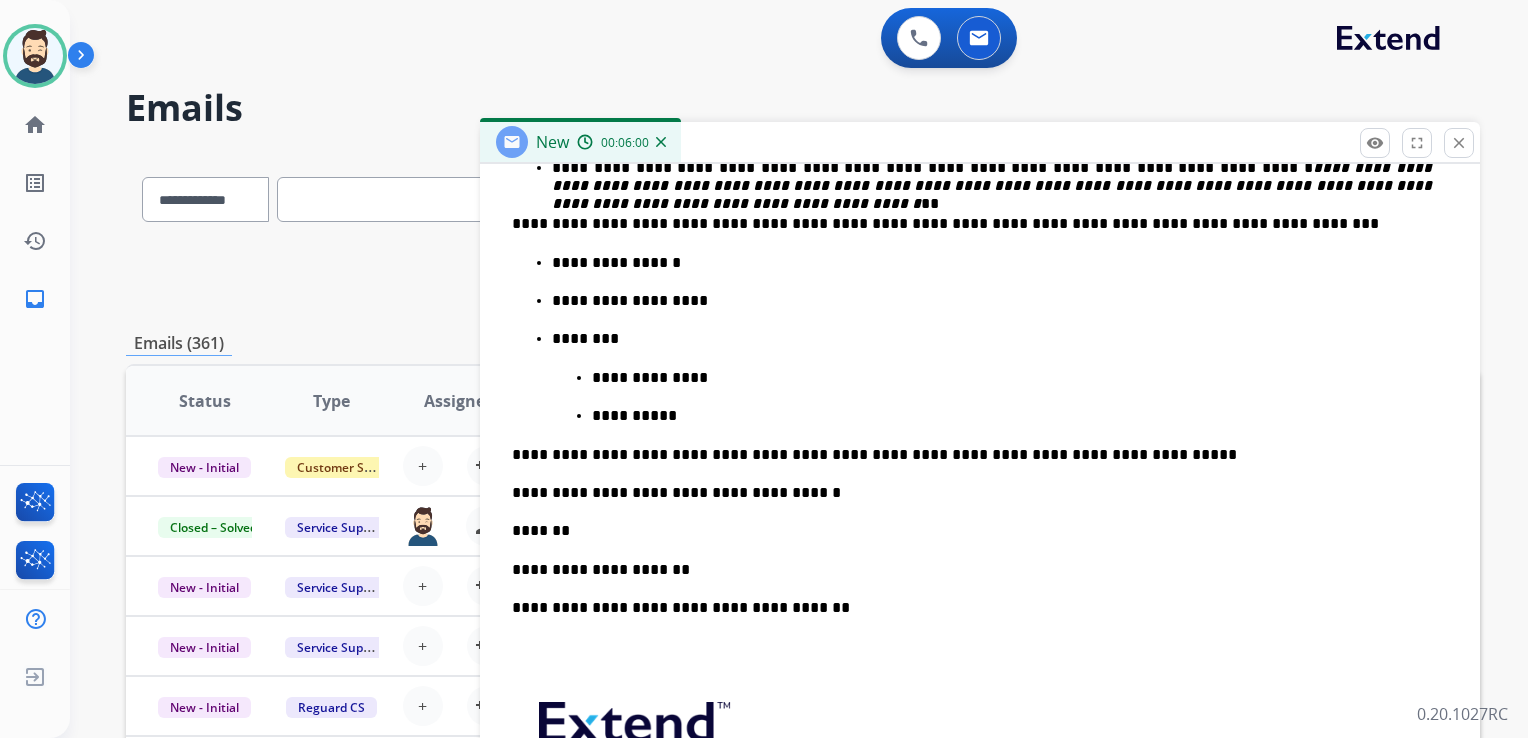 scroll, scrollTop: 1054, scrollLeft: 0, axis: vertical 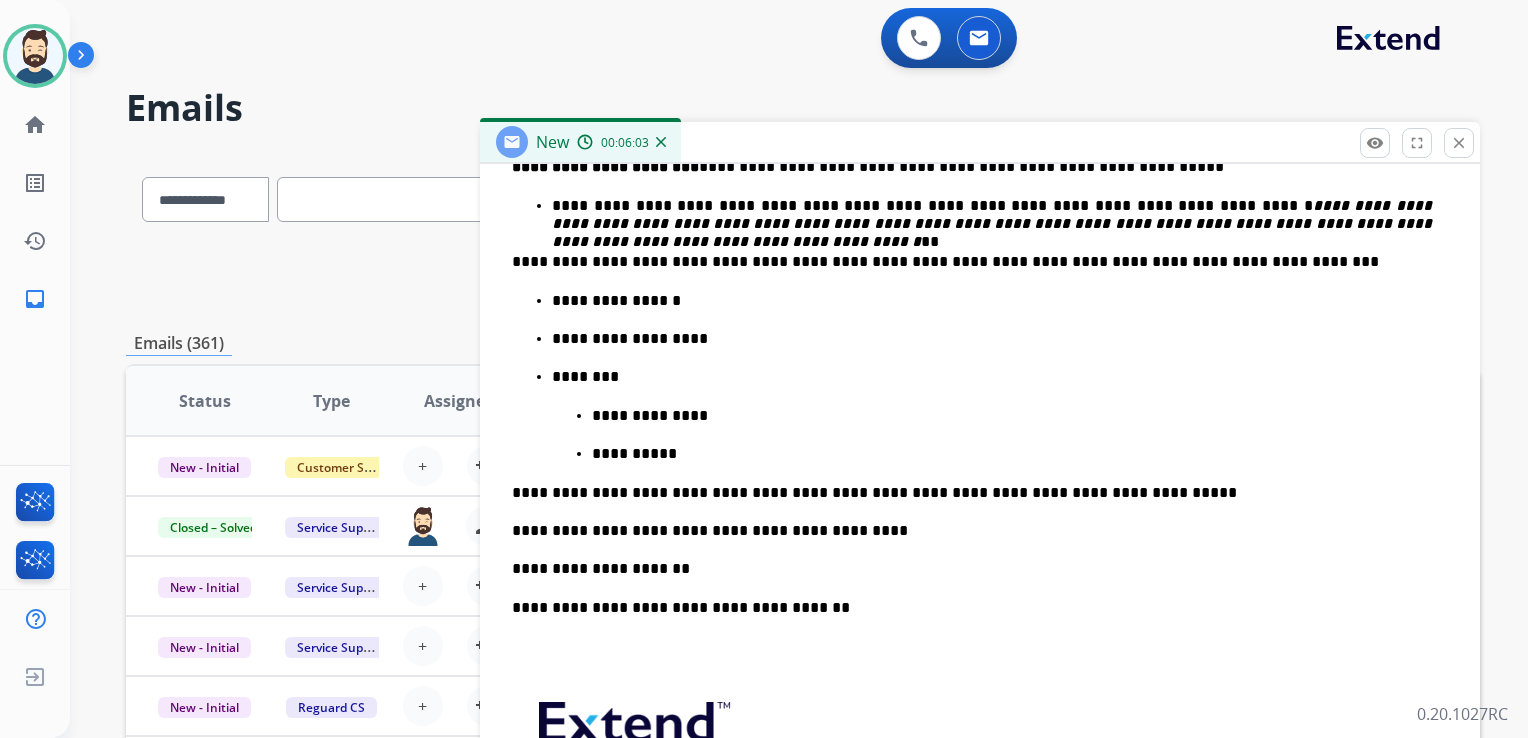 click on "**********" at bounding box center (972, 531) 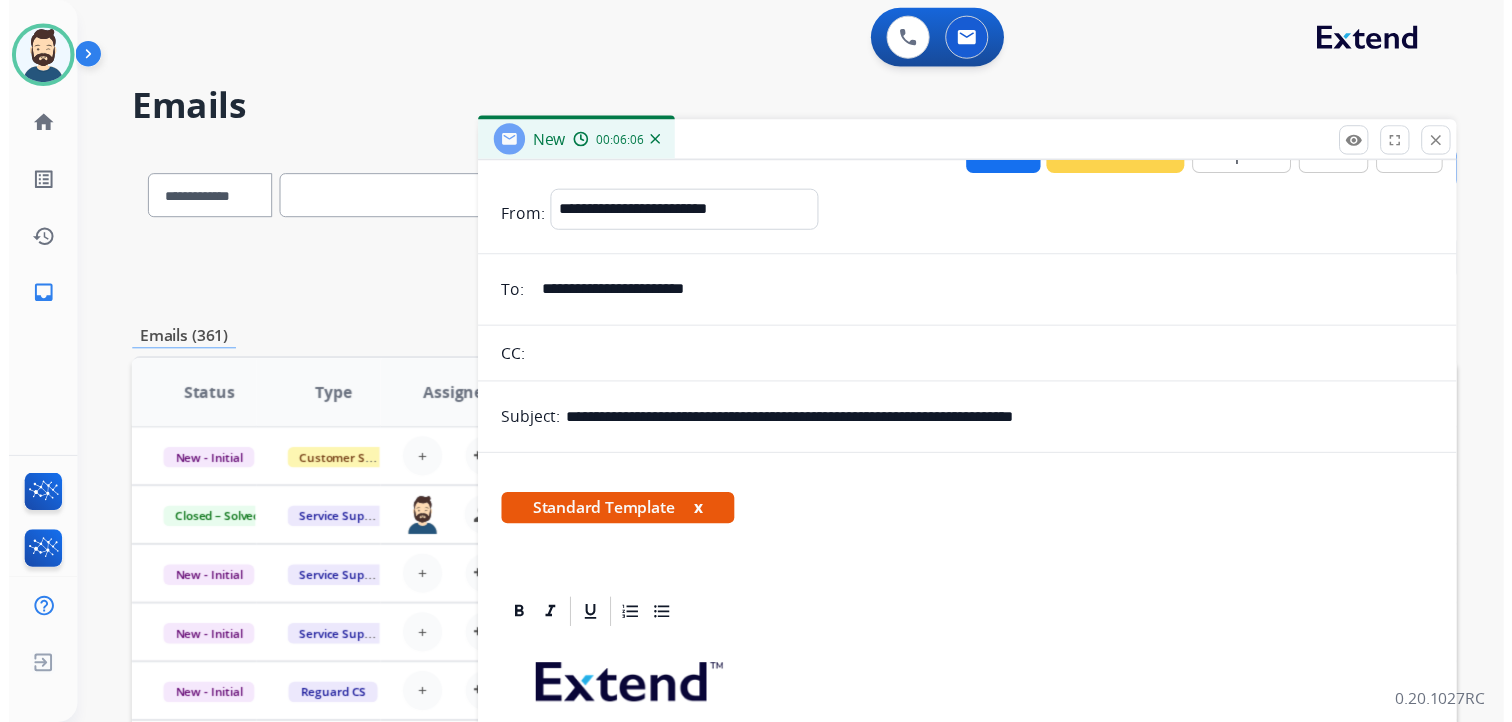scroll, scrollTop: 0, scrollLeft: 0, axis: both 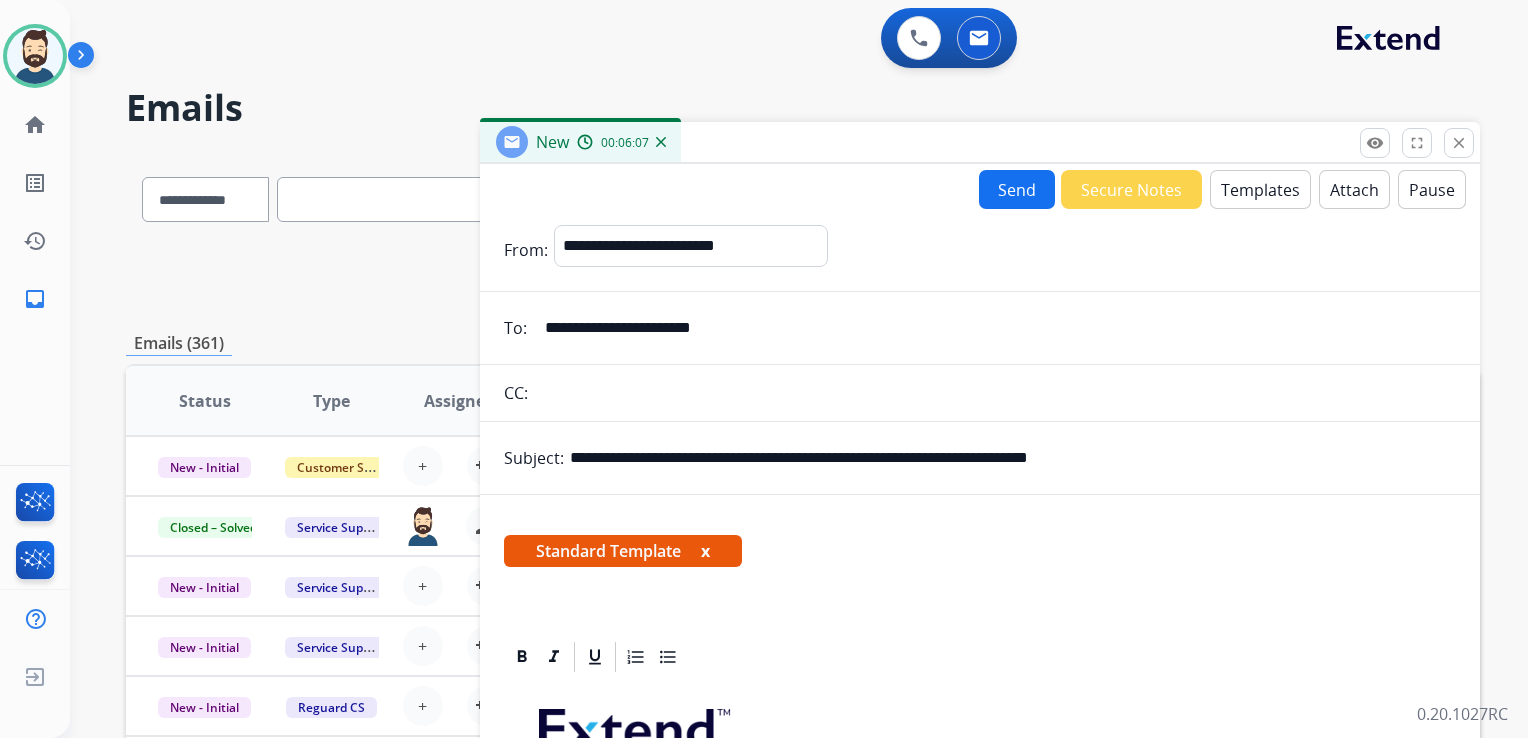 click on "Send" at bounding box center [1017, 189] 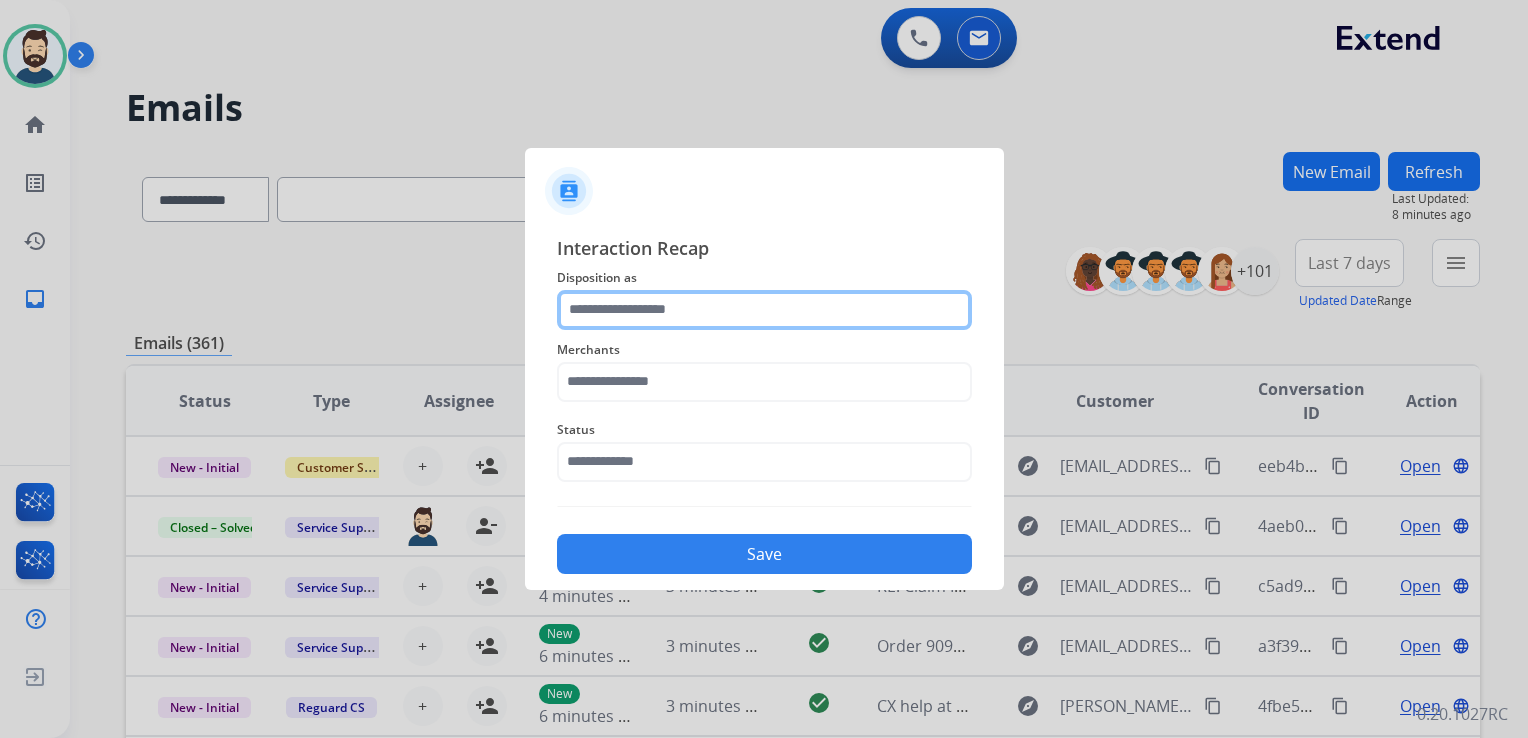 click 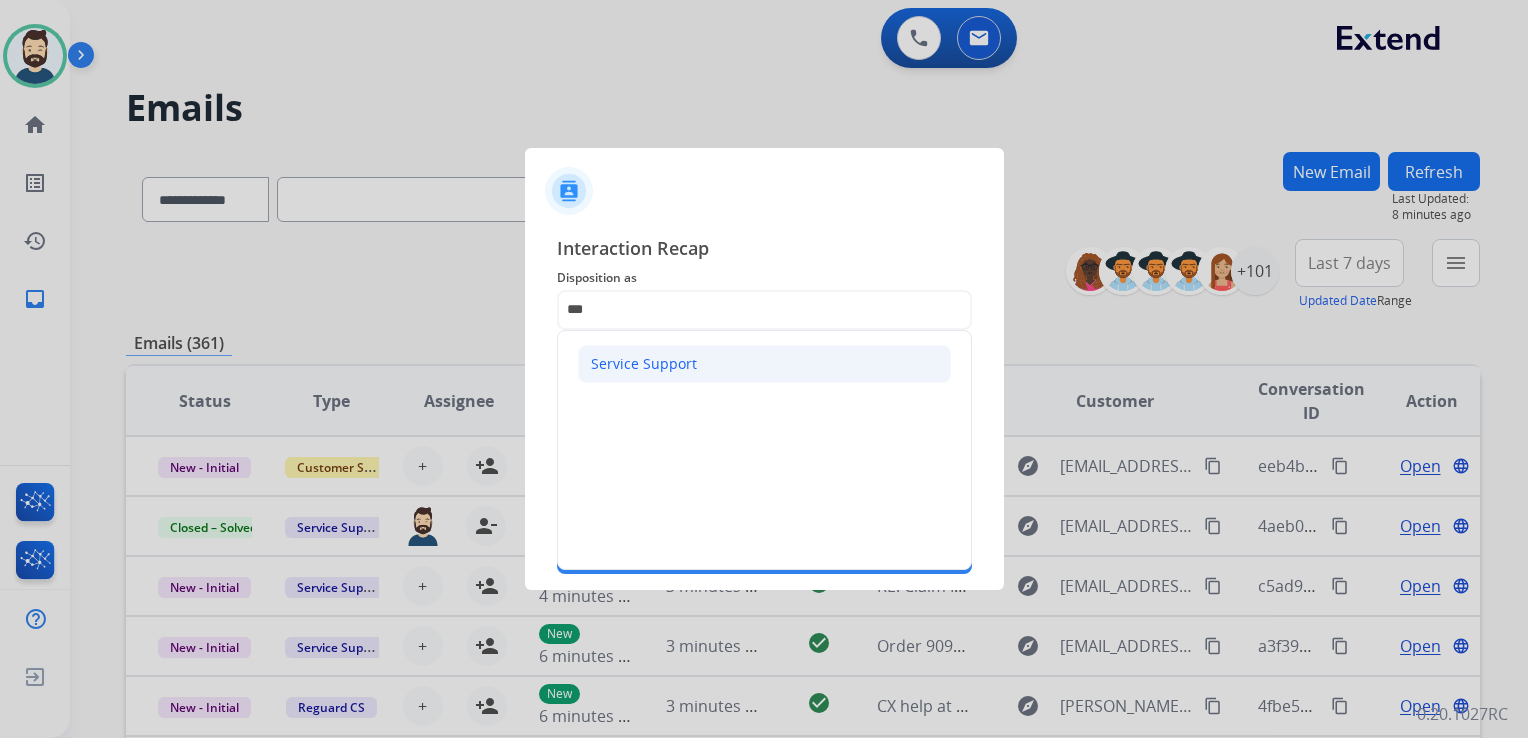 click on "Service Support" 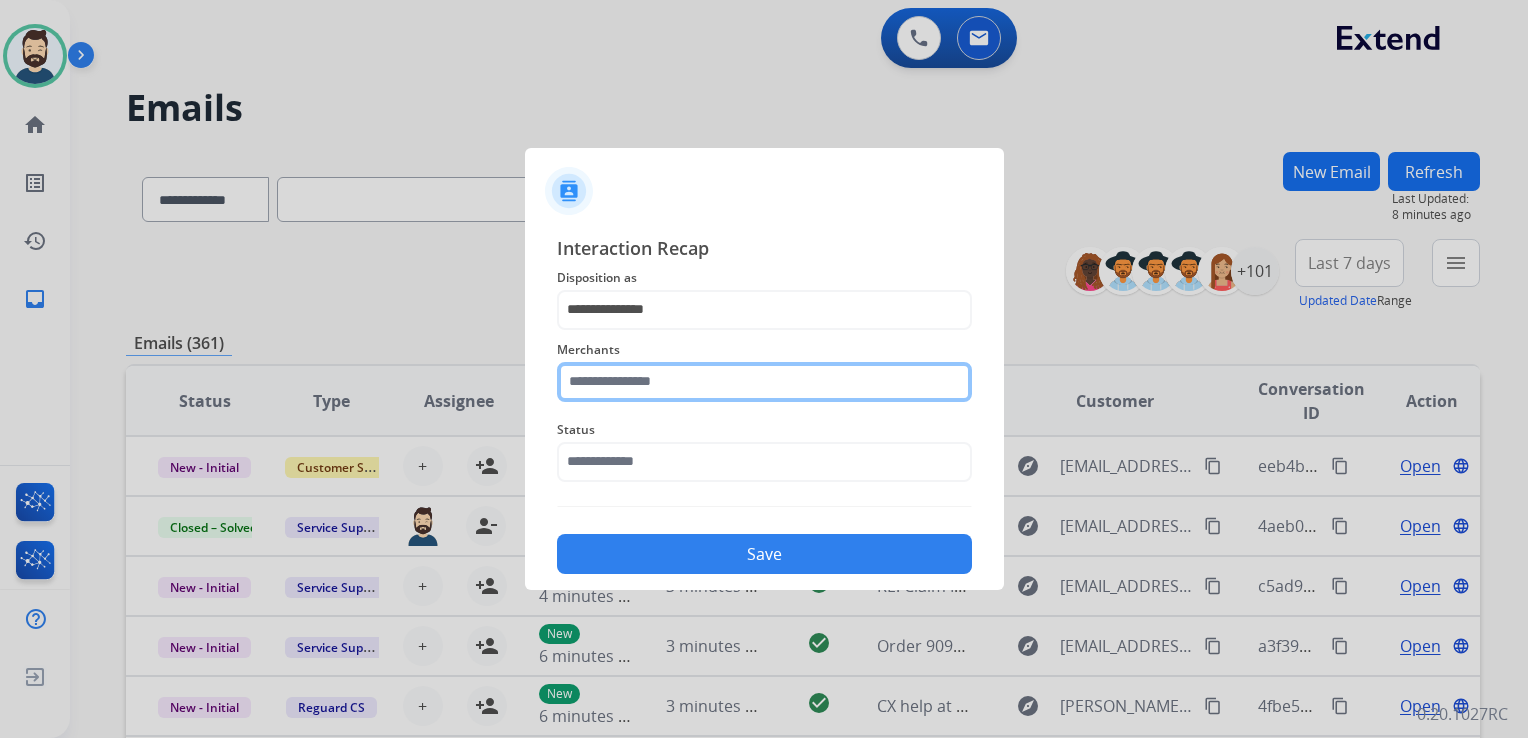 click 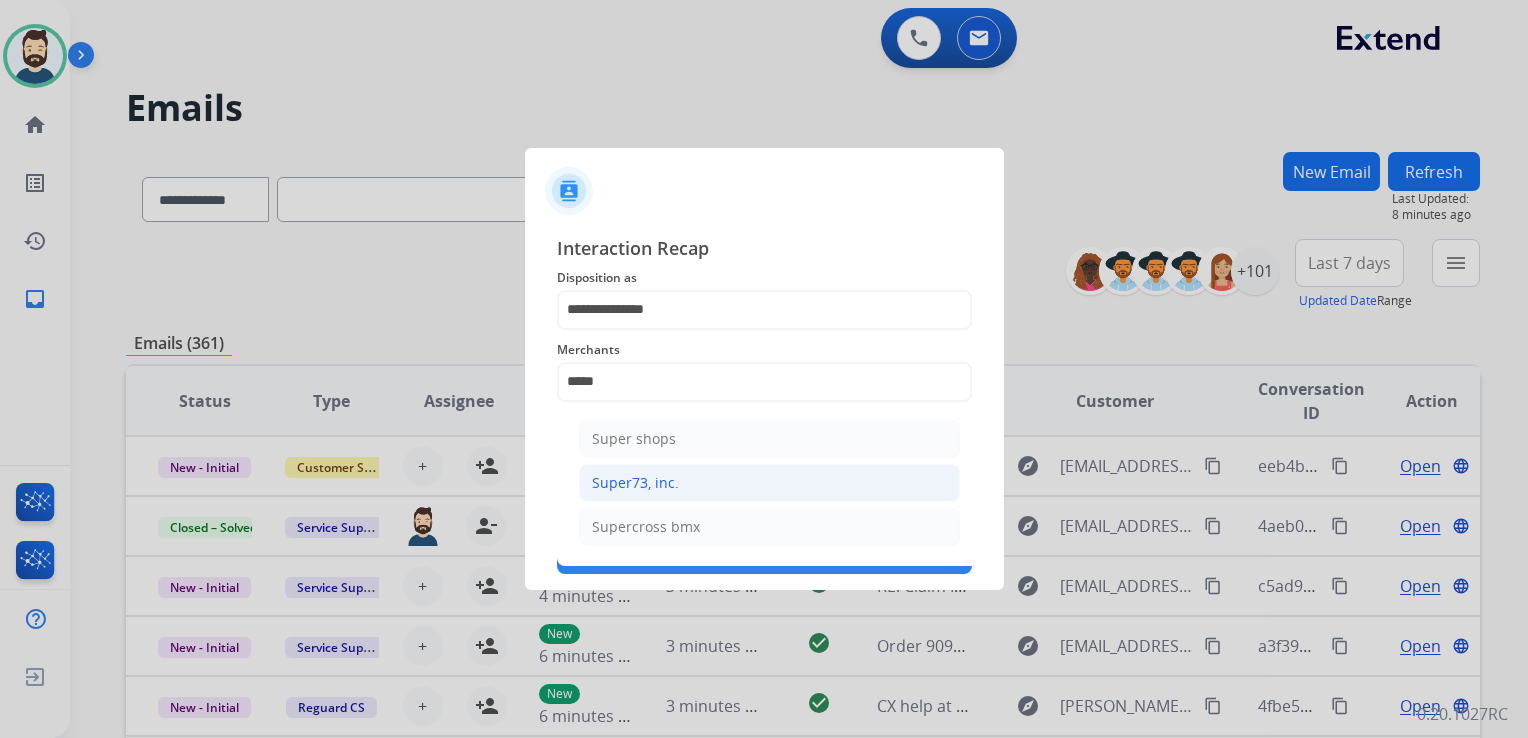 click on "Super73, inc." 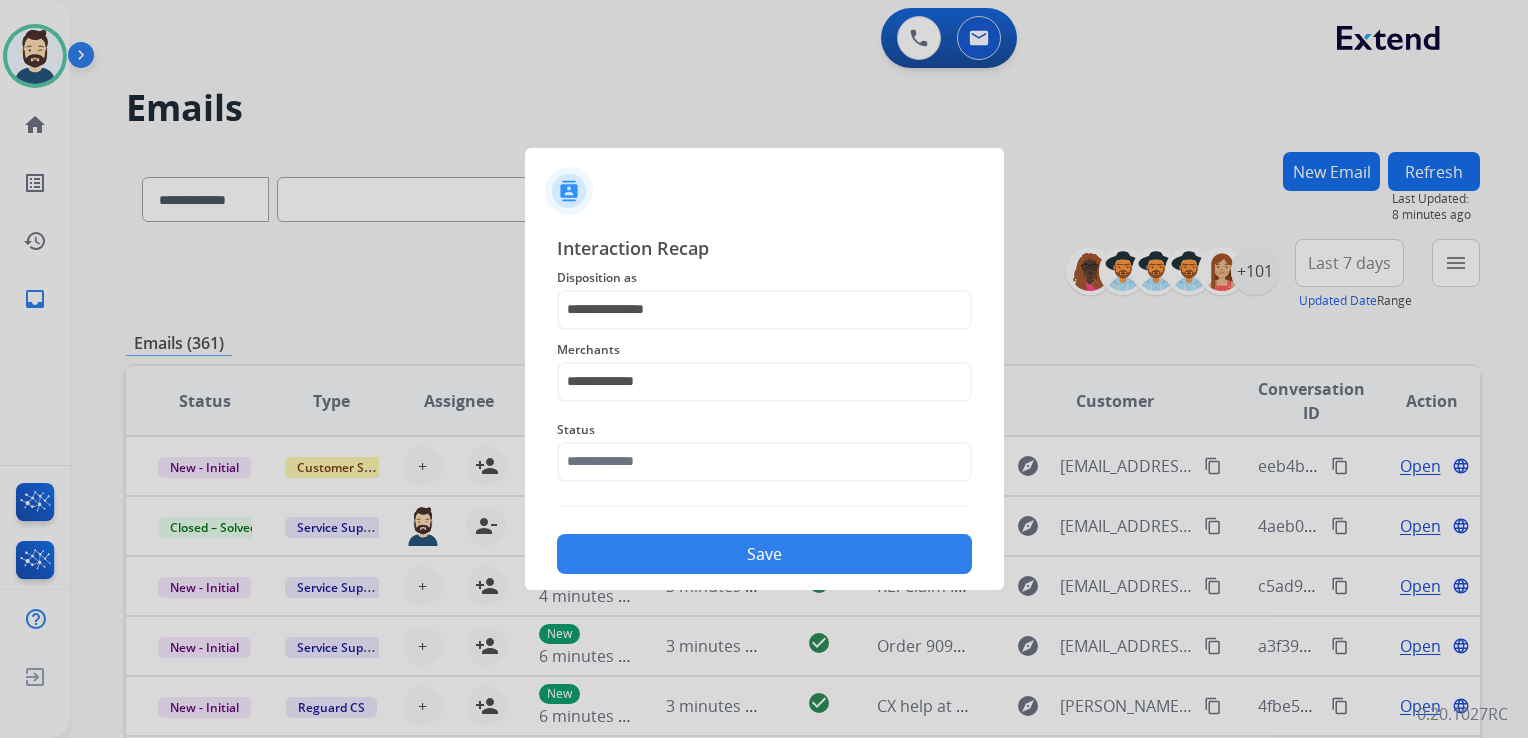 click on "Status" 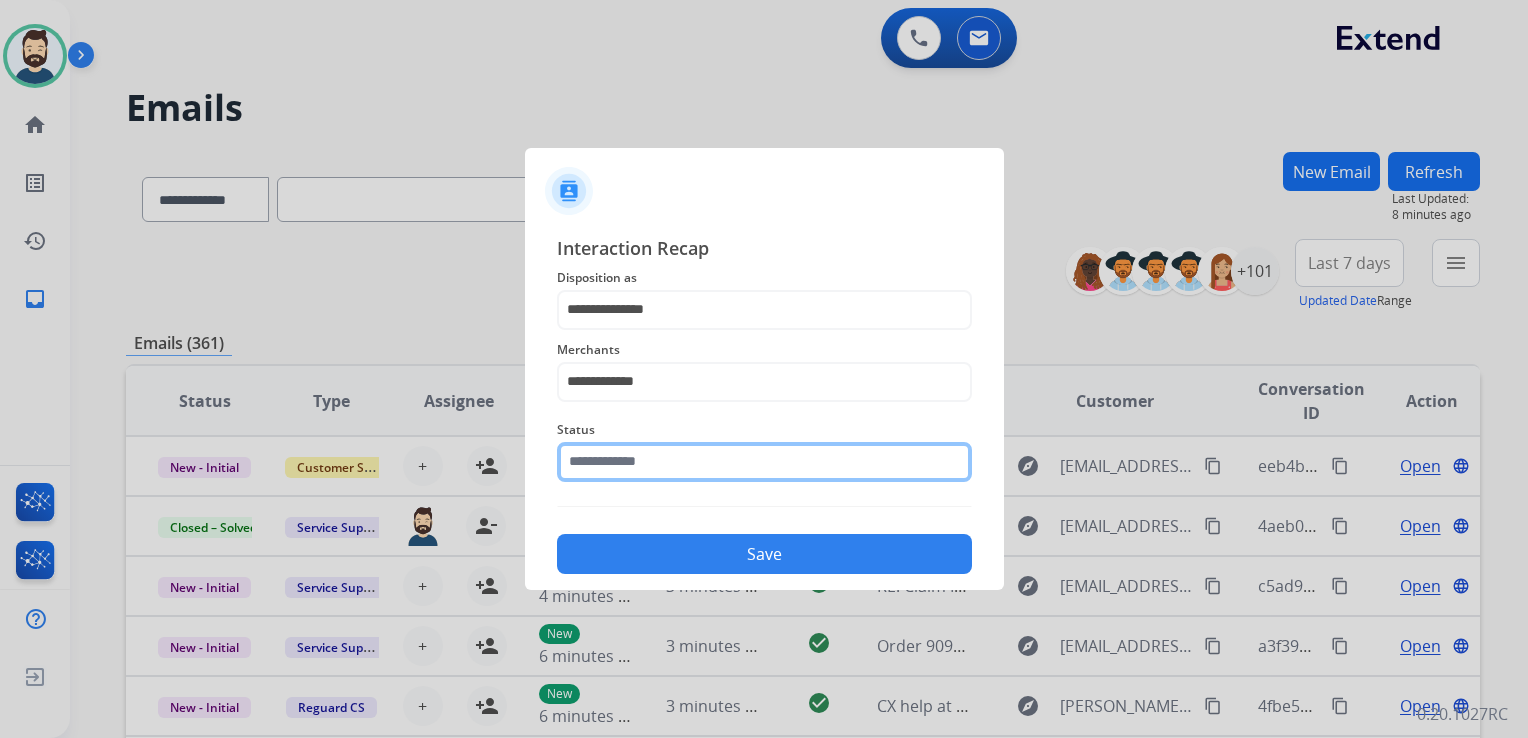 click 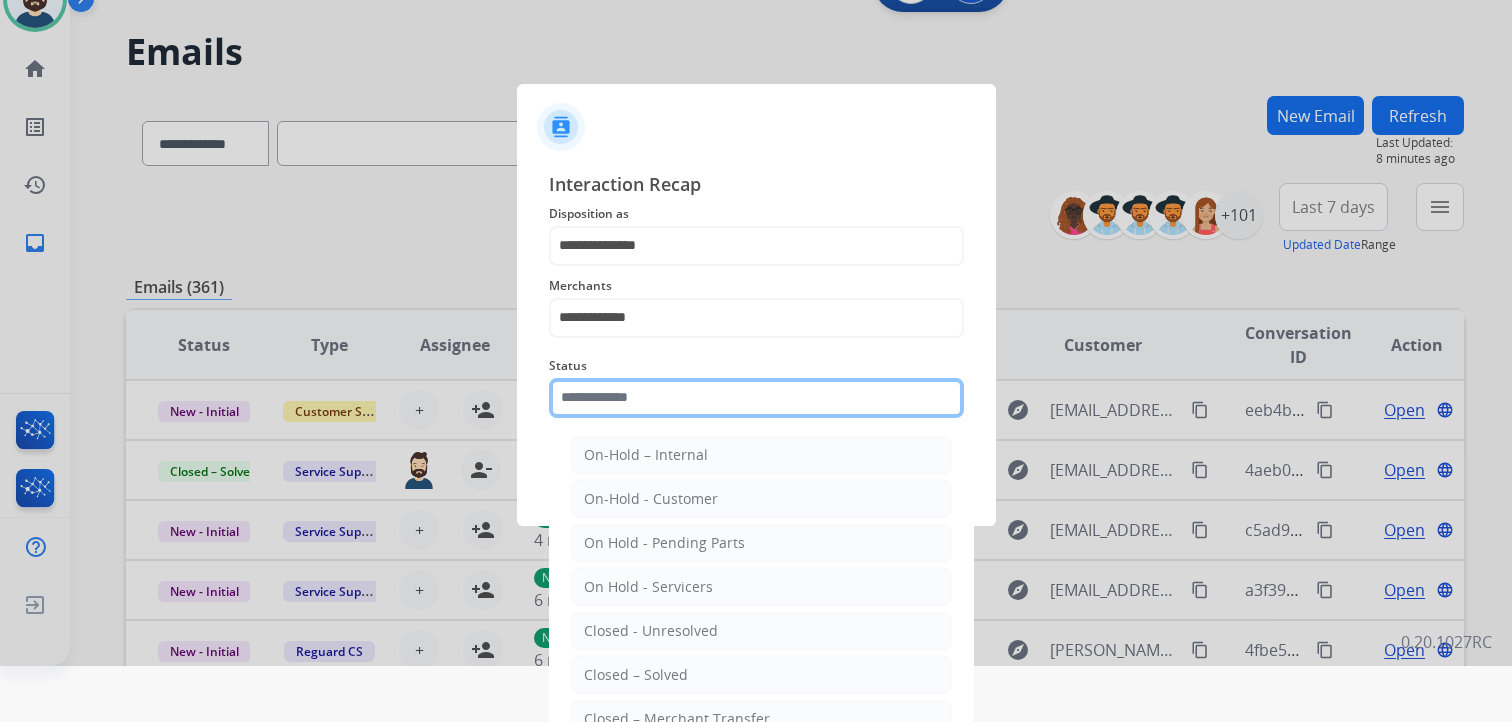 scroll, scrollTop: 59, scrollLeft: 0, axis: vertical 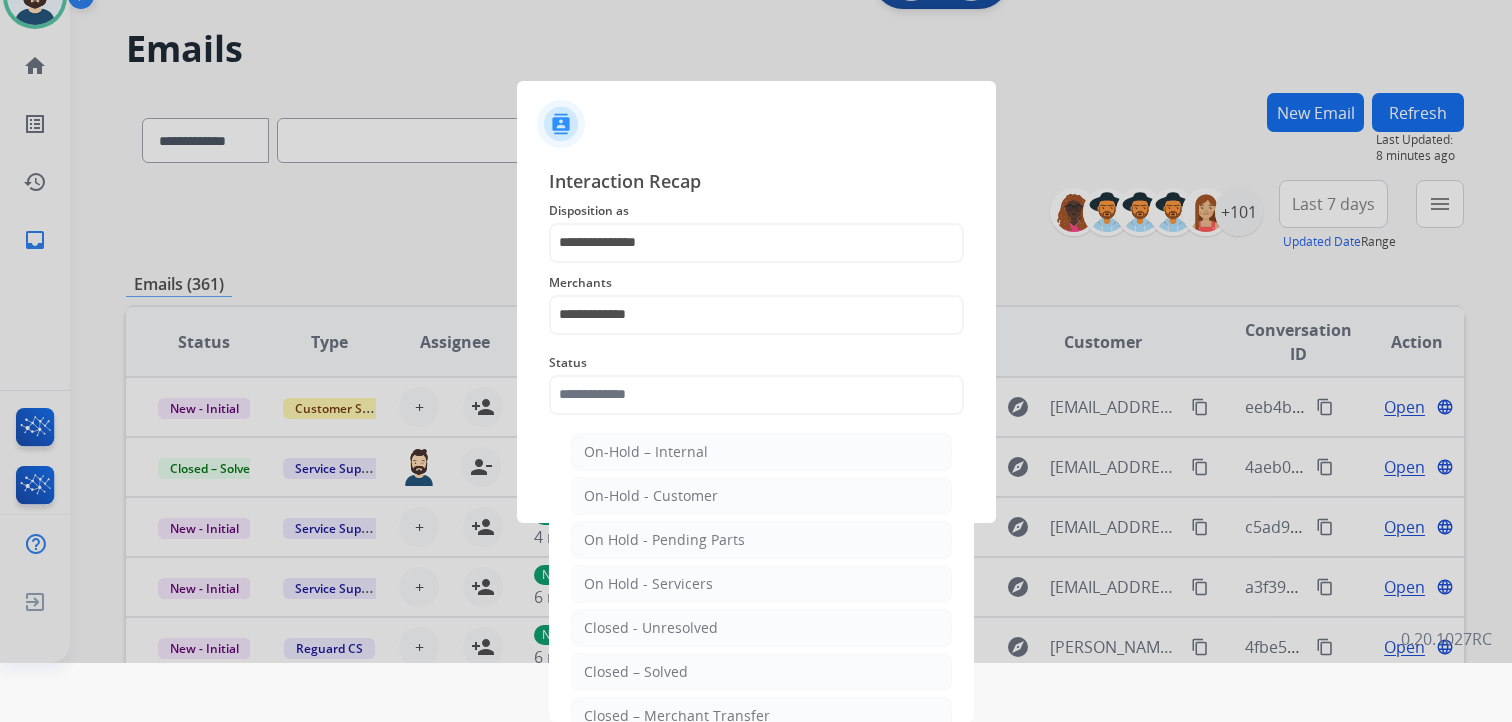 drag, startPoint x: 654, startPoint y: 665, endPoint x: 695, endPoint y: 611, distance: 67.80118 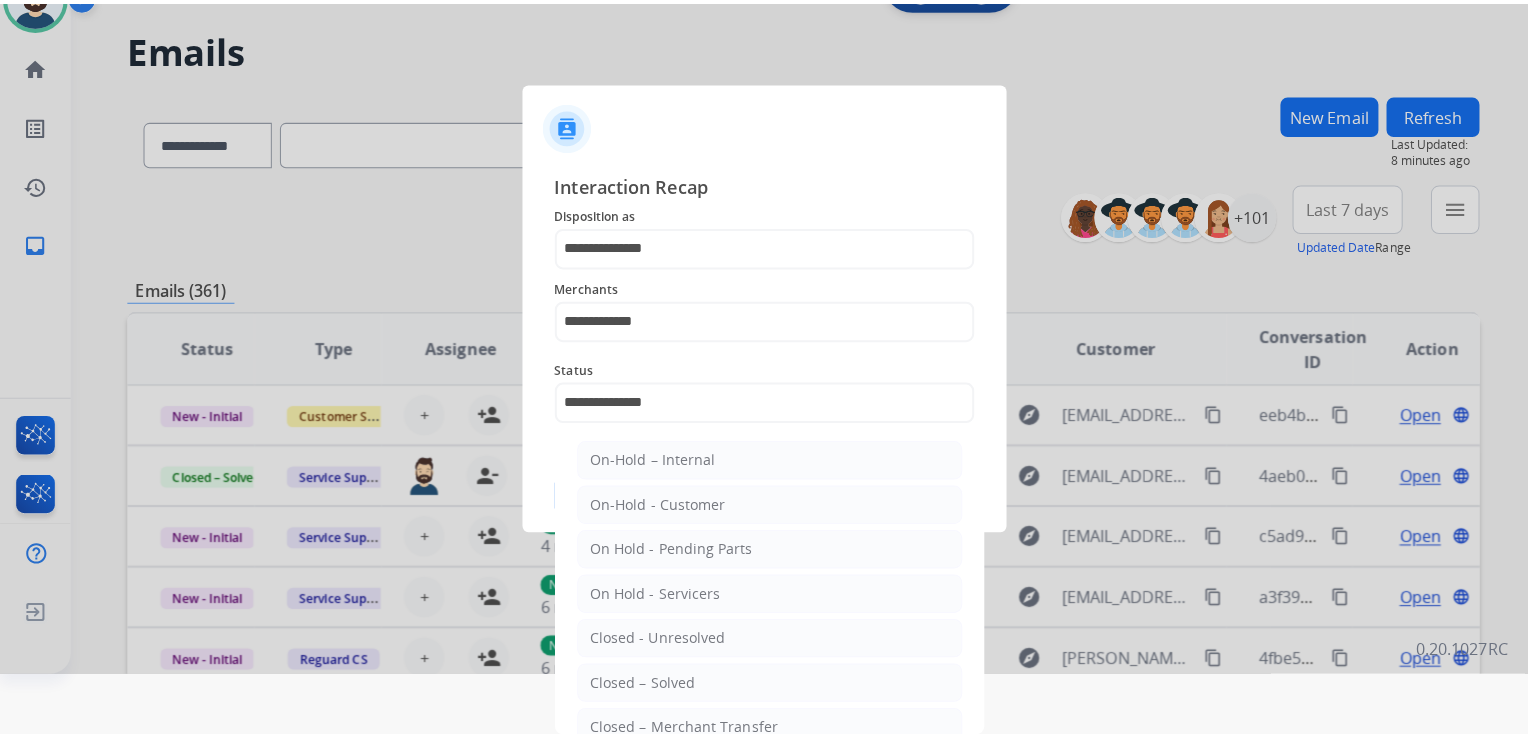 scroll, scrollTop: 0, scrollLeft: 0, axis: both 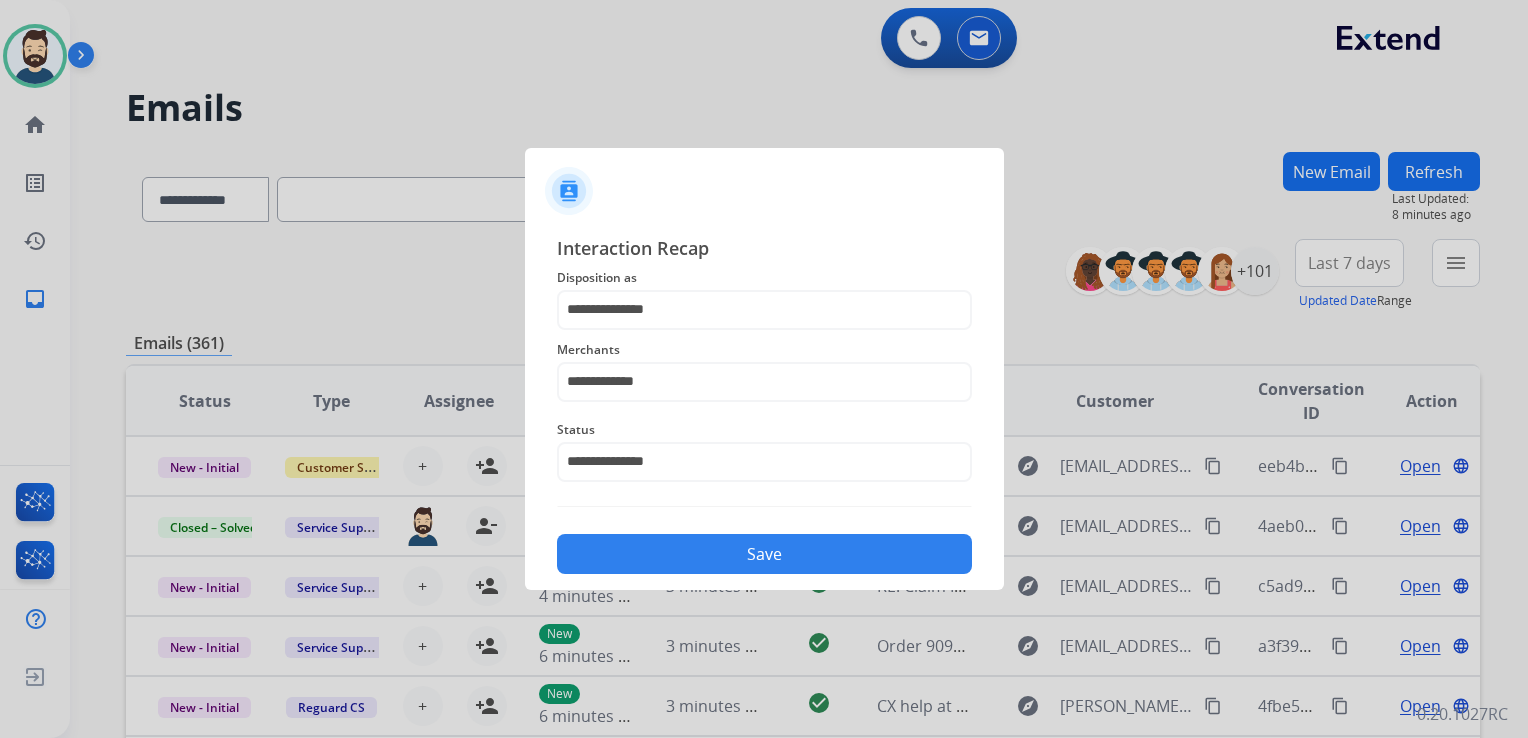 click on "Save" 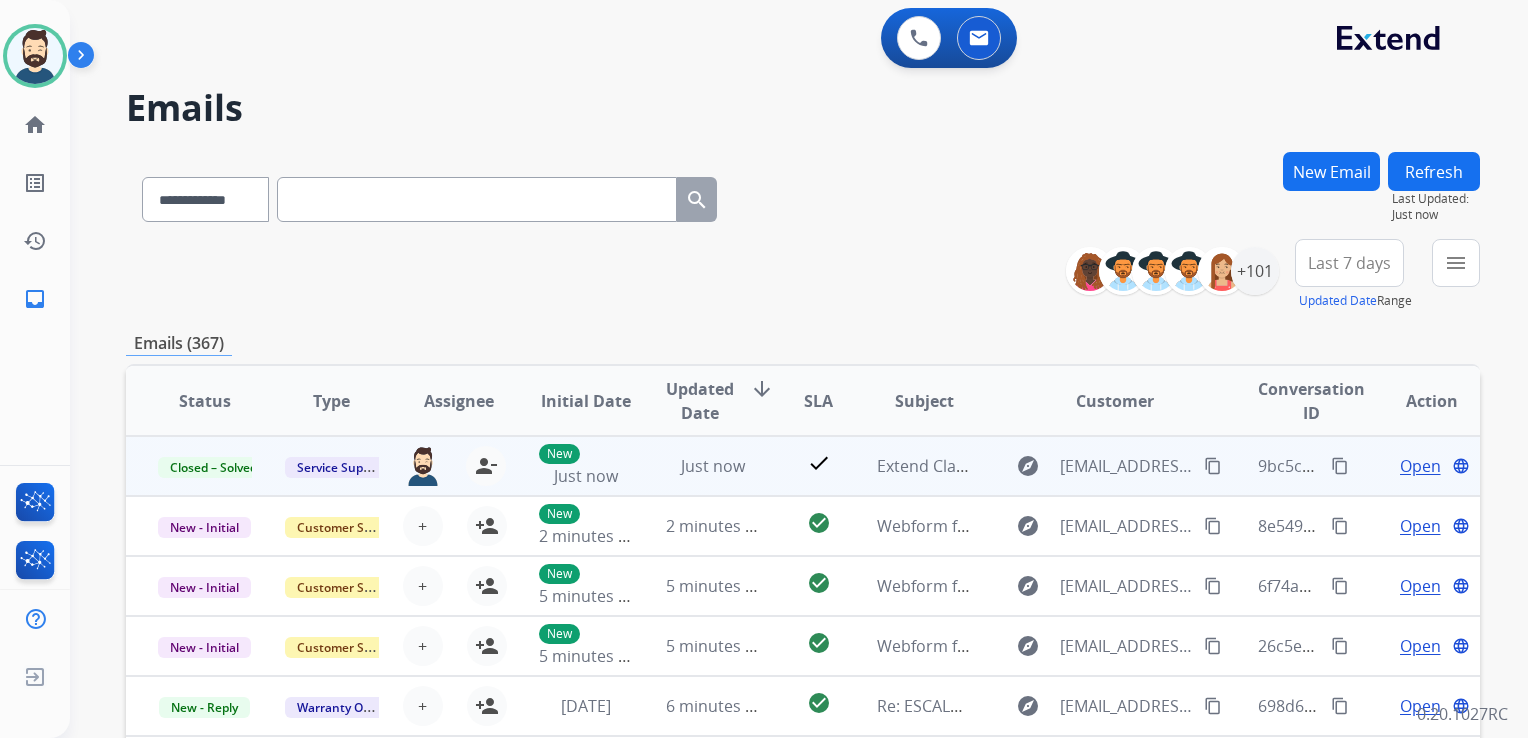 click on "content_copy" at bounding box center (1340, 466) 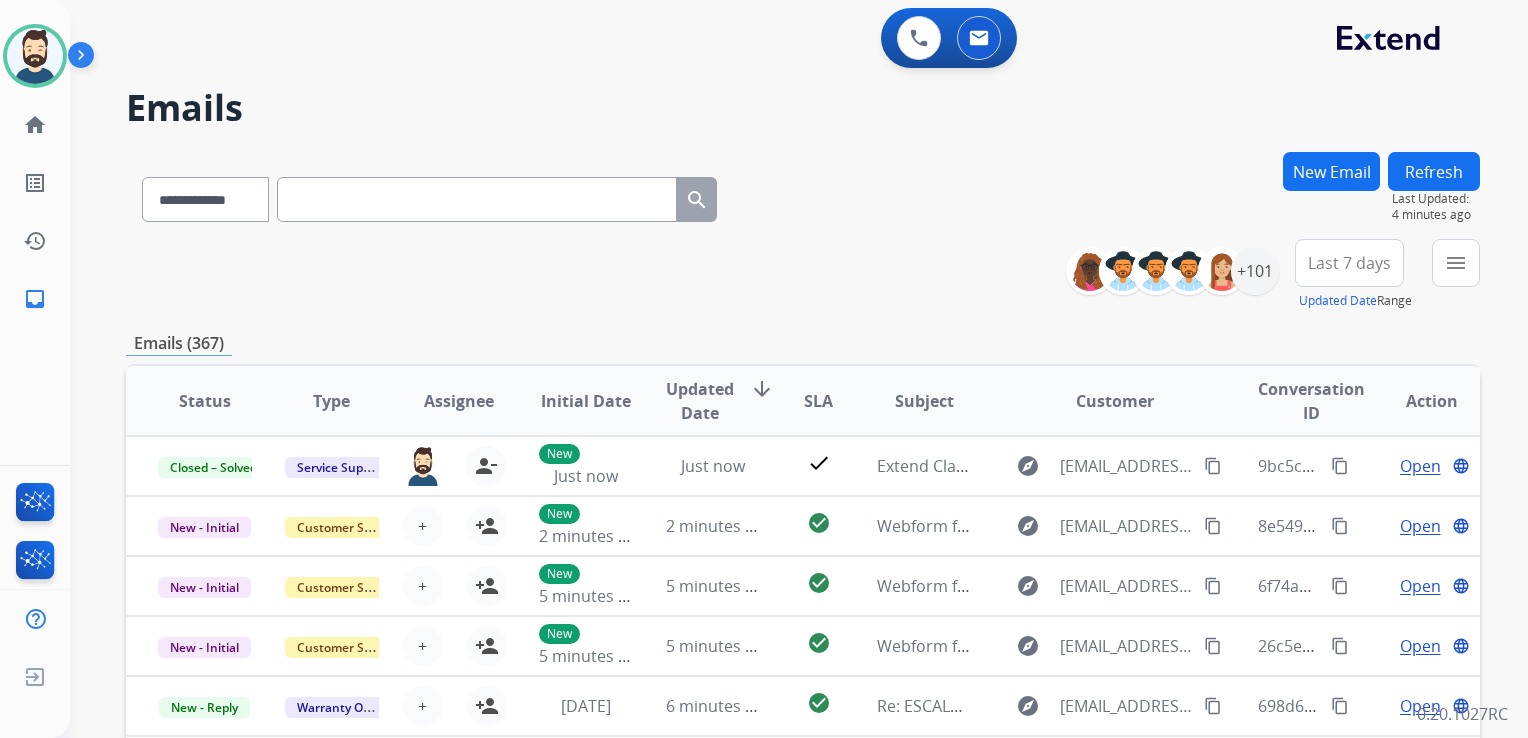 click at bounding box center [477, 199] 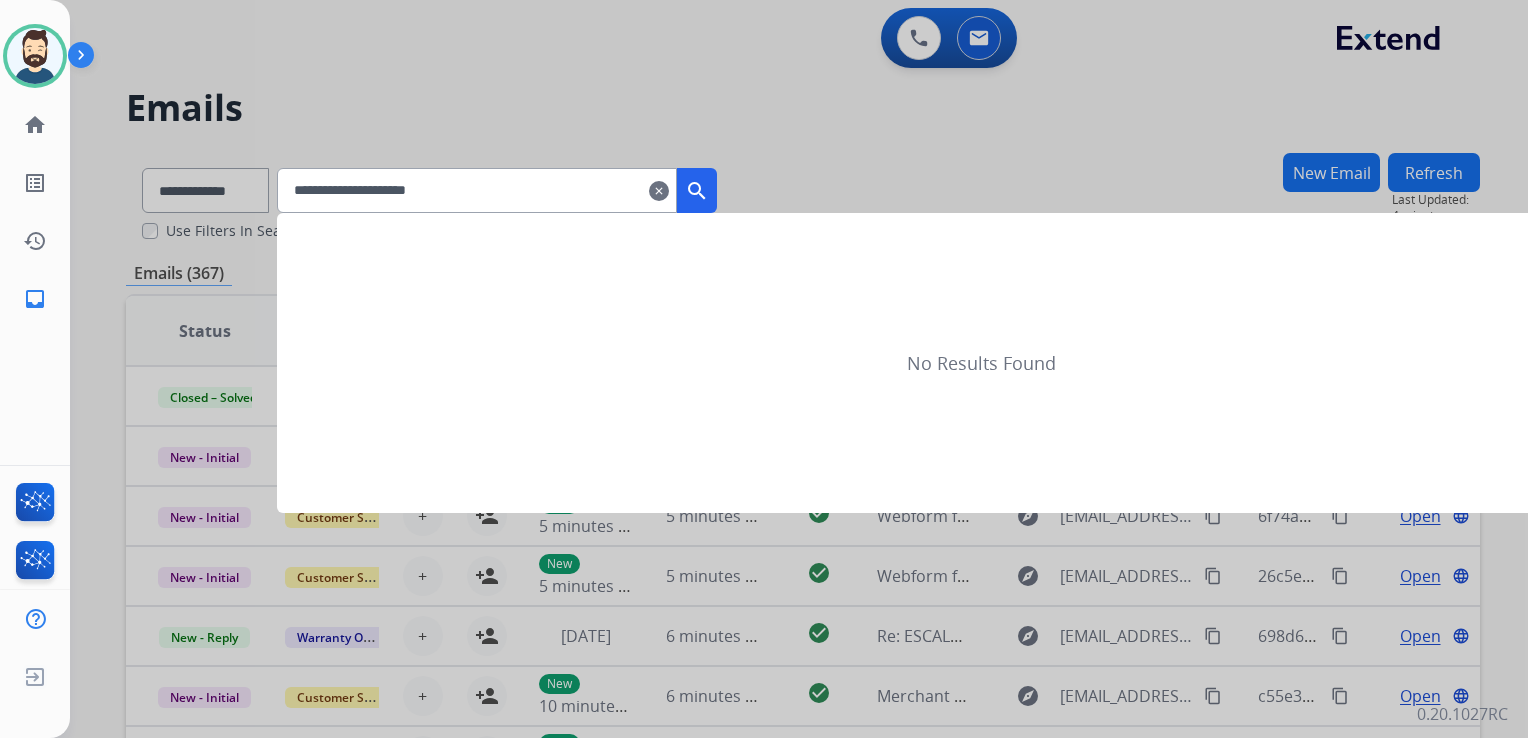 type on "**********" 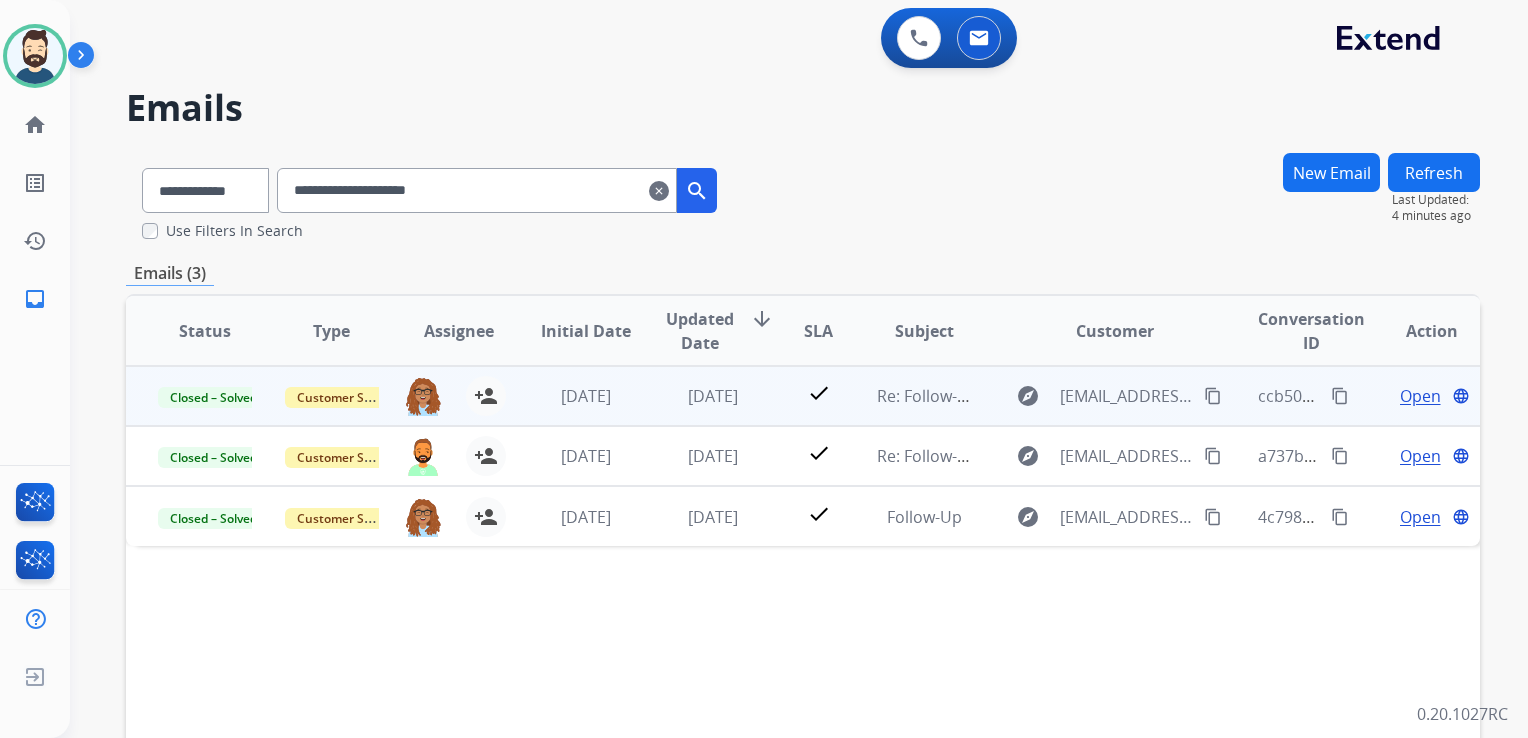 click on "[DATE]" at bounding box center (697, 396) 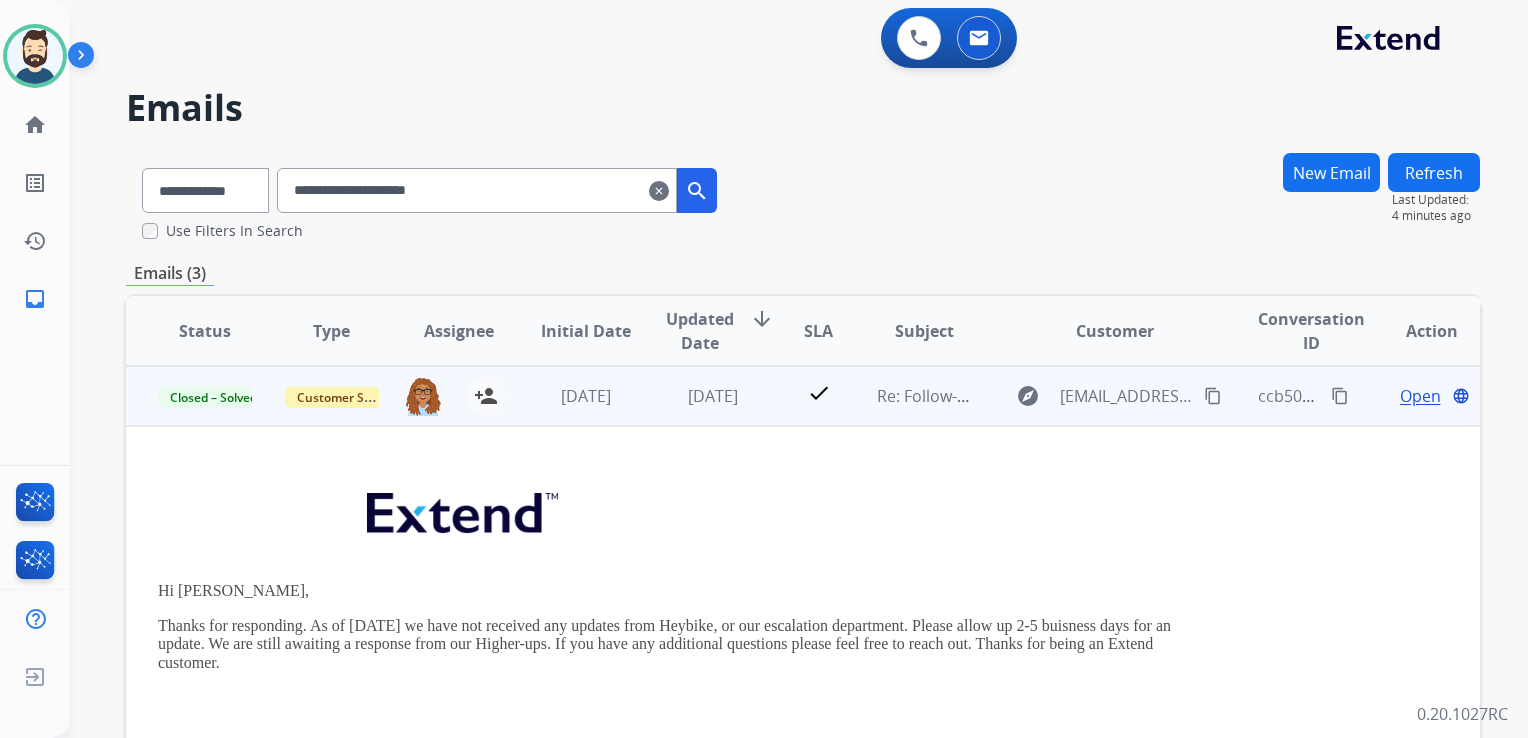 click on "Open" at bounding box center [1420, 396] 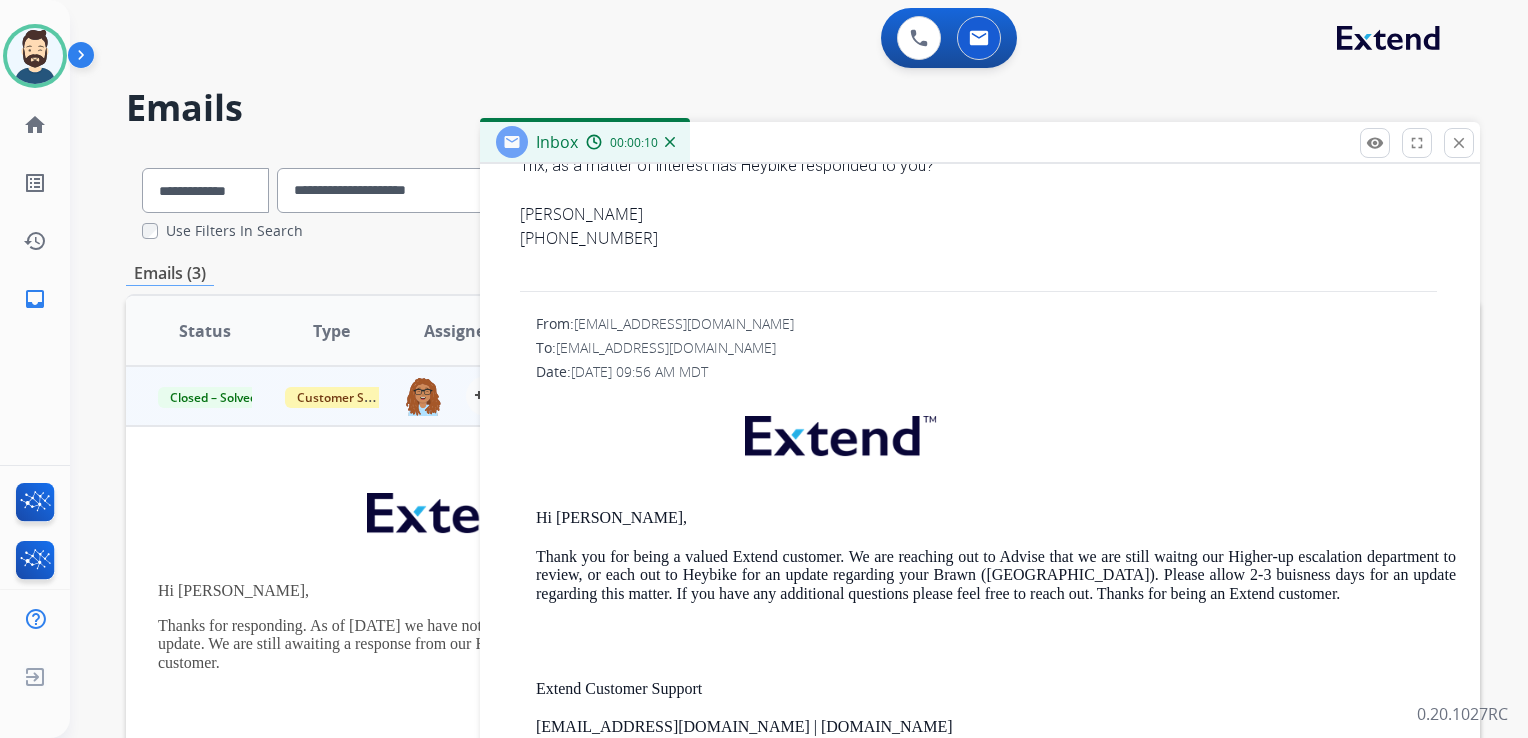 scroll, scrollTop: 1195, scrollLeft: 0, axis: vertical 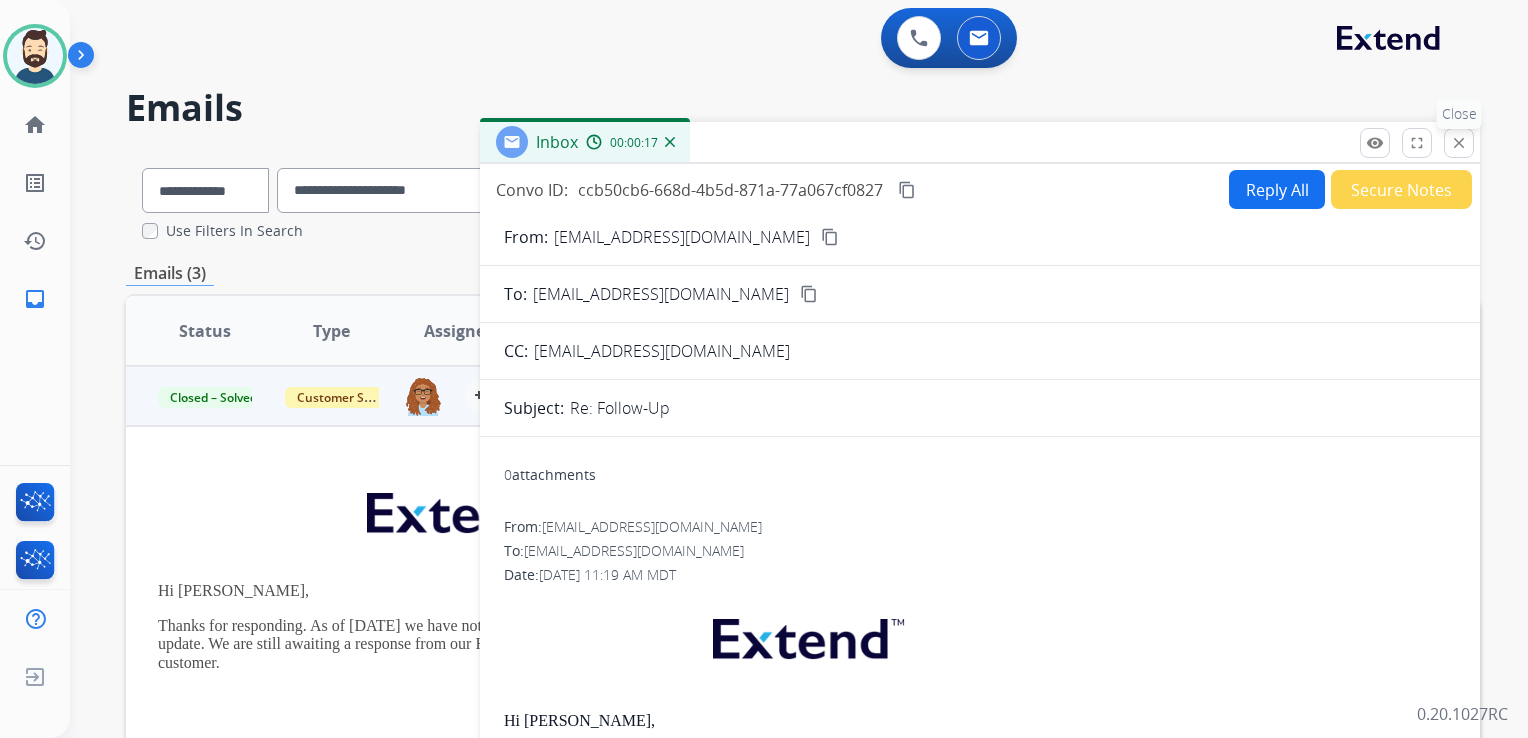 click on "close" at bounding box center [1459, 143] 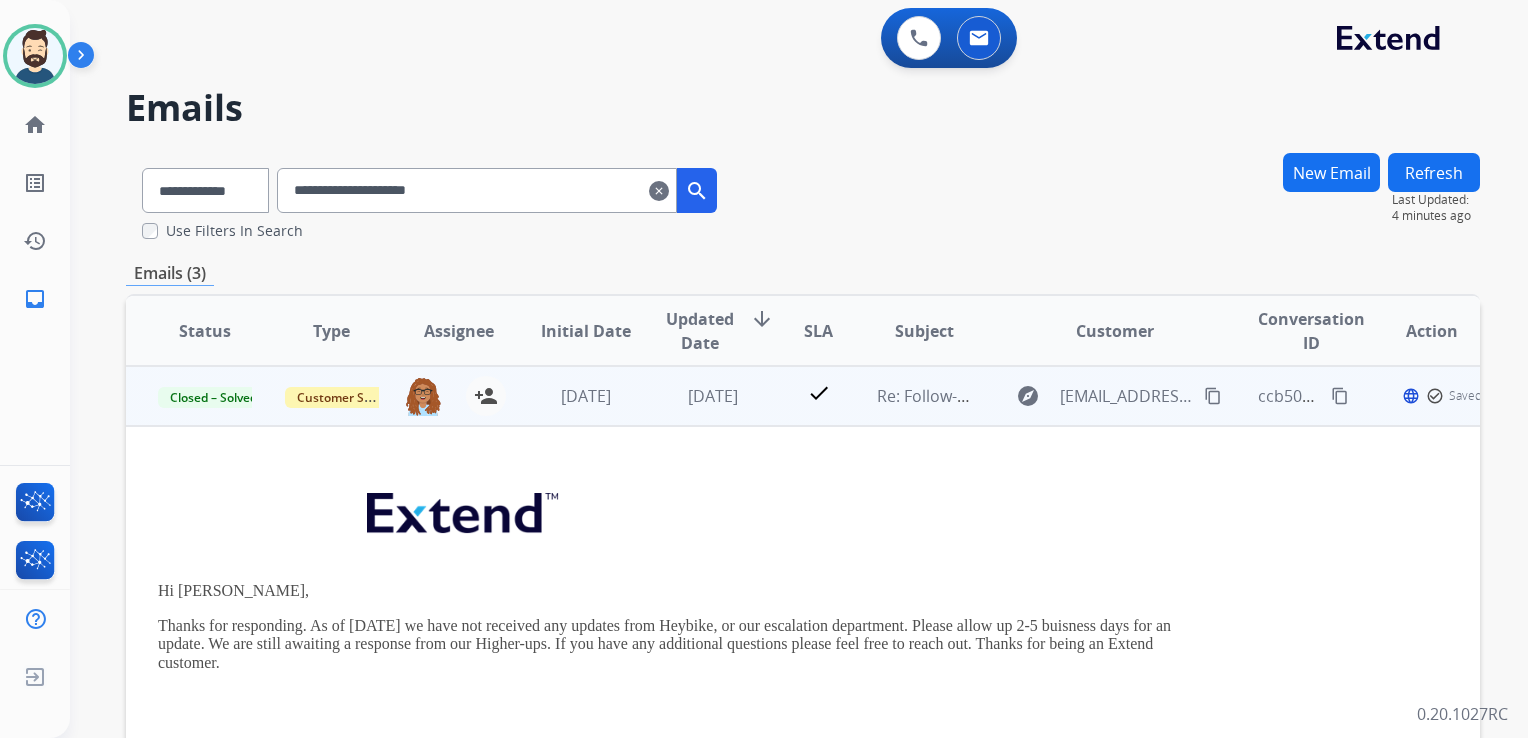 click on "[DATE]" at bounding box center [697, 396] 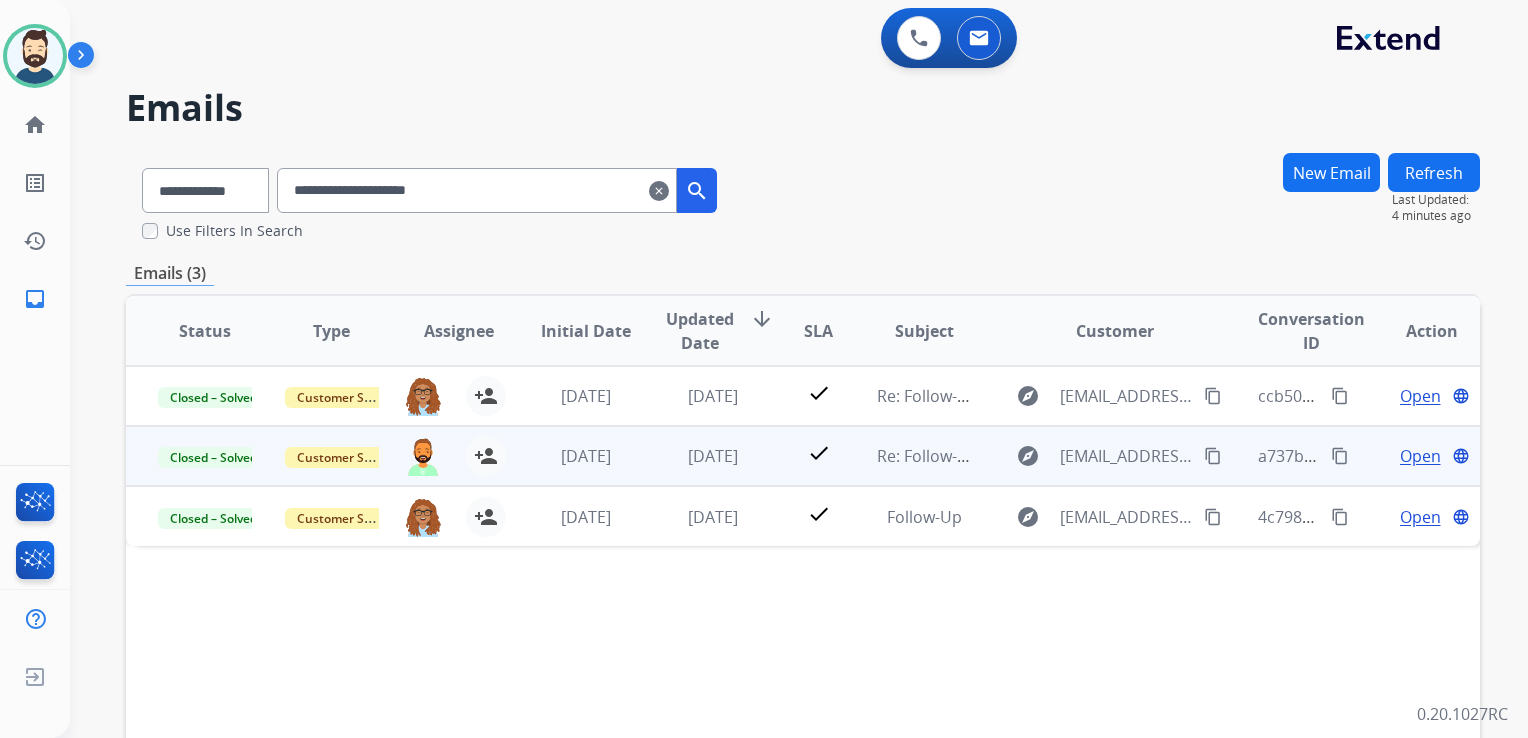 click on "[DATE]" at bounding box center (697, 456) 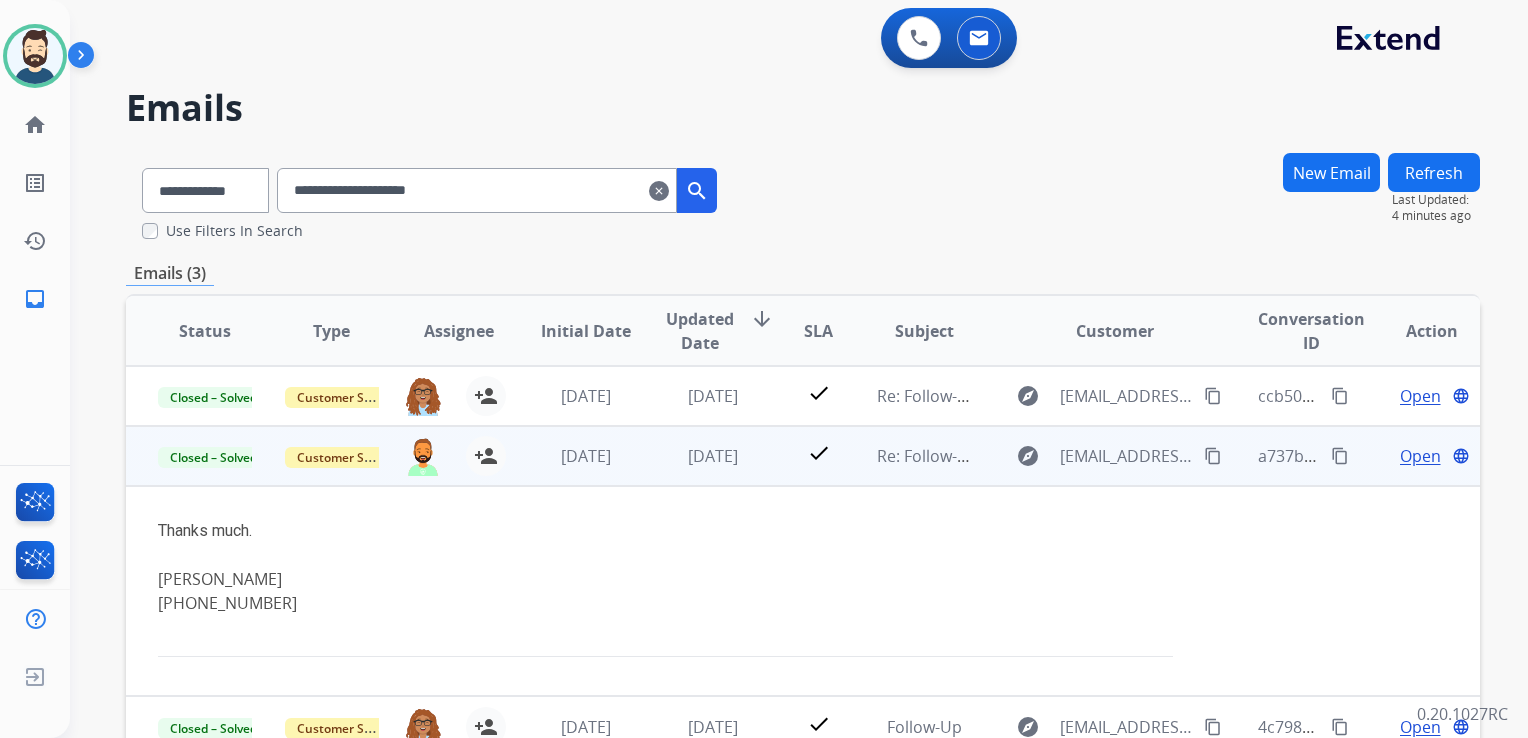 click on "Open" at bounding box center [1420, 456] 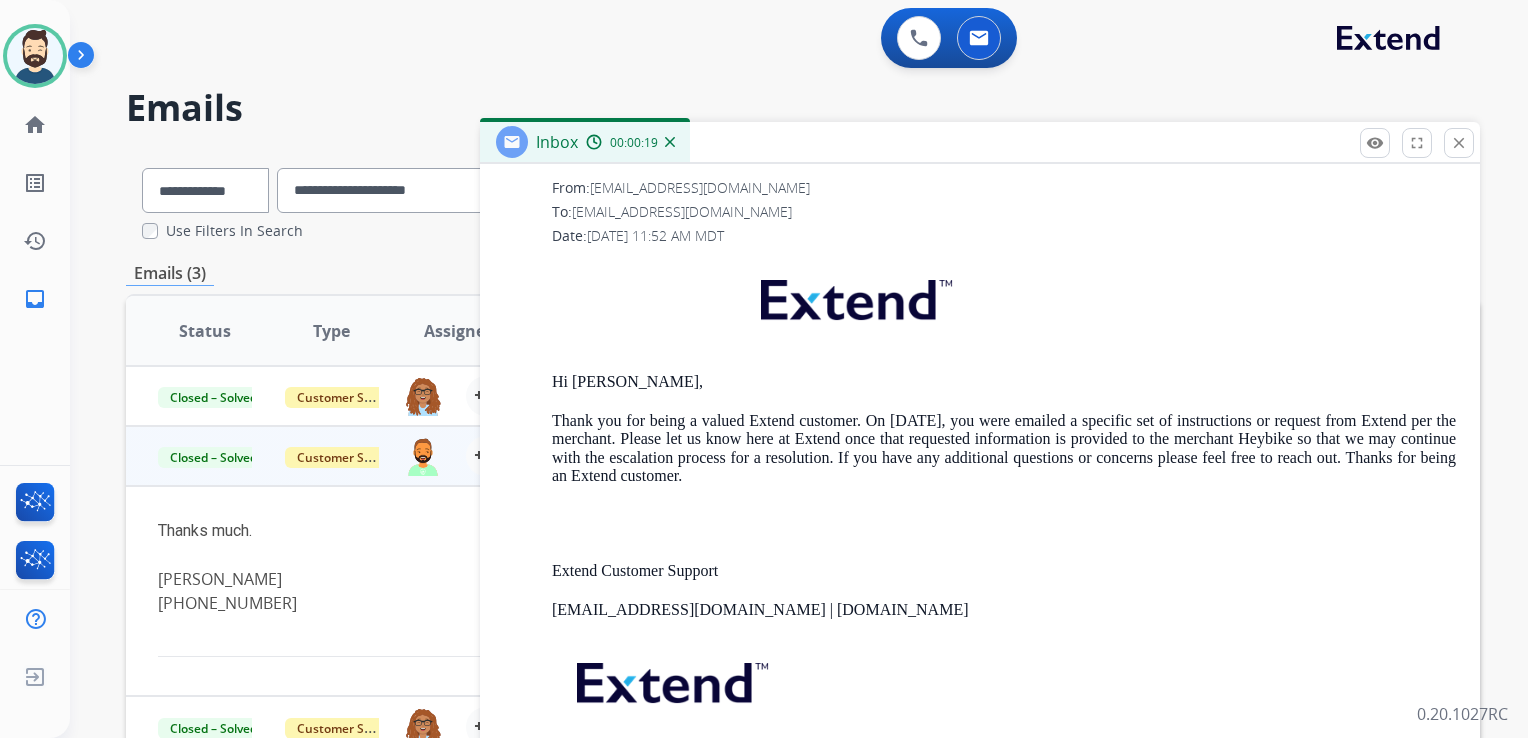 scroll, scrollTop: 1409, scrollLeft: 0, axis: vertical 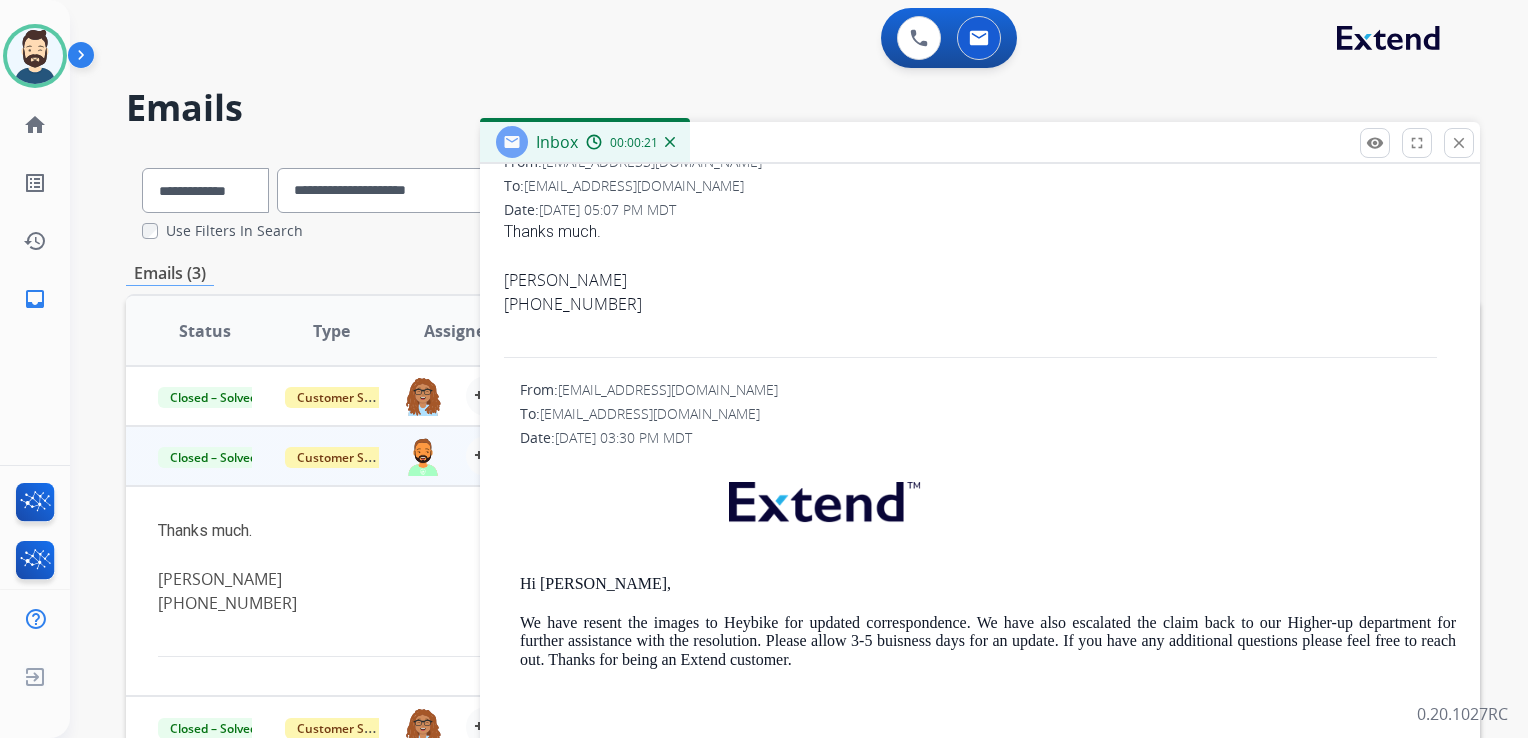 click on "close" at bounding box center [1459, 143] 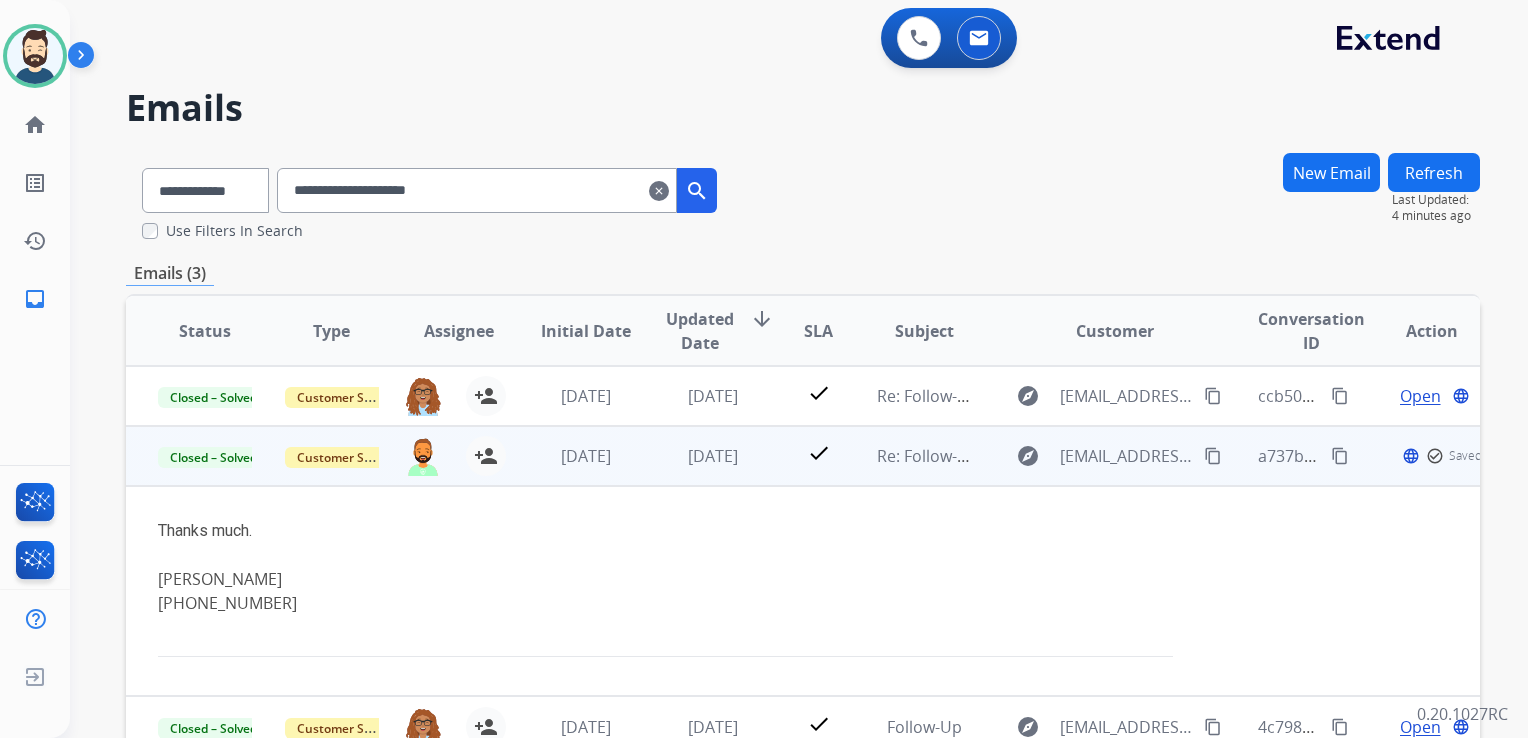 click on "[DATE]" at bounding box center (697, 456) 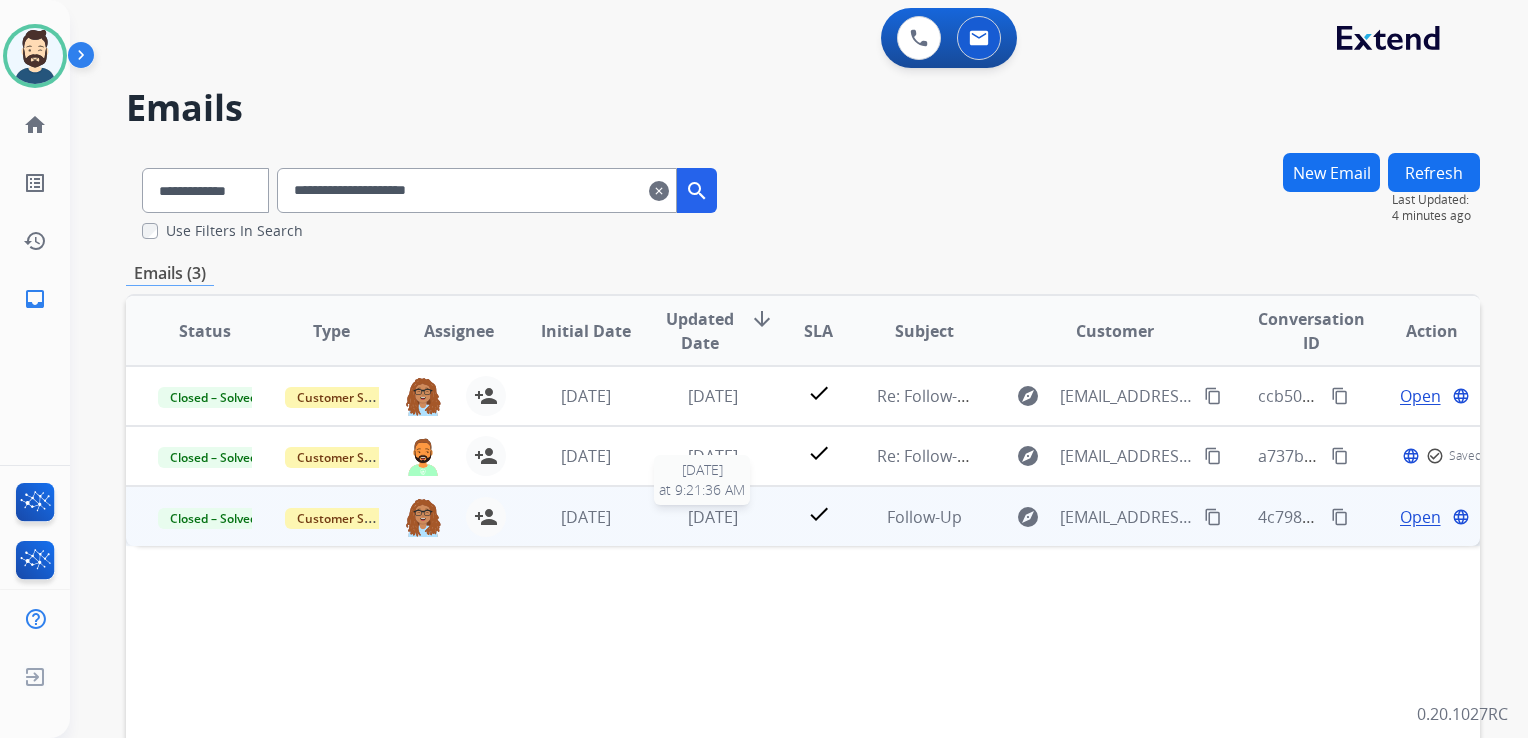 click on "[DATE]" at bounding box center [713, 517] 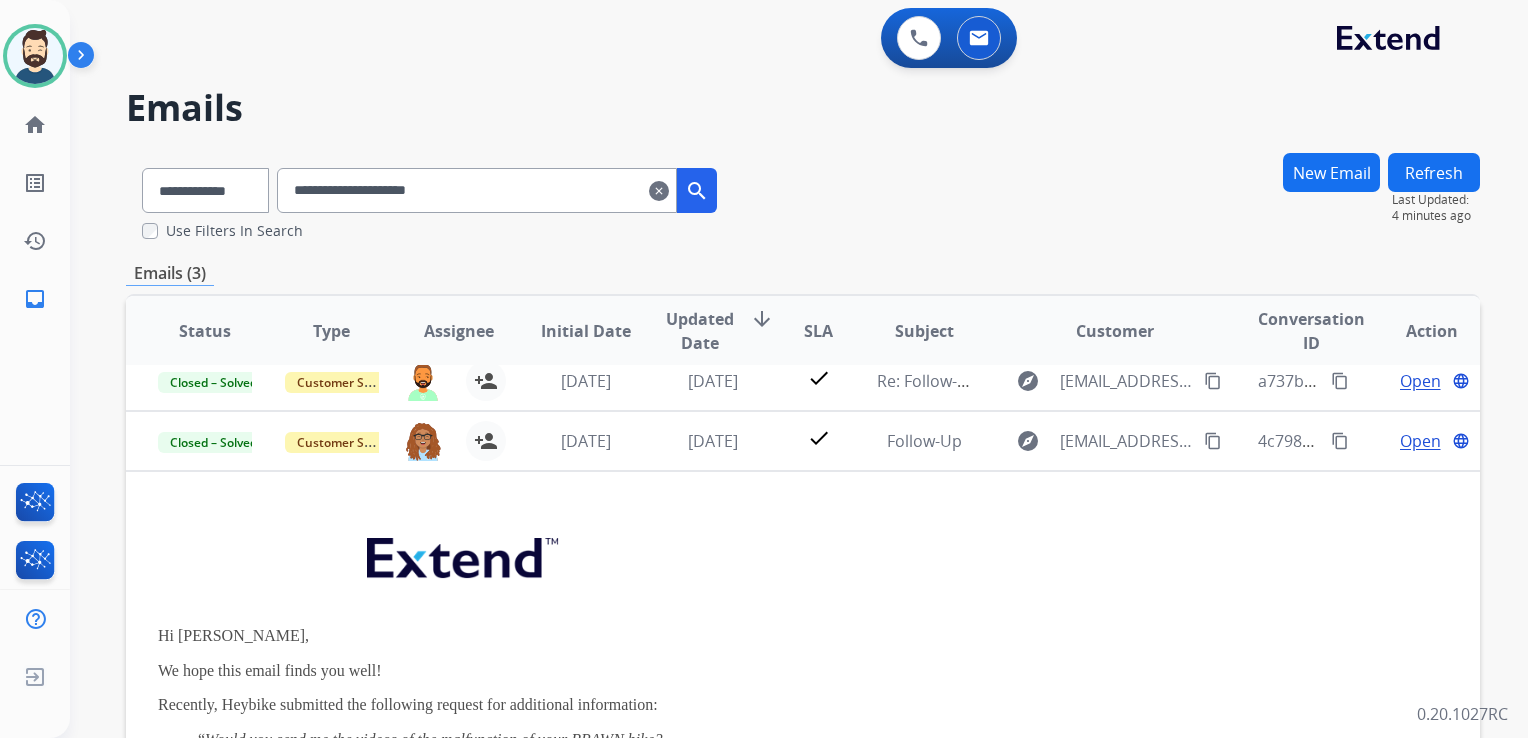 scroll, scrollTop: 120, scrollLeft: 0, axis: vertical 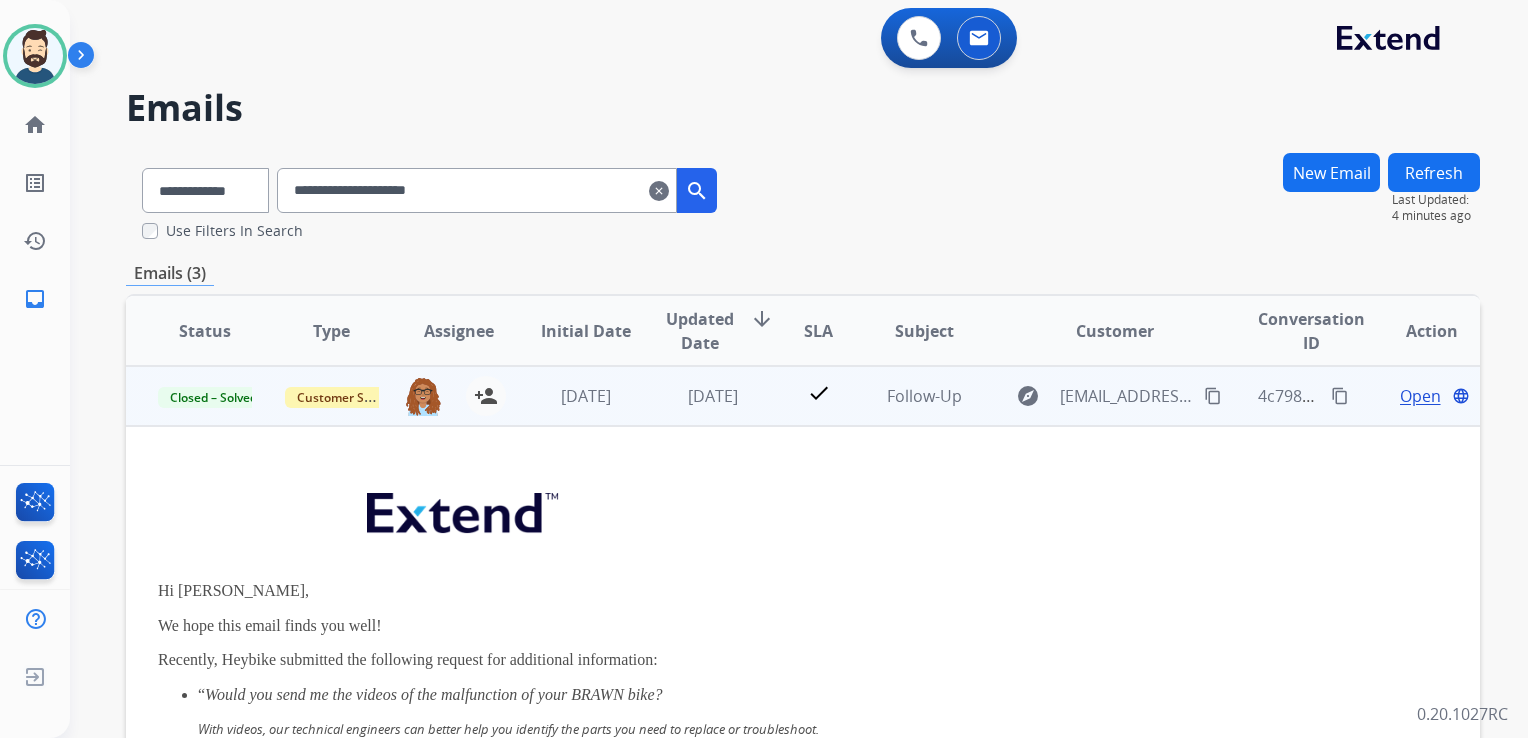 click on "Open" at bounding box center (1420, 396) 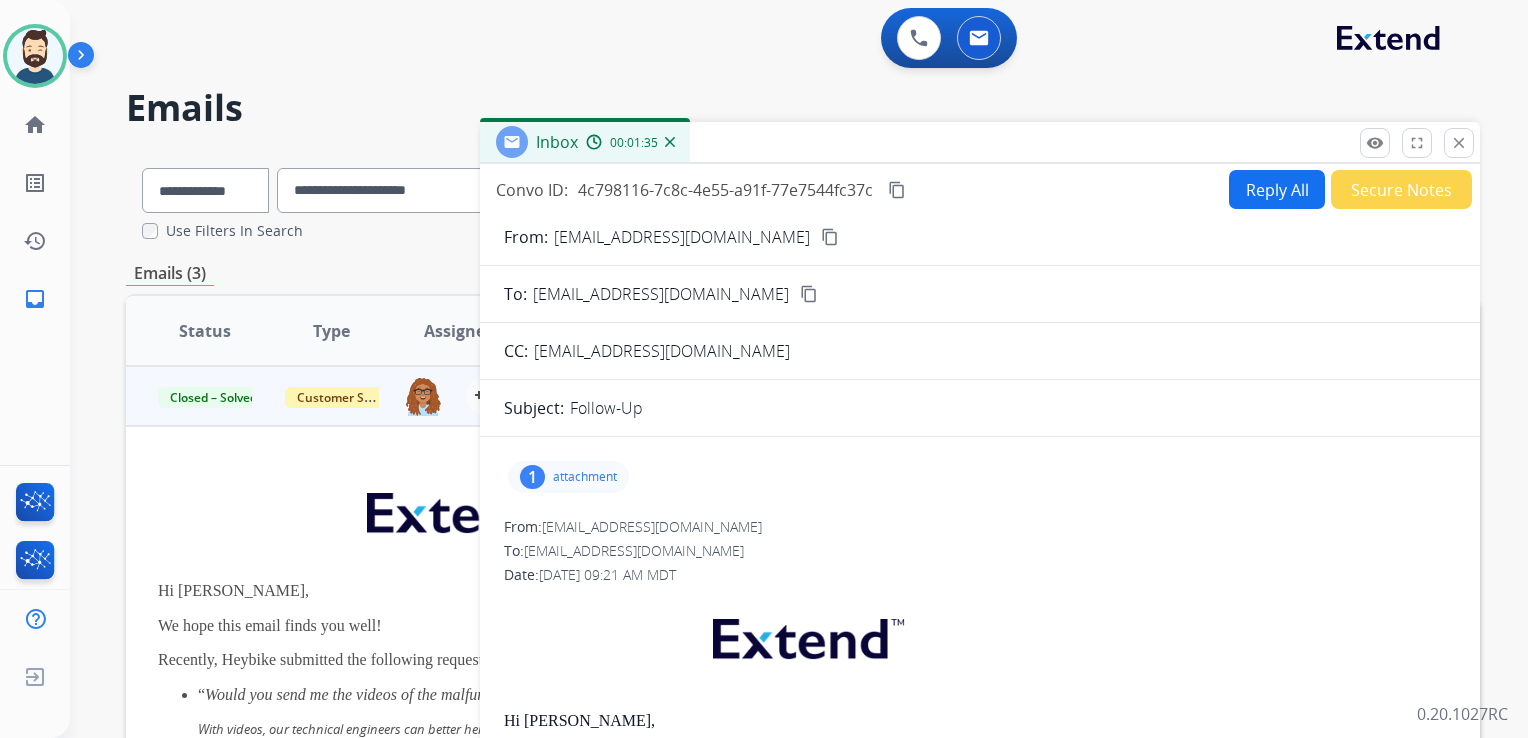 scroll, scrollTop: 0, scrollLeft: 0, axis: both 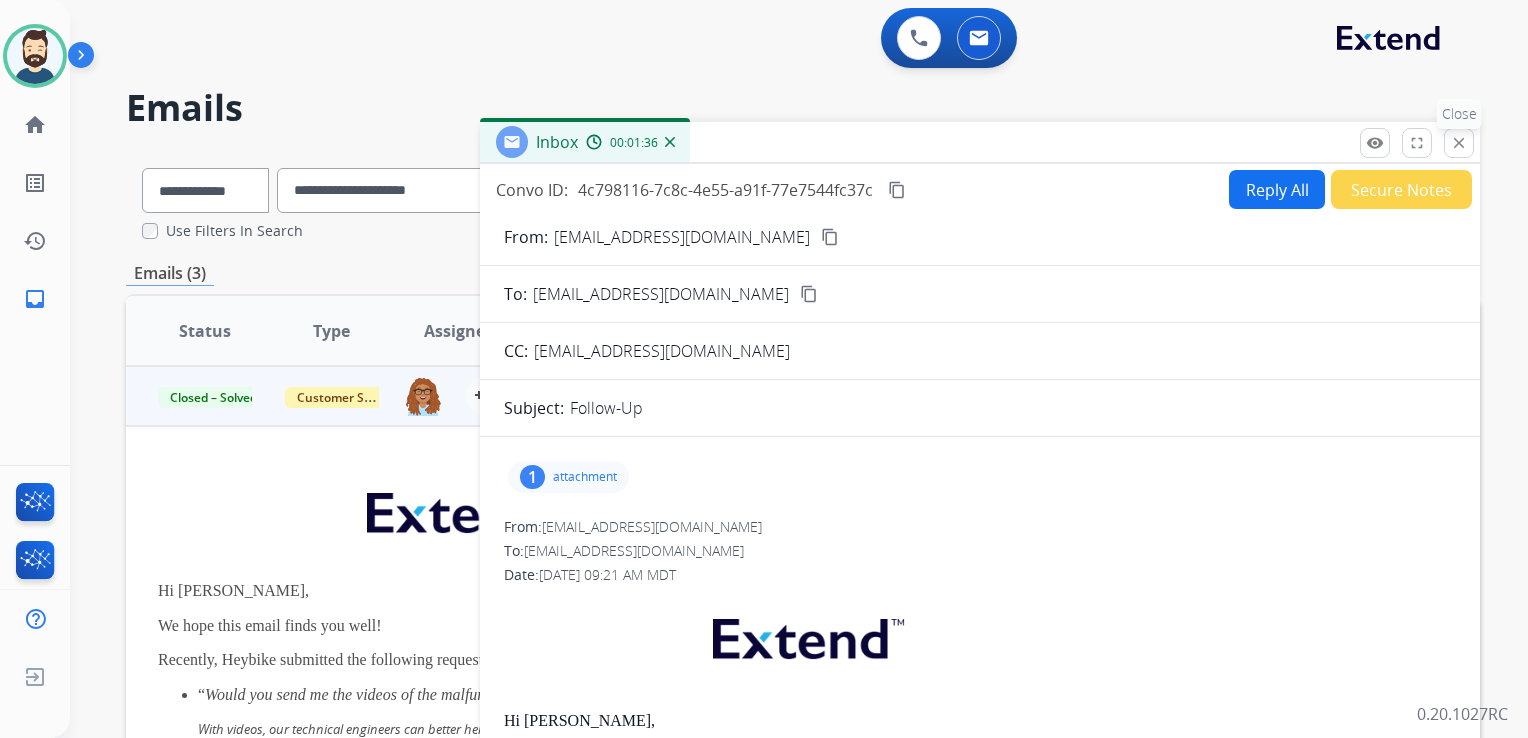 click on "close" at bounding box center (1459, 143) 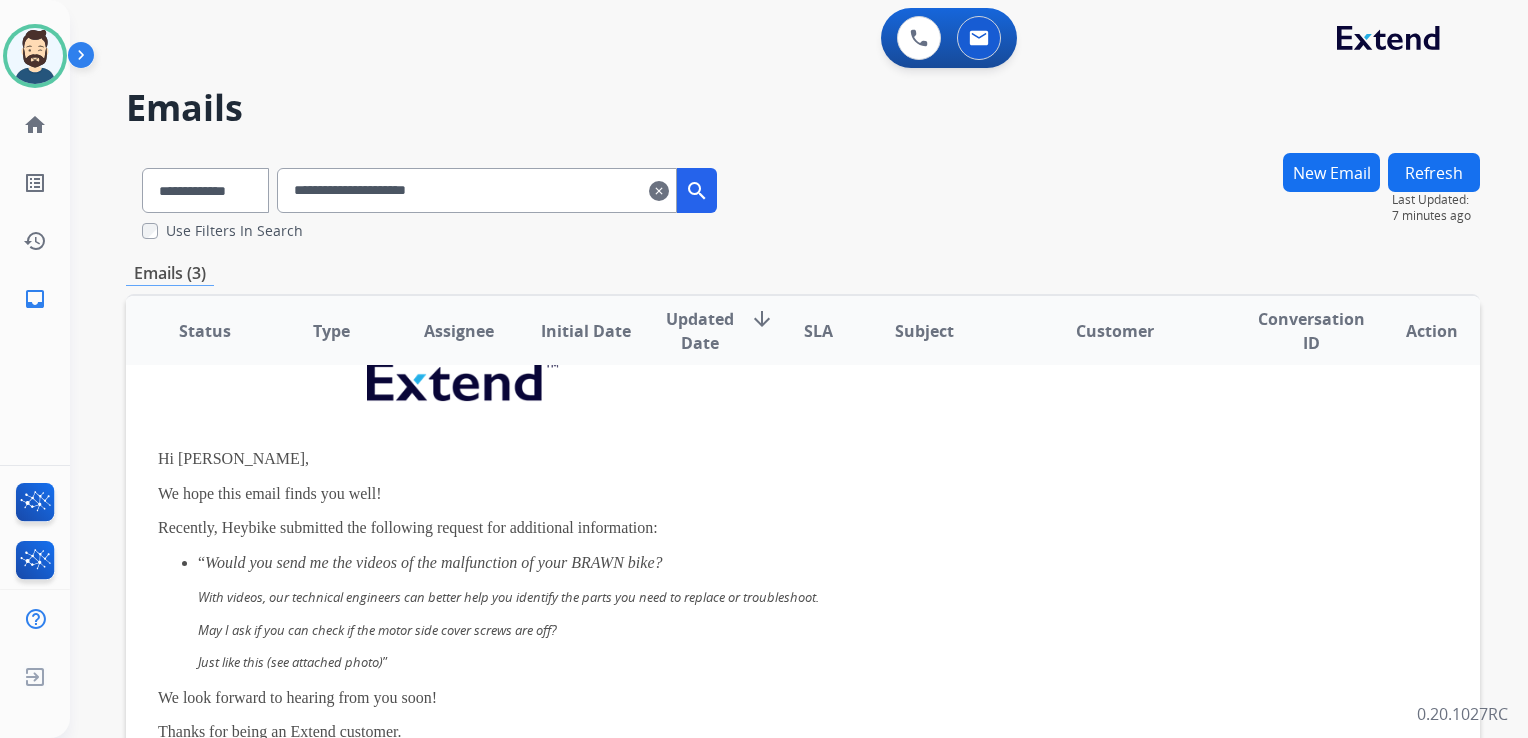 scroll, scrollTop: 0, scrollLeft: 0, axis: both 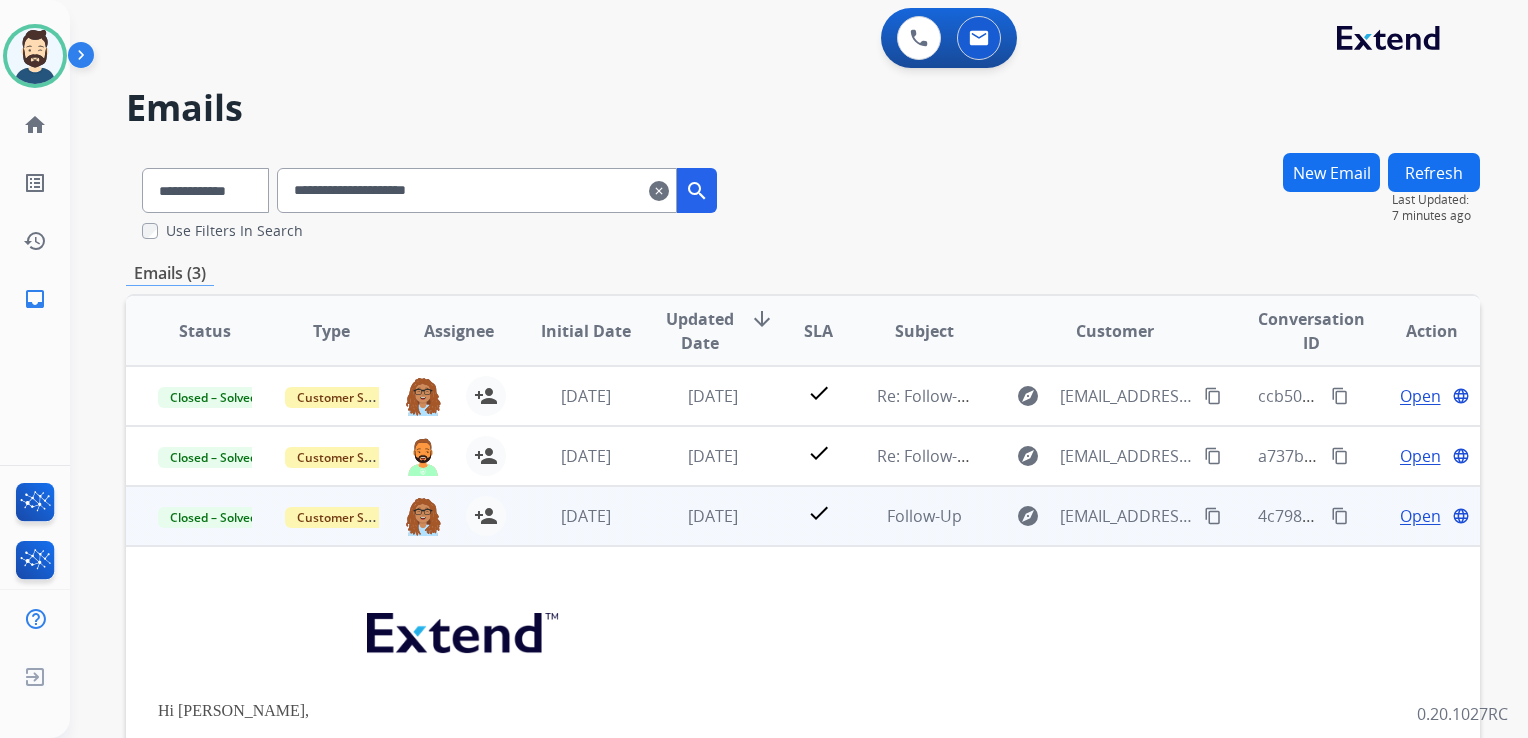 click on "[DATE]" at bounding box center (697, 516) 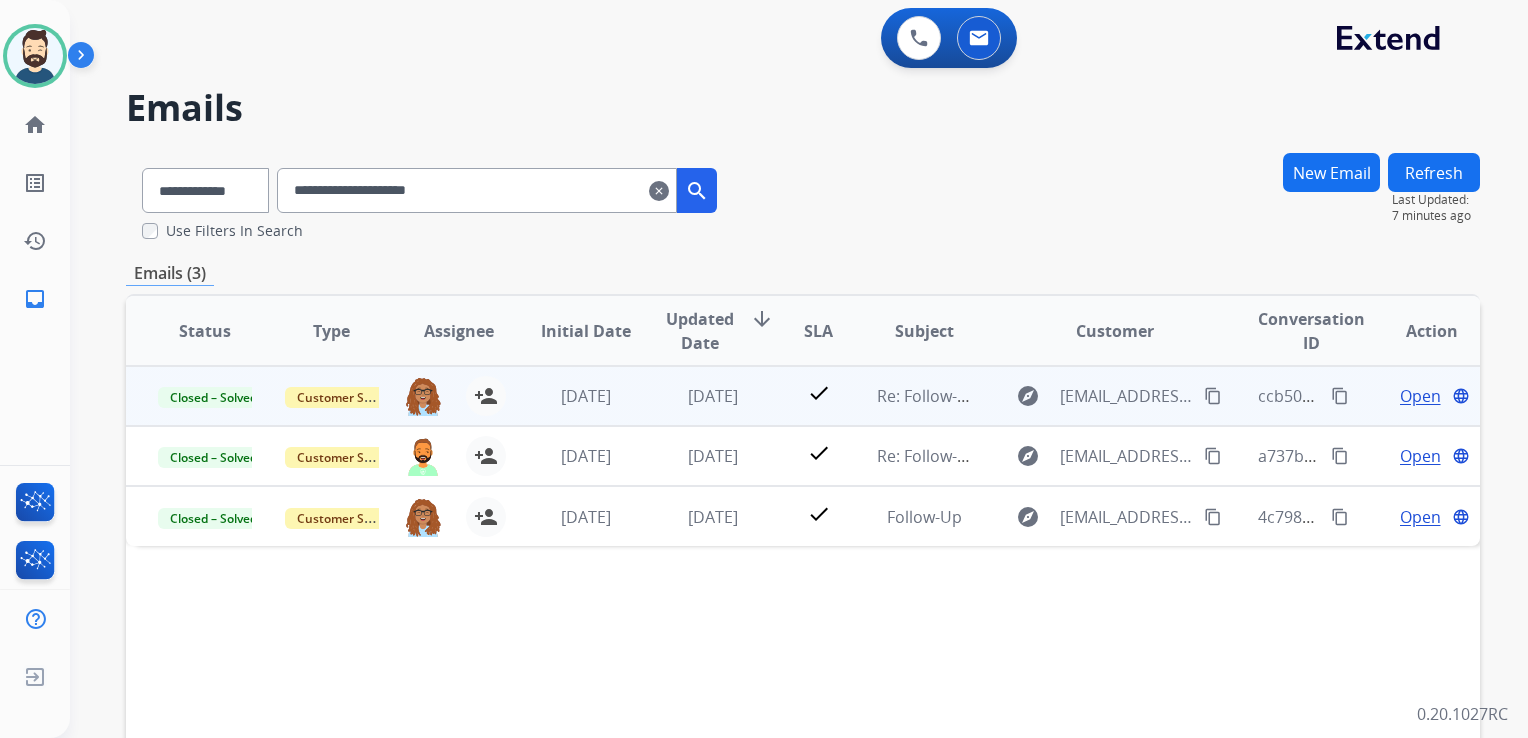 click on "[DATE]" at bounding box center (697, 396) 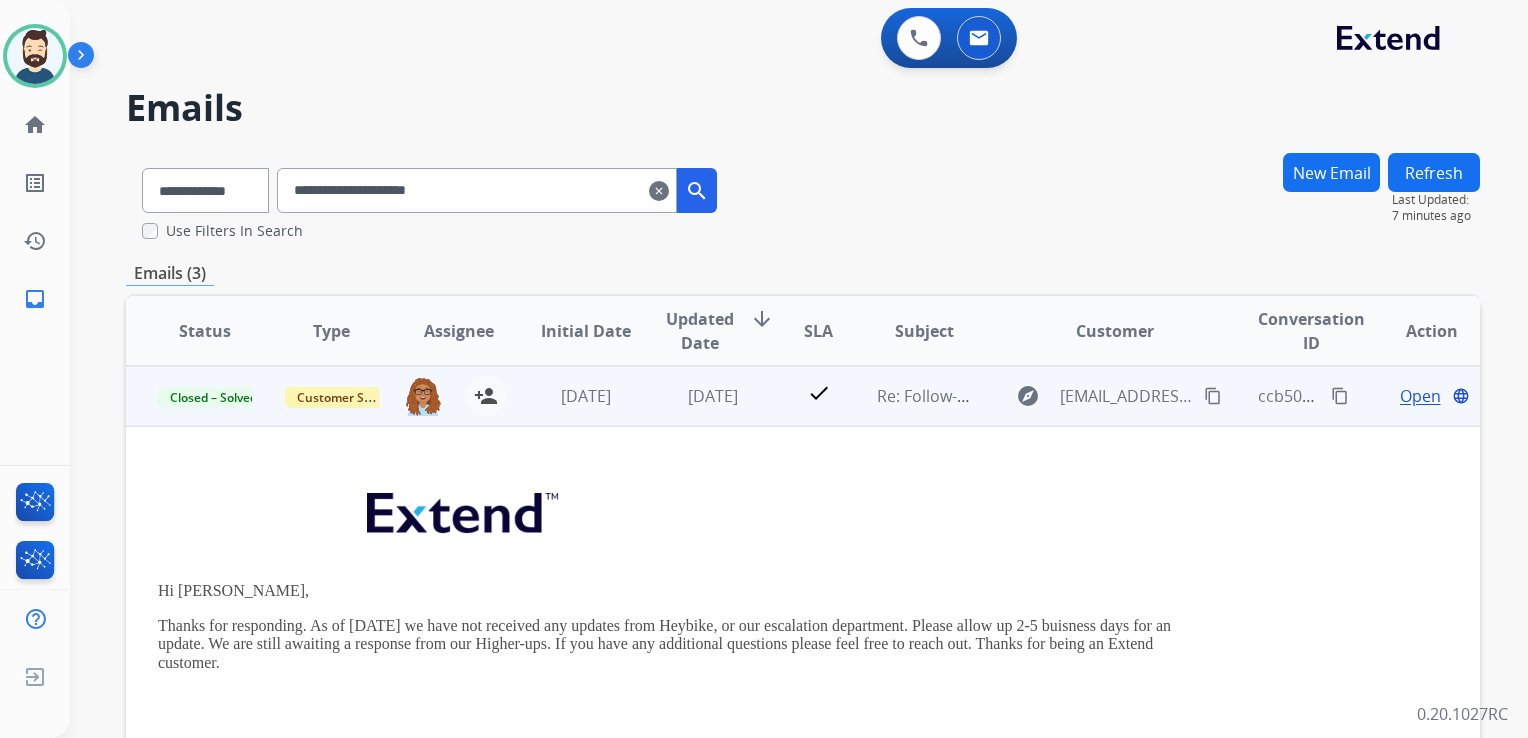 scroll, scrollTop: 186, scrollLeft: 0, axis: vertical 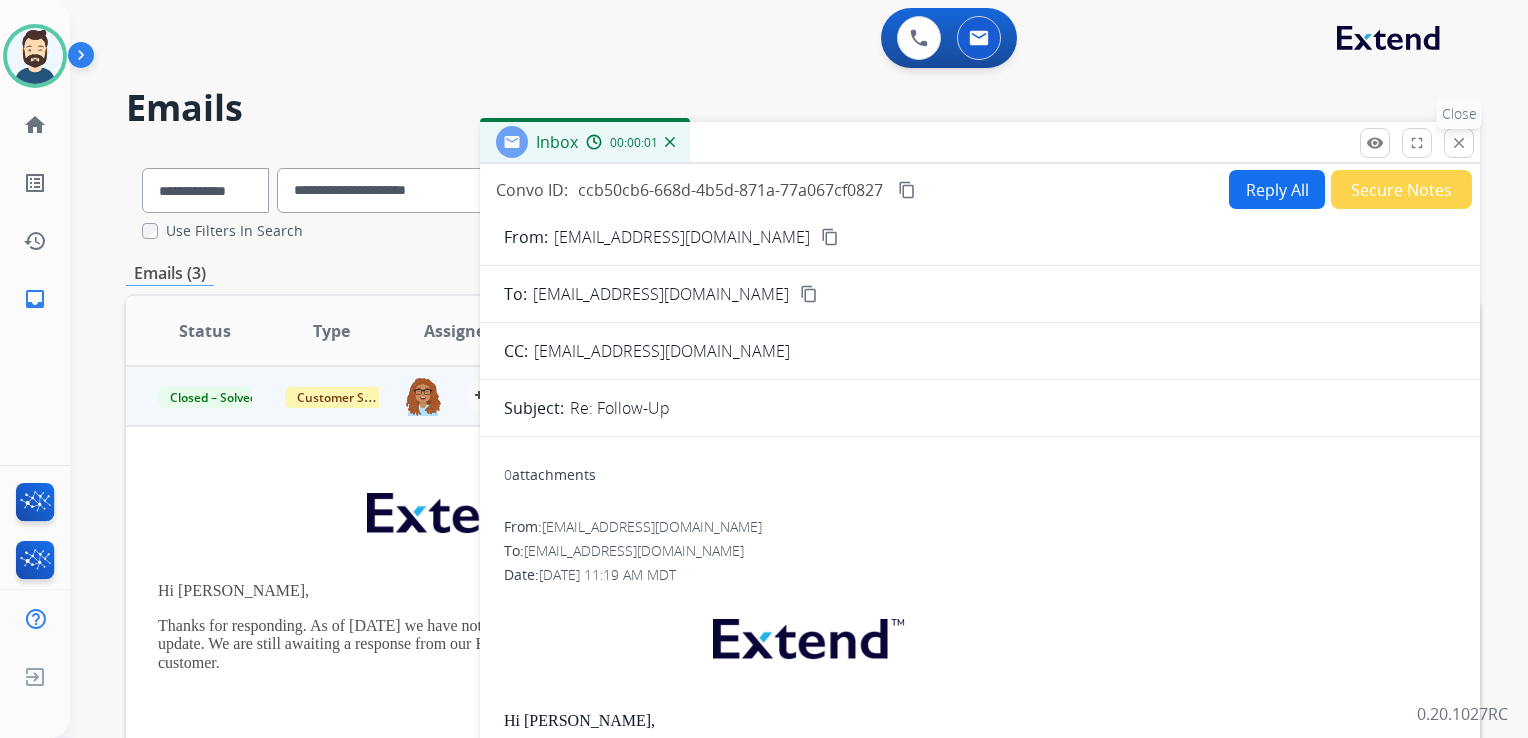 drag, startPoint x: 1464, startPoint y: 142, endPoint x: 1190, endPoint y: 207, distance: 281.60434 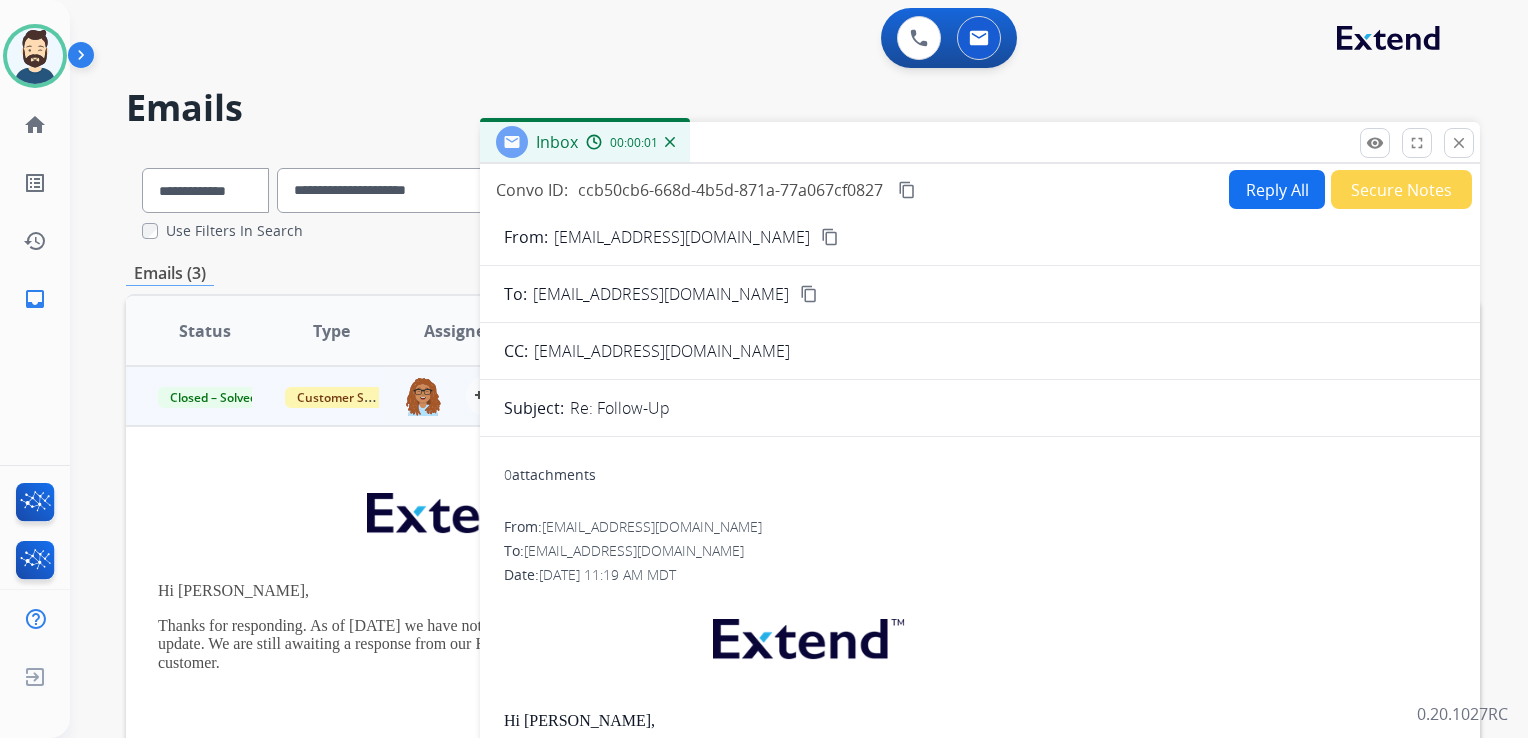 click on "close" at bounding box center [1459, 143] 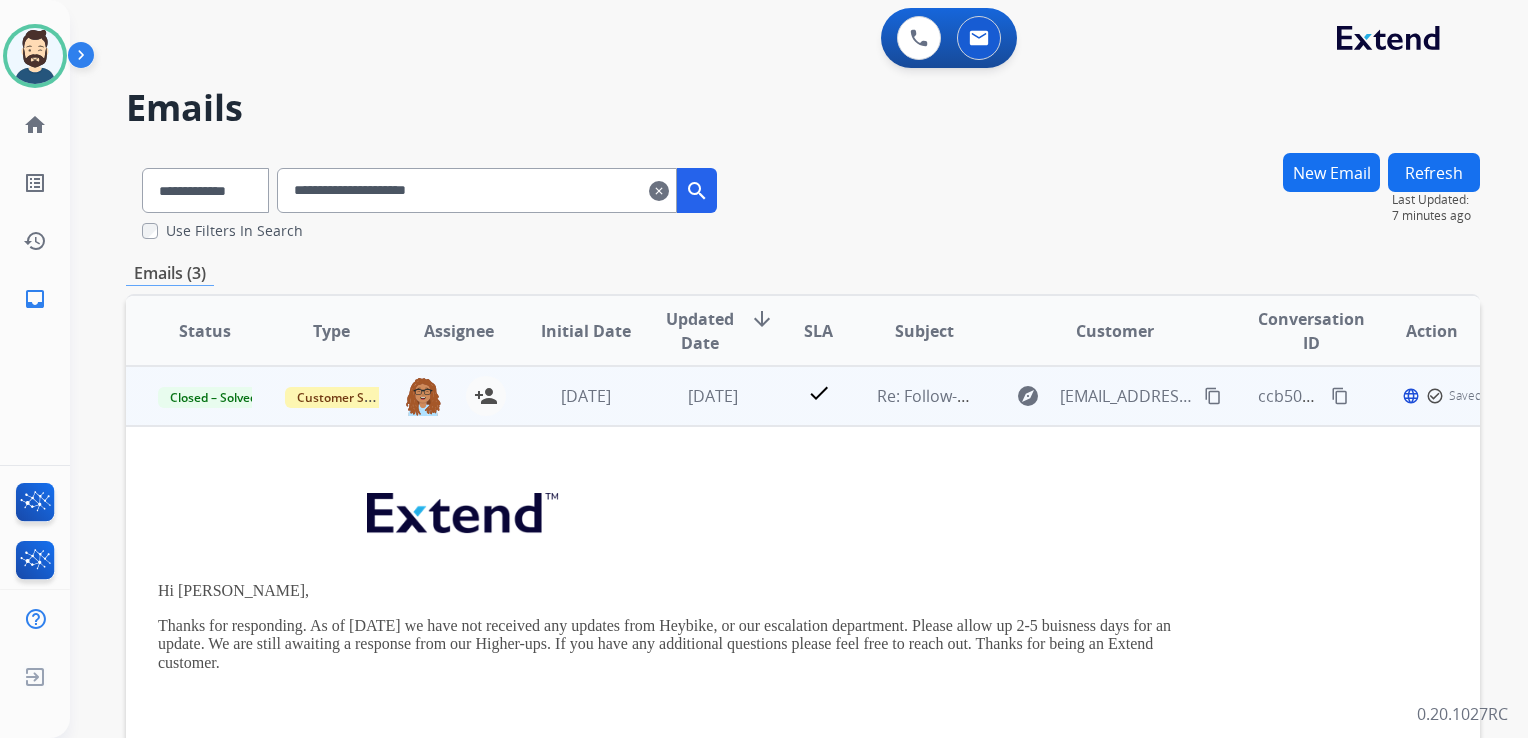 click on "[DATE]" at bounding box center (697, 396) 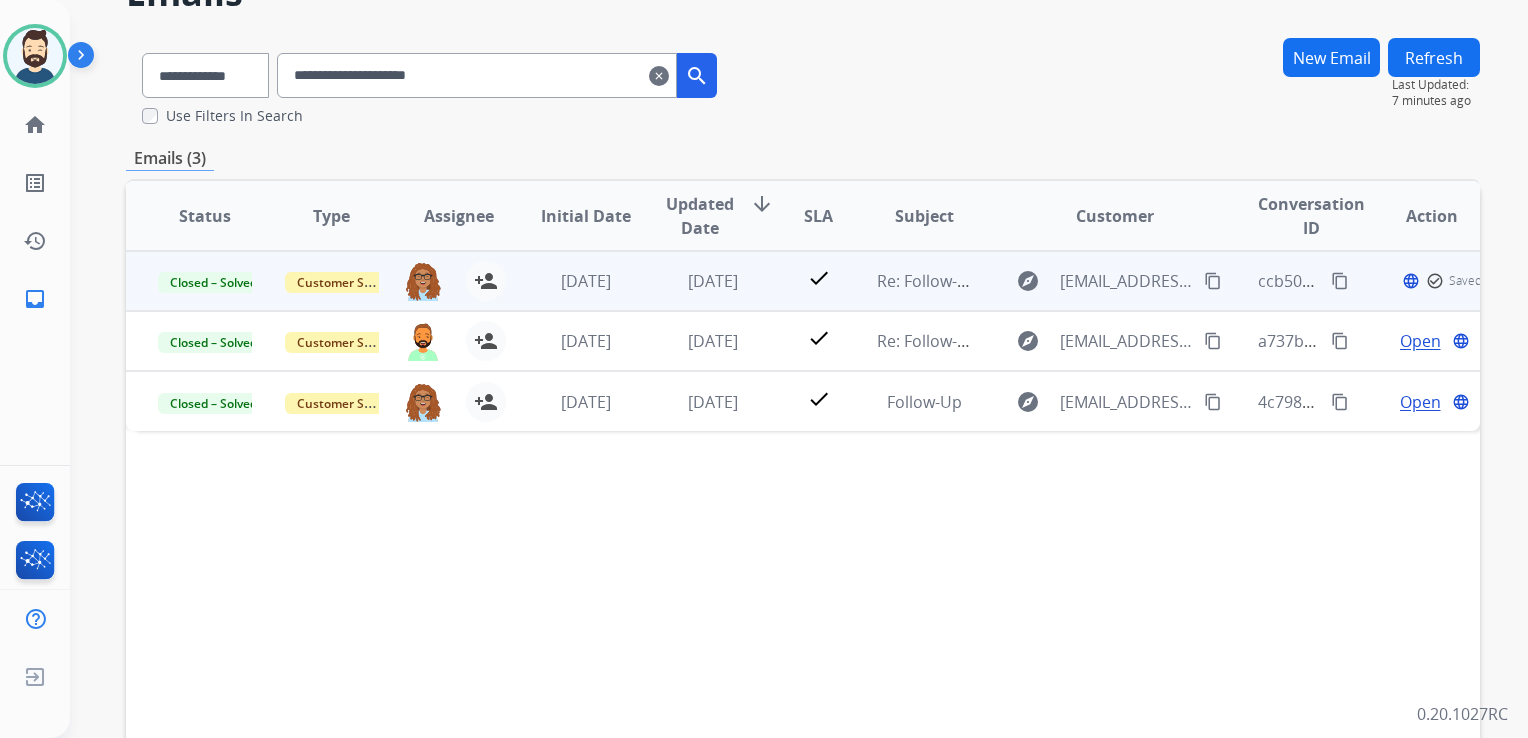 scroll, scrollTop: 300, scrollLeft: 0, axis: vertical 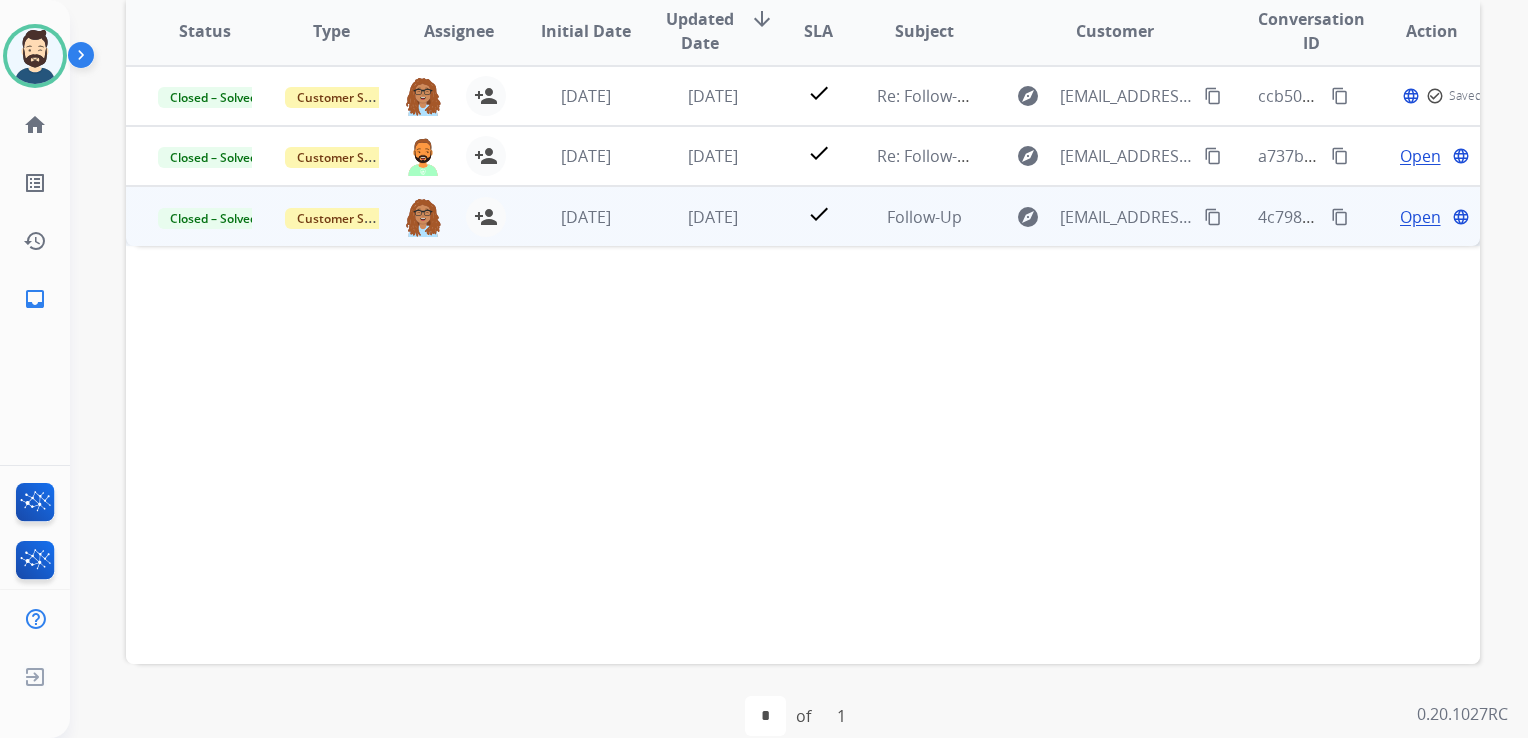 click on "[DATE]" at bounding box center [697, 216] 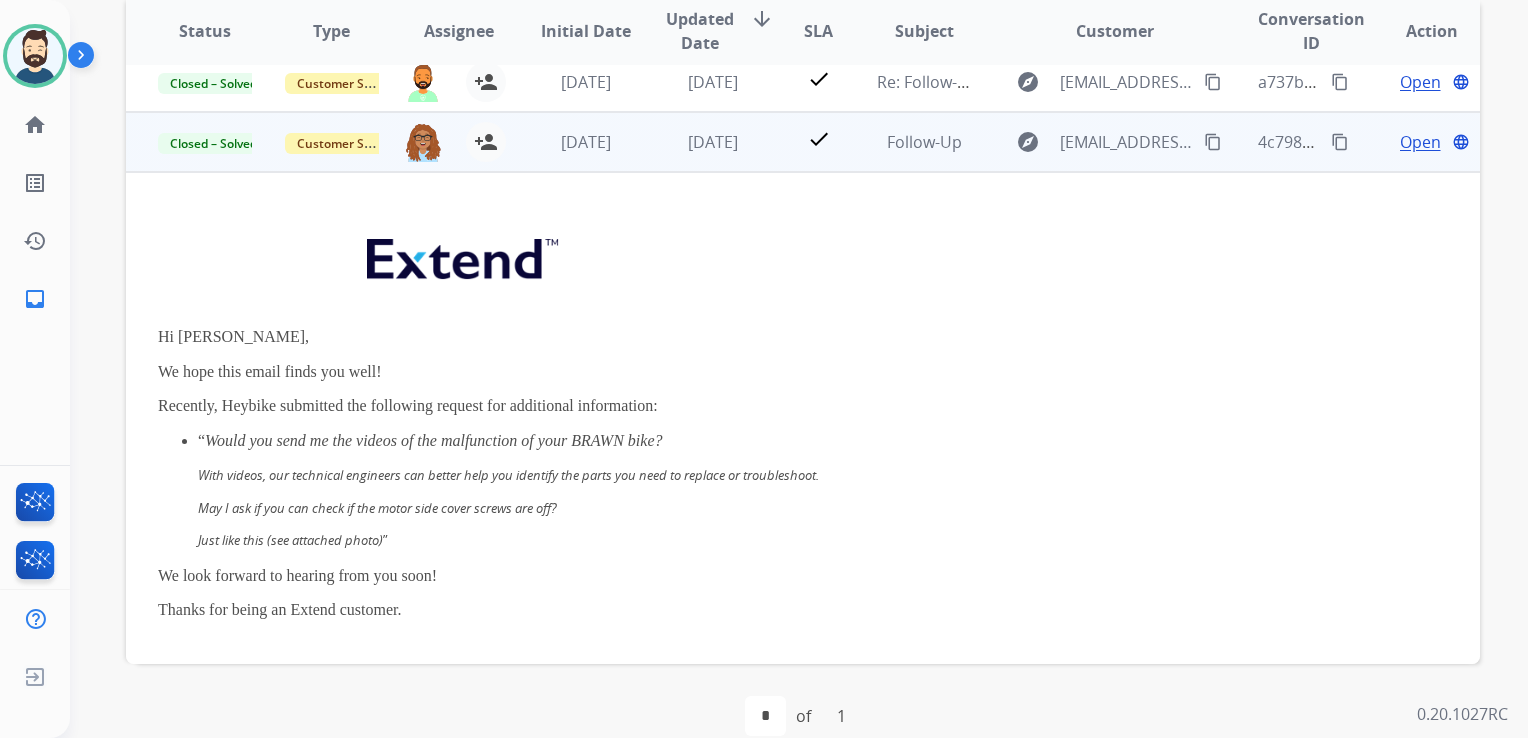 scroll, scrollTop: 120, scrollLeft: 0, axis: vertical 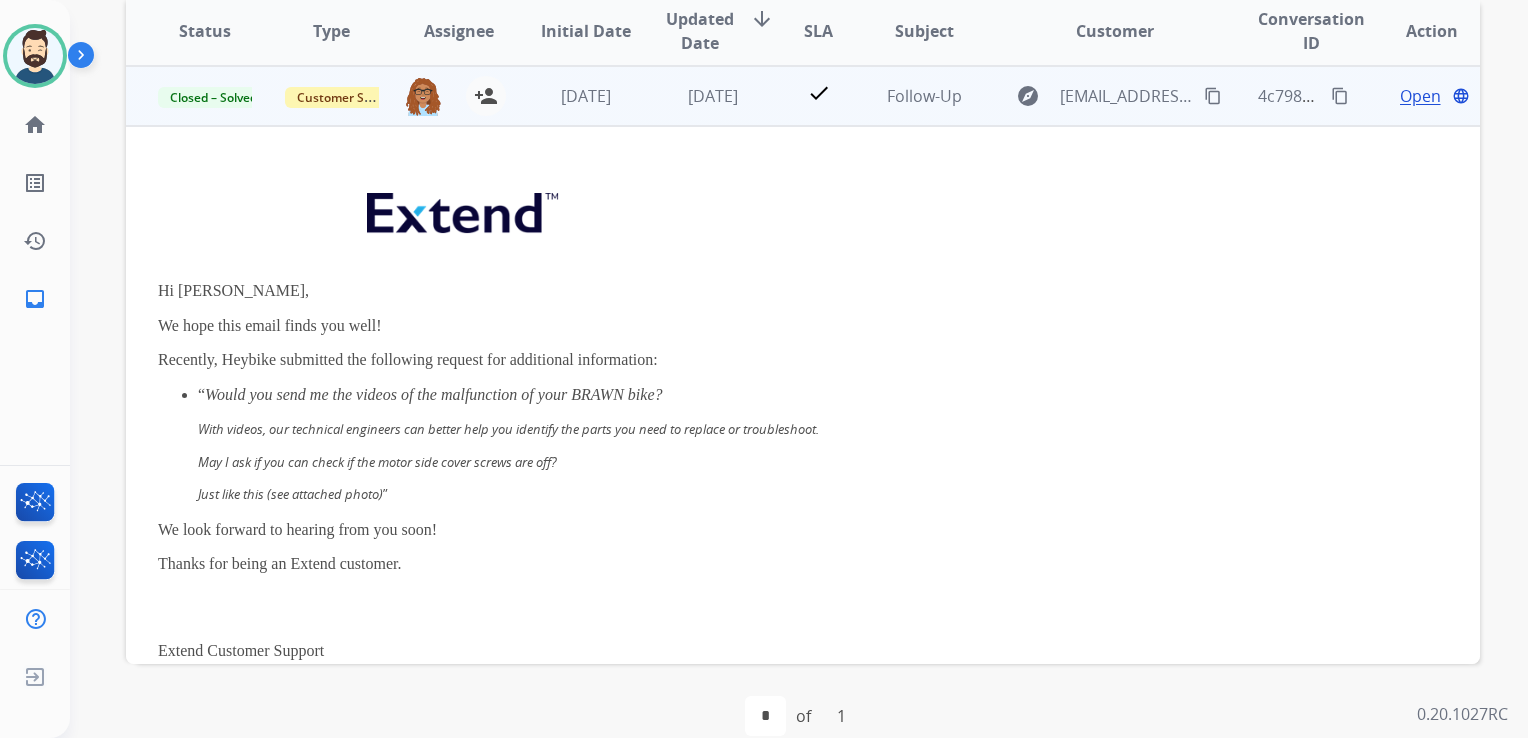click on "Open" at bounding box center [1420, 96] 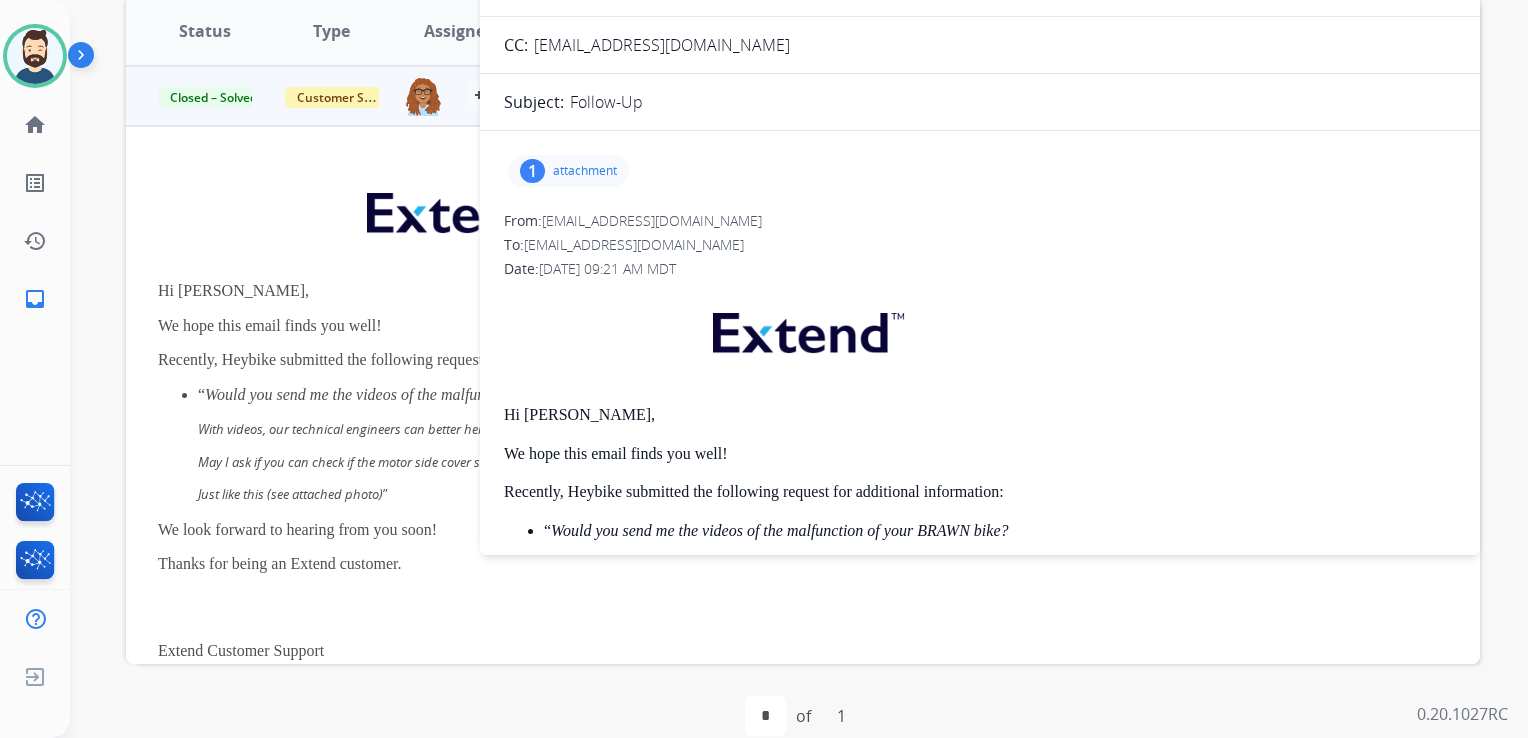 scroll, scrollTop: 0, scrollLeft: 0, axis: both 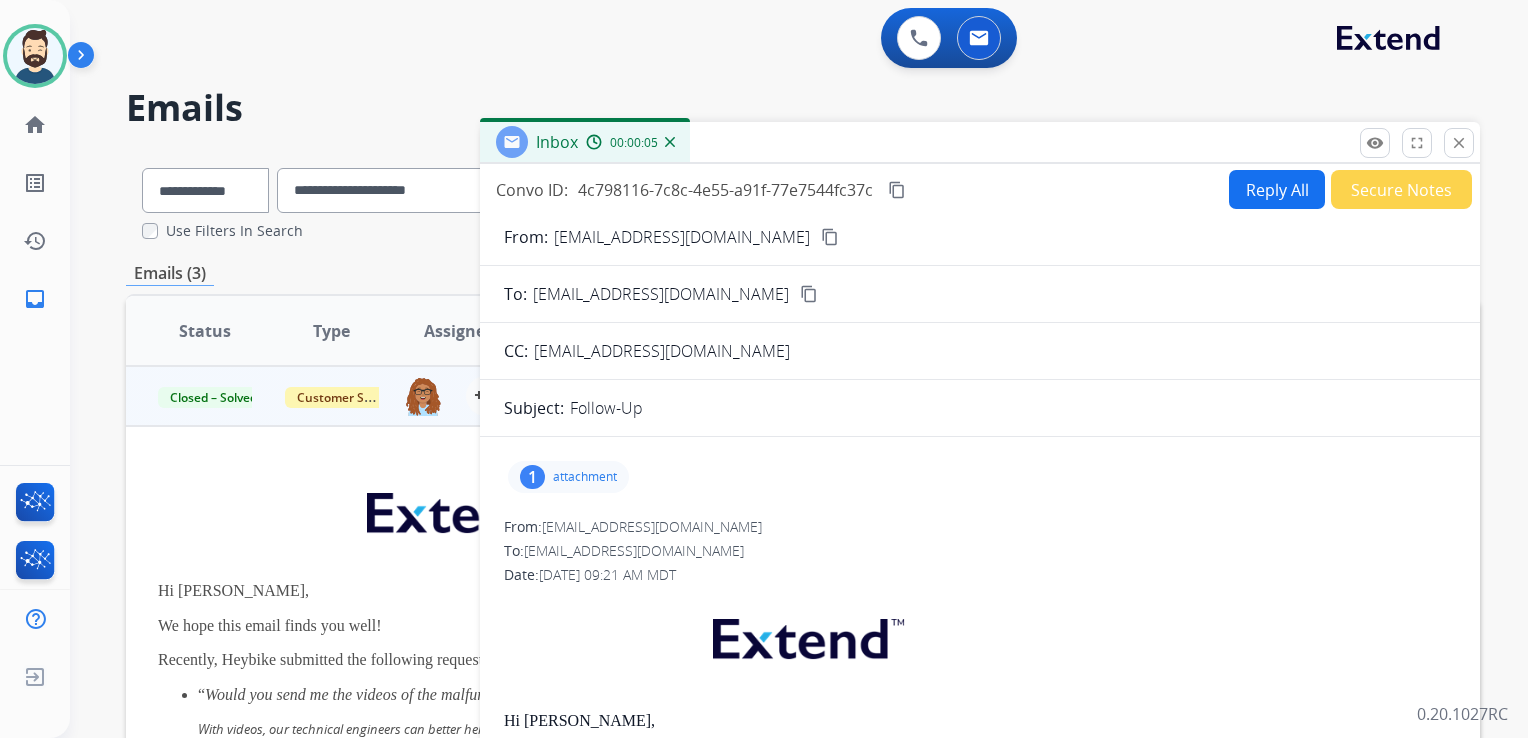 click on "attachment" at bounding box center (585, 477) 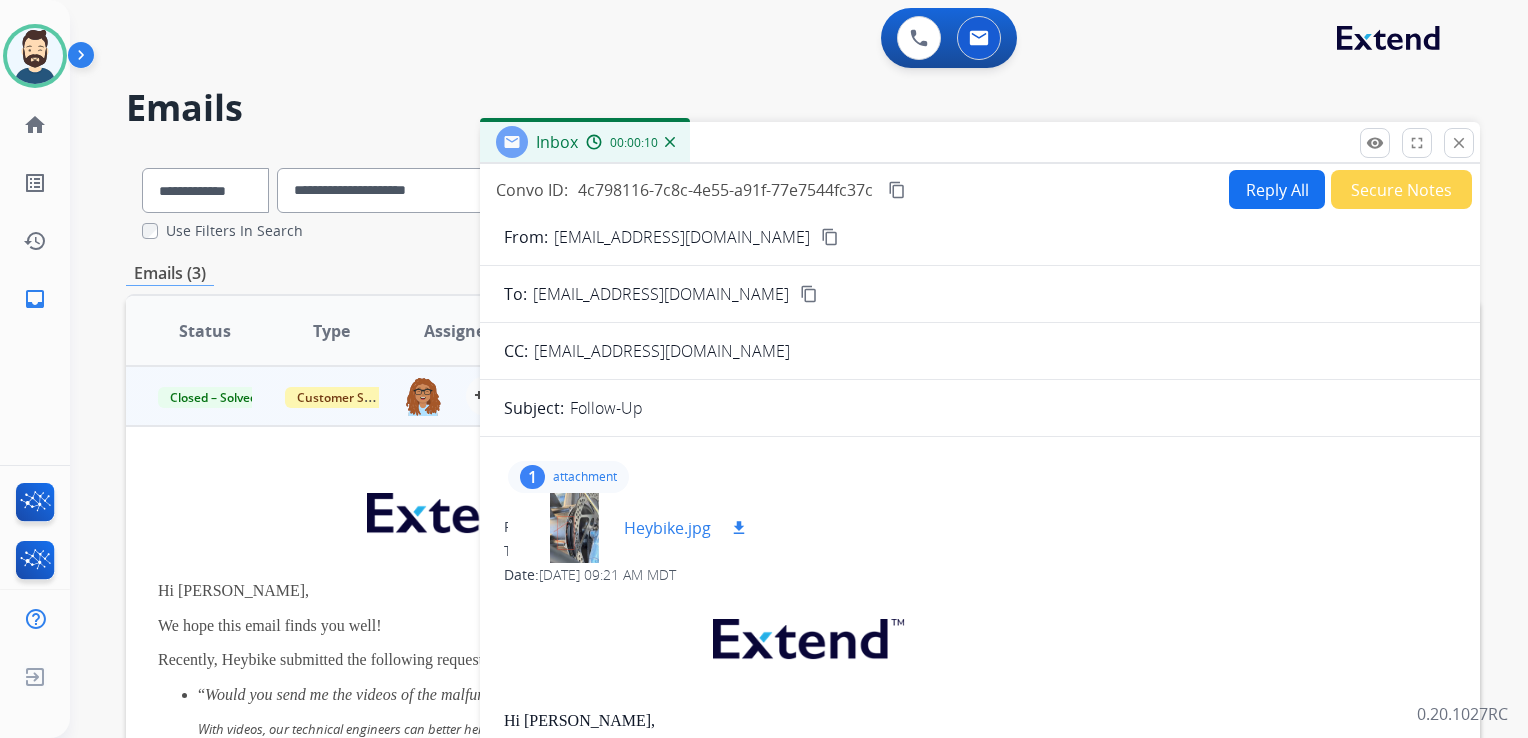 click on "download" at bounding box center [739, 528] 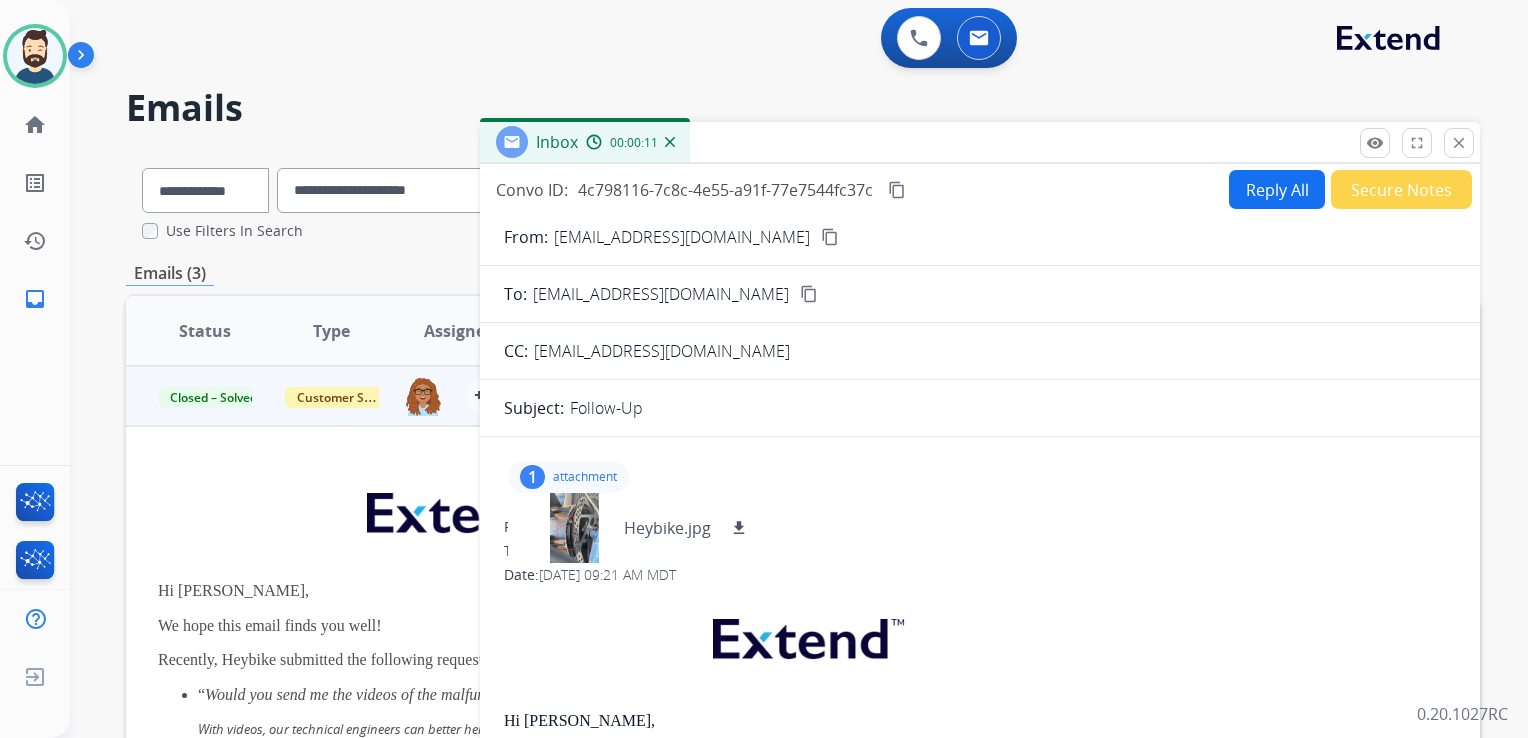 click on "attachment" at bounding box center [585, 477] 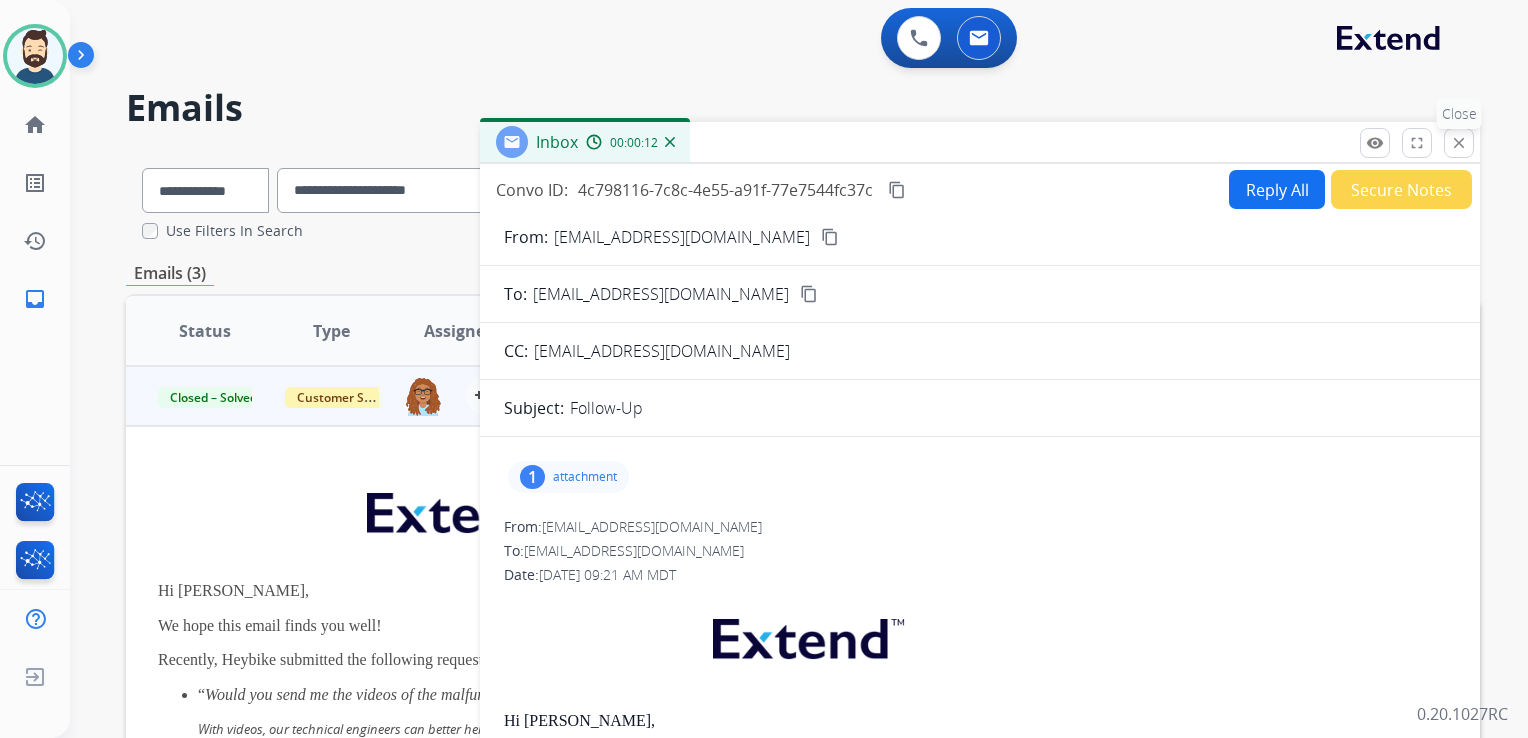 click on "close" at bounding box center (1459, 143) 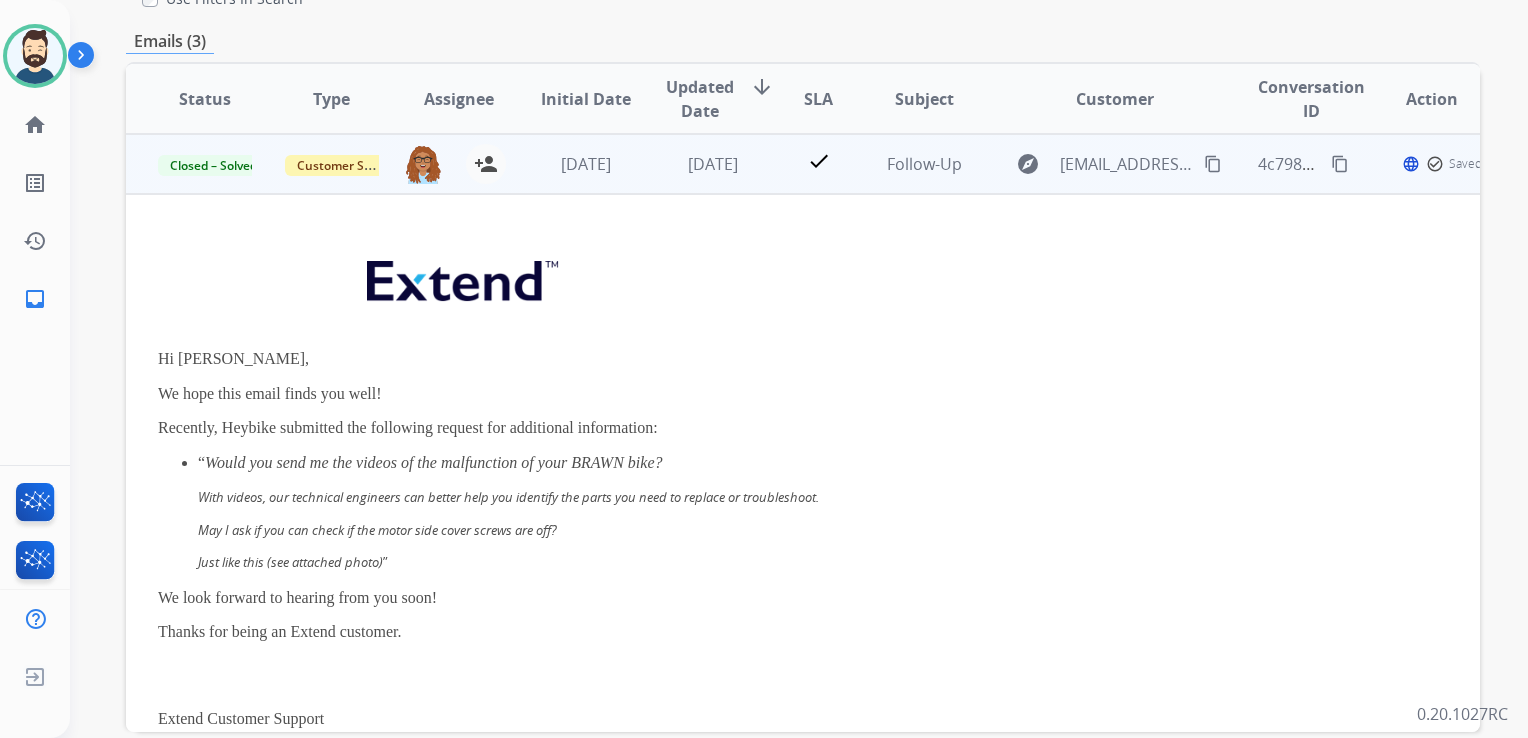 scroll, scrollTop: 329, scrollLeft: 0, axis: vertical 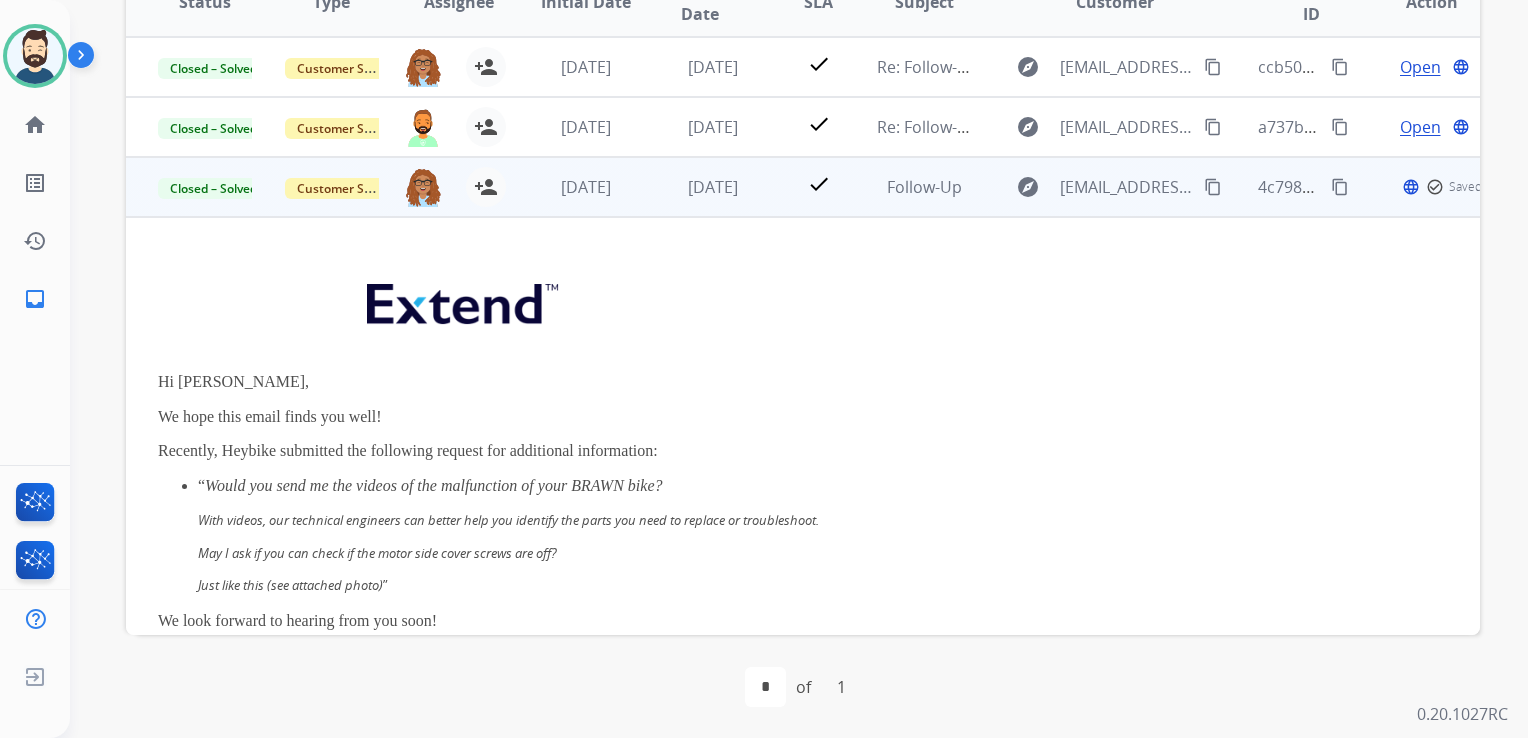 click on "Follow-Up" at bounding box center [908, 187] 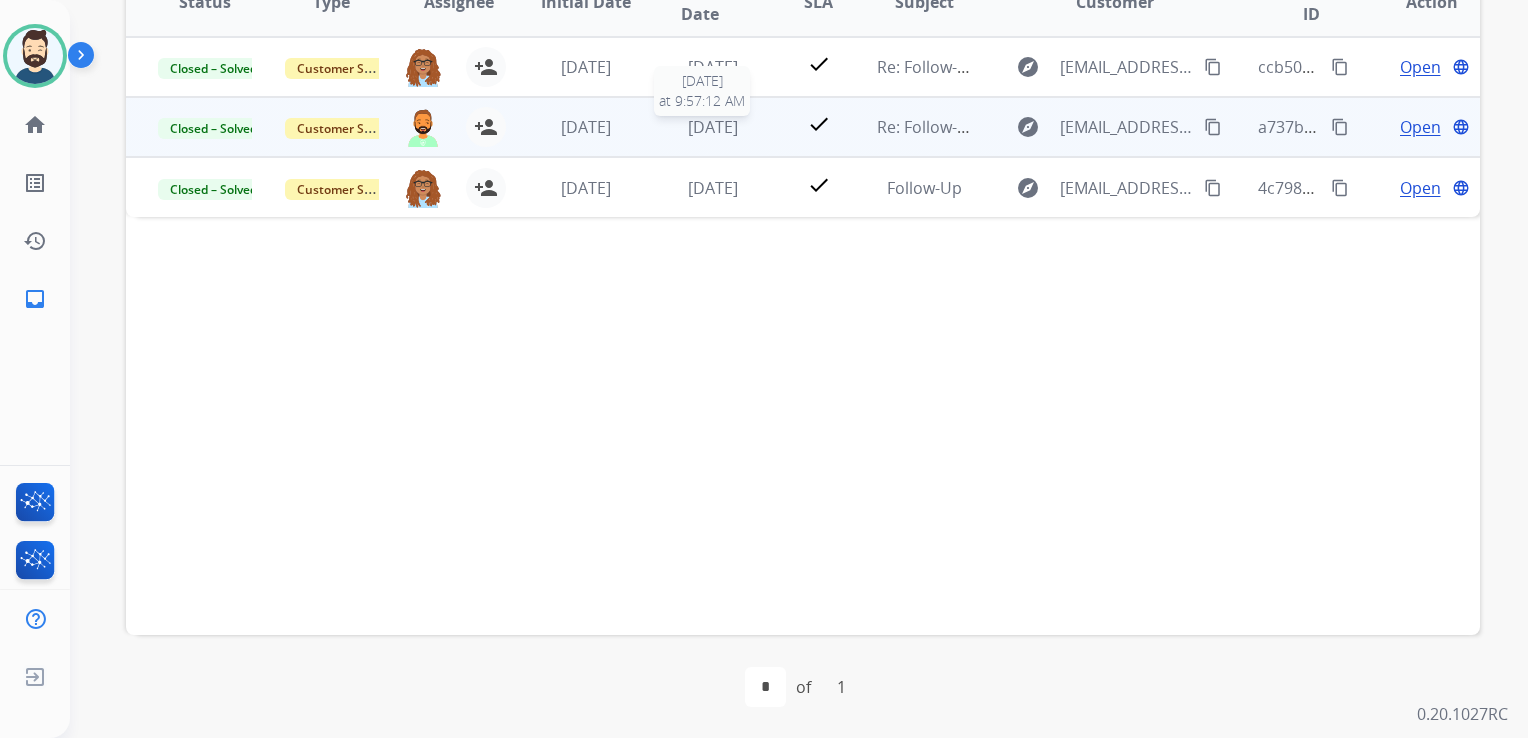 click on "[DATE]" at bounding box center [713, 127] 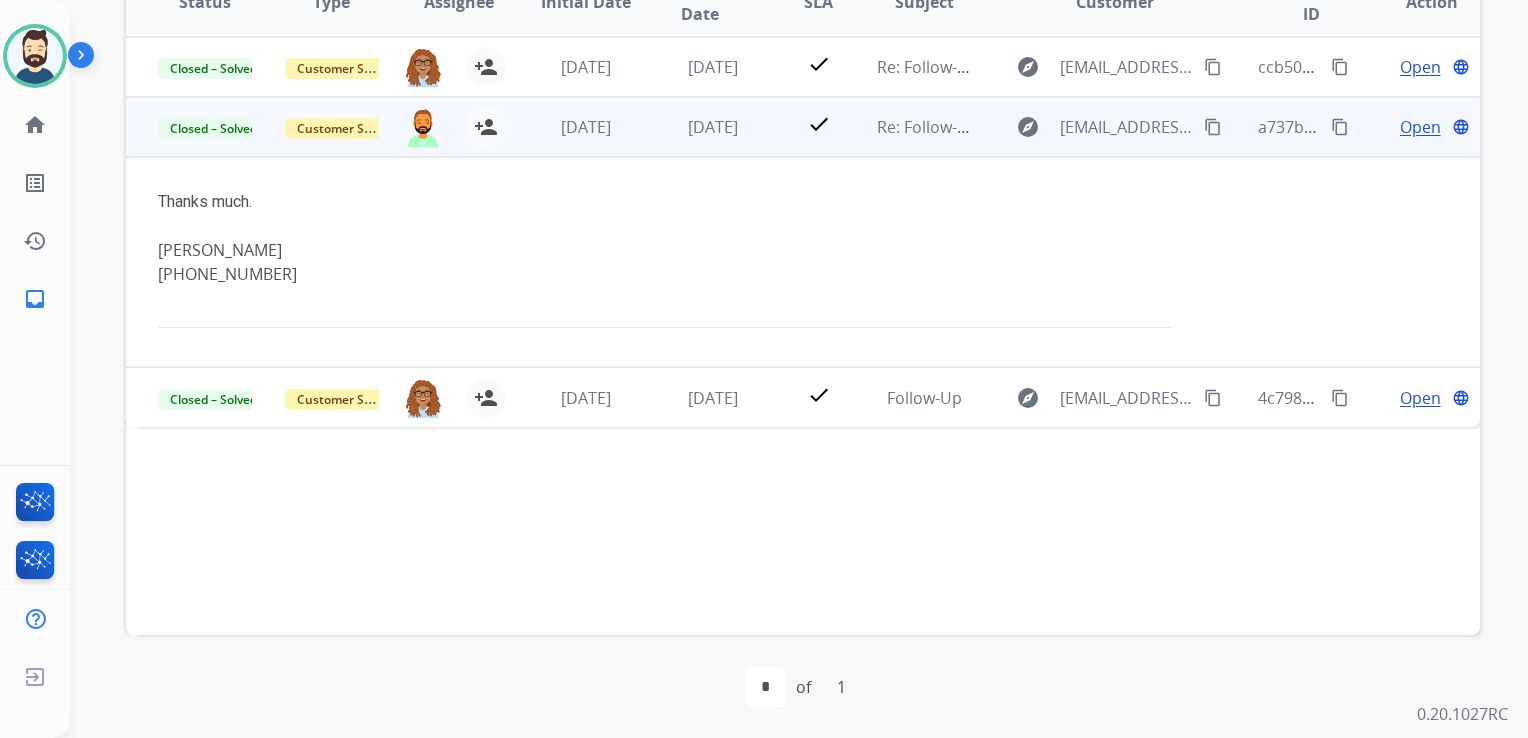 click on "Open" at bounding box center (1420, 127) 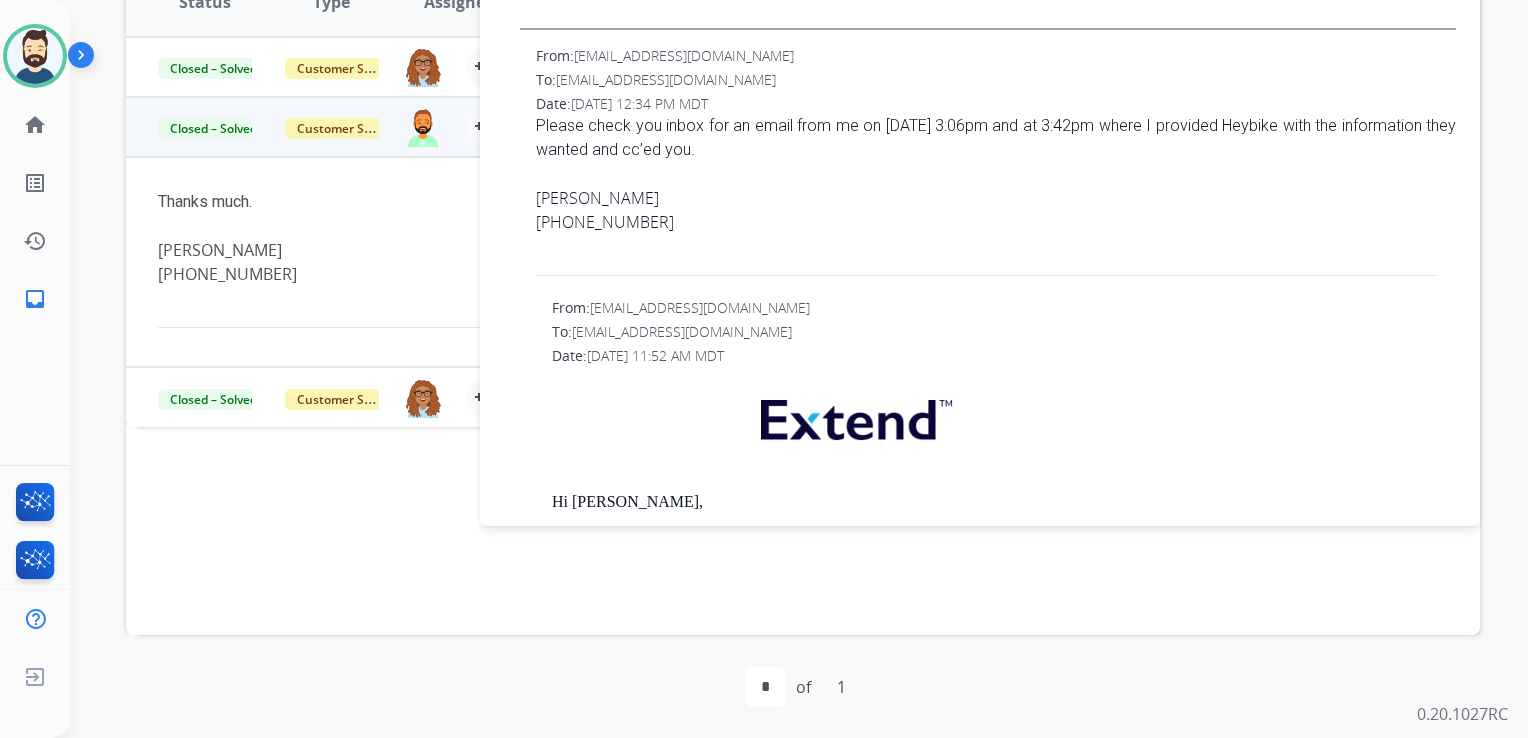 scroll, scrollTop: 910, scrollLeft: 0, axis: vertical 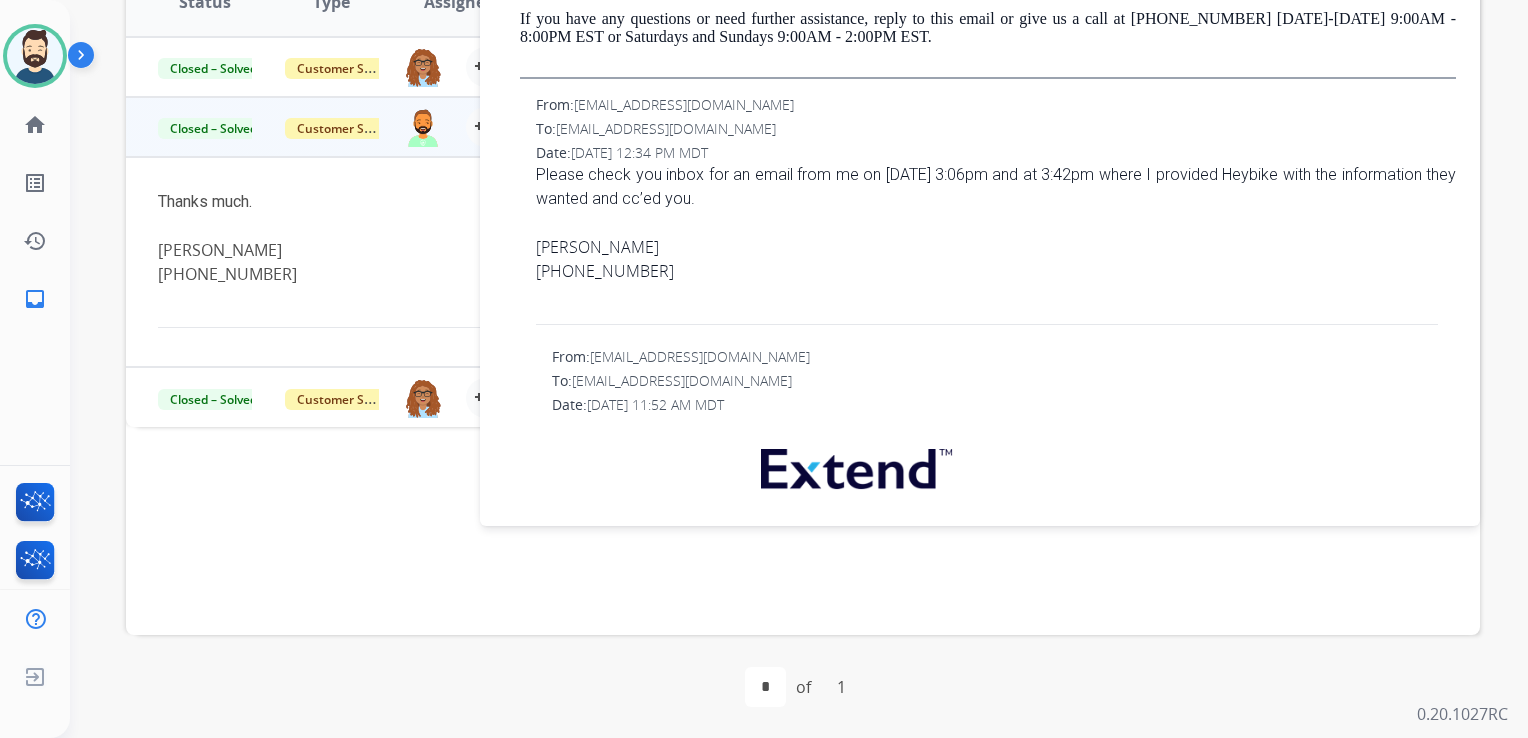 drag, startPoint x: 536, startPoint y: 174, endPoint x: 747, endPoint y: 201, distance: 212.72047 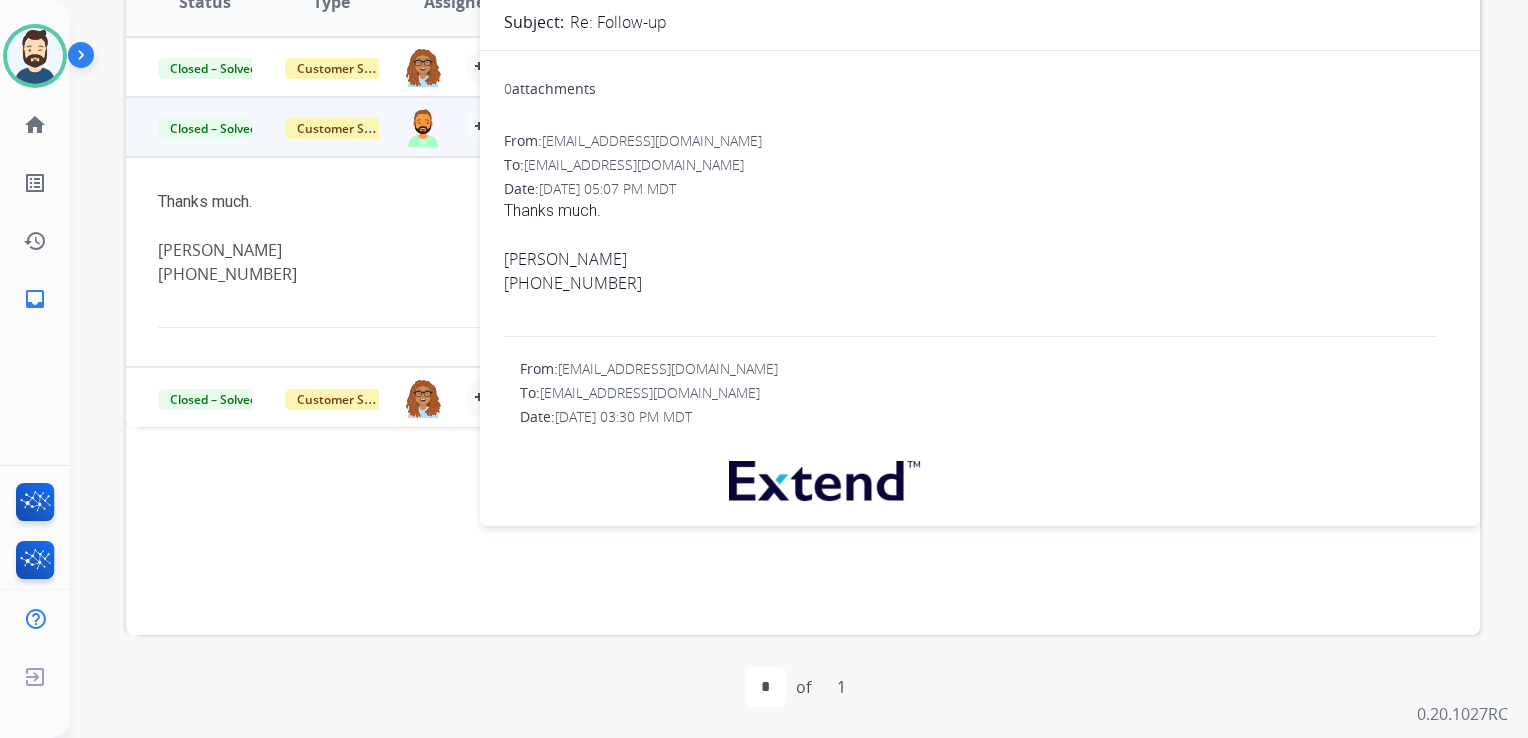 scroll, scrollTop: 0, scrollLeft: 0, axis: both 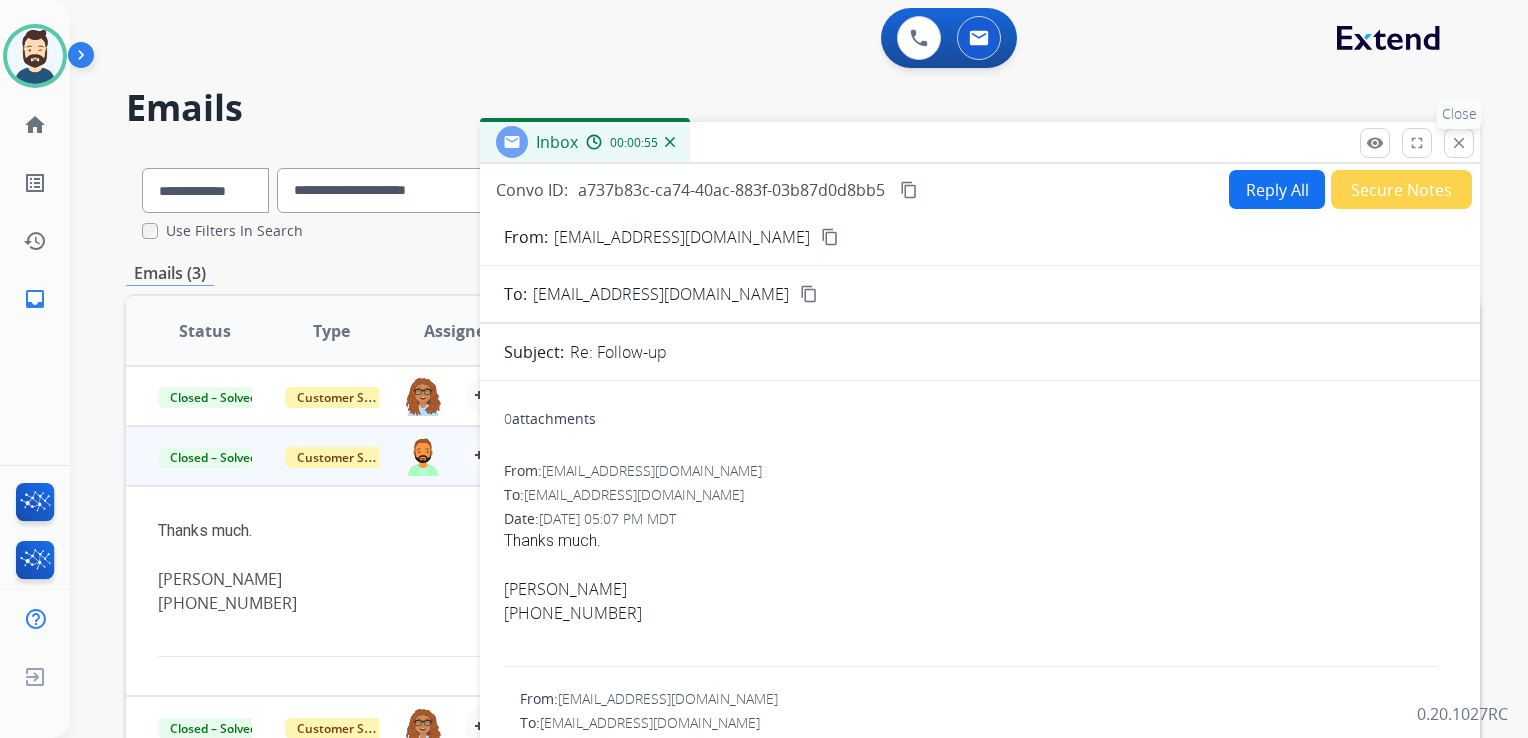 click on "close Close" at bounding box center (1459, 143) 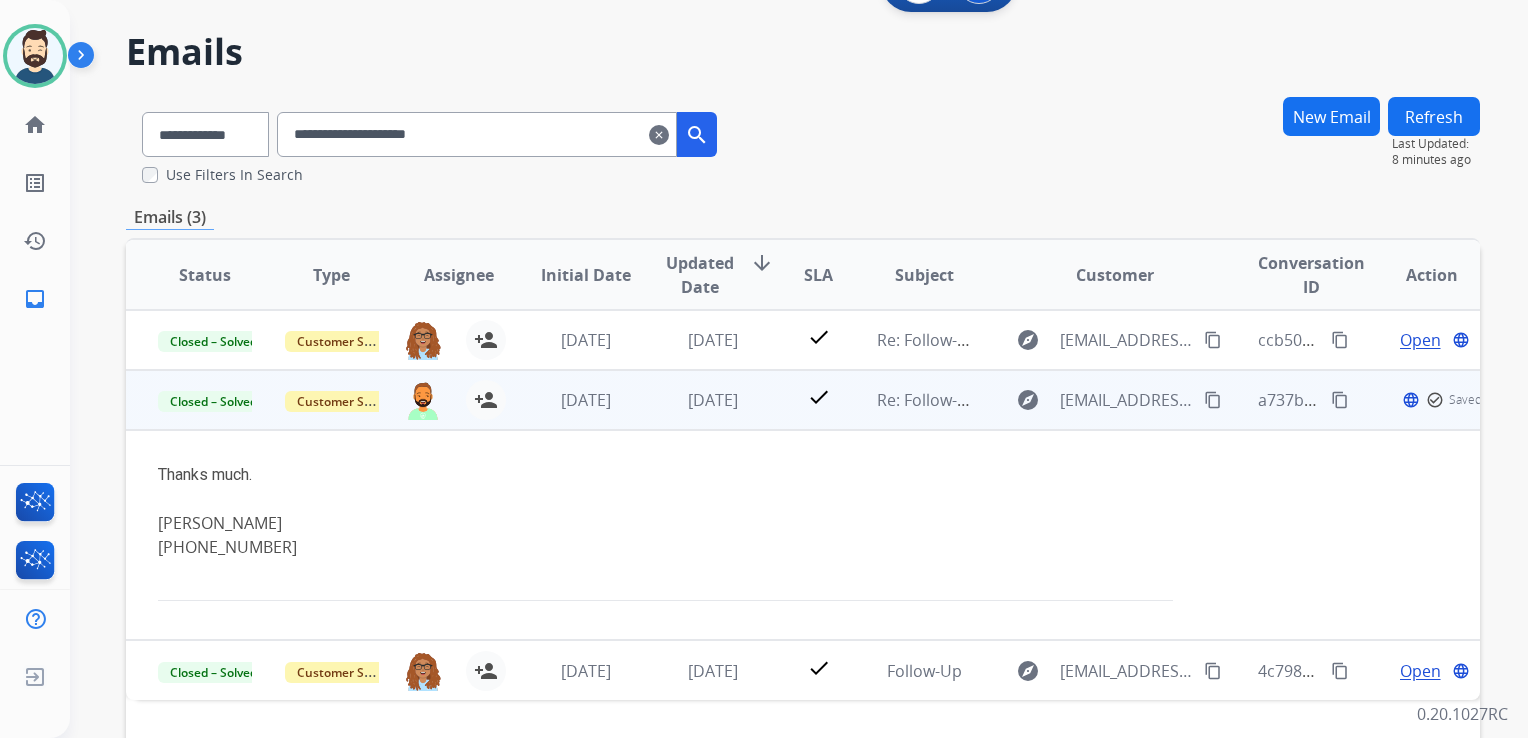 scroll, scrollTop: 100, scrollLeft: 0, axis: vertical 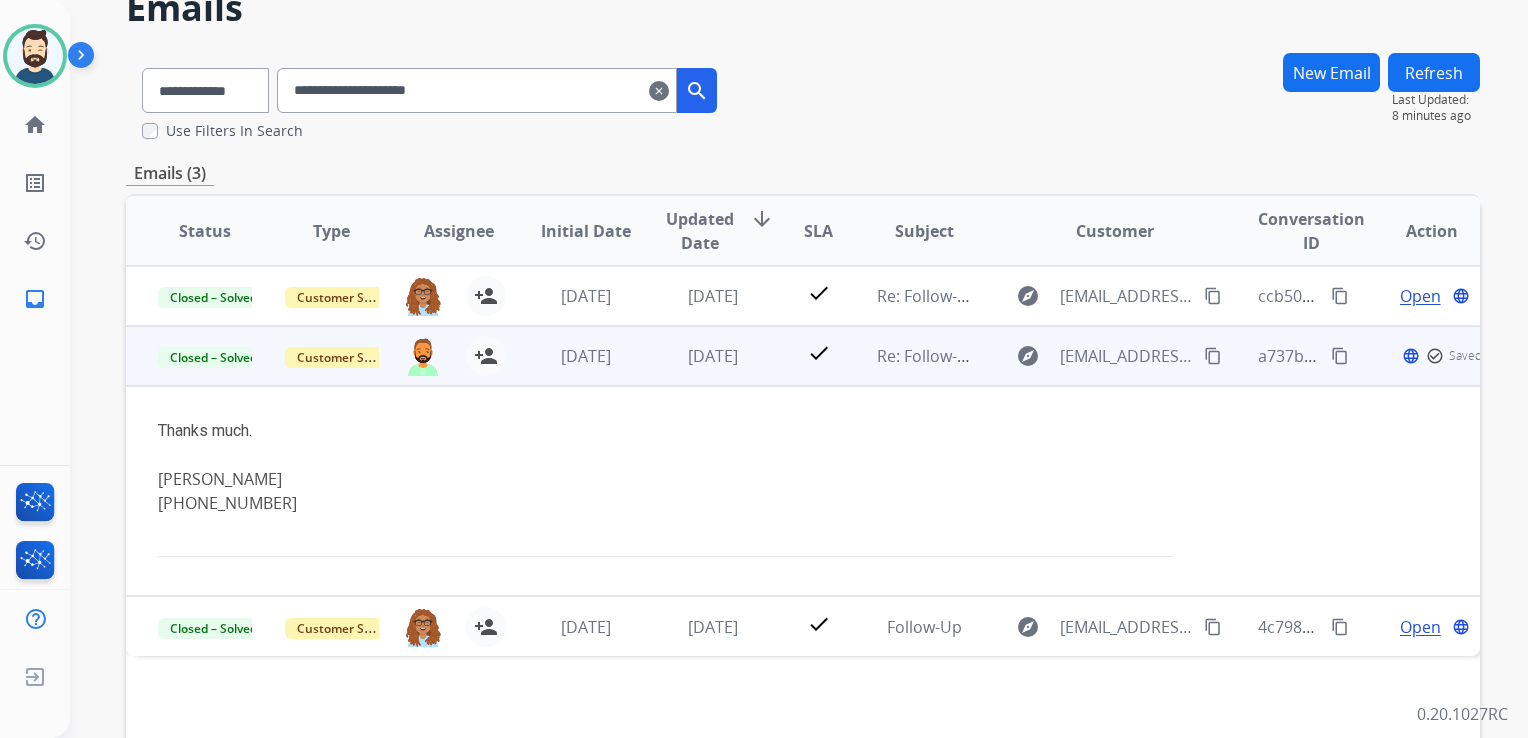 click on "[DATE]" at bounding box center [697, 356] 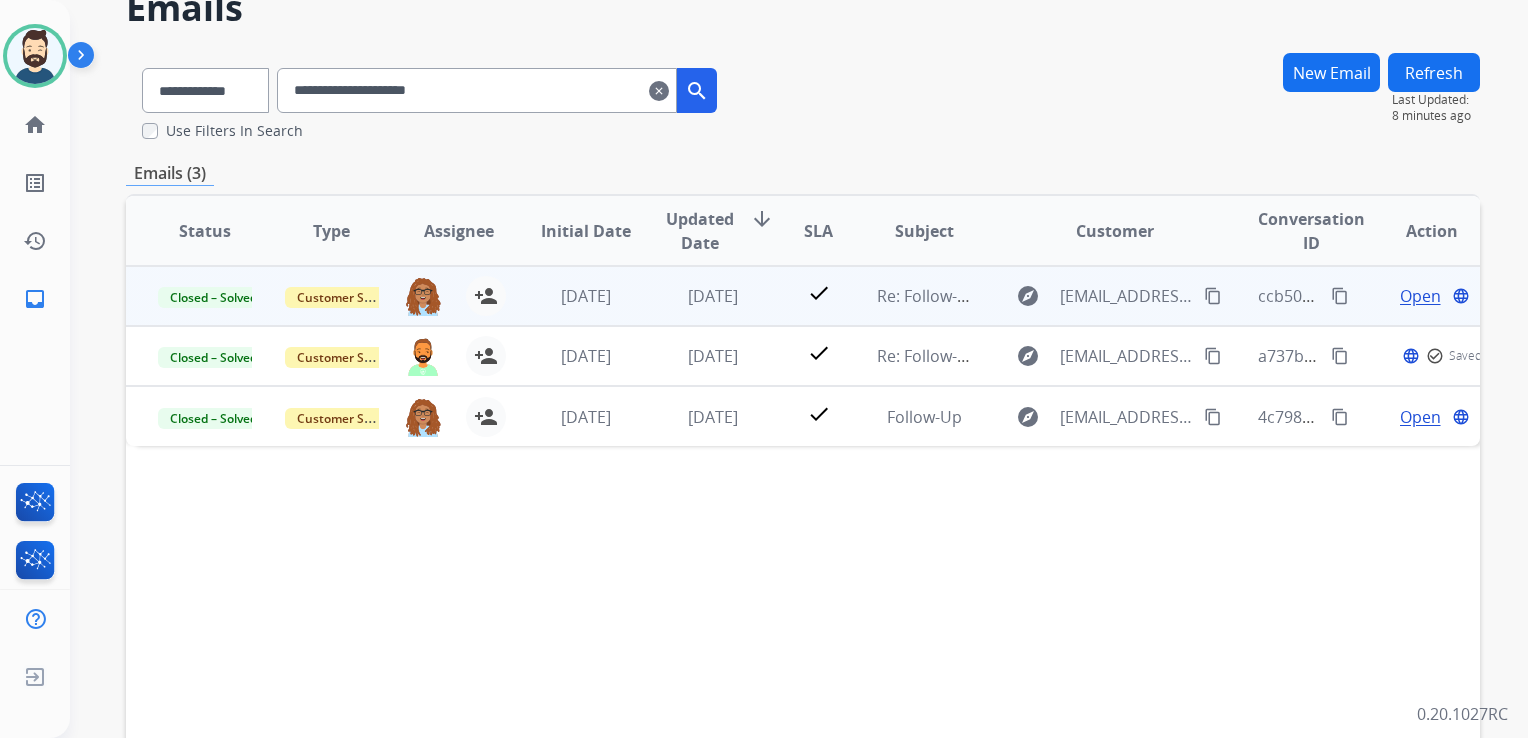 click on "[DATE]" at bounding box center (697, 296) 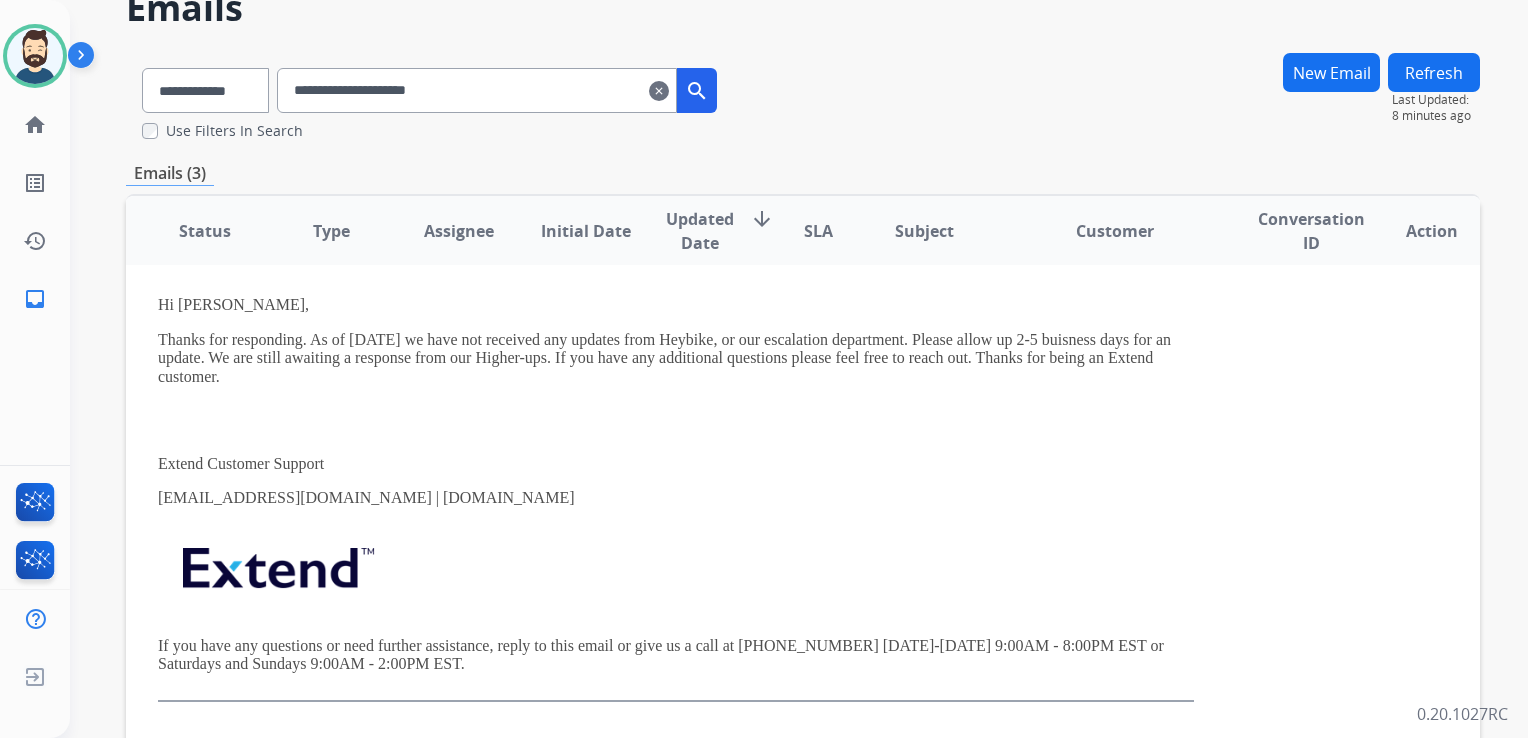 scroll, scrollTop: 0, scrollLeft: 0, axis: both 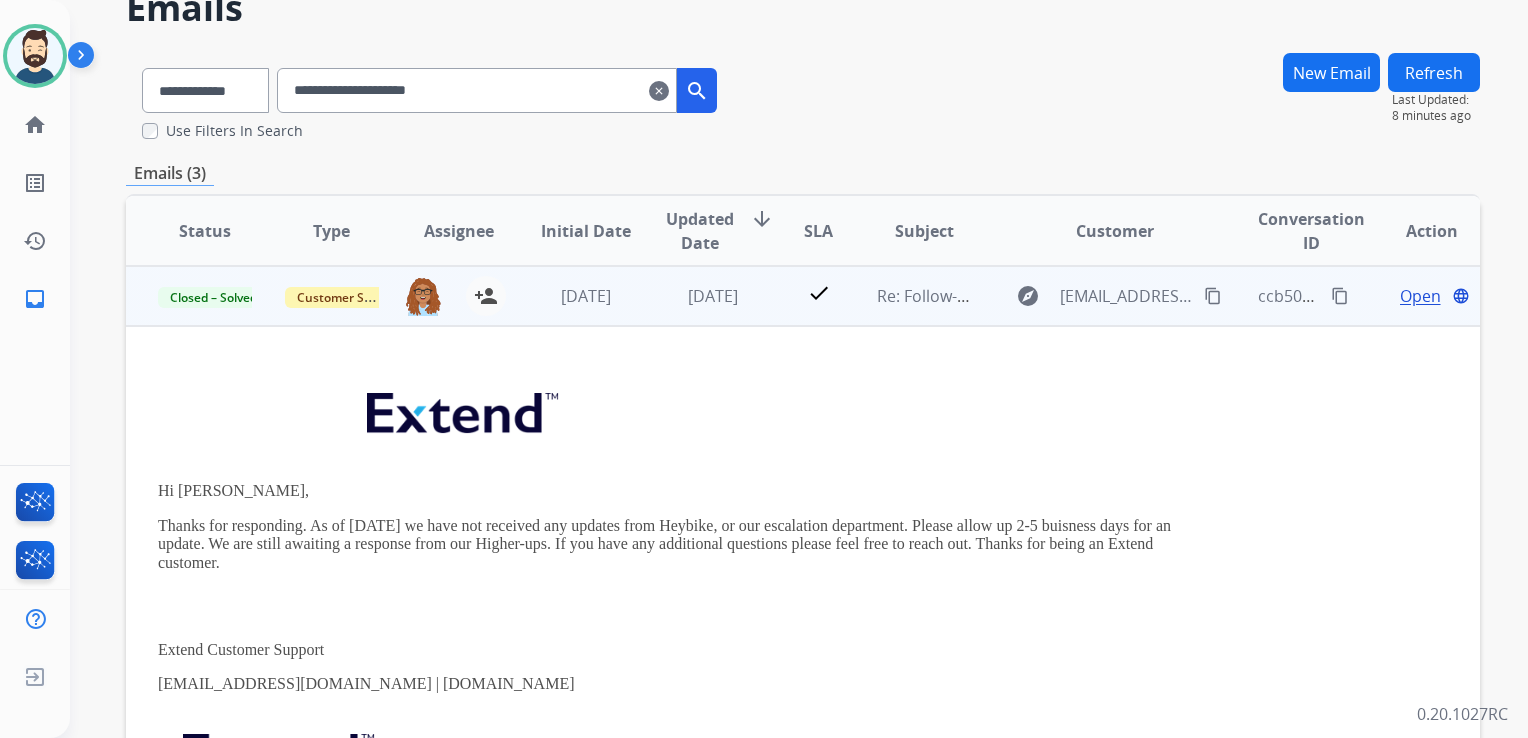 click on "Open" at bounding box center [1420, 296] 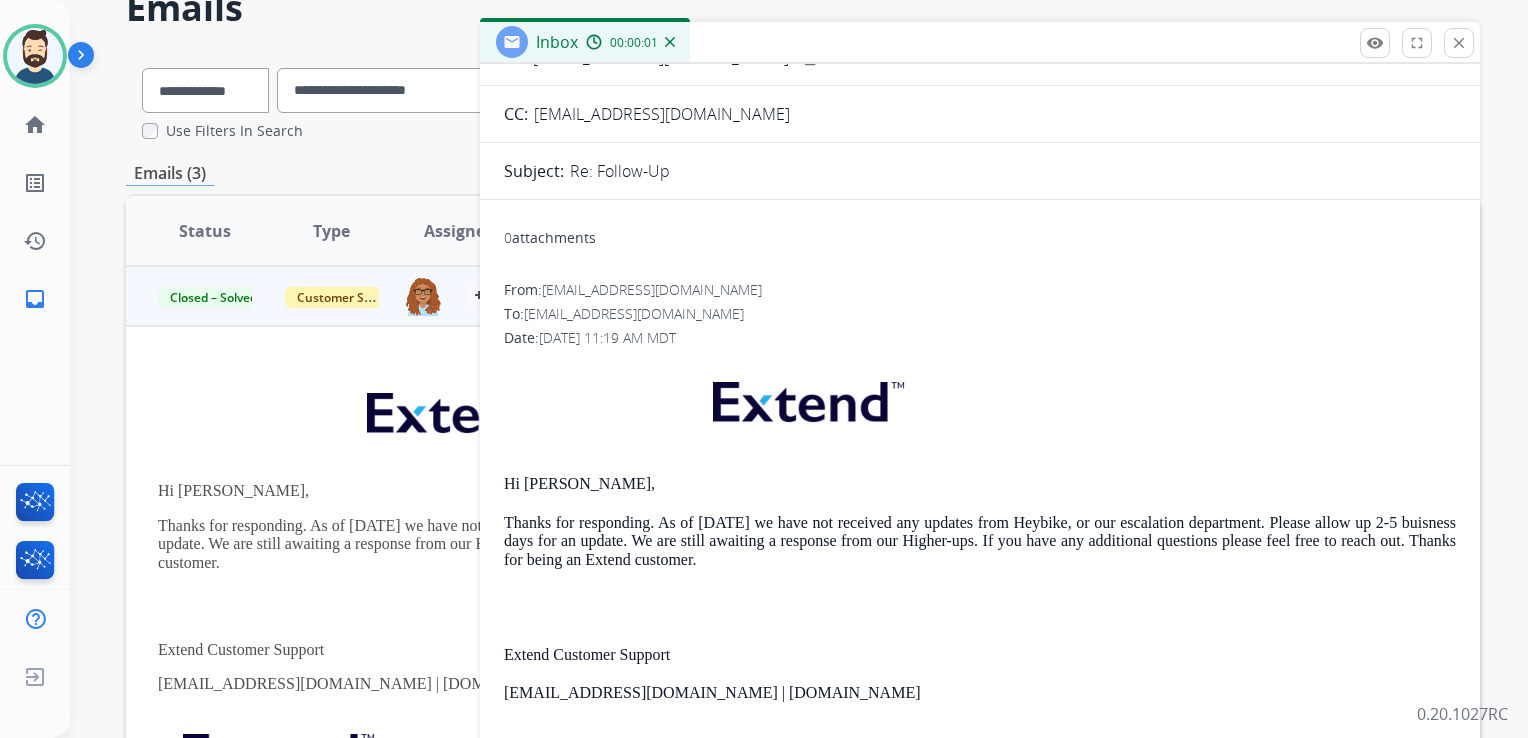 scroll, scrollTop: 0, scrollLeft: 0, axis: both 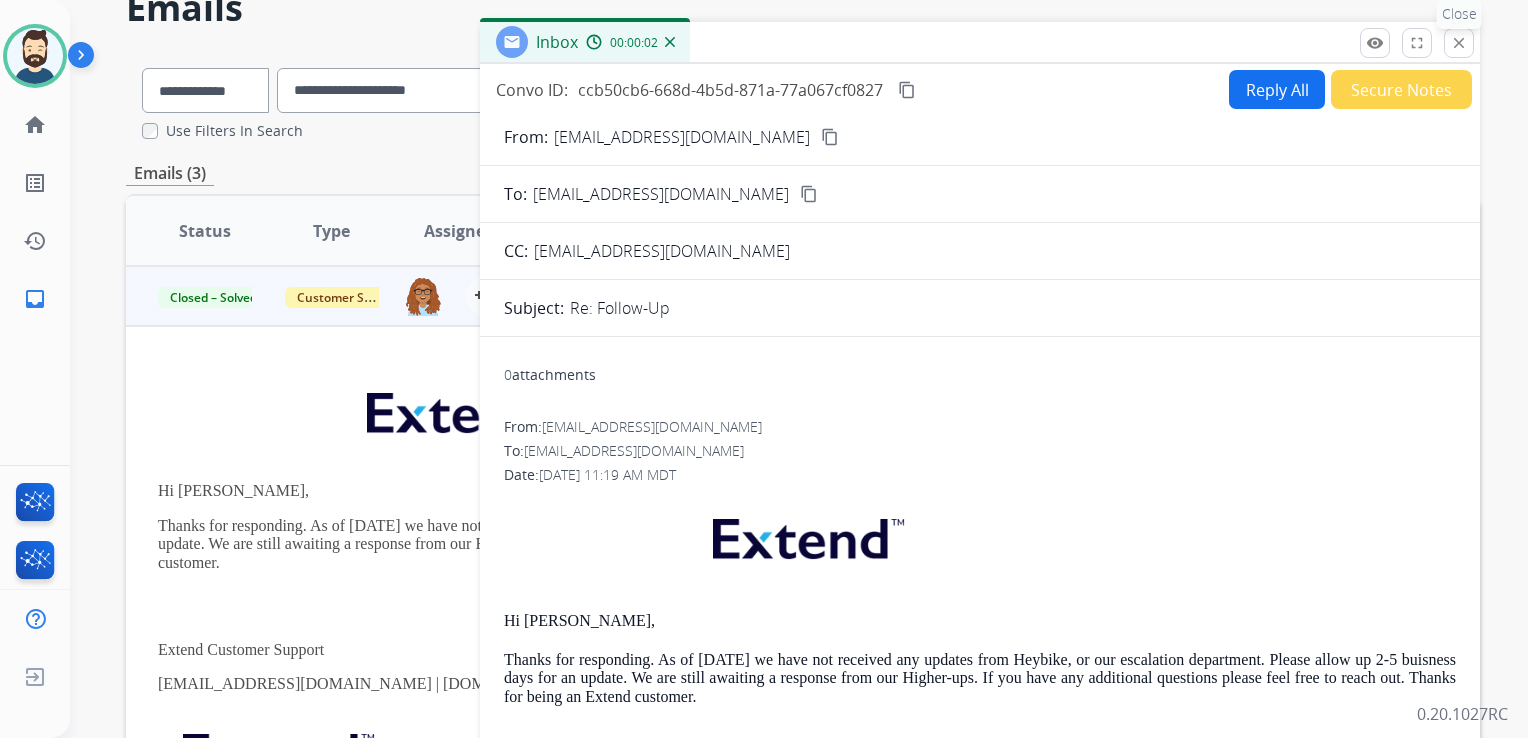 click on "close" at bounding box center (1459, 43) 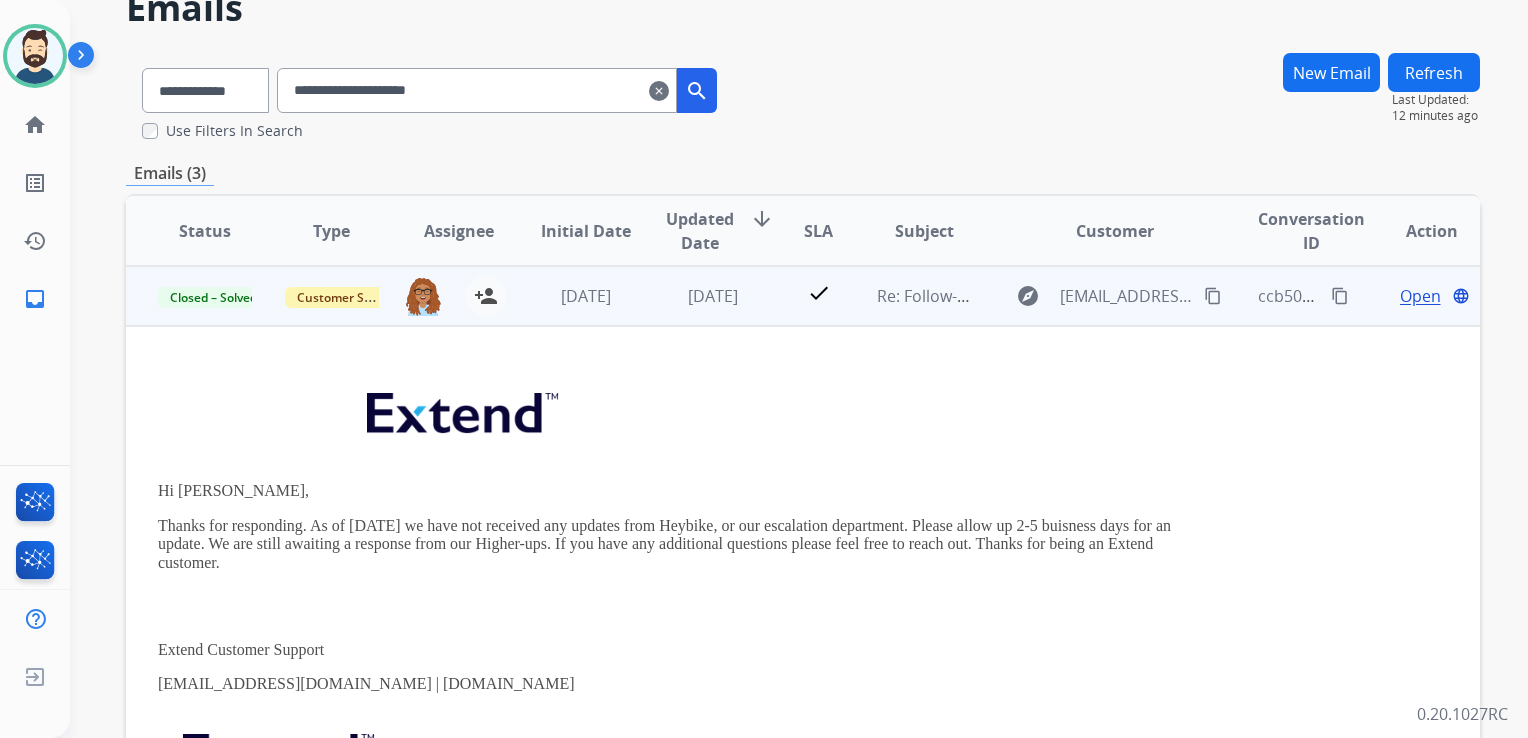 click on "[DATE]" at bounding box center [697, 296] 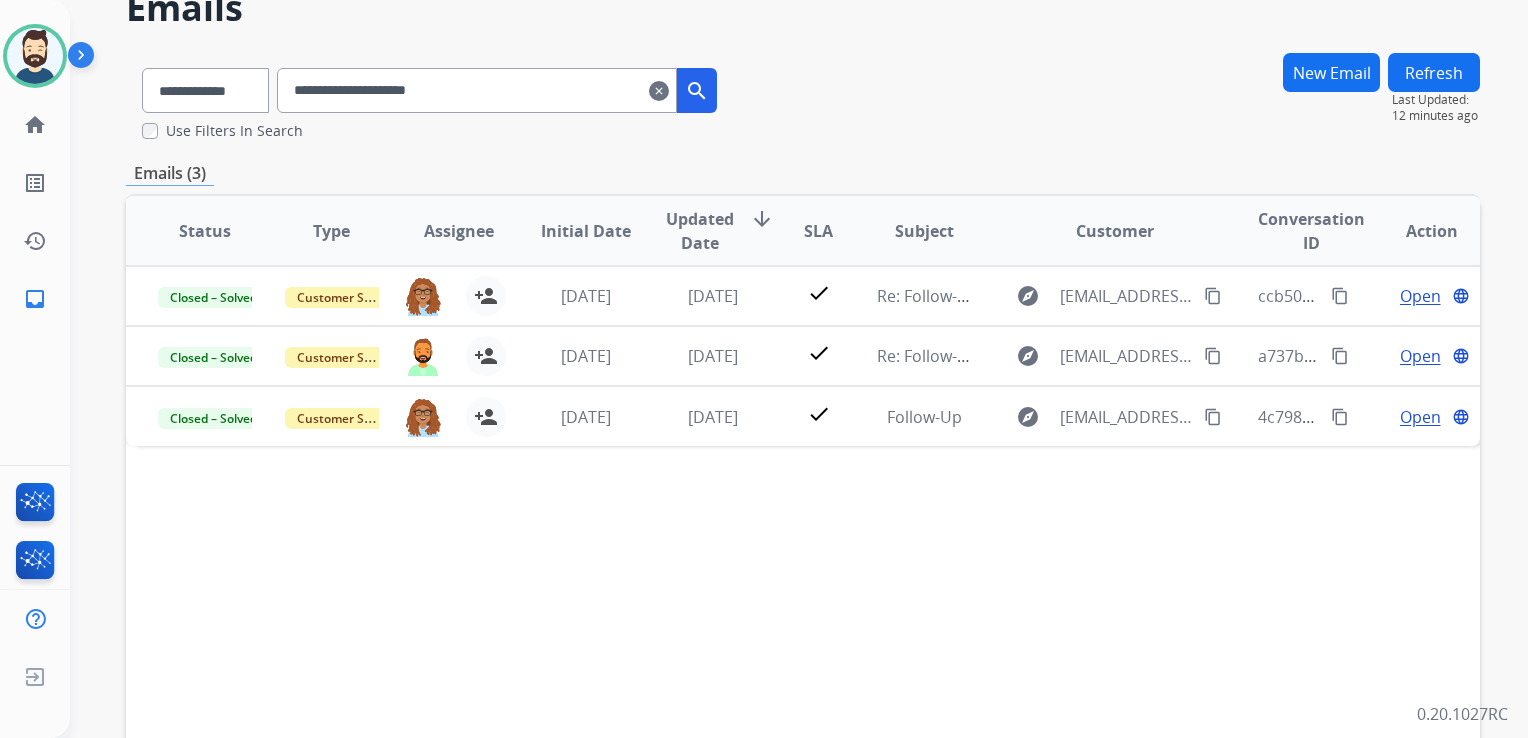 click on "clear" at bounding box center (659, 91) 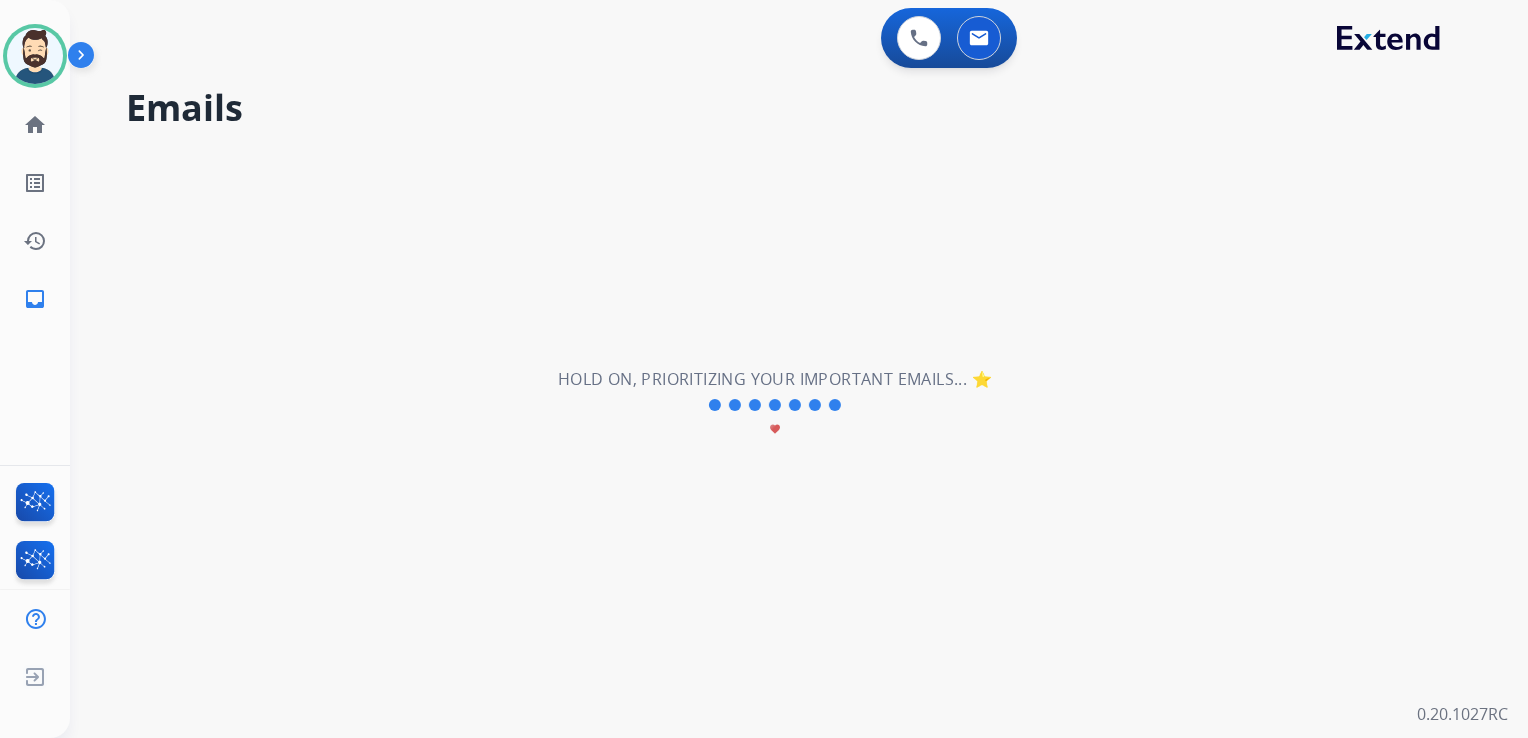 type 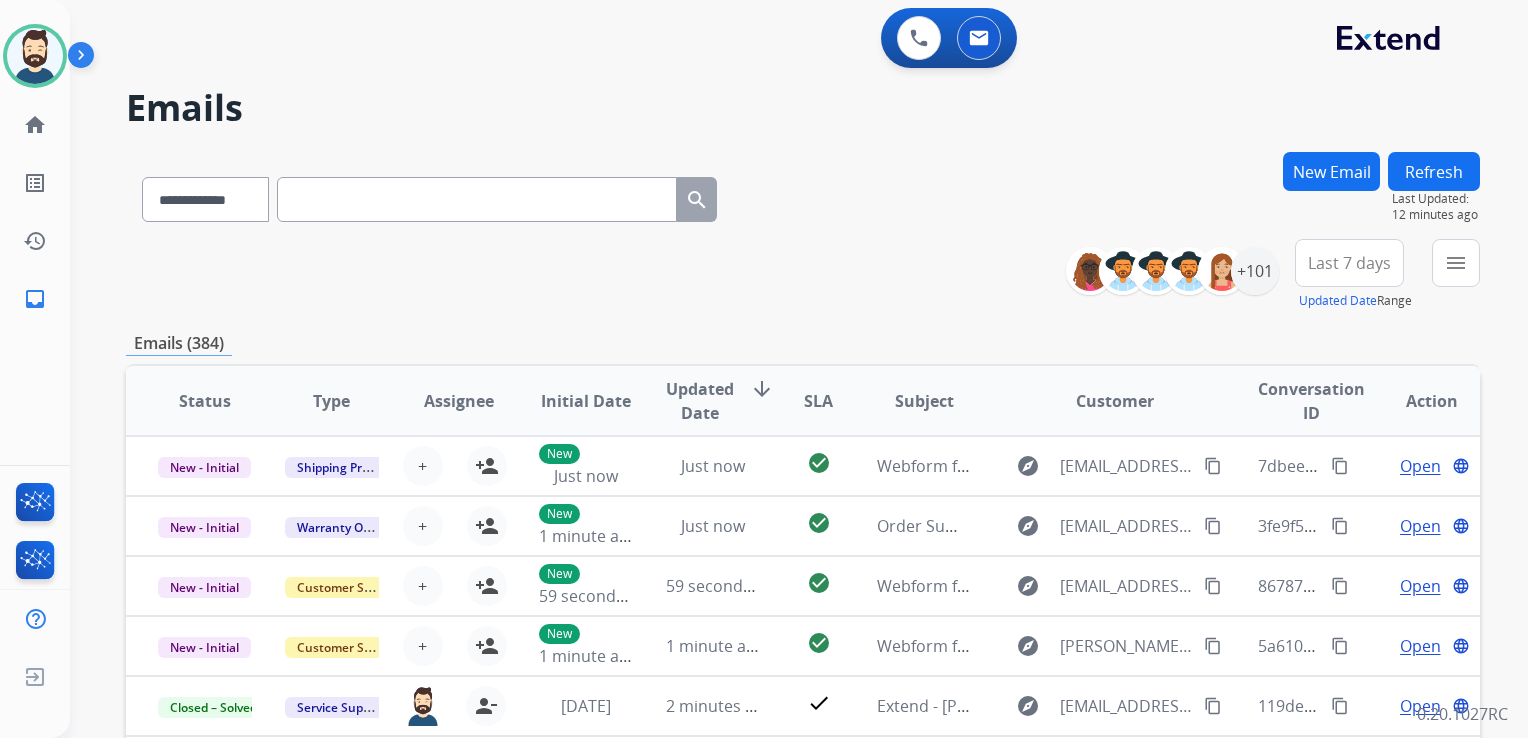 click on "New Email" at bounding box center (1331, 171) 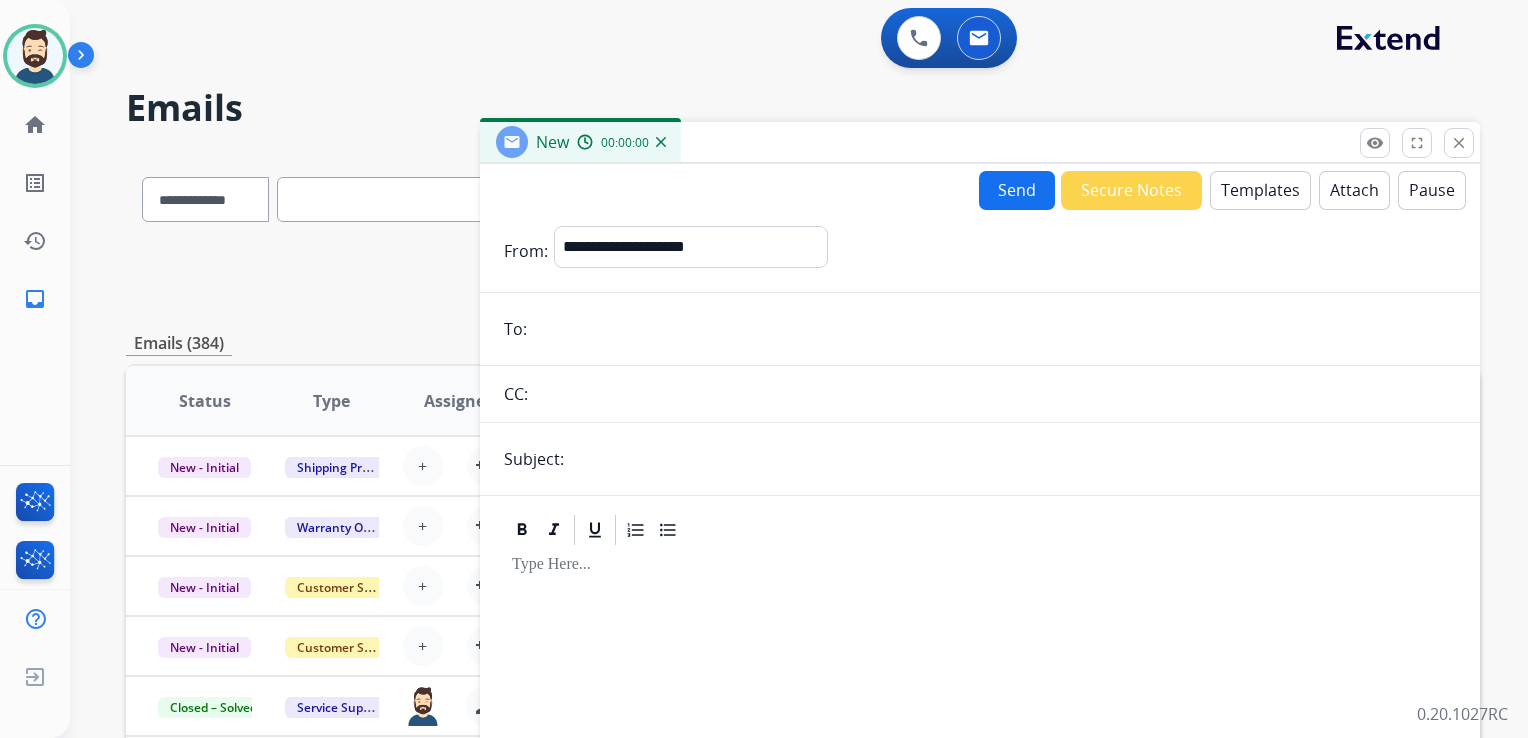 click on "**********" at bounding box center (691, 251) 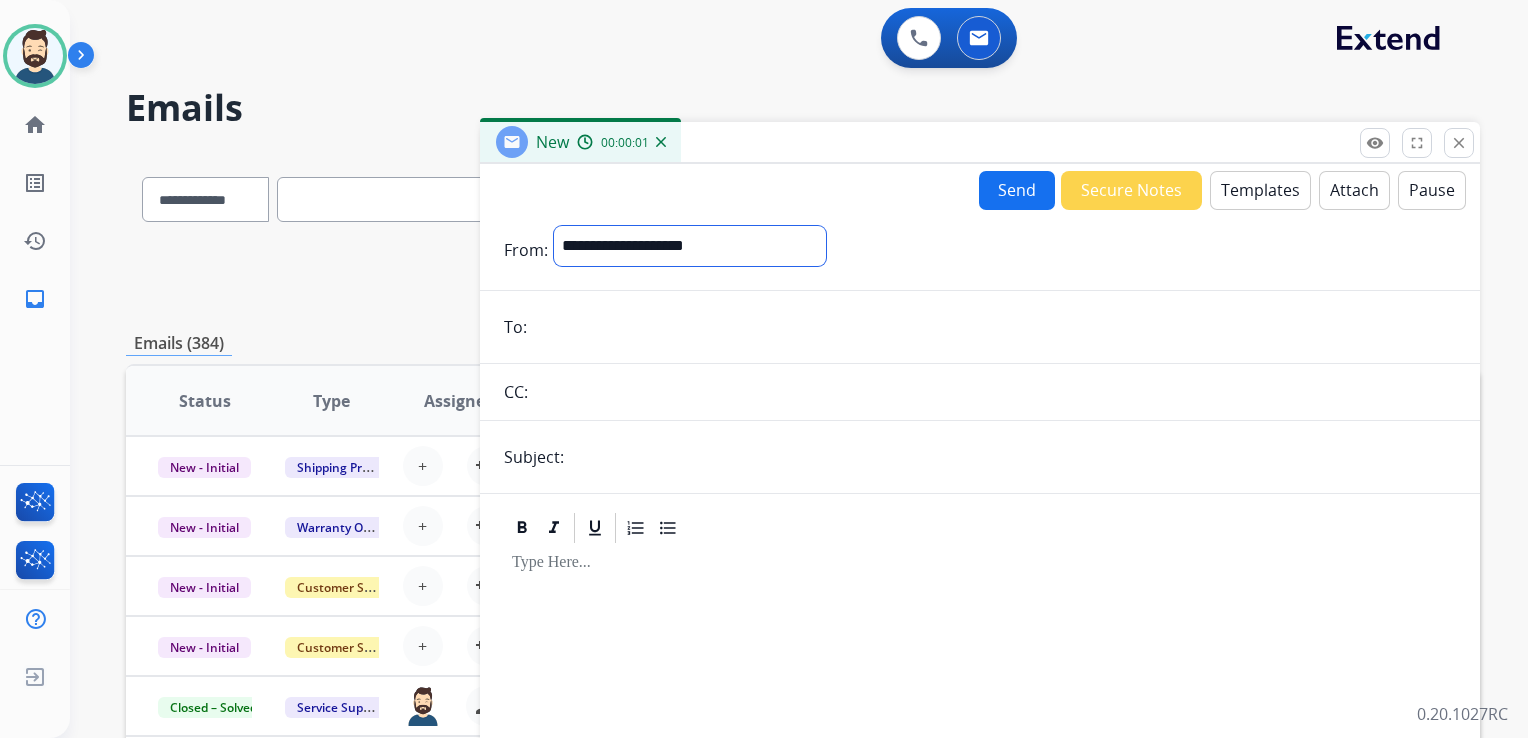 click on "**********" at bounding box center (690, 246) 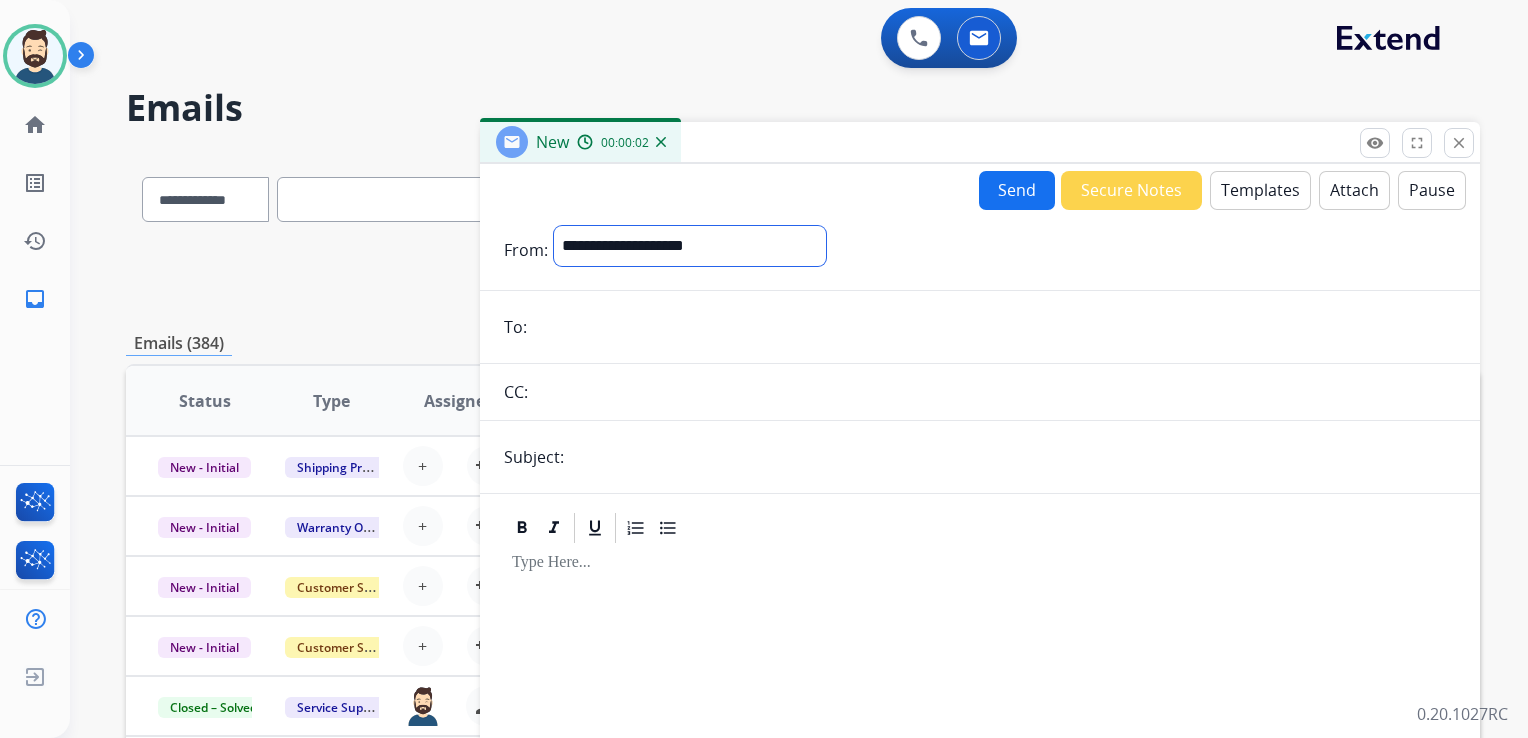 select on "**********" 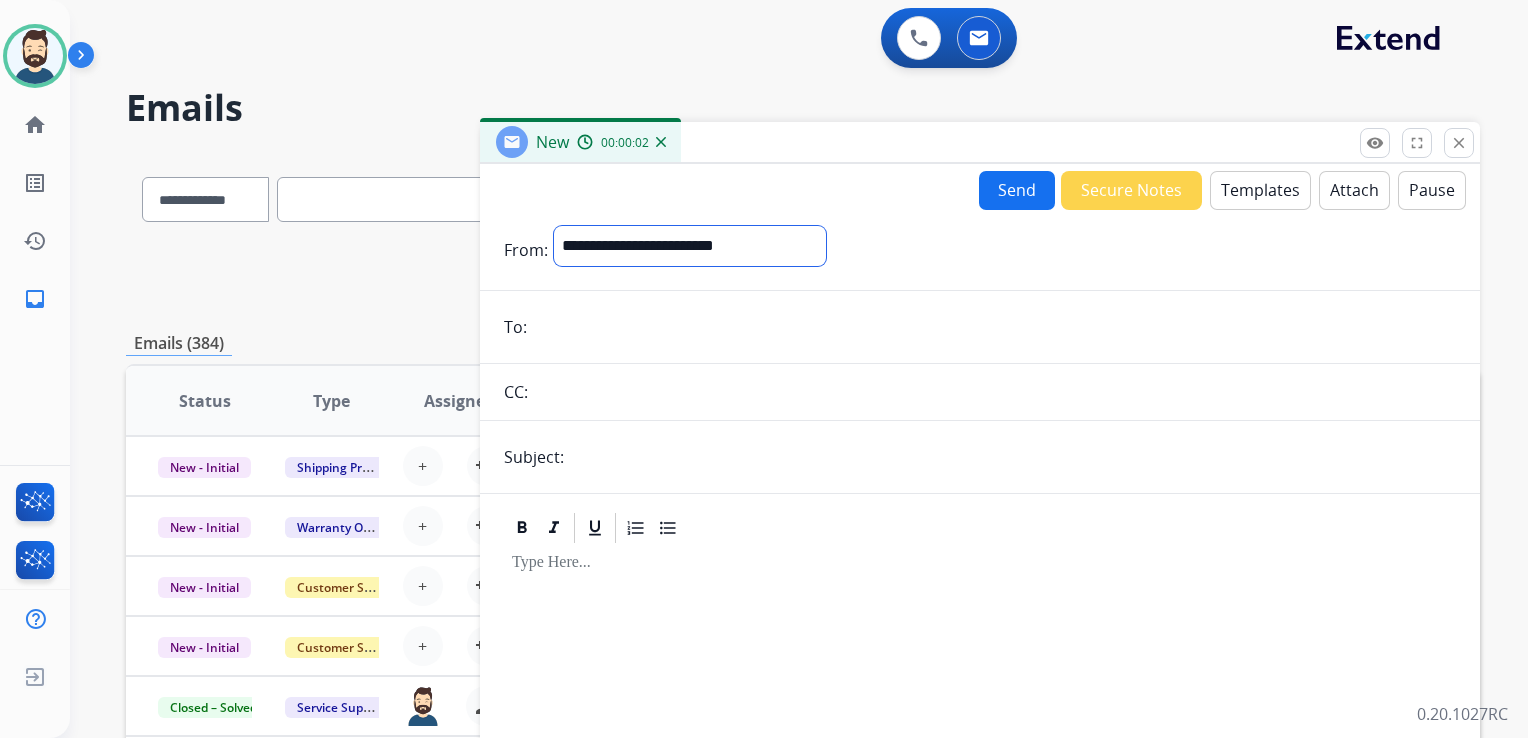 click on "**********" at bounding box center (690, 246) 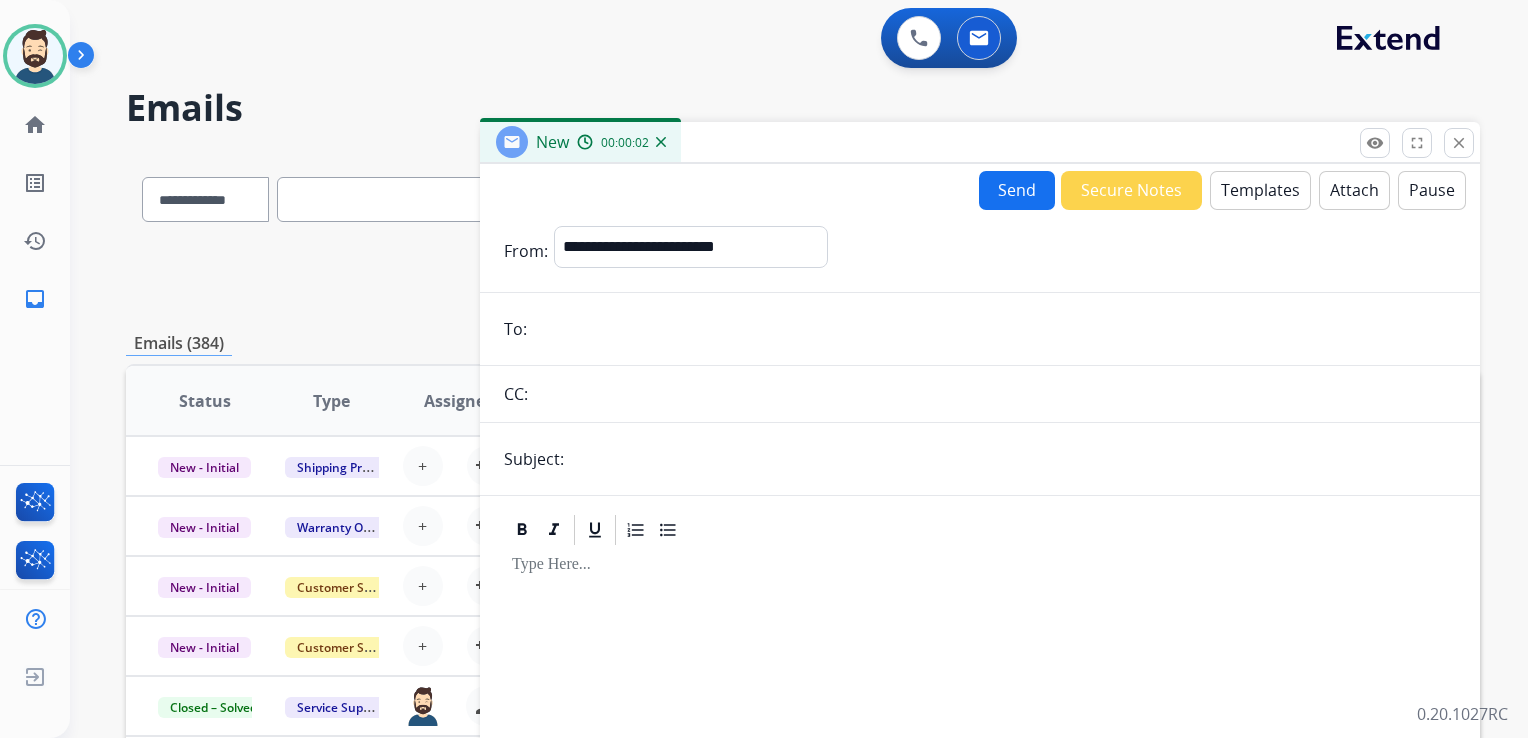 click at bounding box center (994, 329) 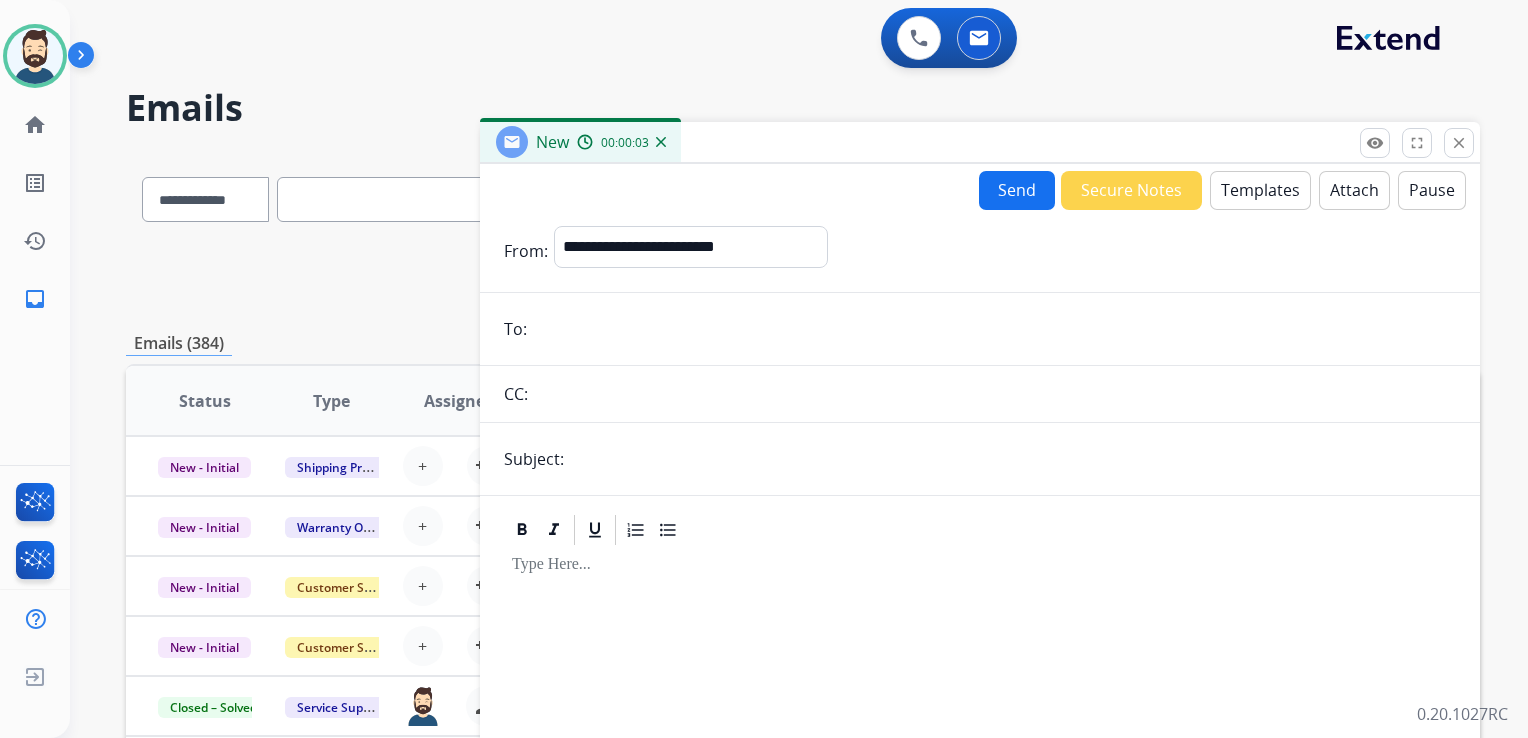 paste on "**********" 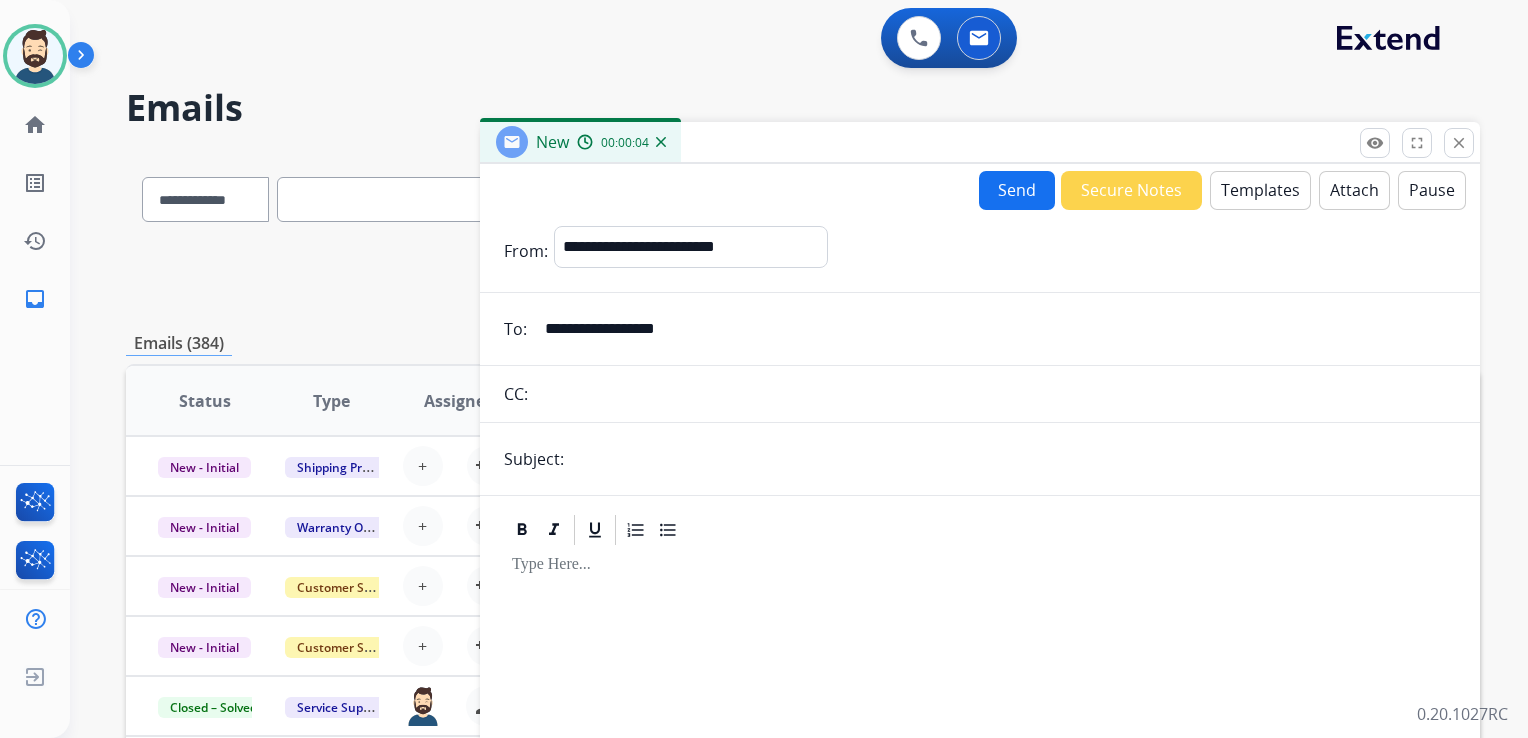 type on "**********" 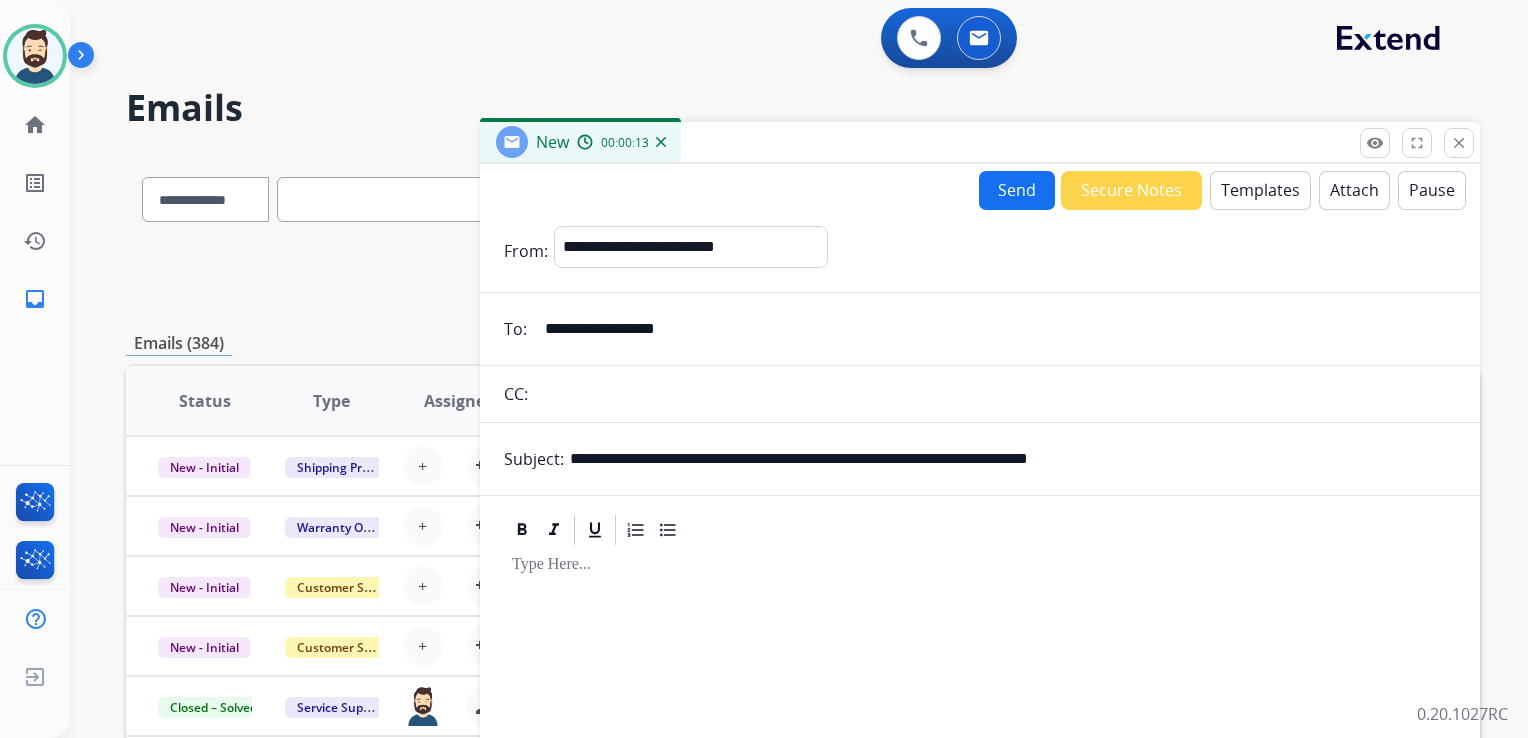 drag, startPoint x: 680, startPoint y: 458, endPoint x: 787, endPoint y: 460, distance: 107.01869 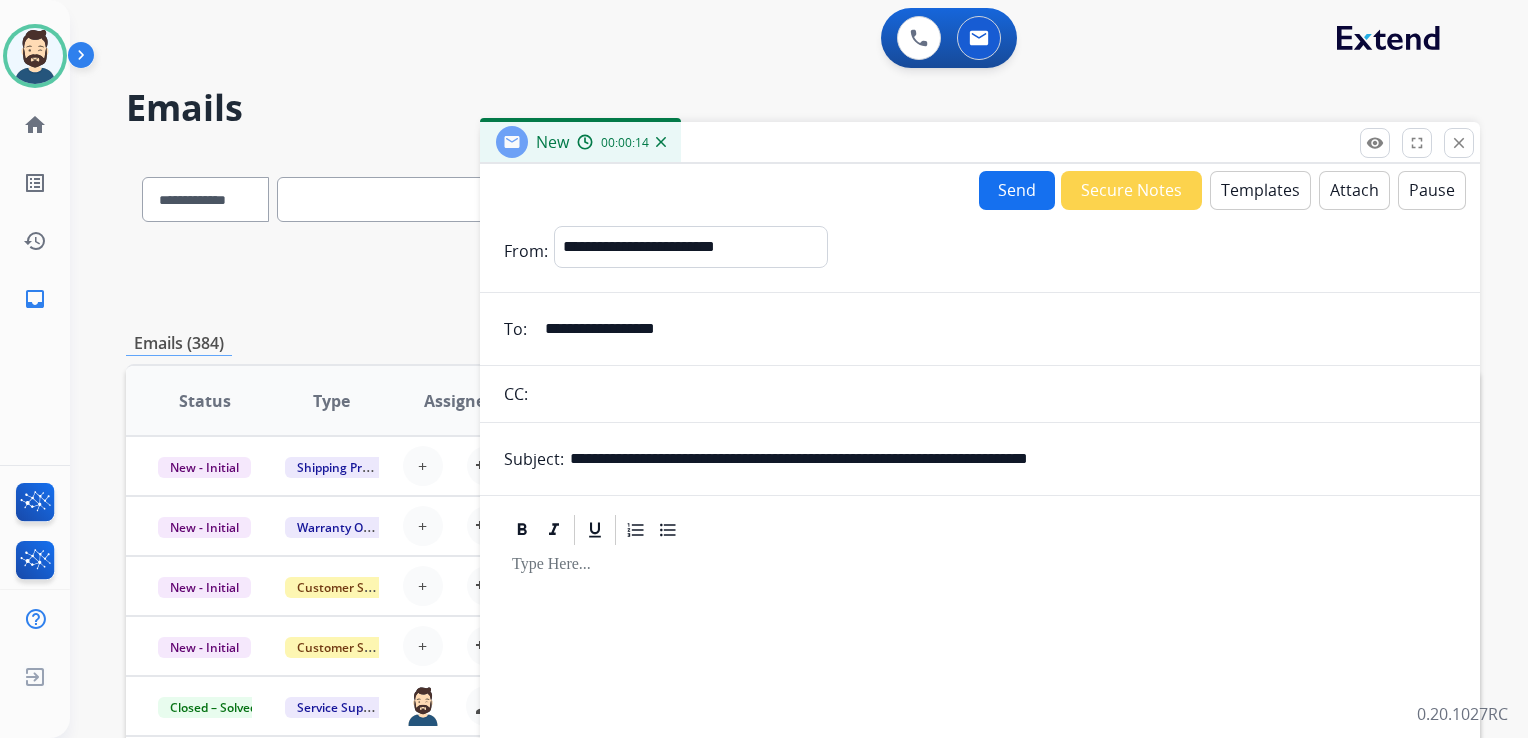 paste on "**" 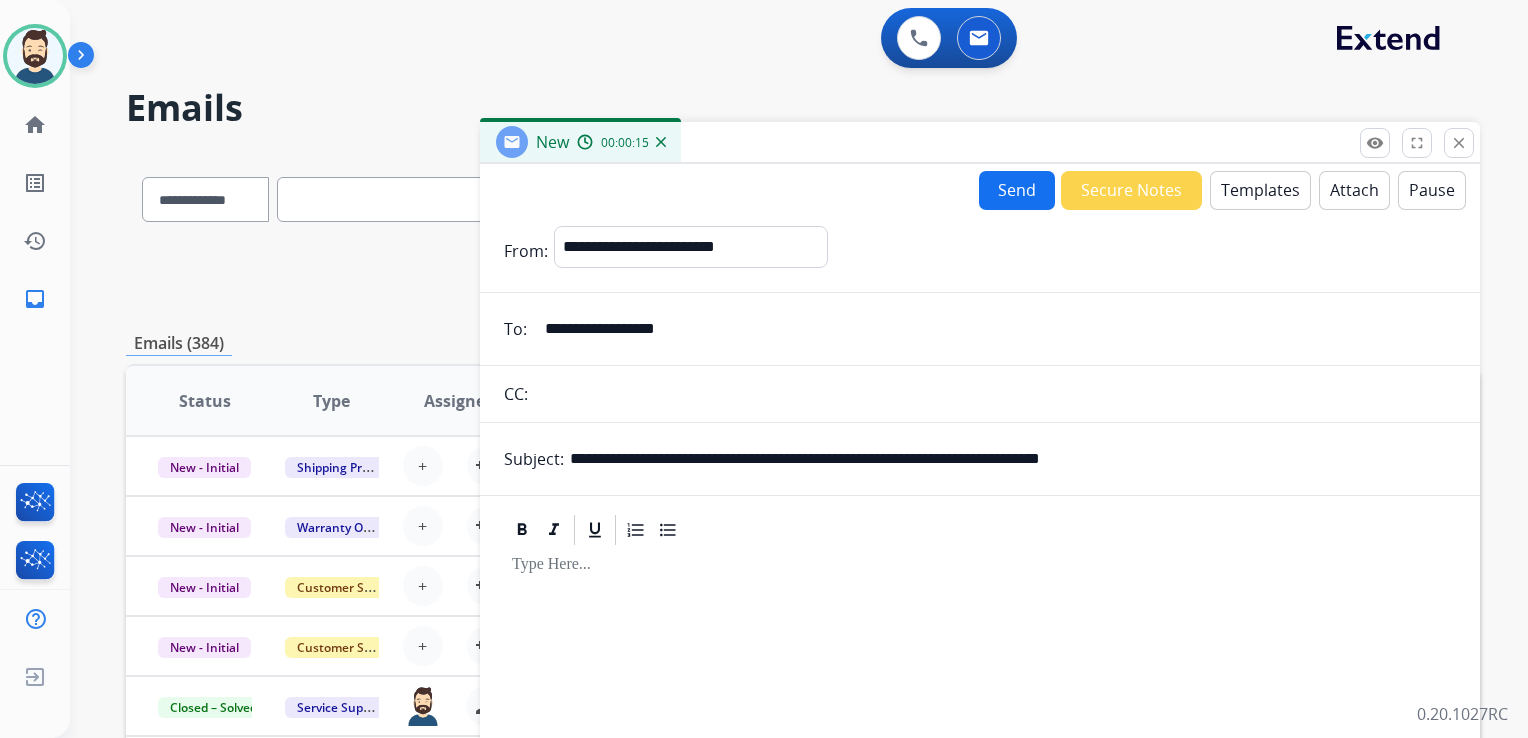 drag, startPoint x: 749, startPoint y: 458, endPoint x: 680, endPoint y: 450, distance: 69.46222 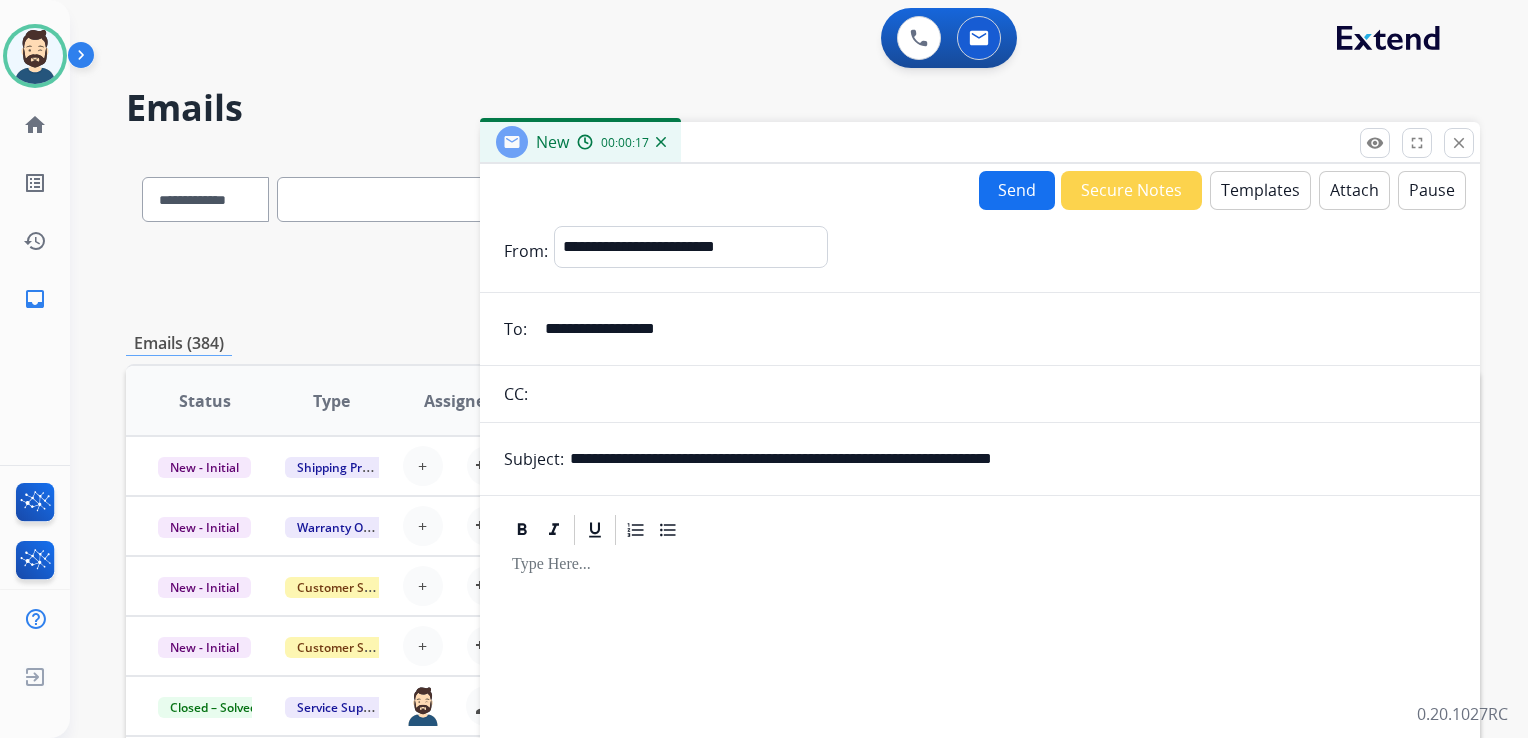 click on "**********" at bounding box center (1013, 459) 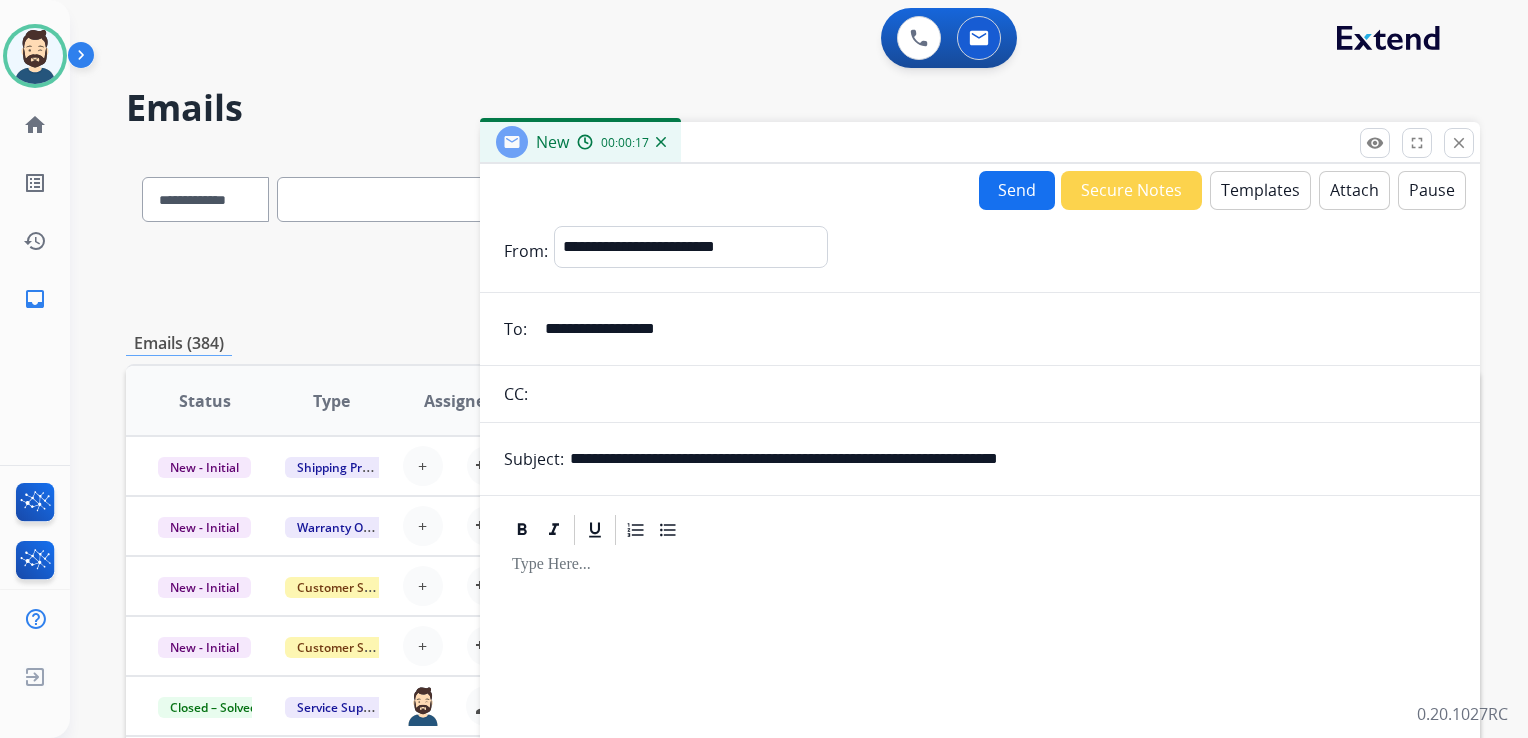 paste on "********" 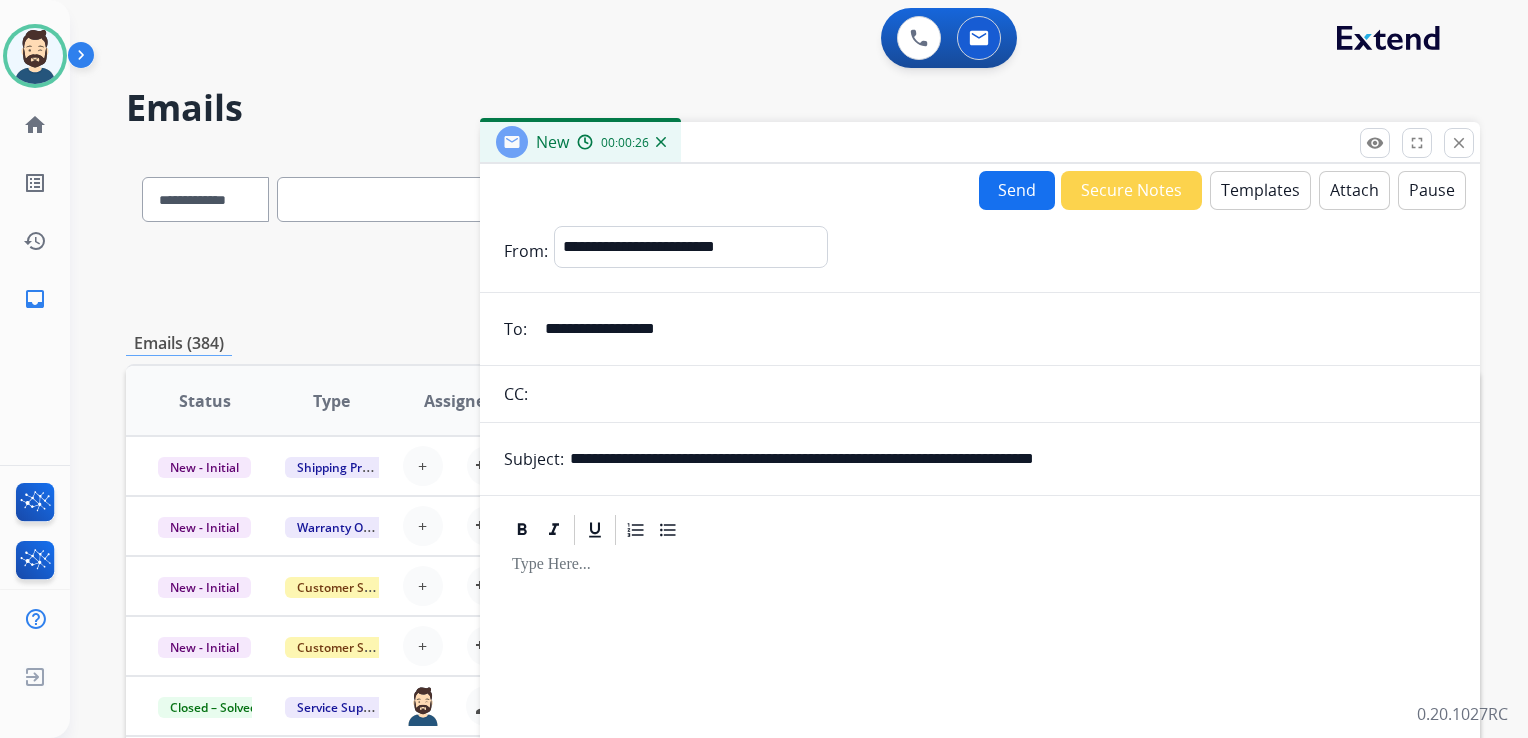 drag, startPoint x: 906, startPoint y: 457, endPoint x: 1076, endPoint y: 456, distance: 170.00294 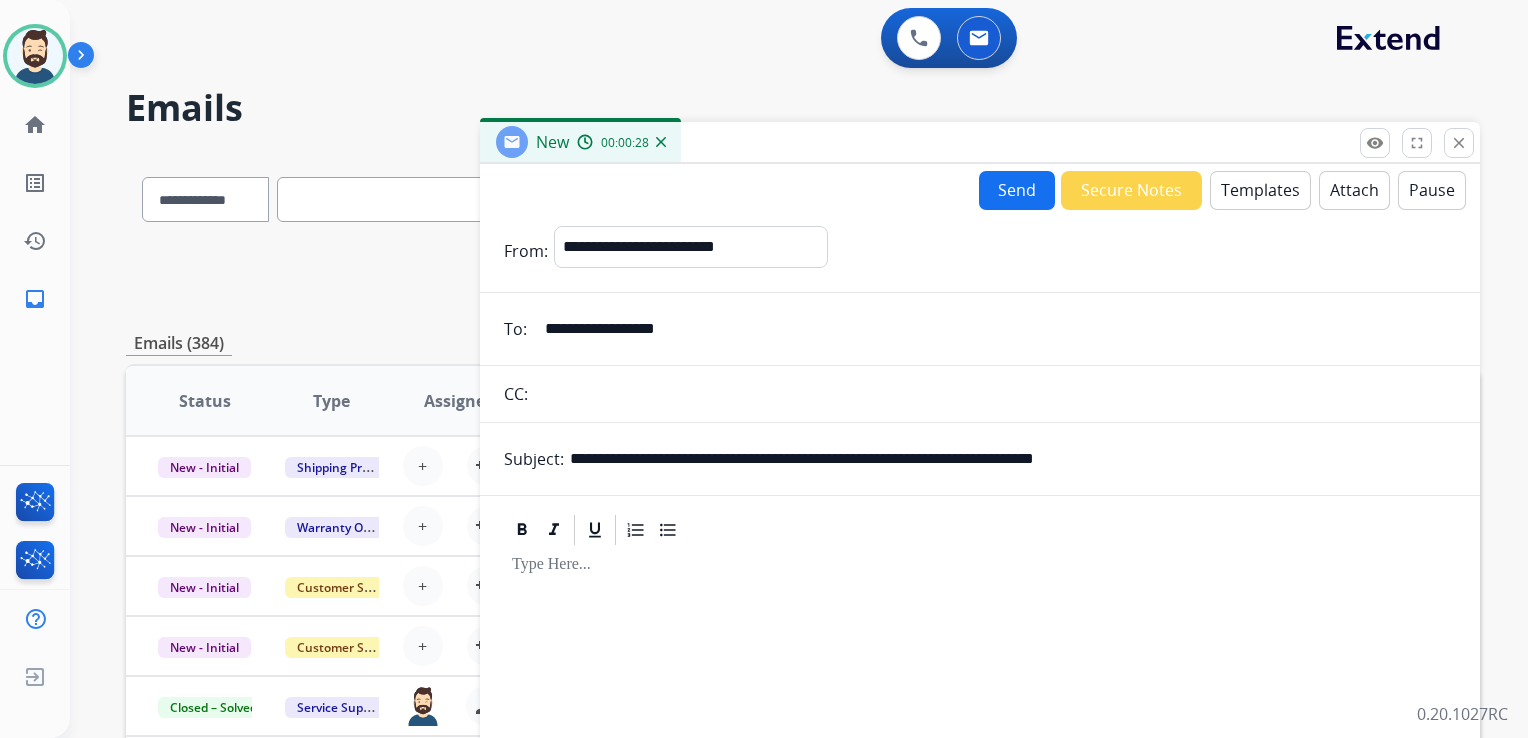 drag, startPoint x: 888, startPoint y: 462, endPoint x: 1185, endPoint y: 458, distance: 297.02695 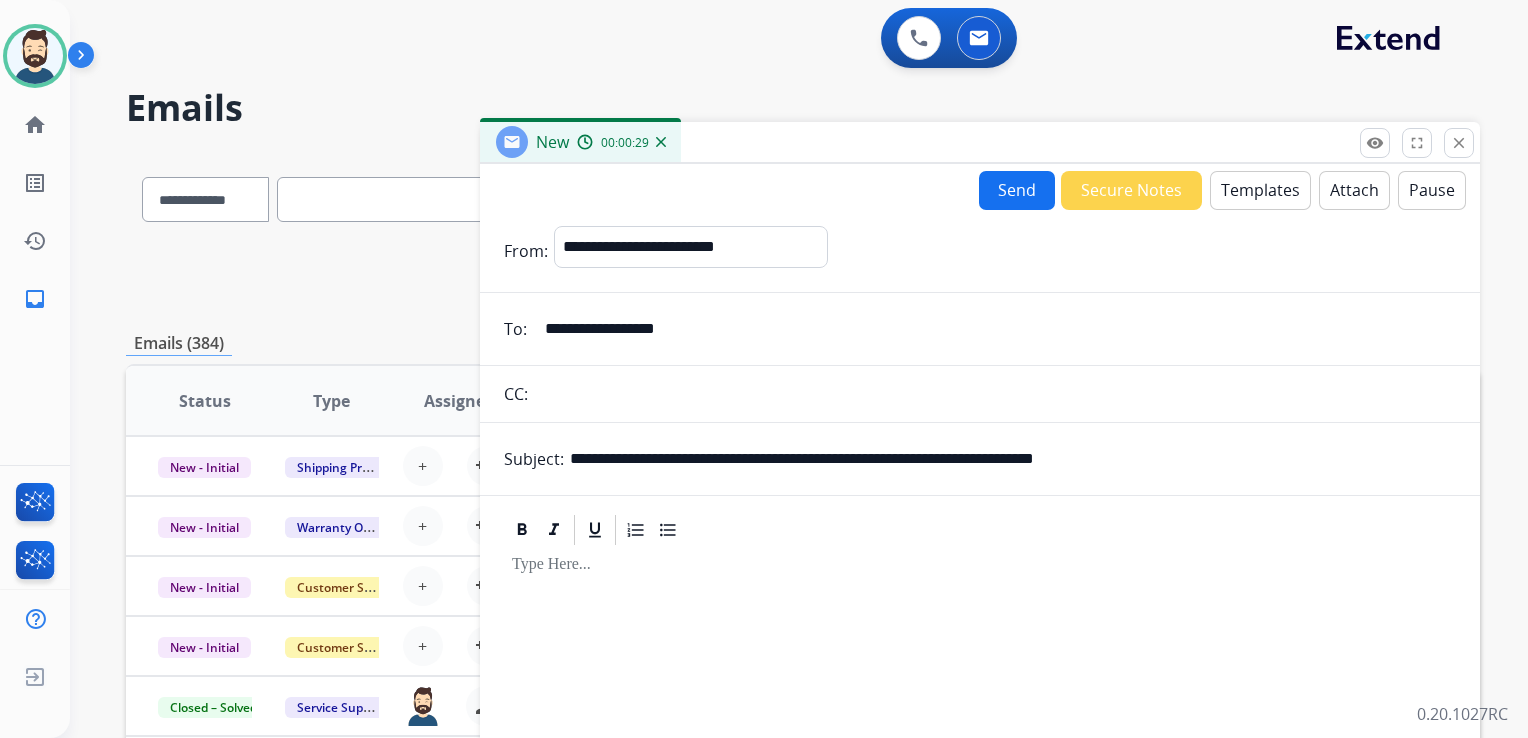paste 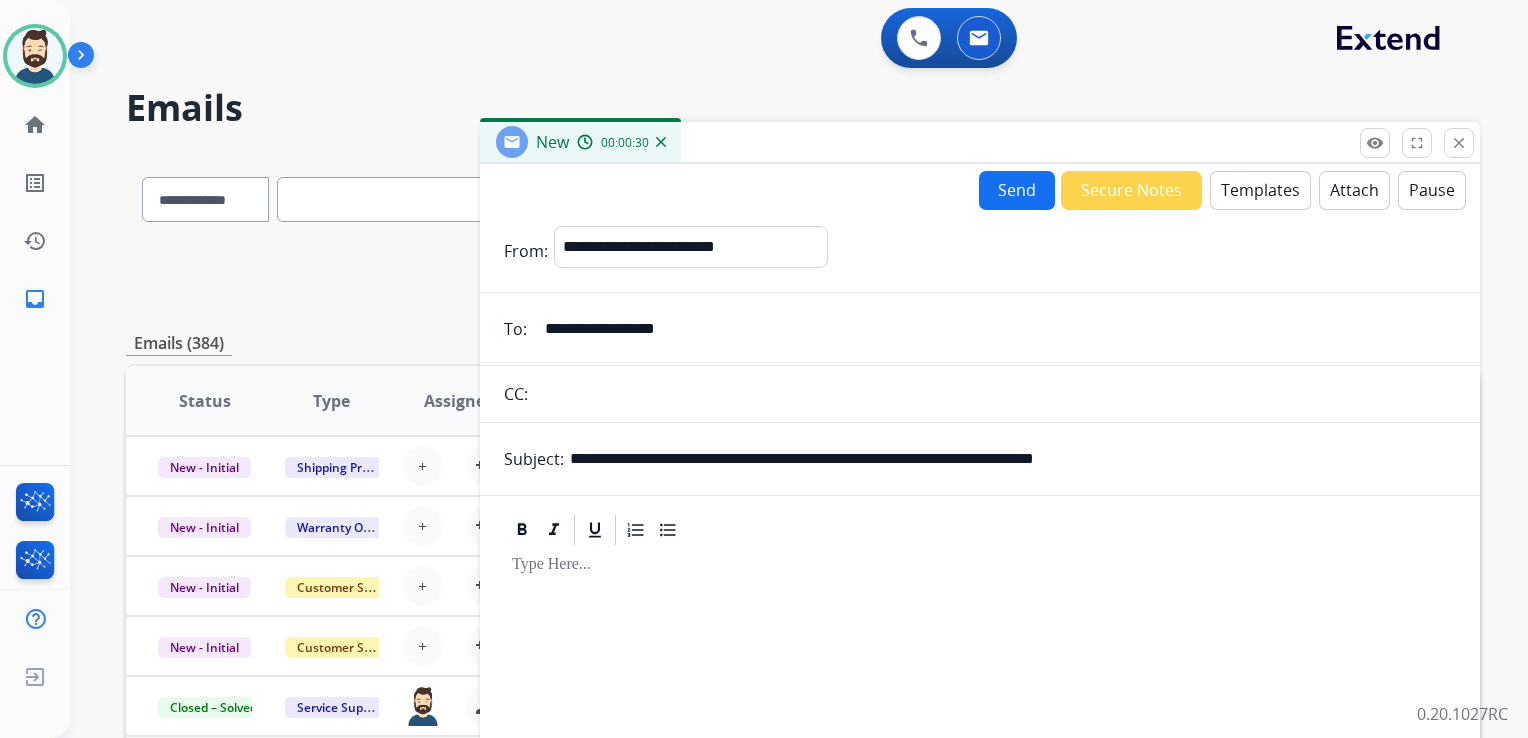 click on "Templates" at bounding box center [1260, 190] 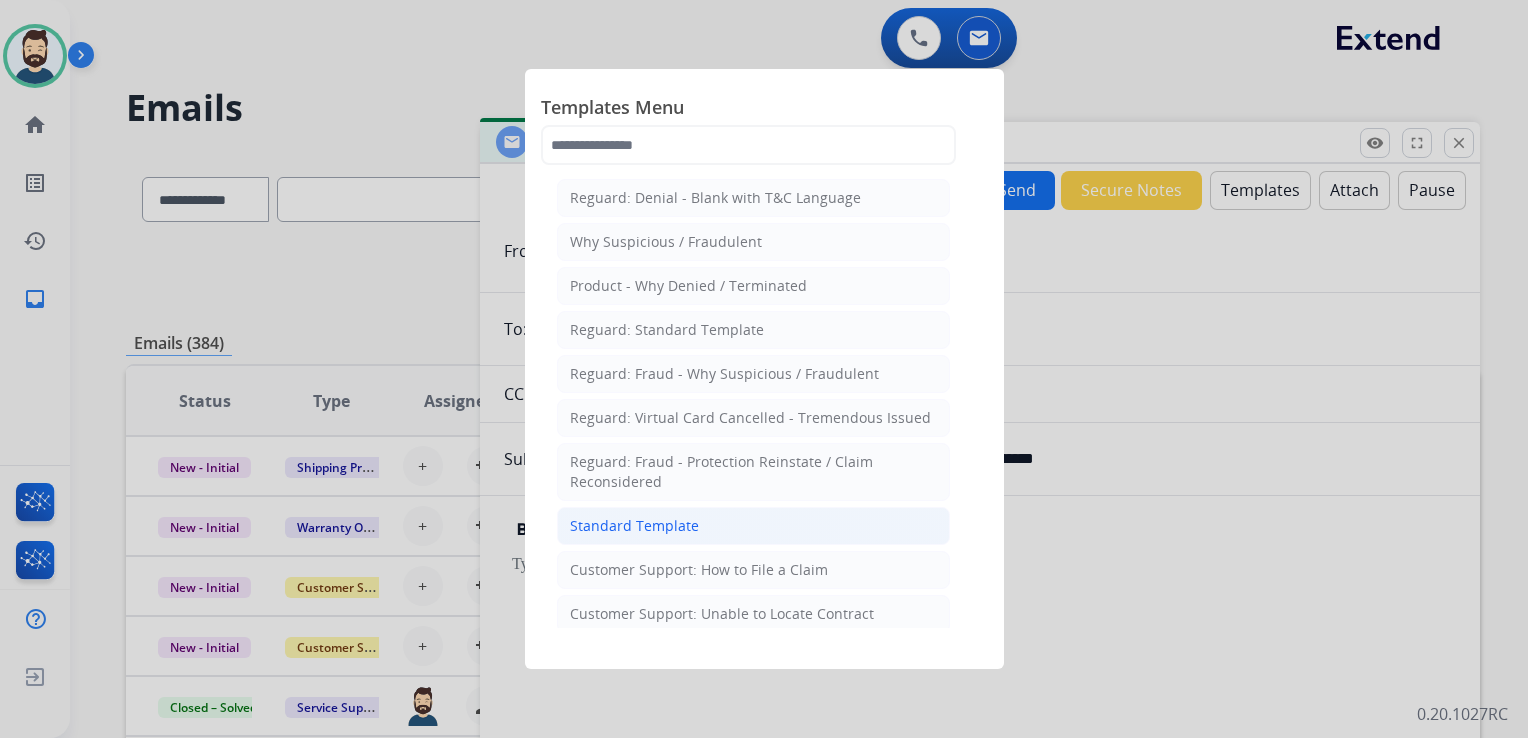 click on "Standard Template" 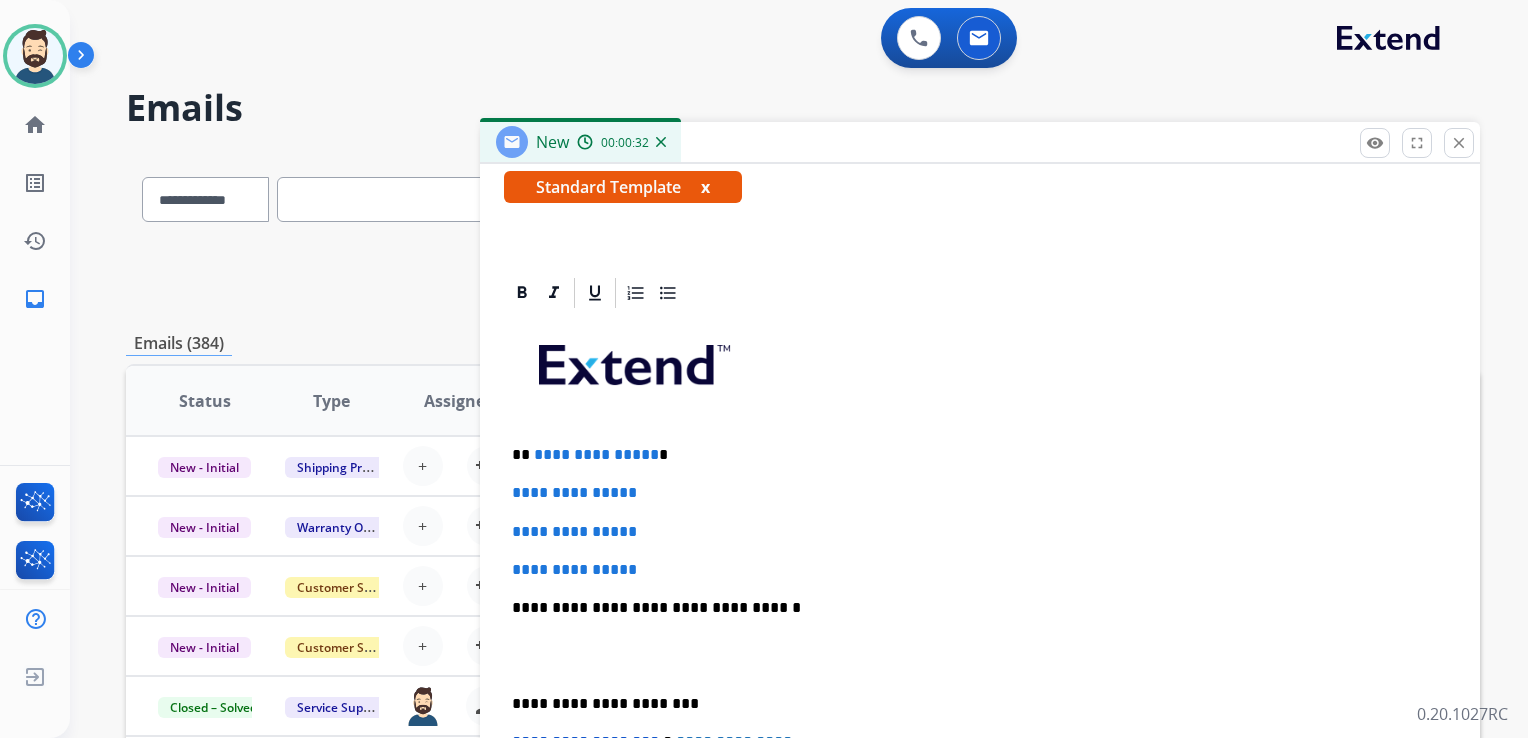 scroll, scrollTop: 460, scrollLeft: 0, axis: vertical 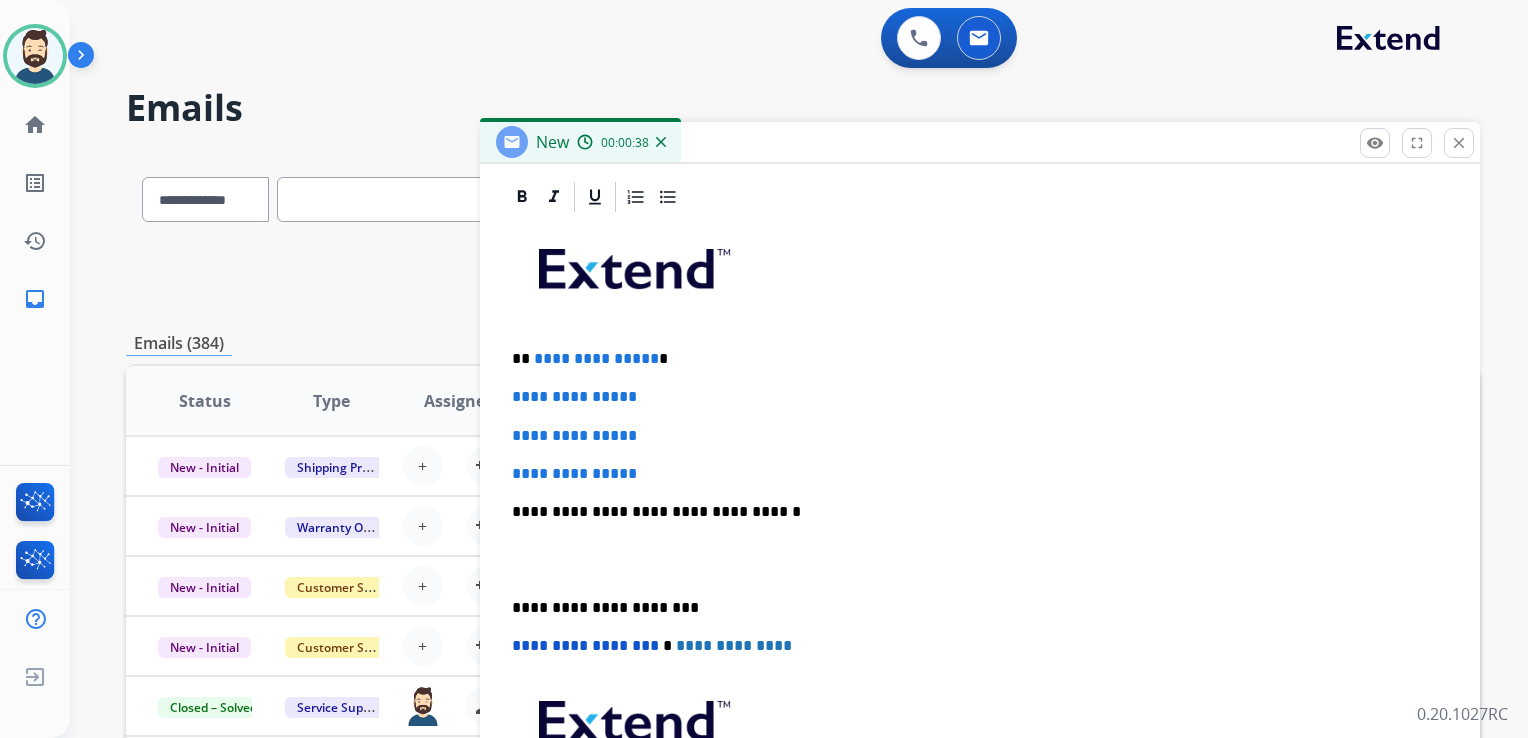 click on "**********" at bounding box center (574, 396) 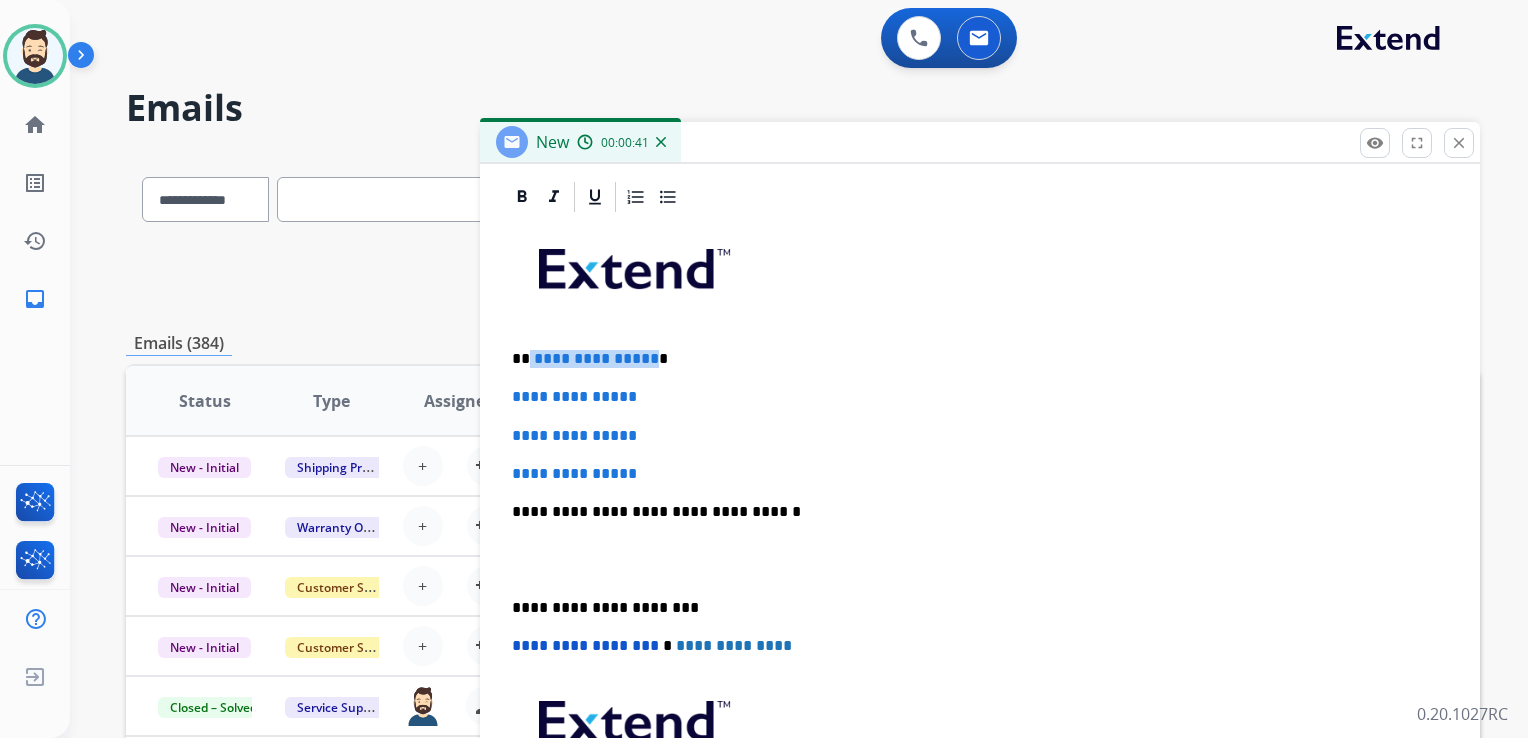 drag, startPoint x: 529, startPoint y: 355, endPoint x: 645, endPoint y: 358, distance: 116.03879 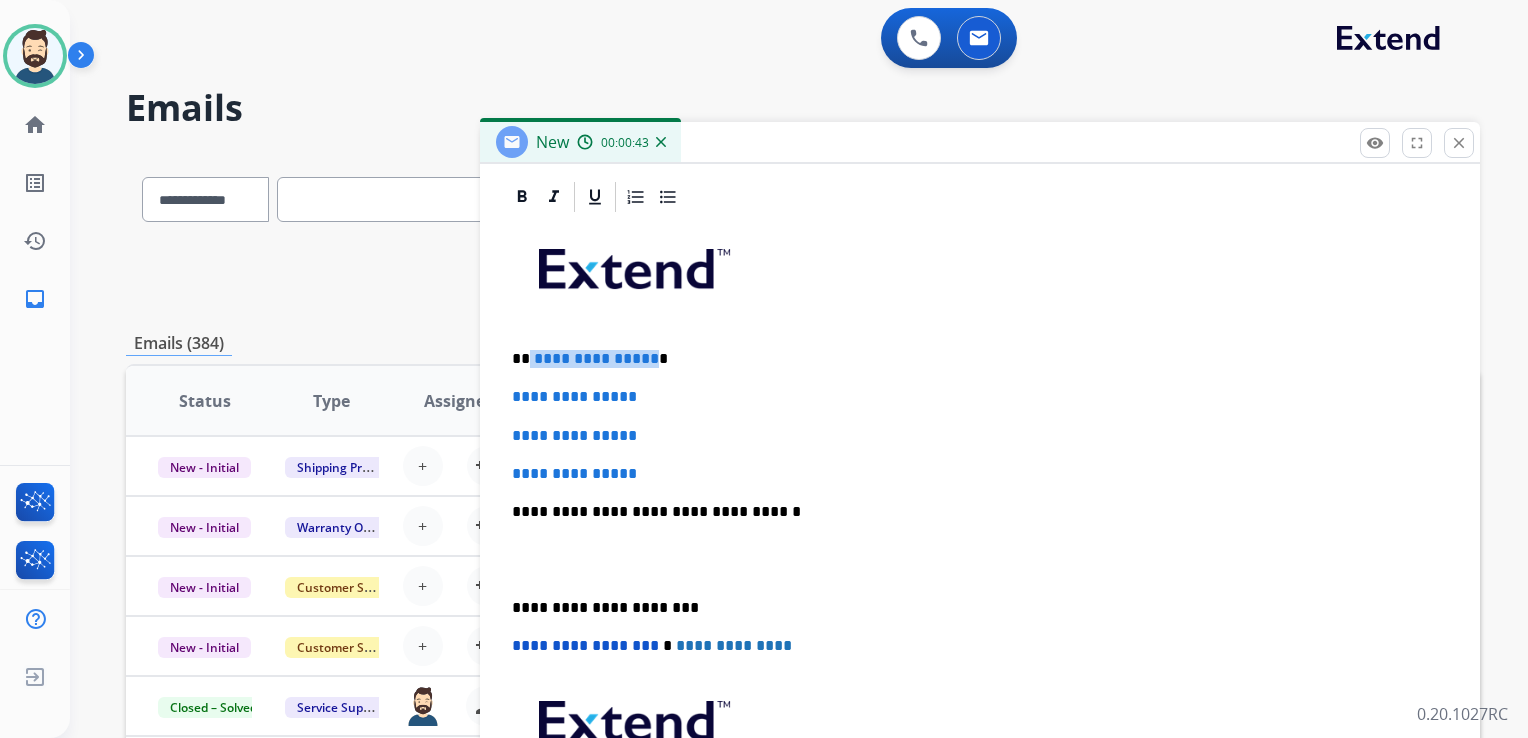 type 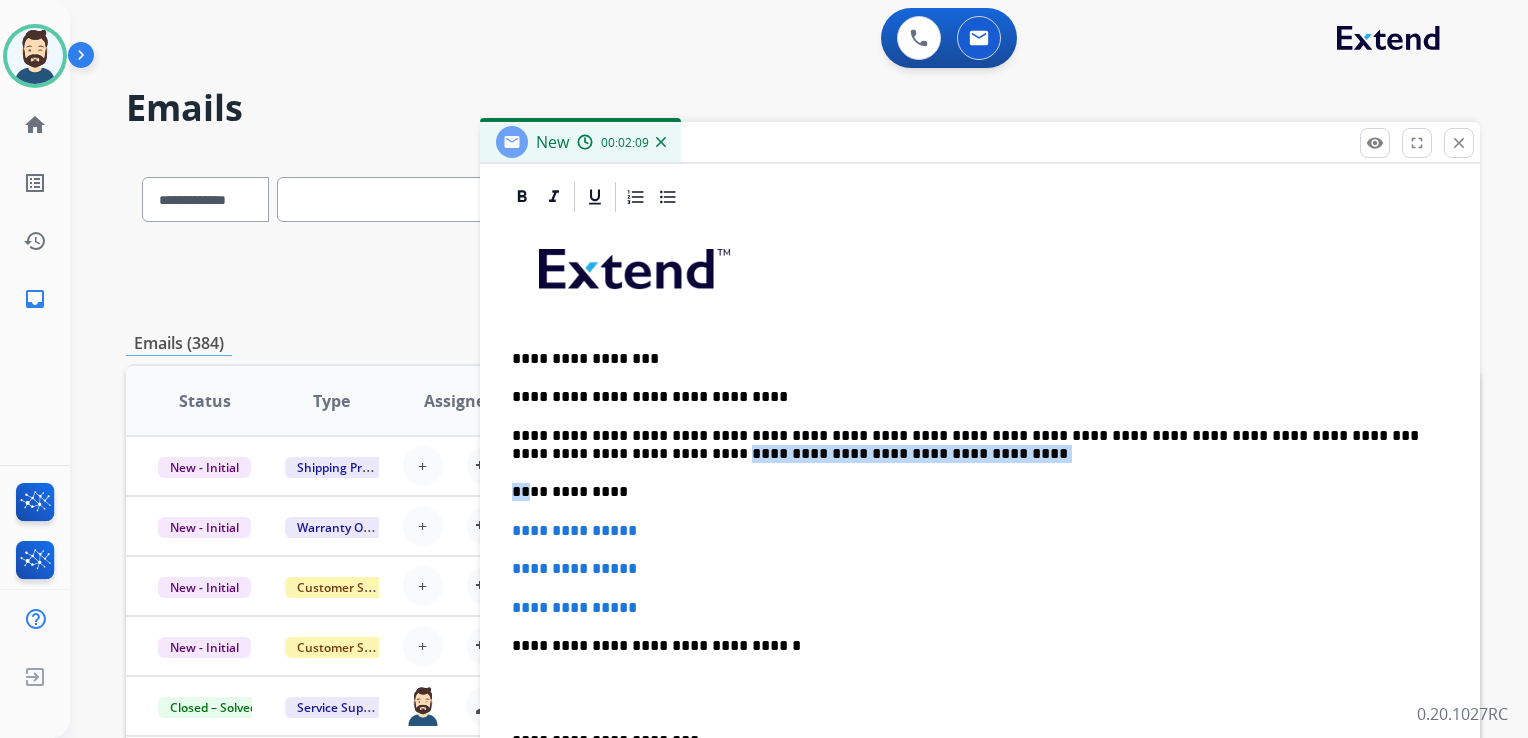 drag, startPoint x: 528, startPoint y: 460, endPoint x: 733, endPoint y: 458, distance: 205.00975 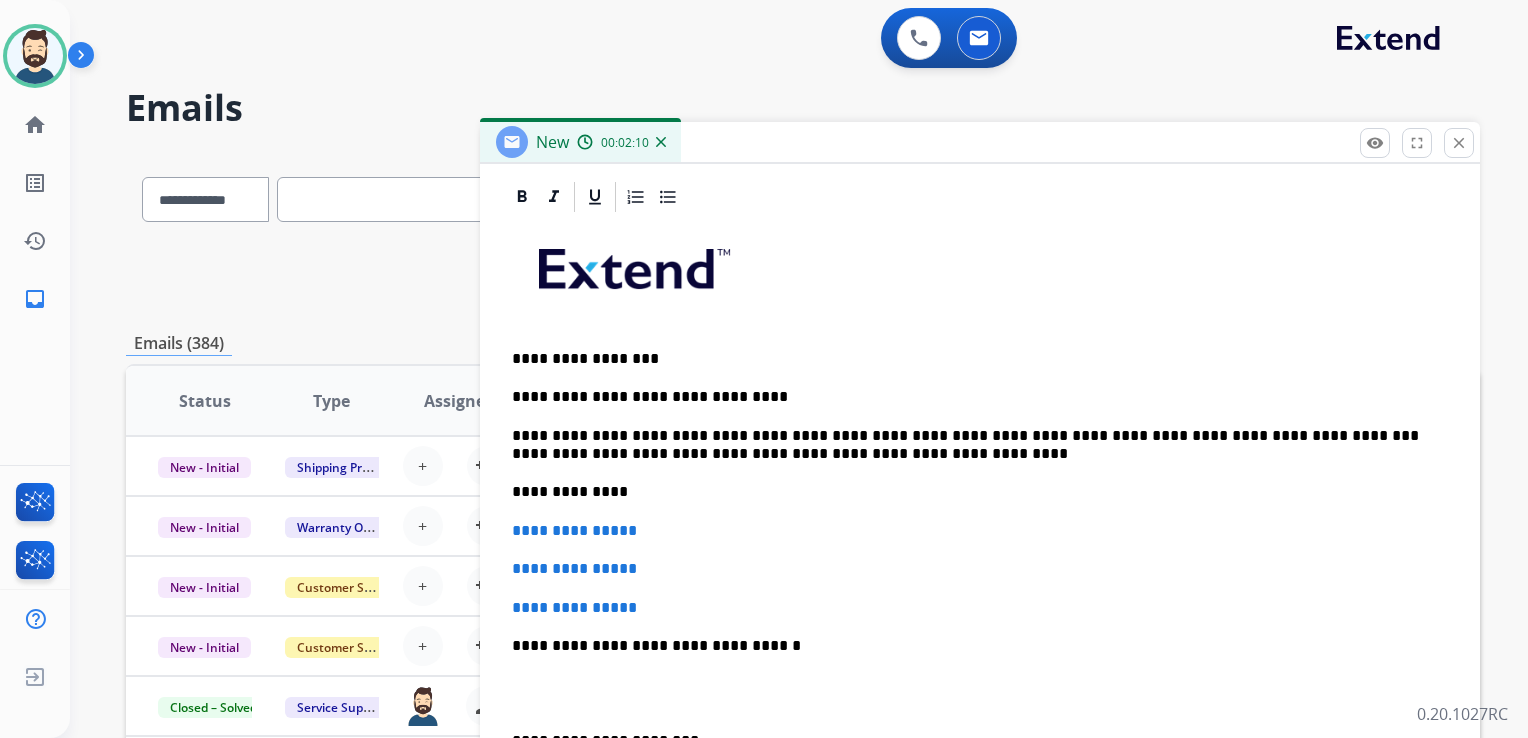 click on "**********" at bounding box center [980, 626] 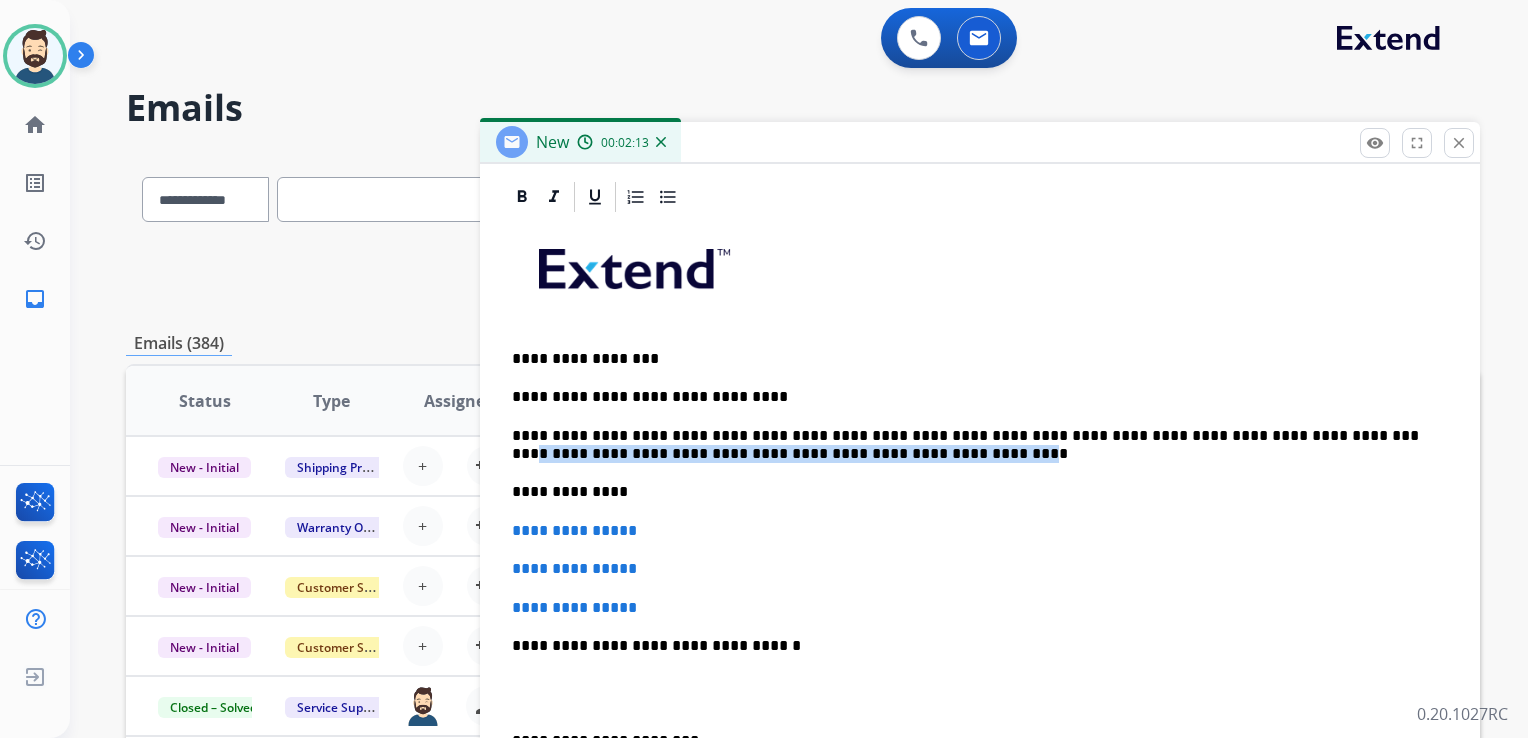 drag, startPoint x: 948, startPoint y: 453, endPoint x: 531, endPoint y: 453, distance: 417 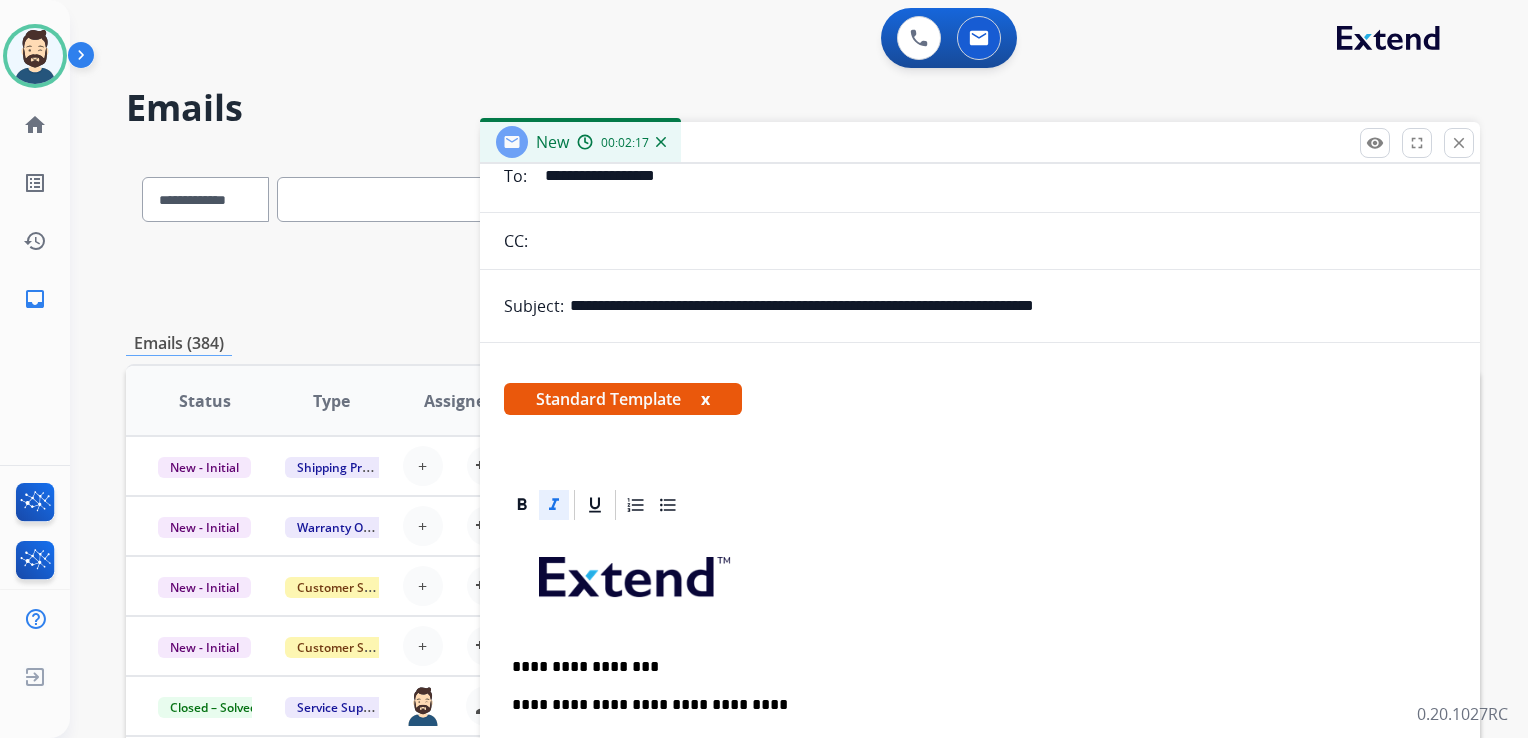 scroll, scrollTop: 0, scrollLeft: 0, axis: both 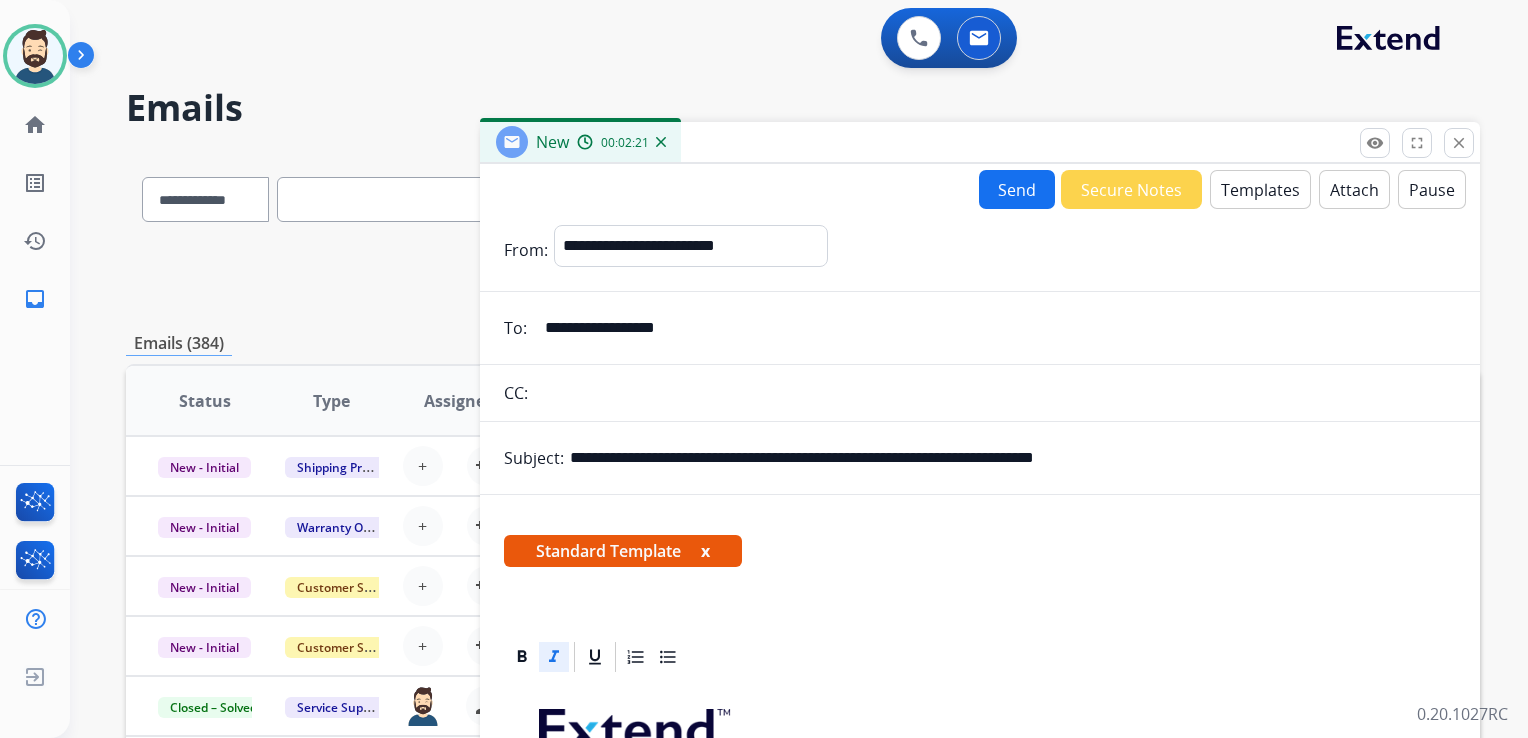 drag, startPoint x: 680, startPoint y: 458, endPoint x: 1204, endPoint y: 474, distance: 524.2442 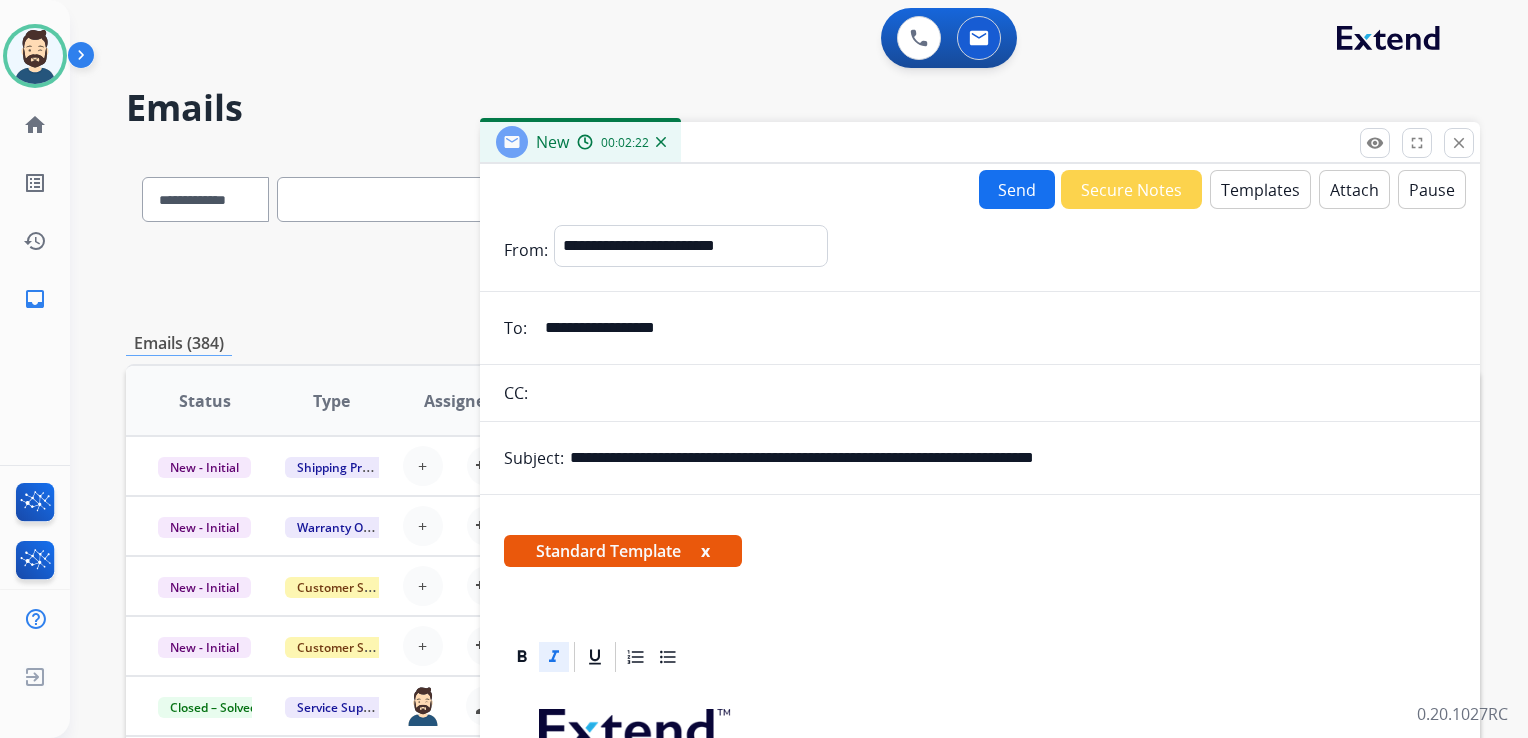scroll, scrollTop: 593, scrollLeft: 0, axis: vertical 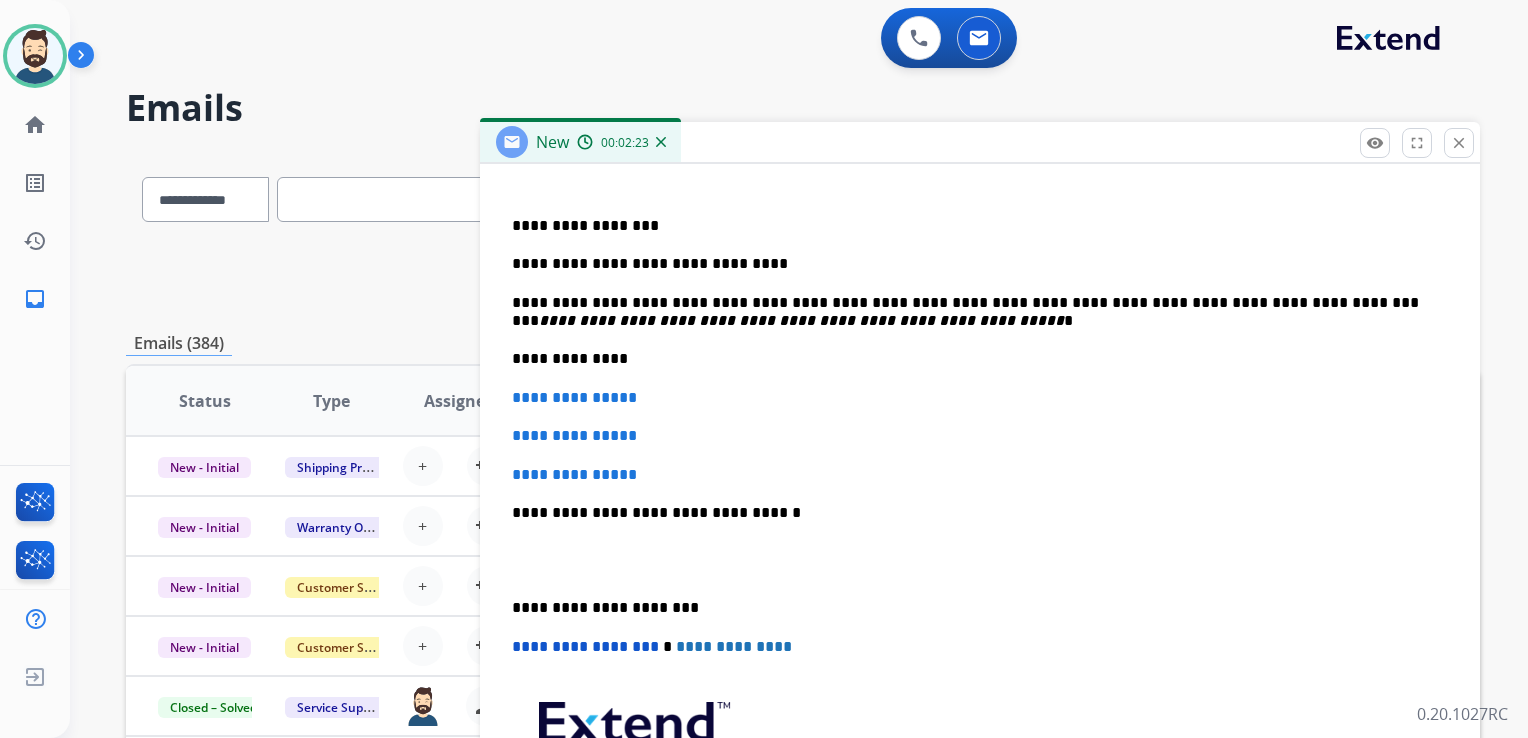click on "**********" at bounding box center [972, 359] 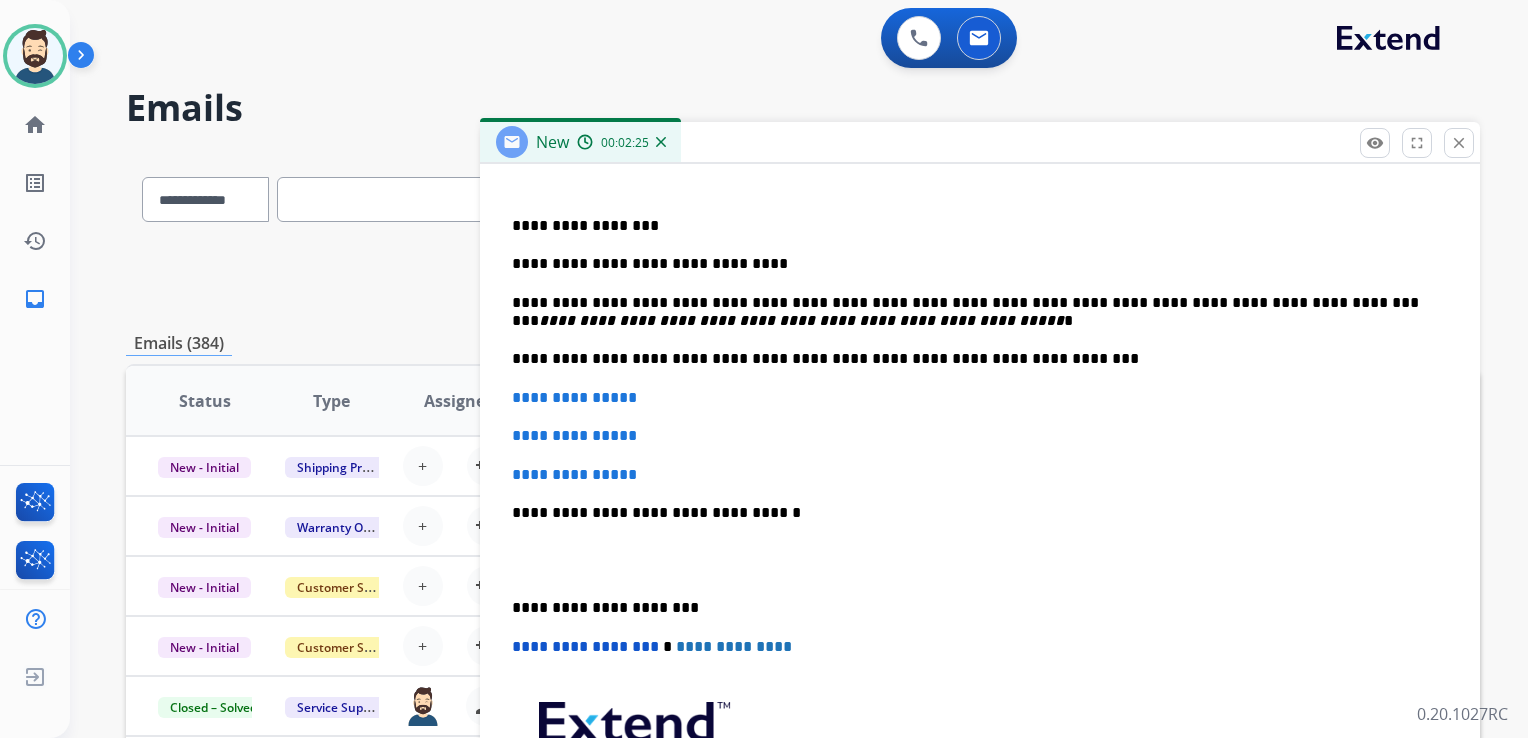 click on "**********" at bounding box center (972, 359) 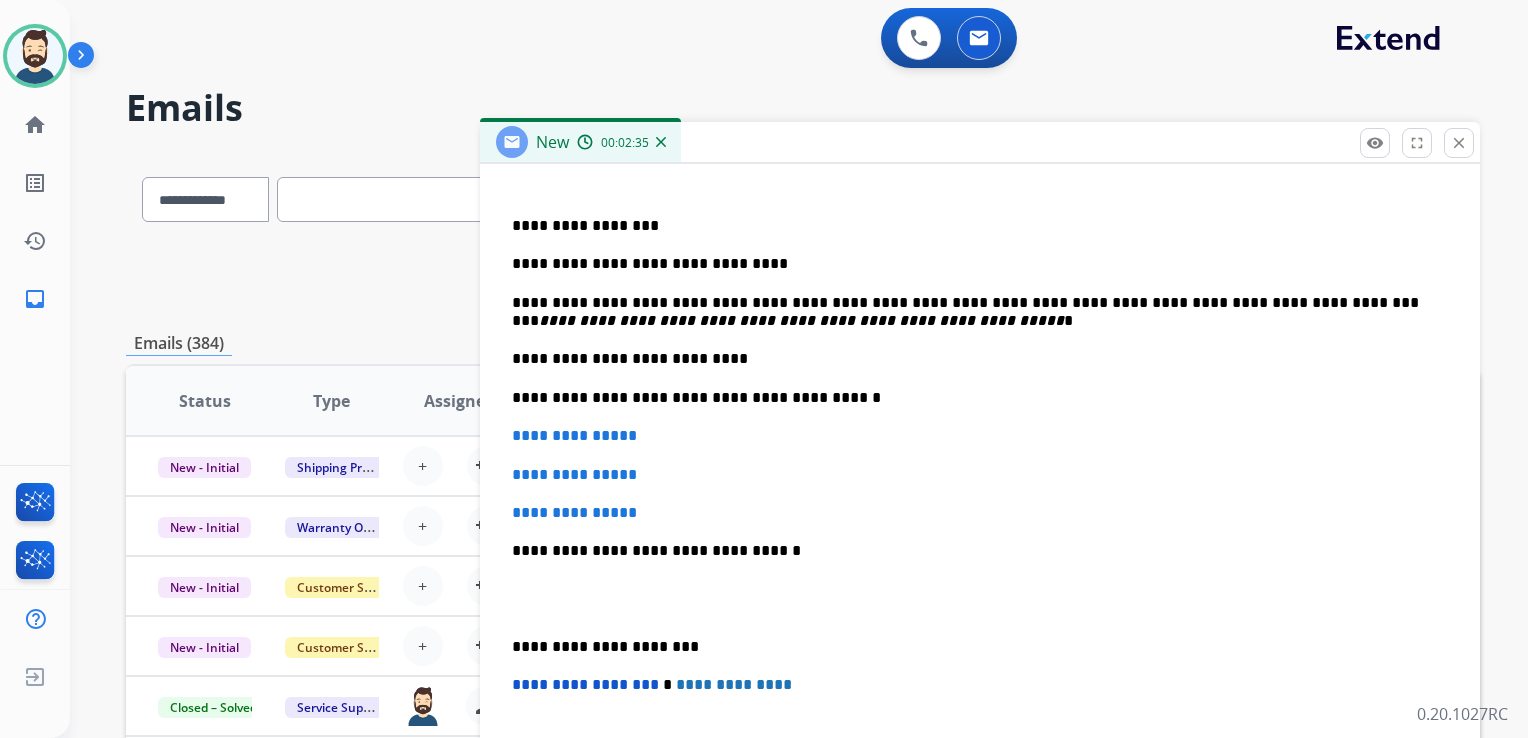 click on "**********" at bounding box center [972, 398] 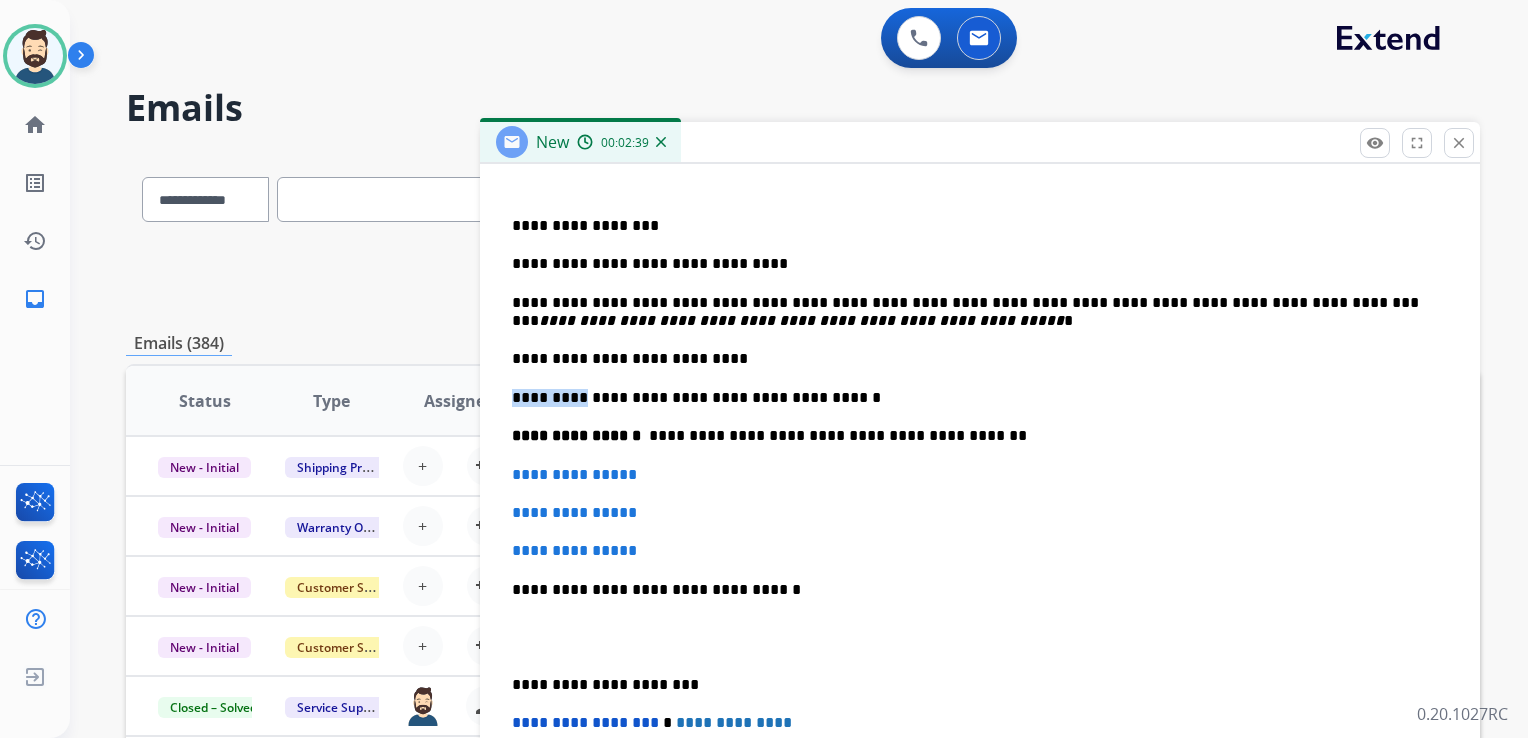 drag, startPoint x: 573, startPoint y: 392, endPoint x: 508, endPoint y: 390, distance: 65.03076 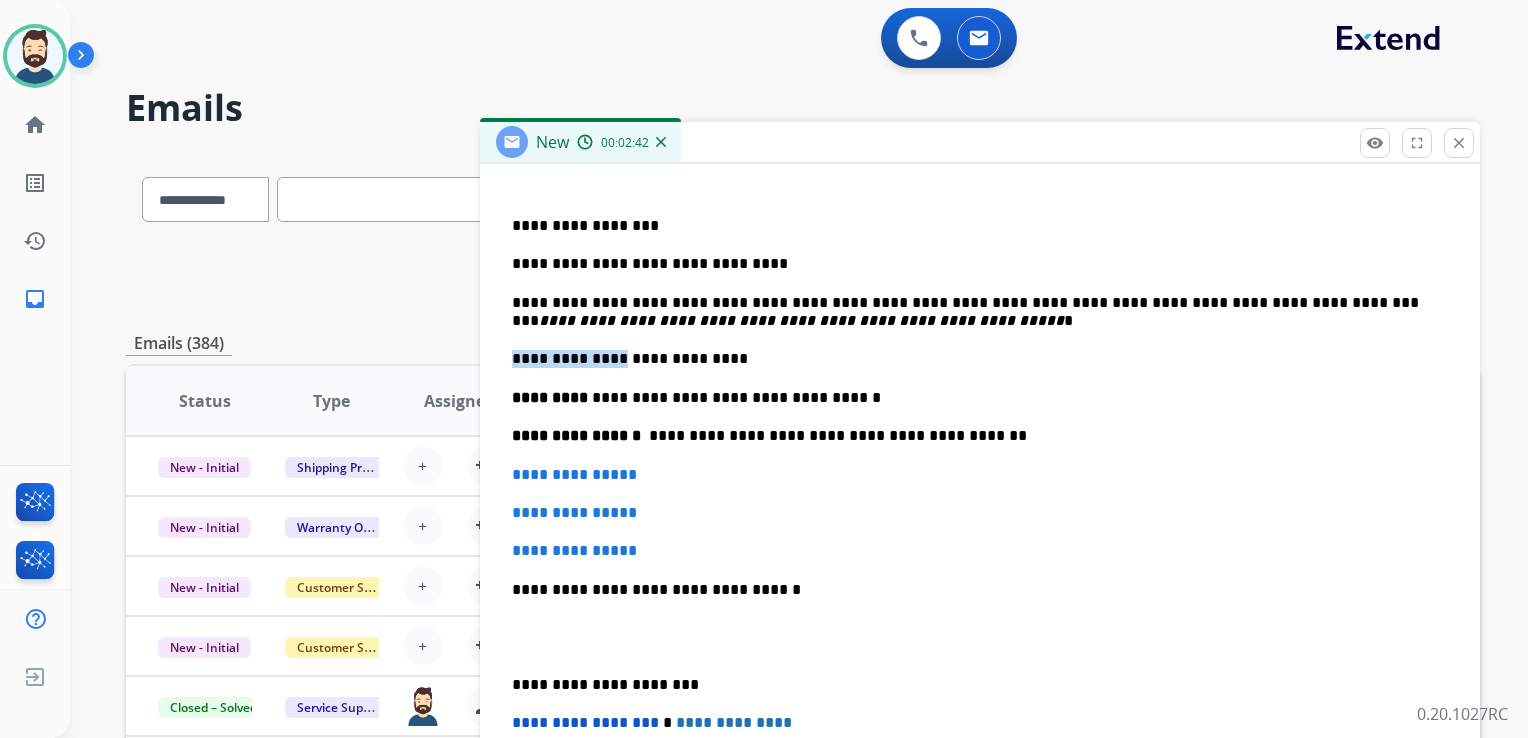 drag, startPoint x: 622, startPoint y: 355, endPoint x: 512, endPoint y: 352, distance: 110.0409 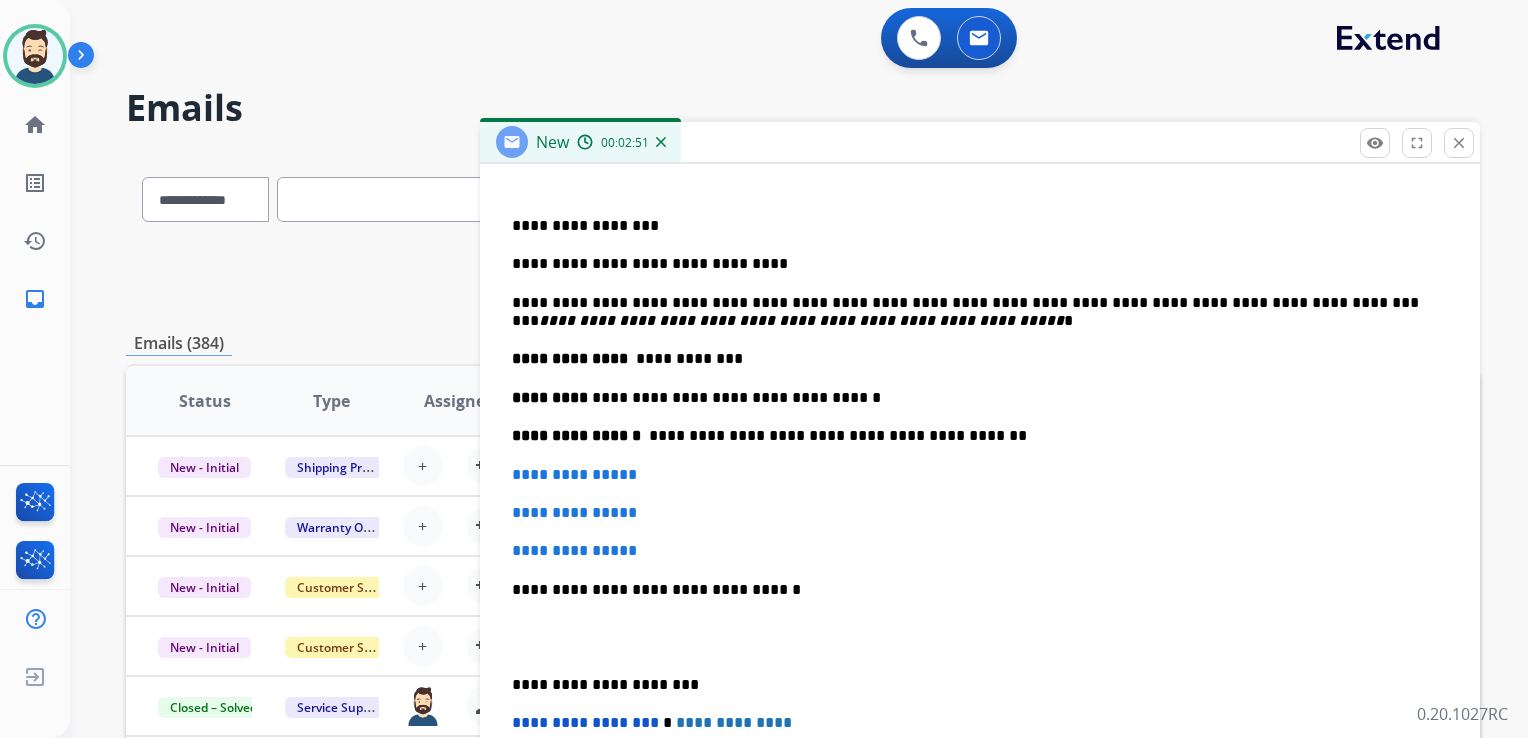click on "**********" at bounding box center [972, 436] 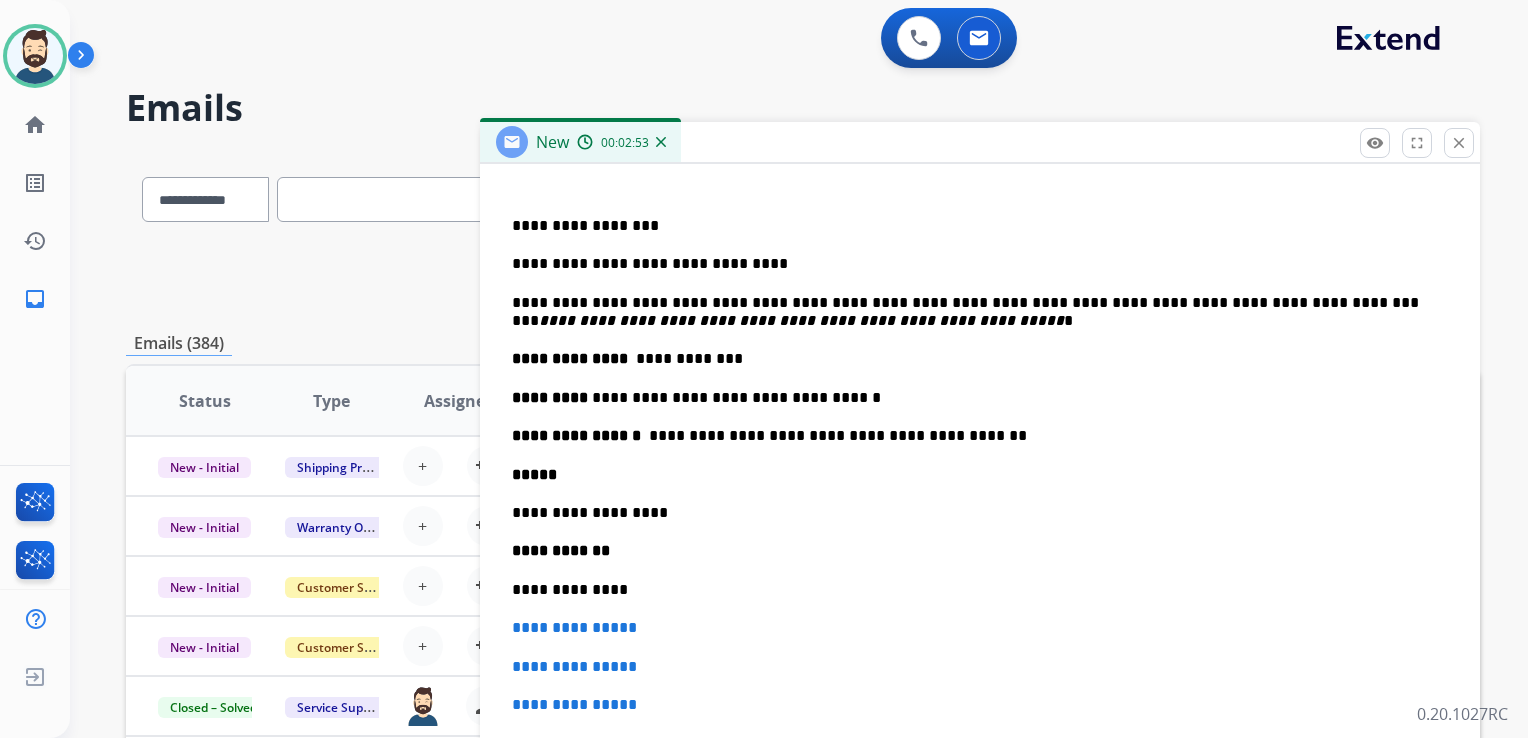click on "*****" at bounding box center (534, 474) 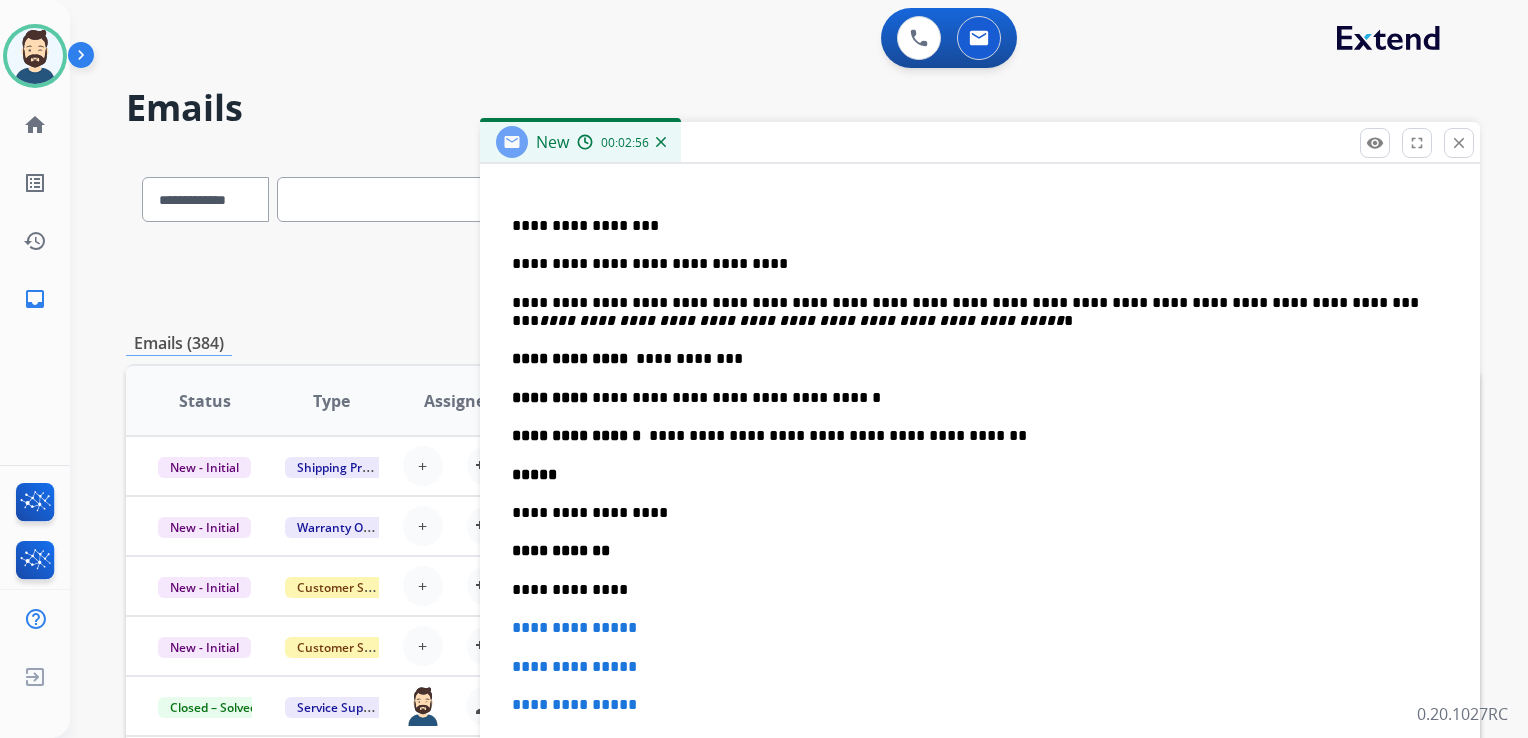 click on "*****" at bounding box center [980, 475] 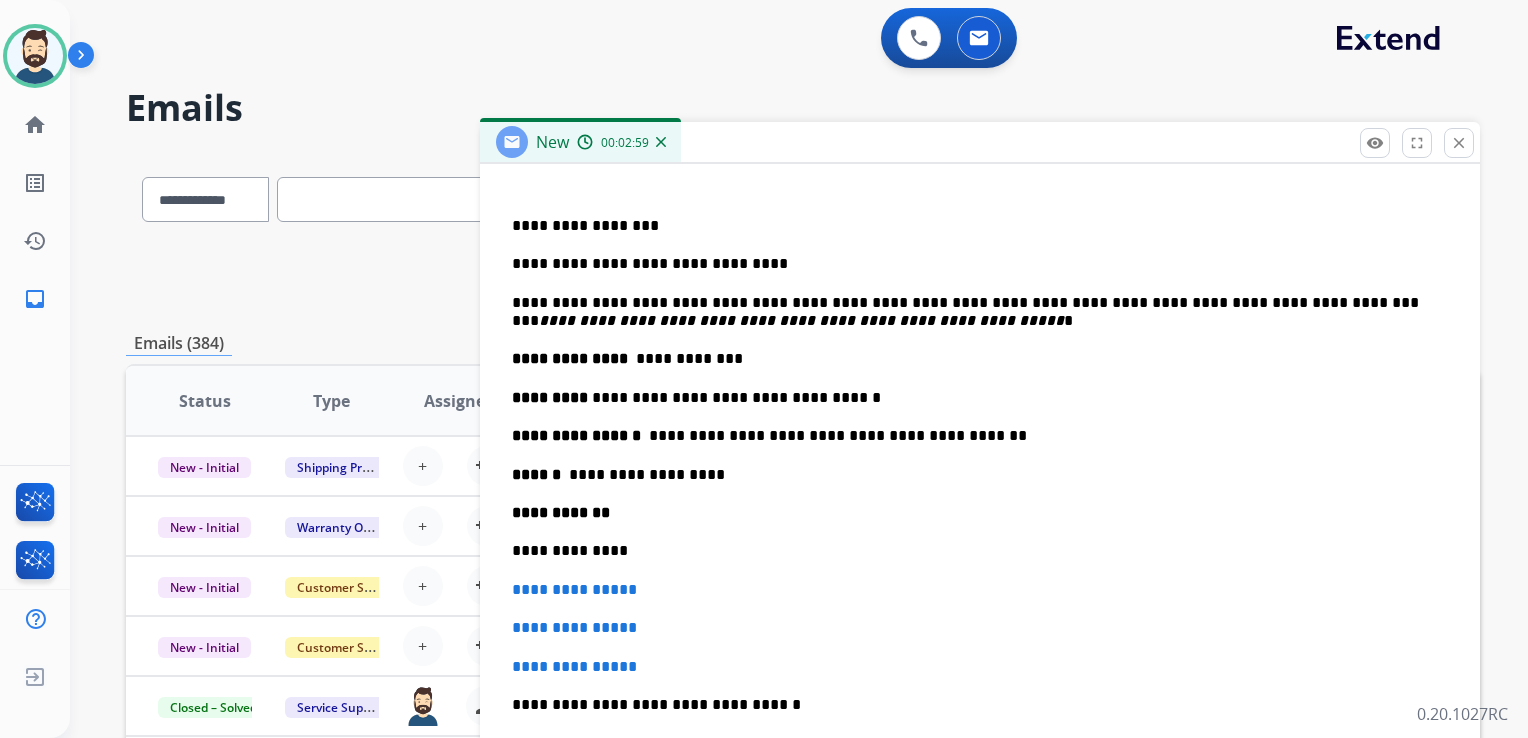 click on "**********" at bounding box center (980, 513) 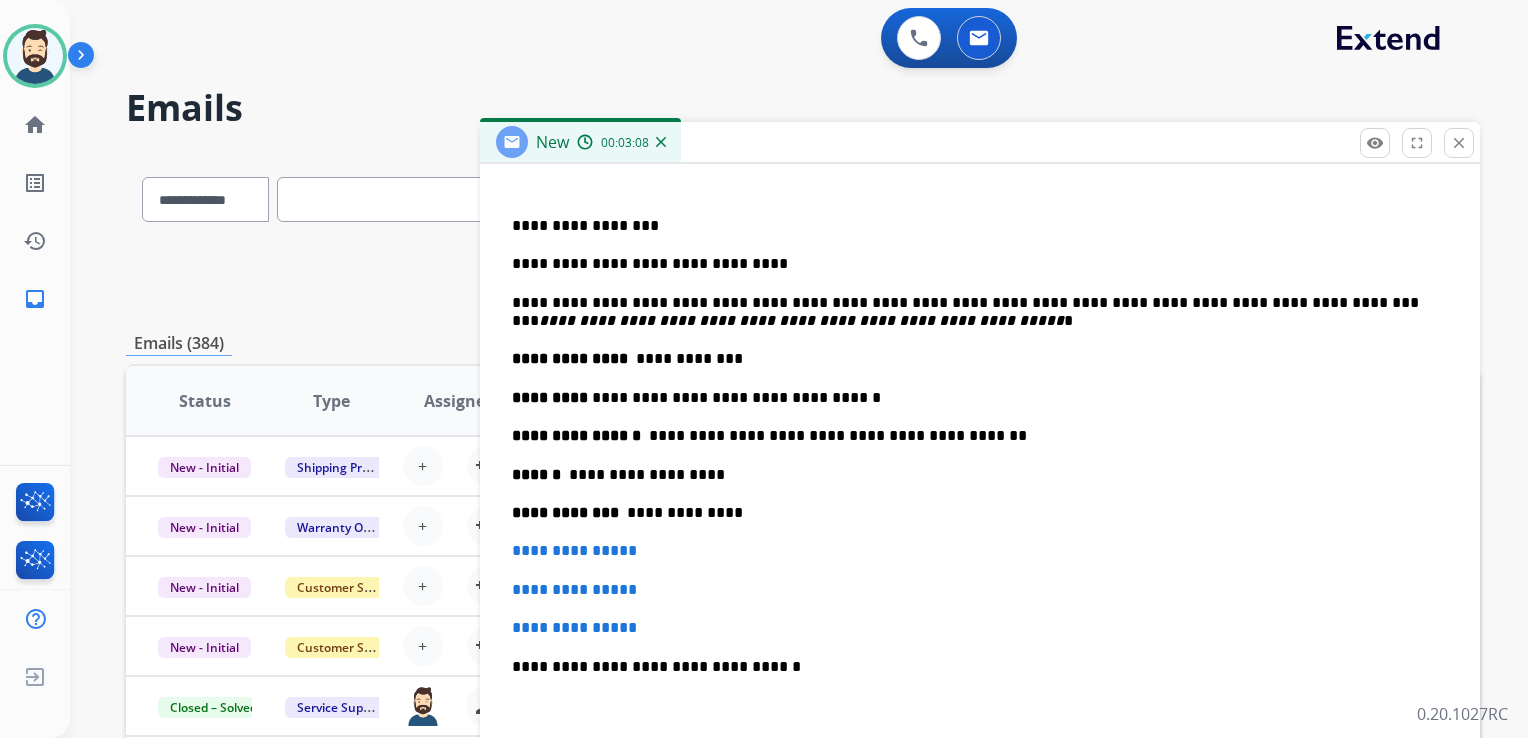 click on "**********" at bounding box center [972, 513] 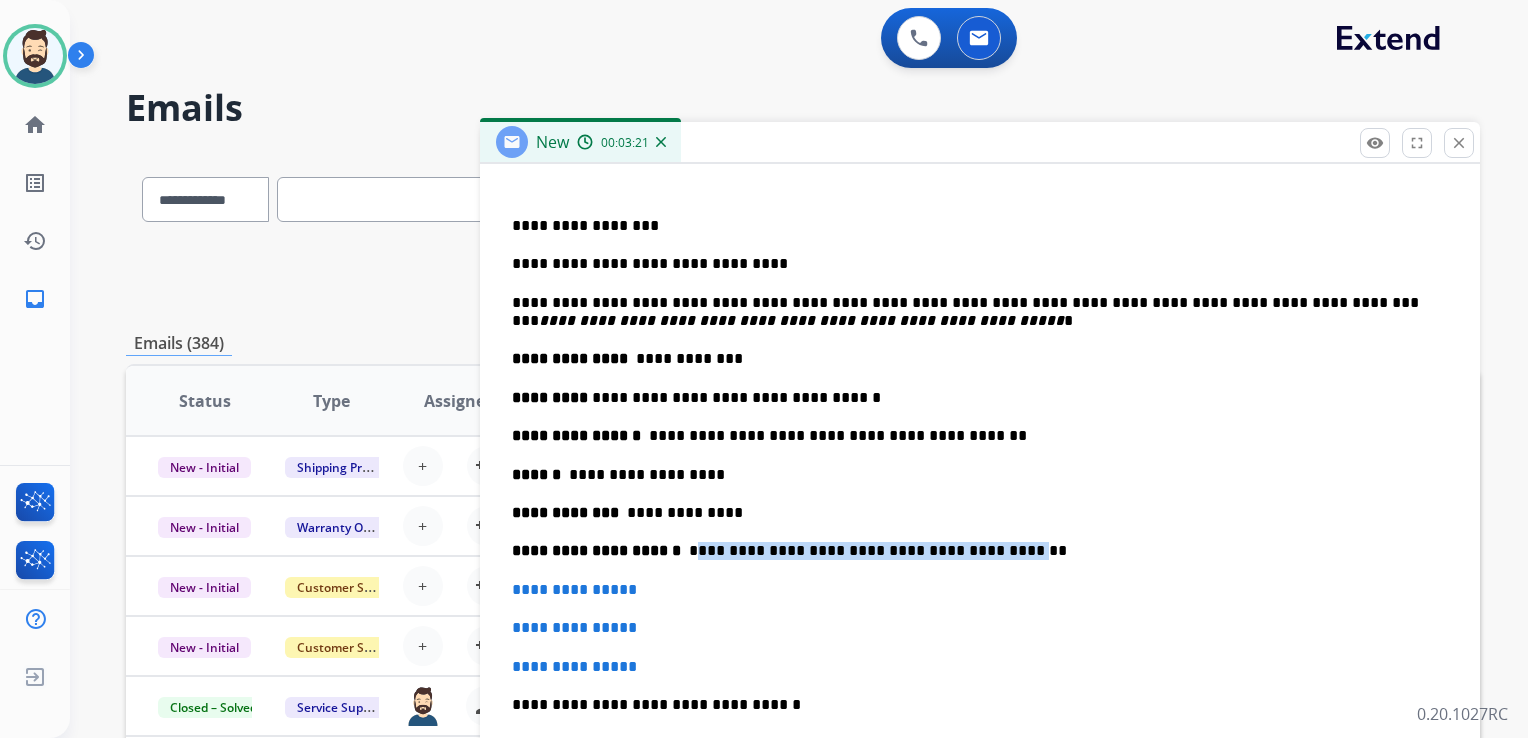 drag, startPoint x: 675, startPoint y: 552, endPoint x: 964, endPoint y: 553, distance: 289.00174 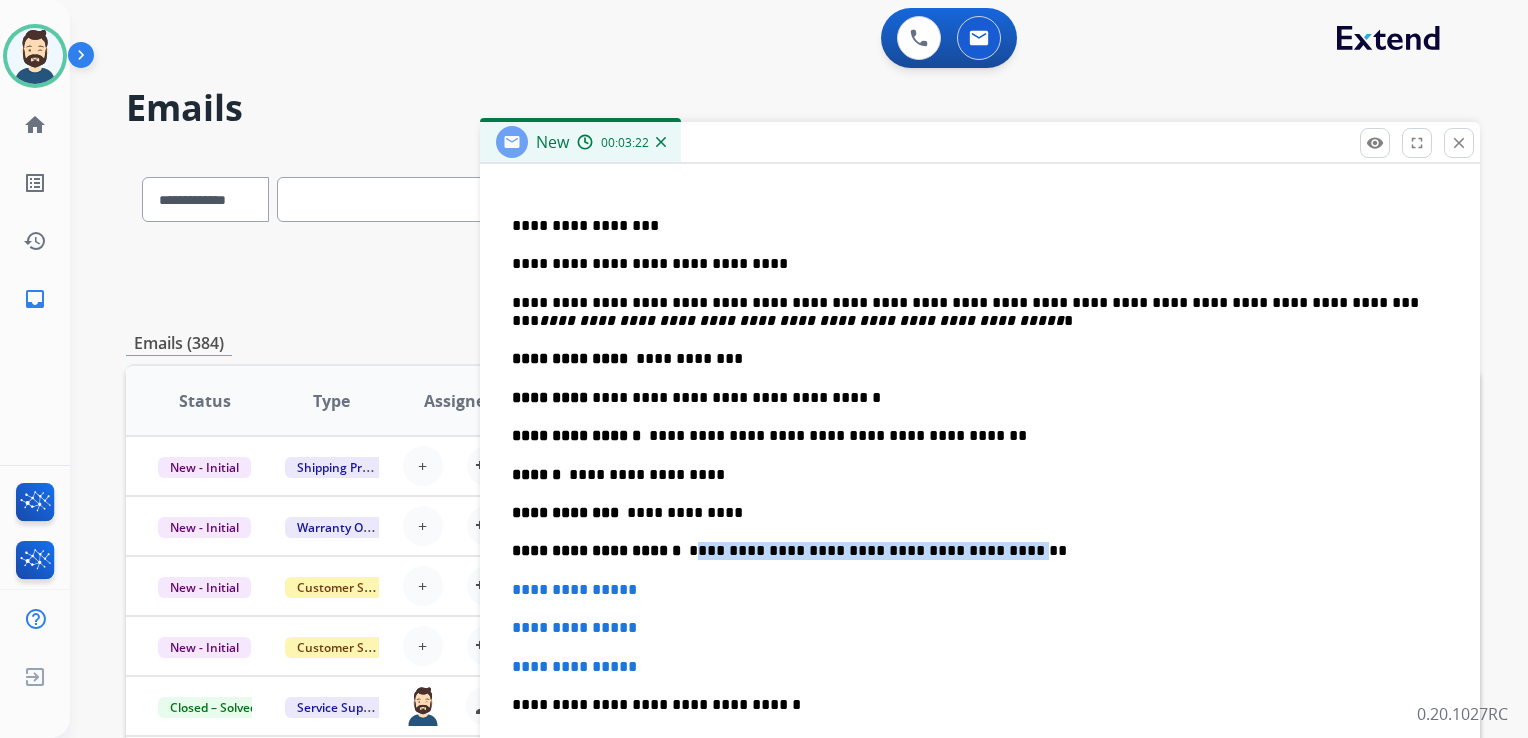 click on "**********" at bounding box center (972, 551) 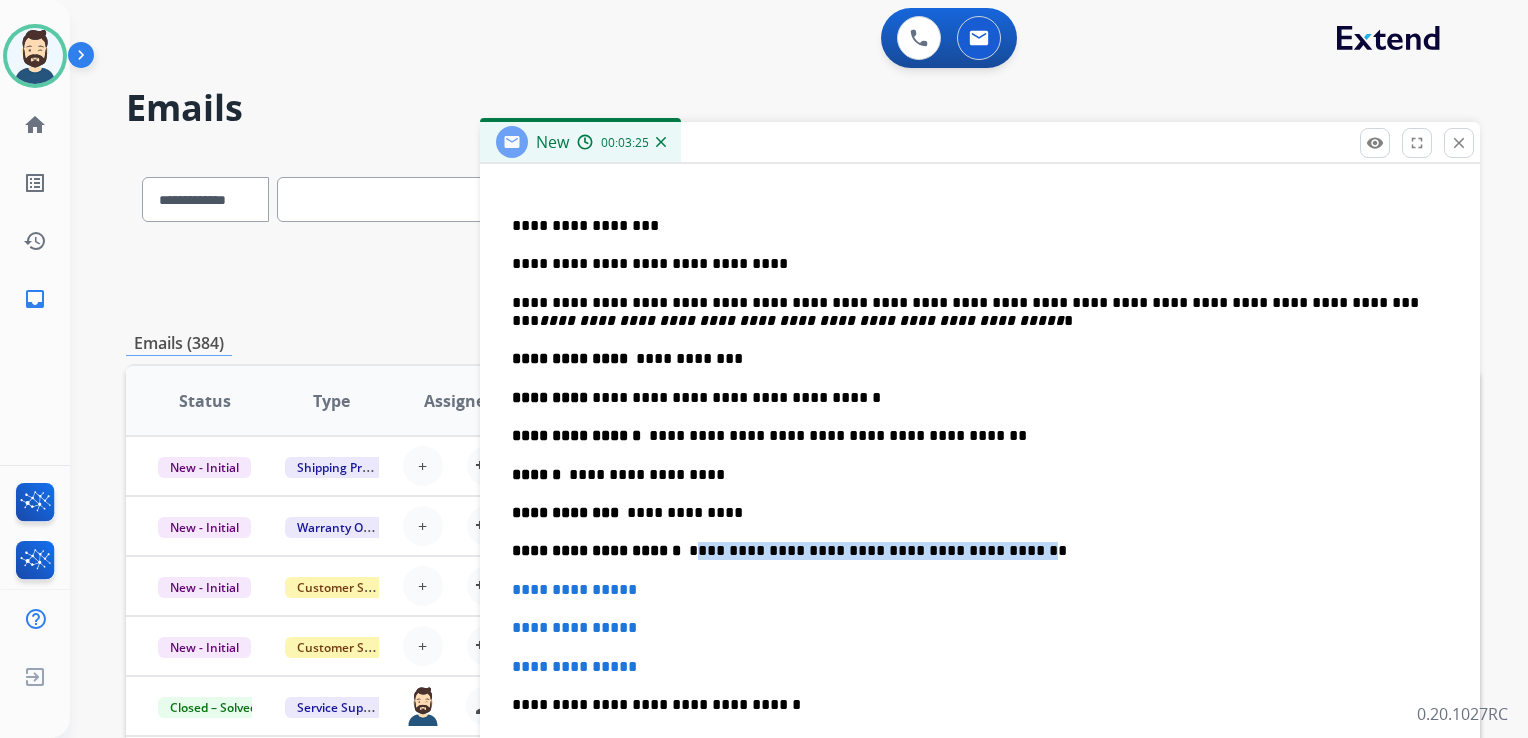 drag, startPoint x: 968, startPoint y: 549, endPoint x: 672, endPoint y: 542, distance: 296.08276 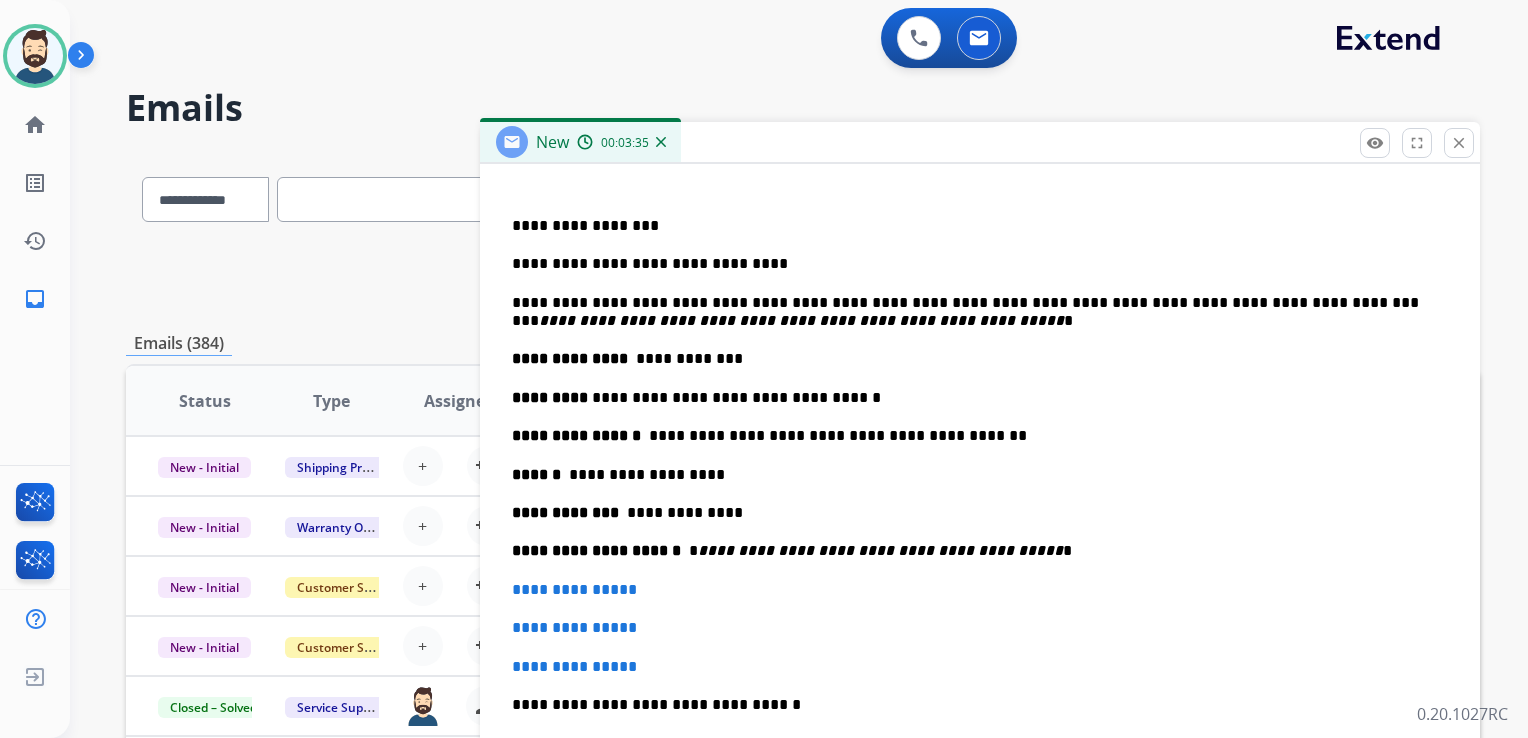 click on "**********" at bounding box center [972, 551] 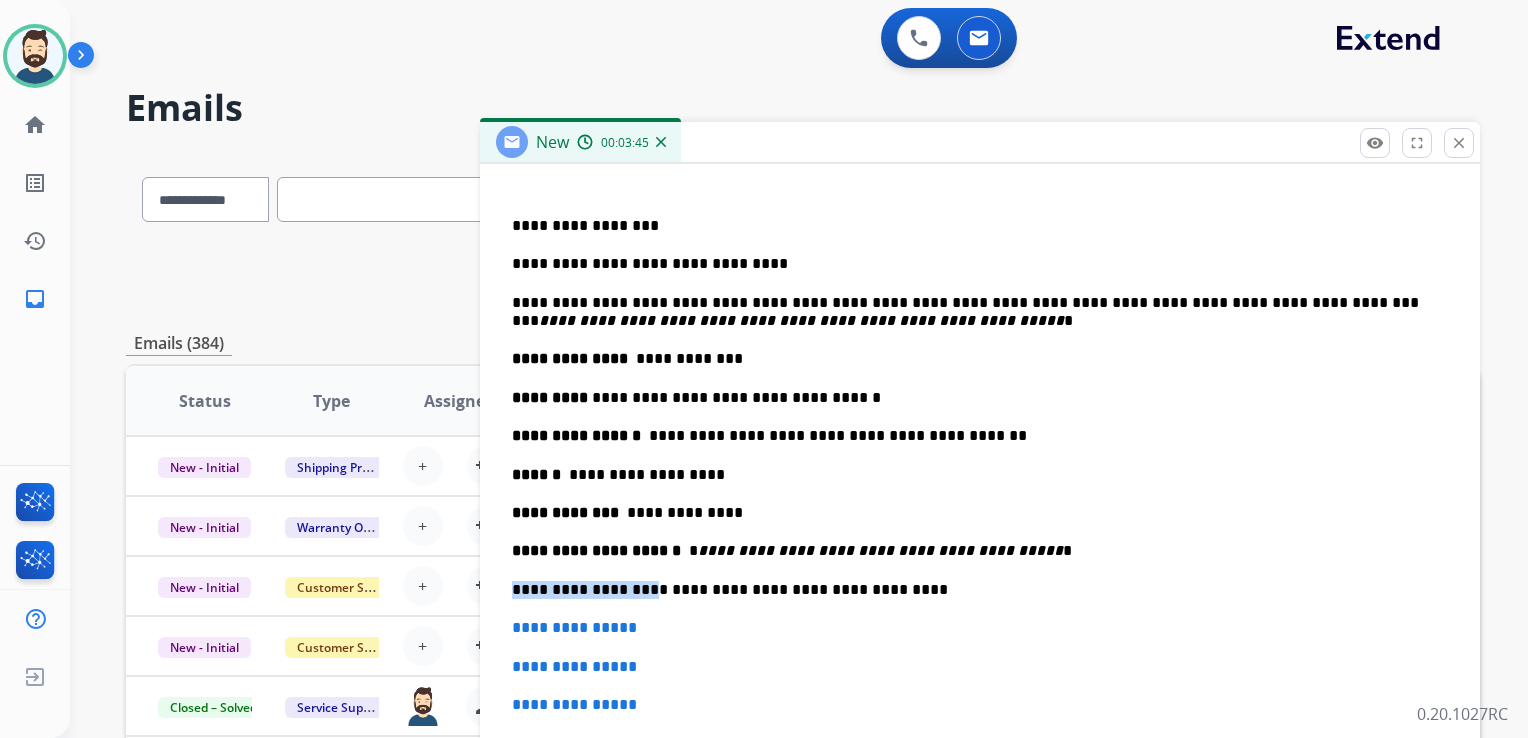 drag, startPoint x: 630, startPoint y: 589, endPoint x: 482, endPoint y: 576, distance: 148.56985 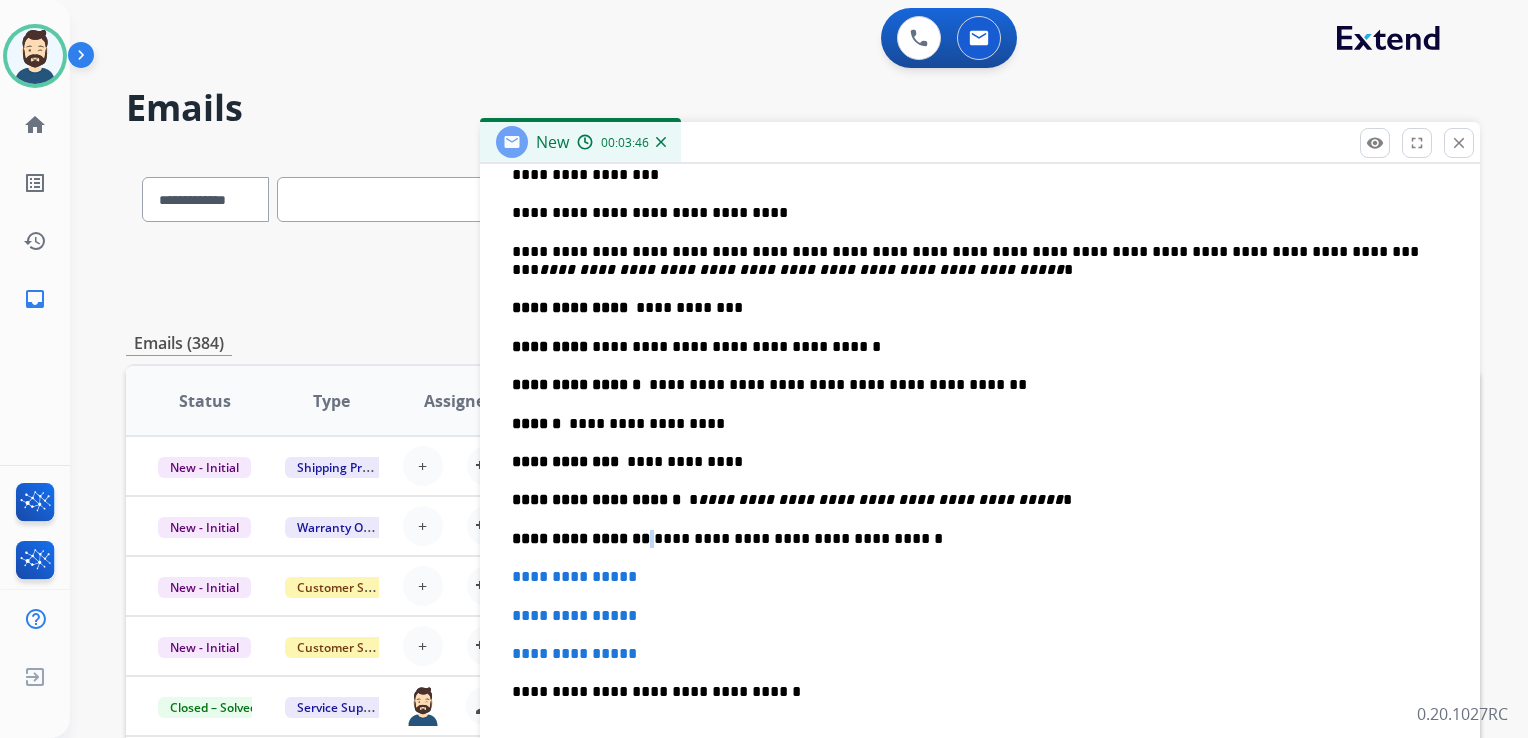 scroll, scrollTop: 693, scrollLeft: 0, axis: vertical 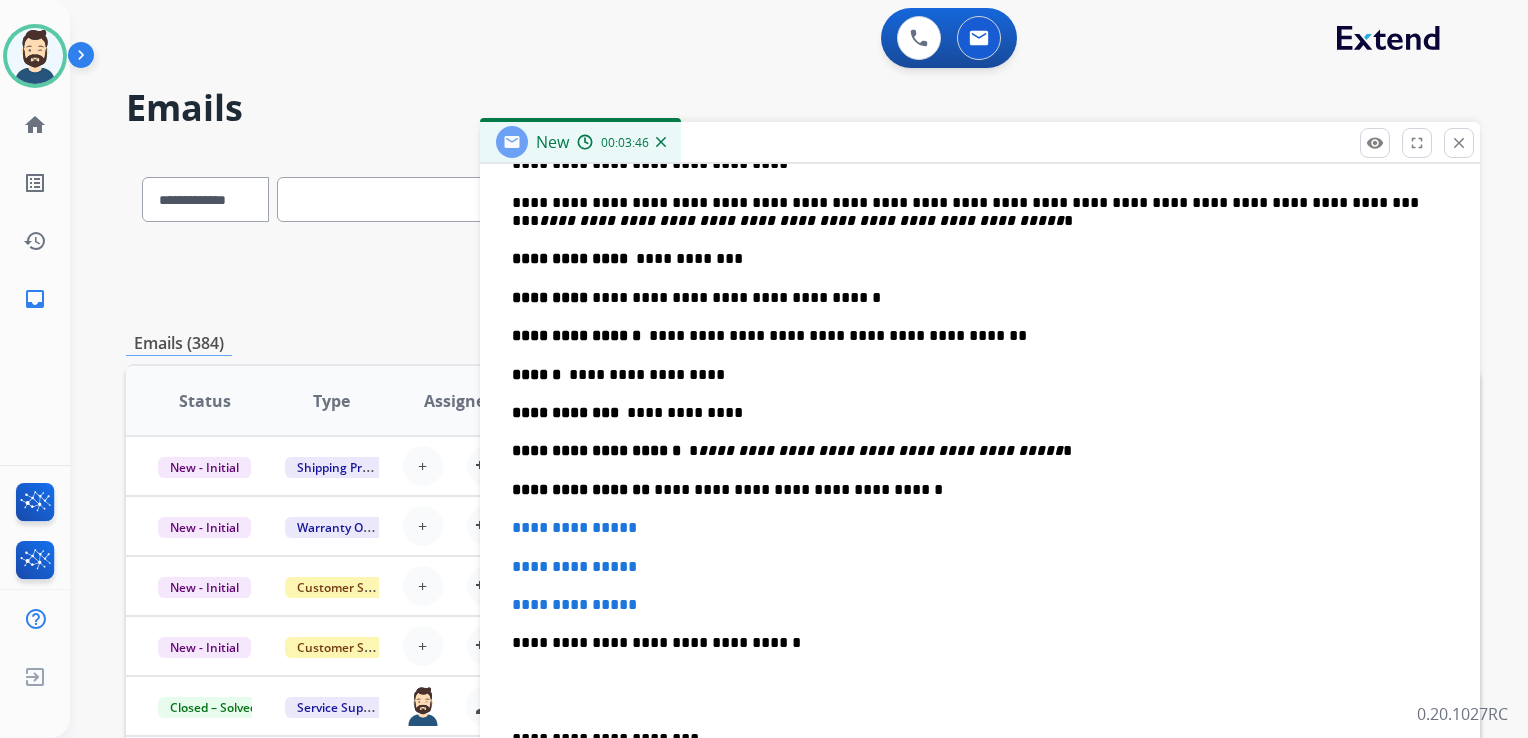 drag, startPoint x: 746, startPoint y: 566, endPoint x: 725, endPoint y: 570, distance: 21.377558 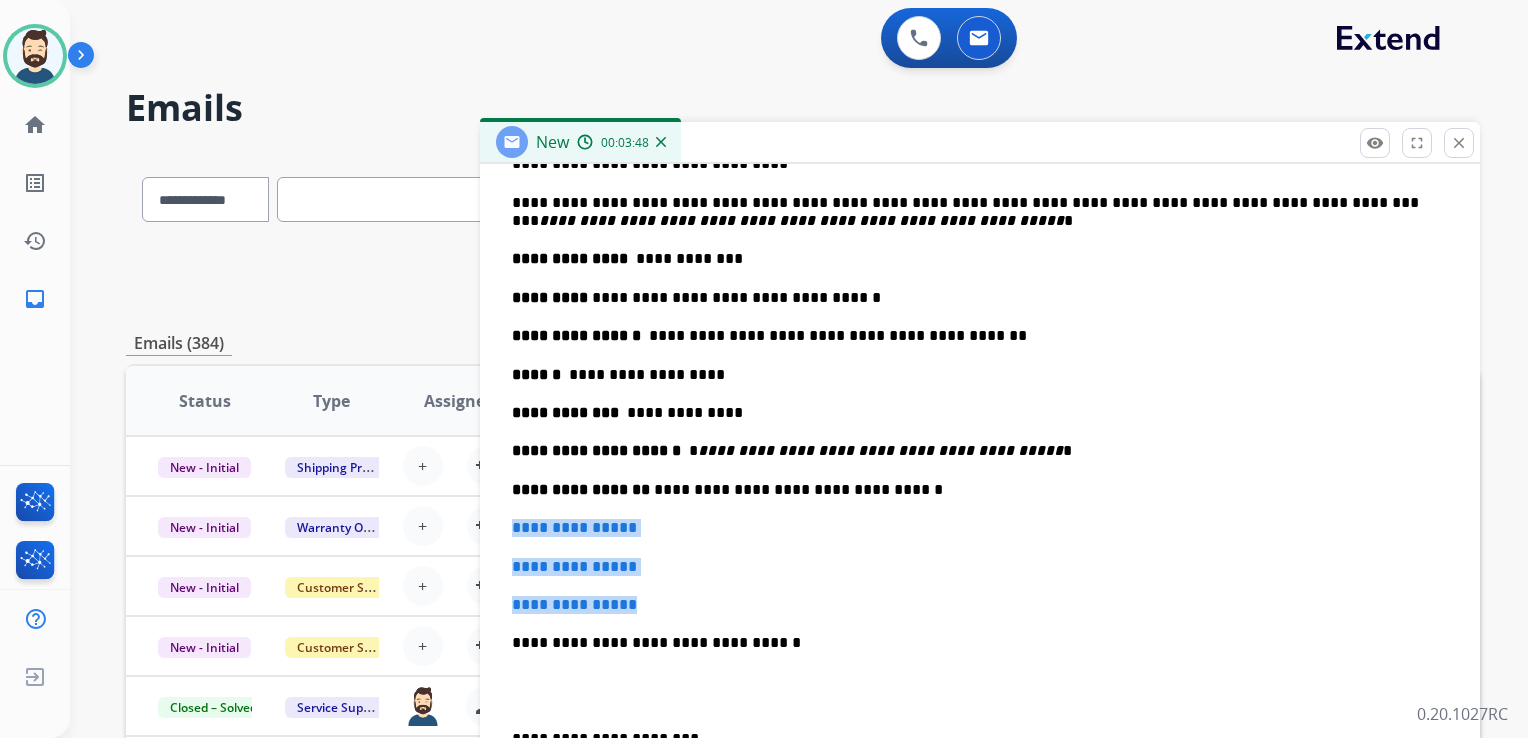 drag, startPoint x: 508, startPoint y: 526, endPoint x: 668, endPoint y: 585, distance: 170.53152 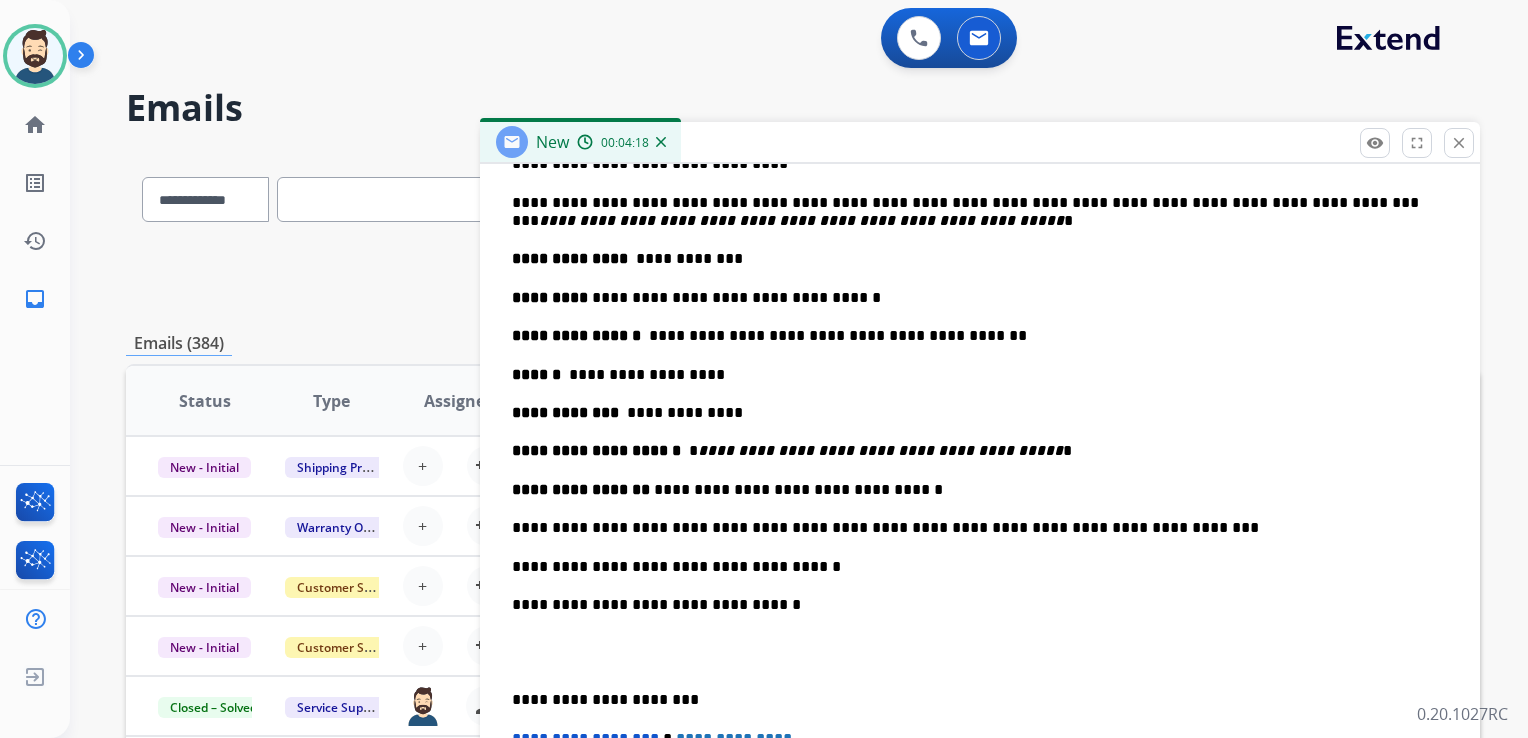 click on "**********" at bounding box center (972, 605) 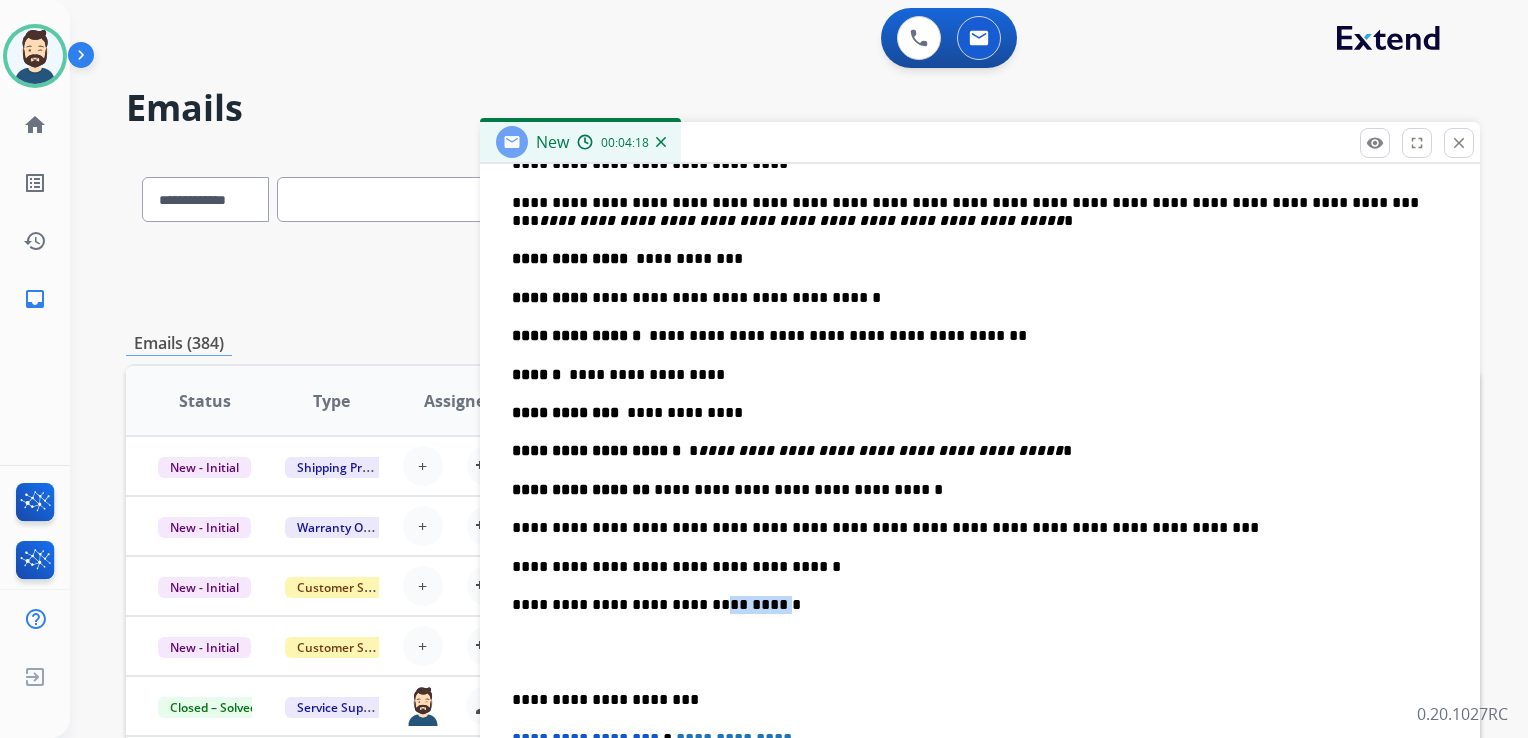 click on "**********" at bounding box center (972, 605) 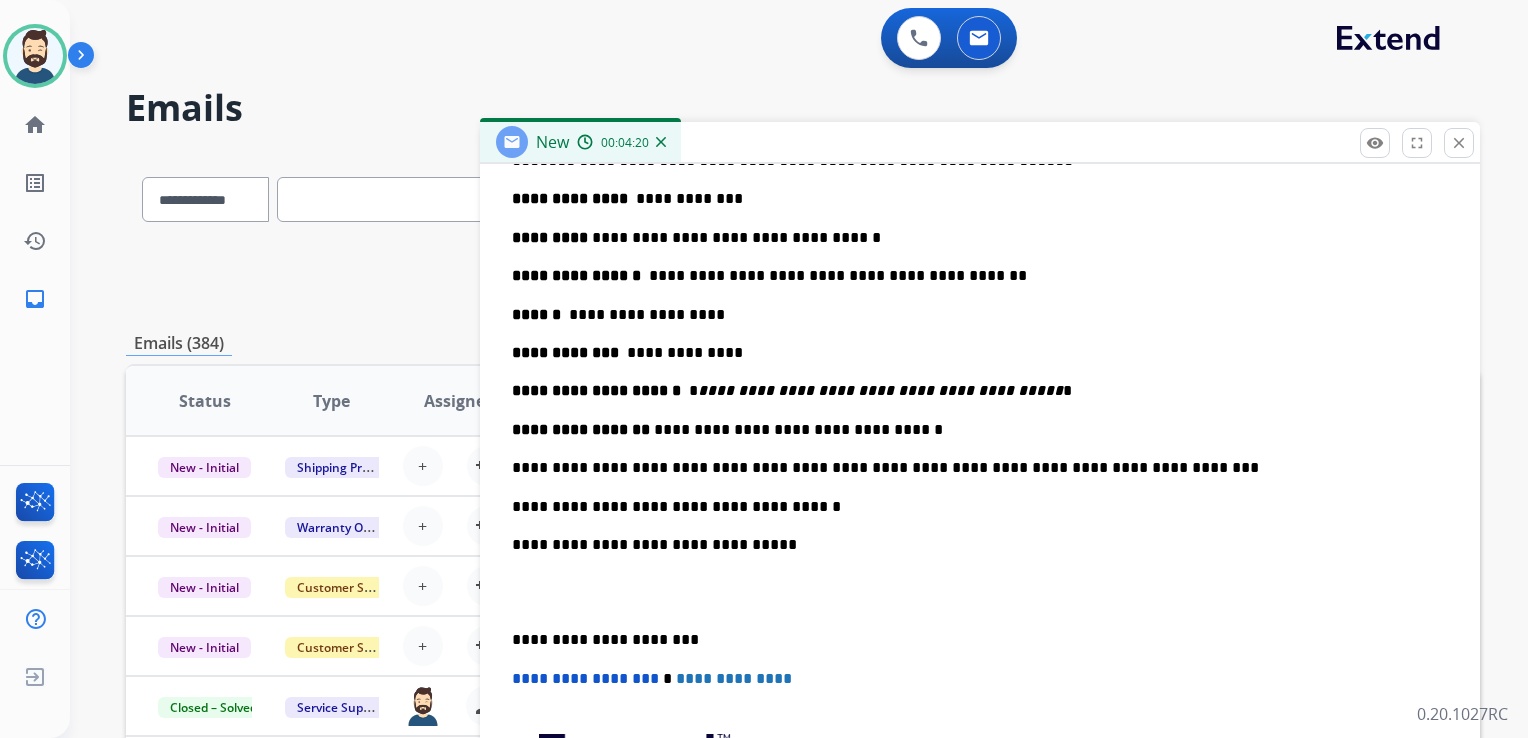 scroll, scrollTop: 785, scrollLeft: 0, axis: vertical 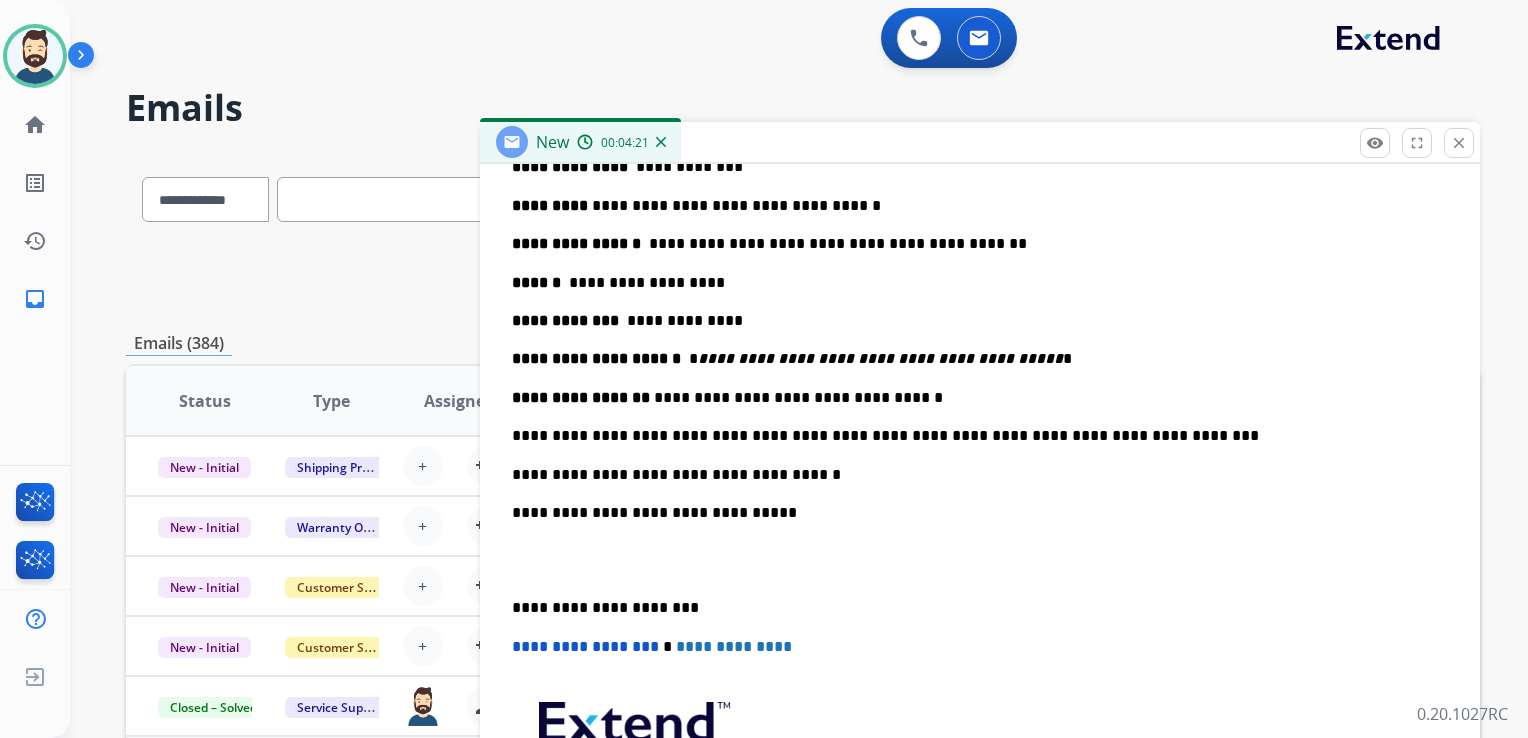click on "**********" at bounding box center (980, 397) 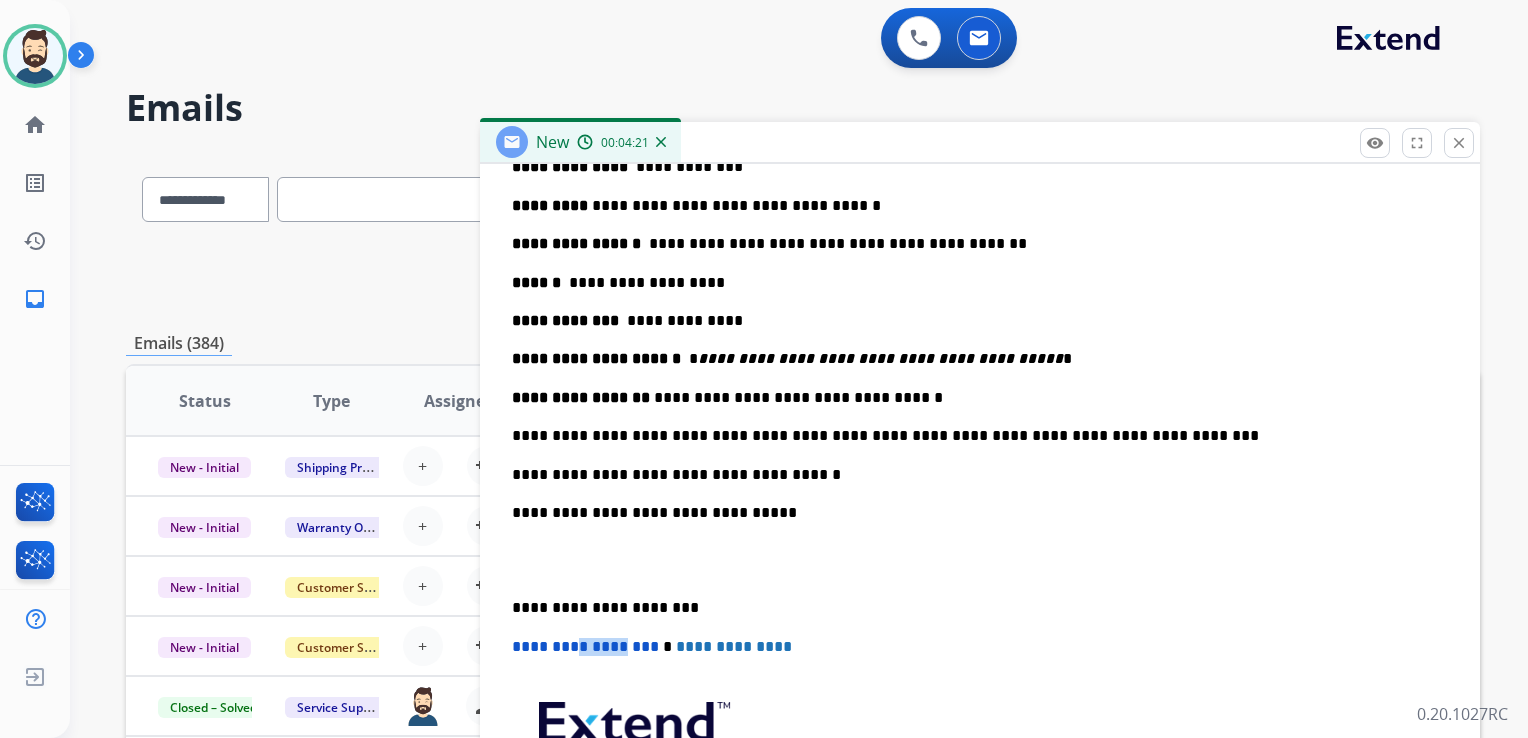 click on "**********" at bounding box center [980, 397] 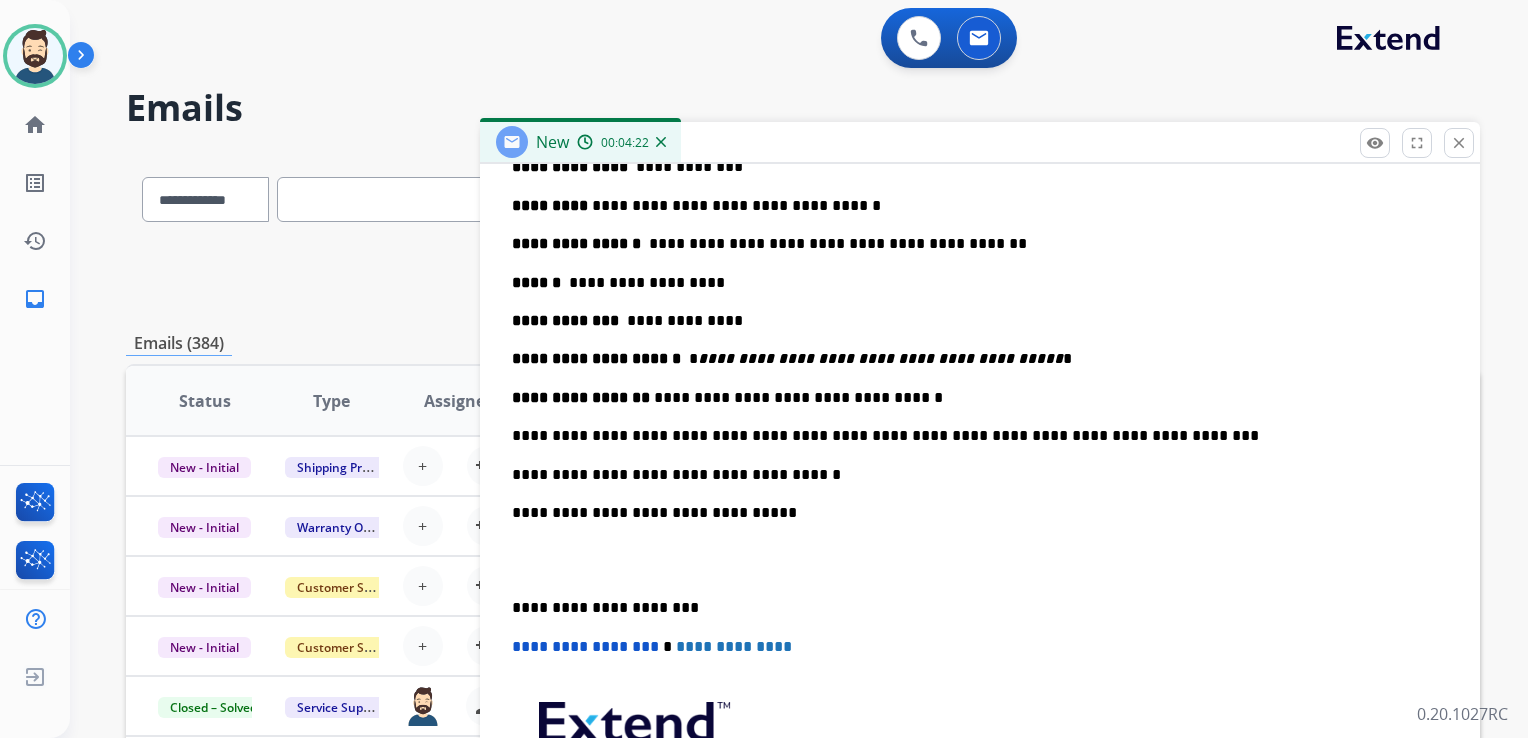 click on "**********" at bounding box center (972, 608) 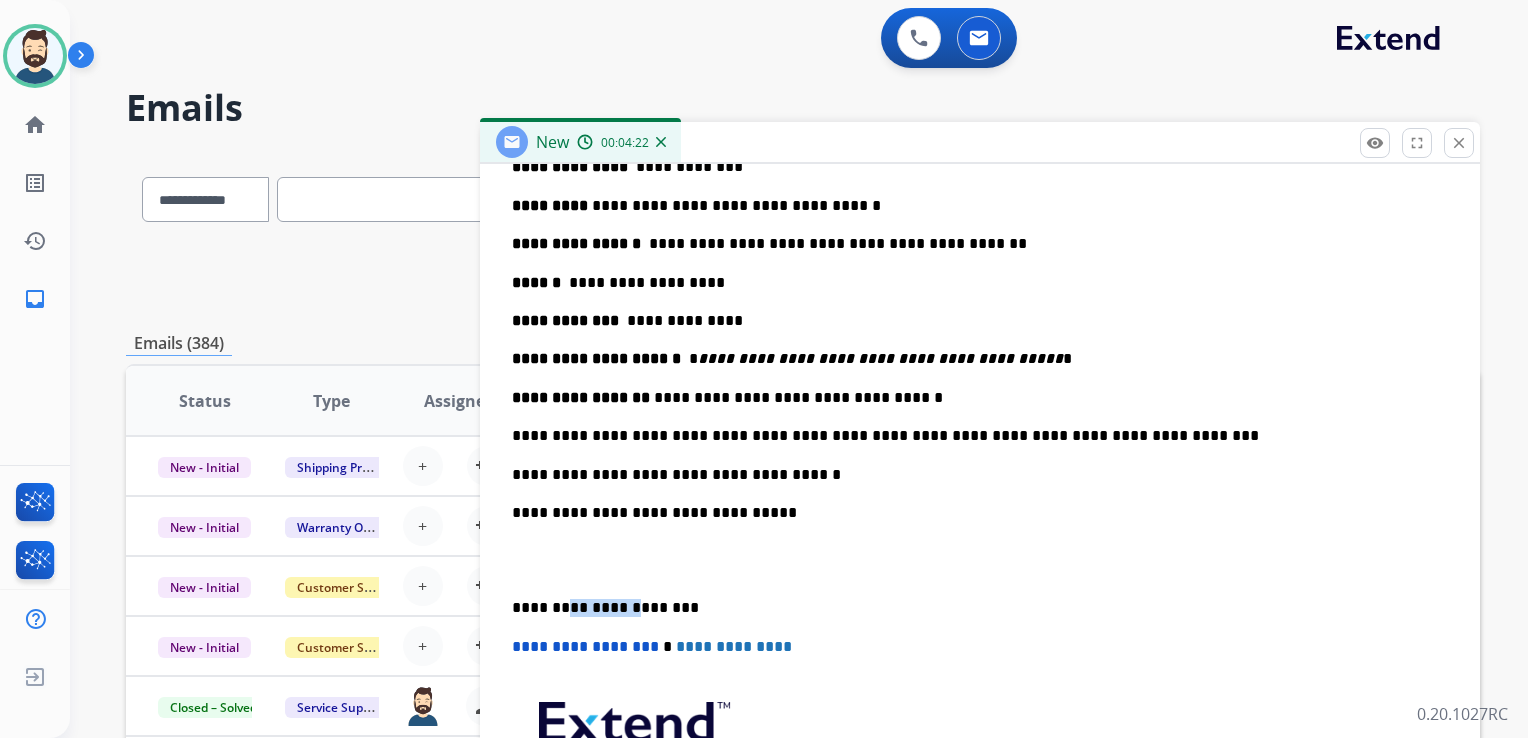click on "**********" at bounding box center [972, 608] 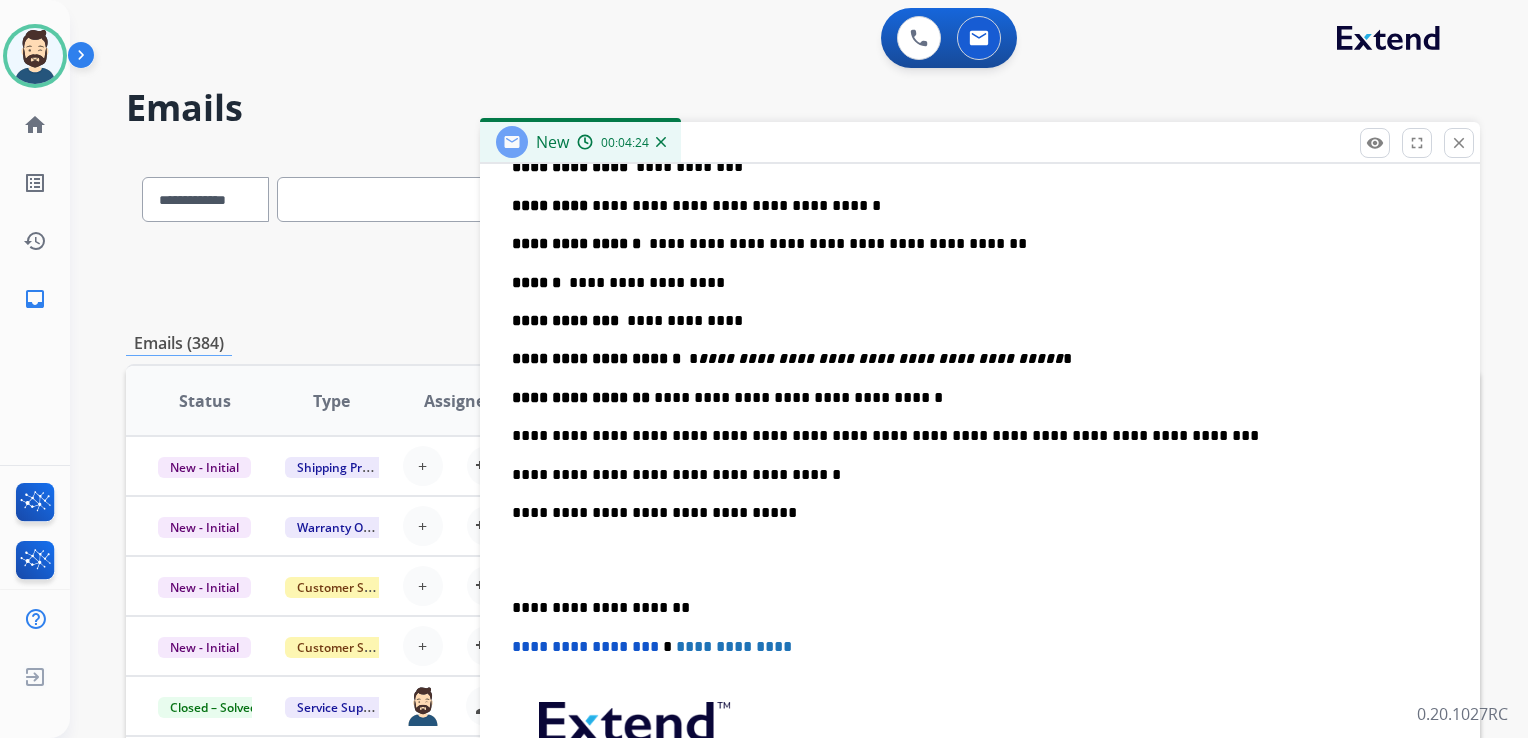 click on "**********" at bounding box center (585, 646) 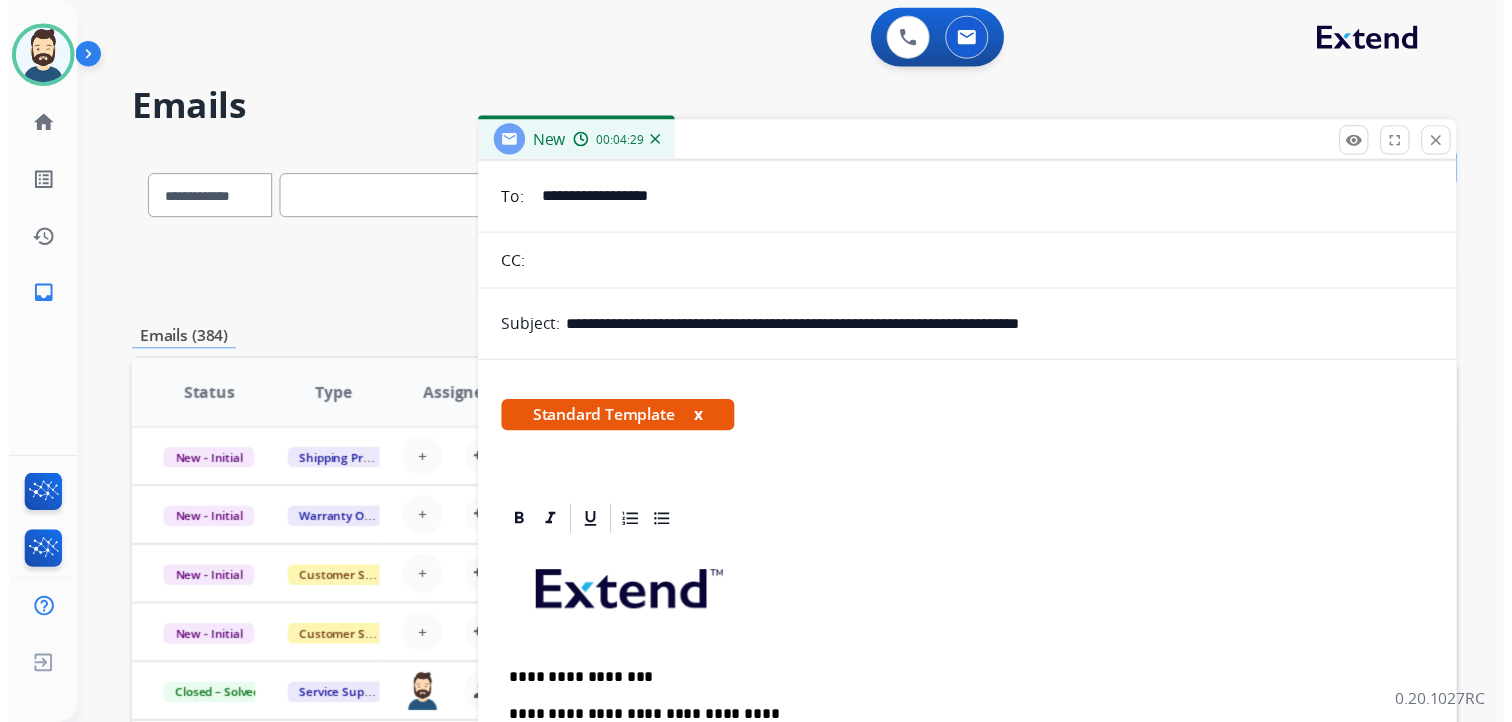 scroll, scrollTop: 0, scrollLeft: 0, axis: both 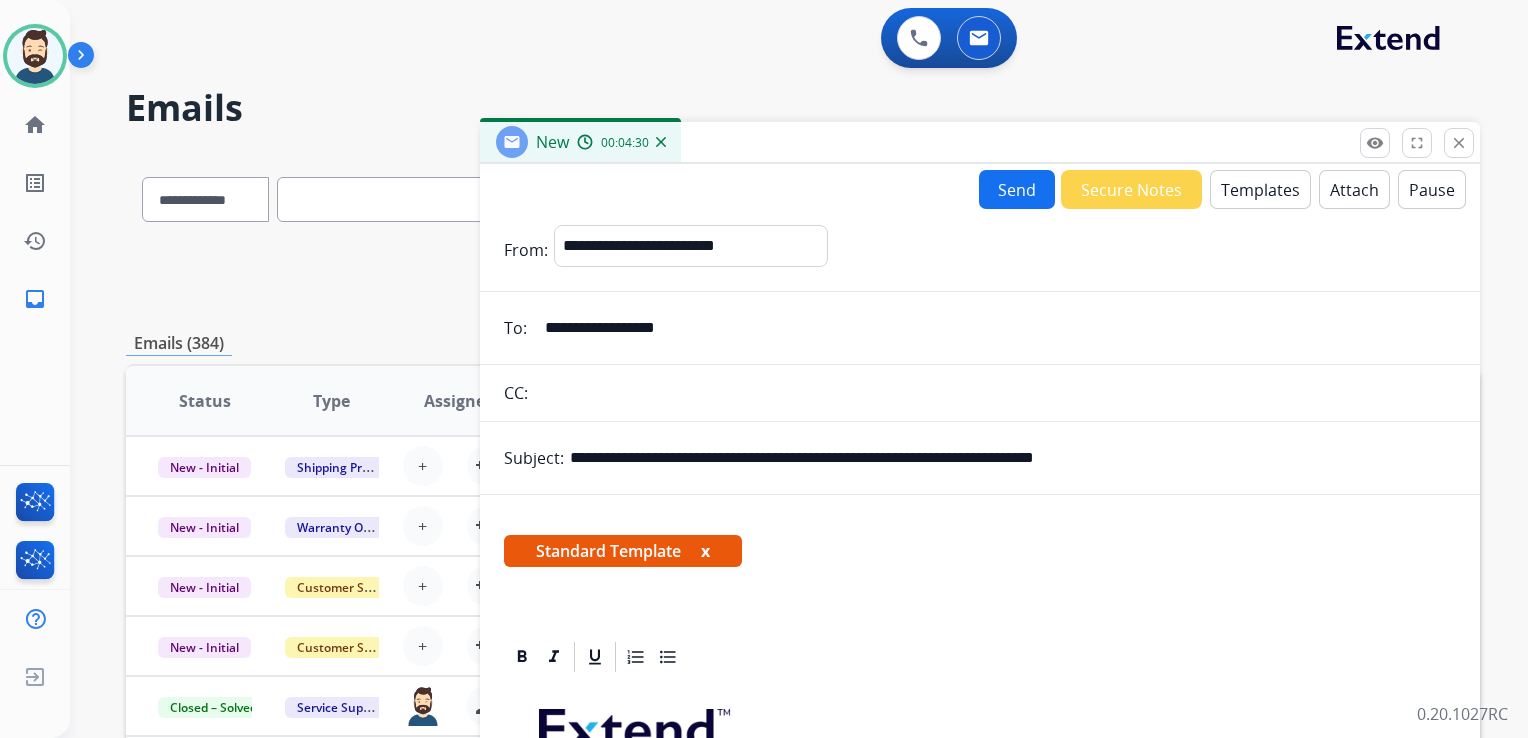 click on "Send" at bounding box center (1017, 189) 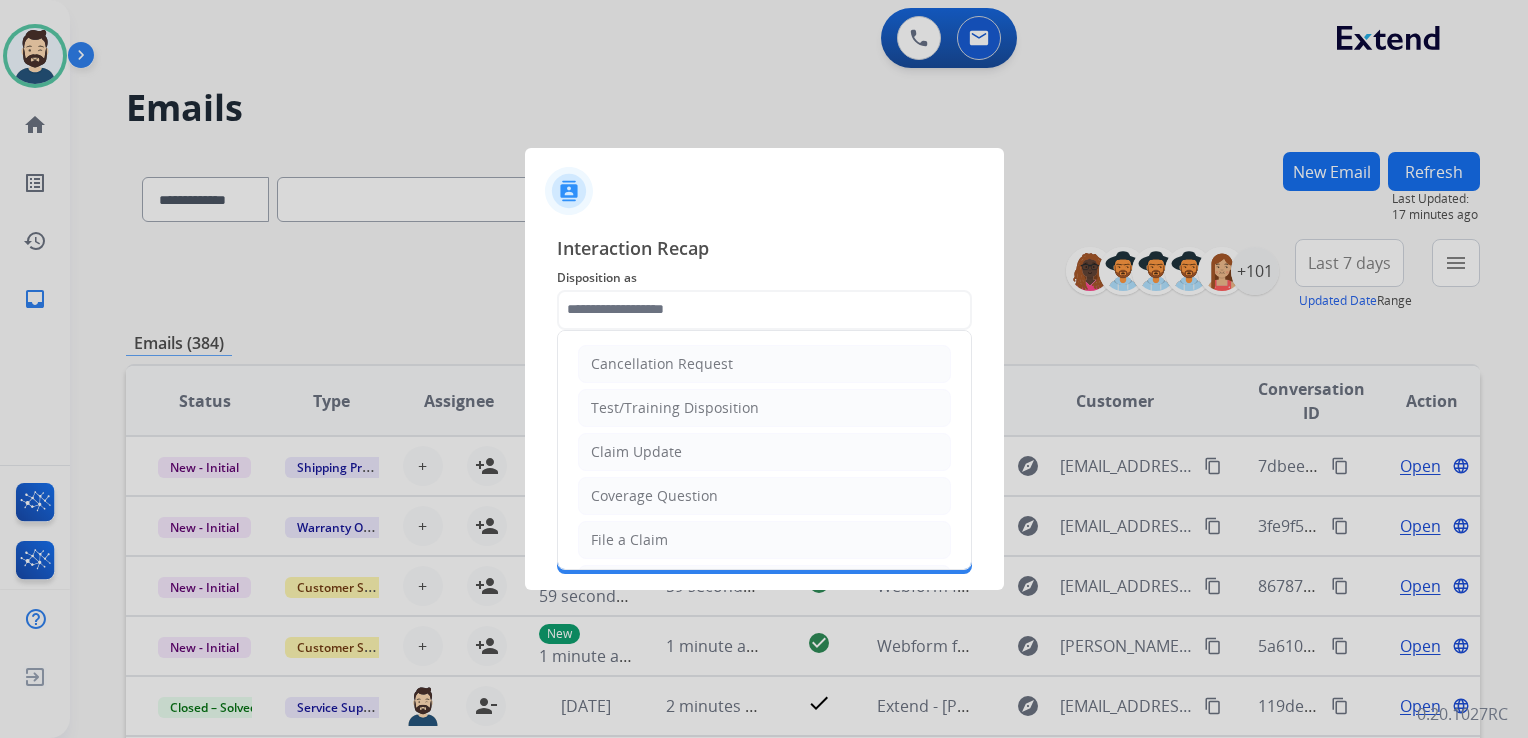 click 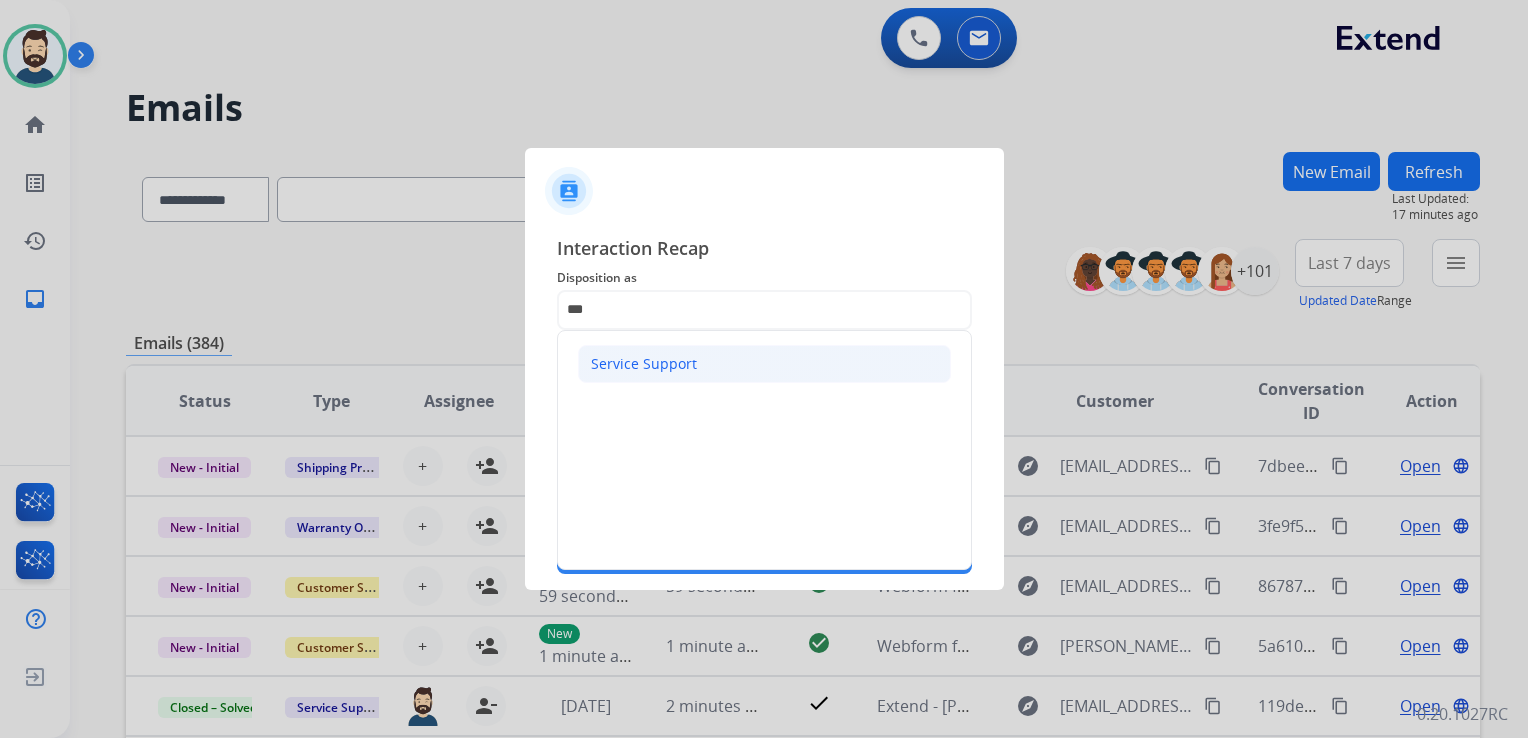 click on "Service Support" 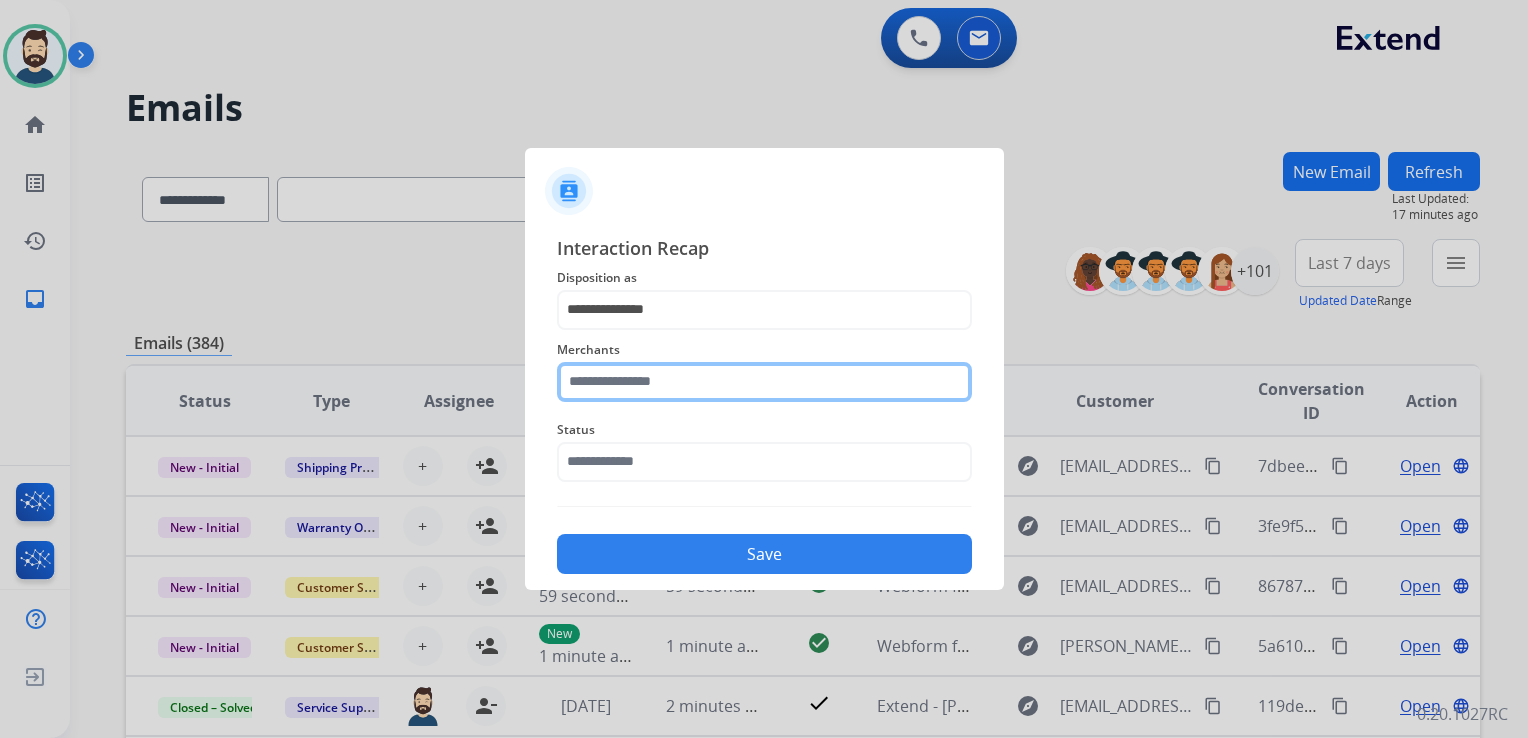 click 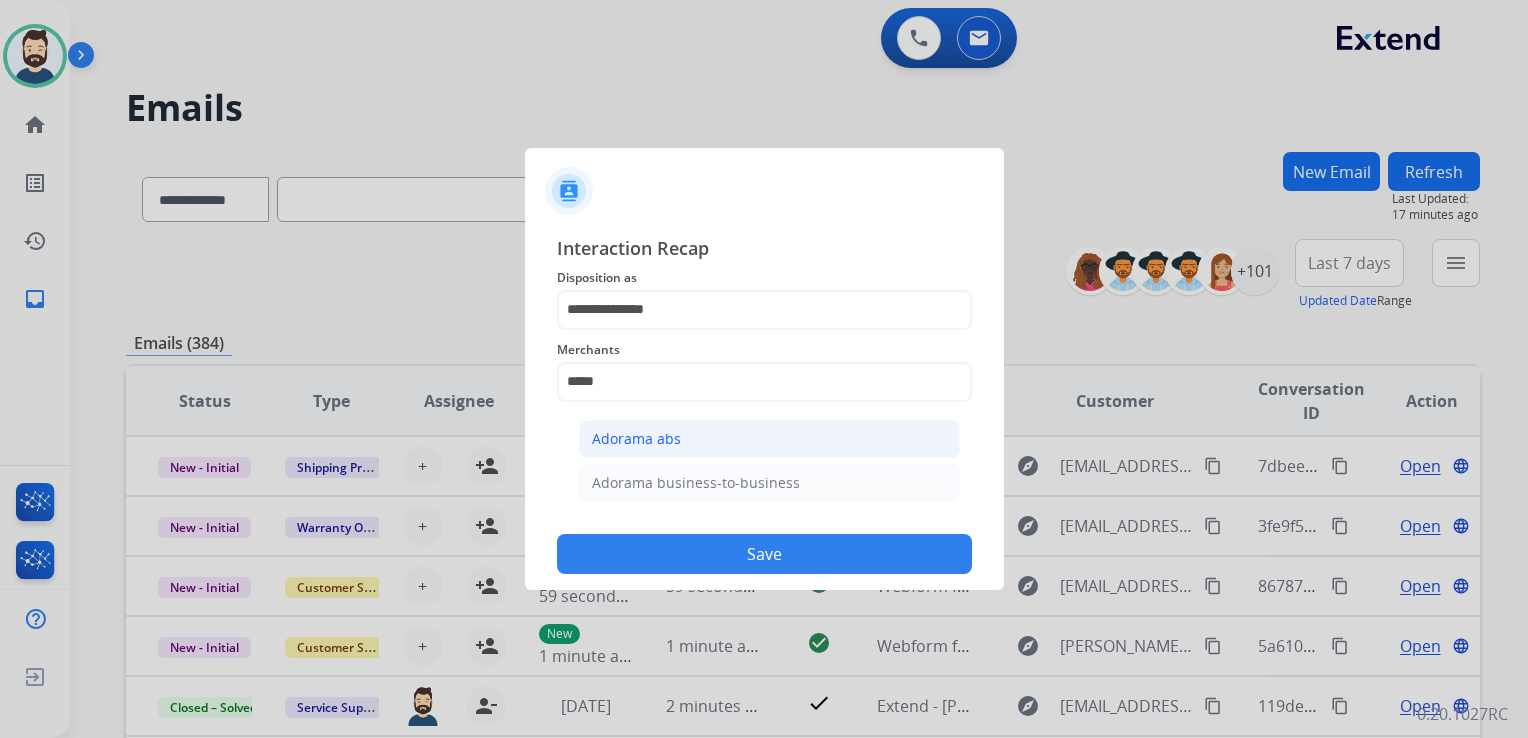 click on "Adorama abs" 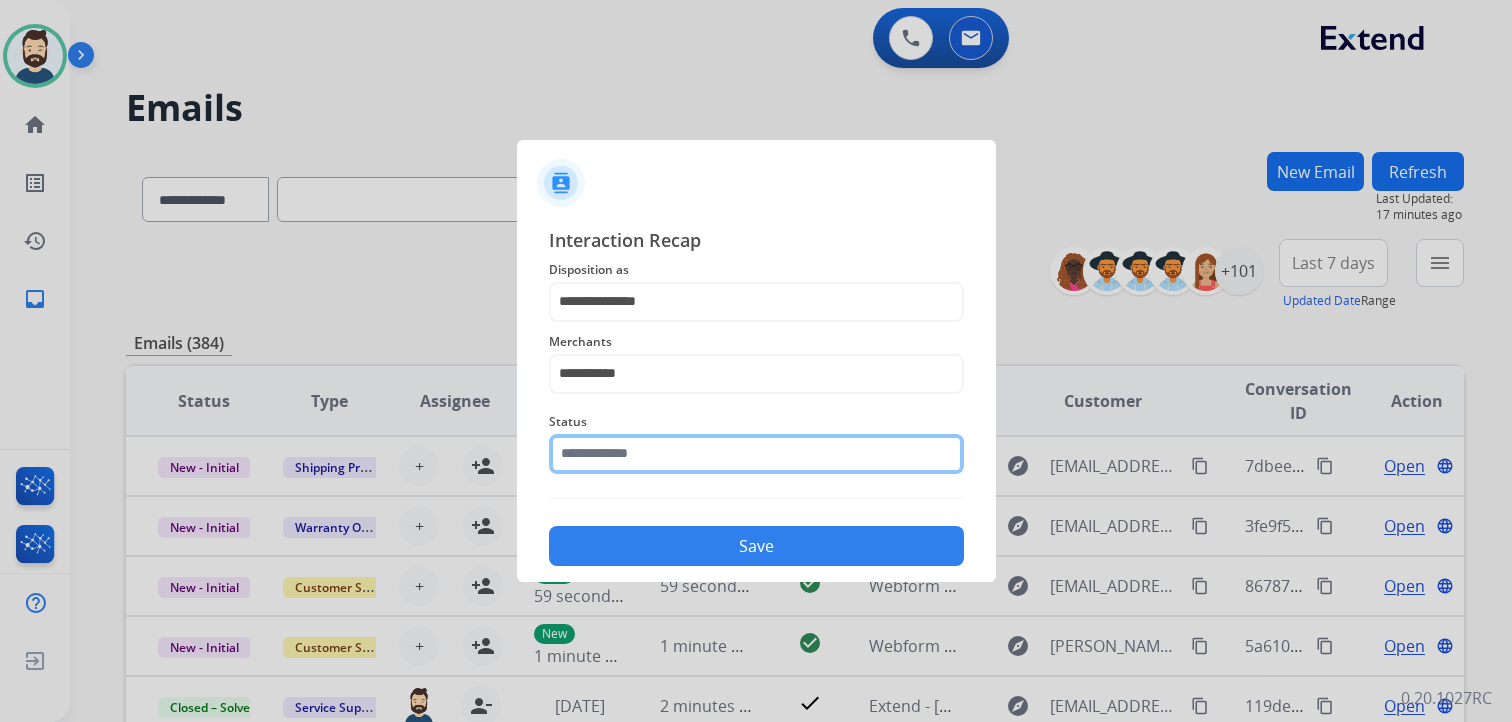 click 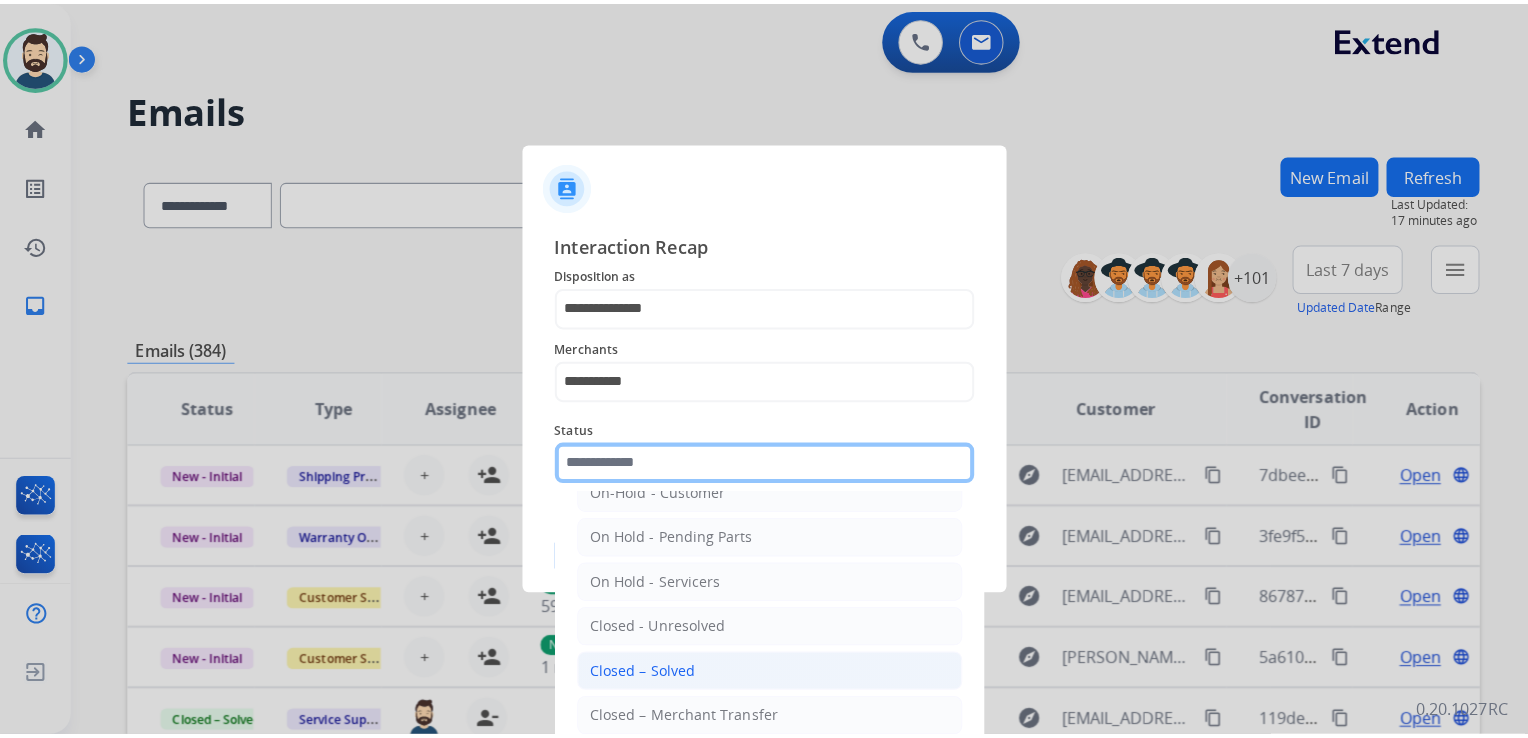 scroll, scrollTop: 116, scrollLeft: 0, axis: vertical 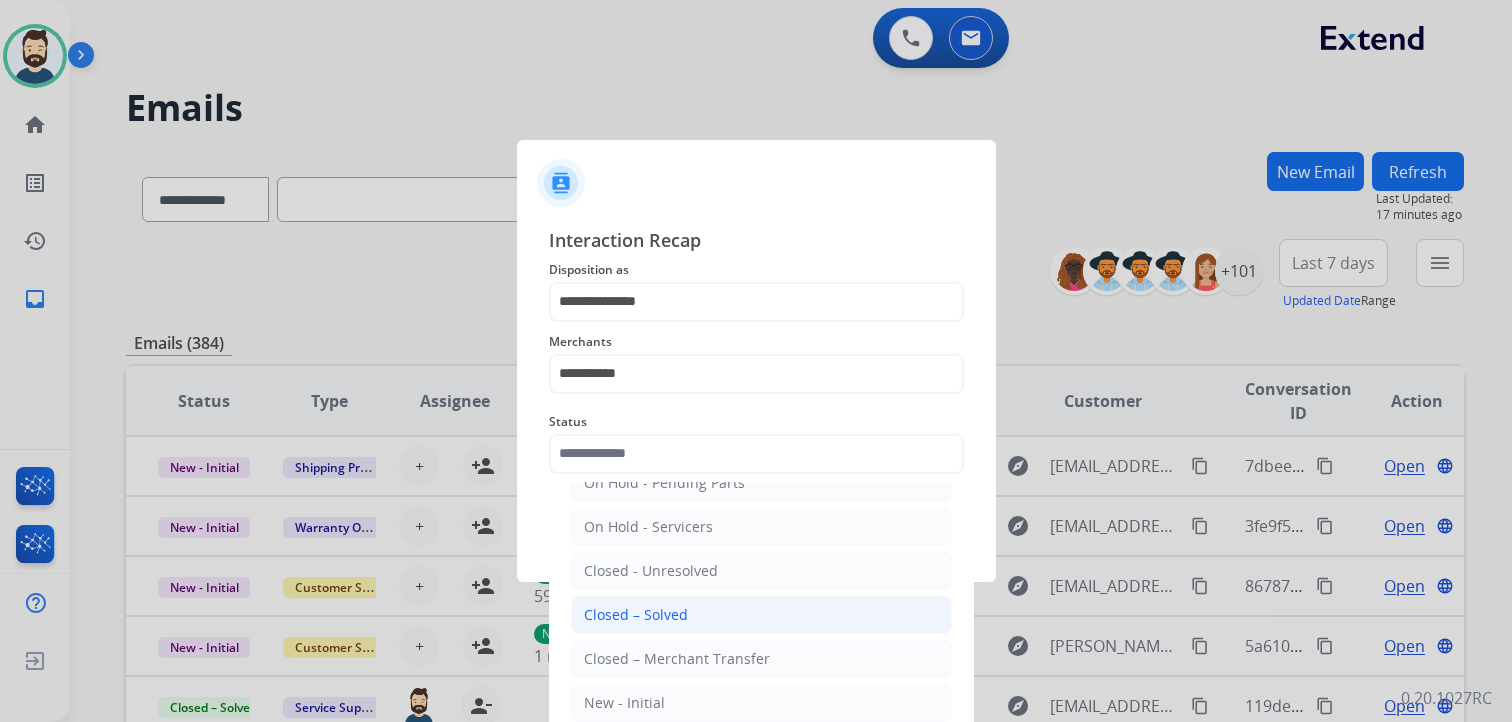 click on "Closed – Solved" 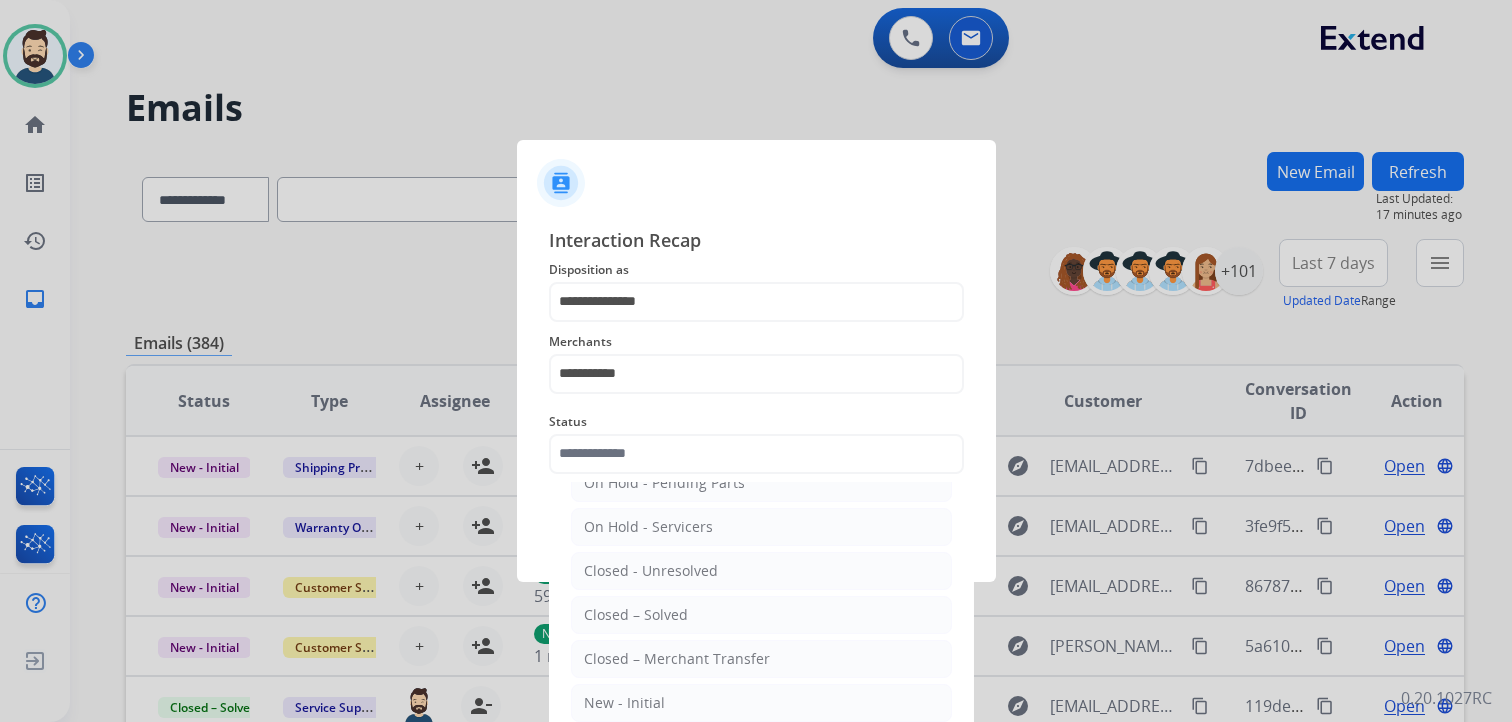 type on "**********" 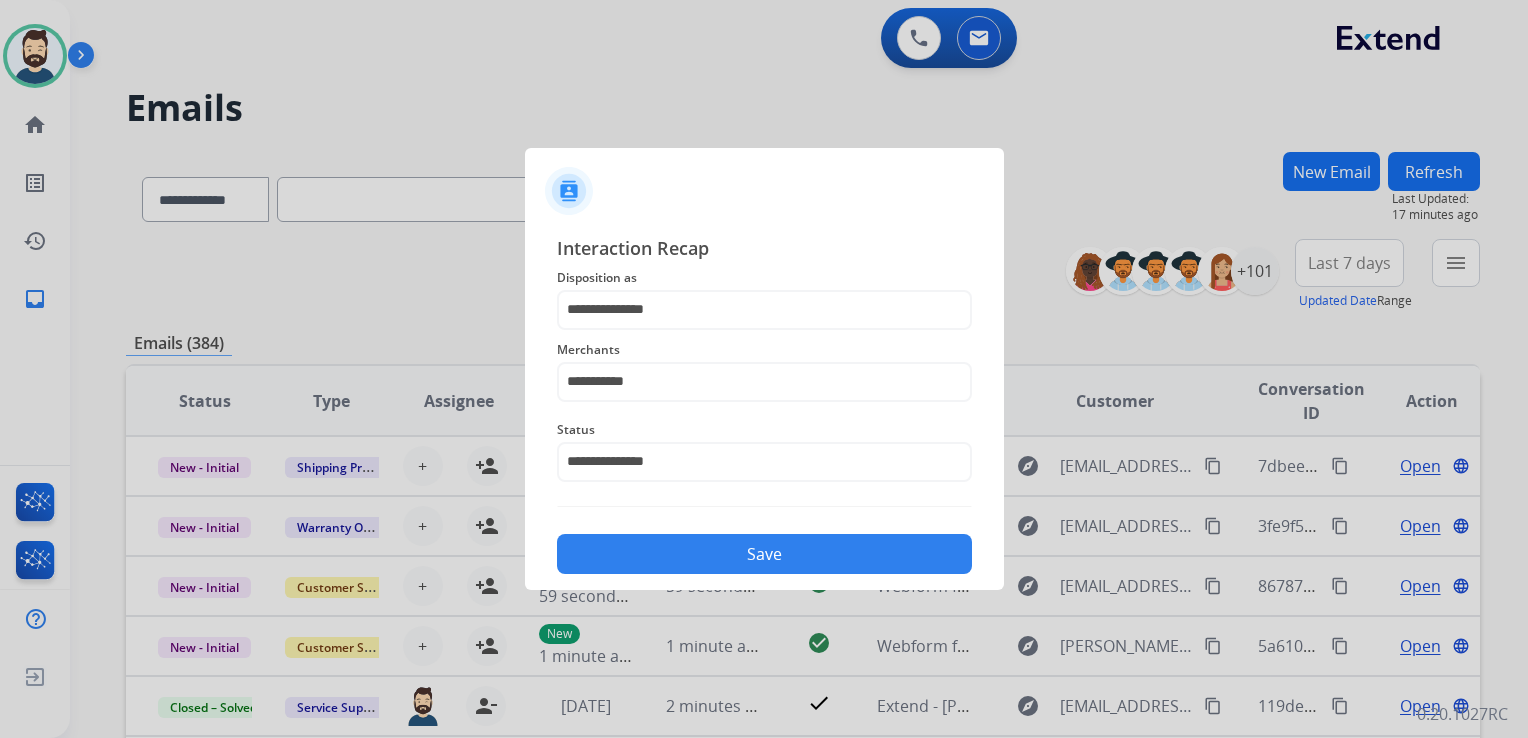 click on "Save" 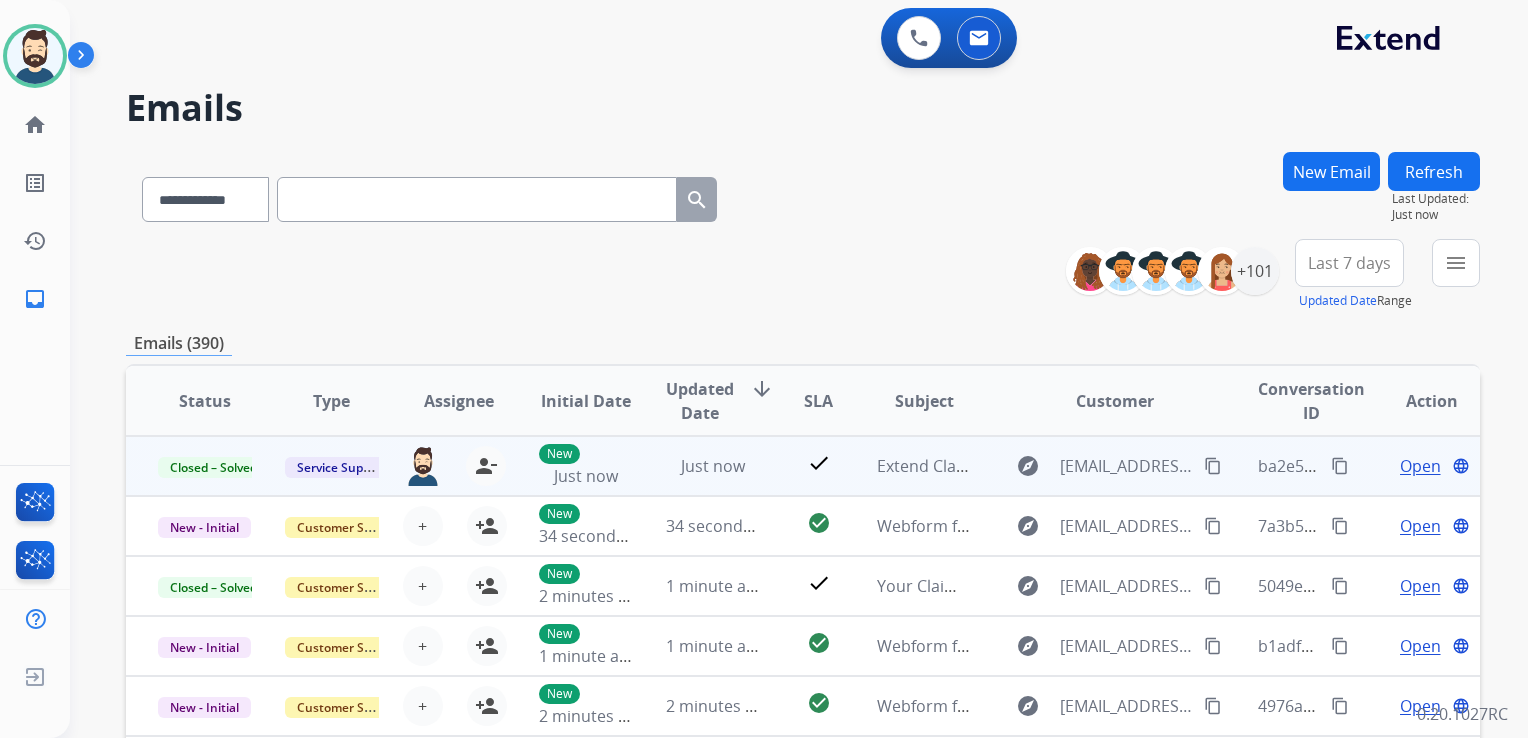 click on "content_copy" at bounding box center [1340, 466] 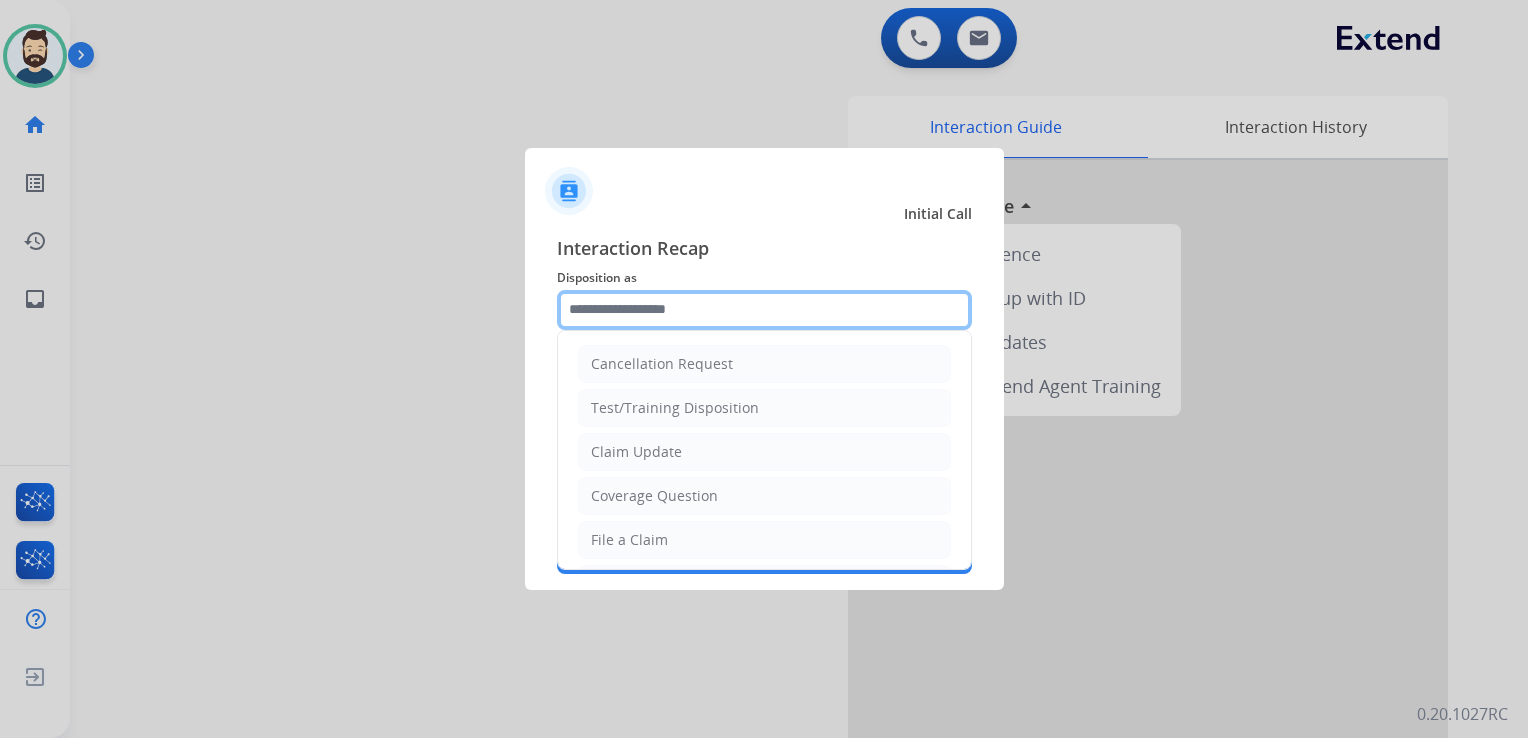 click 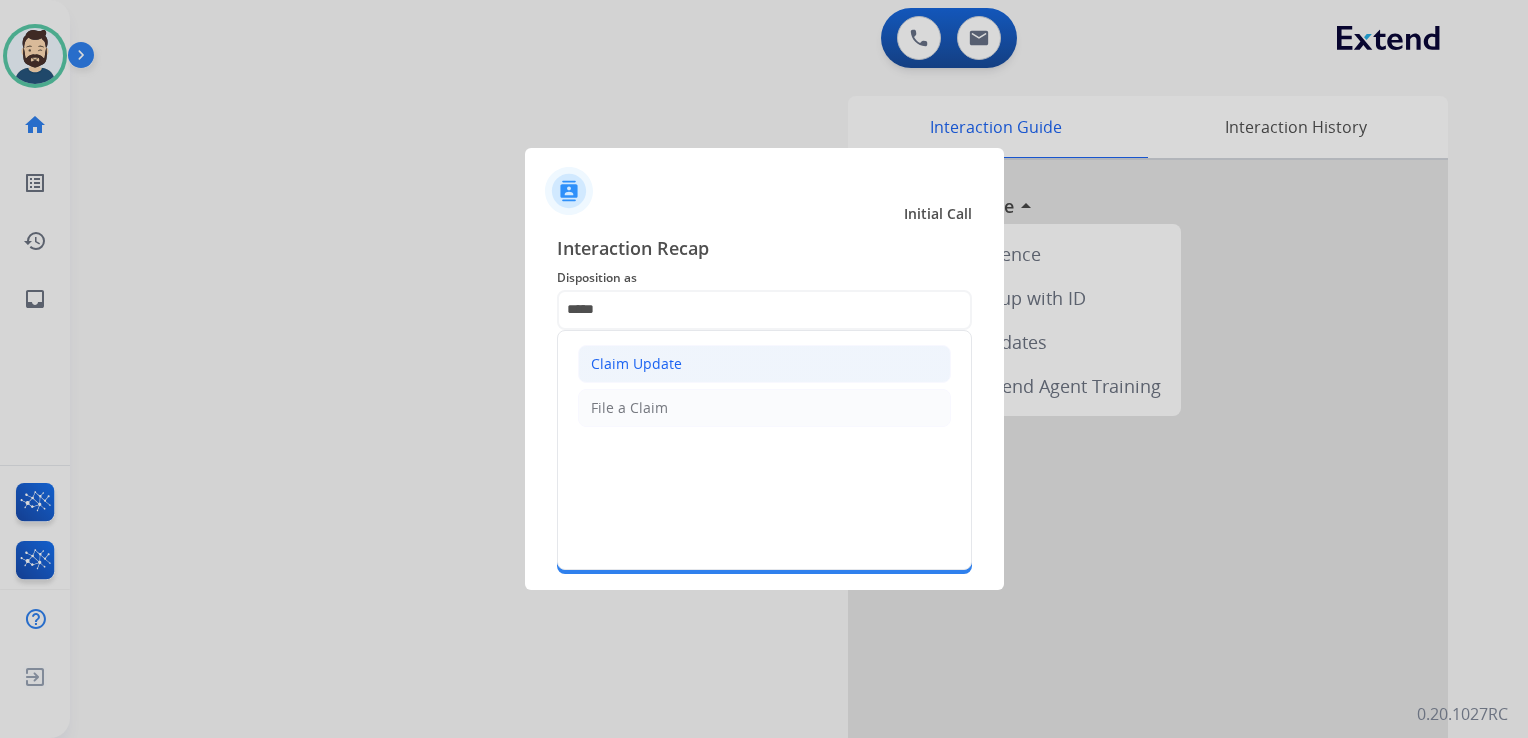 click on "Claim Update" 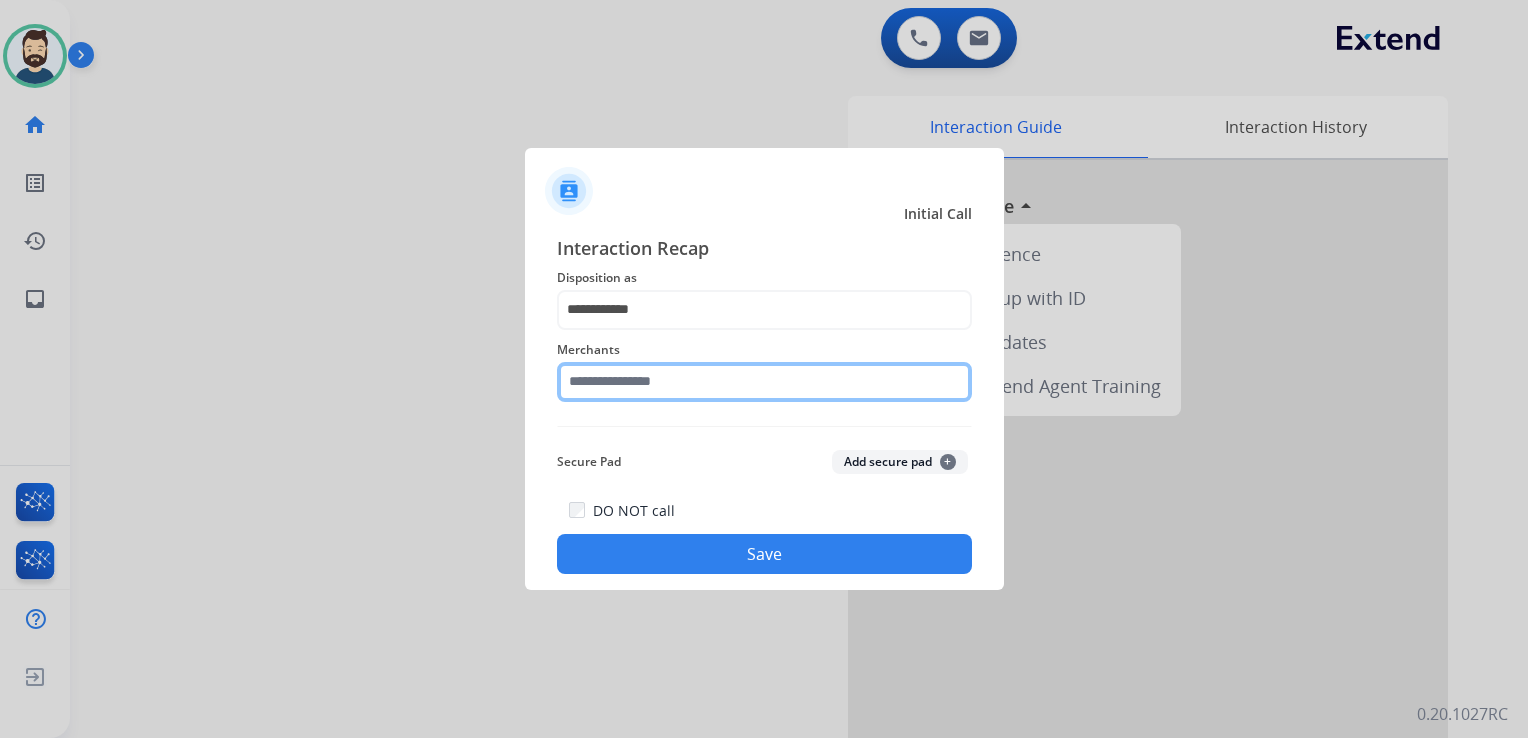 click 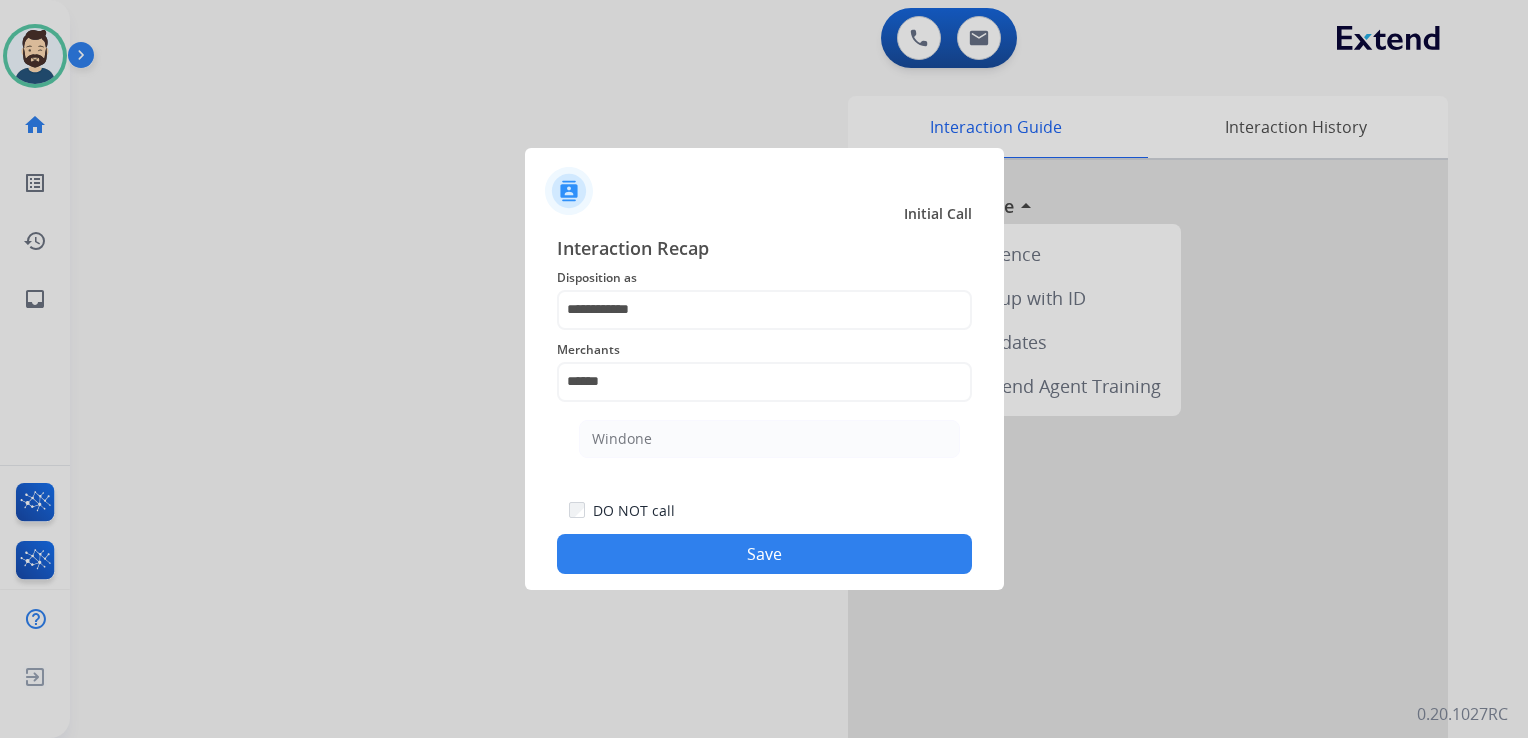 click on "Windone" 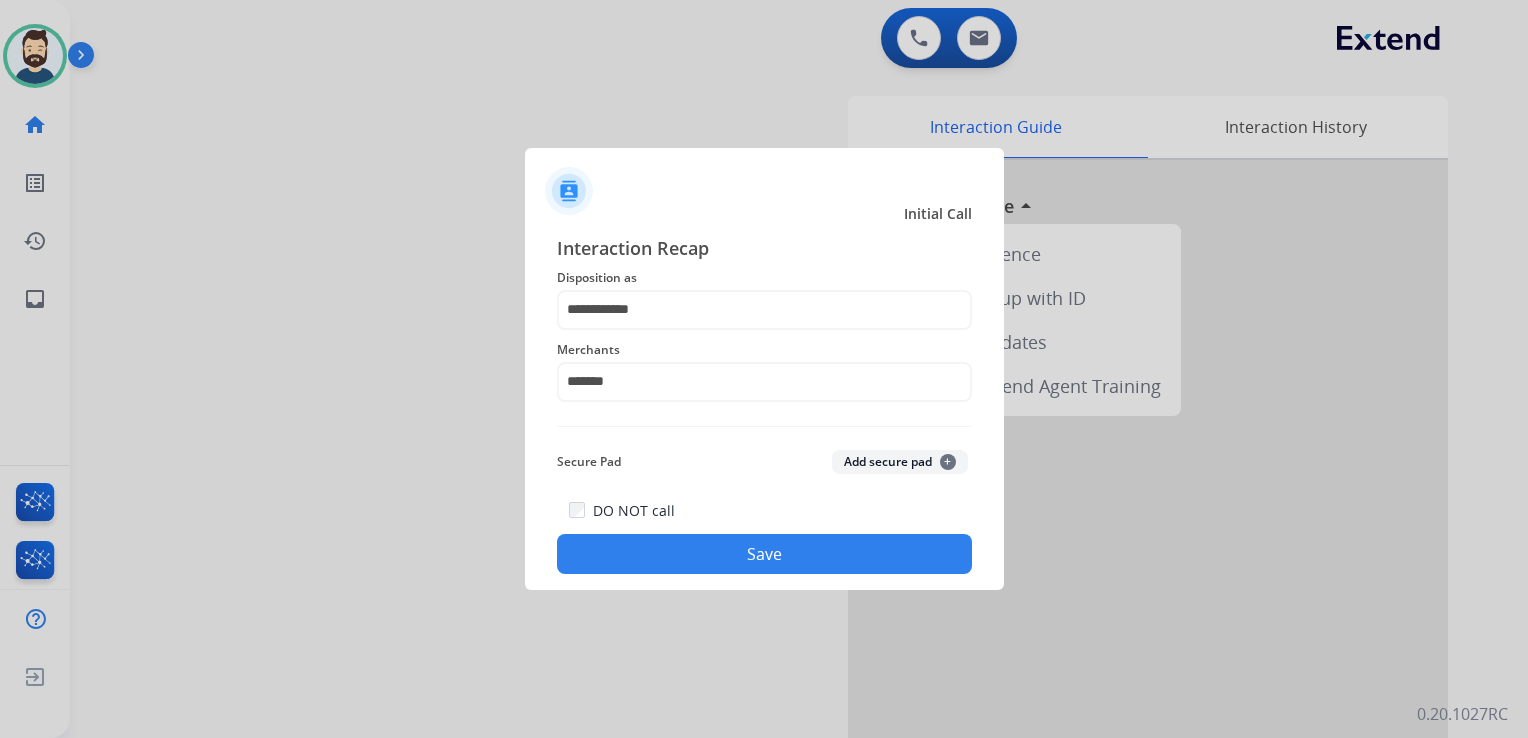 click on "Save" 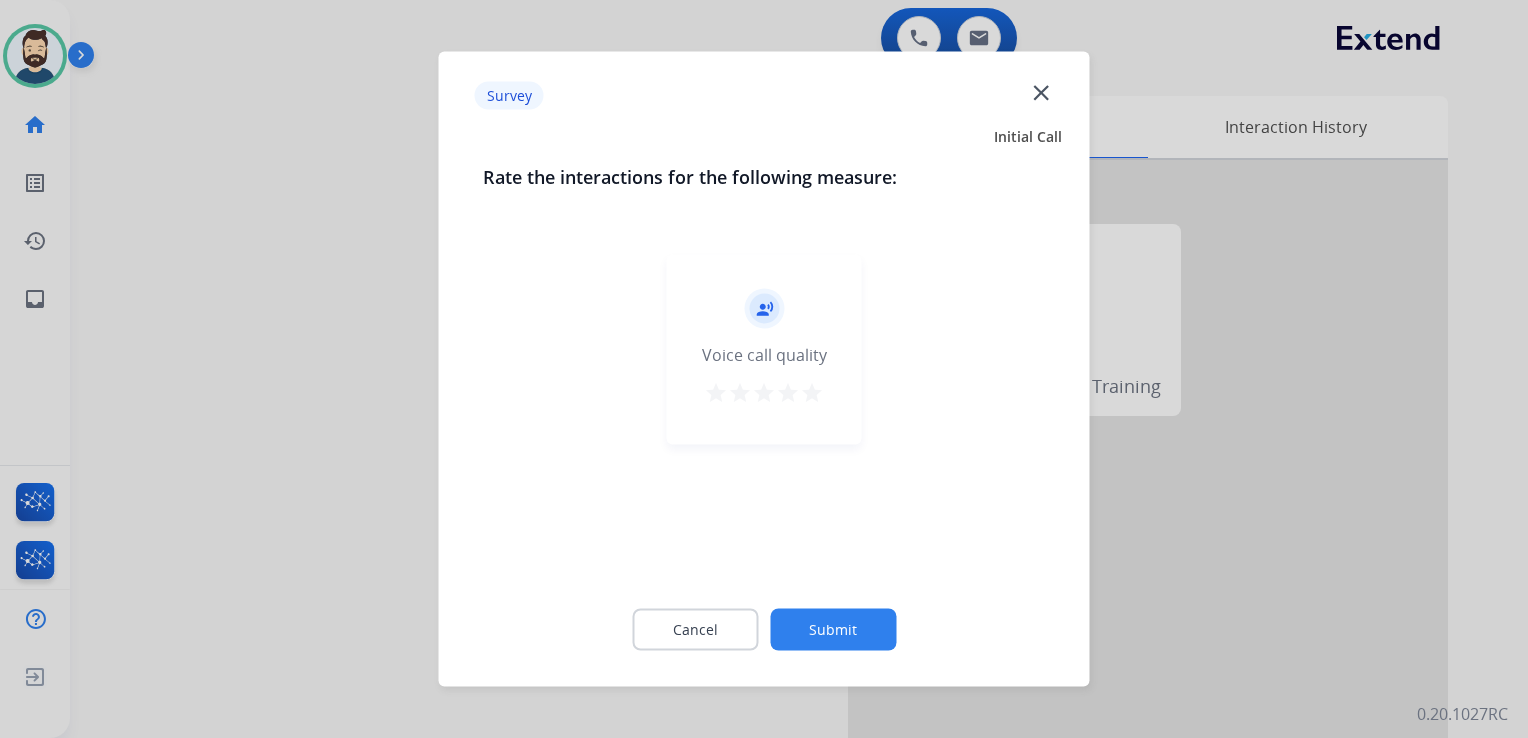 click on "star" at bounding box center [812, 393] 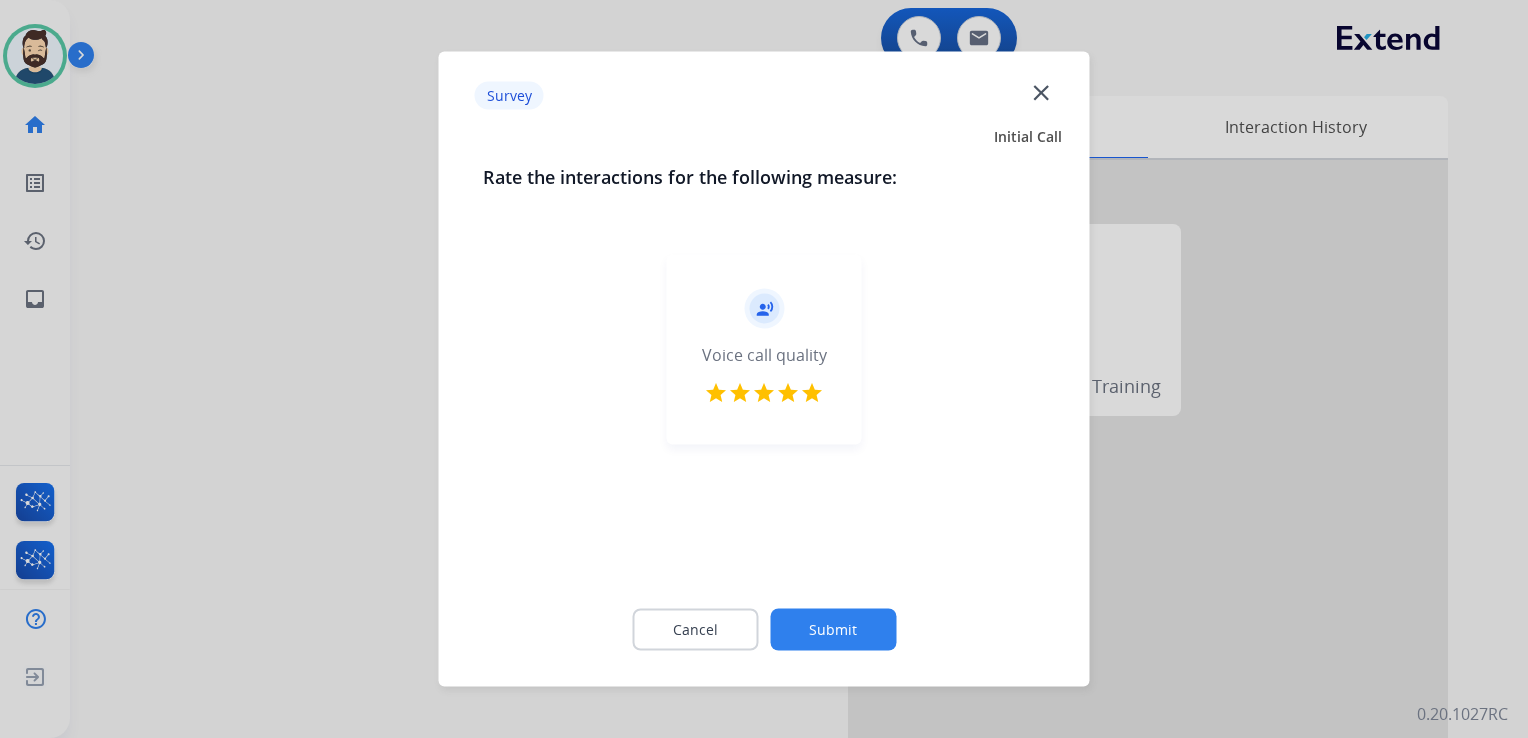 click on "Submit" 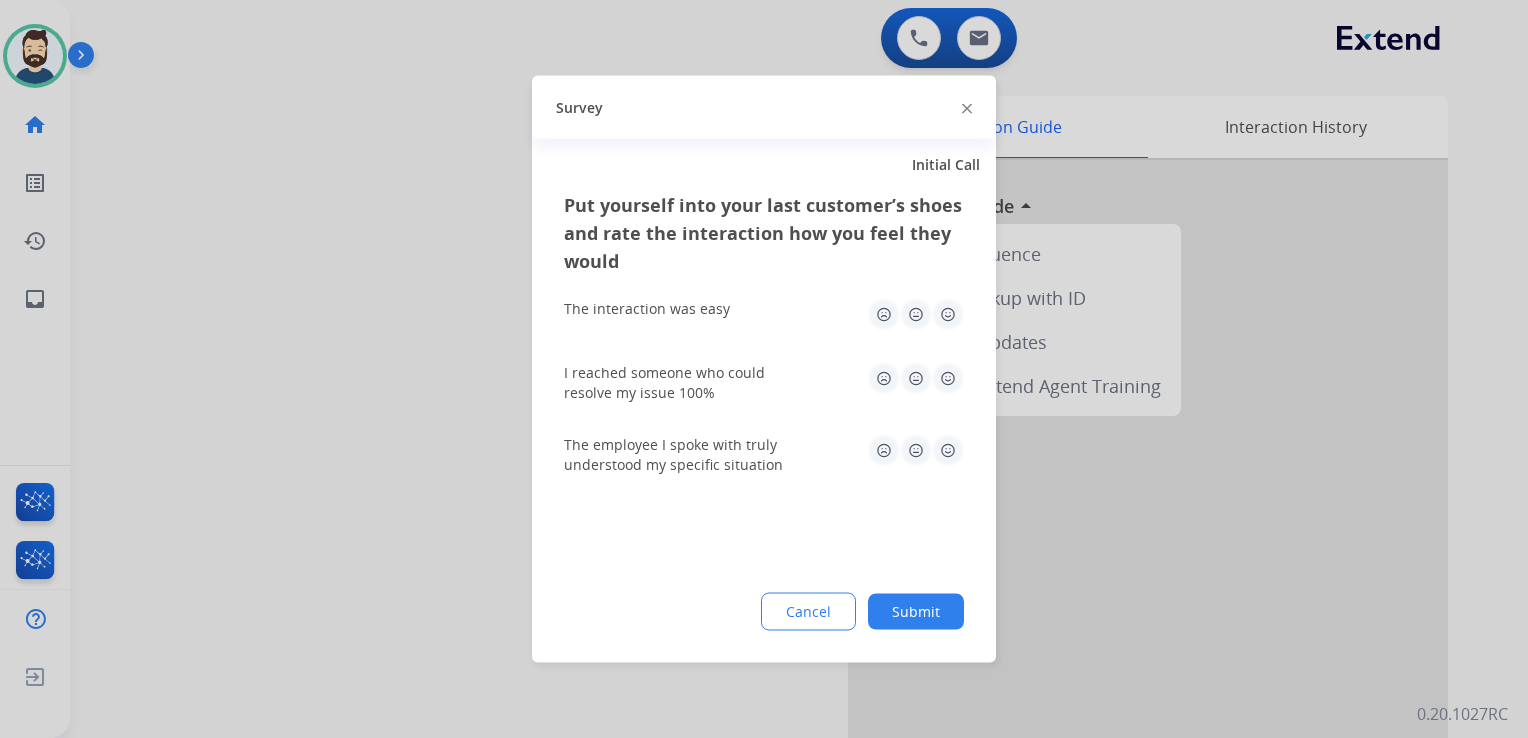 click 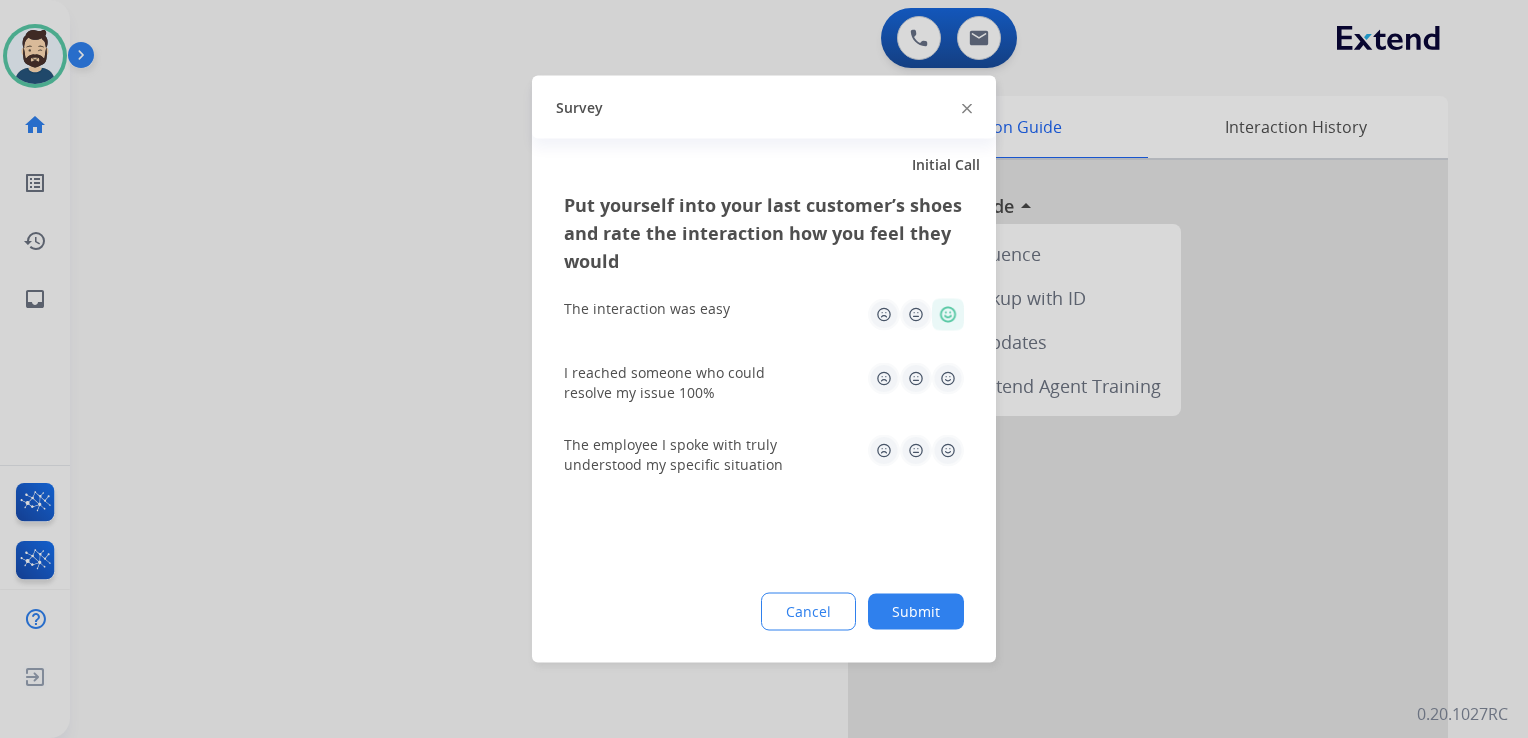 click 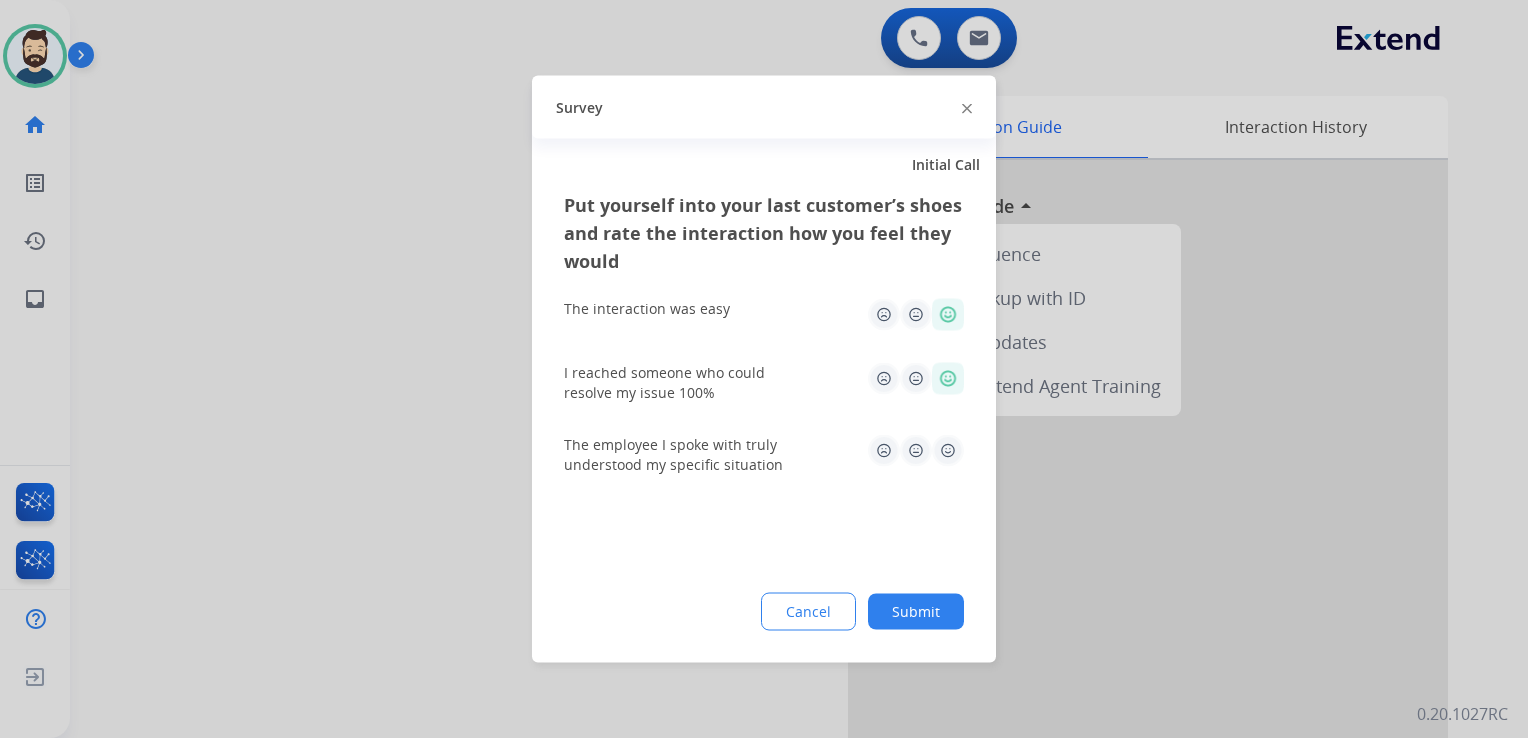 click 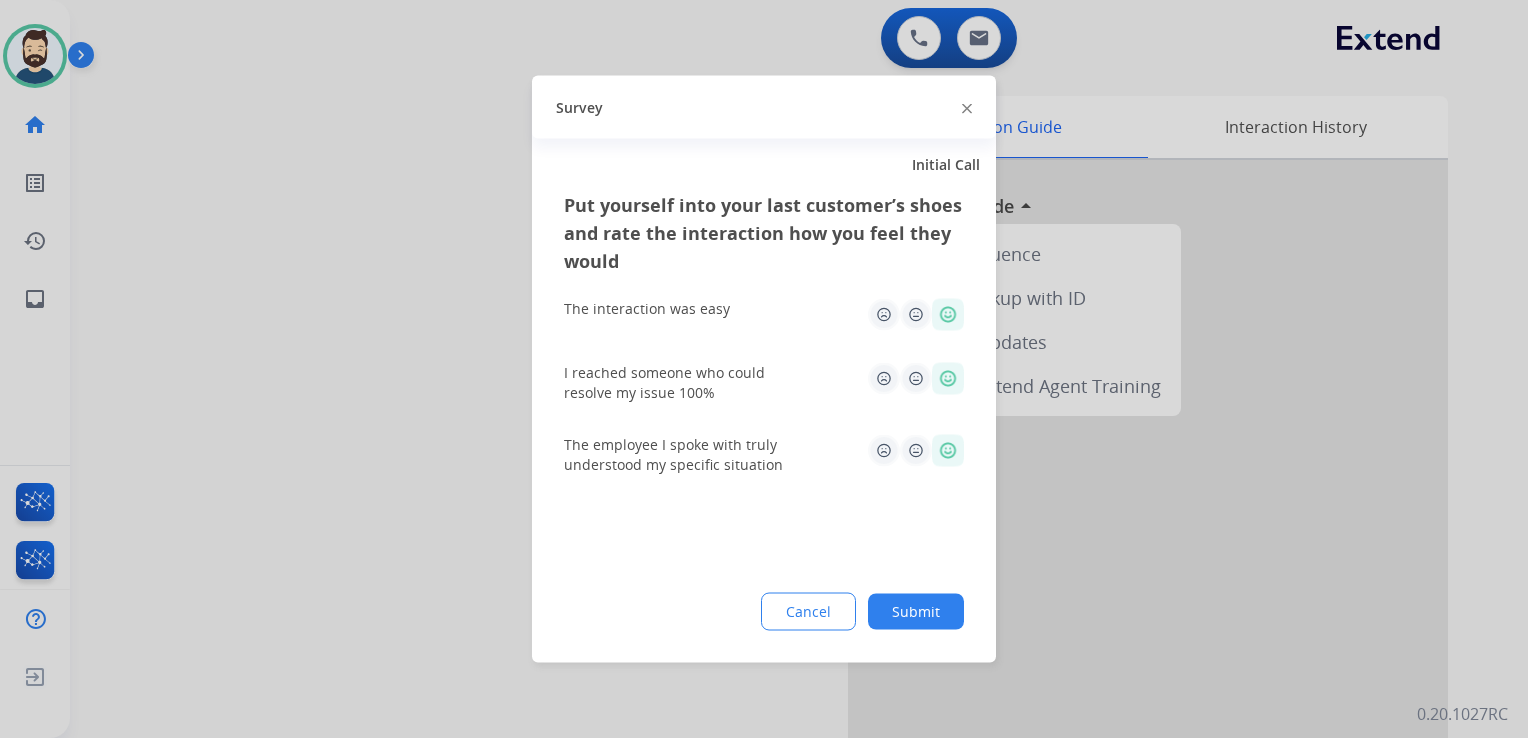click on "Submit" 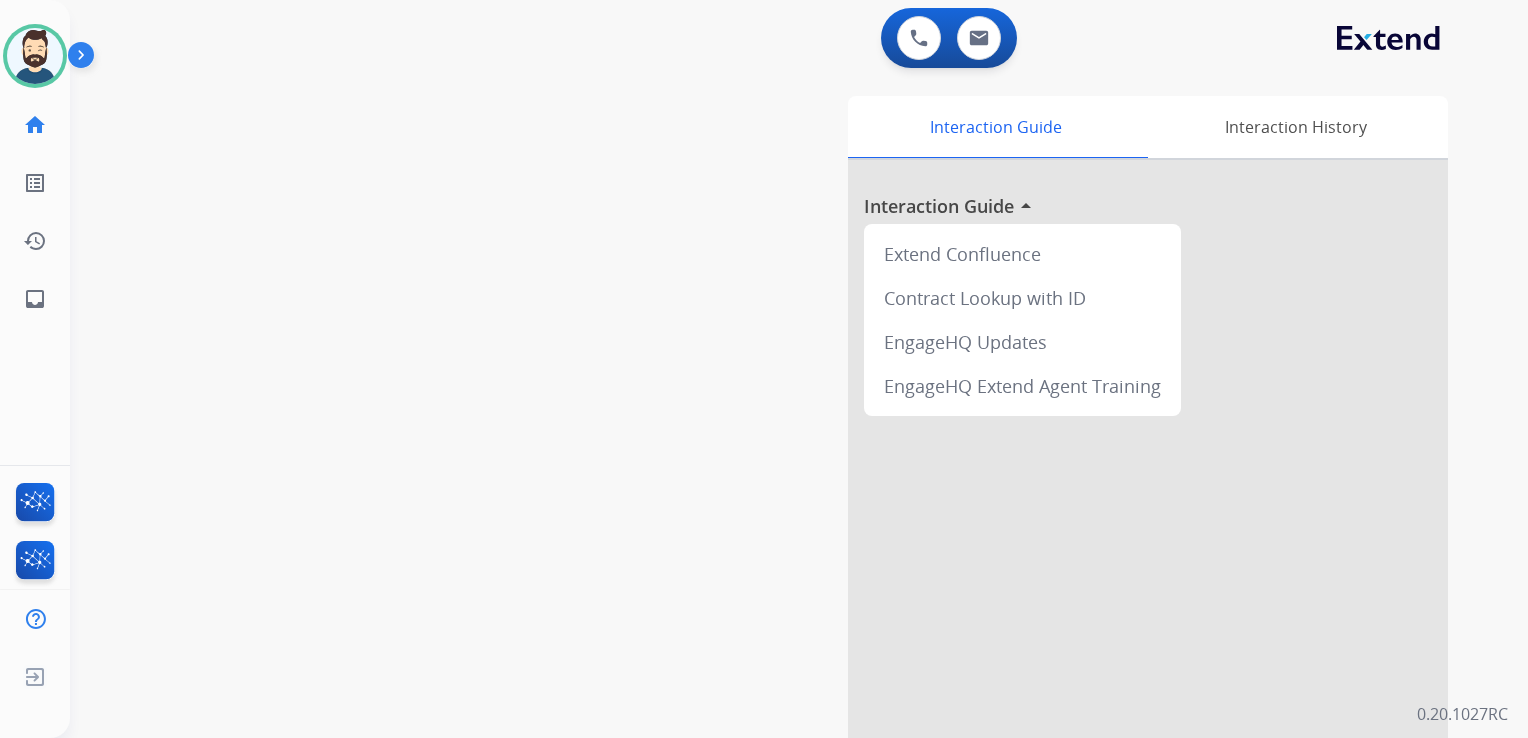 drag, startPoint x: 530, startPoint y: 299, endPoint x: 296, endPoint y: 244, distance: 240.37679 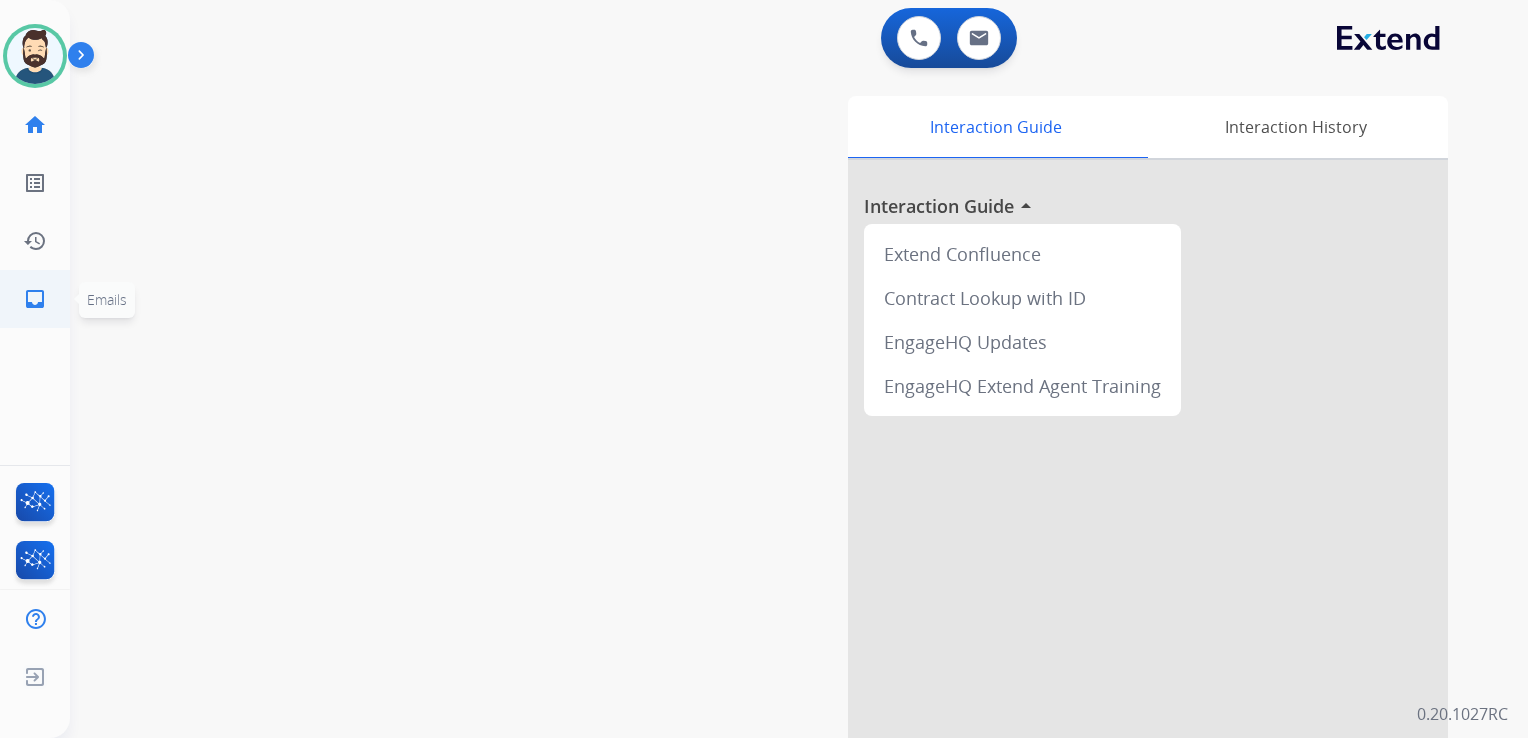 click on "inbox" 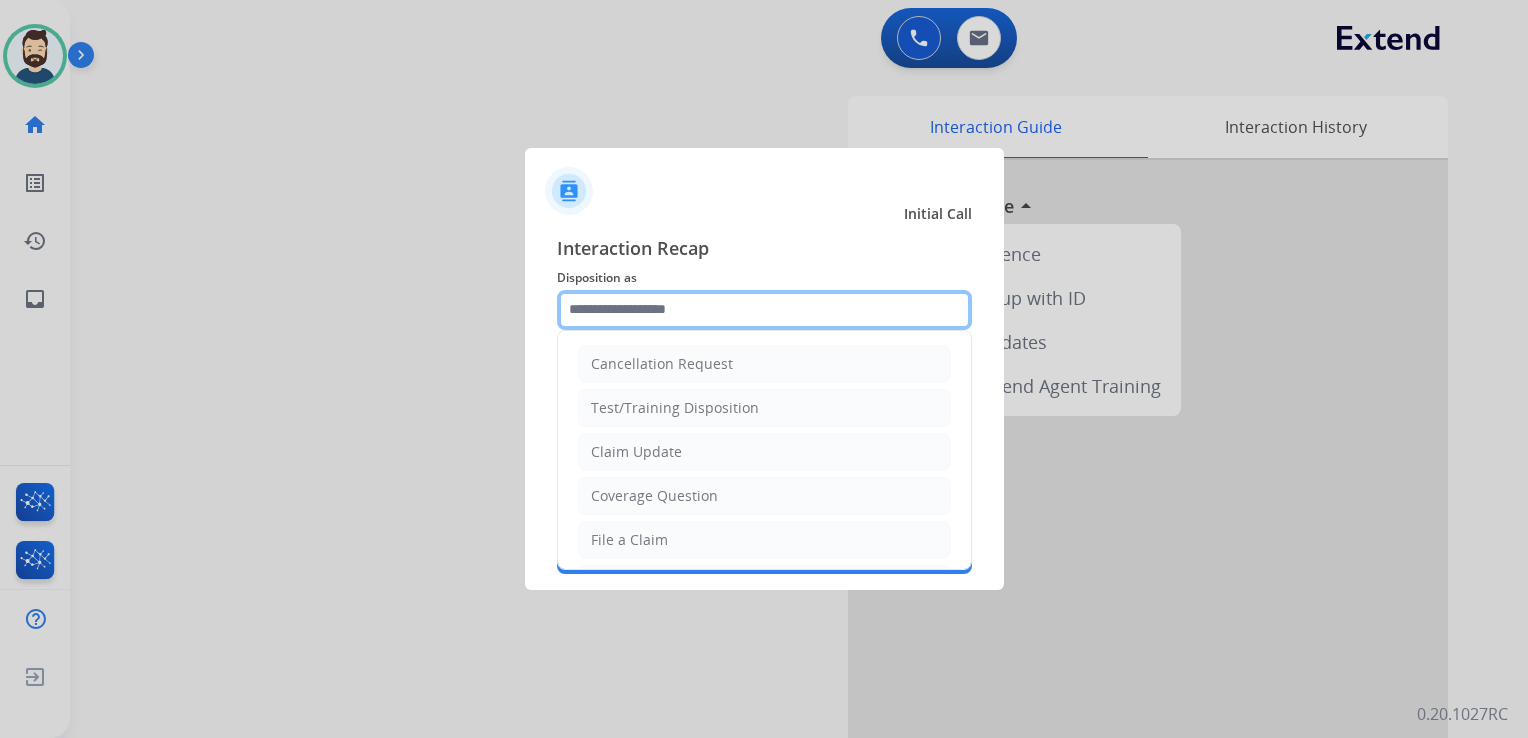click 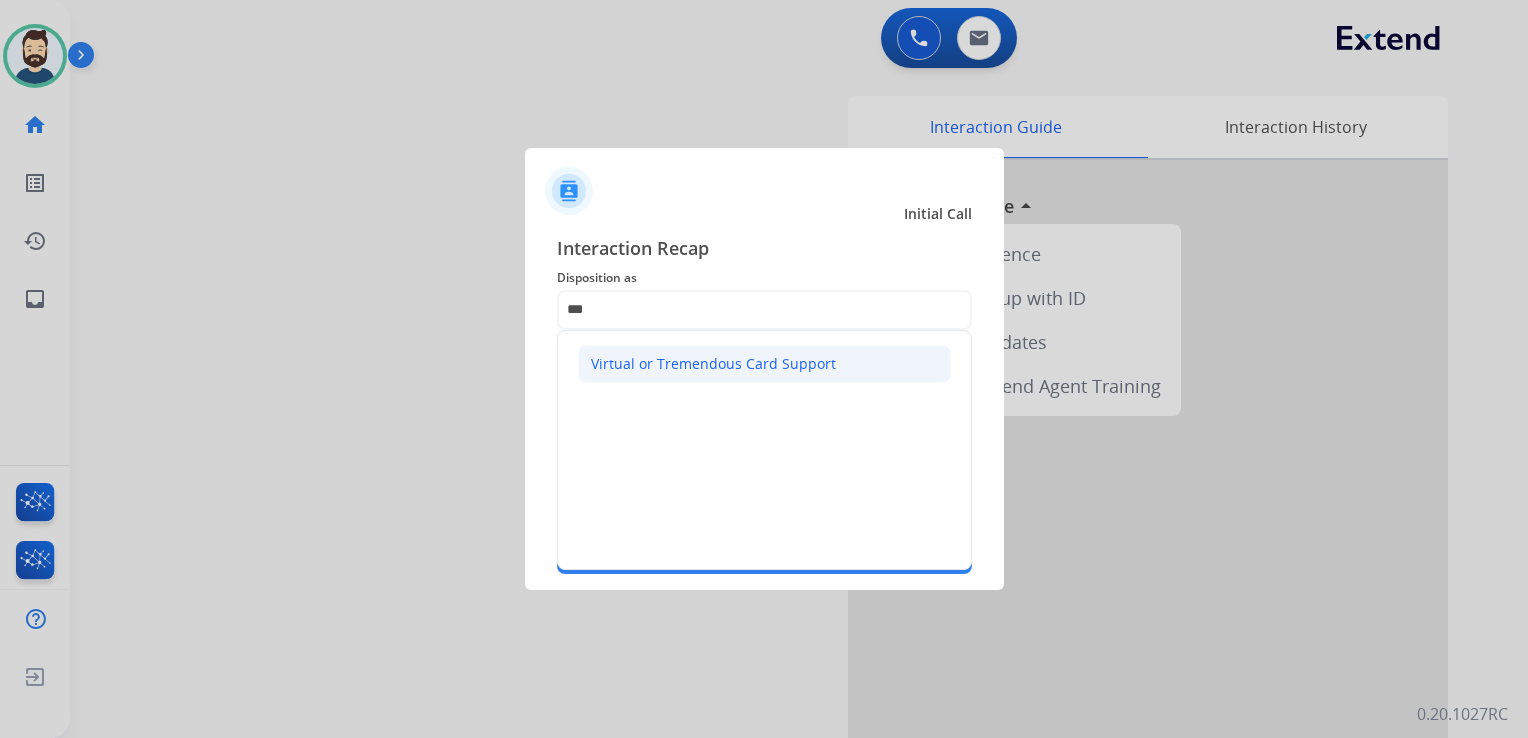 click on "Virtual or Tremendous Card Support" 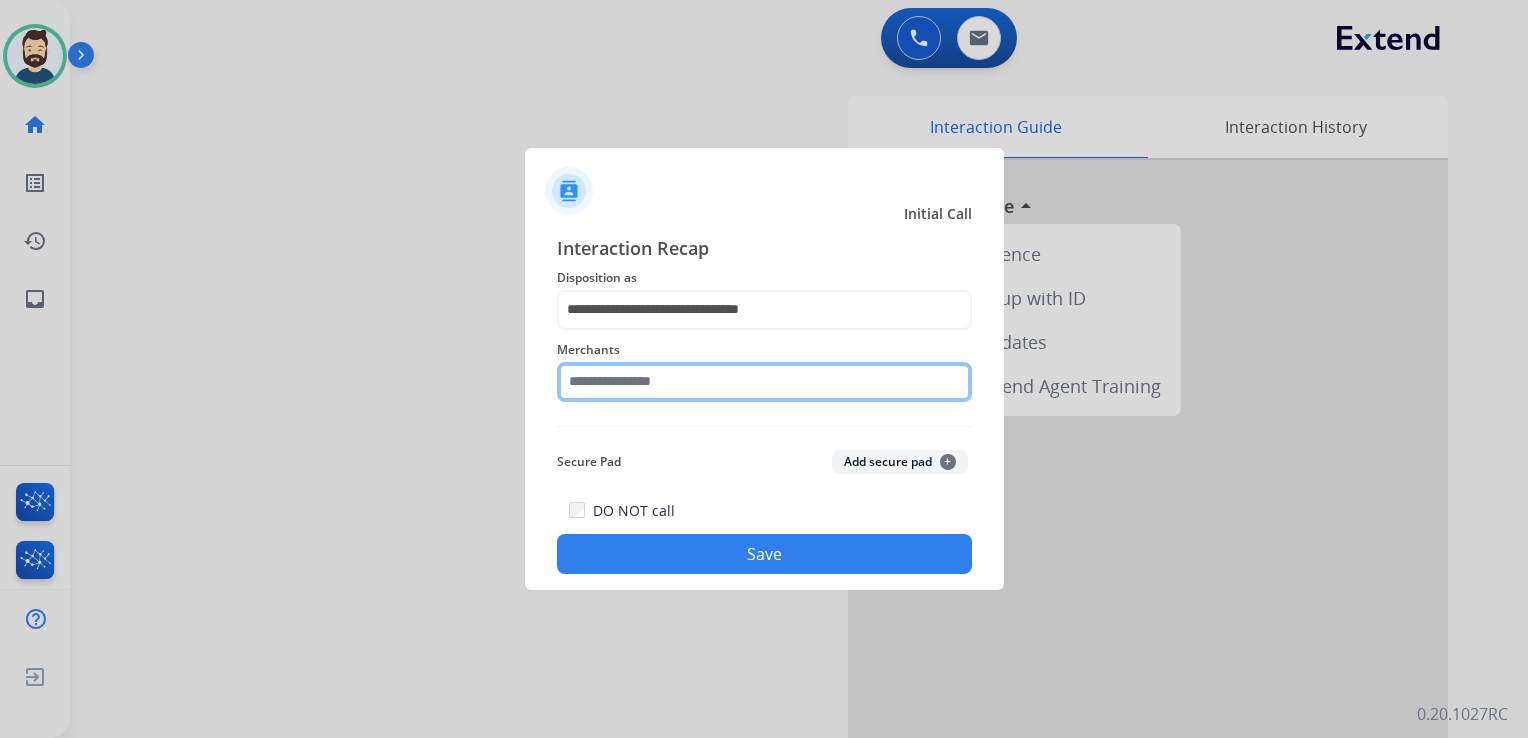 click 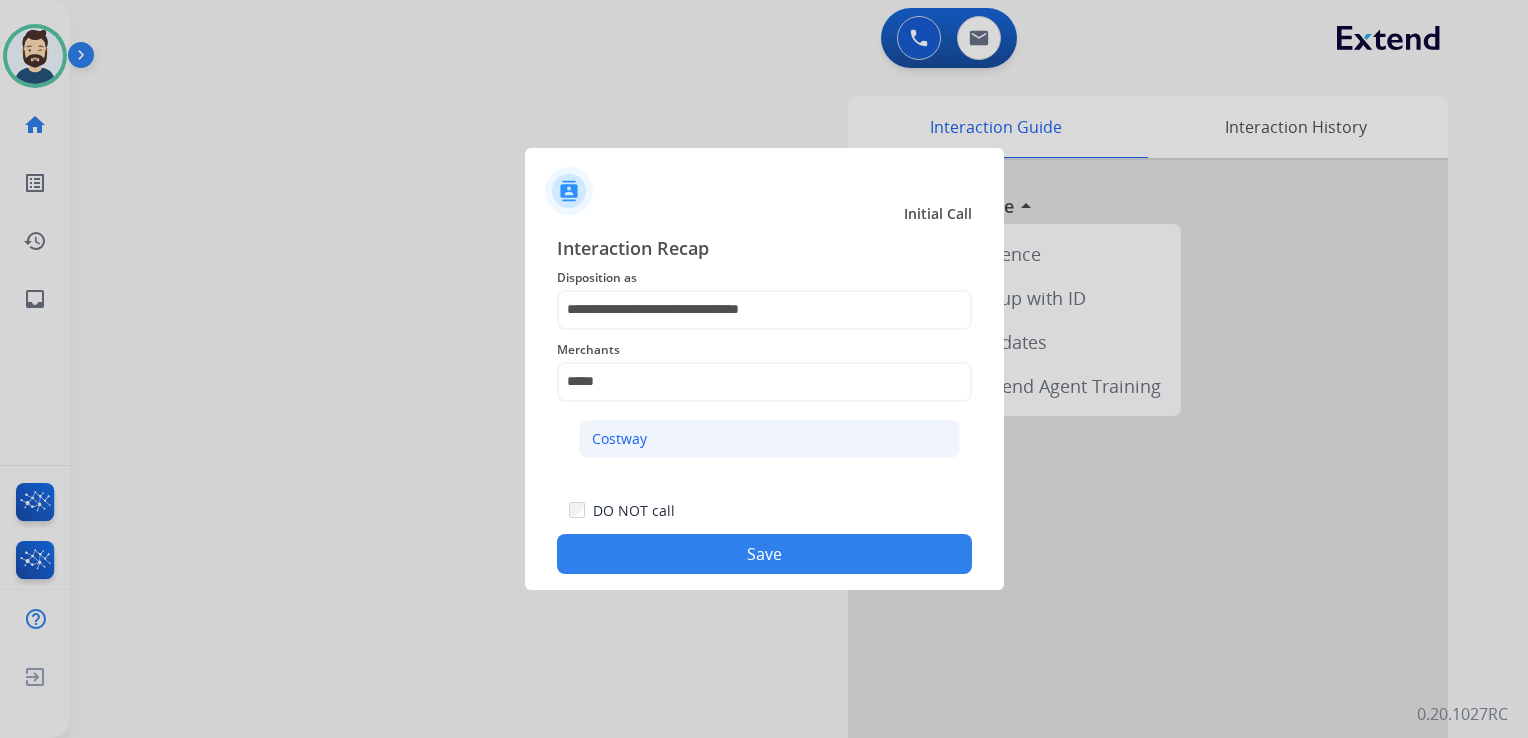 click on "Costway" 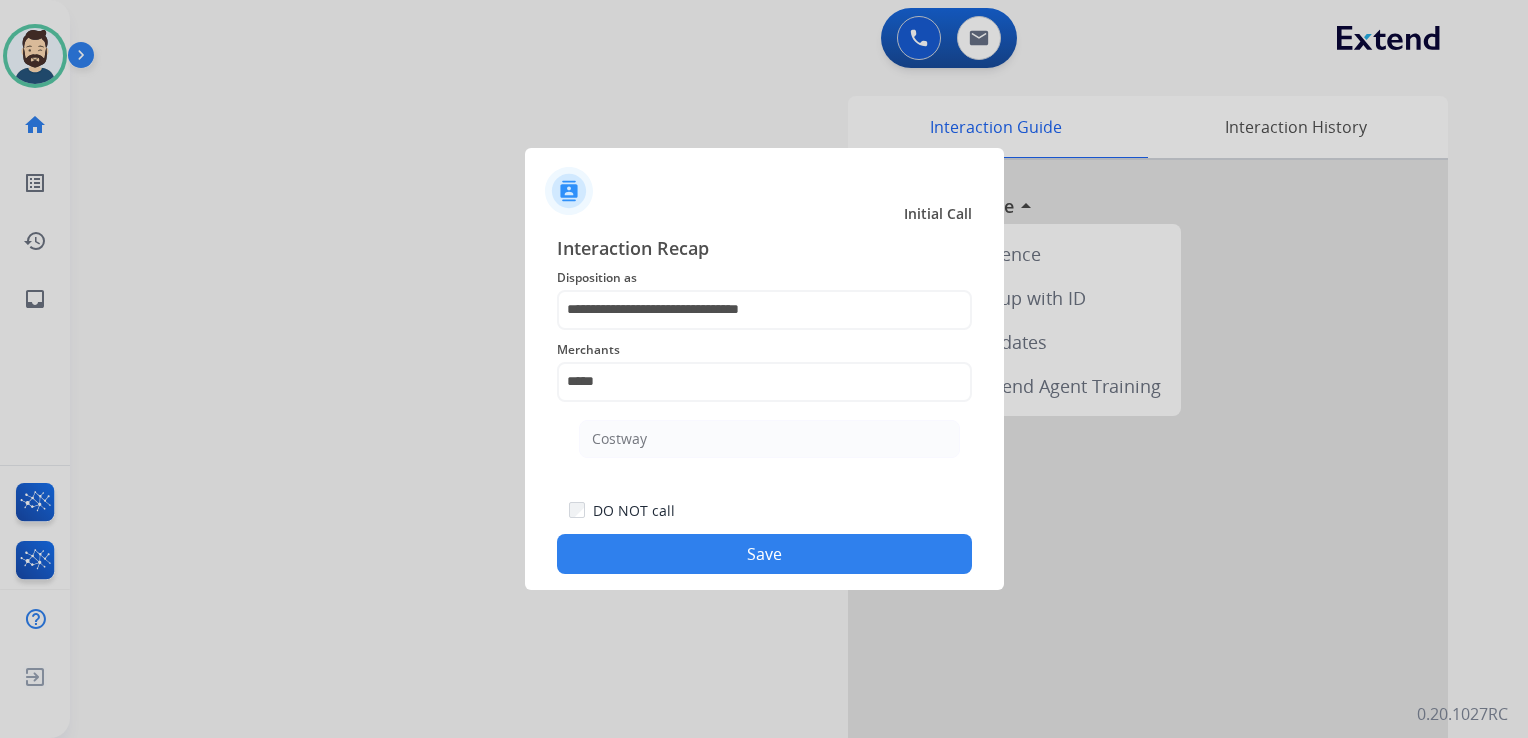 type on "*******" 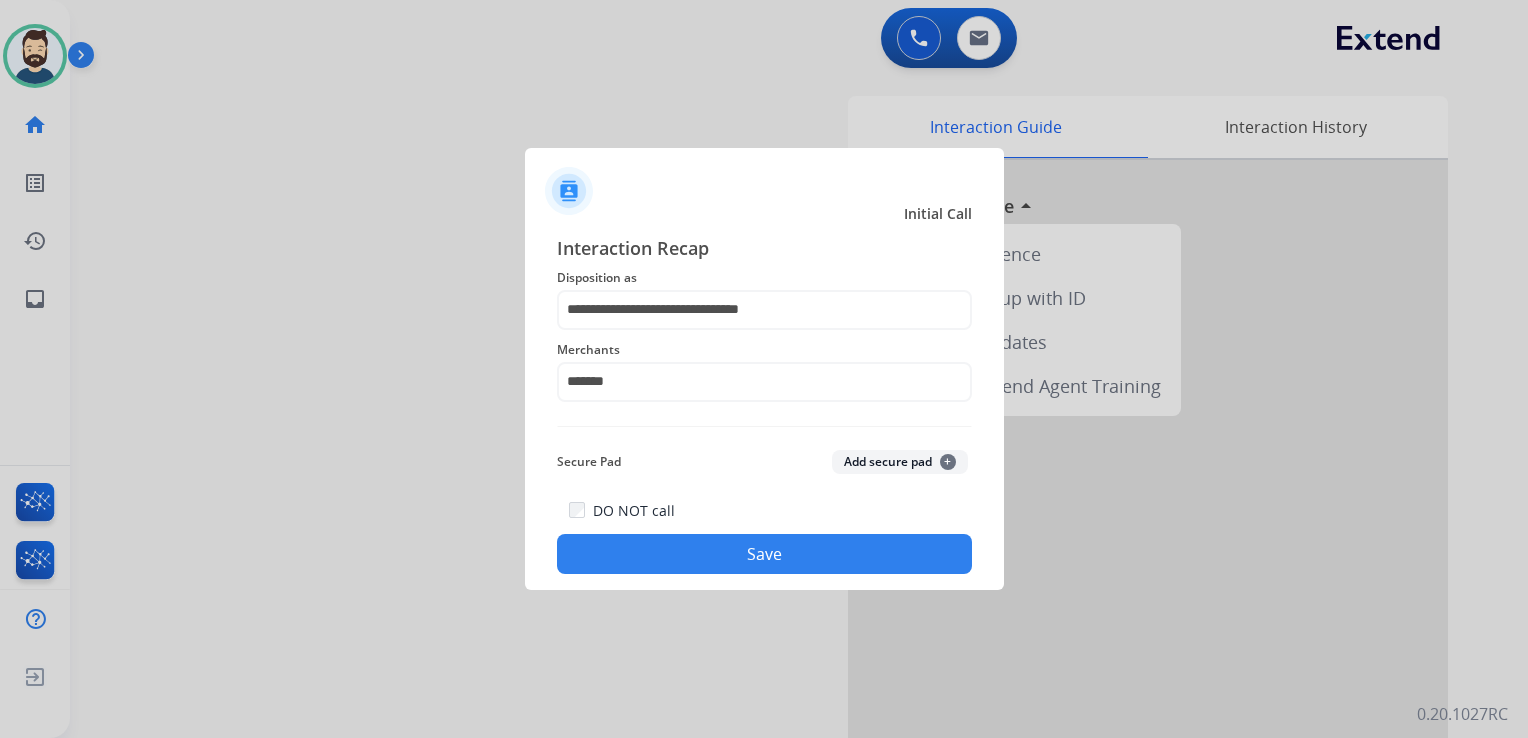 click on "Save" 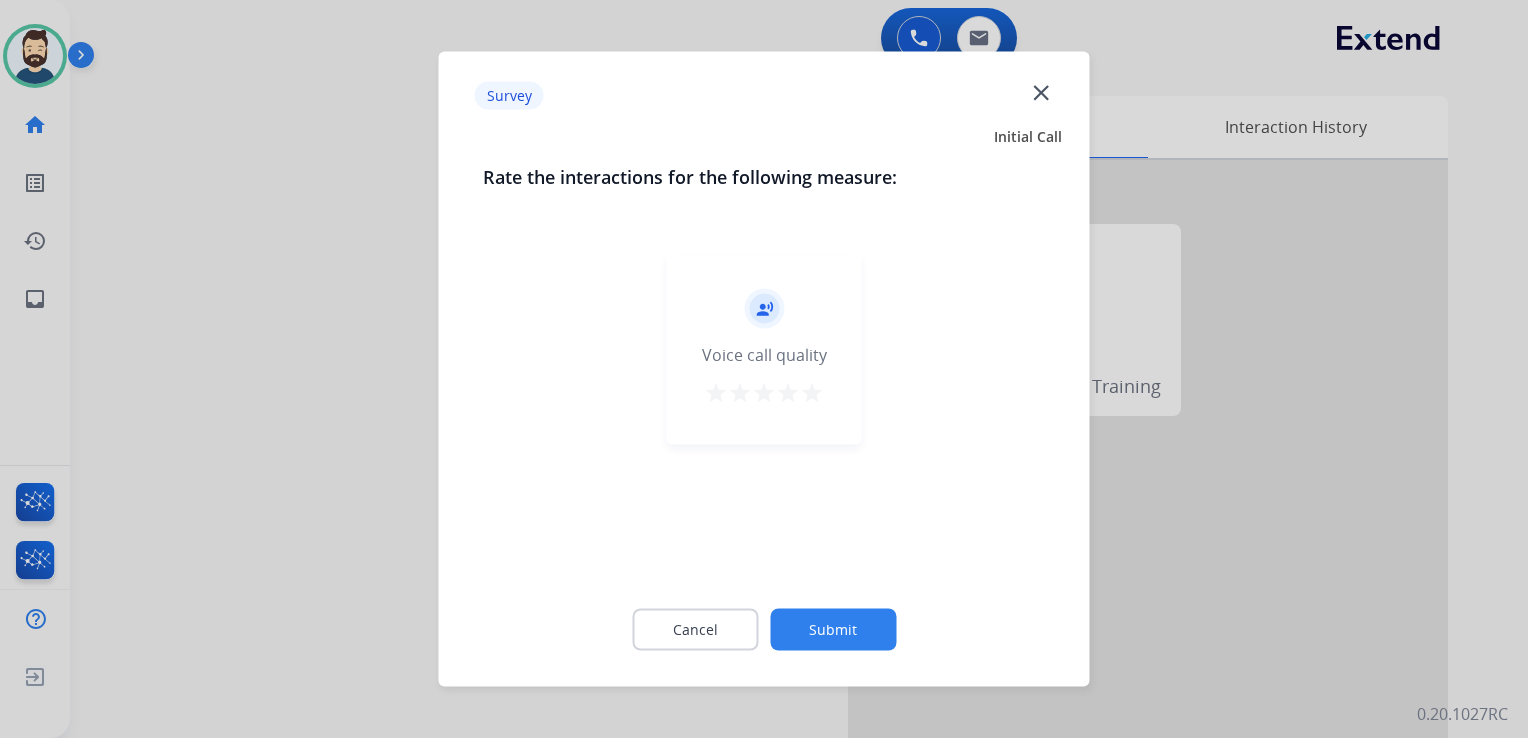 click on "star" at bounding box center [812, 393] 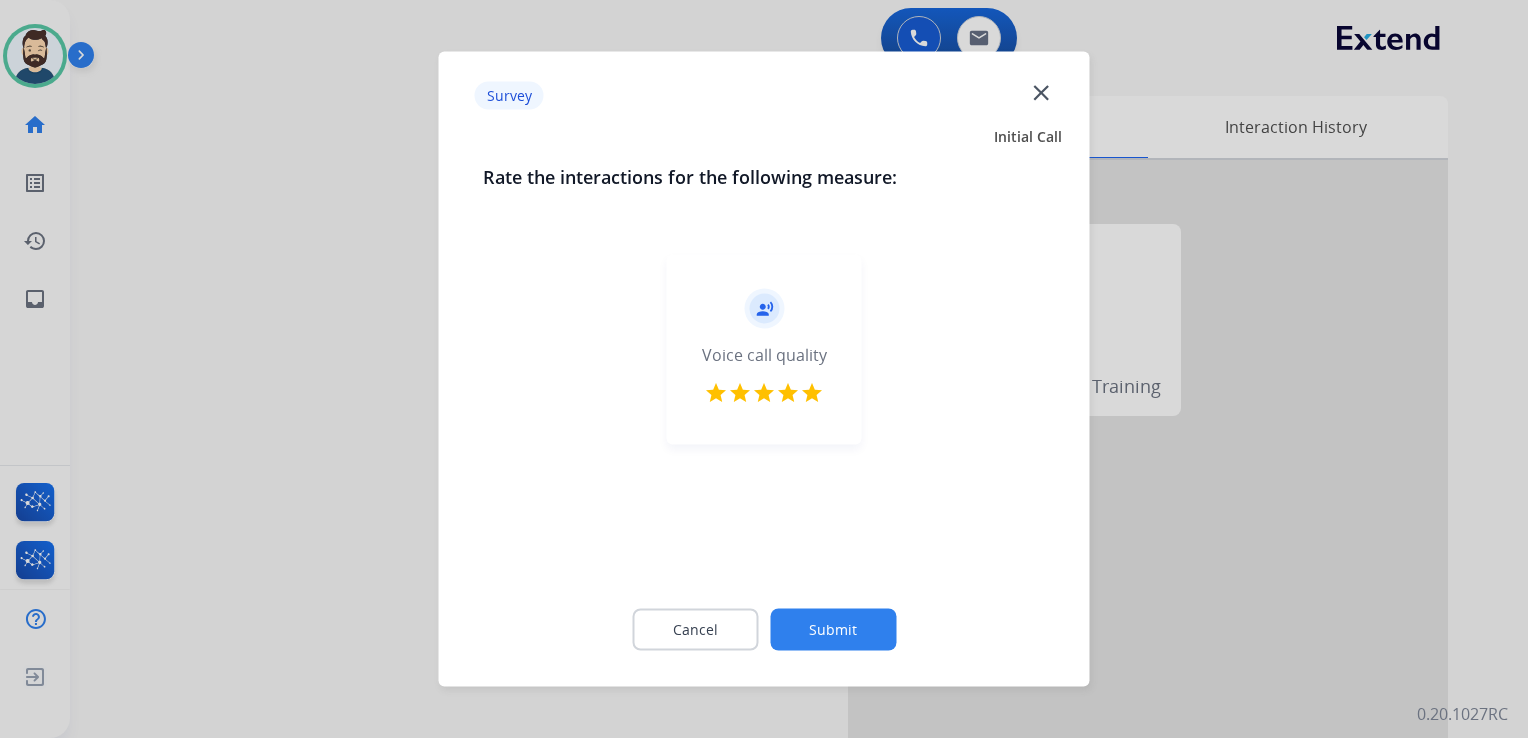 click on "Submit" 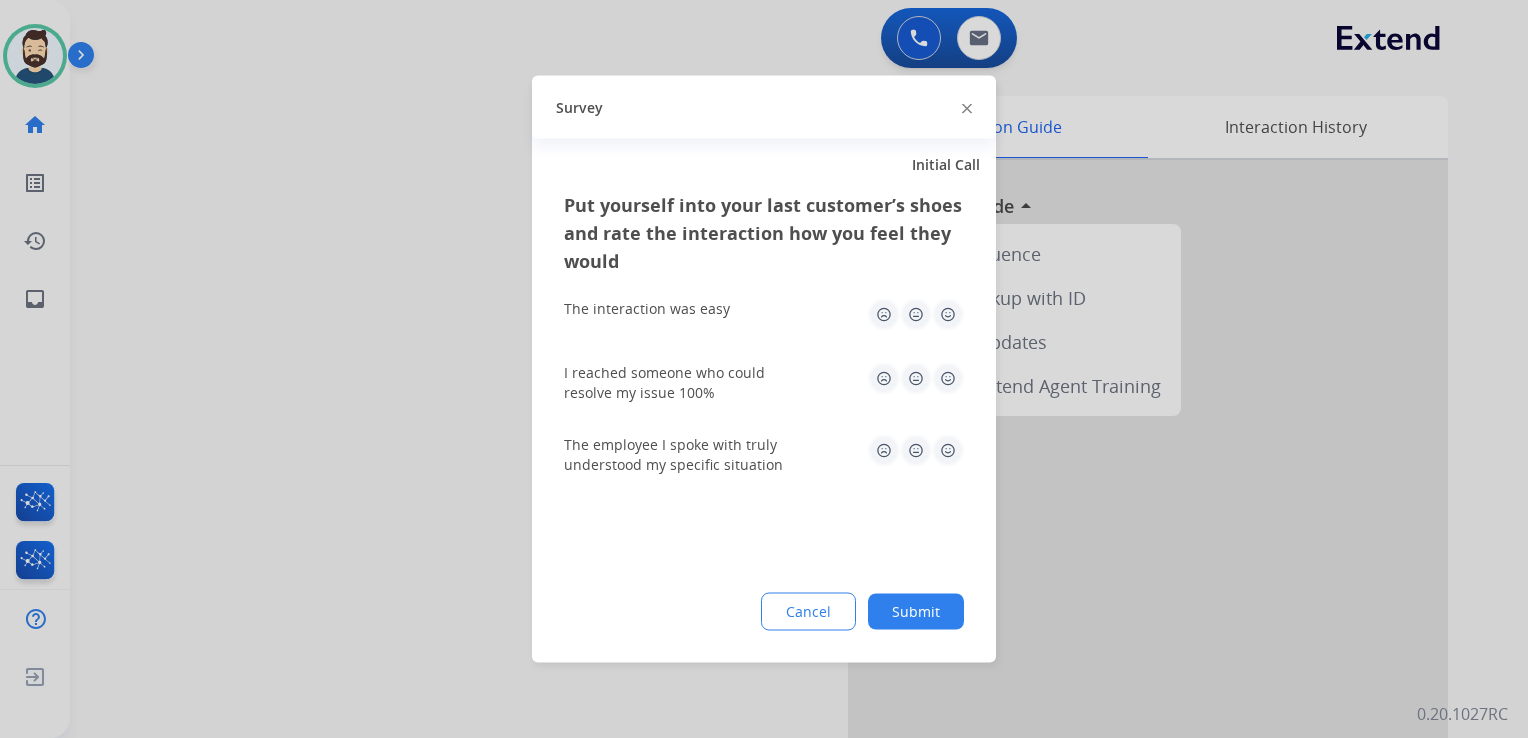 click 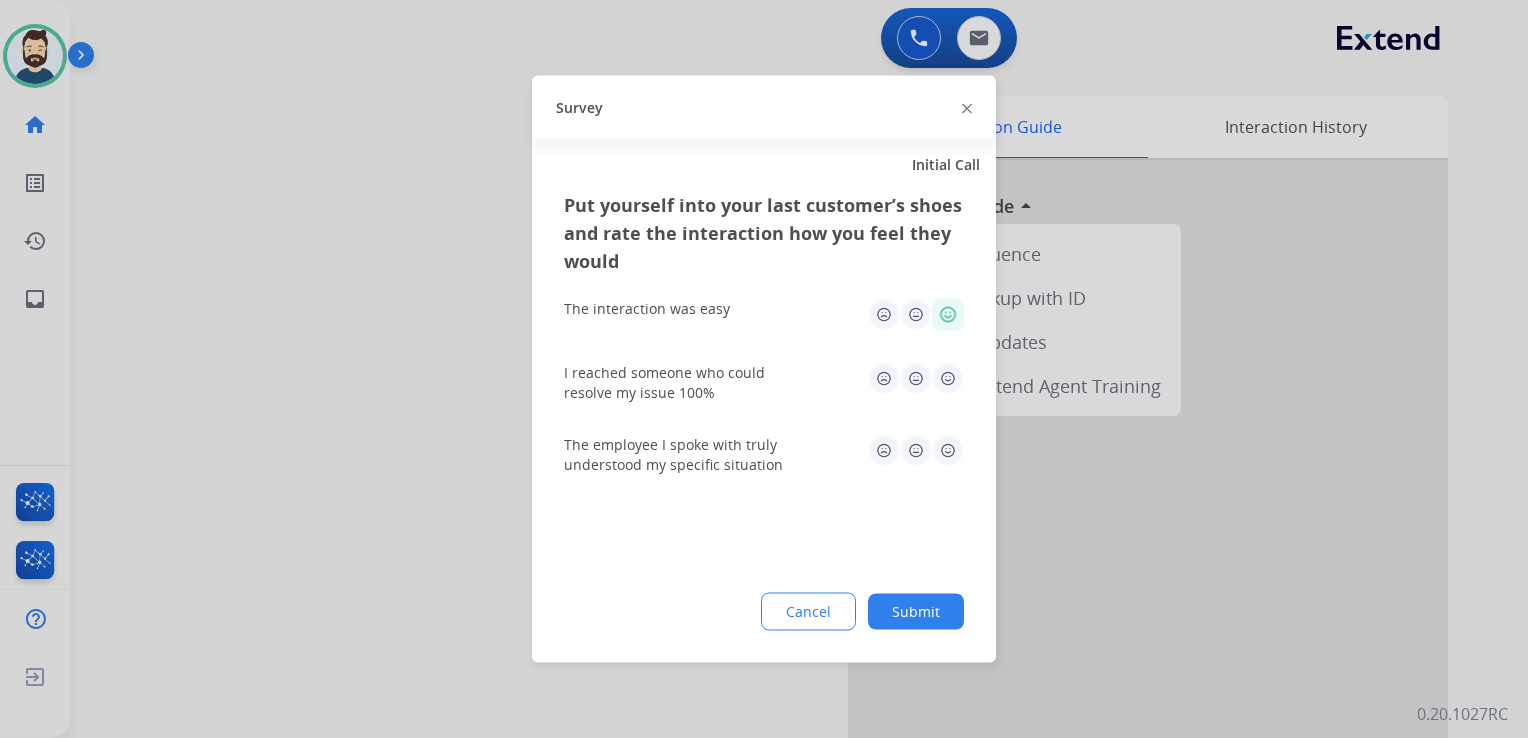 click 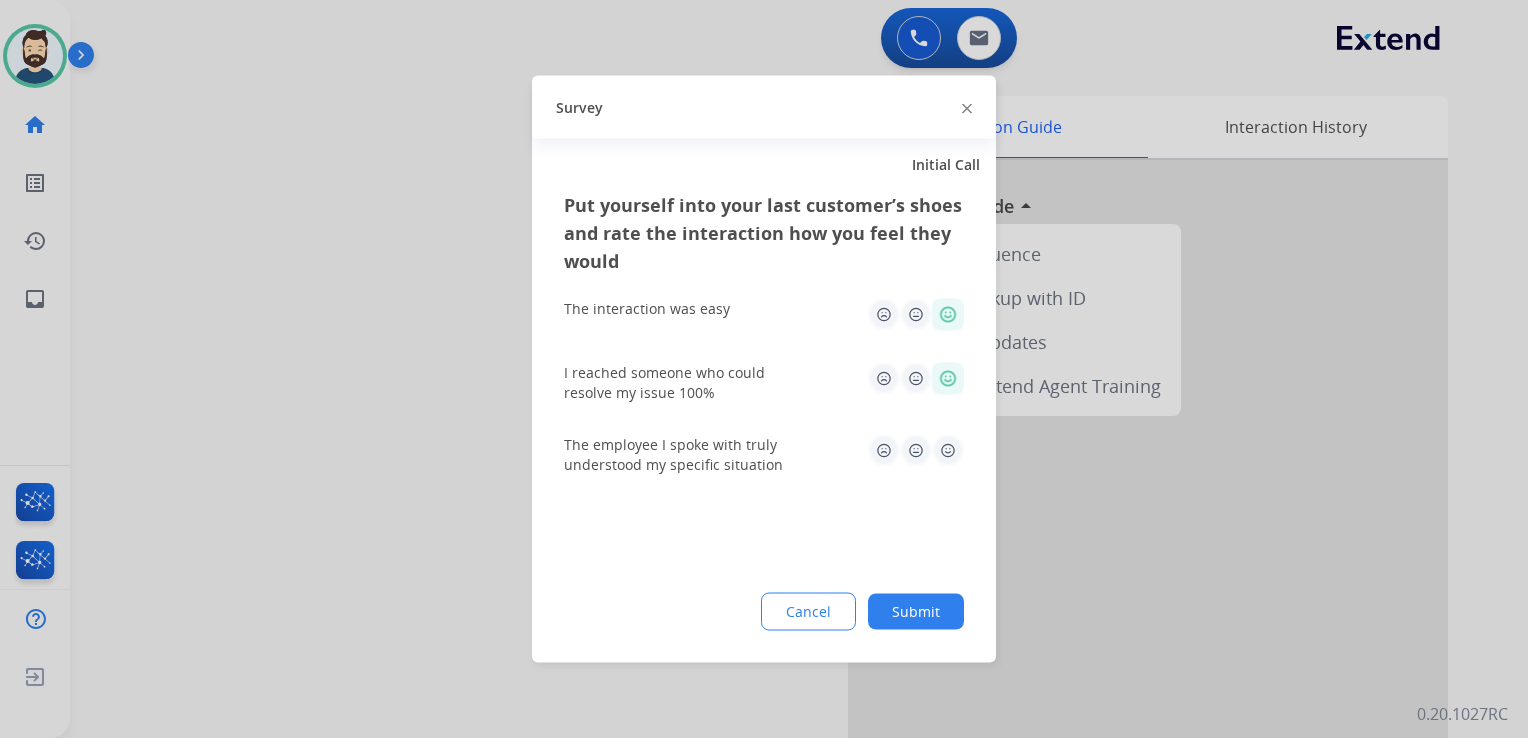 click 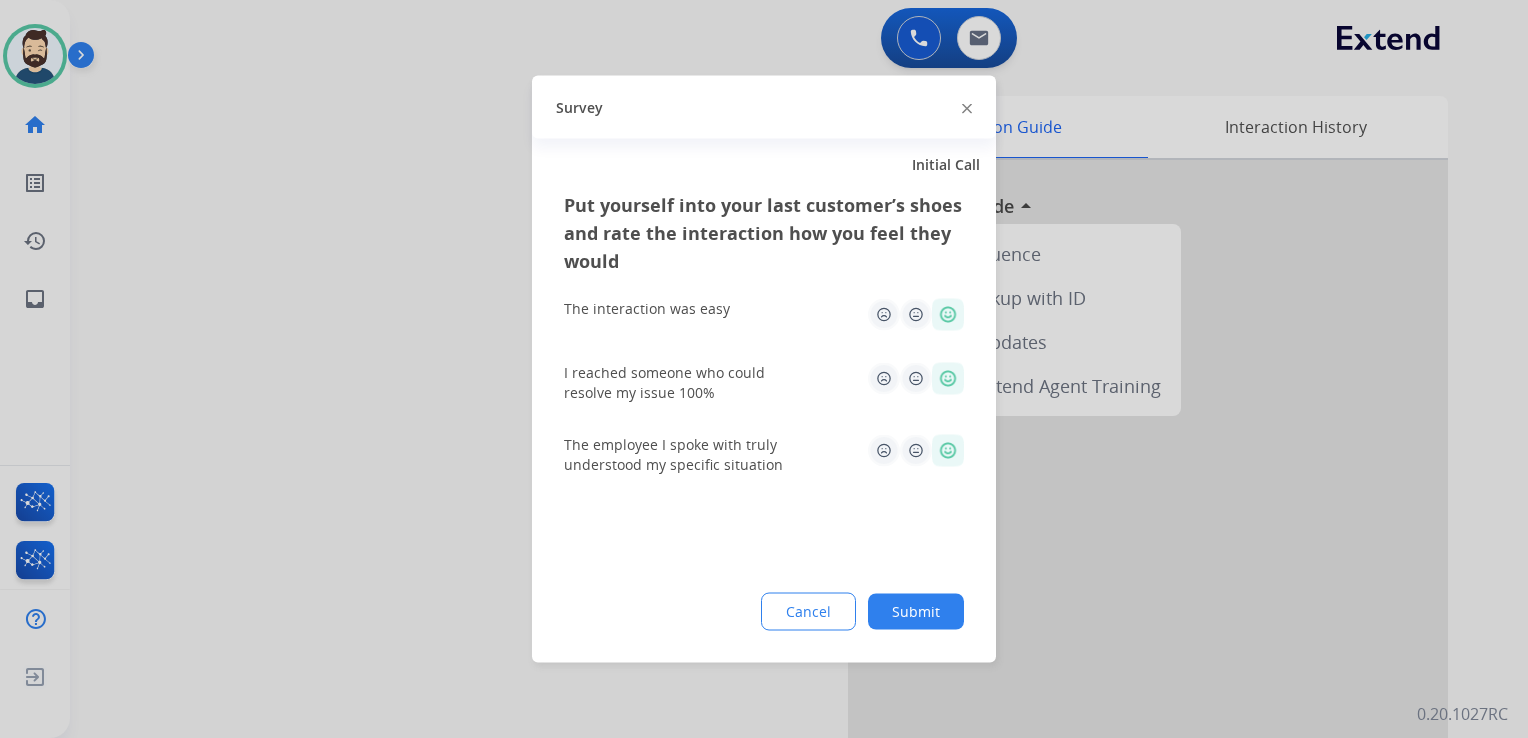 click on "Submit" 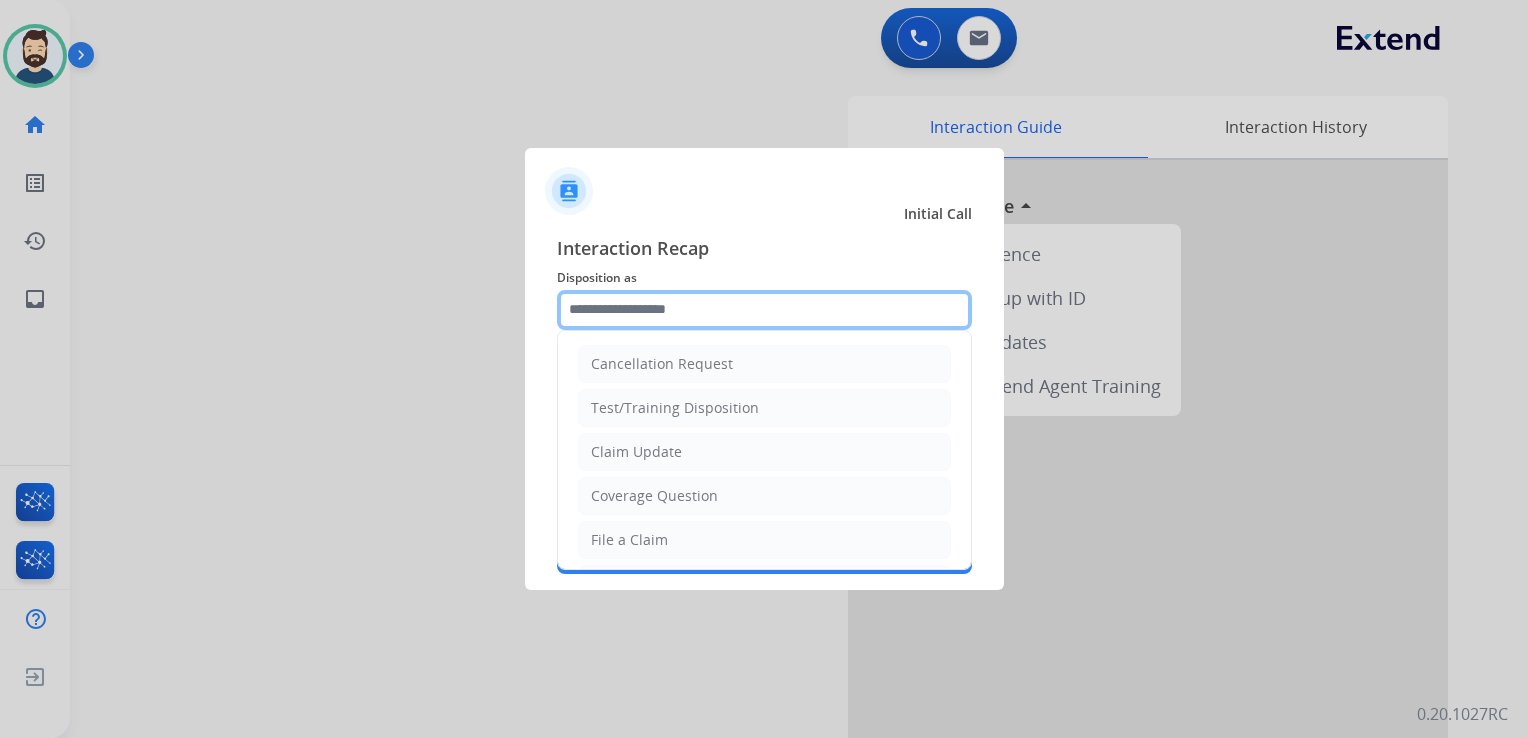 click 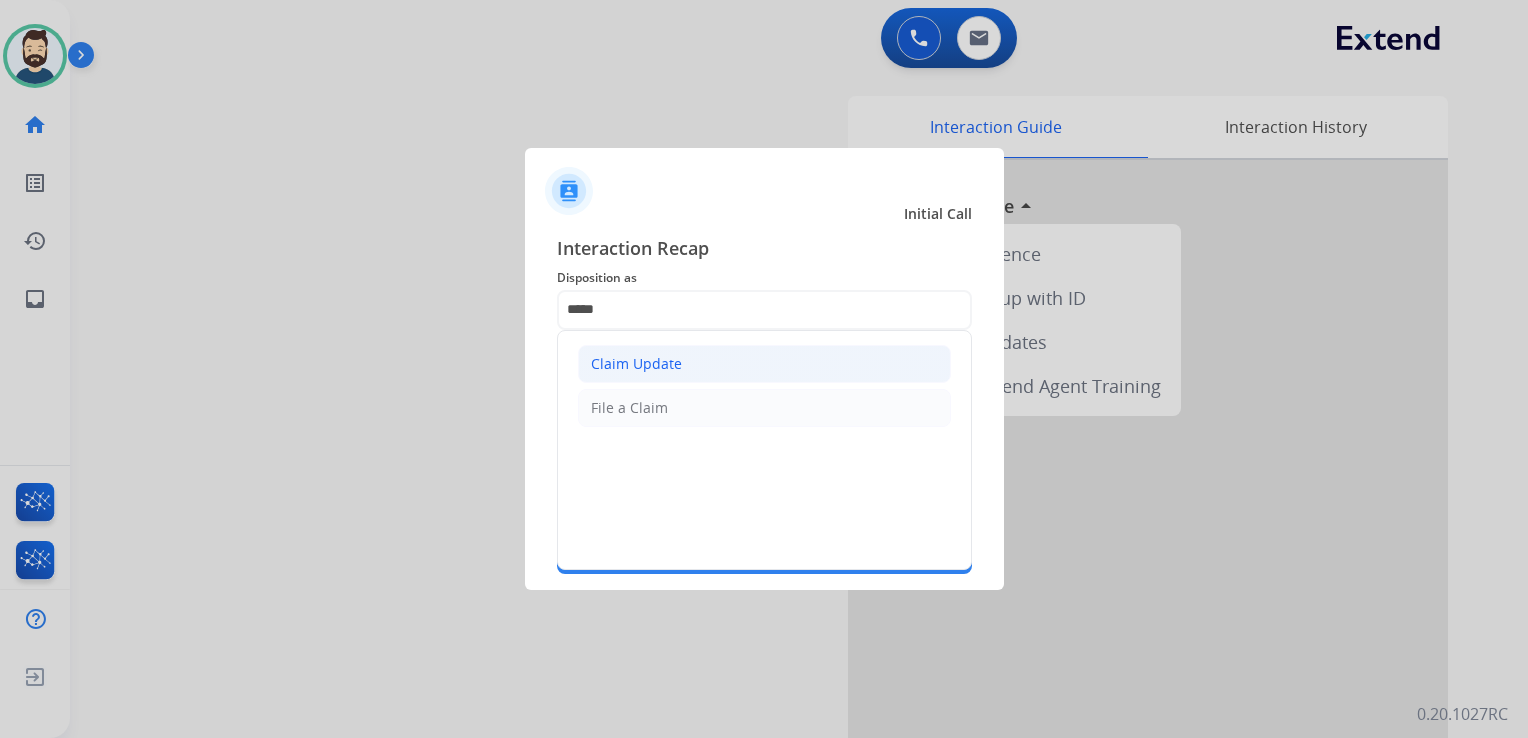 click on "Claim Update" 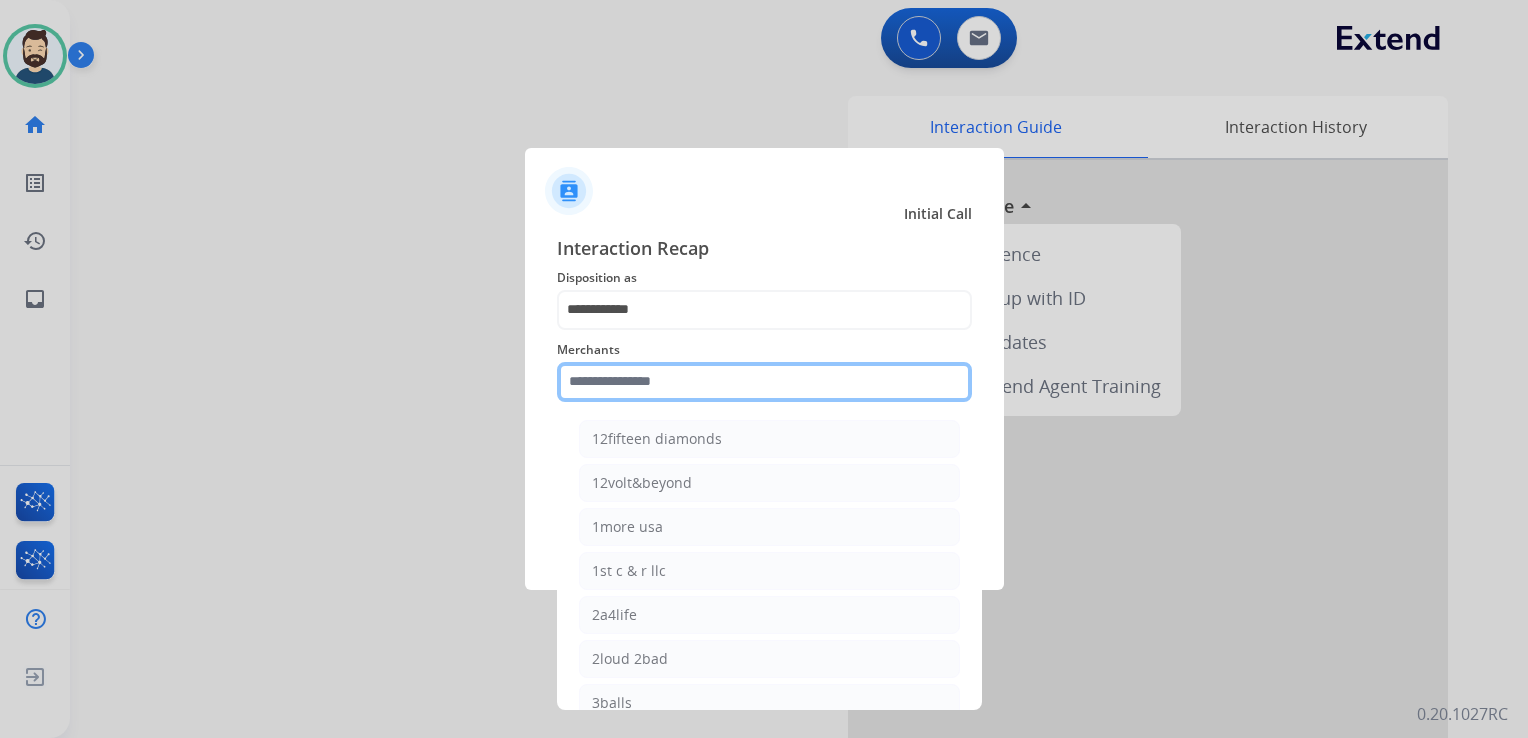 click 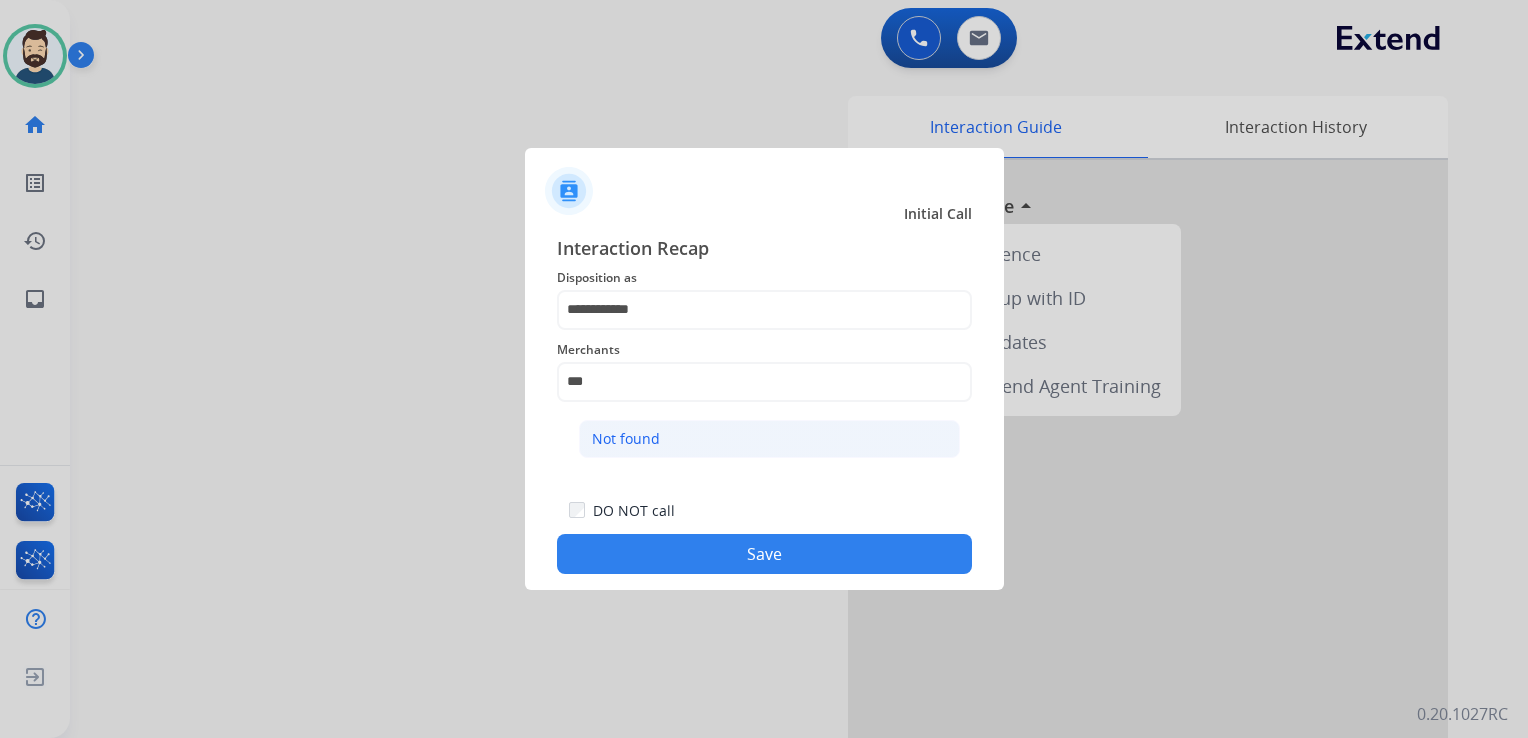 click on "Not found" 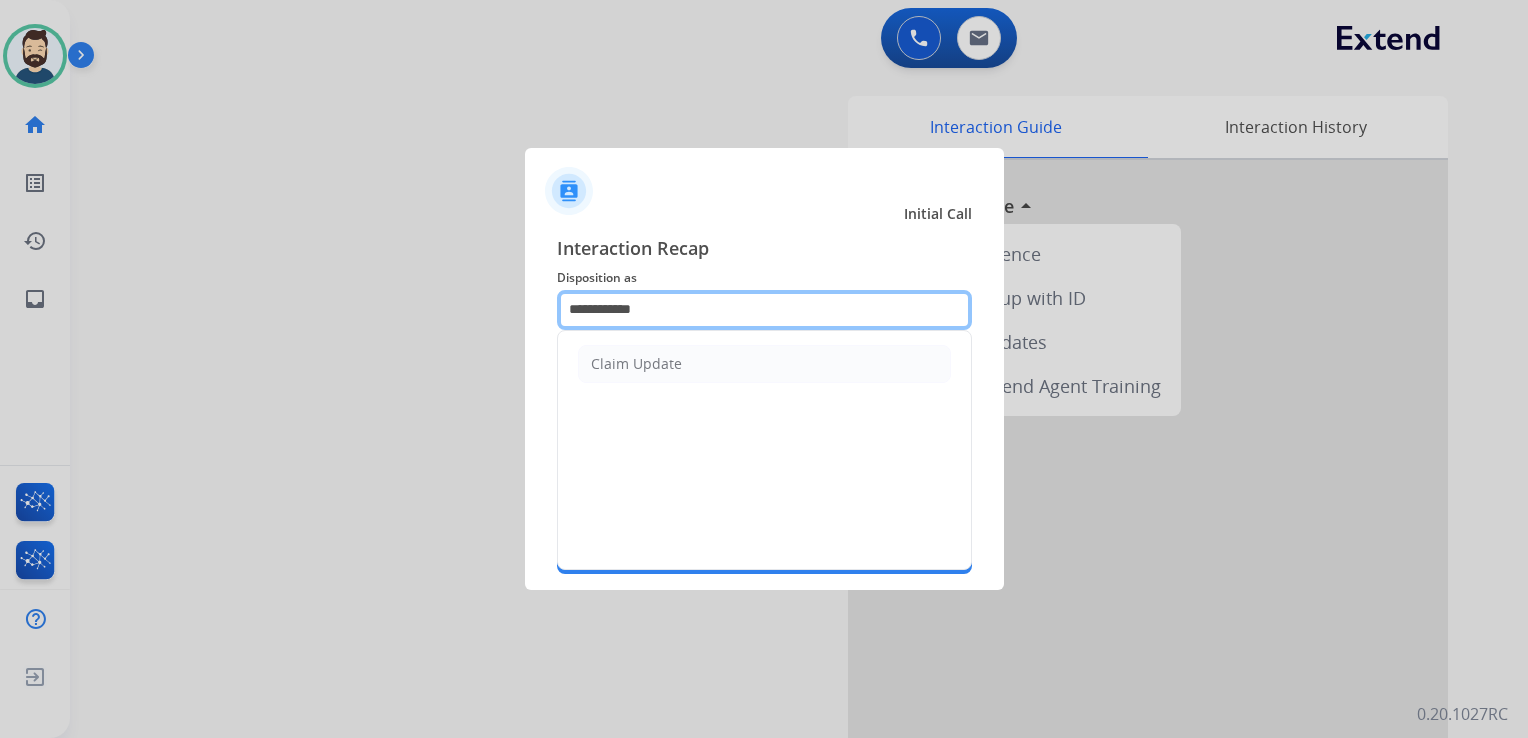 click on "**********" 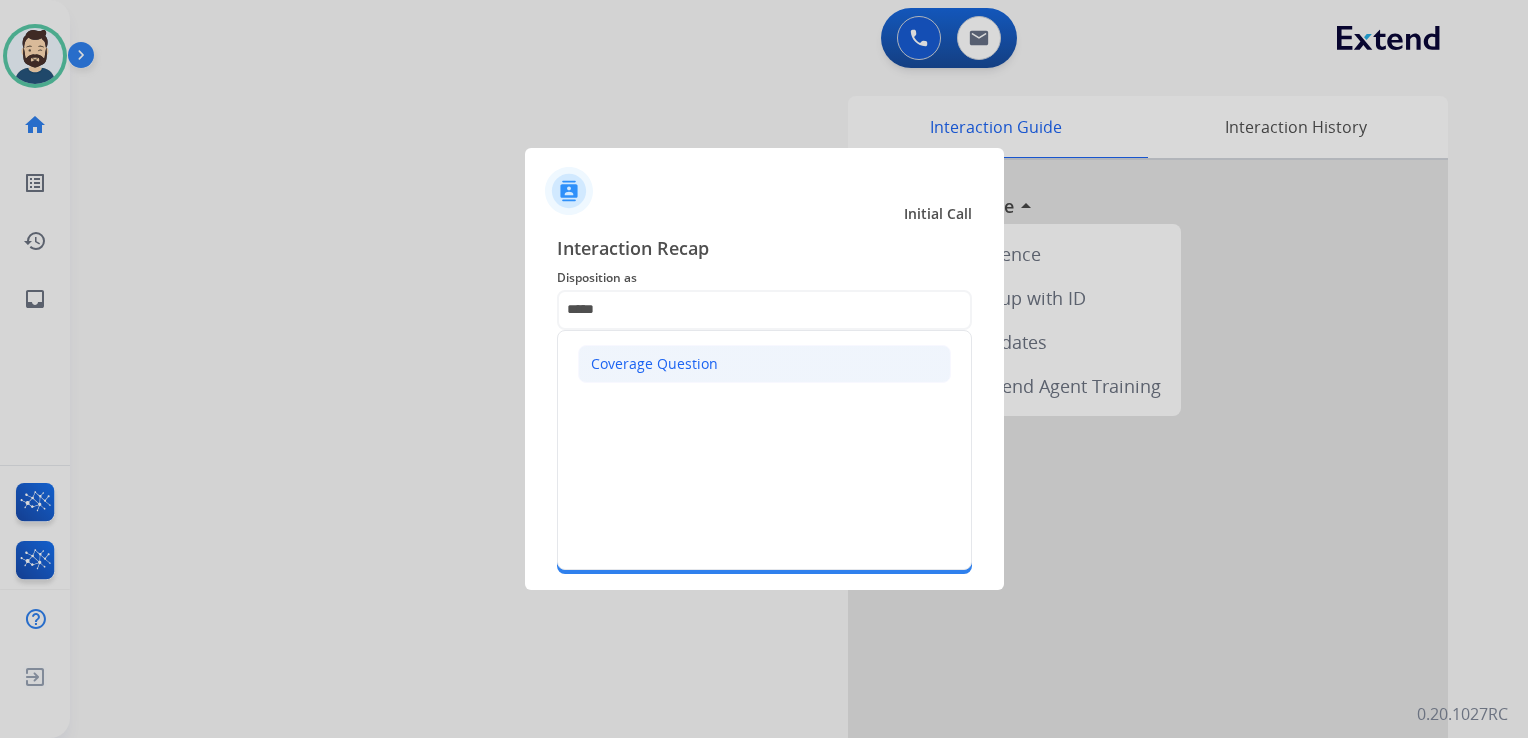 click on "Coverage Question" 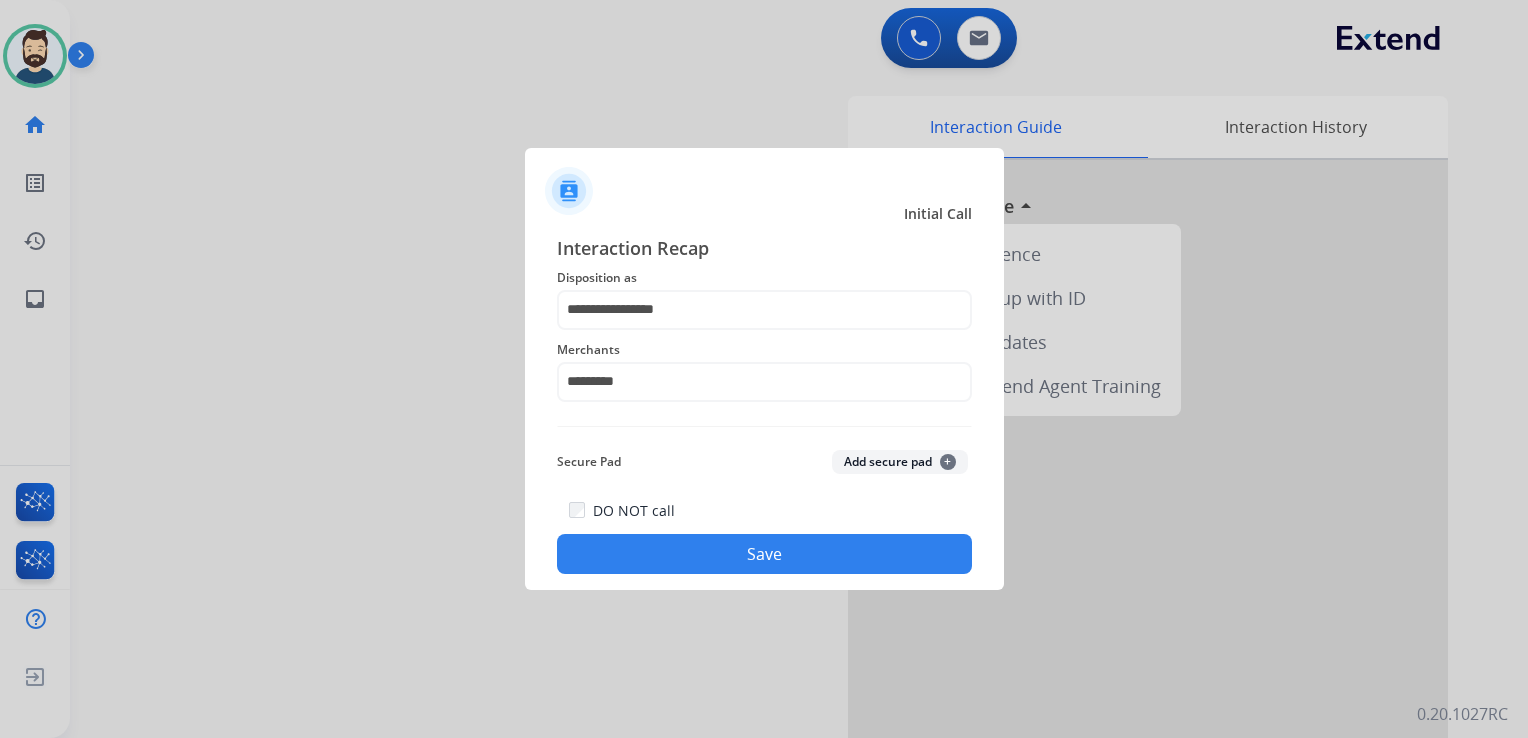 click on "Save" 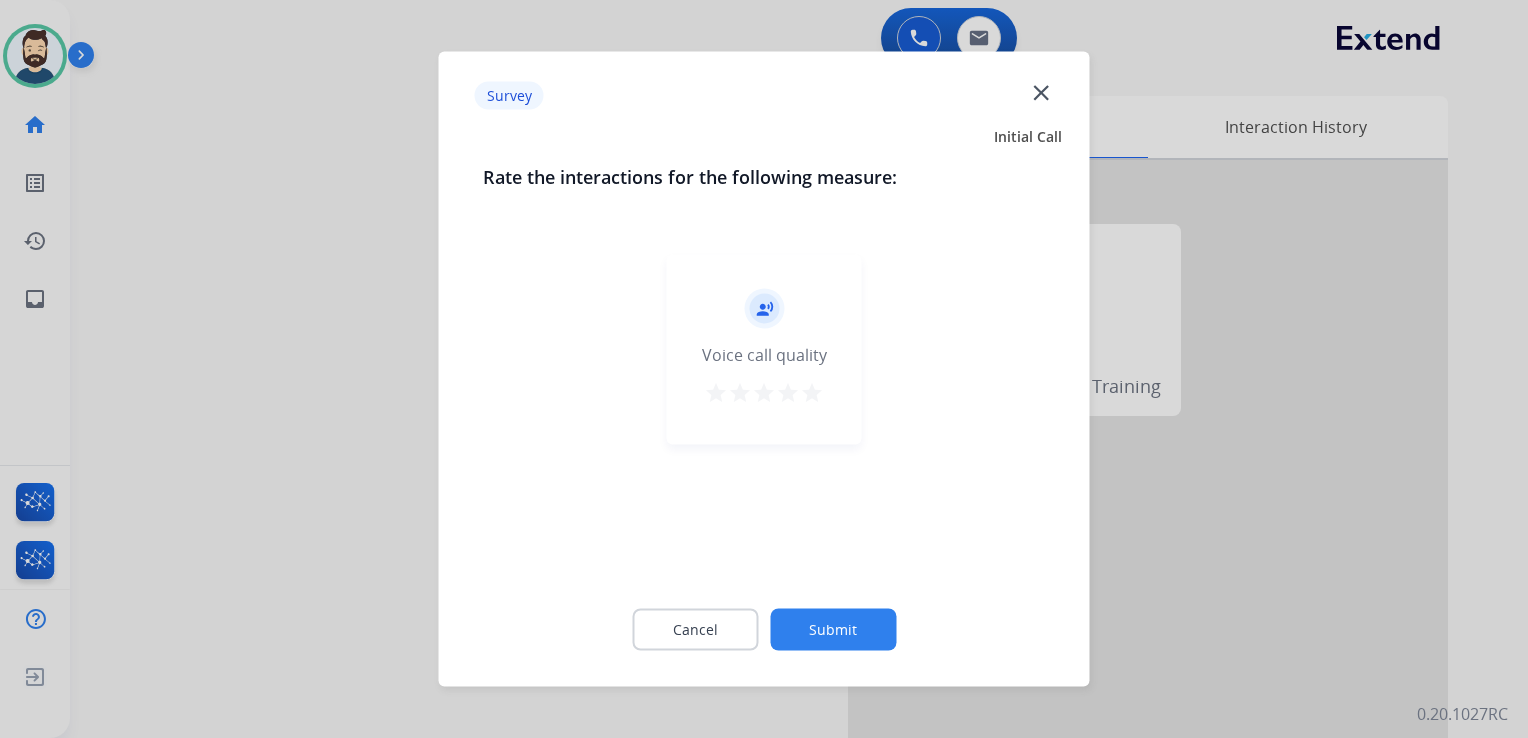 click on "star" at bounding box center (812, 393) 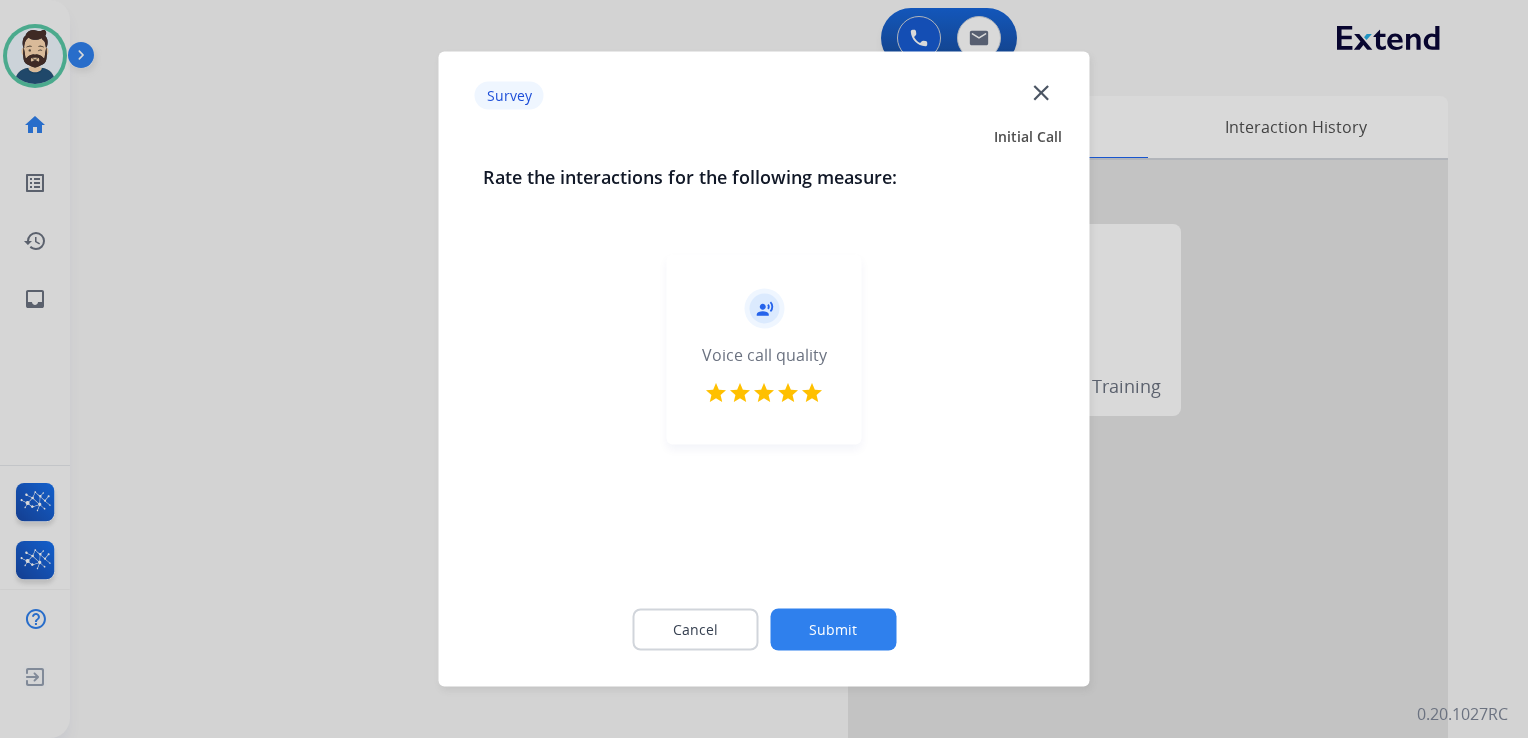 click on "Submit" 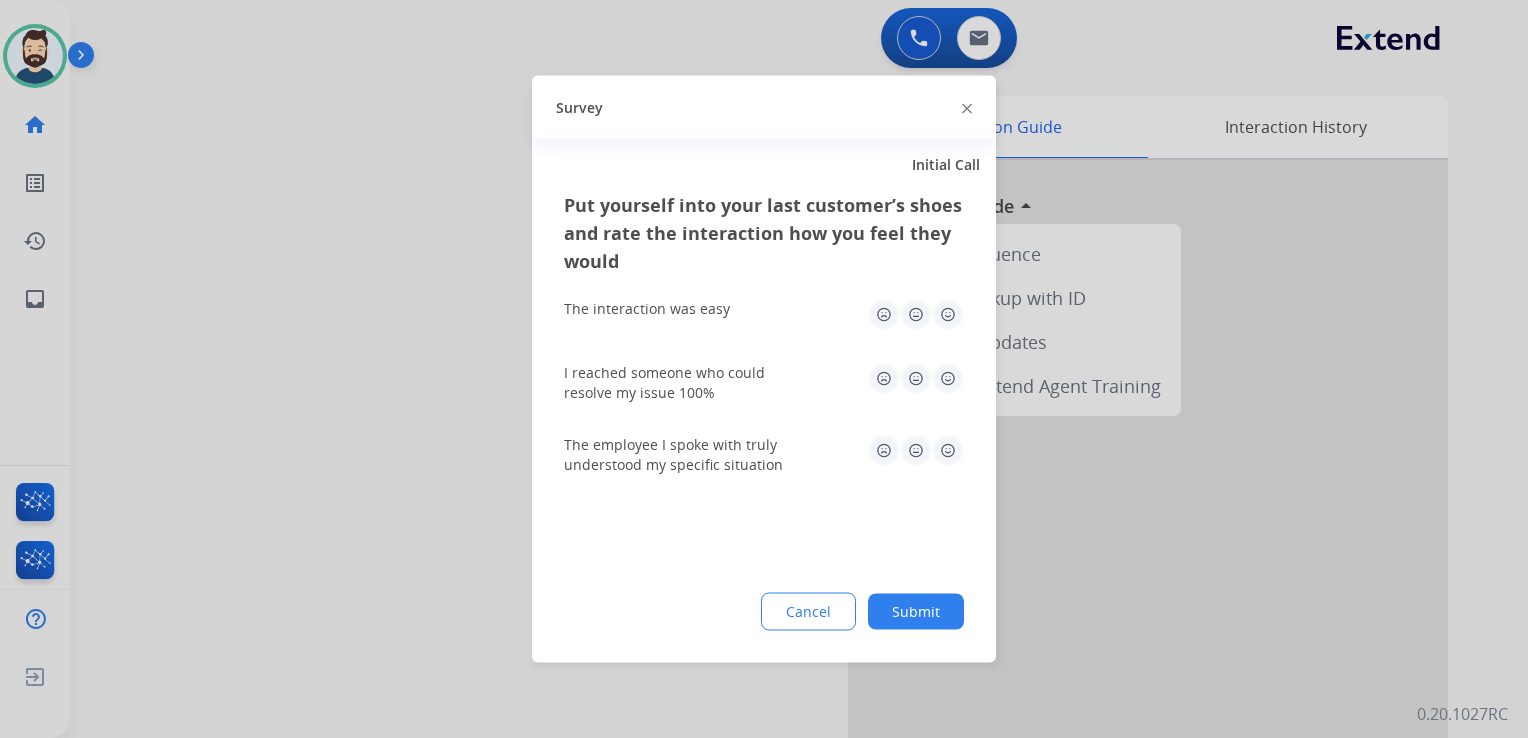 click 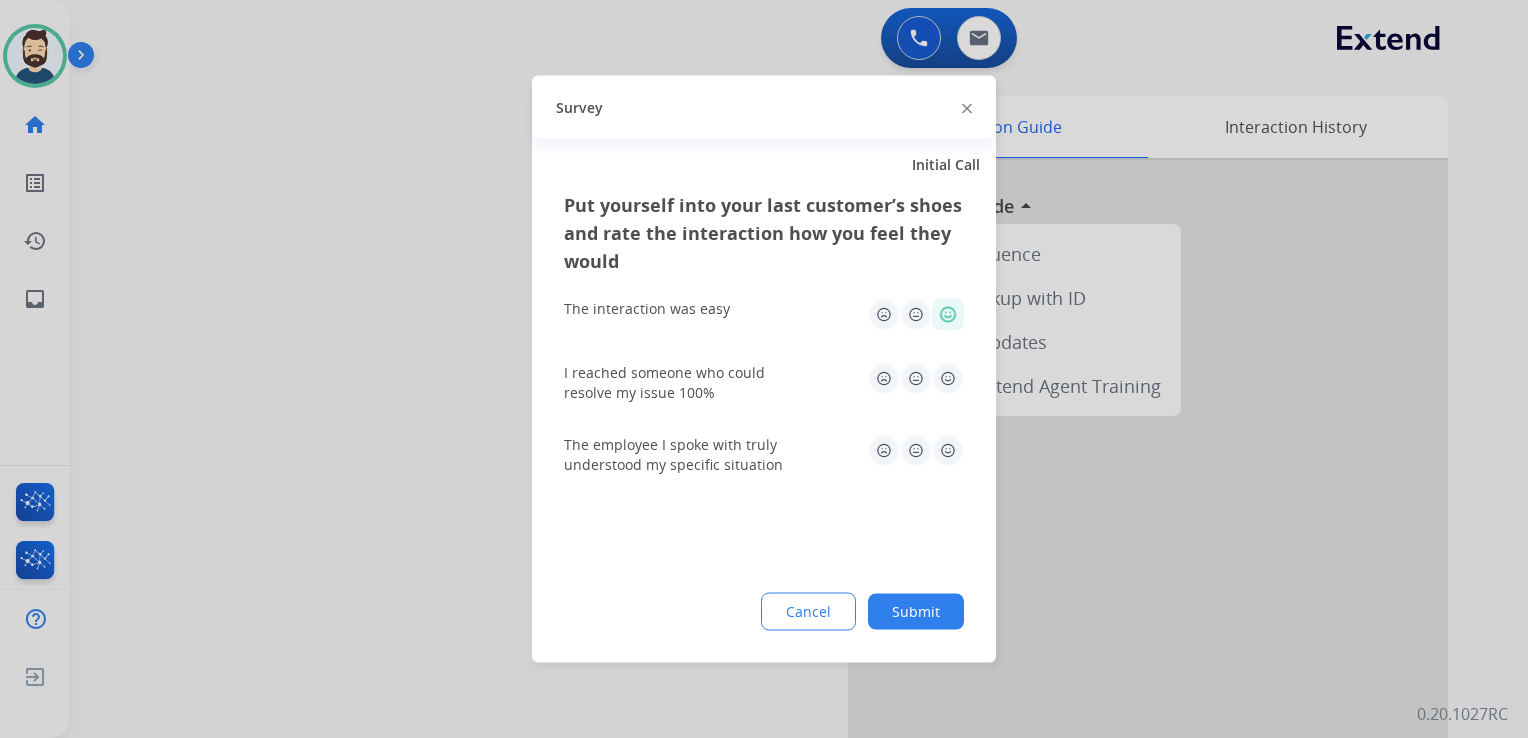 drag, startPoint x: 949, startPoint y: 377, endPoint x: 945, endPoint y: 431, distance: 54.147945 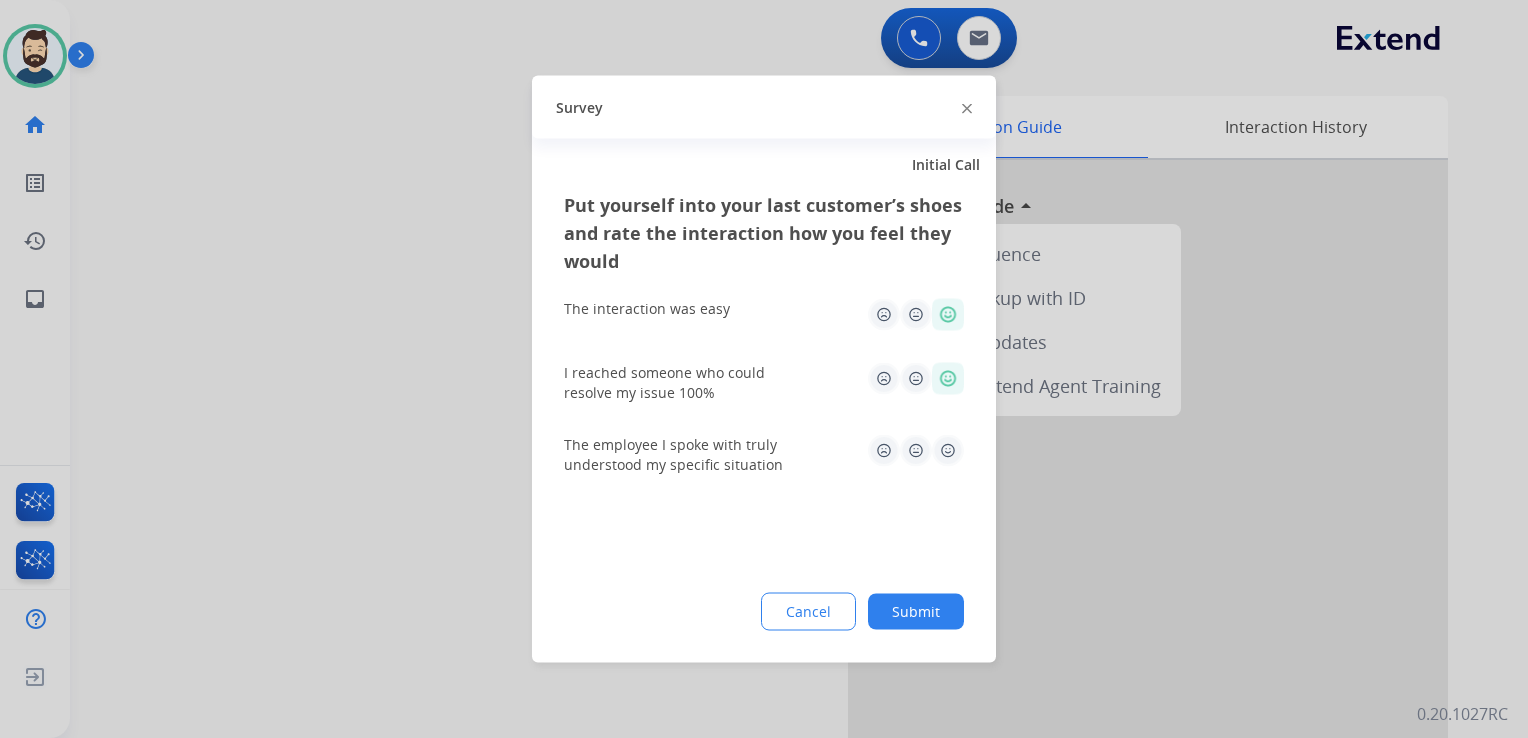 click 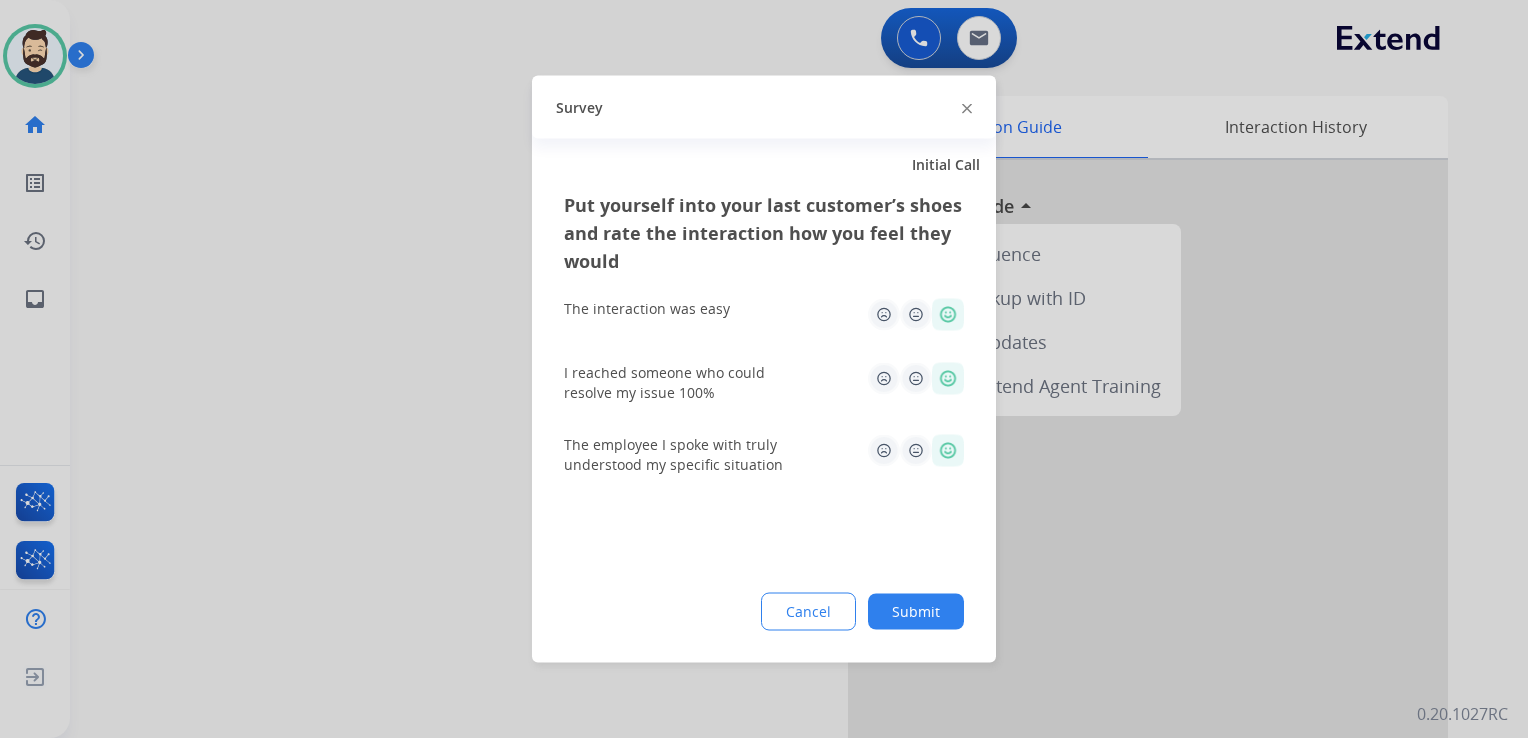 click on "Submit" 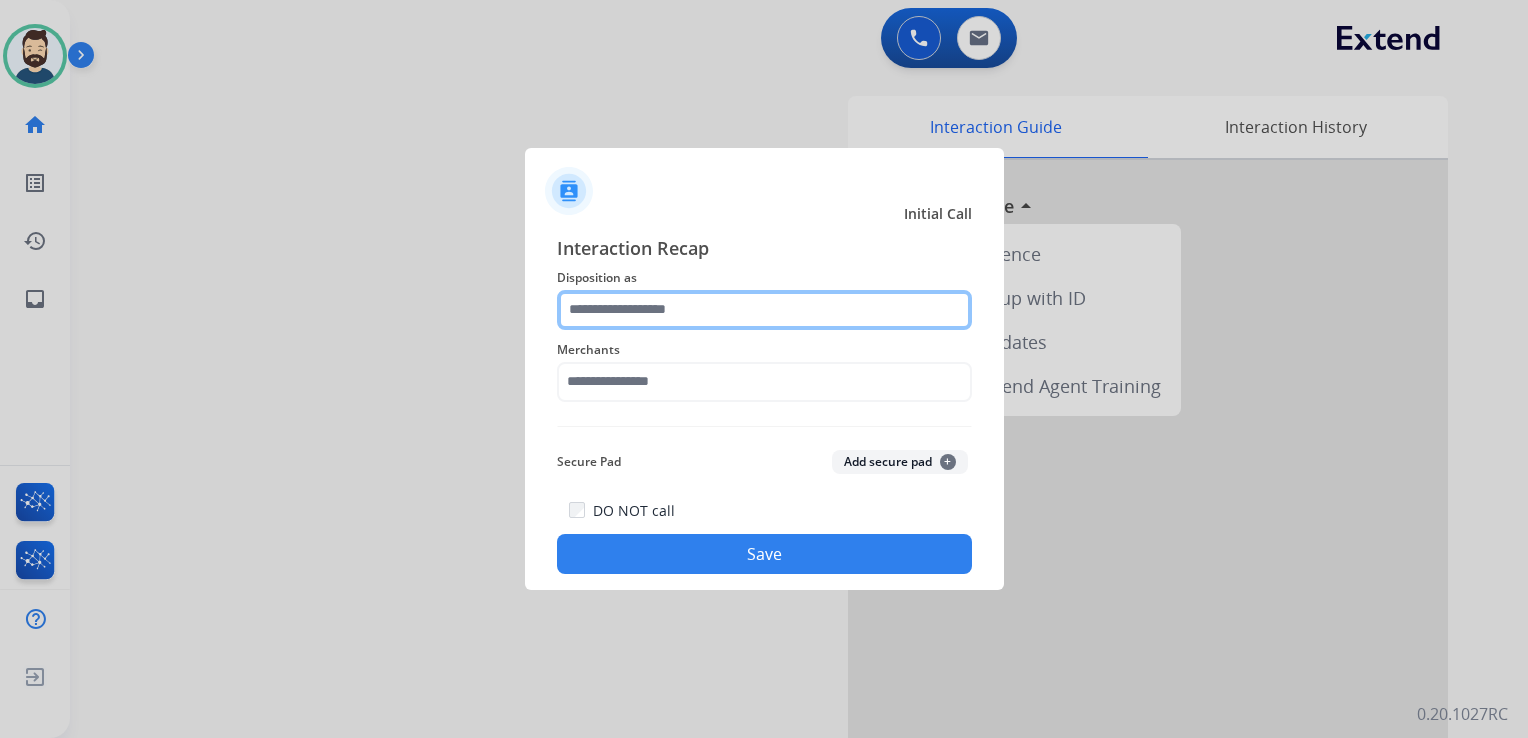 click 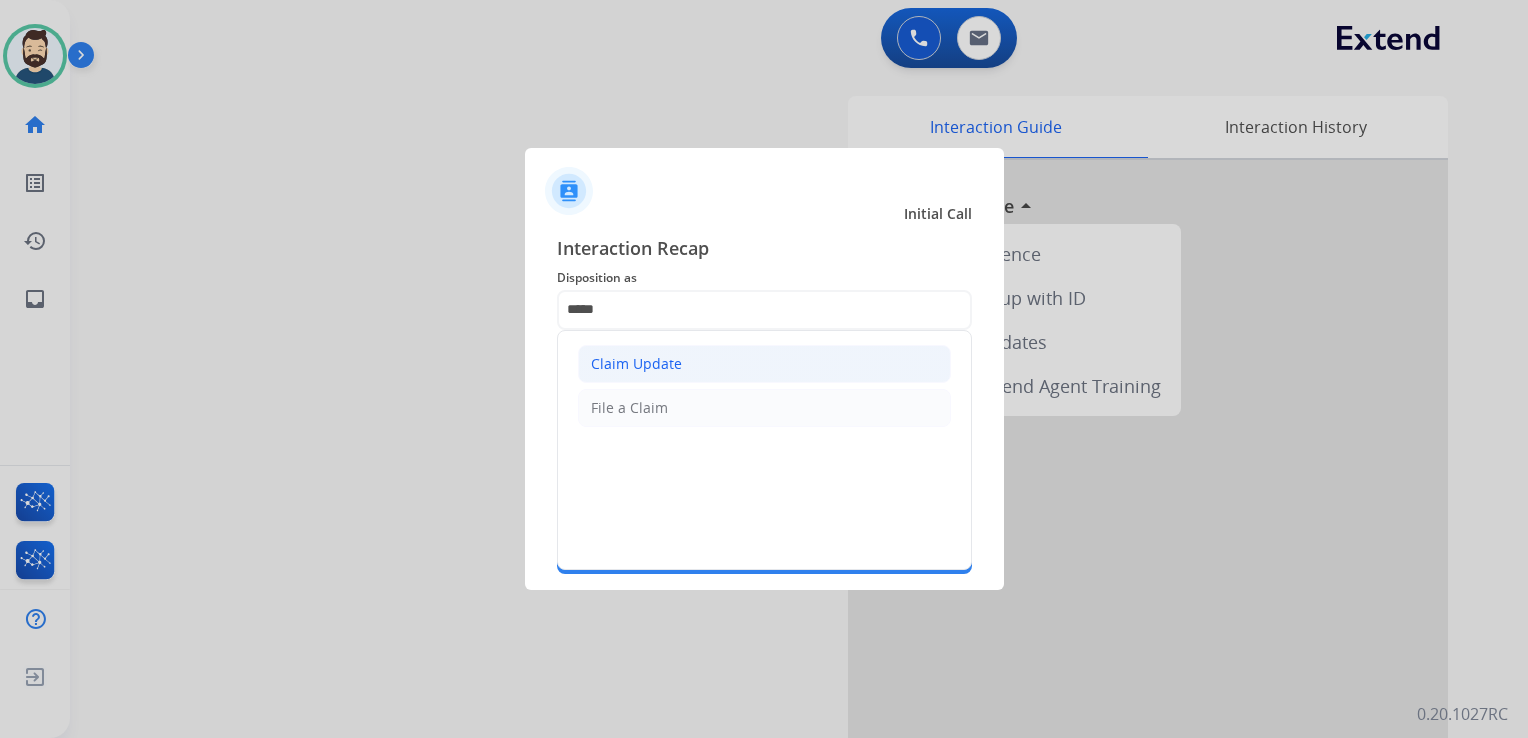 drag, startPoint x: 676, startPoint y: 353, endPoint x: 653, endPoint y: 387, distance: 41.04875 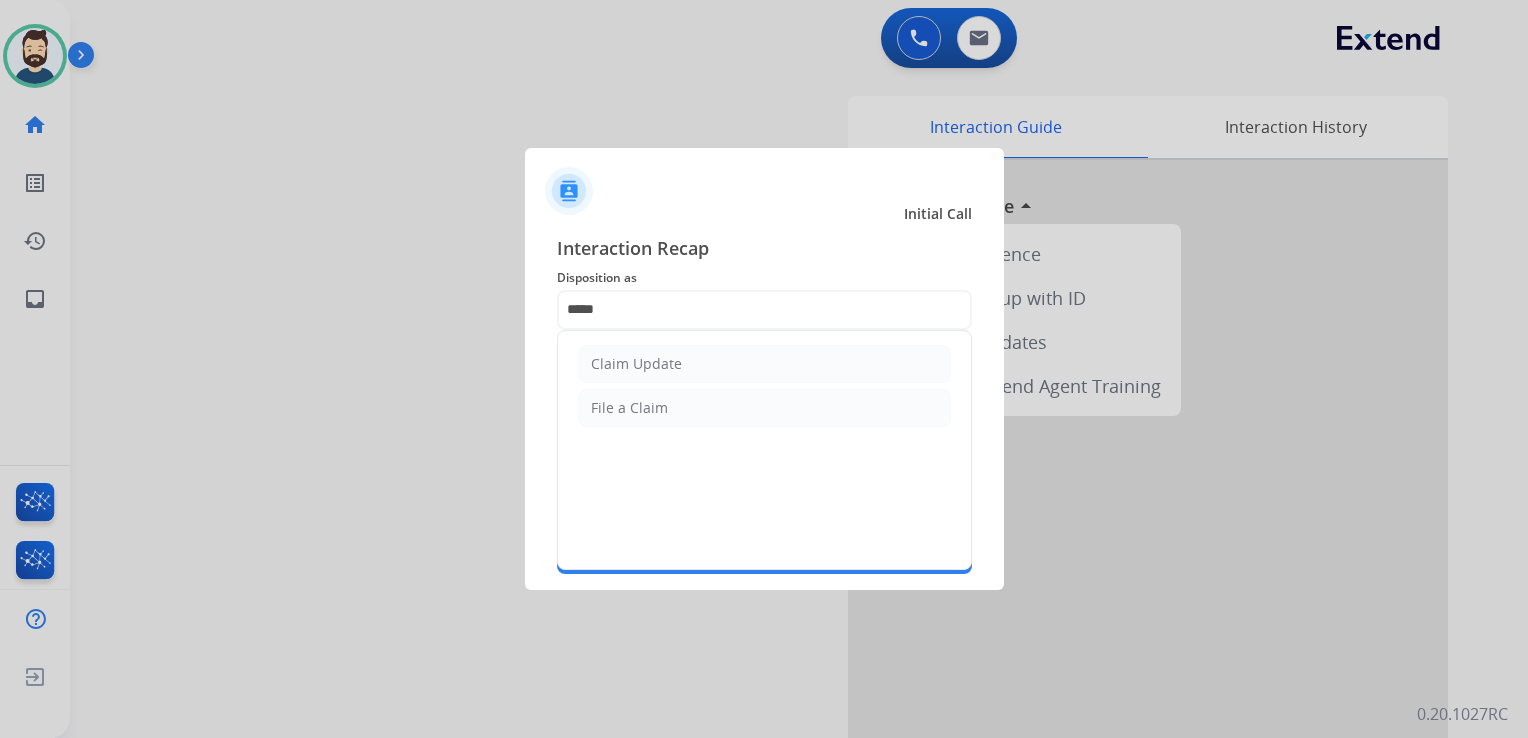 type on "**********" 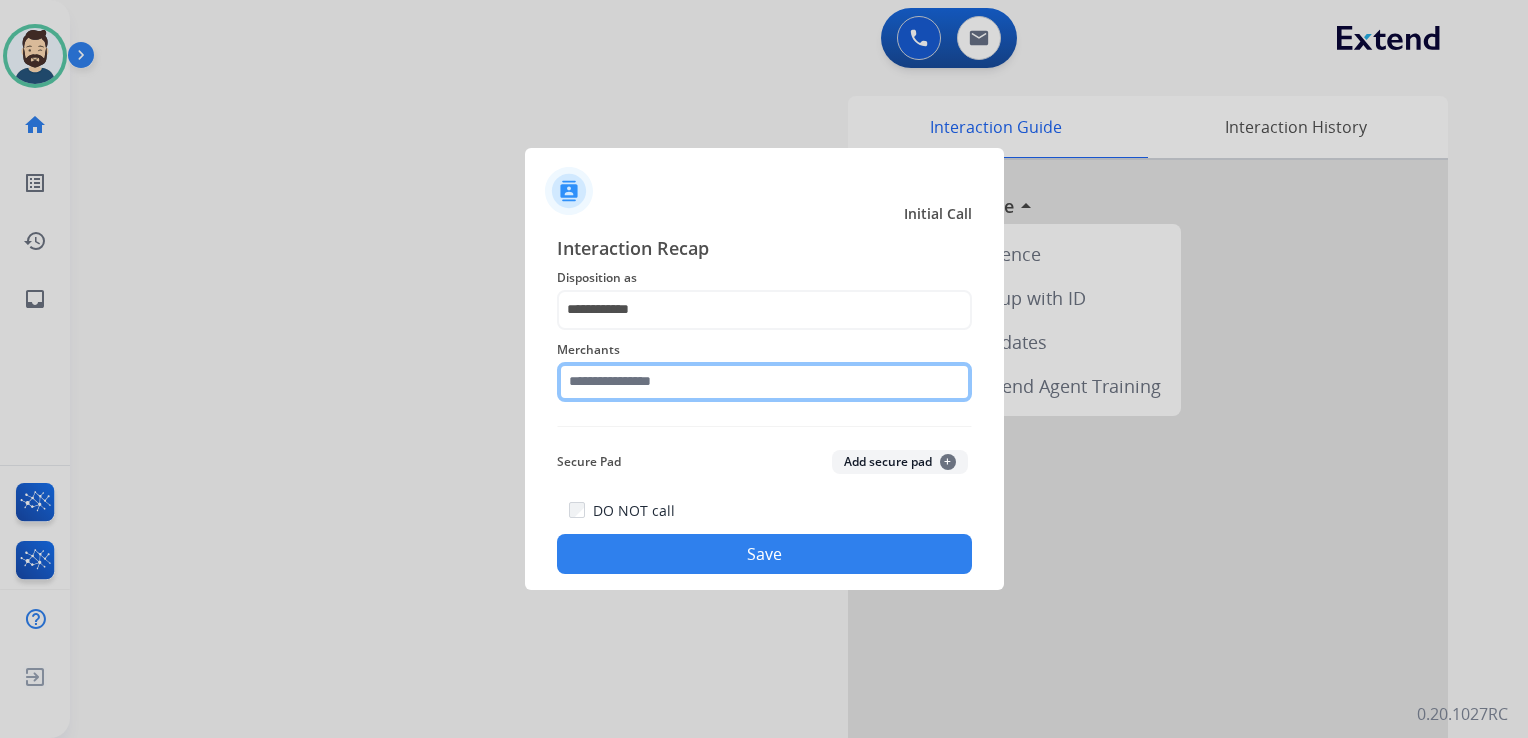 click 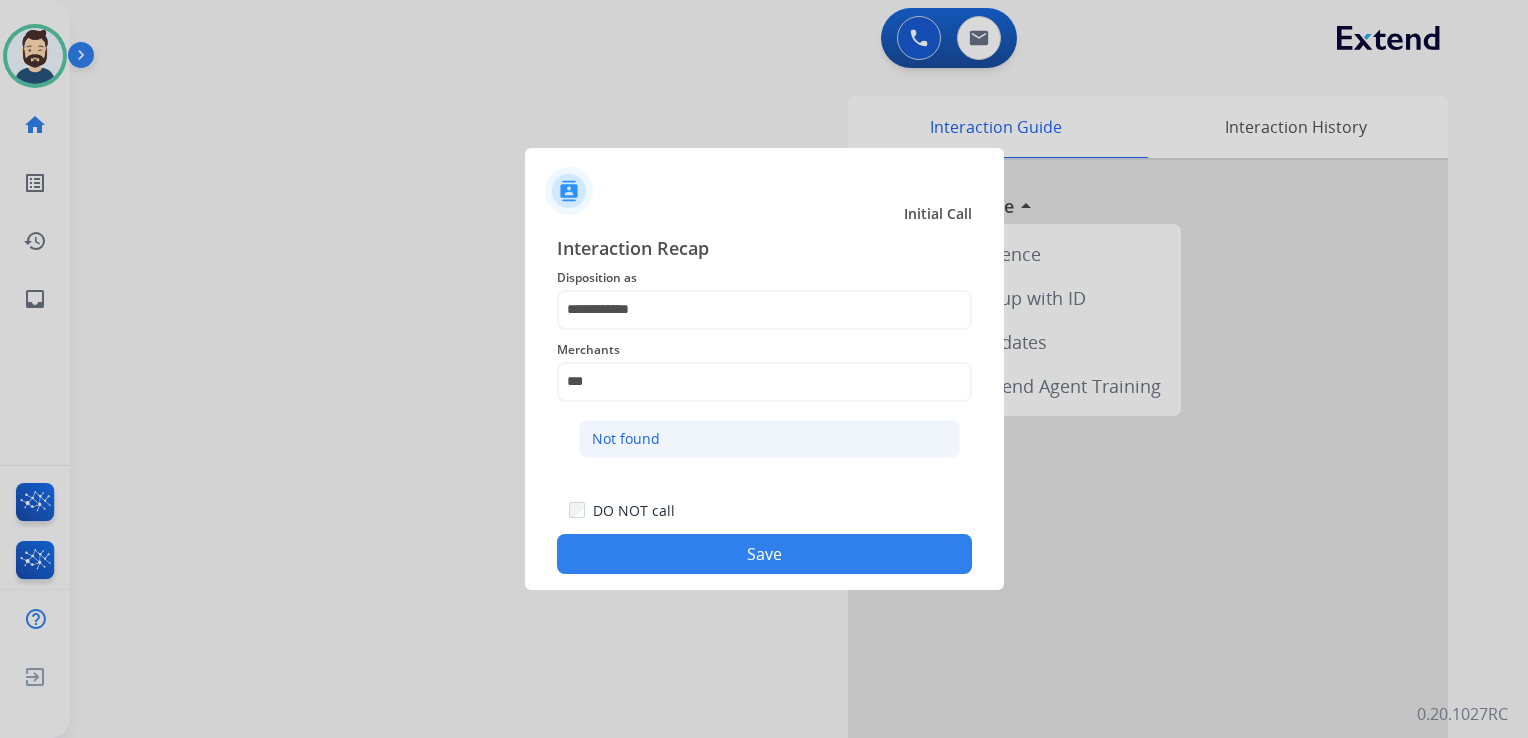 click on "Not found" 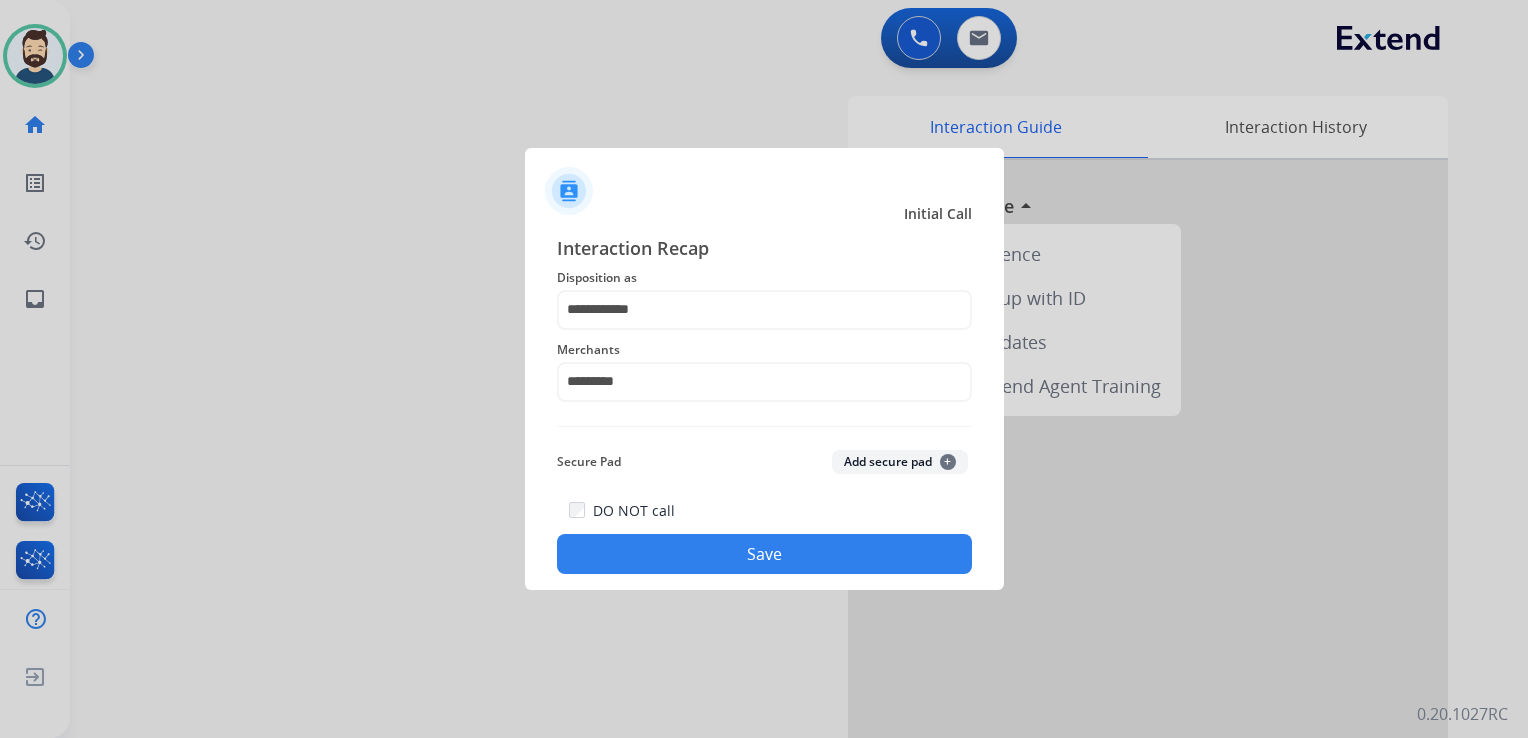 click on "Save" 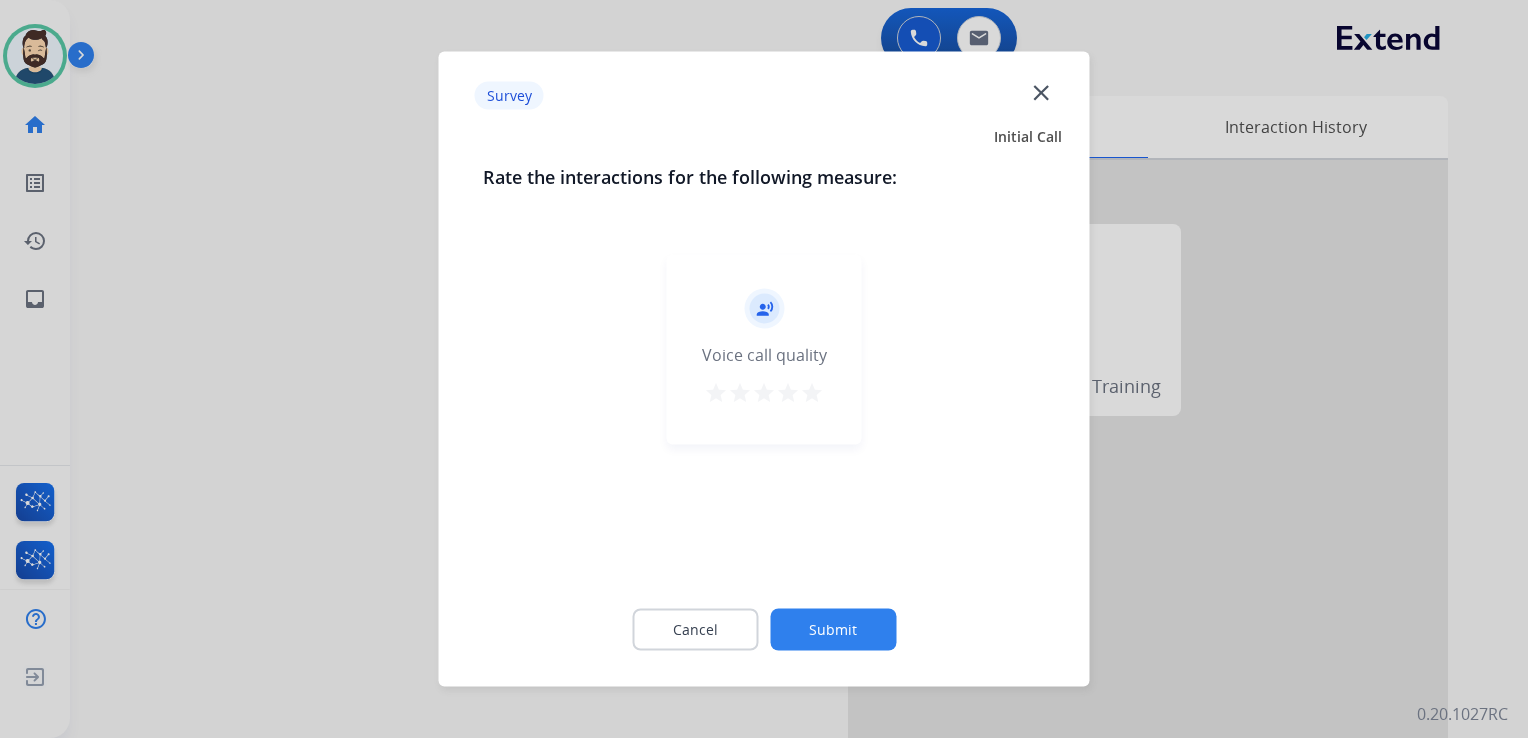 click on "star" at bounding box center [812, 393] 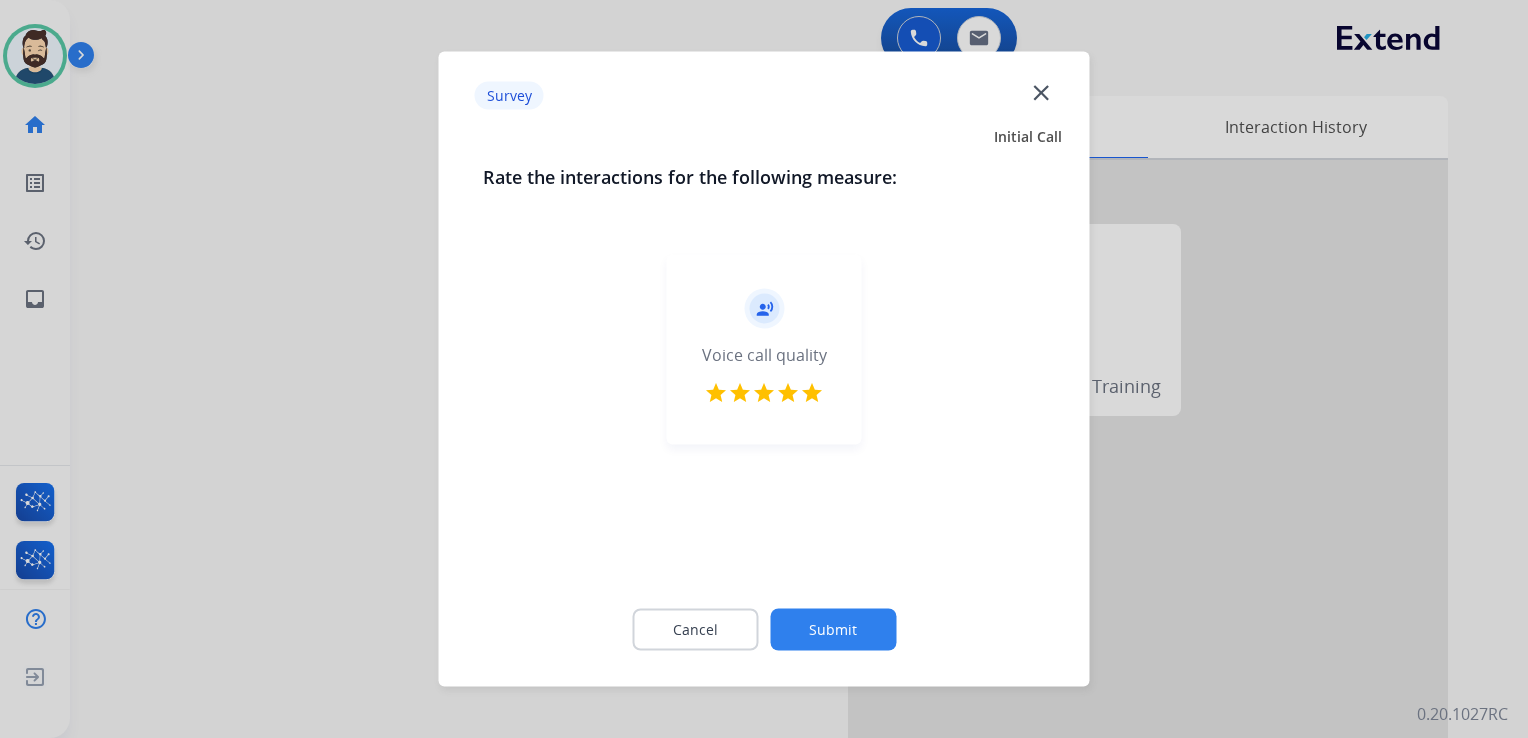 drag, startPoint x: 825, startPoint y: 655, endPoint x: 833, endPoint y: 635, distance: 21.540659 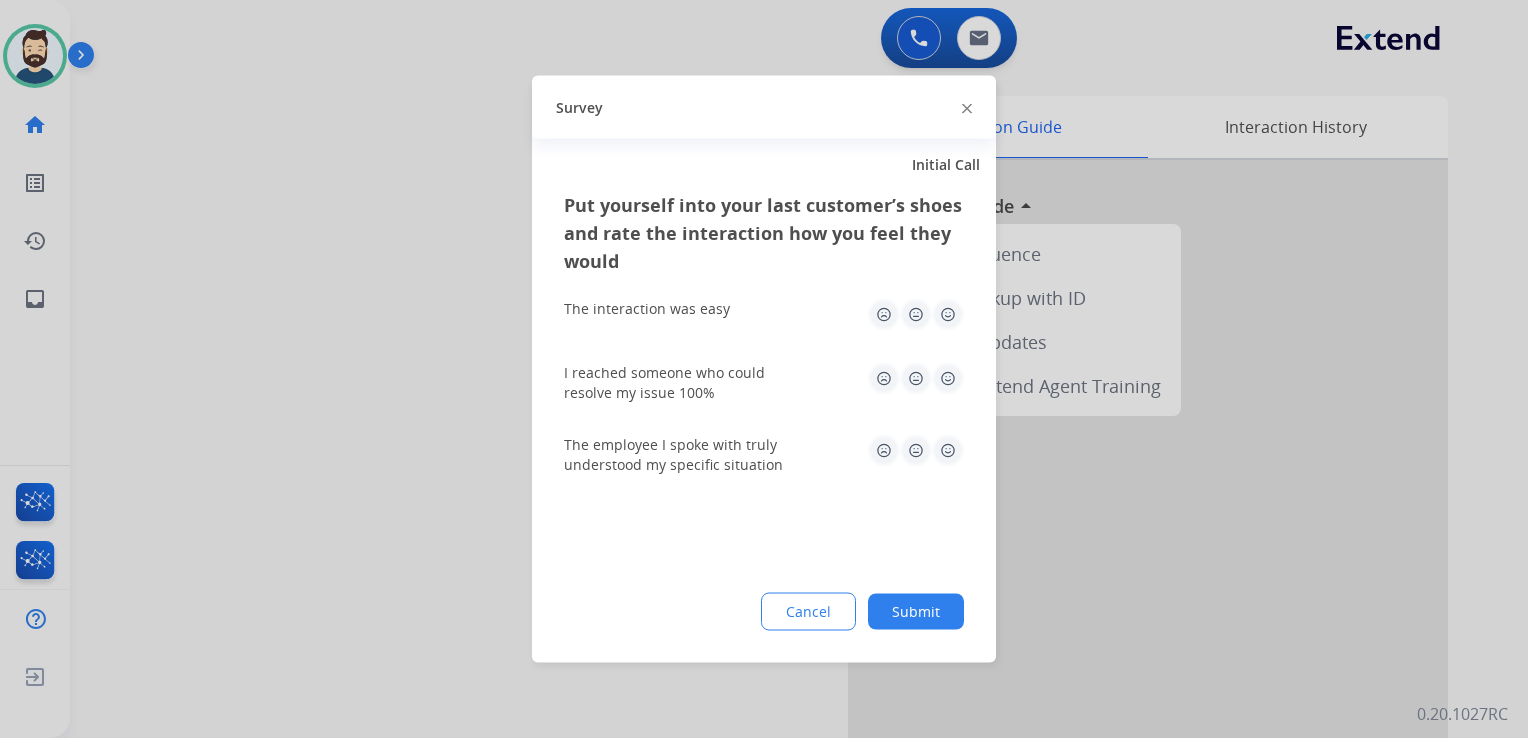 click 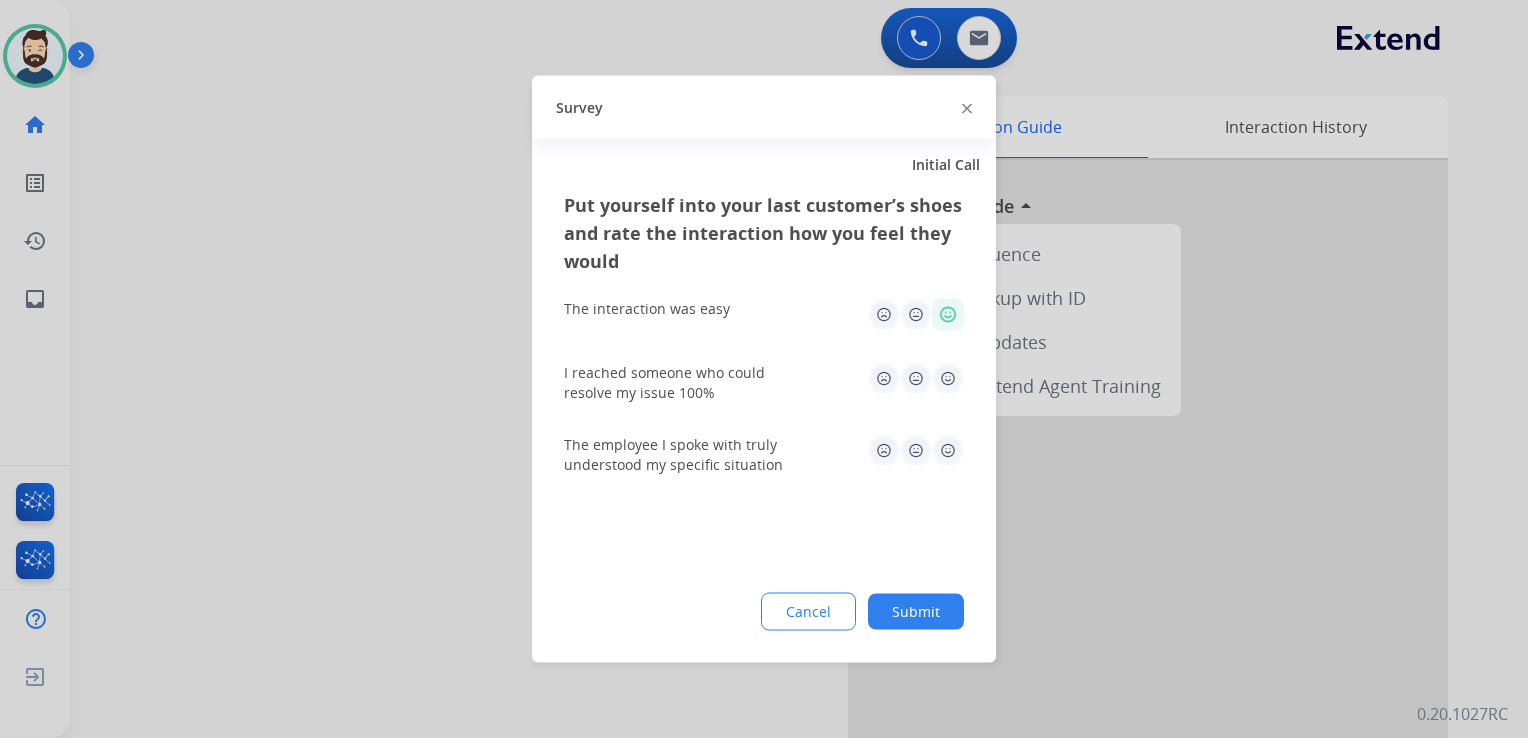 drag, startPoint x: 948, startPoint y: 363, endPoint x: 948, endPoint y: 377, distance: 14 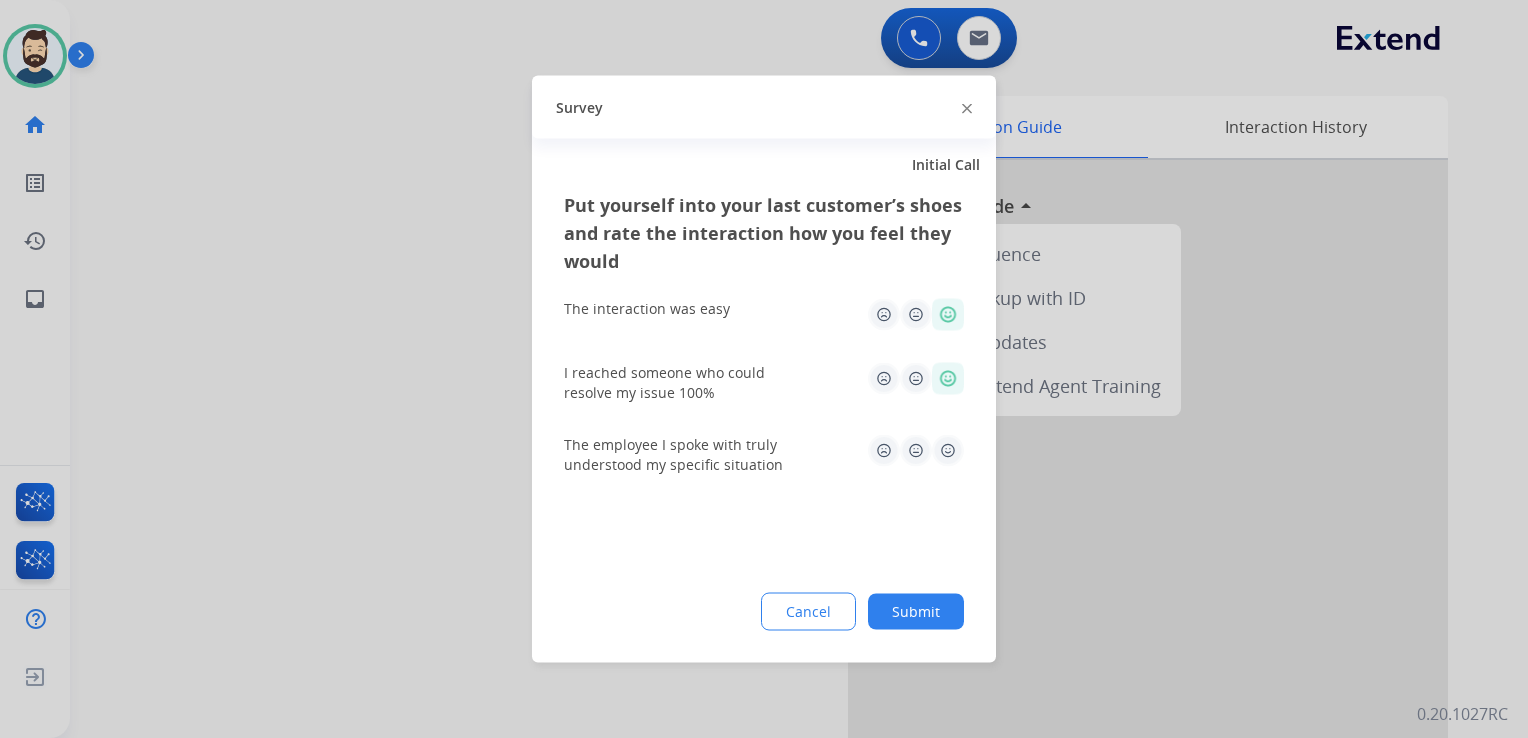 click 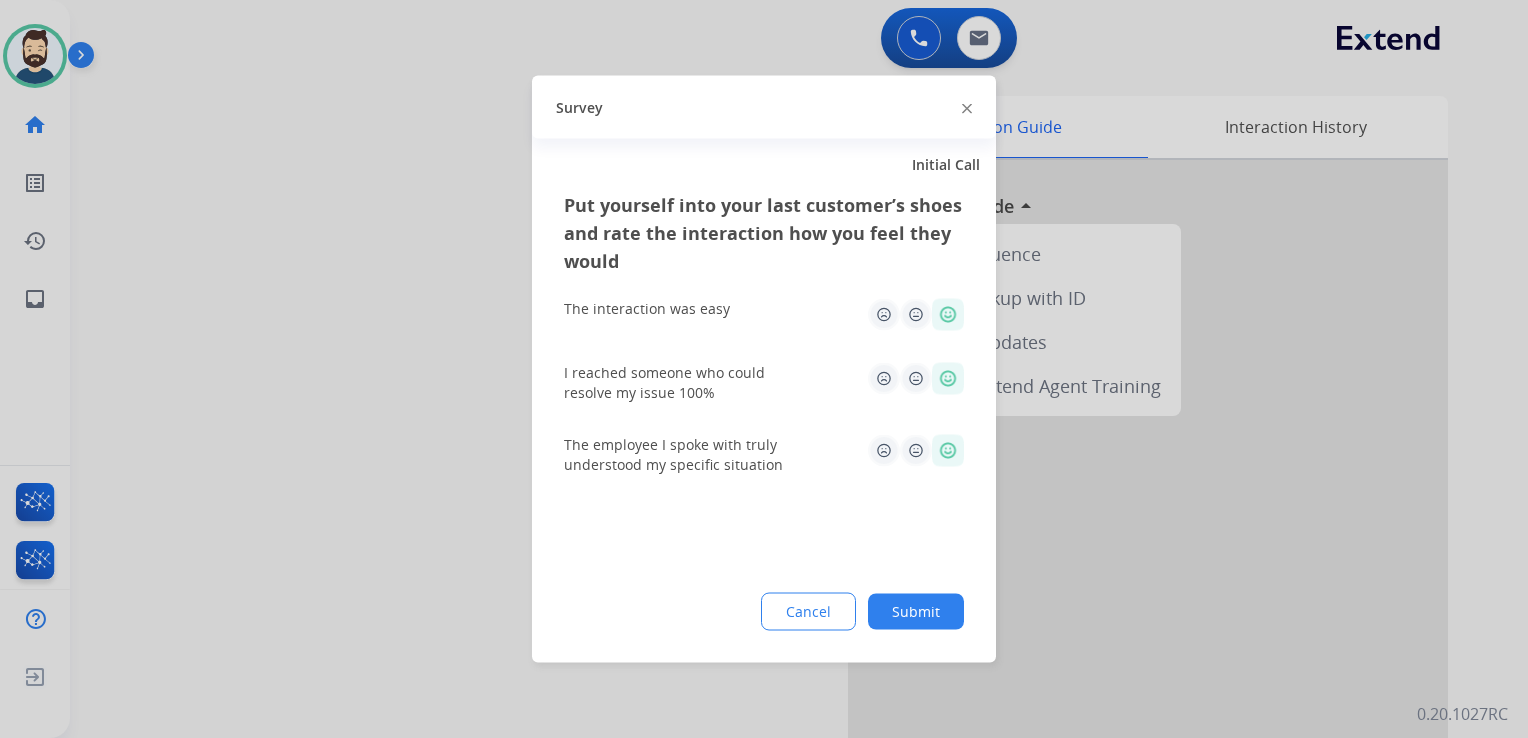 click on "Submit" 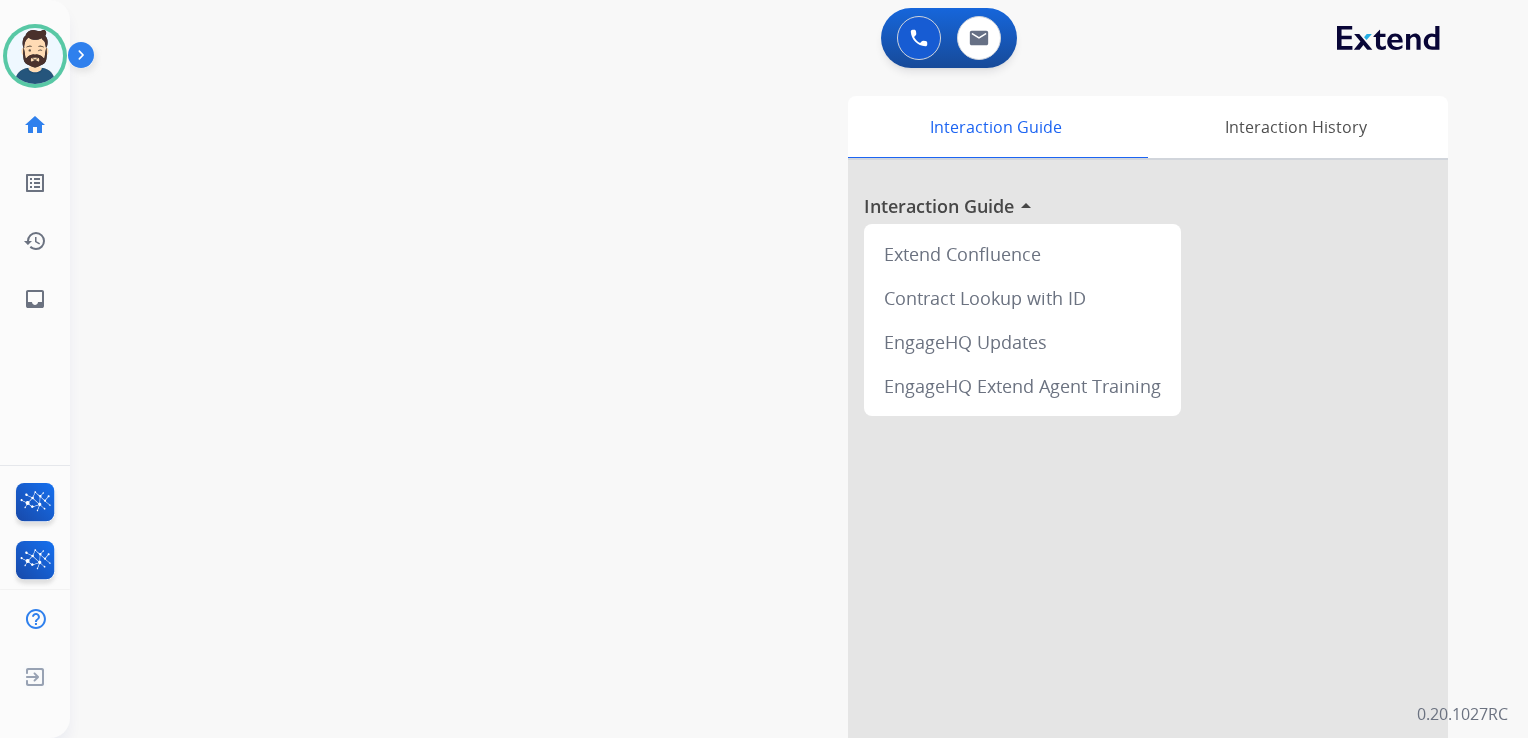 click on "swap_horiz Break voice bridge close_fullscreen Connect 3-Way Call merge_type Separate 3-Way Call  Interaction Guide   Interaction History  Interaction Guide arrow_drop_up  Extend Confluence   Contract Lookup with ID   EngageHQ Updates   EngageHQ Extend Agent Training" at bounding box center (775, 489) 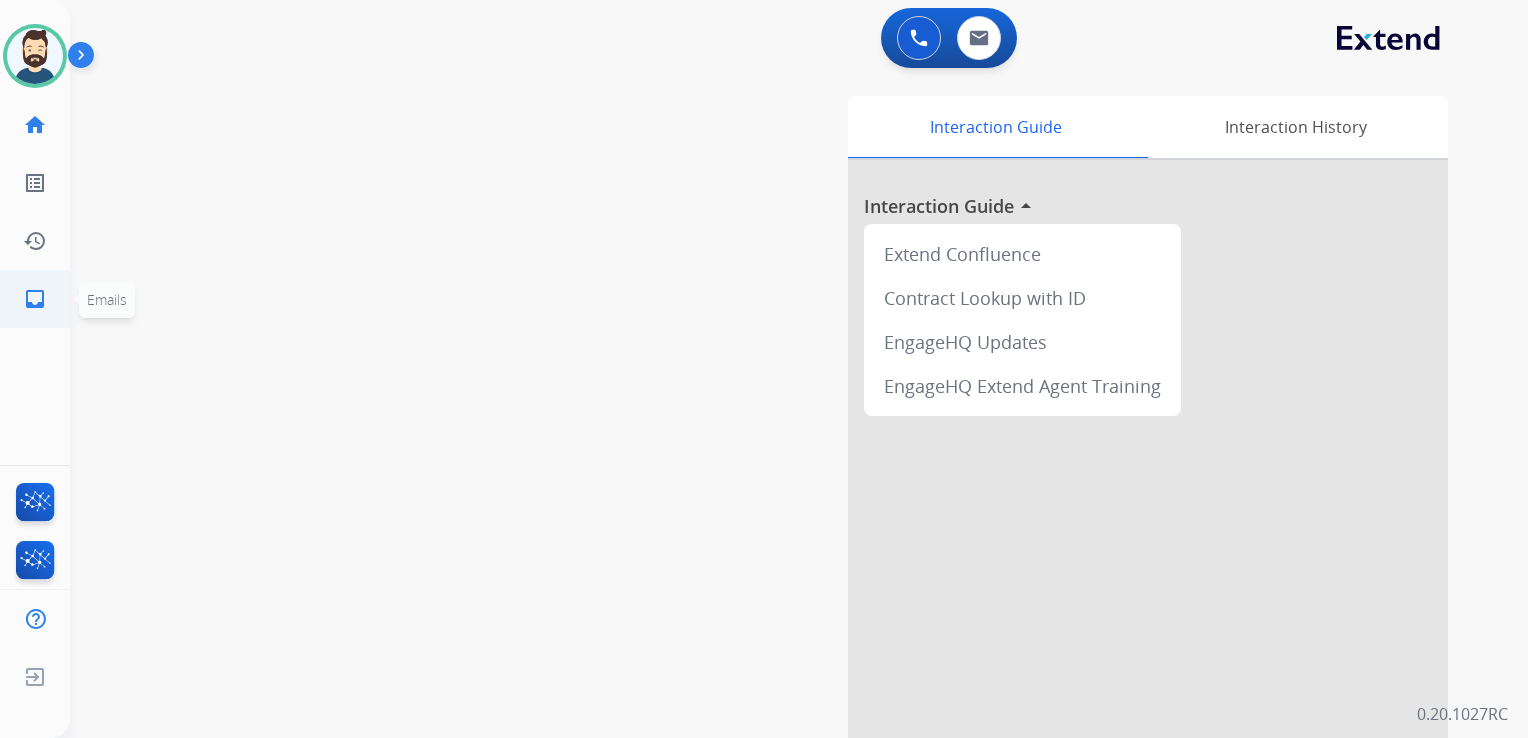 click on "inbox  Emails" 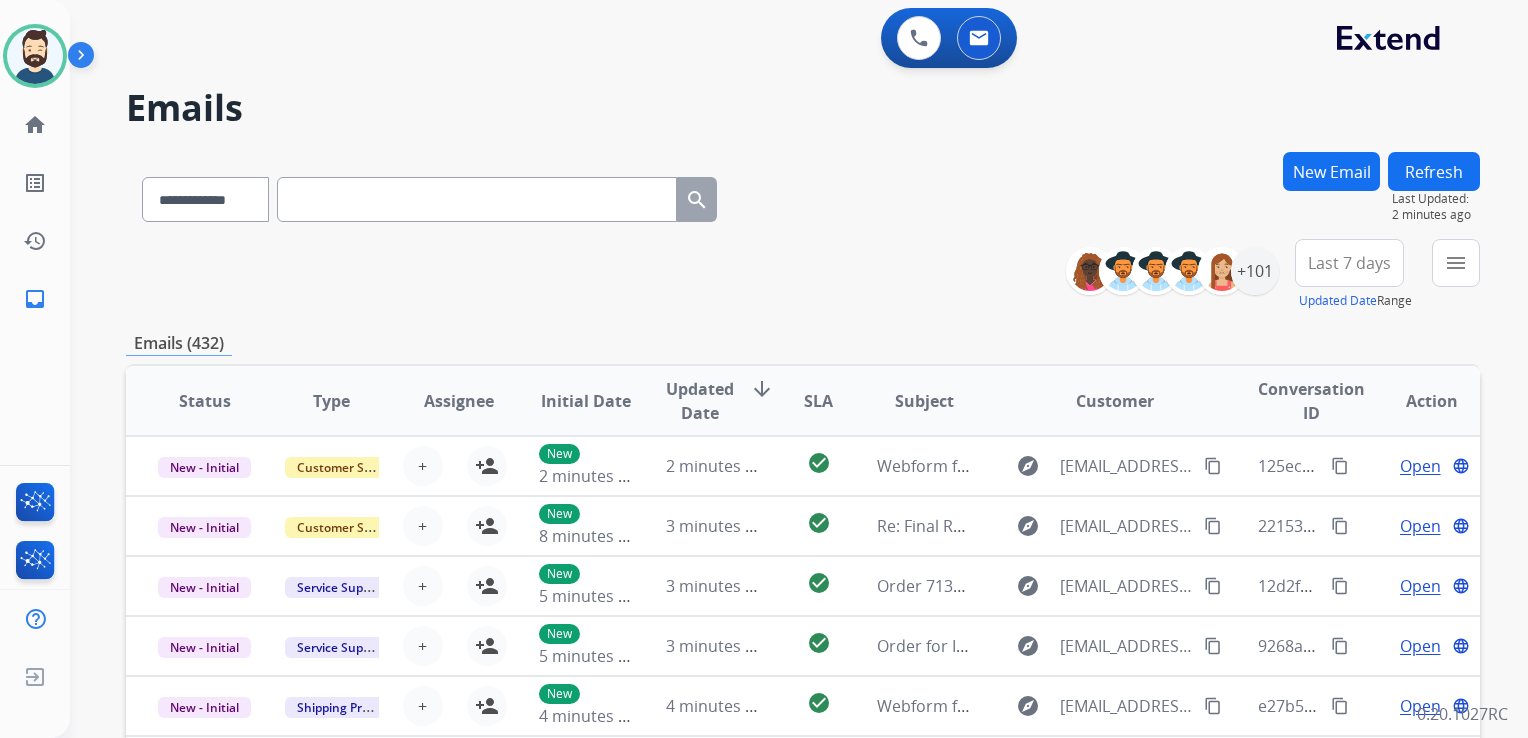 click at bounding box center (477, 199) 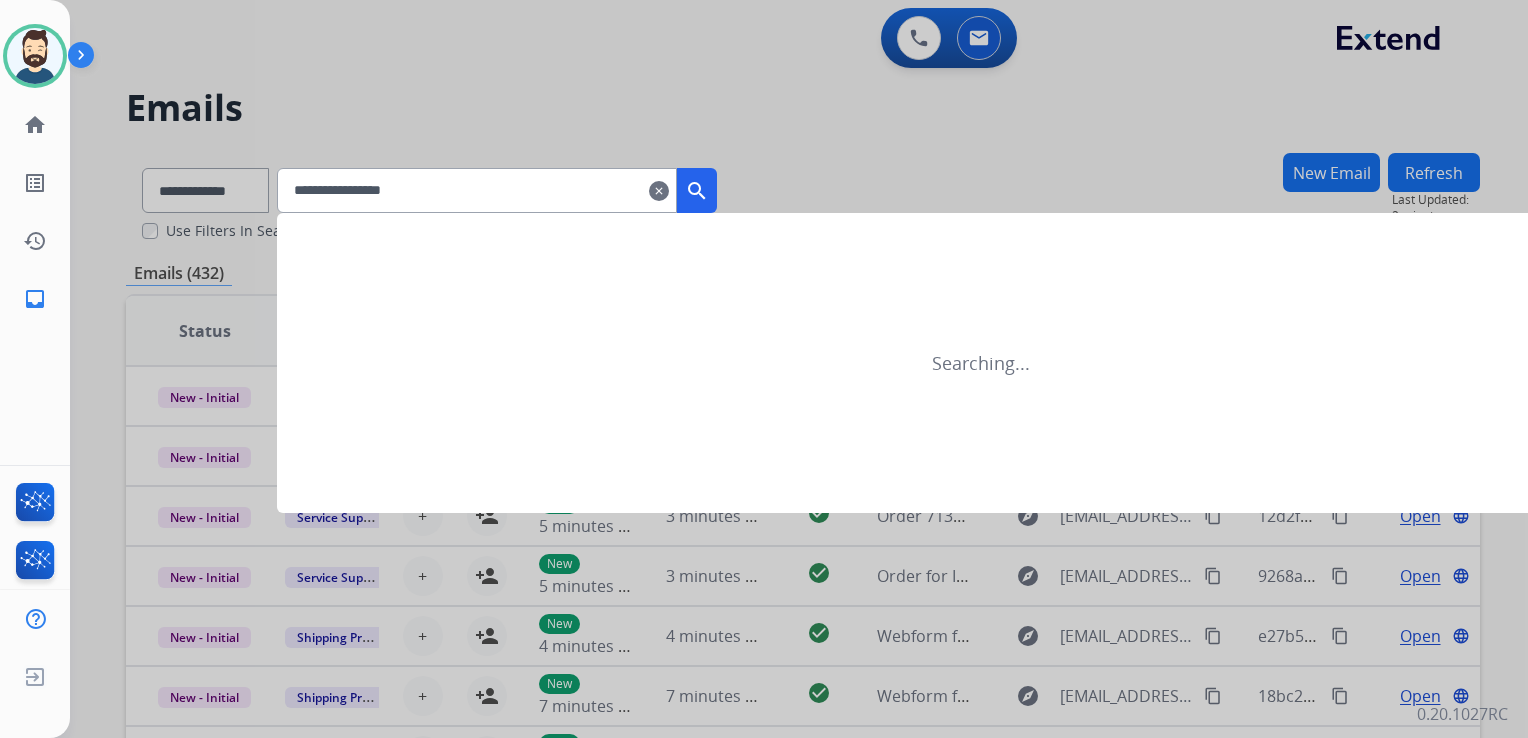 type on "**********" 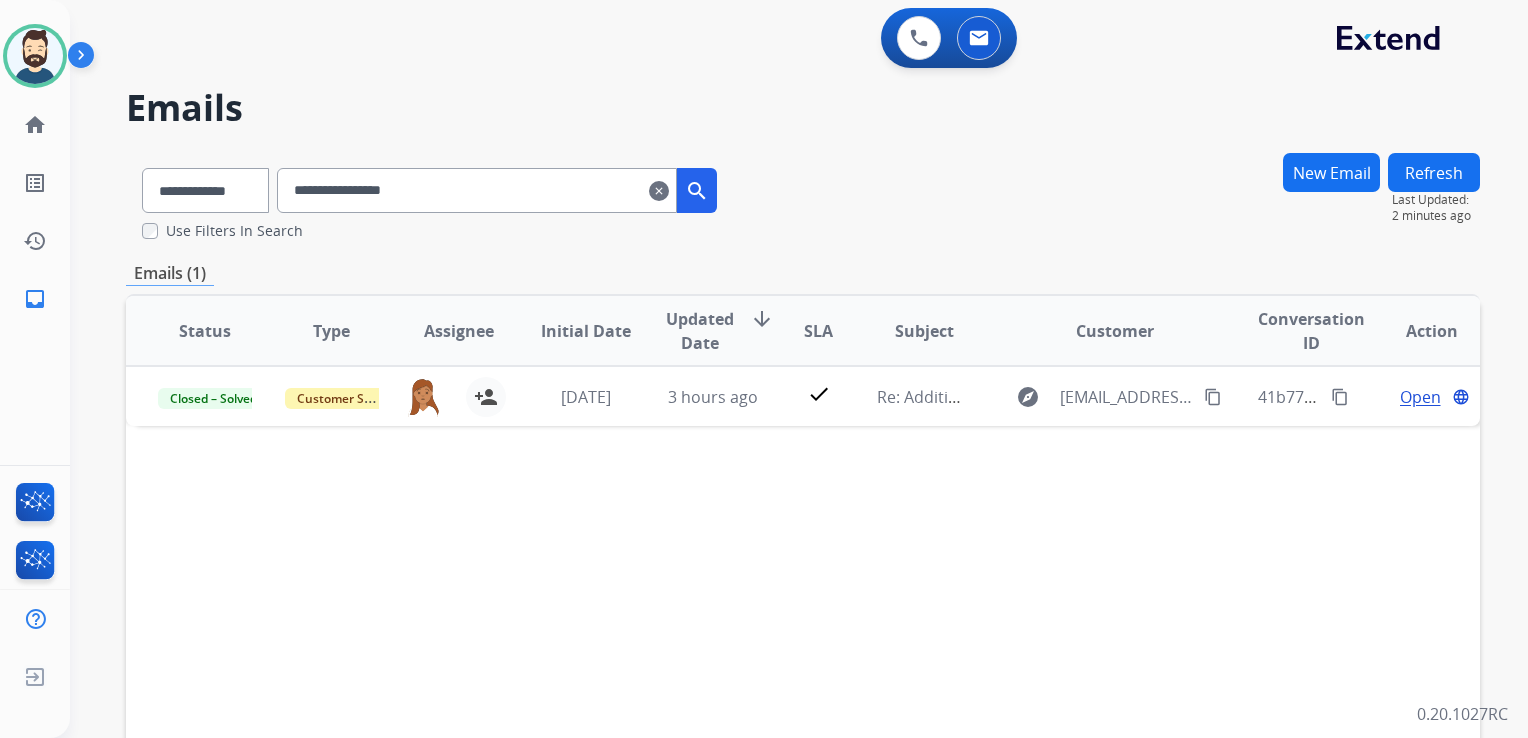 click on "clear" at bounding box center (659, 191) 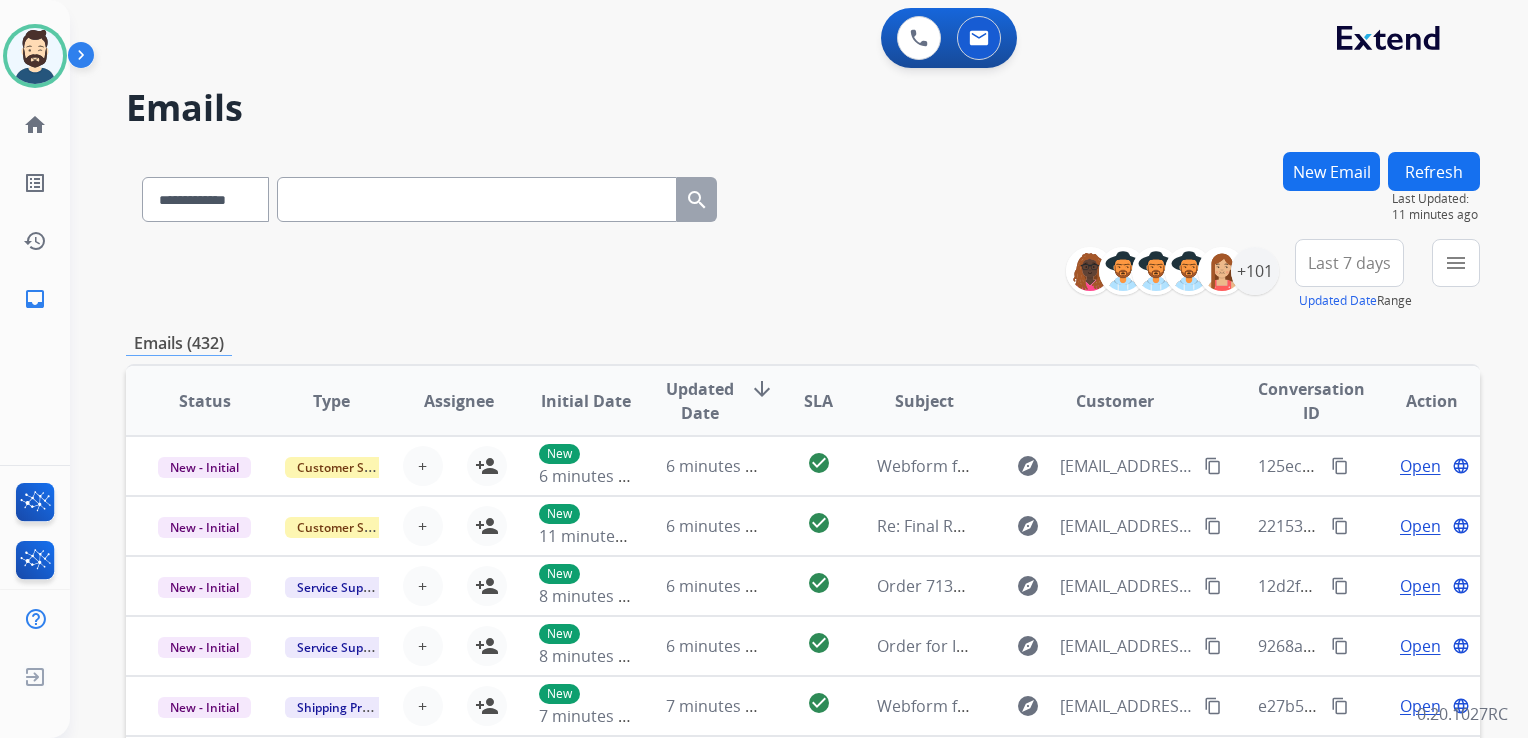 click at bounding box center [477, 199] 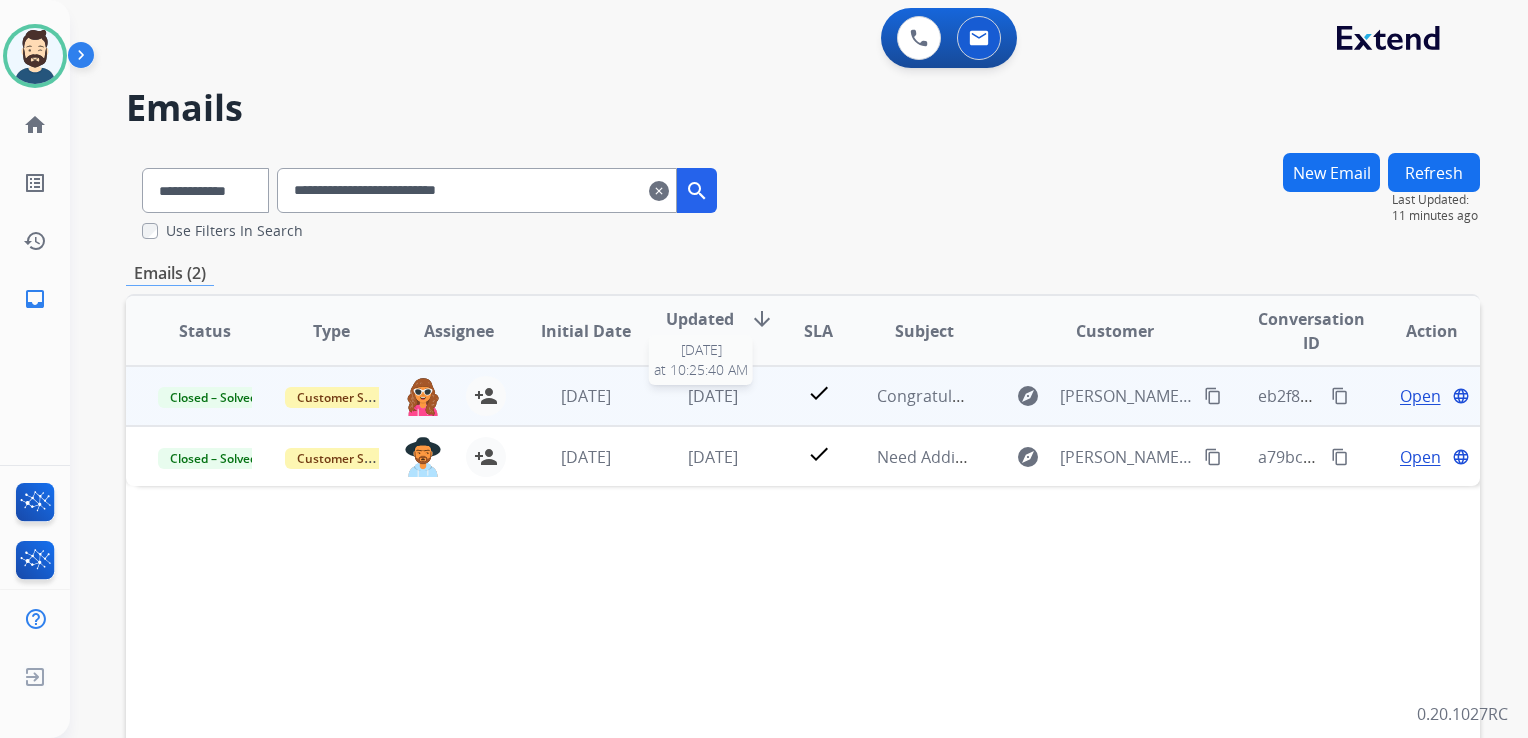 click on "[DATE]" at bounding box center [713, 396] 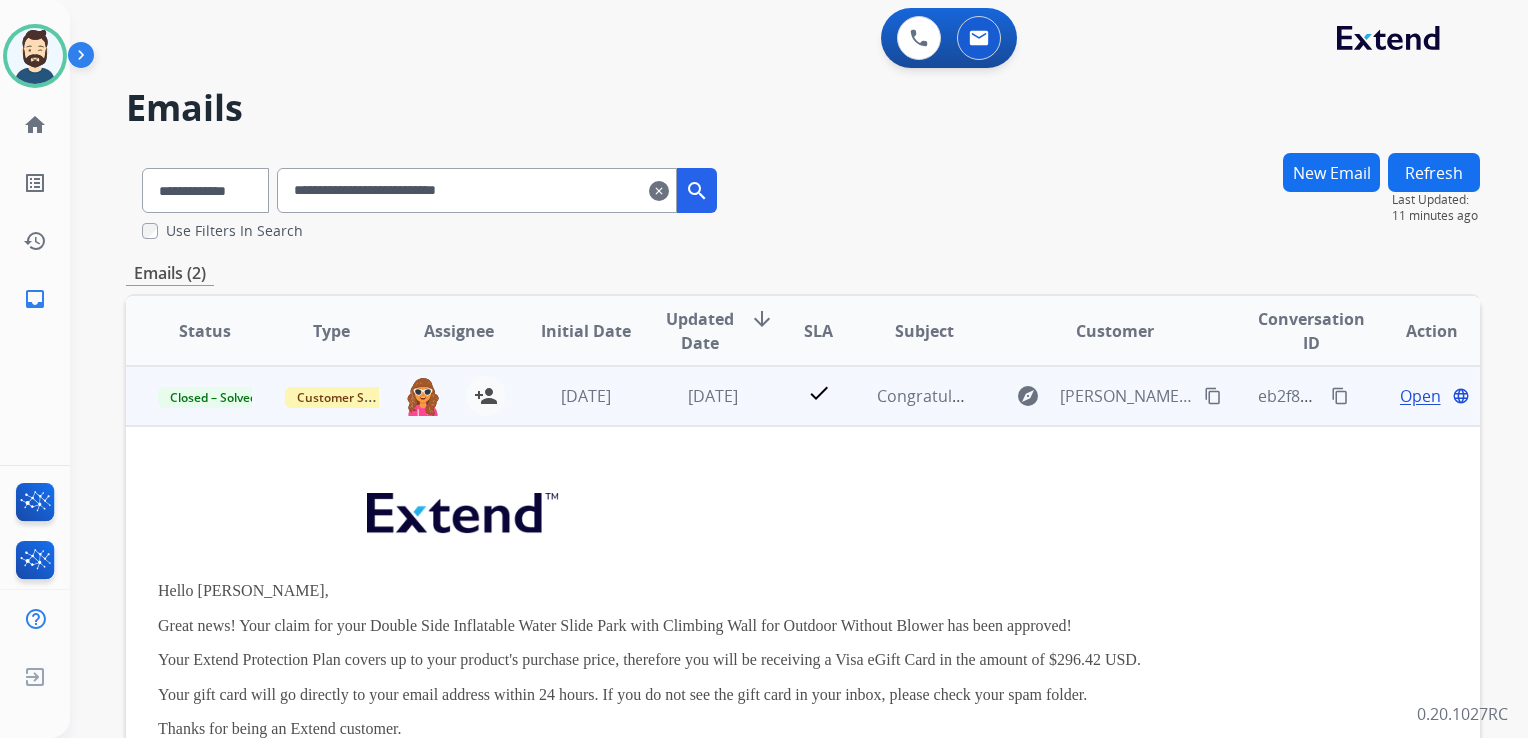 click on "Open" at bounding box center (1420, 396) 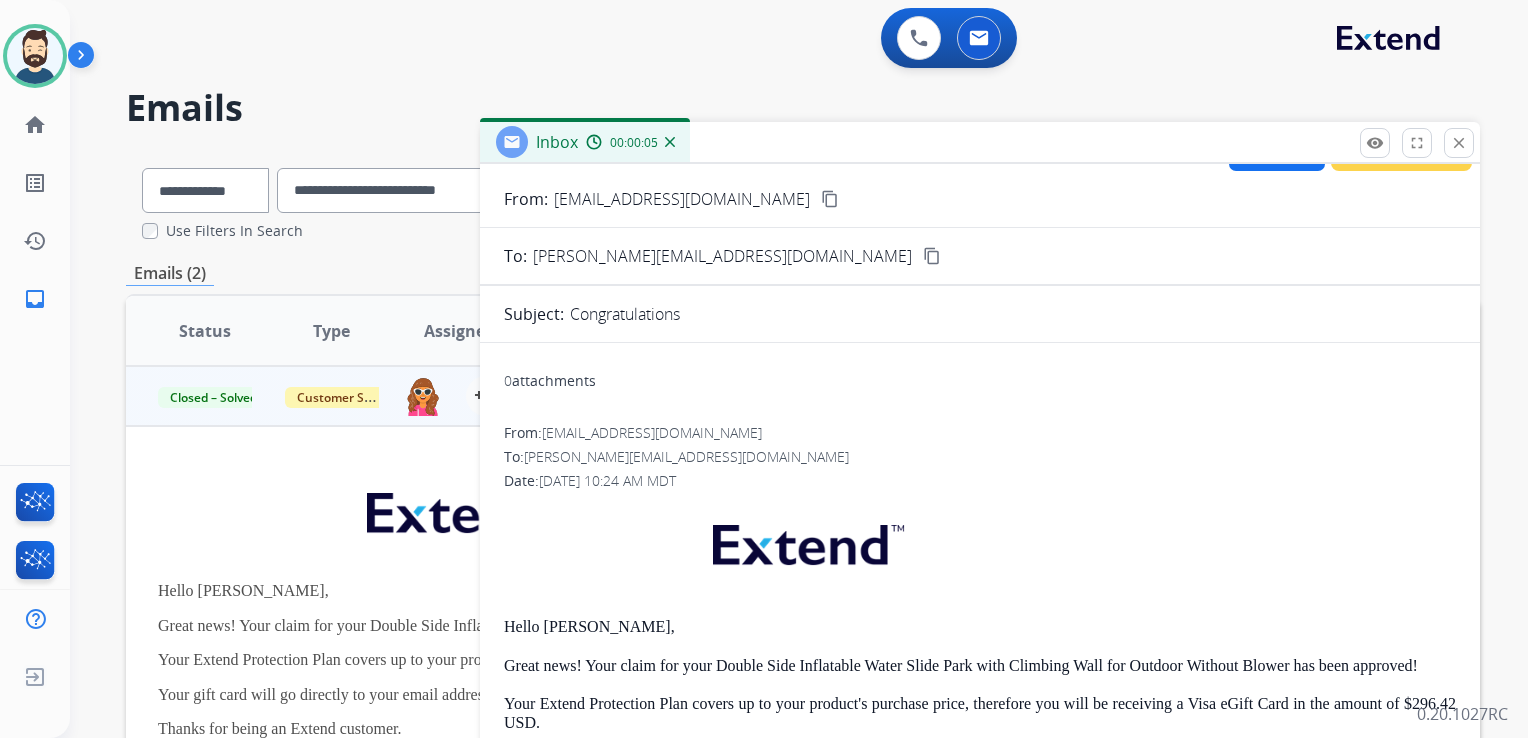 scroll, scrollTop: 0, scrollLeft: 0, axis: both 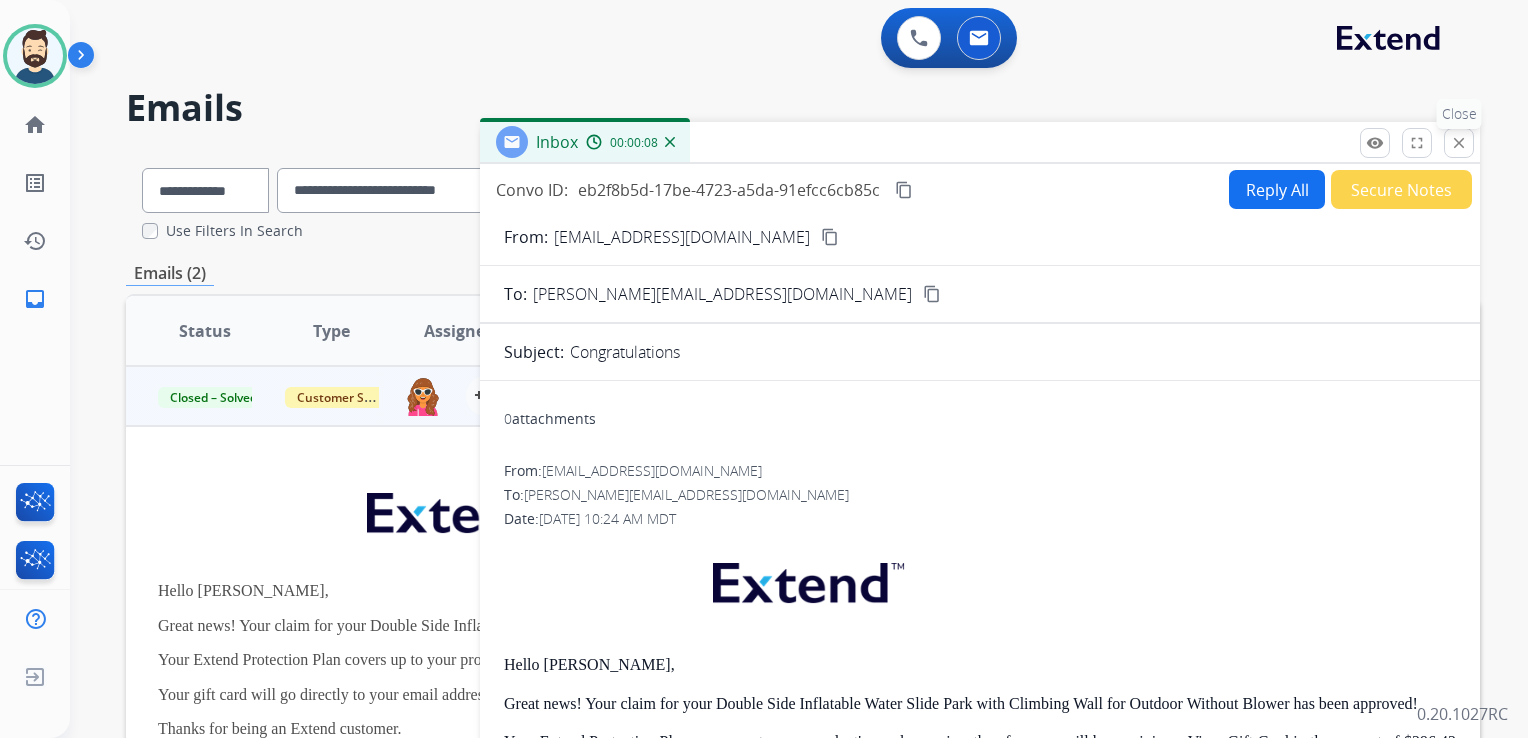 click on "close Close" at bounding box center (1459, 143) 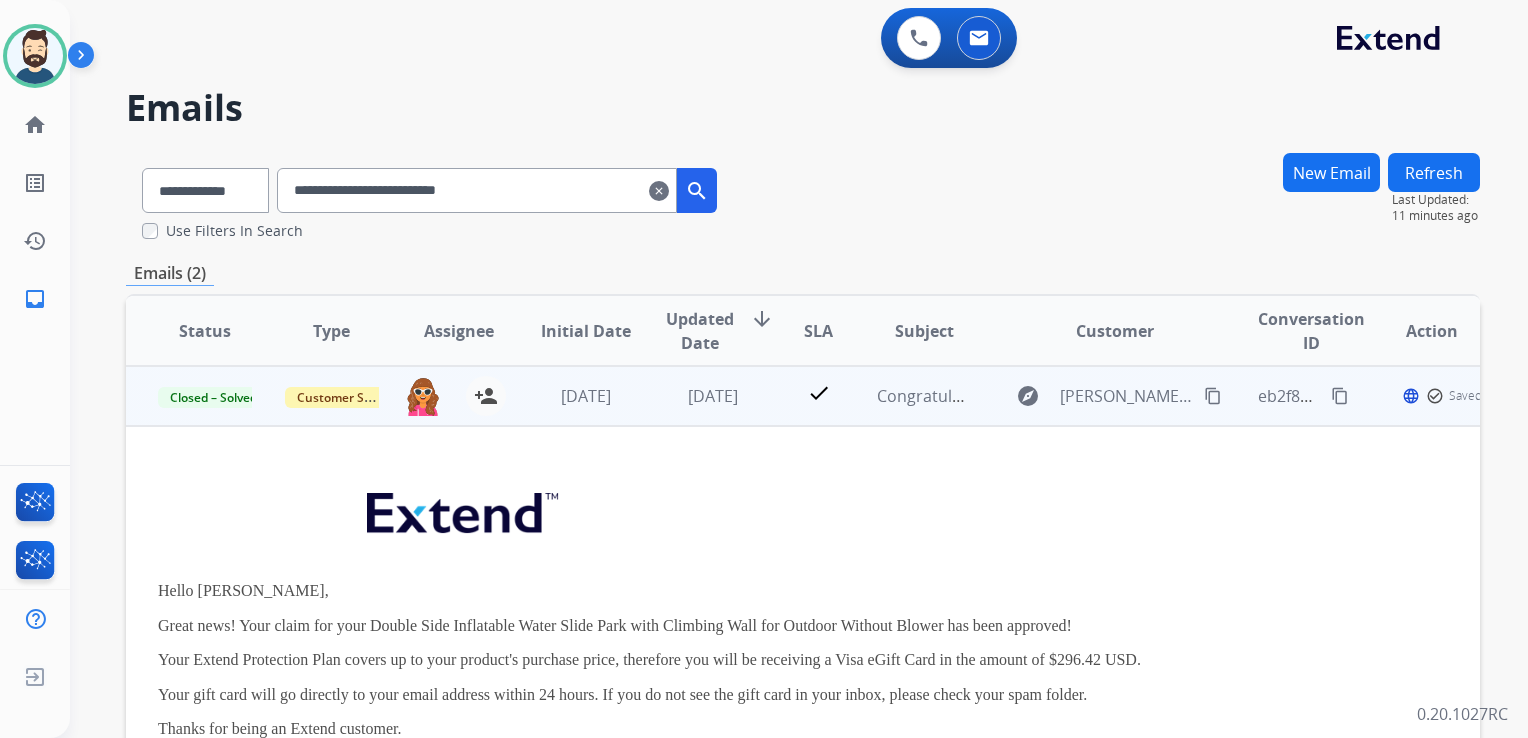 click on "[DATE]" at bounding box center (570, 396) 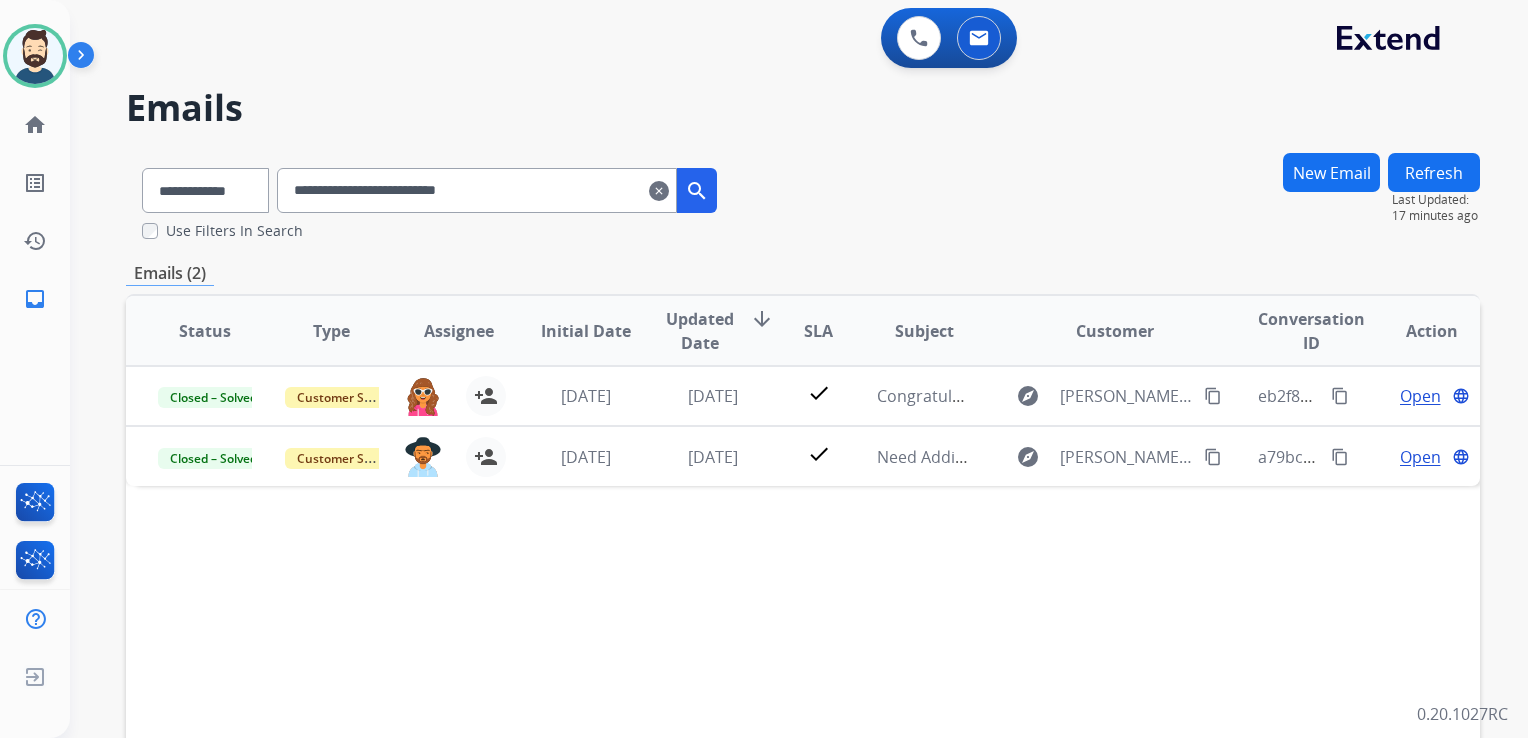 click on "clear" at bounding box center [659, 191] 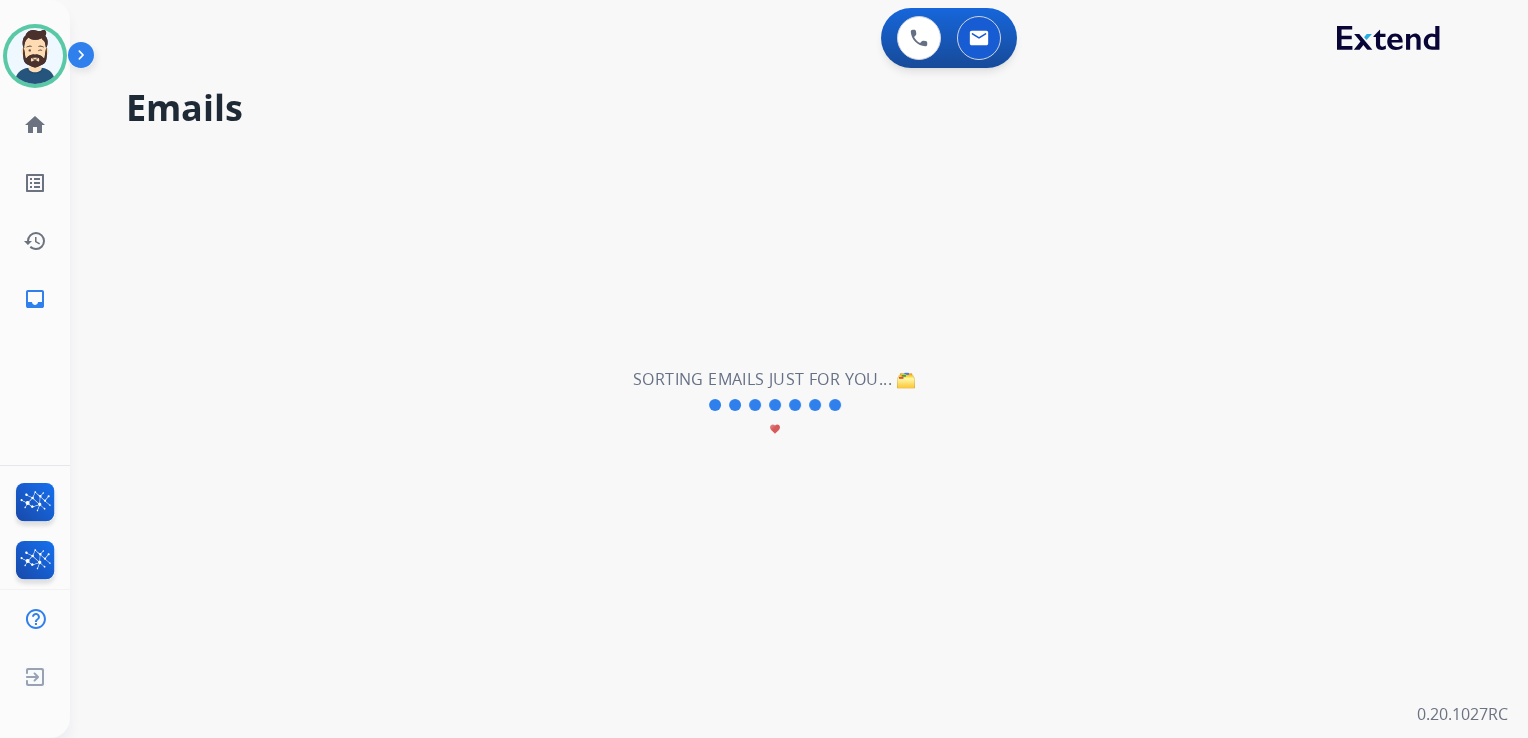 type 